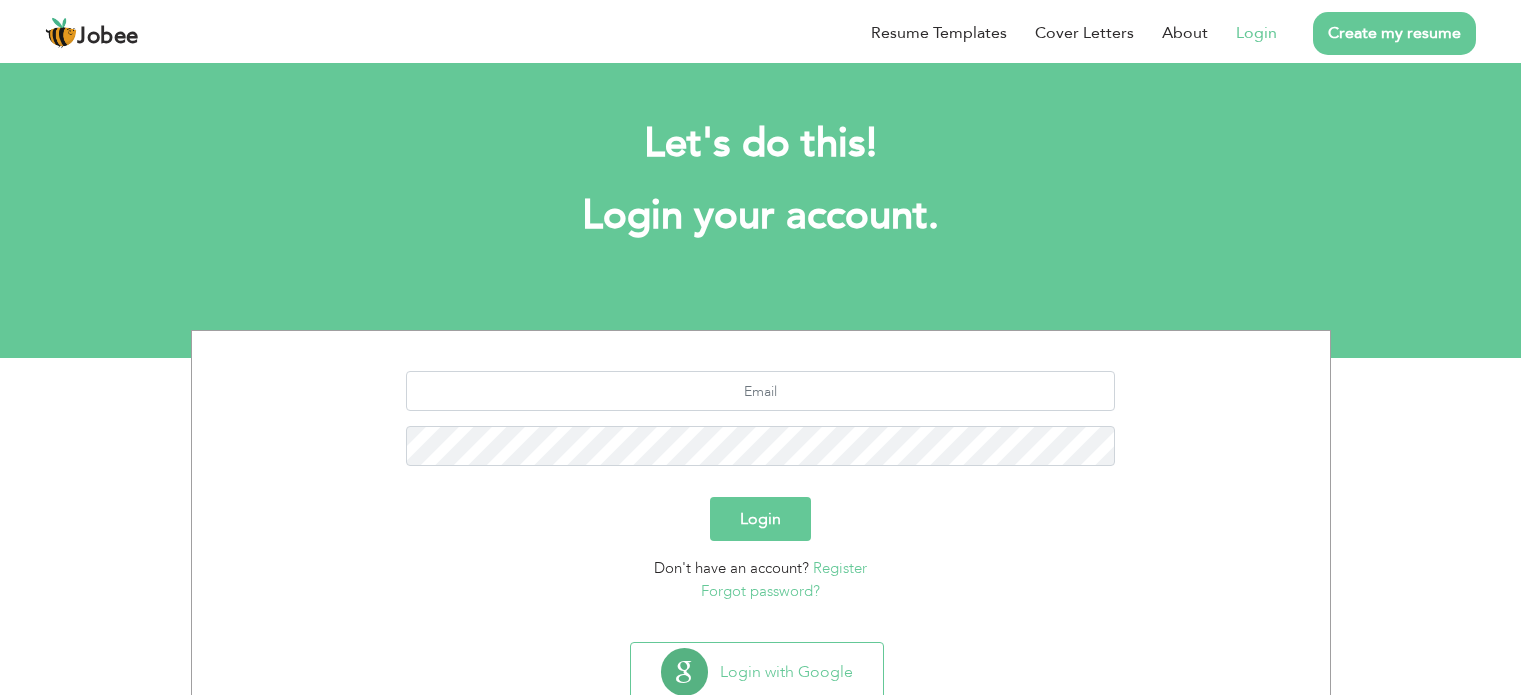 scroll, scrollTop: 0, scrollLeft: 0, axis: both 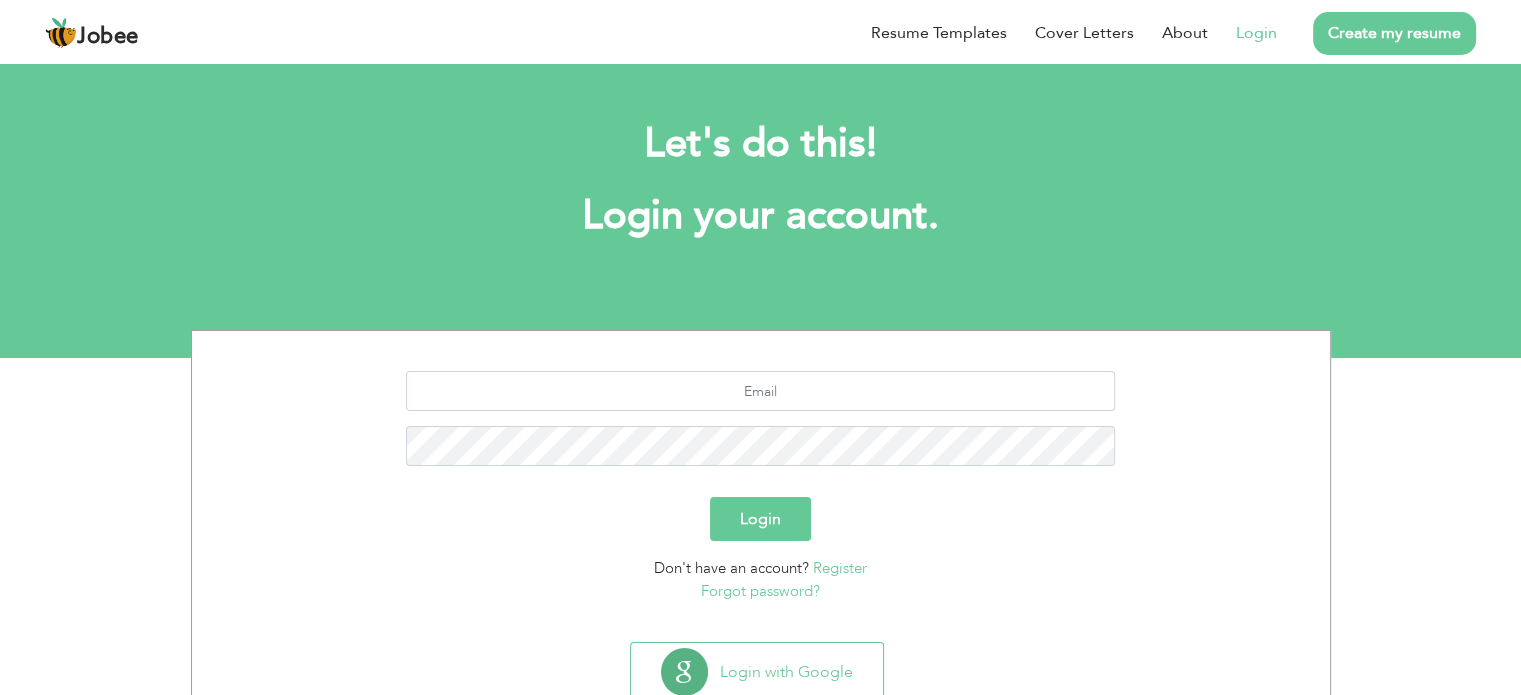 click on "Login" at bounding box center (1256, 33) 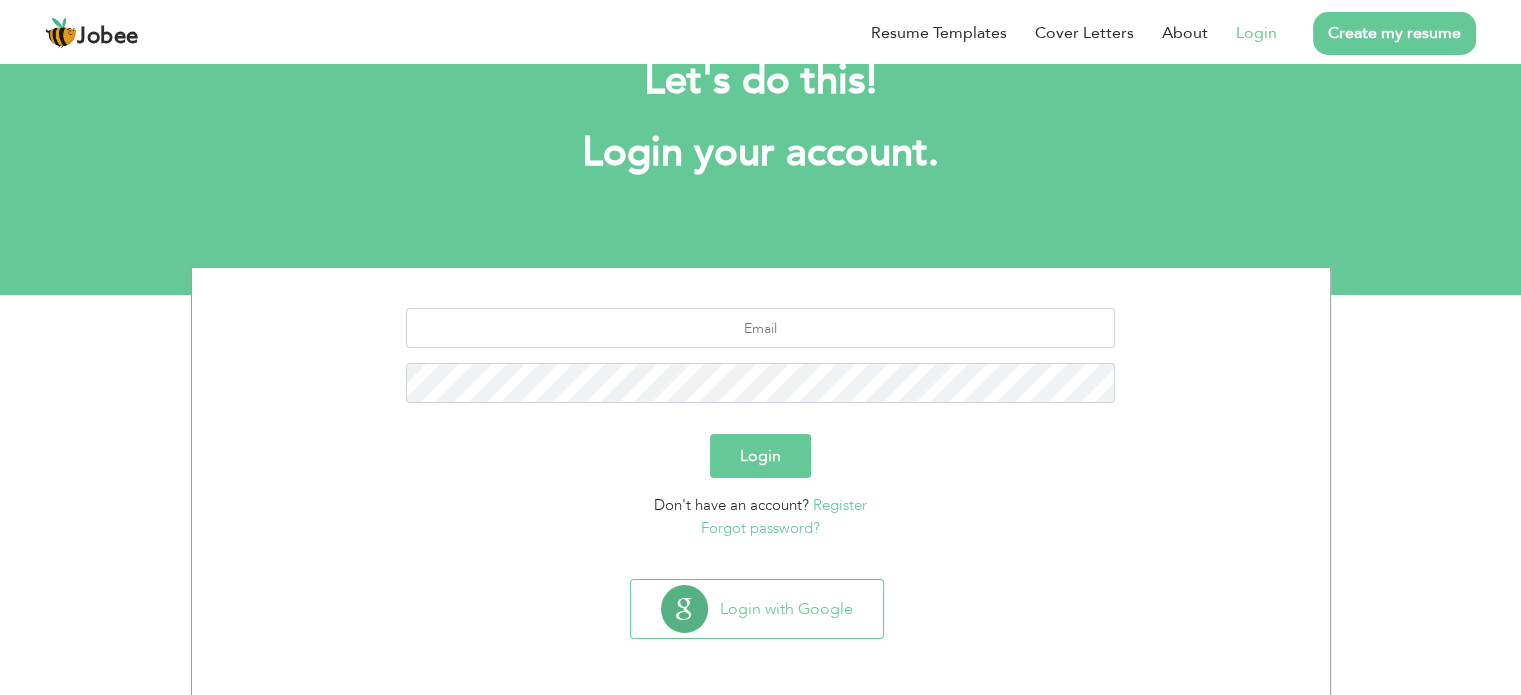 scroll, scrollTop: 0, scrollLeft: 0, axis: both 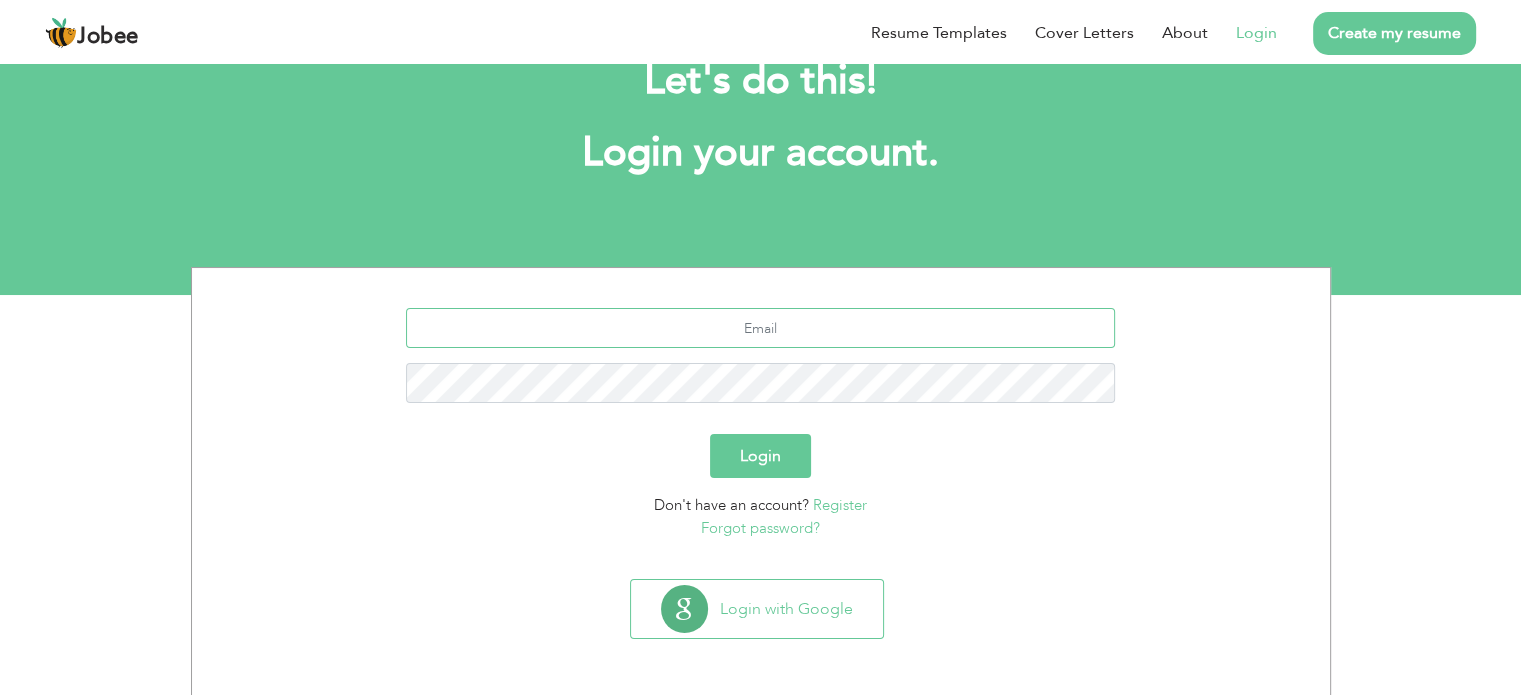 click at bounding box center (760, 328) 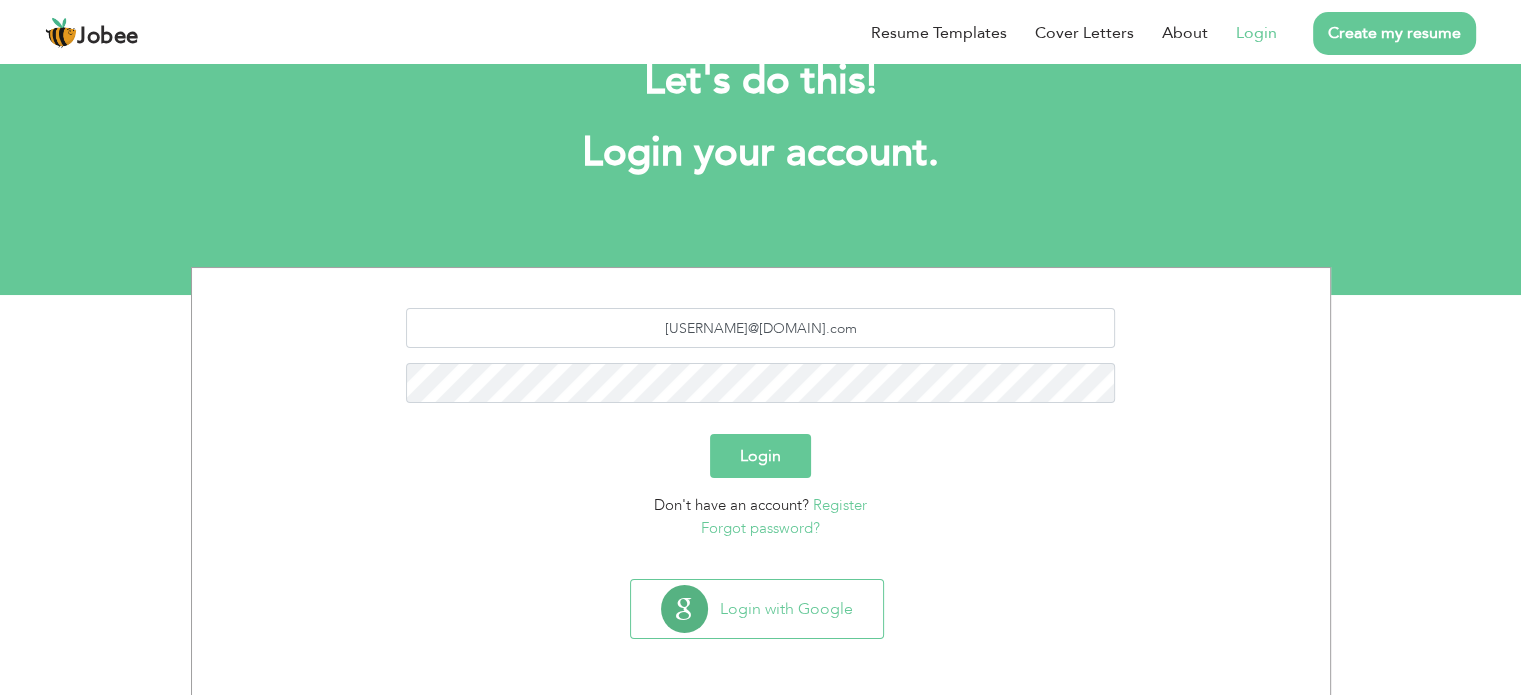 click on "Login" at bounding box center [760, 456] 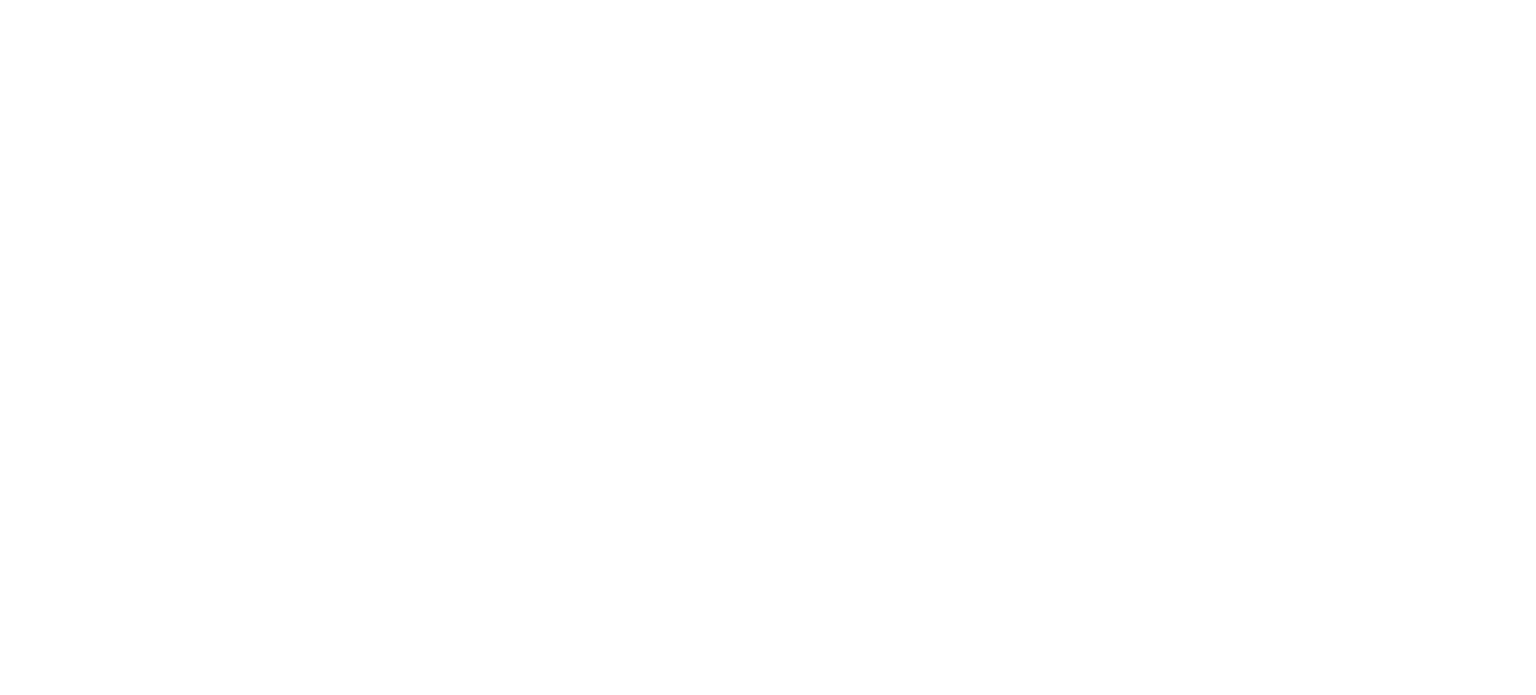 scroll, scrollTop: 0, scrollLeft: 0, axis: both 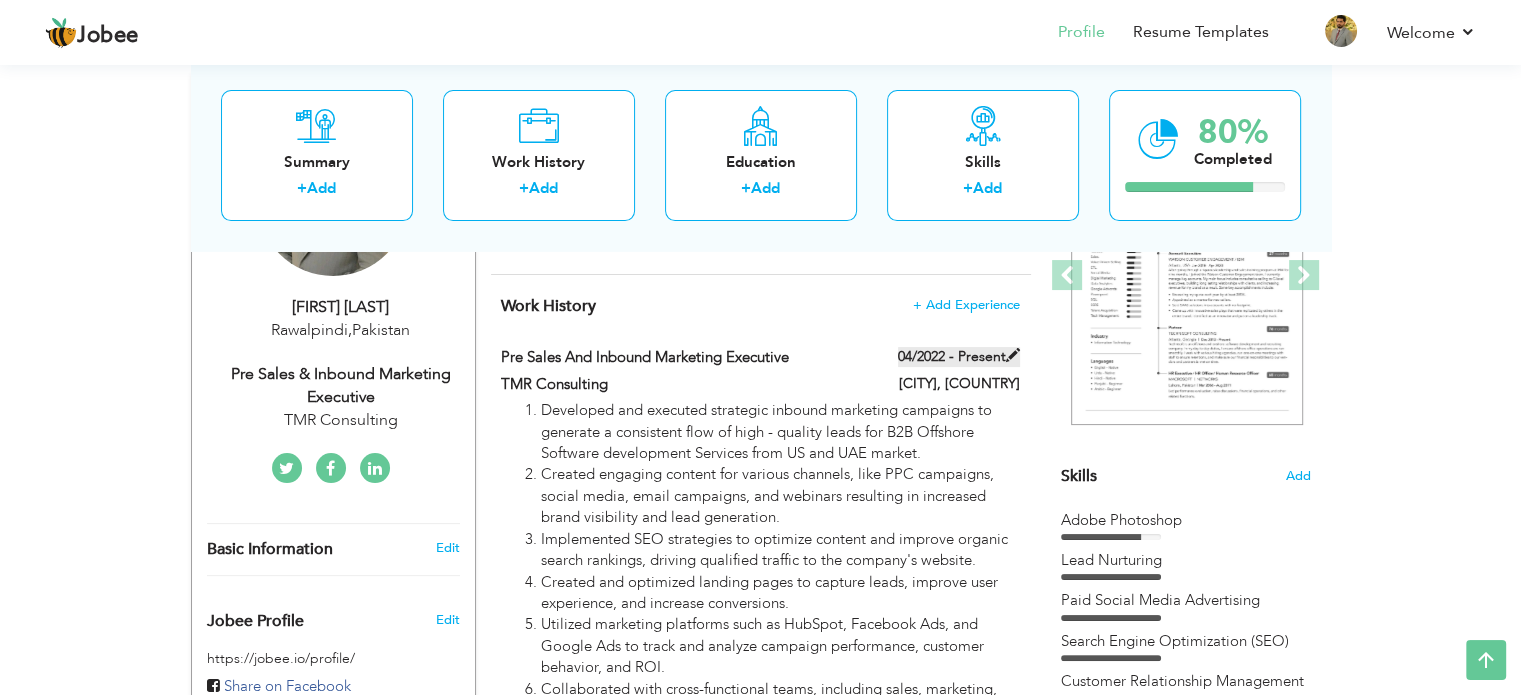 click at bounding box center (1013, 355) 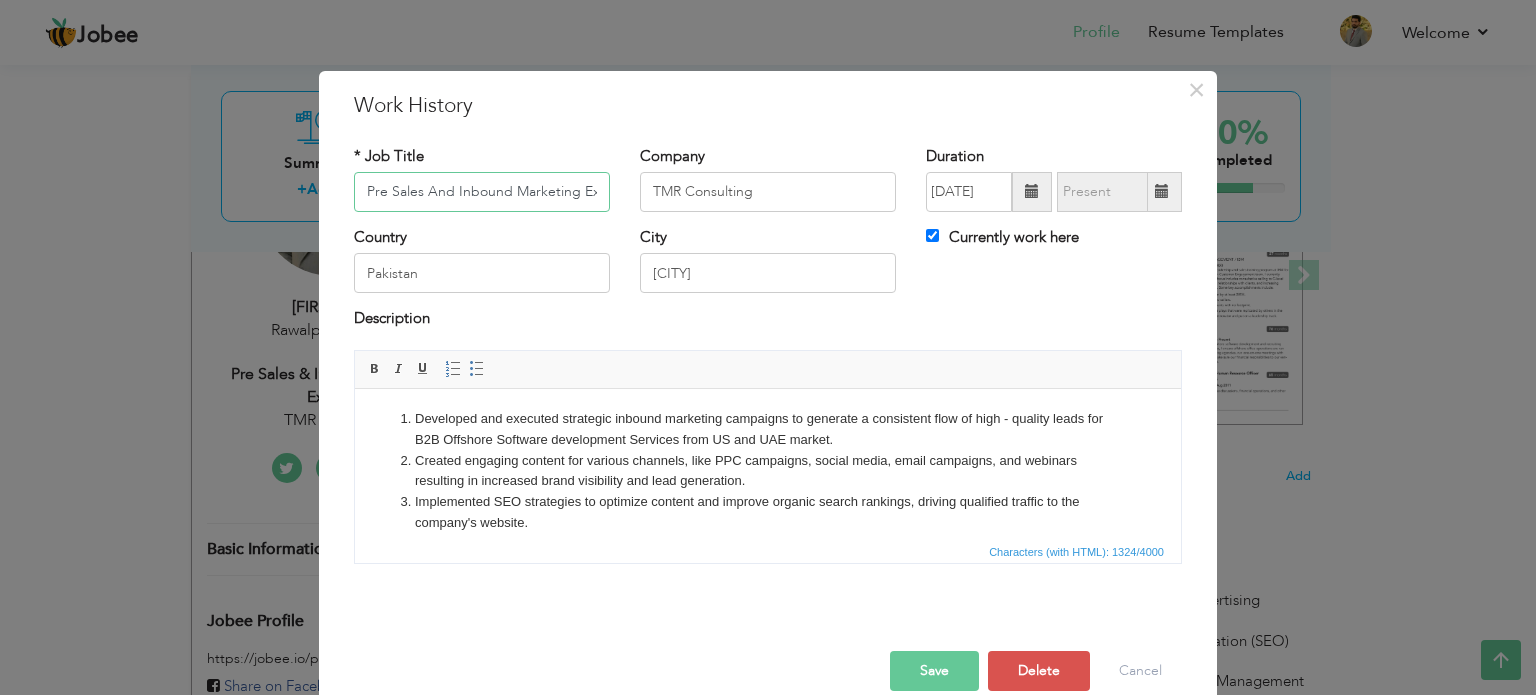 scroll, scrollTop: 0, scrollLeft: 41, axis: horizontal 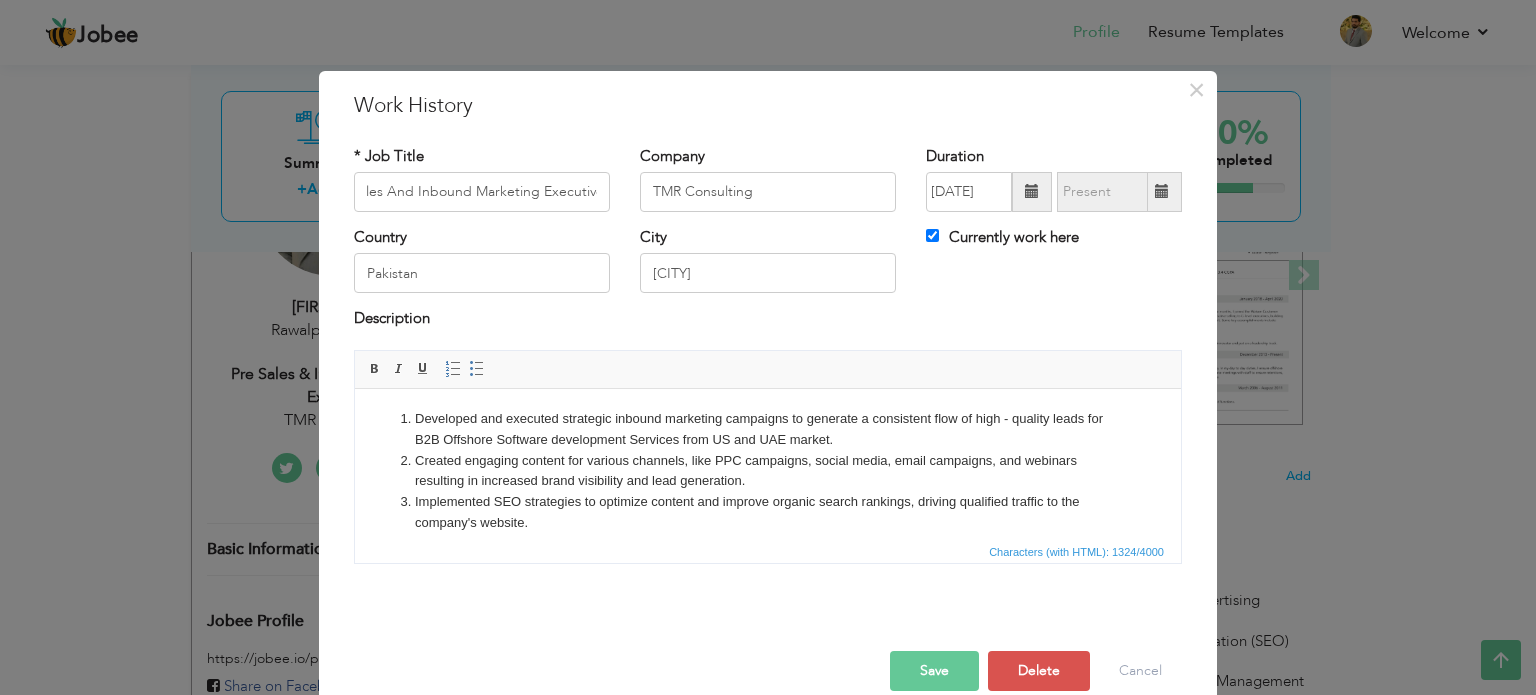 click at bounding box center [1162, 191] 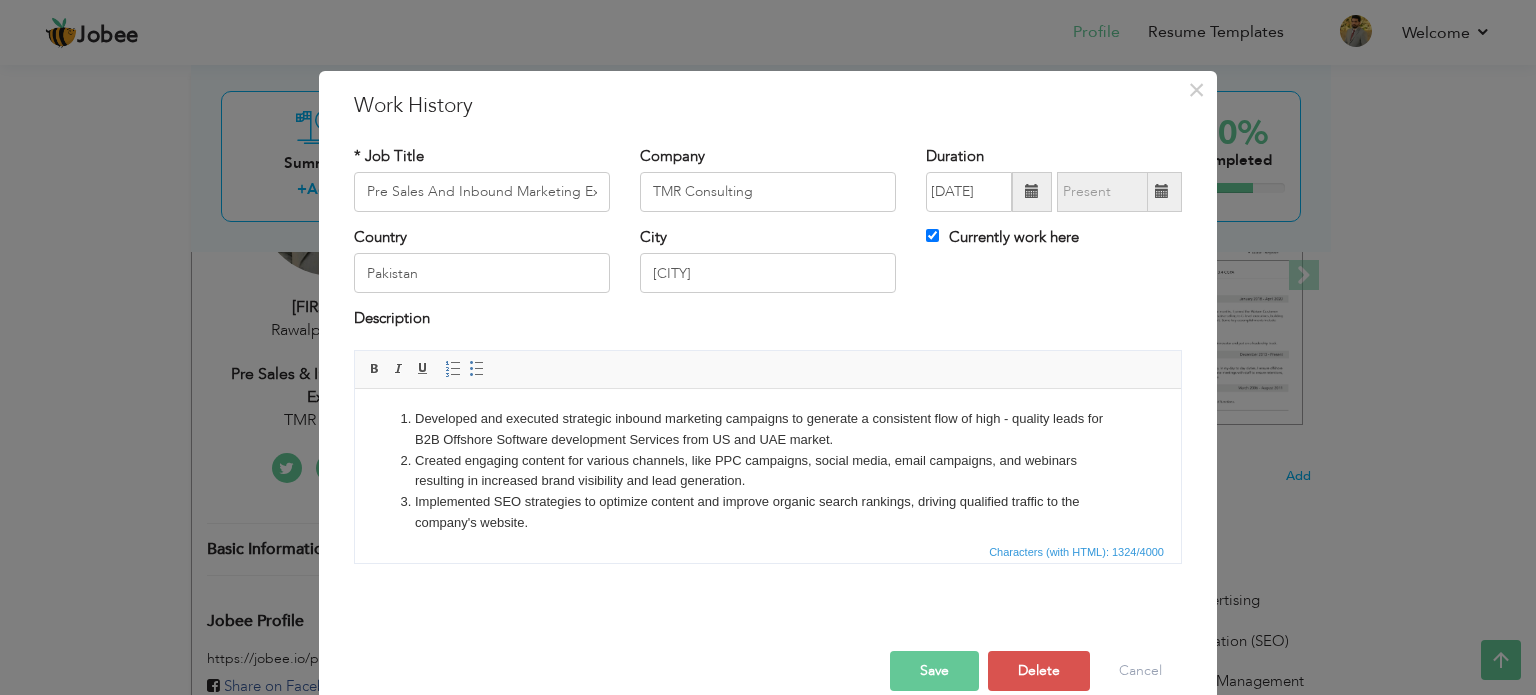 click at bounding box center (1162, 191) 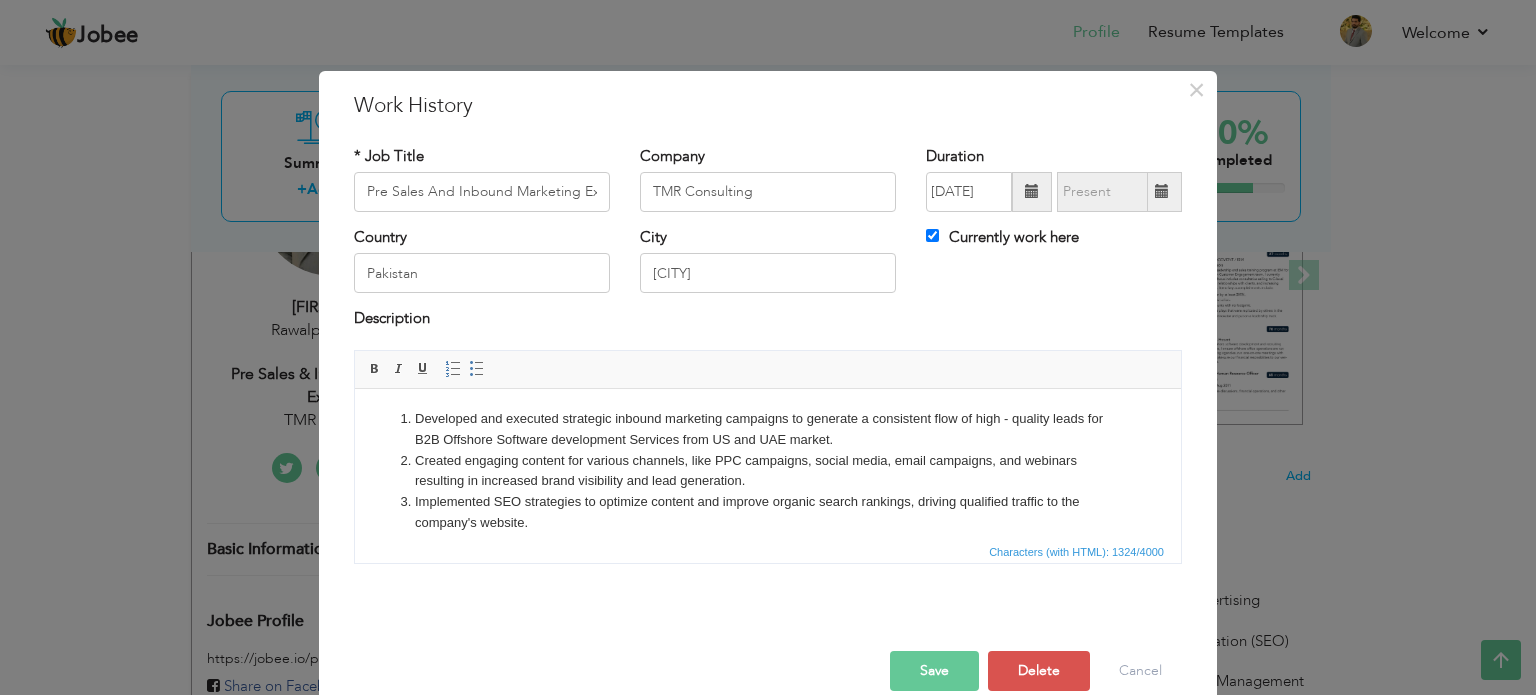 click at bounding box center [1162, 192] 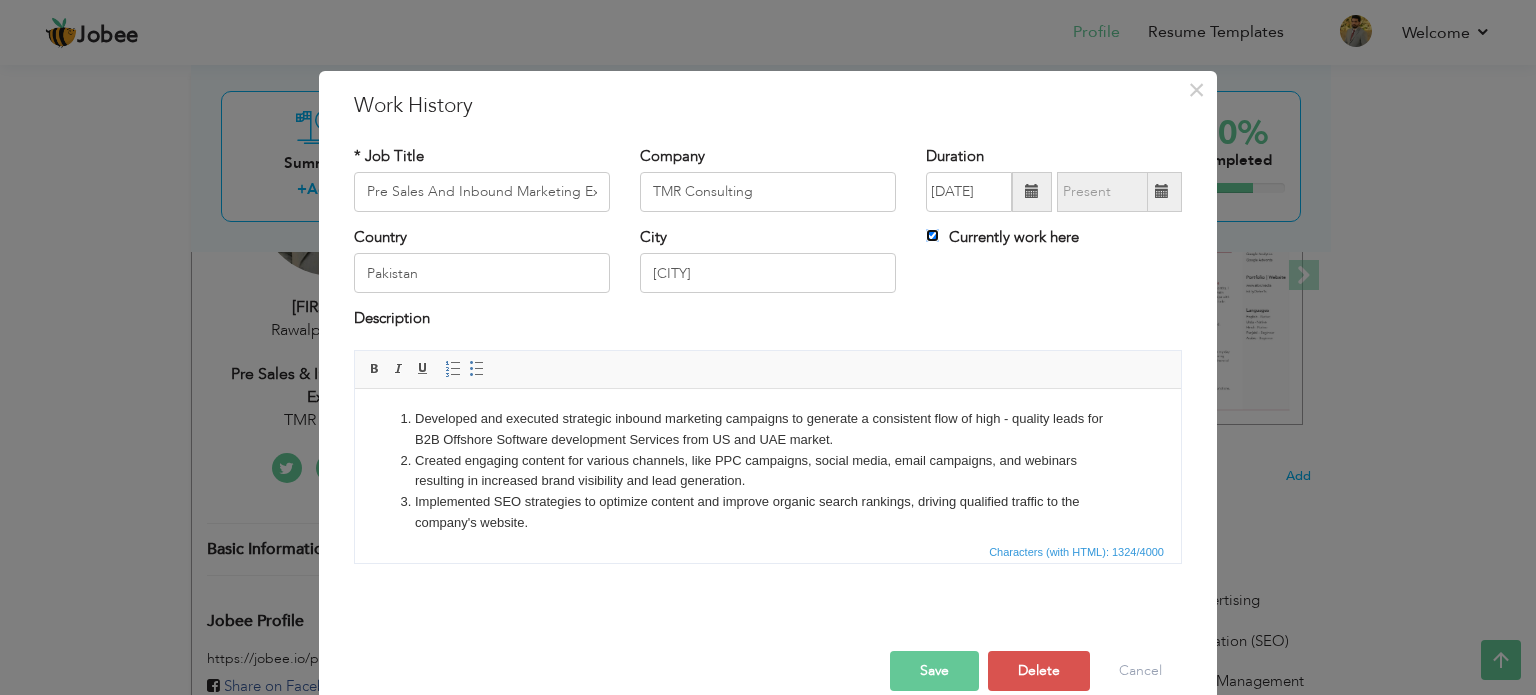 click on "Currently work here" at bounding box center (932, 235) 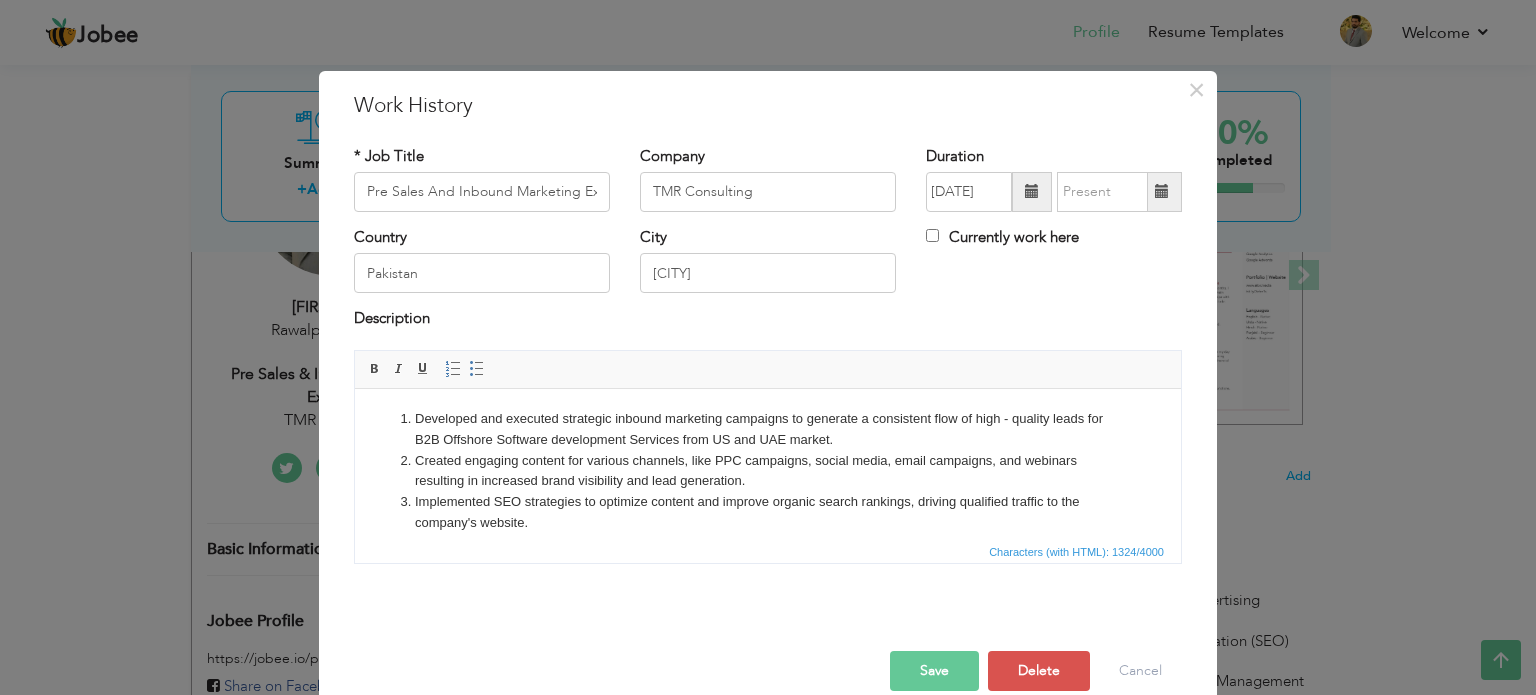 click at bounding box center [1162, 191] 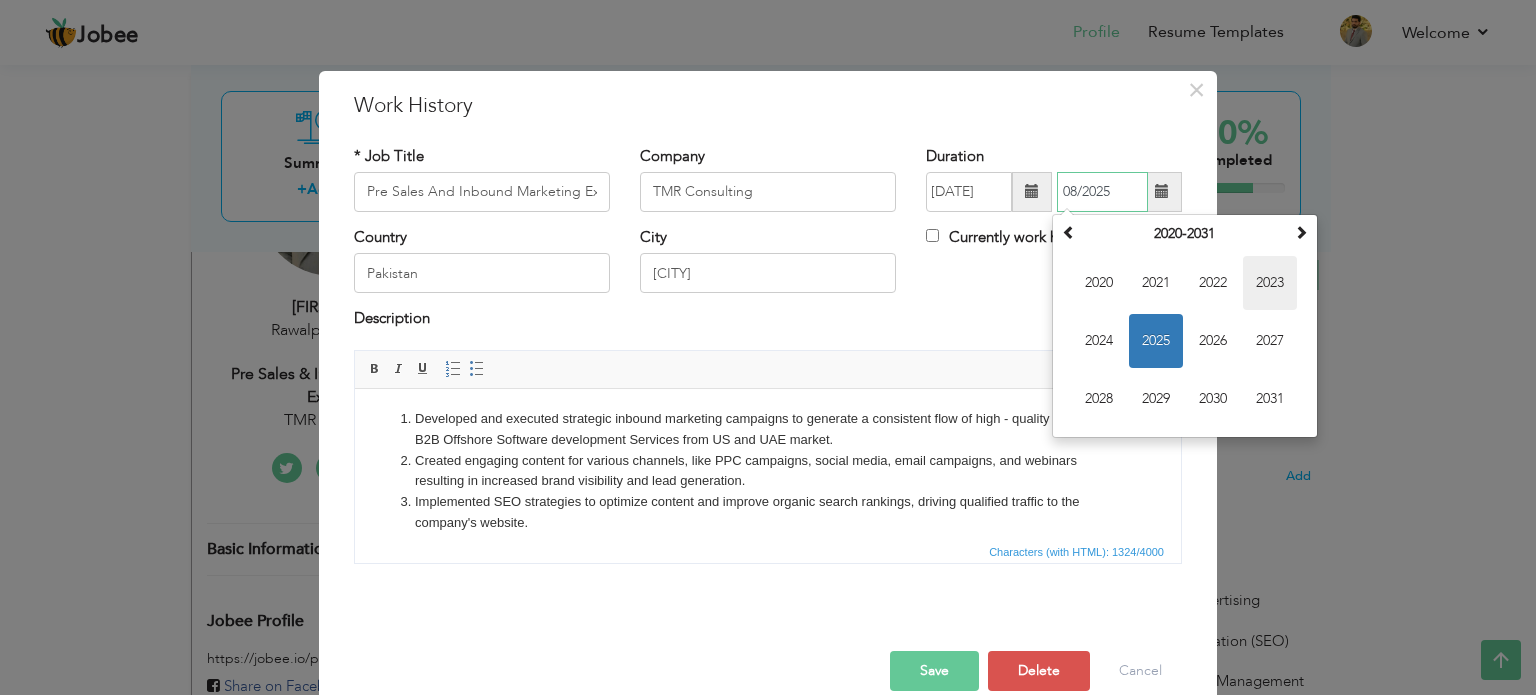 click on "2023" at bounding box center [1270, 283] 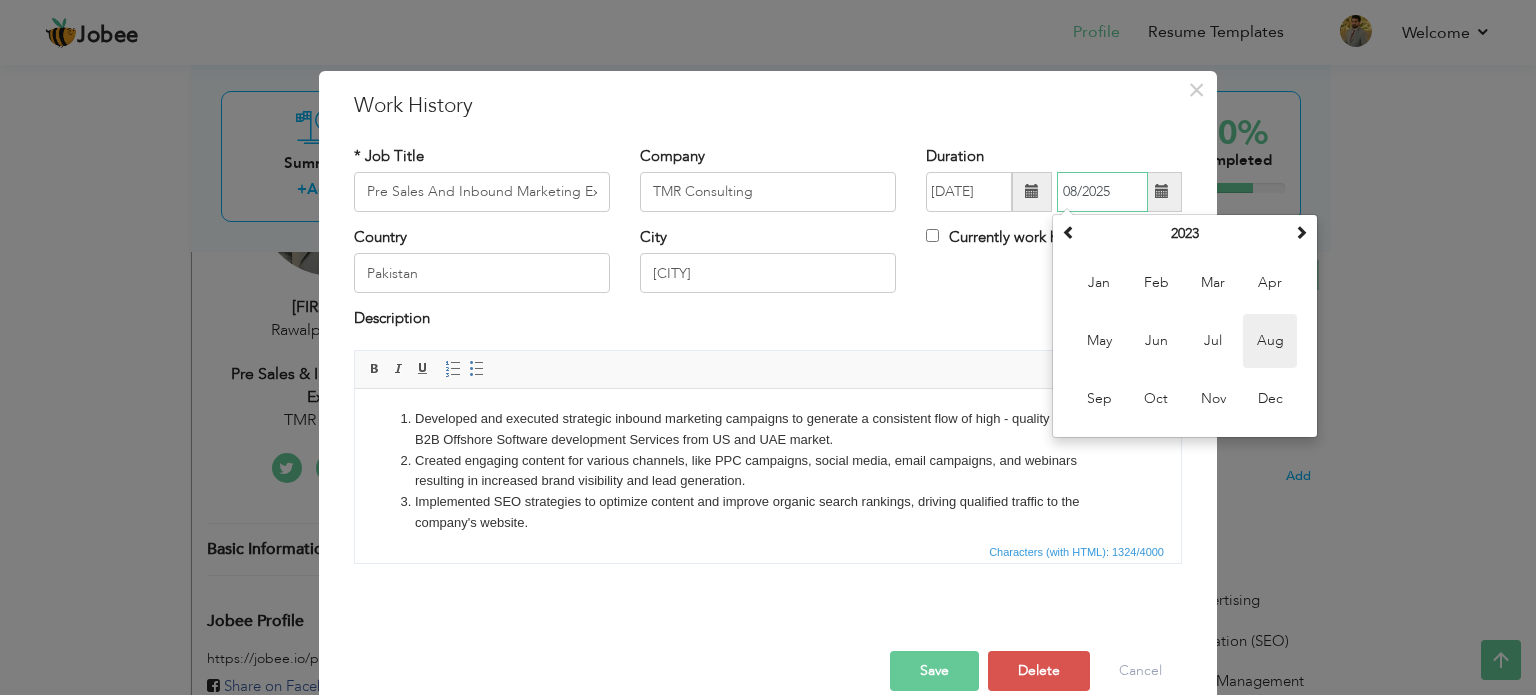 click on "Aug" at bounding box center [1270, 341] 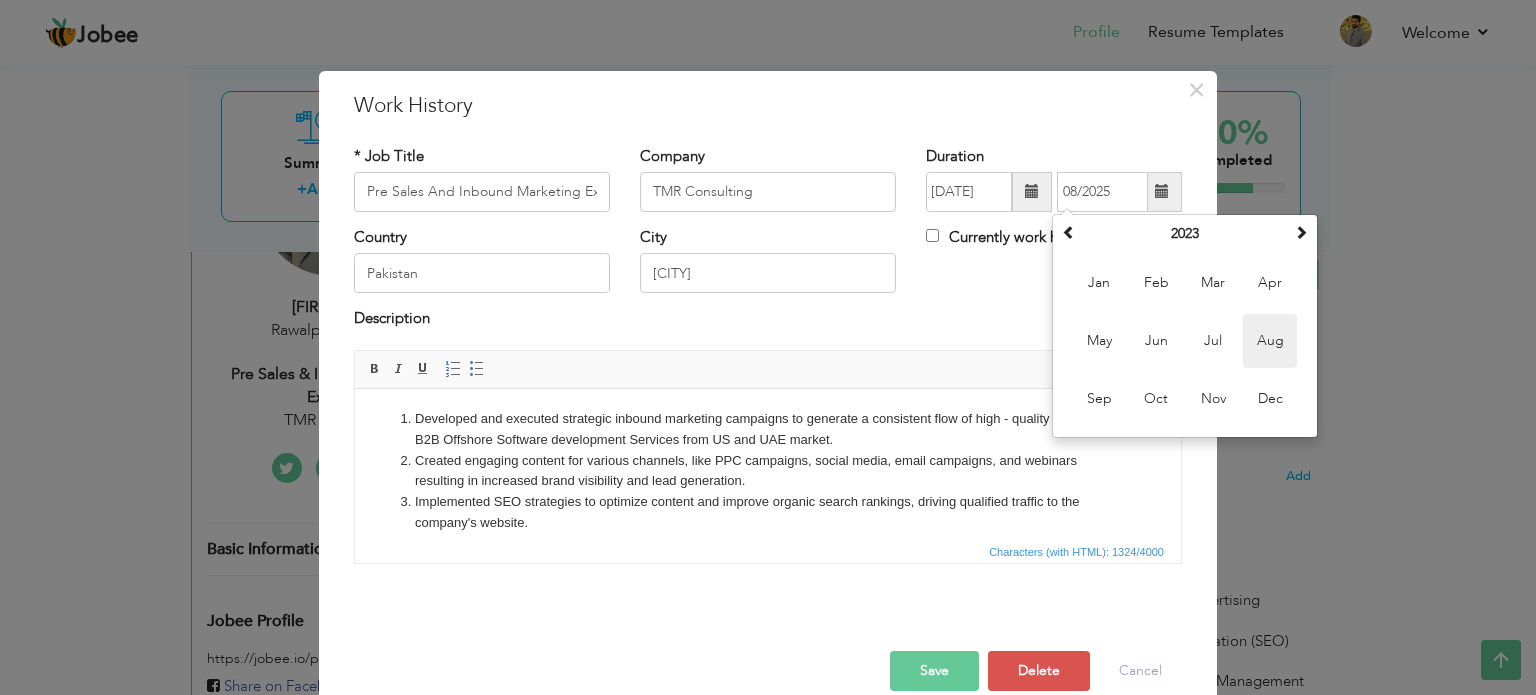 type on "08/2023" 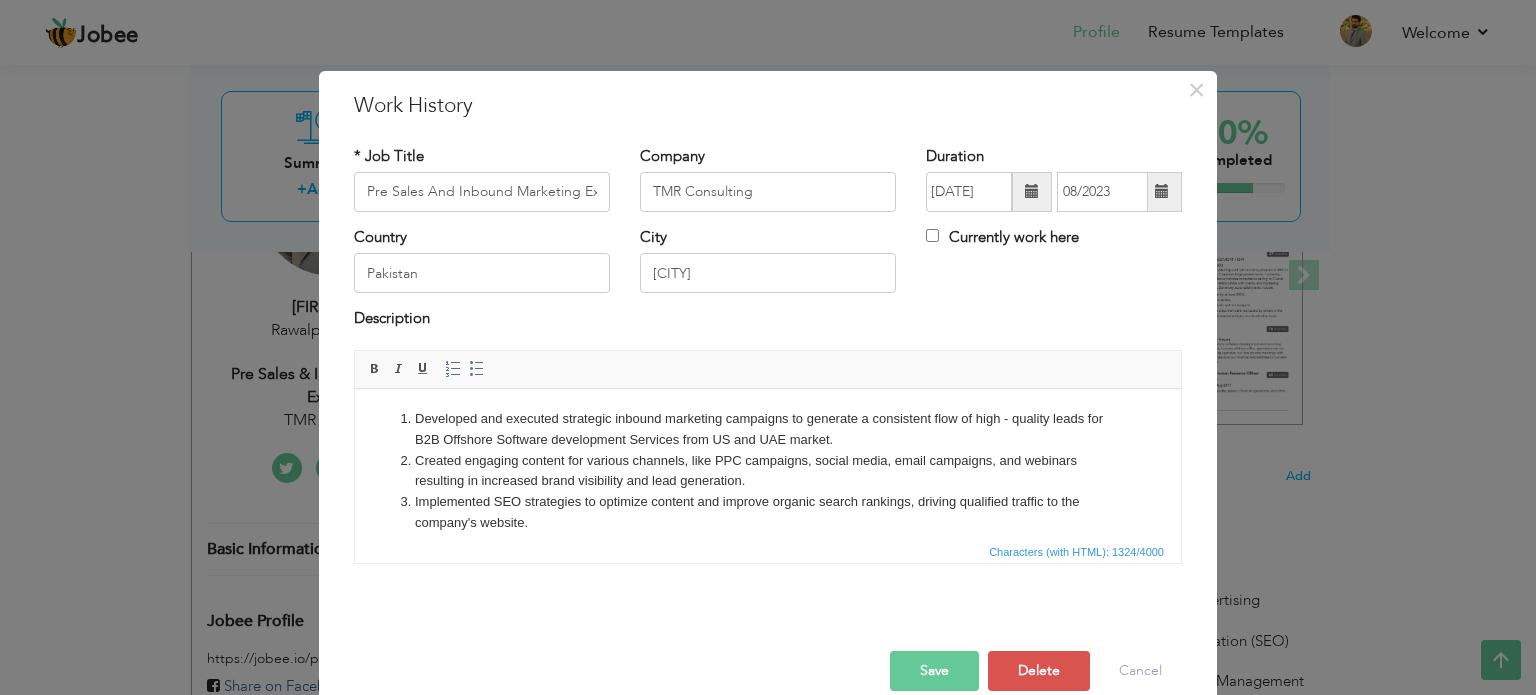 click on "Save" at bounding box center [934, 671] 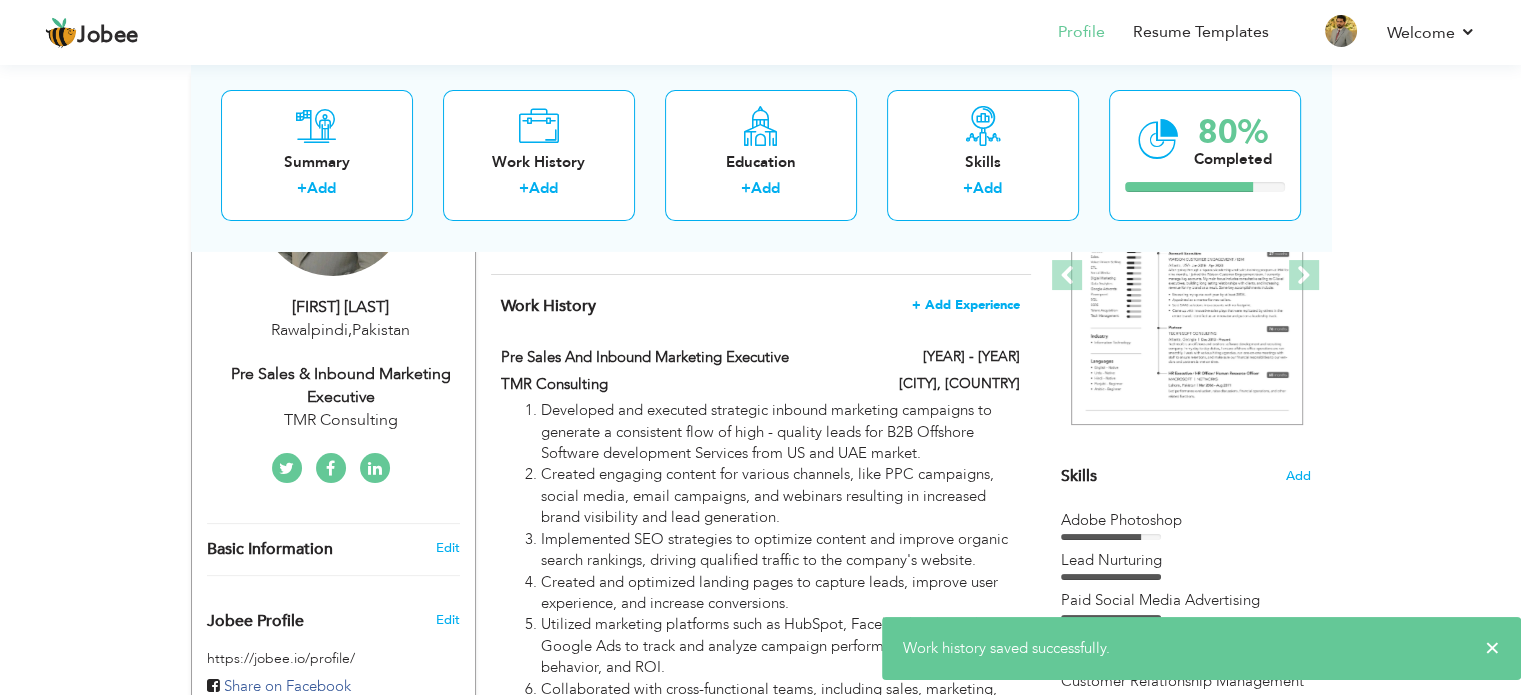 click on "+ Add Experience" at bounding box center [966, 305] 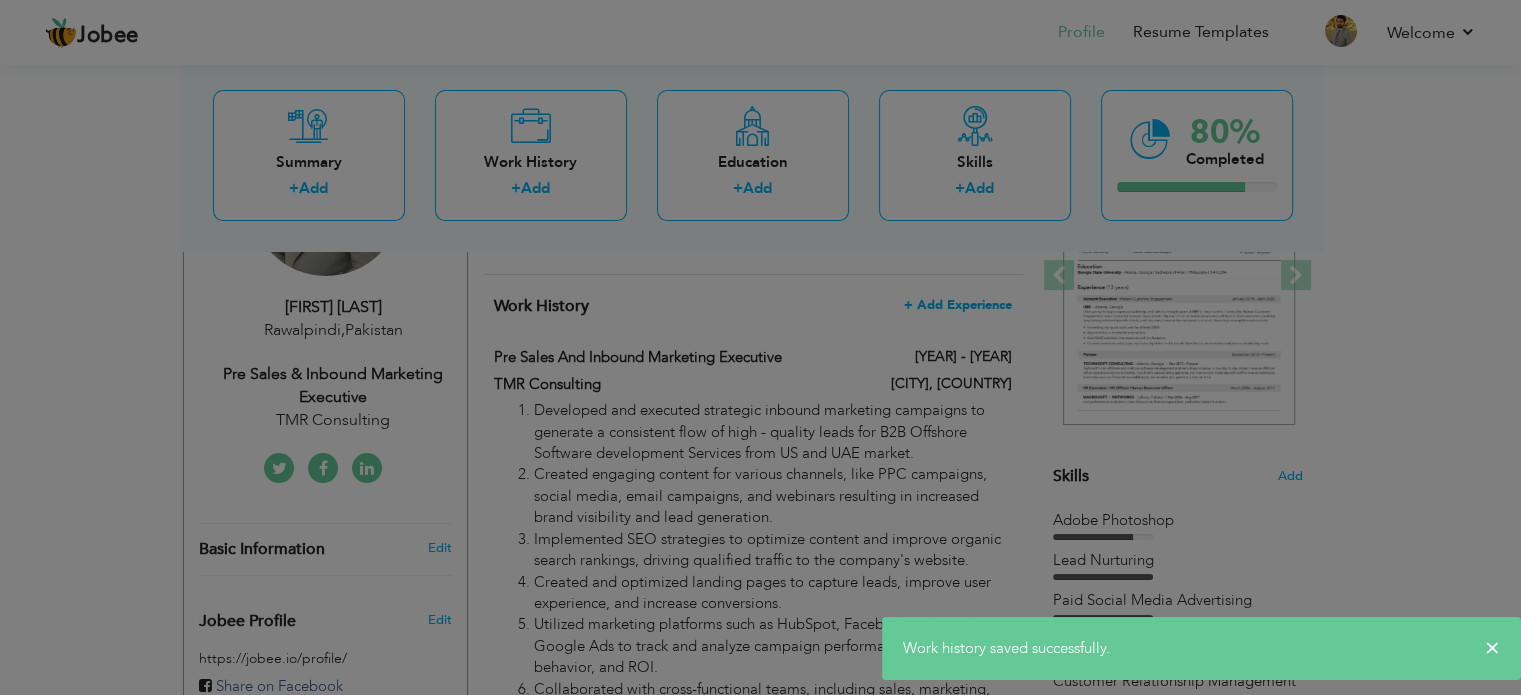 type 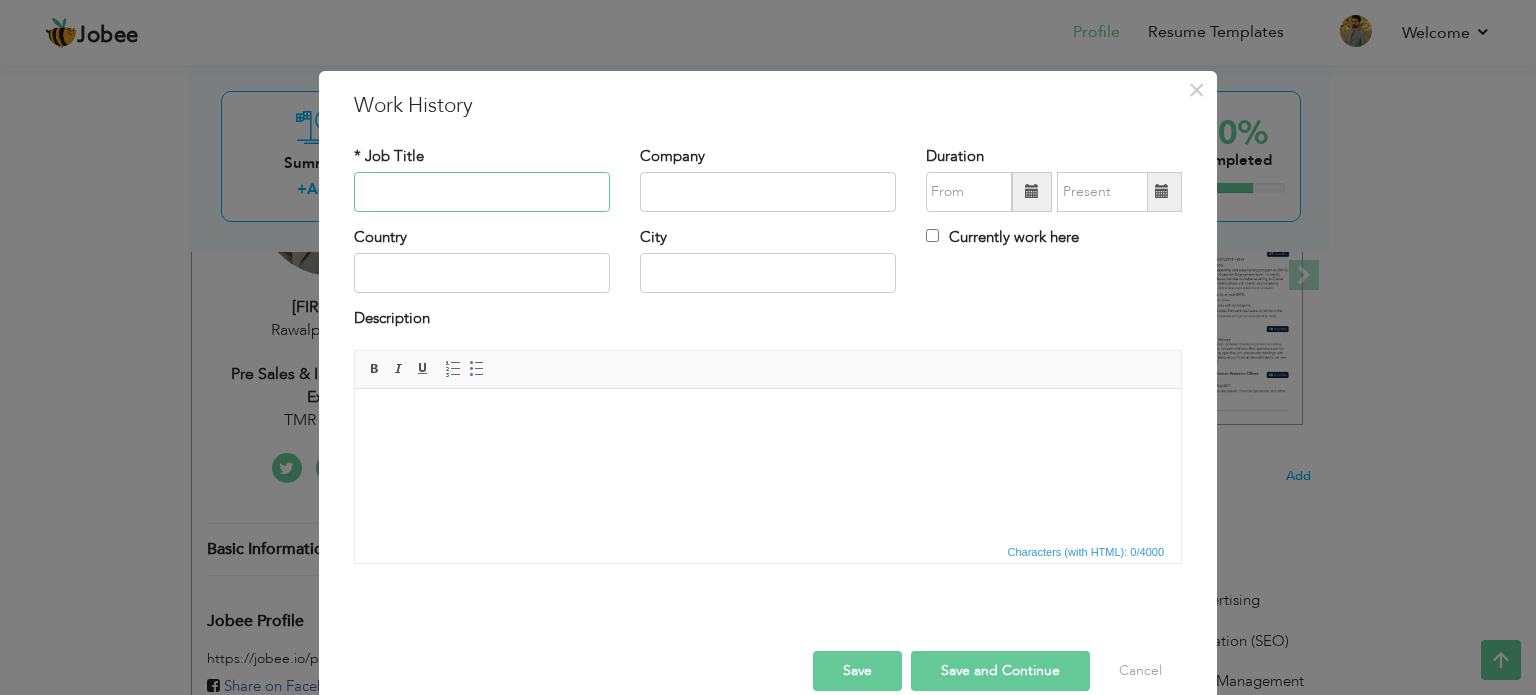 click at bounding box center (482, 192) 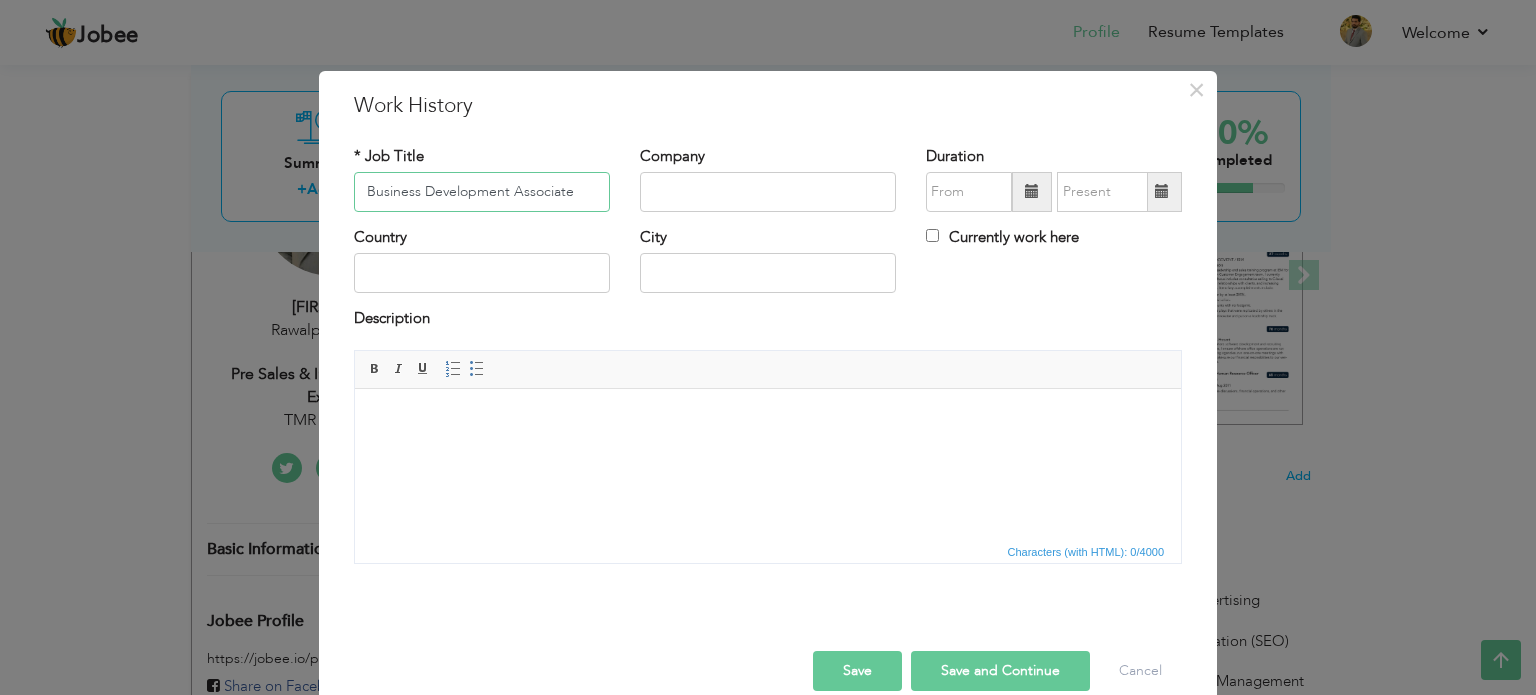 type on "Business Development Associate" 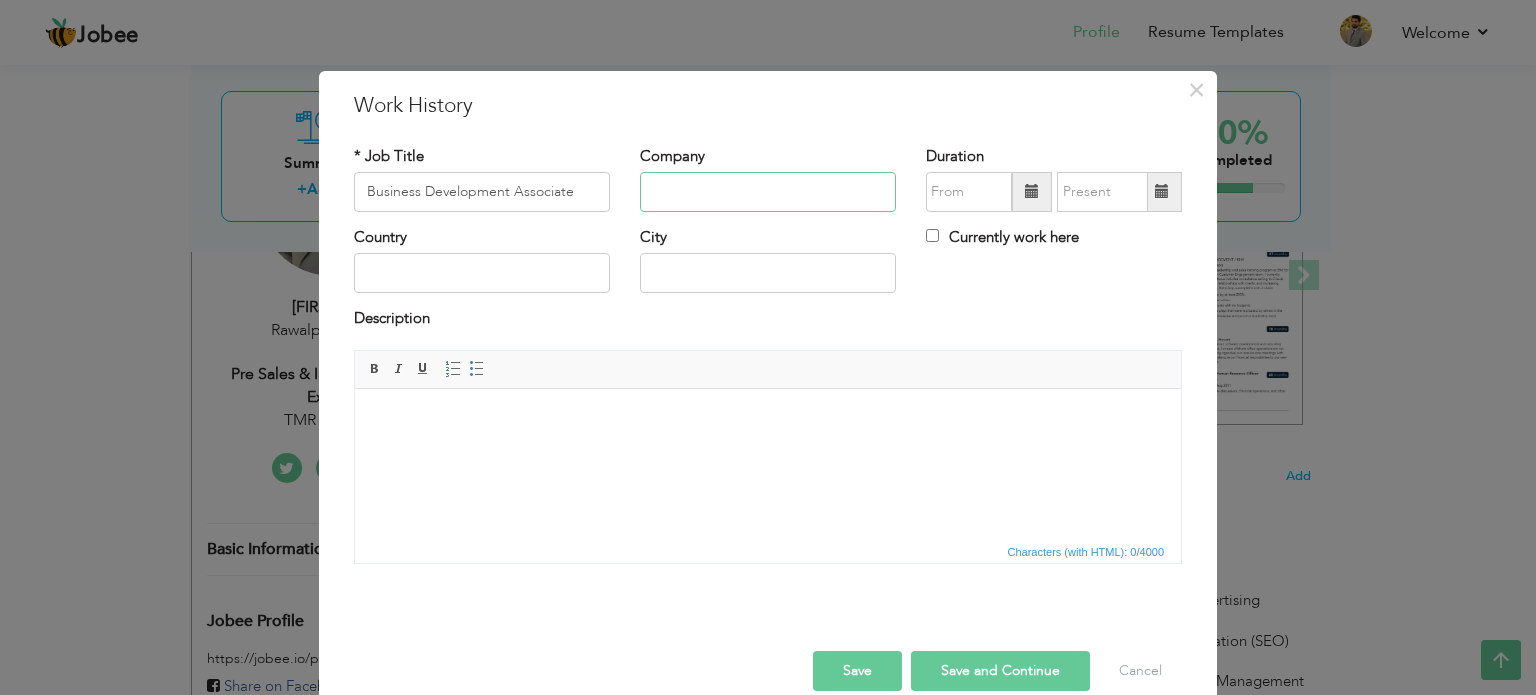 click at bounding box center [768, 192] 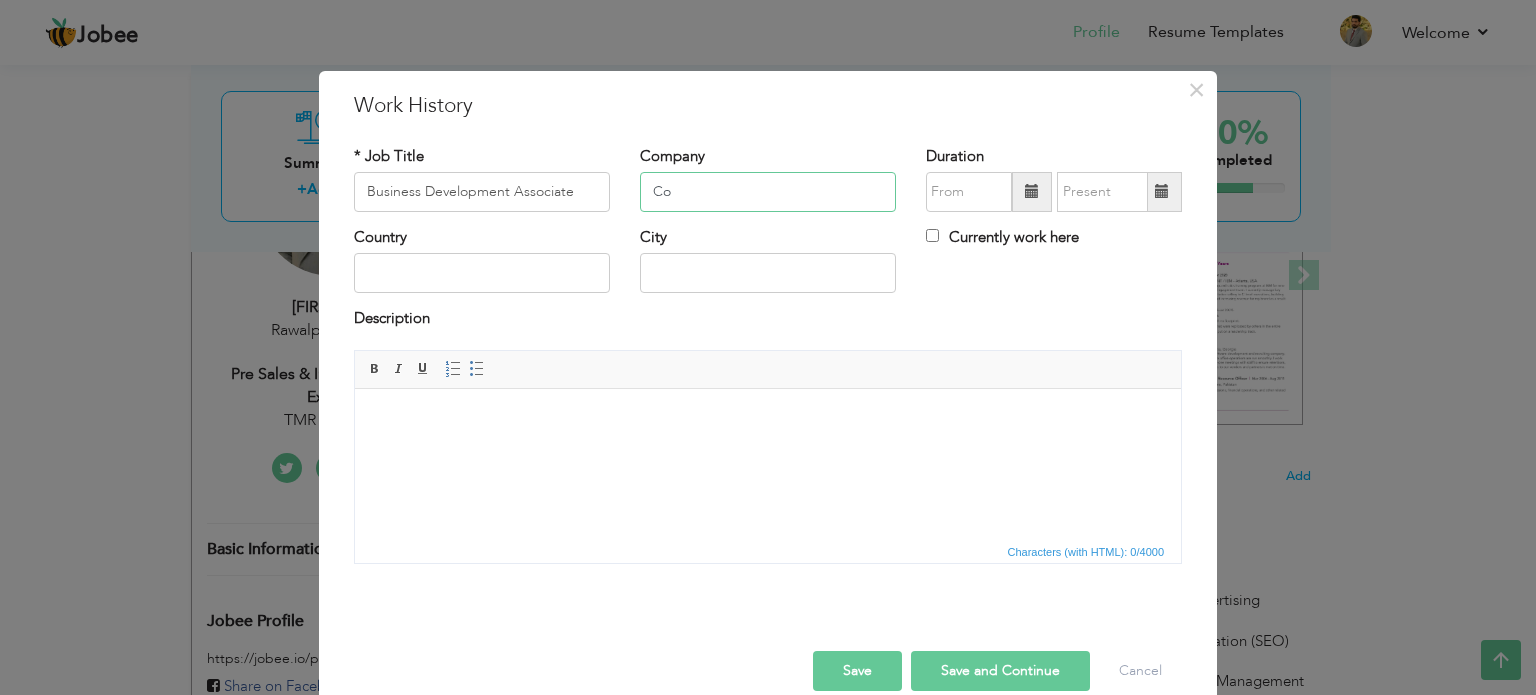 type on "C" 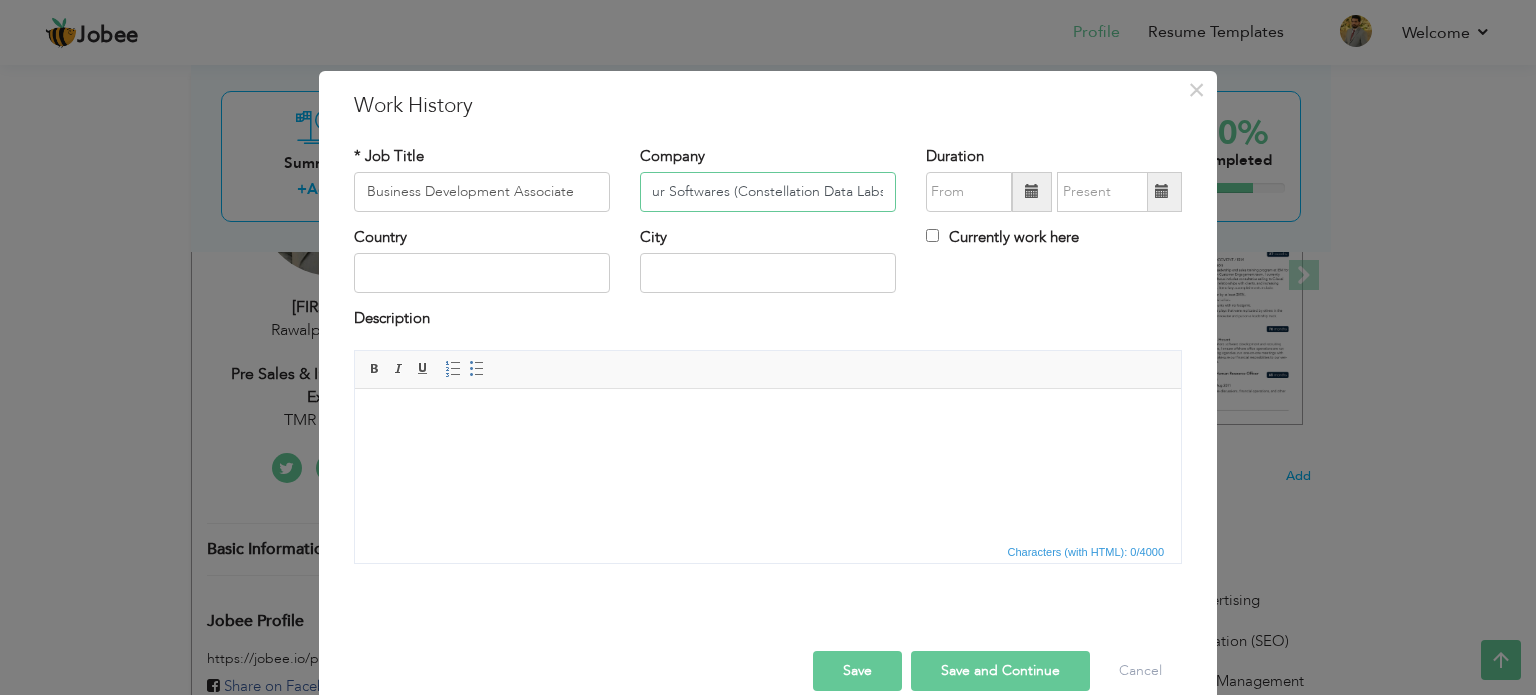 scroll, scrollTop: 0, scrollLeft: 43, axis: horizontal 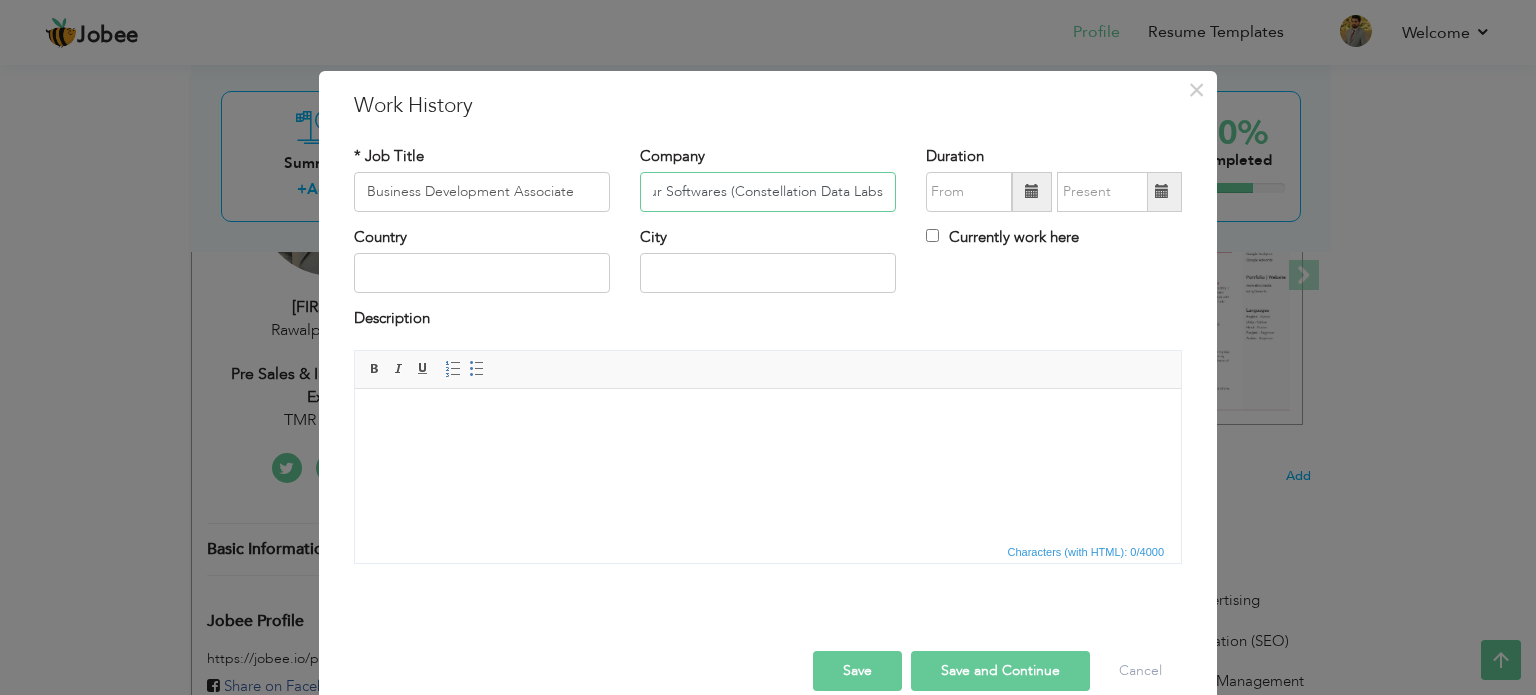 type on "Contour Softwares (Constellation Data Labs)" 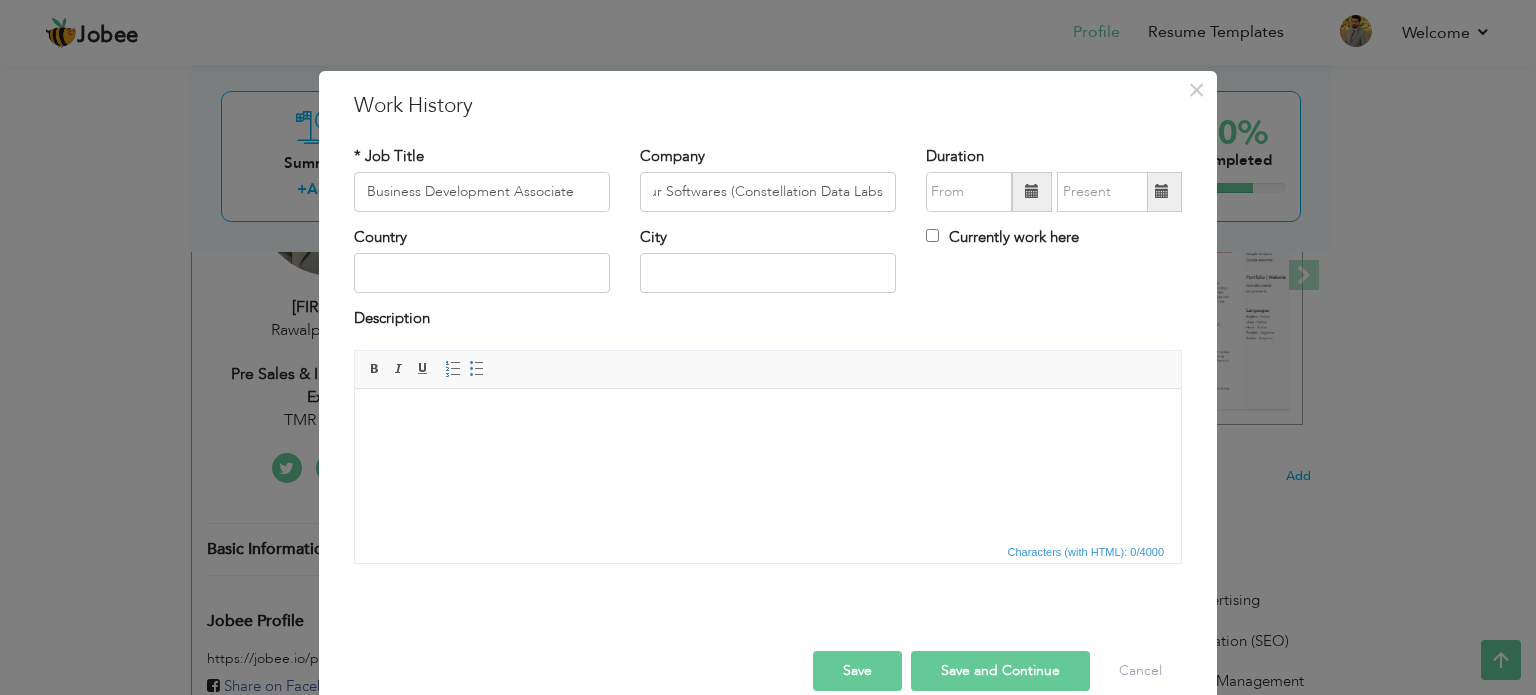 scroll, scrollTop: 0, scrollLeft: 0, axis: both 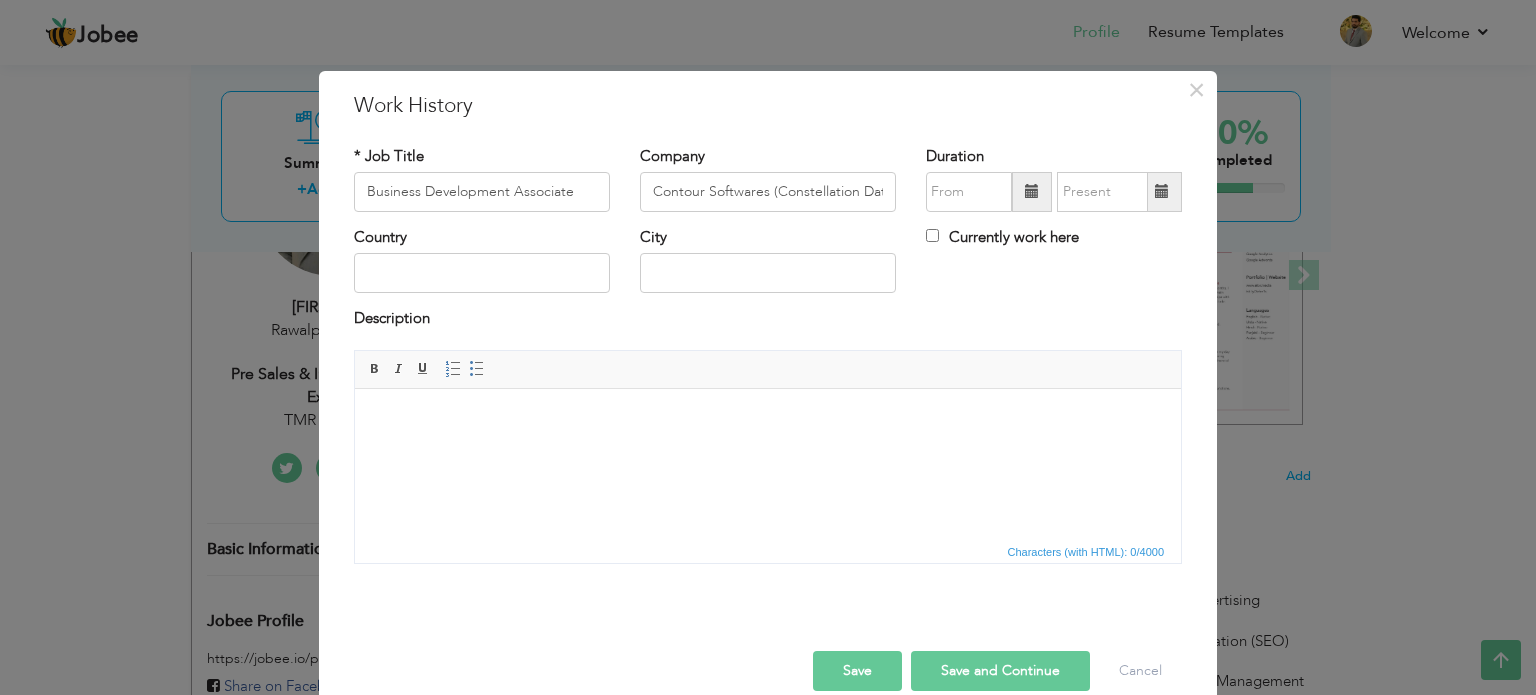 click at bounding box center (1032, 191) 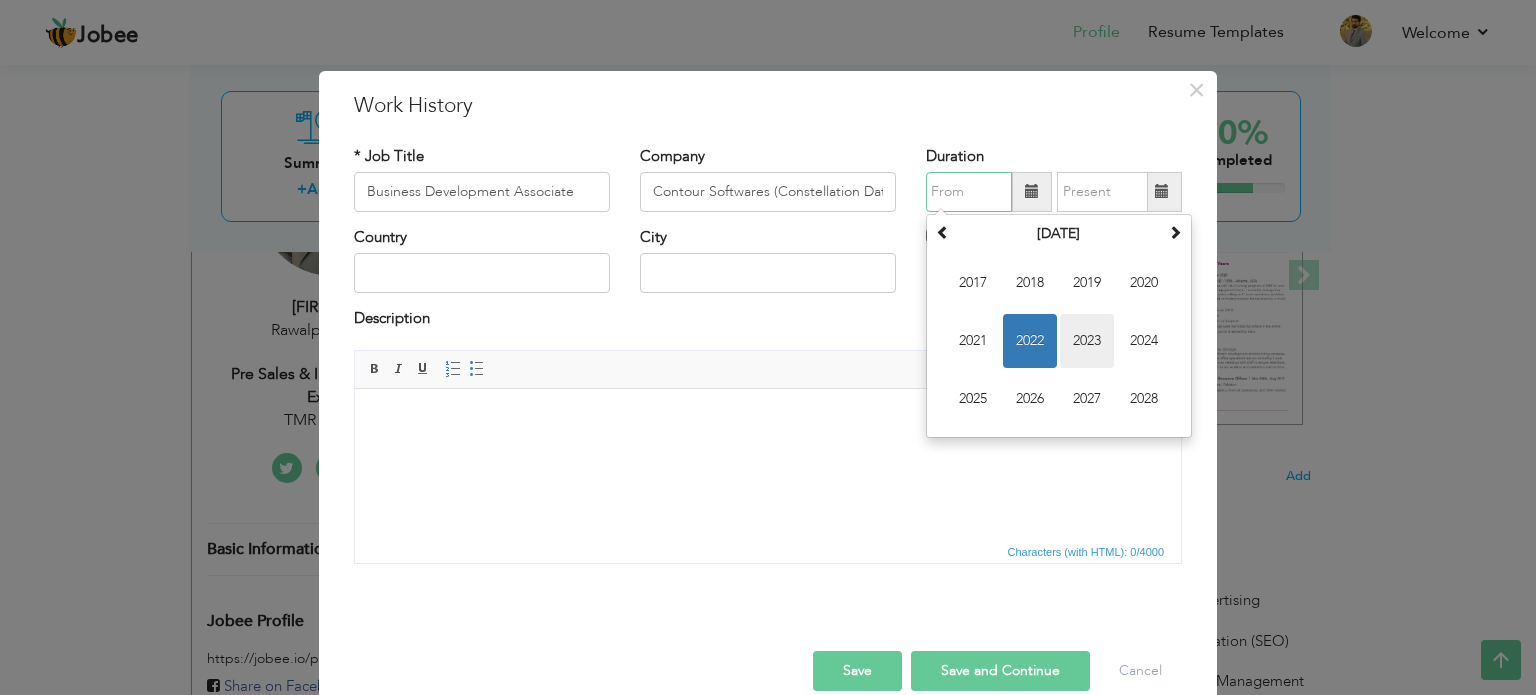 click on "2023" at bounding box center (1087, 341) 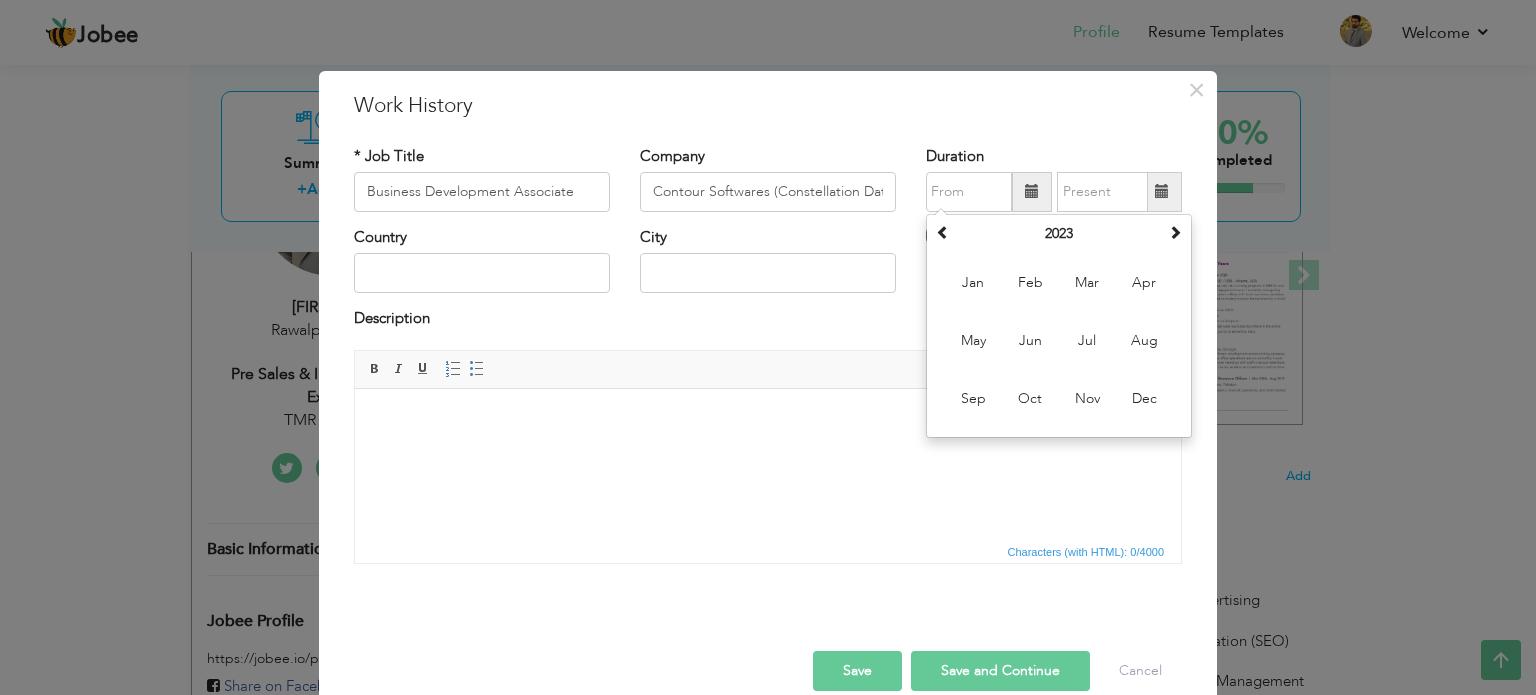 click on "City" at bounding box center (768, 267) 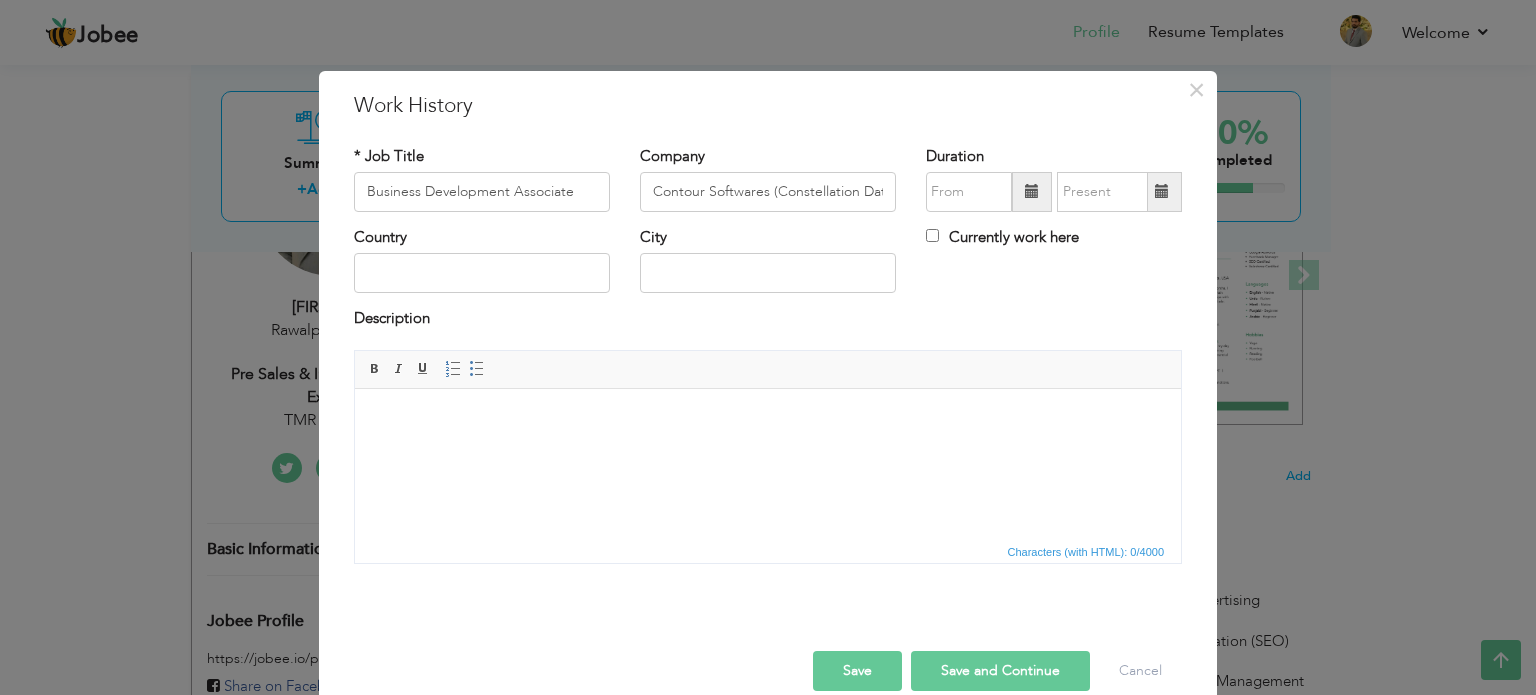 click at bounding box center [1032, 191] 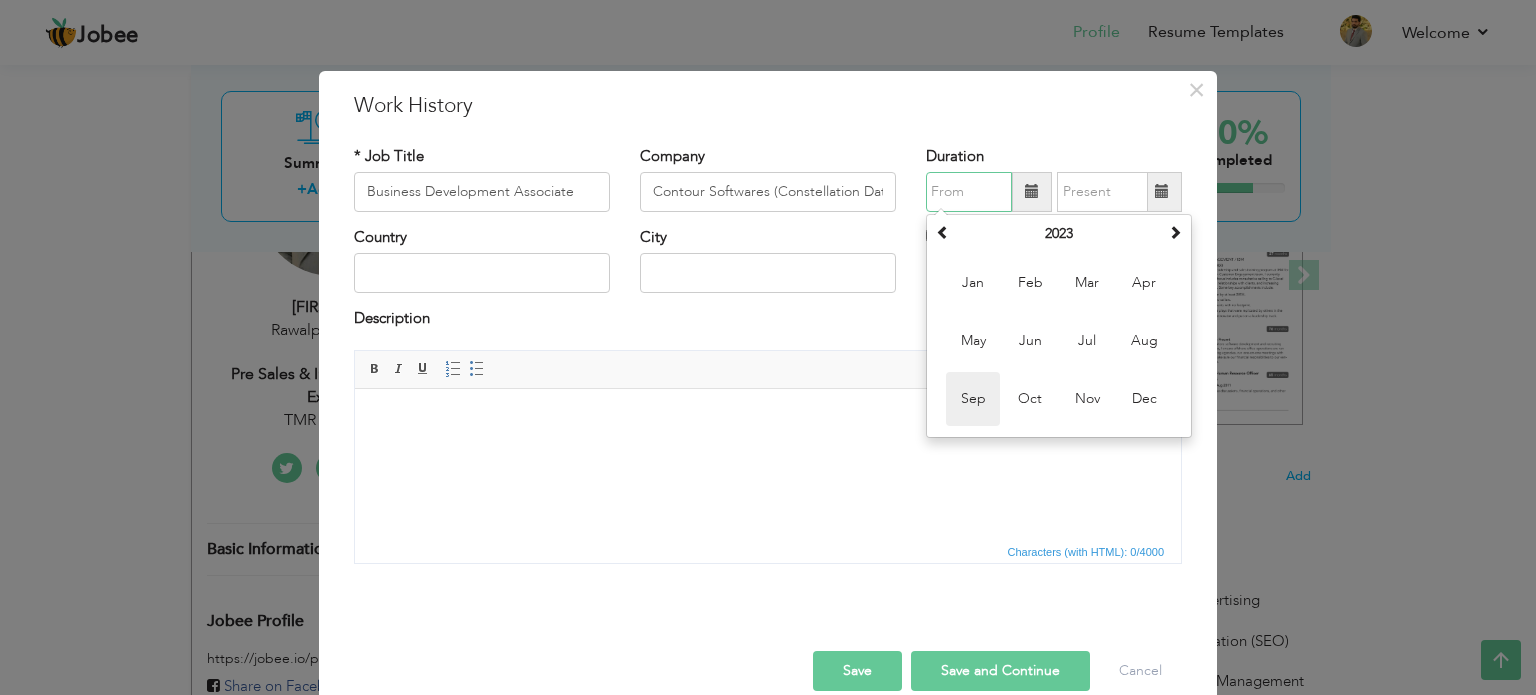 click on "Sep" at bounding box center [973, 399] 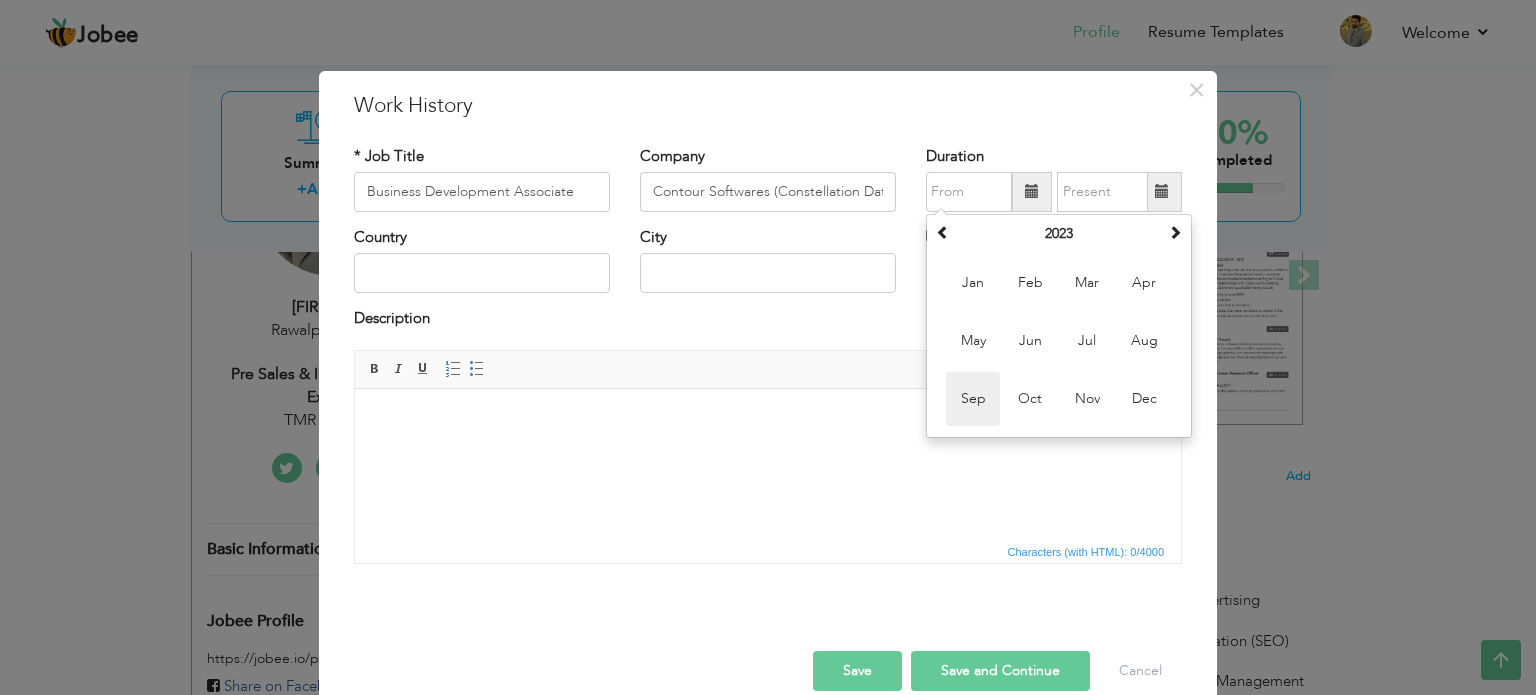 type on "09/2023" 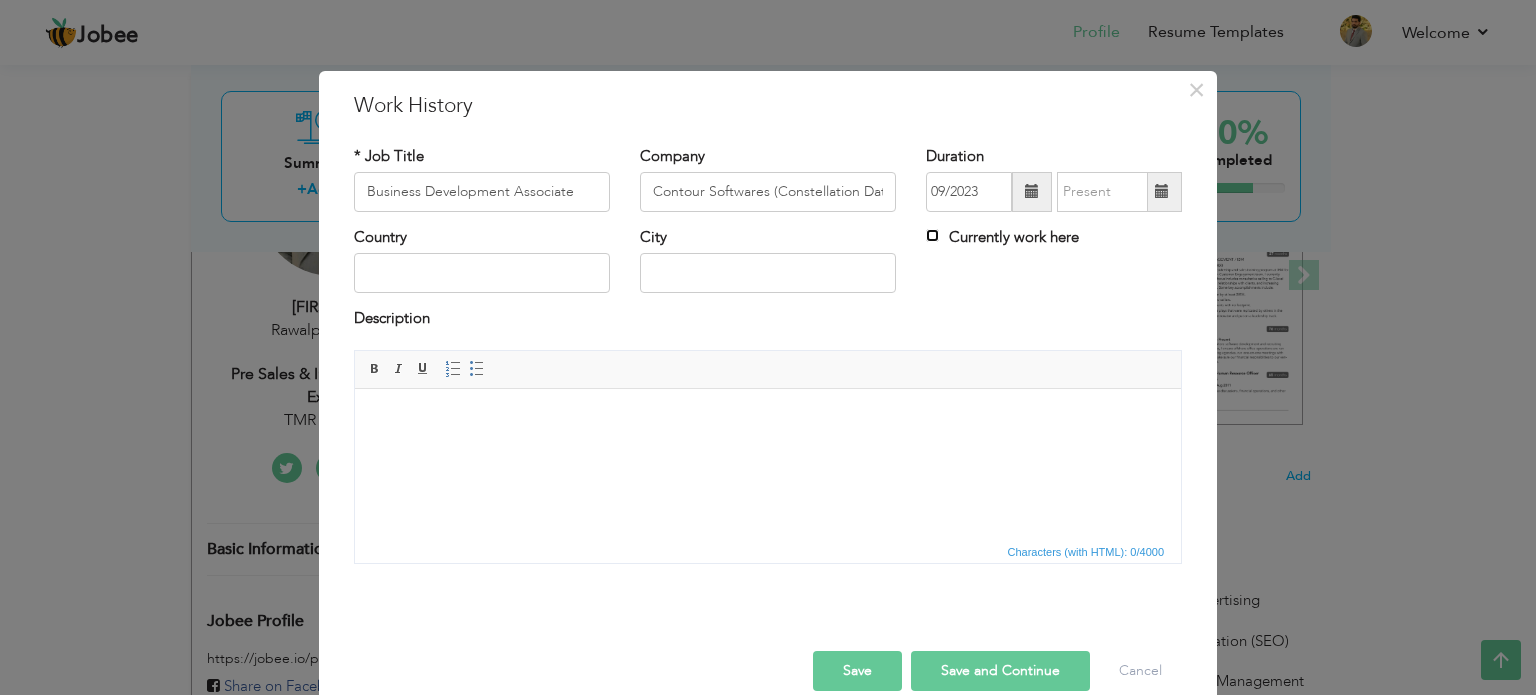 click on "Currently work here" at bounding box center (932, 235) 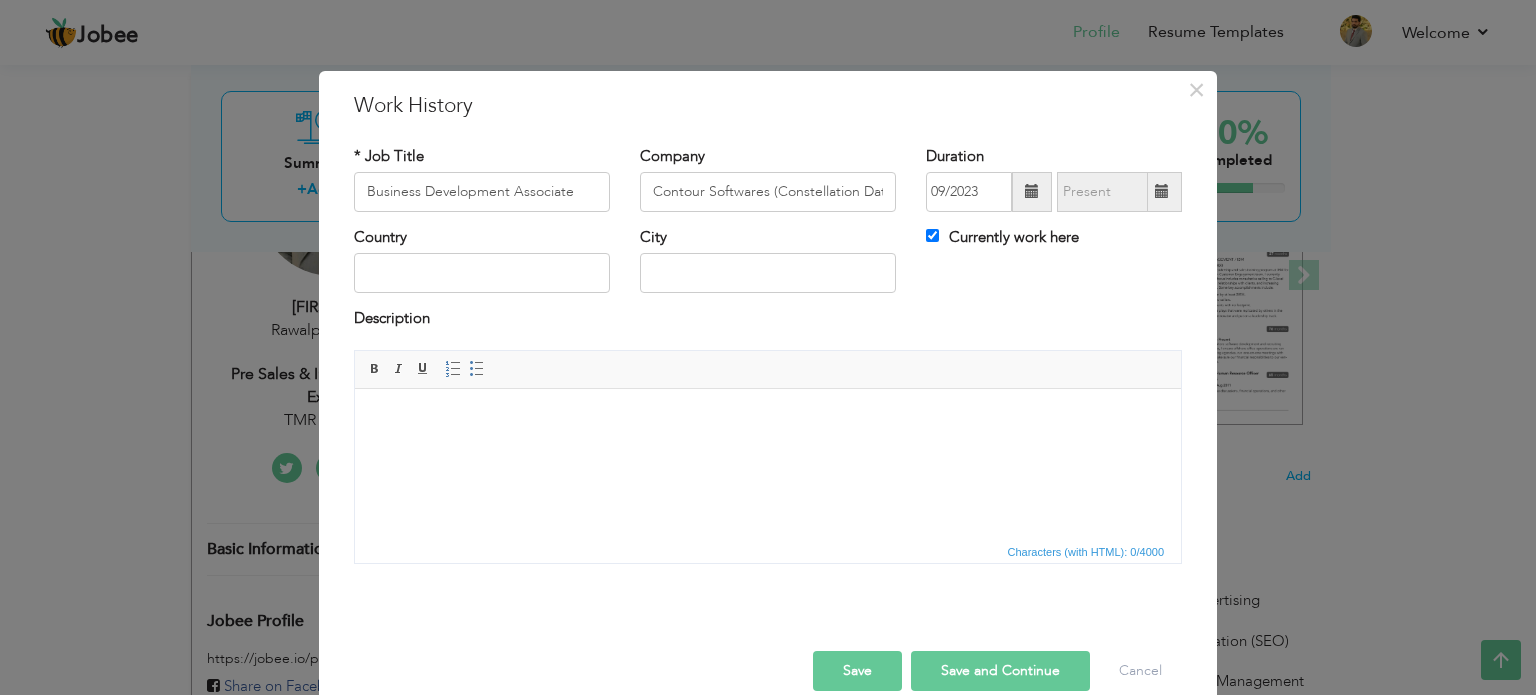 click on "Country
City
Currently work here" at bounding box center [768, 267] 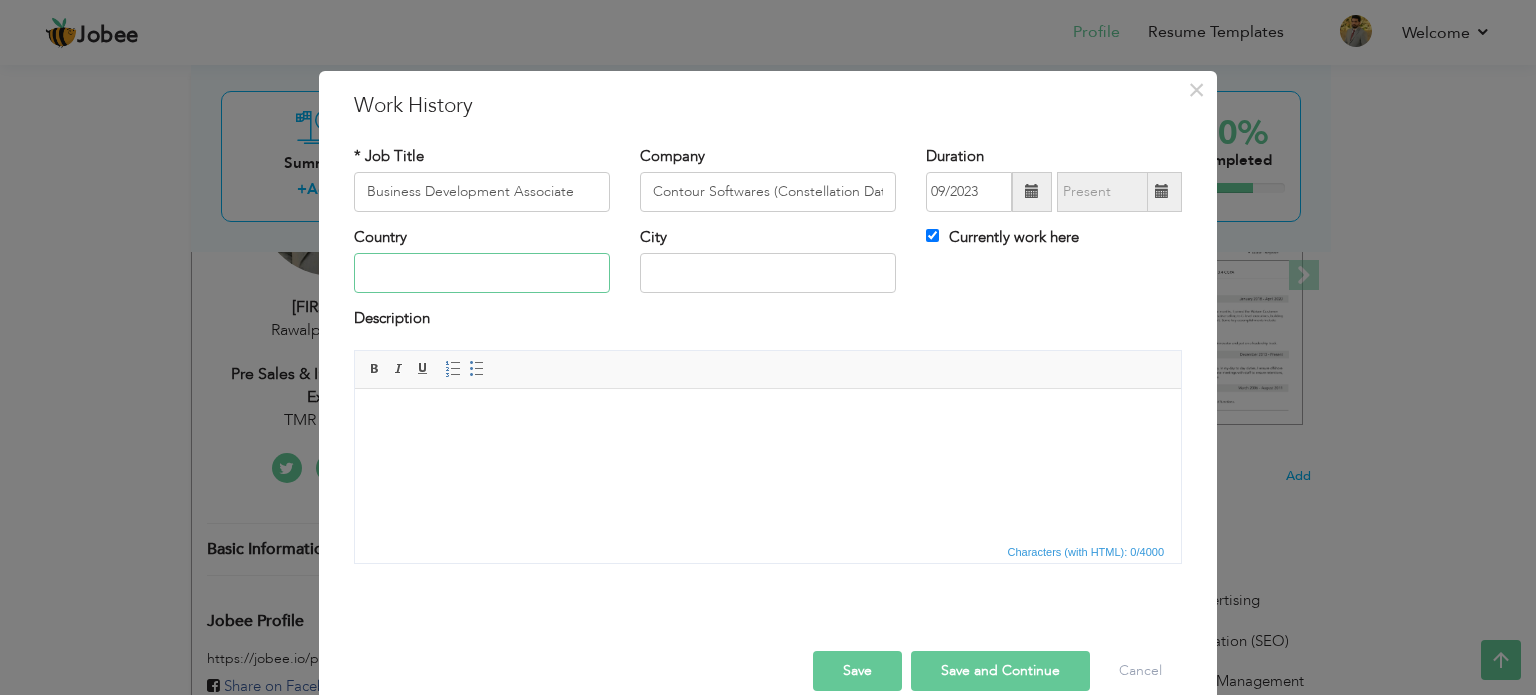 click at bounding box center (482, 273) 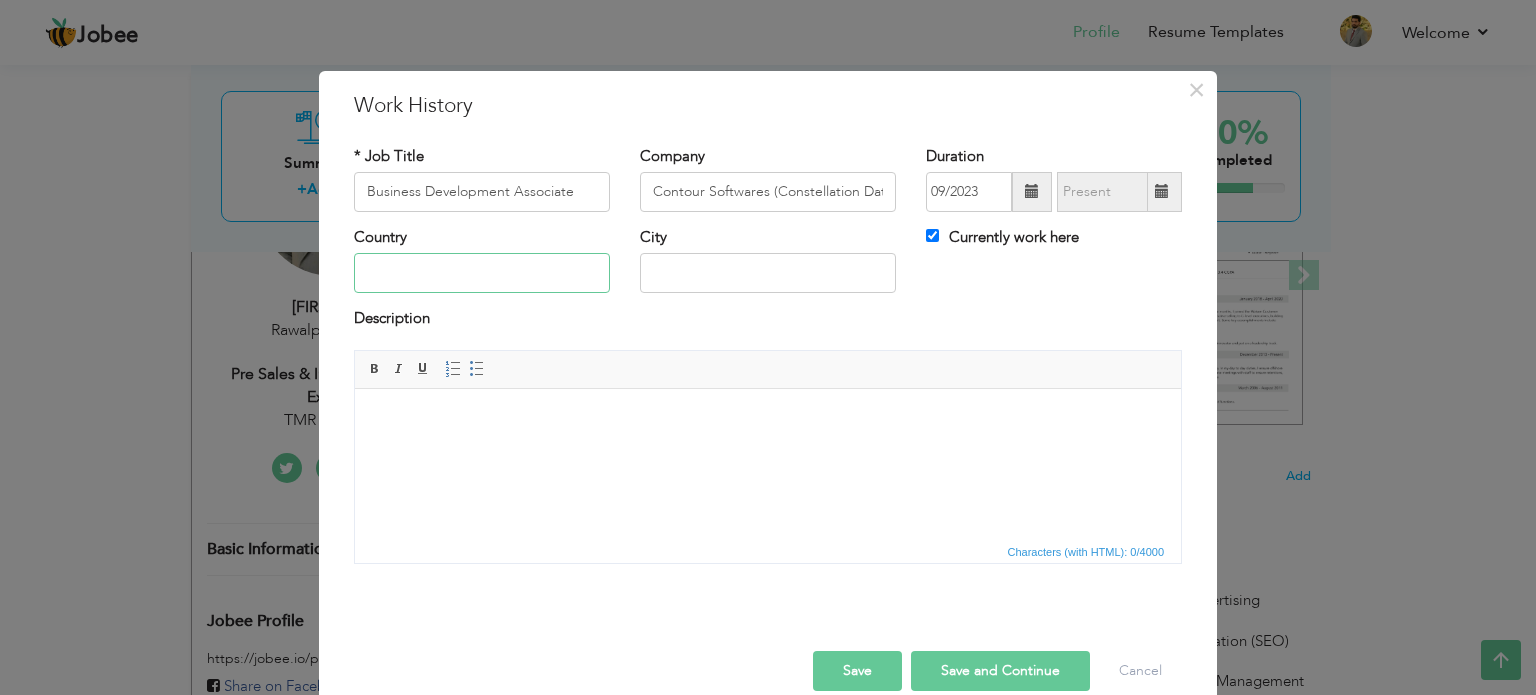 type on "Pakistan" 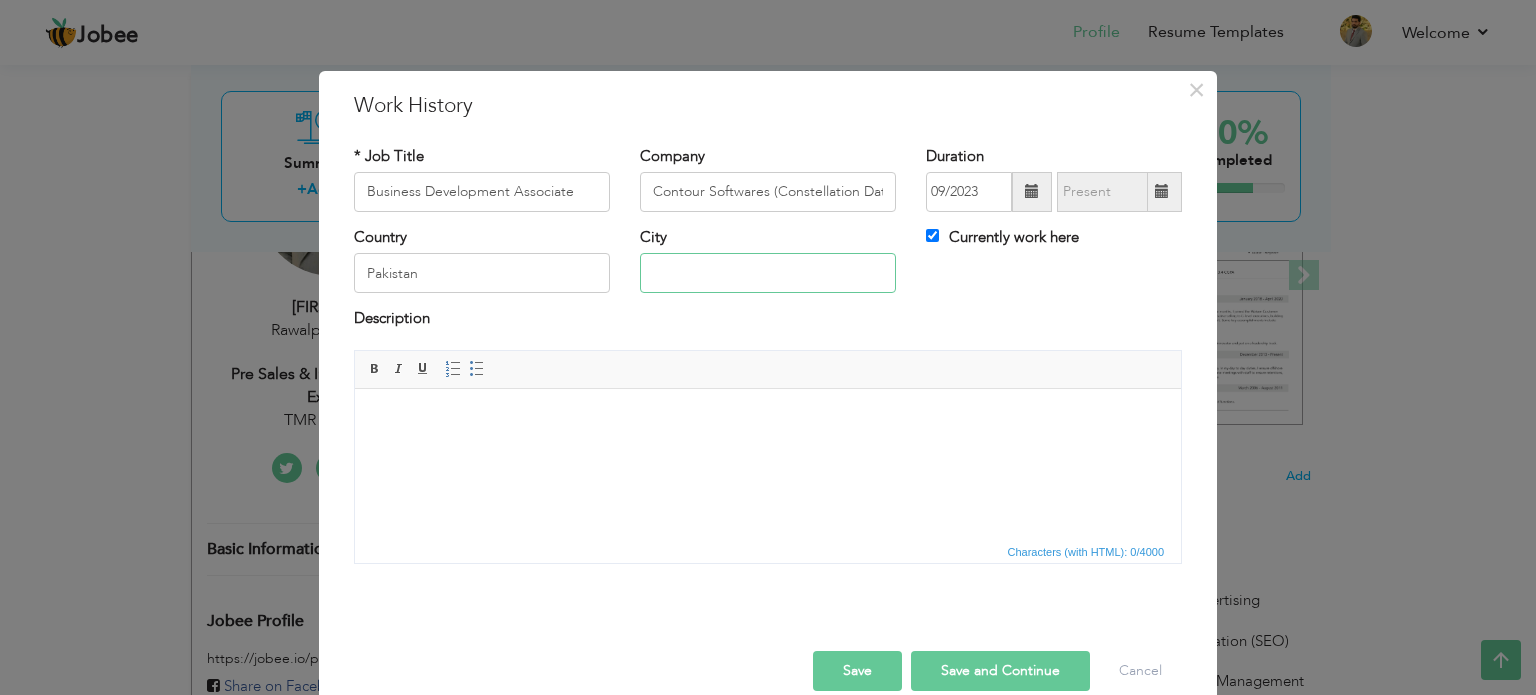 type on "Rawalpindi" 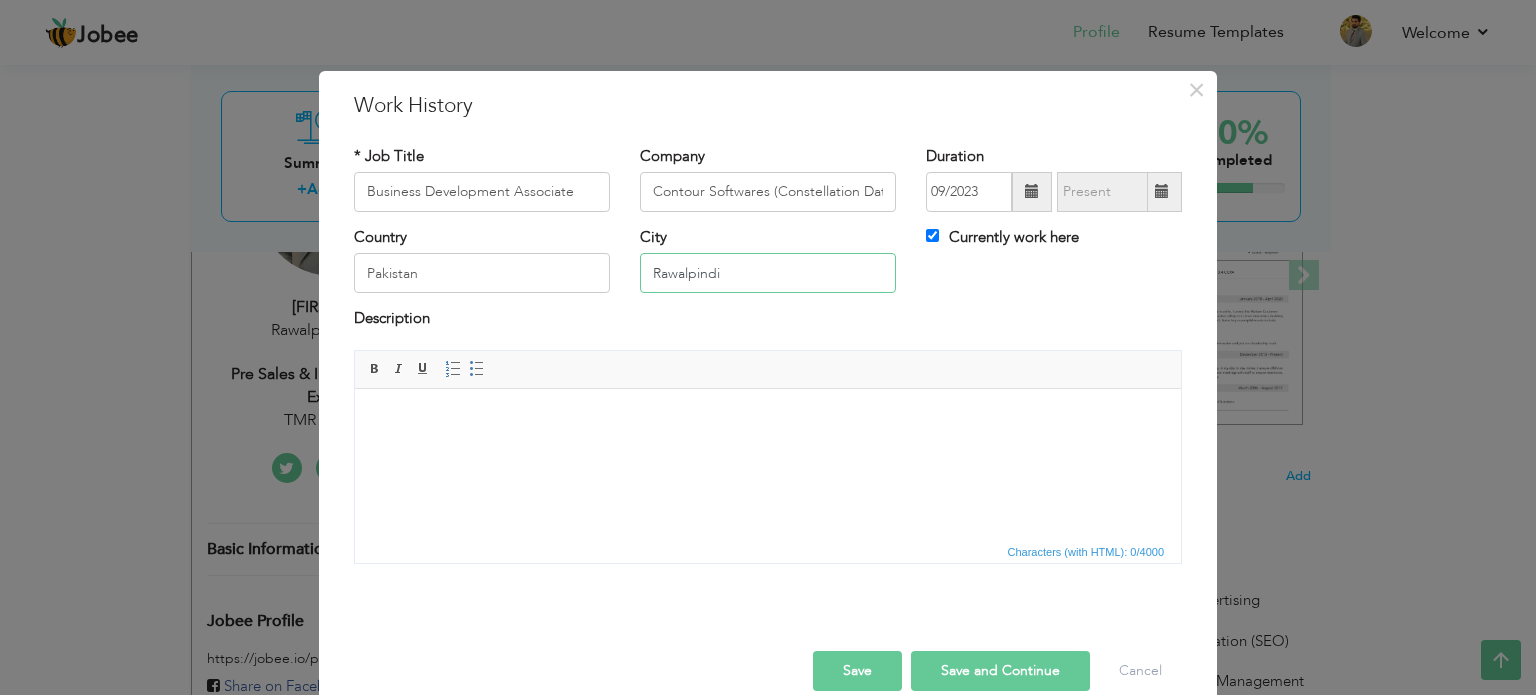 click on "Rawalpindi" at bounding box center [768, 273] 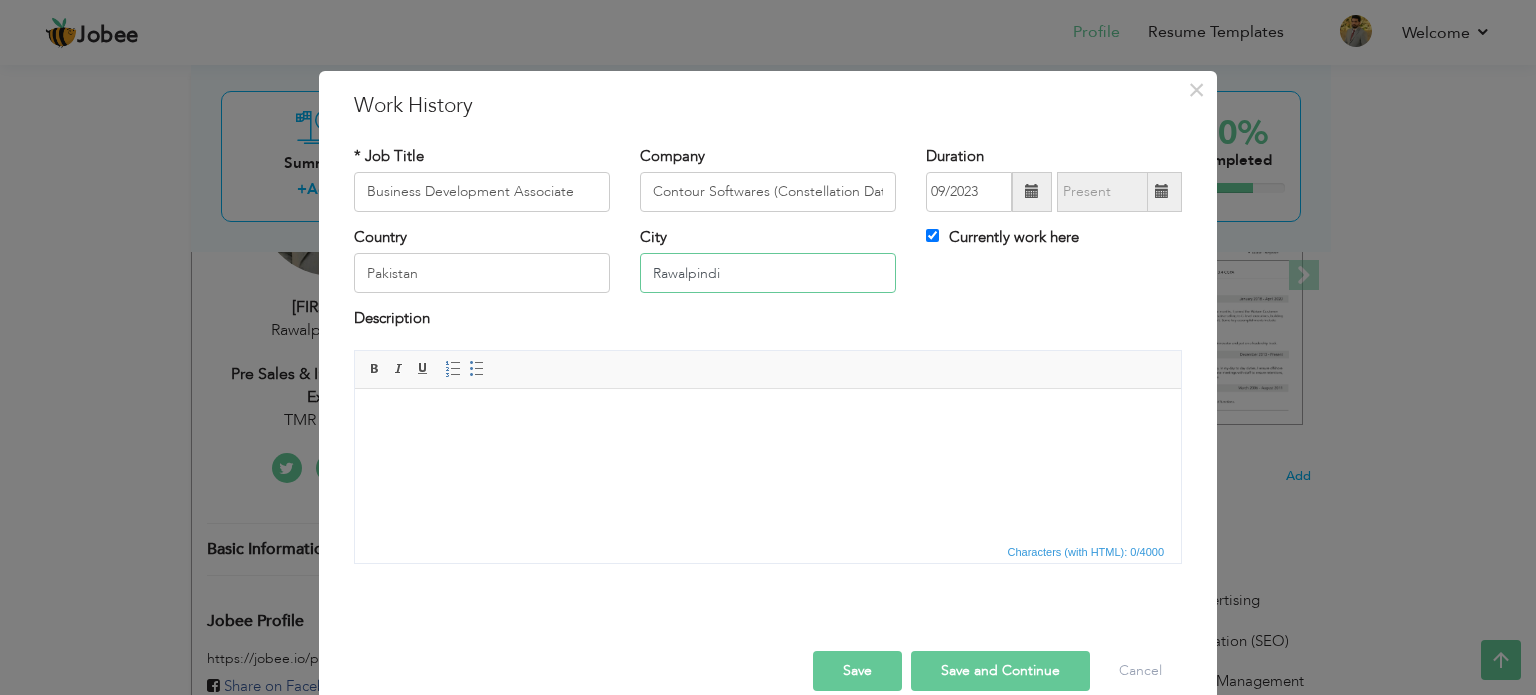 drag, startPoint x: 721, startPoint y: 266, endPoint x: 427, endPoint y: 288, distance: 294.822 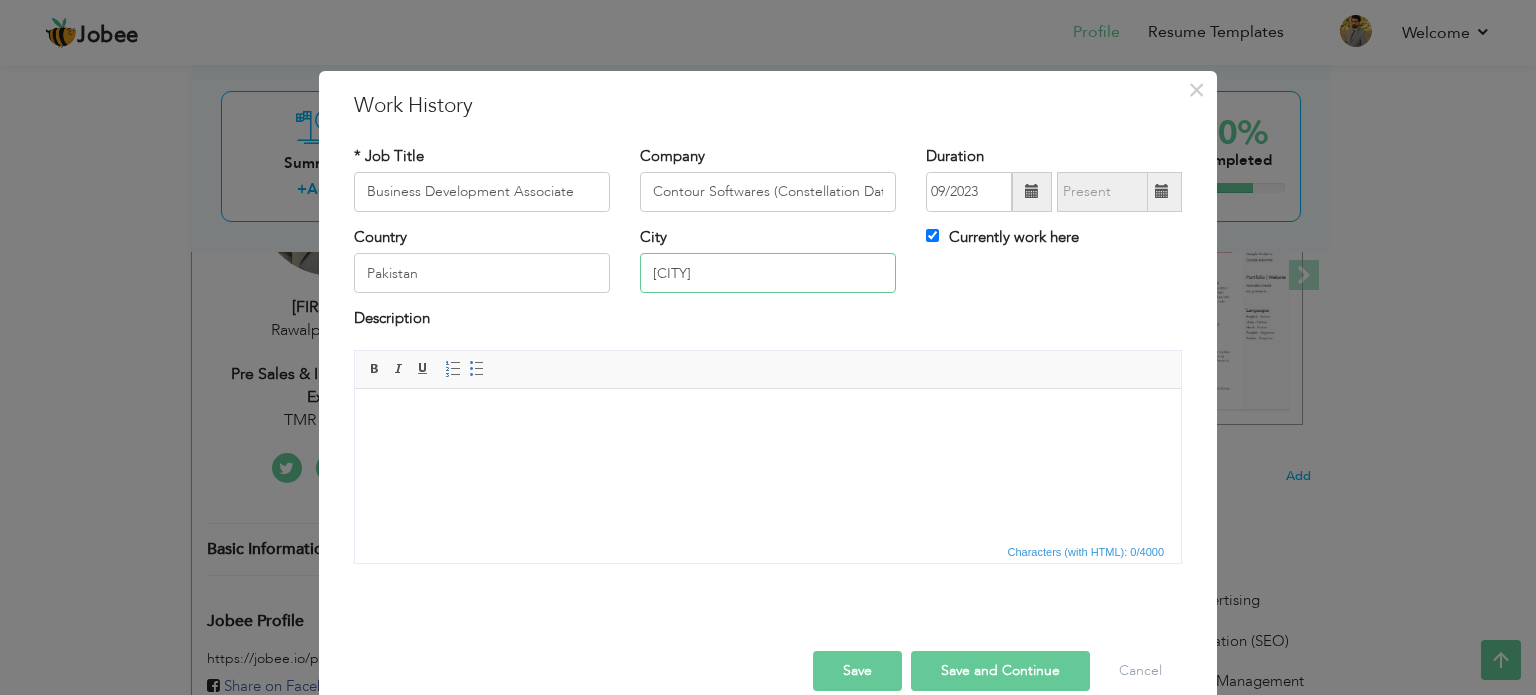 type on "Islamabad" 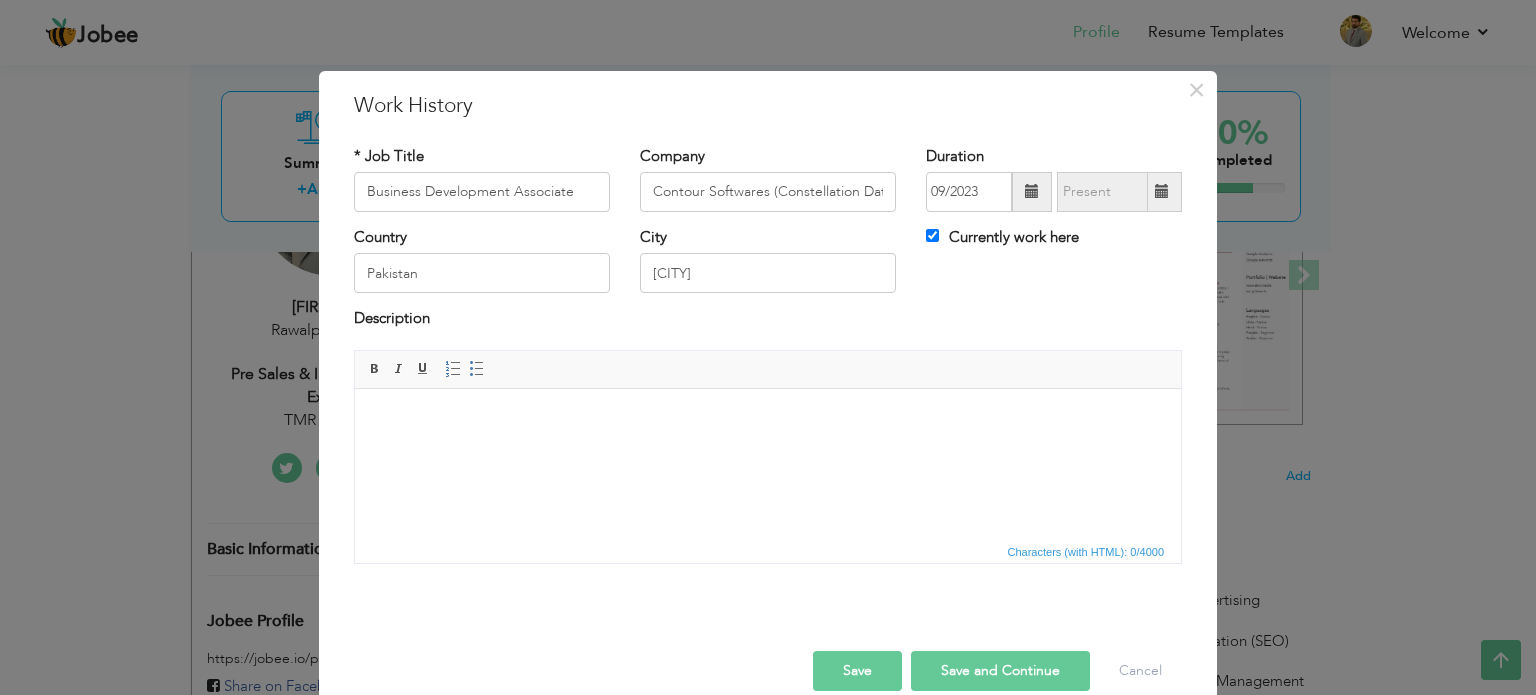 click at bounding box center (768, 418) 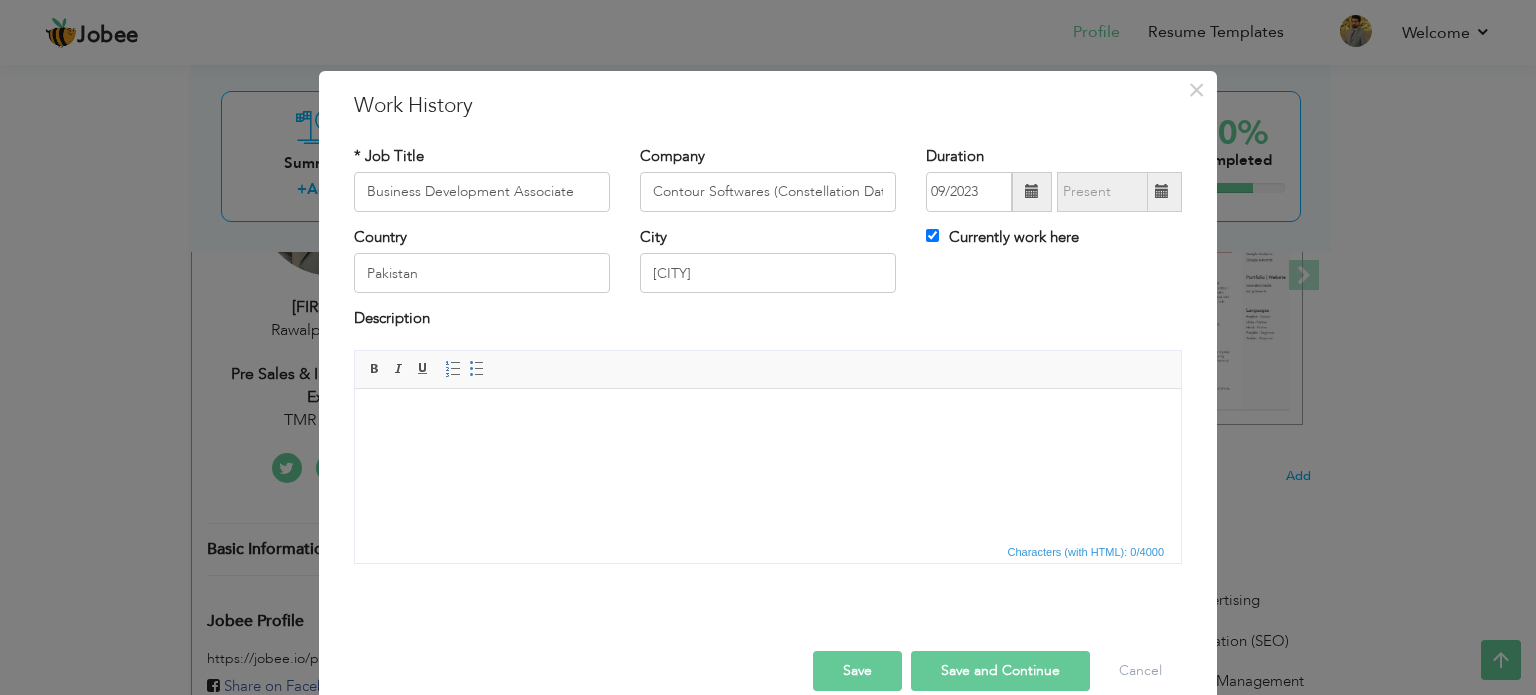 click at bounding box center [768, 418] 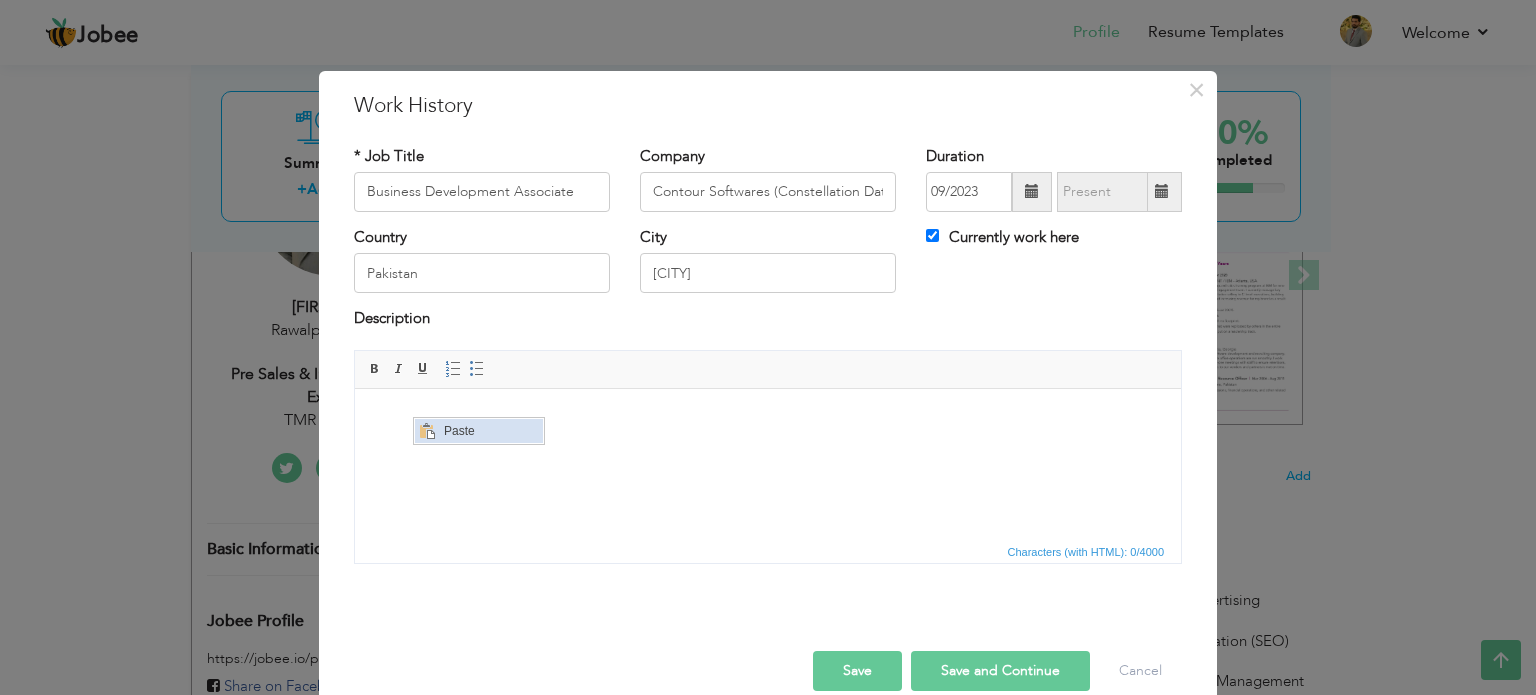 click on "Paste" at bounding box center [491, 430] 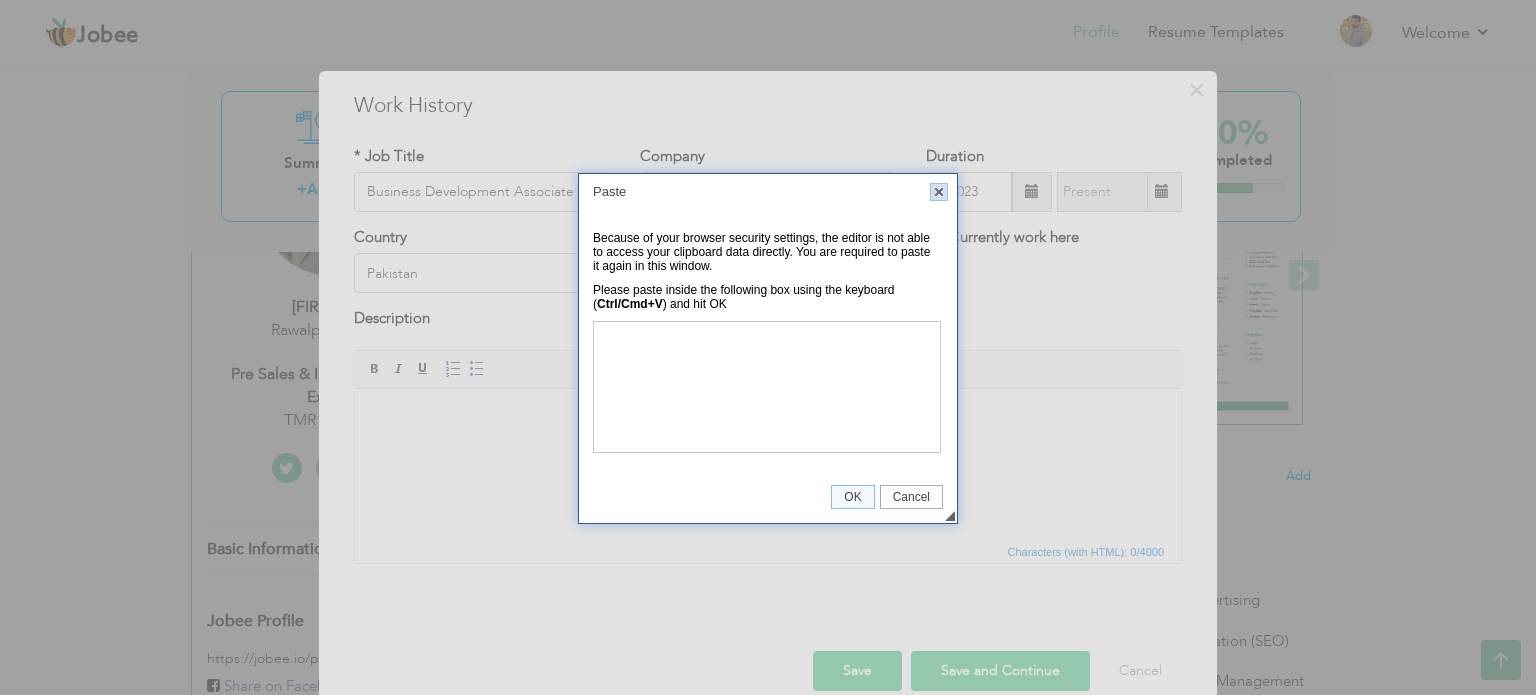 click on "X" at bounding box center [939, 192] 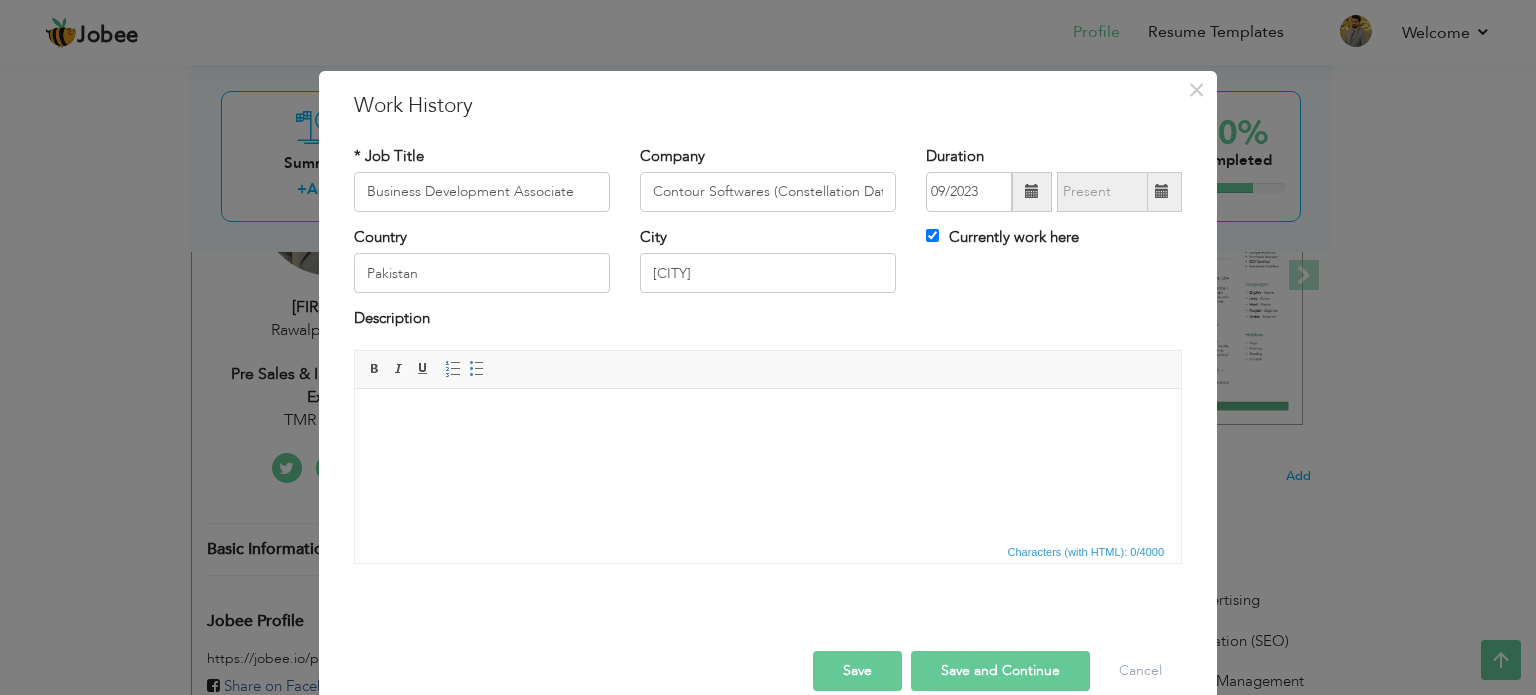 click at bounding box center [768, 418] 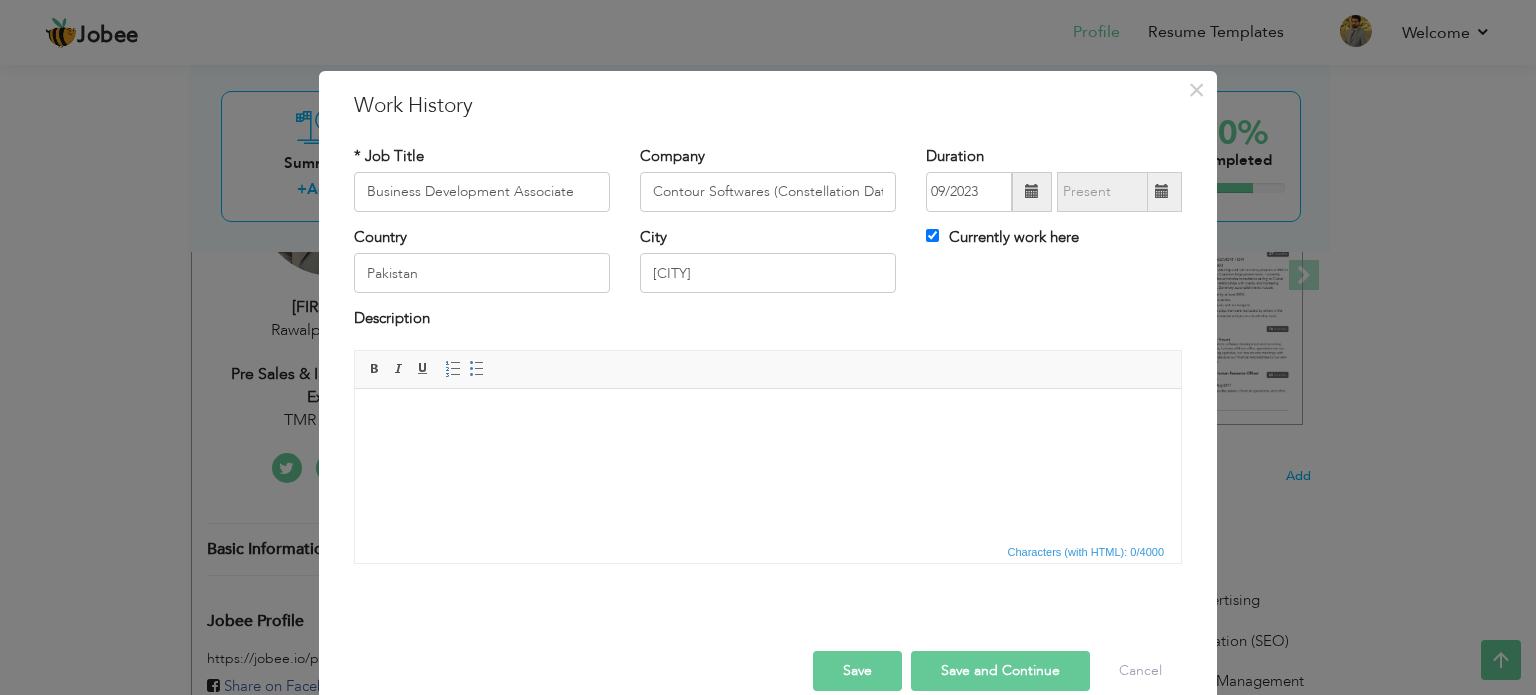 click at bounding box center (768, 418) 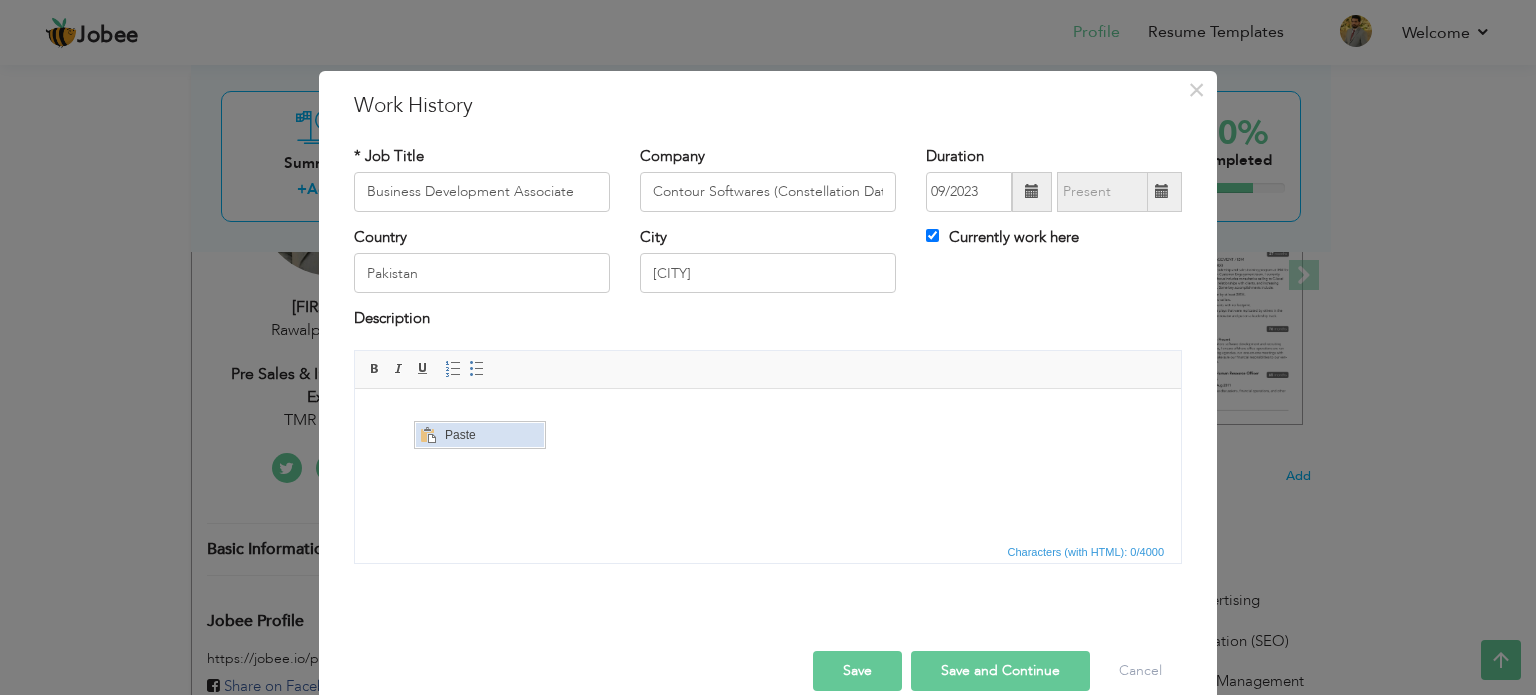 click on "Paste" at bounding box center [492, 434] 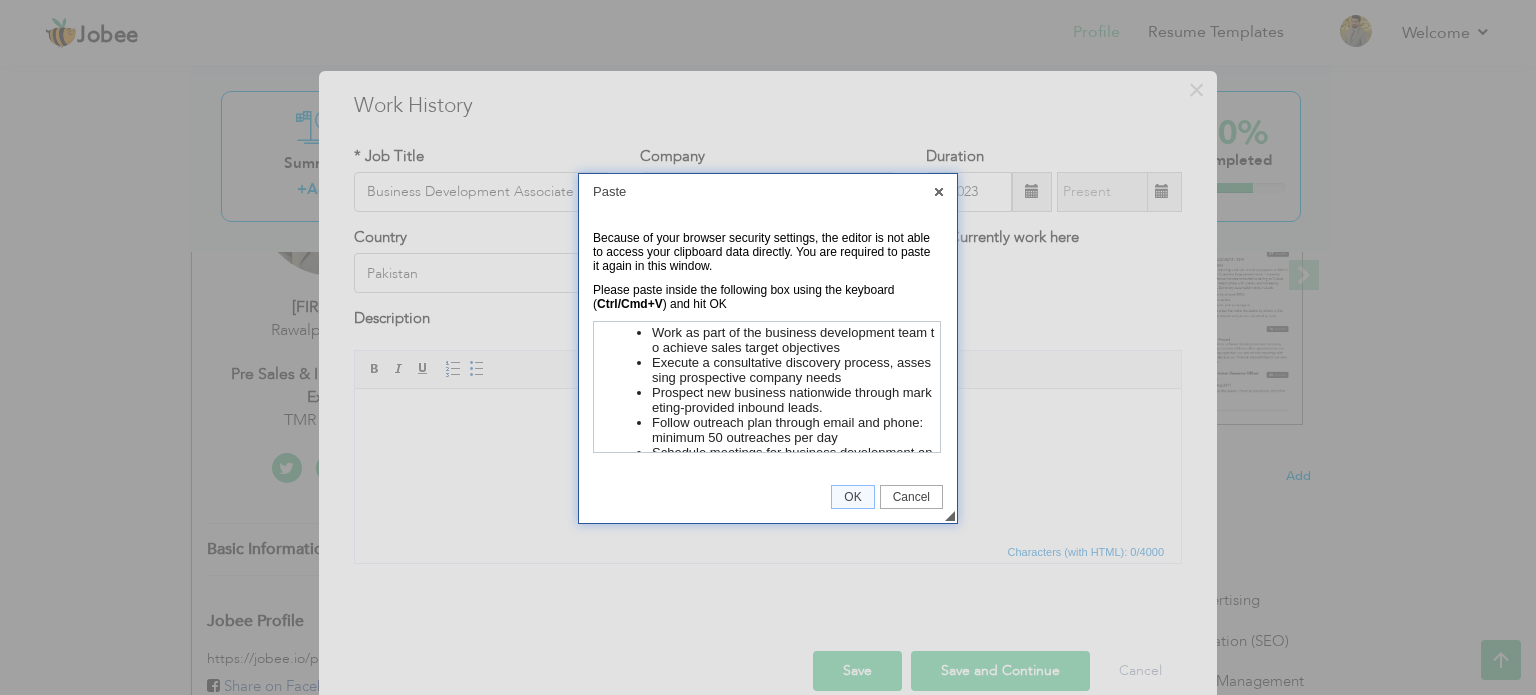 scroll, scrollTop: 130, scrollLeft: 0, axis: vertical 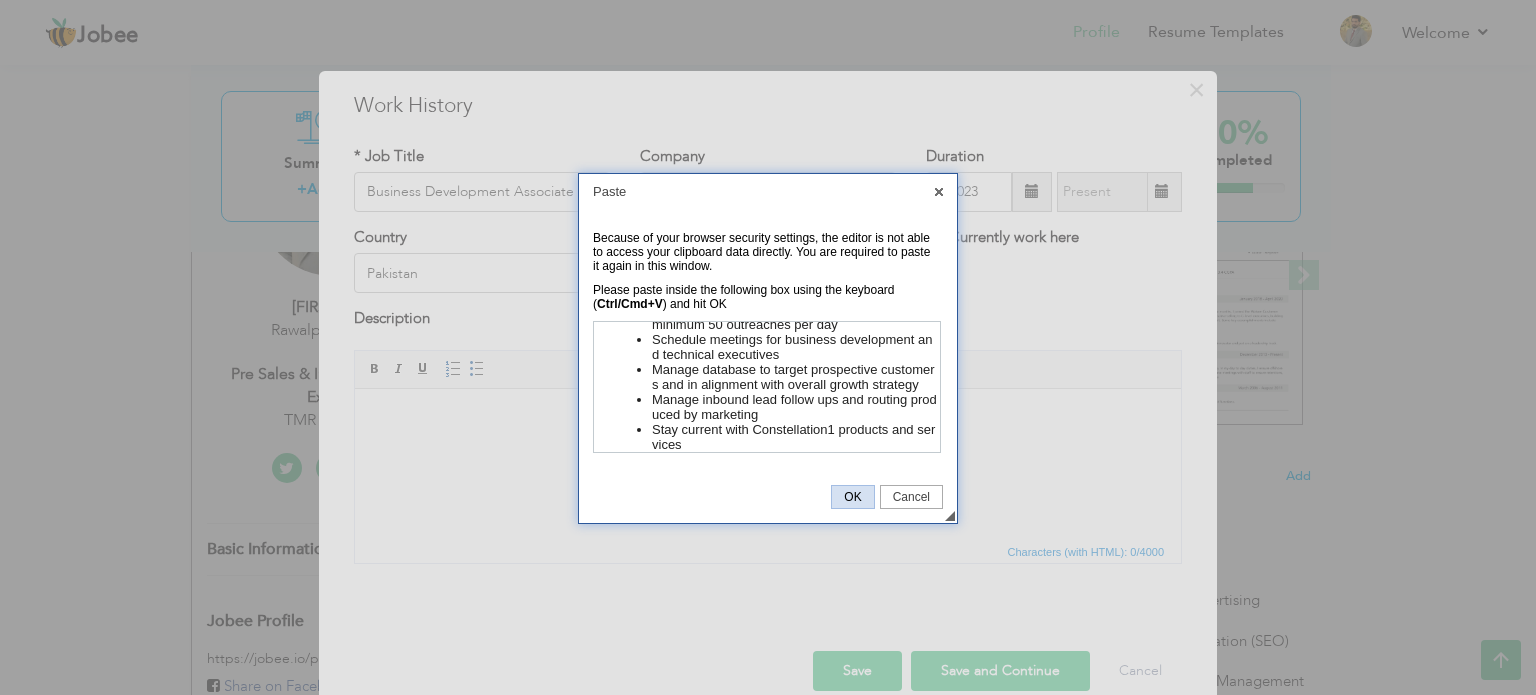 click on "OK" at bounding box center [852, 497] 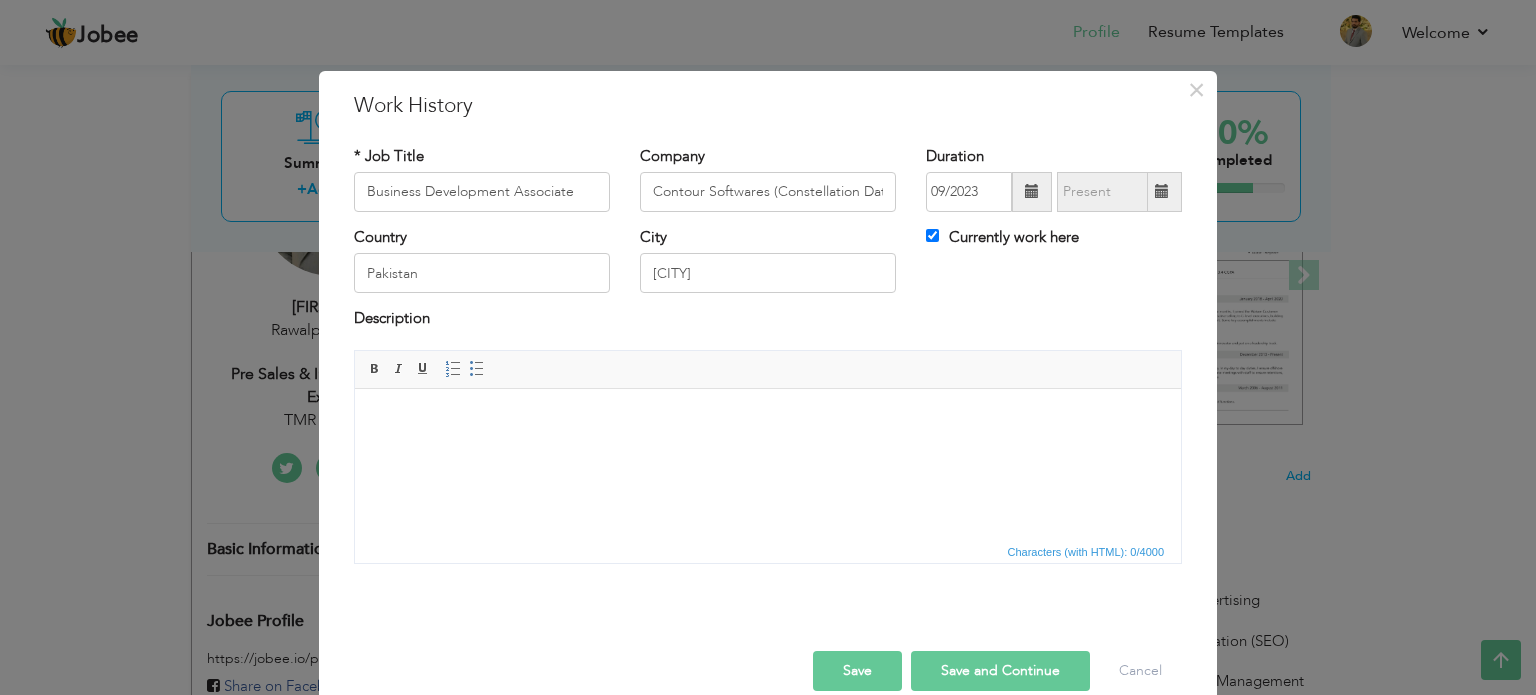 click at bounding box center (768, 418) 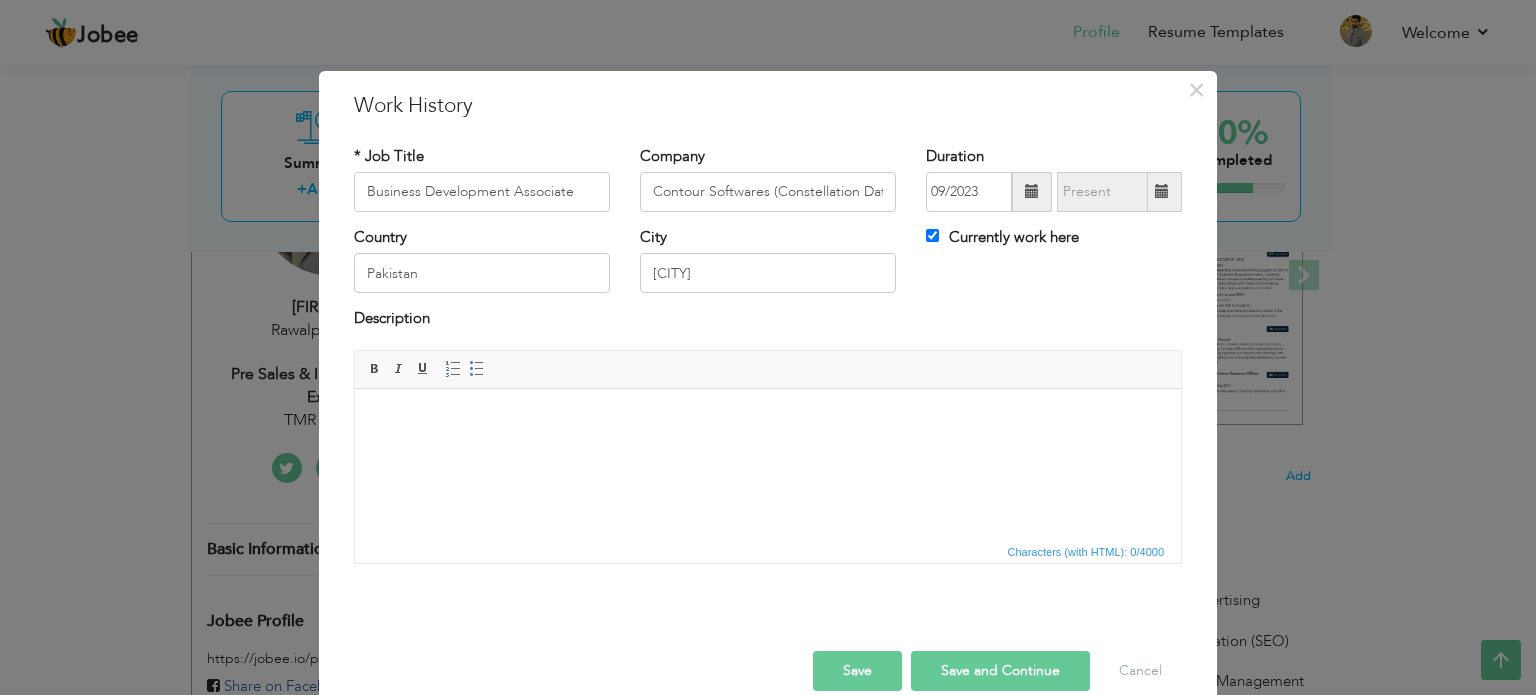 click at bounding box center [768, 418] 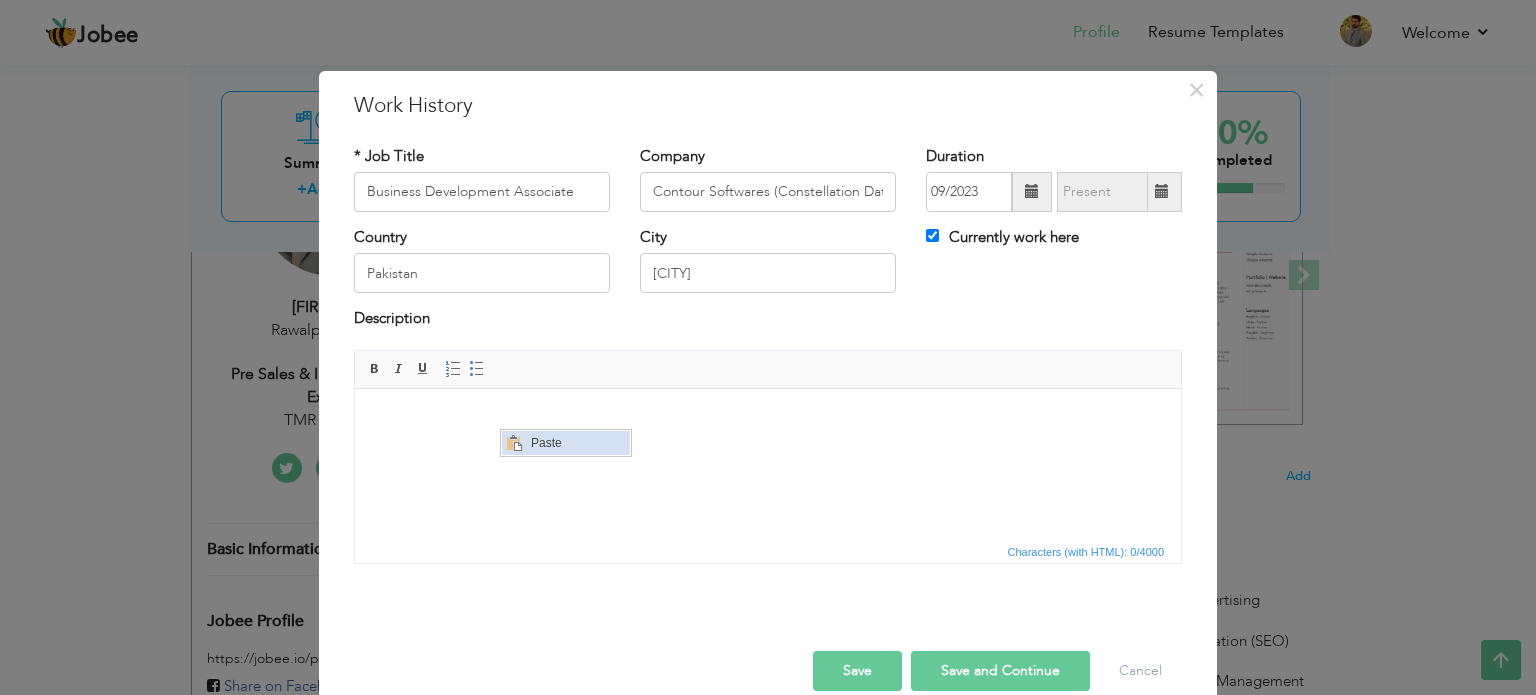 click on "Paste" at bounding box center (578, 442) 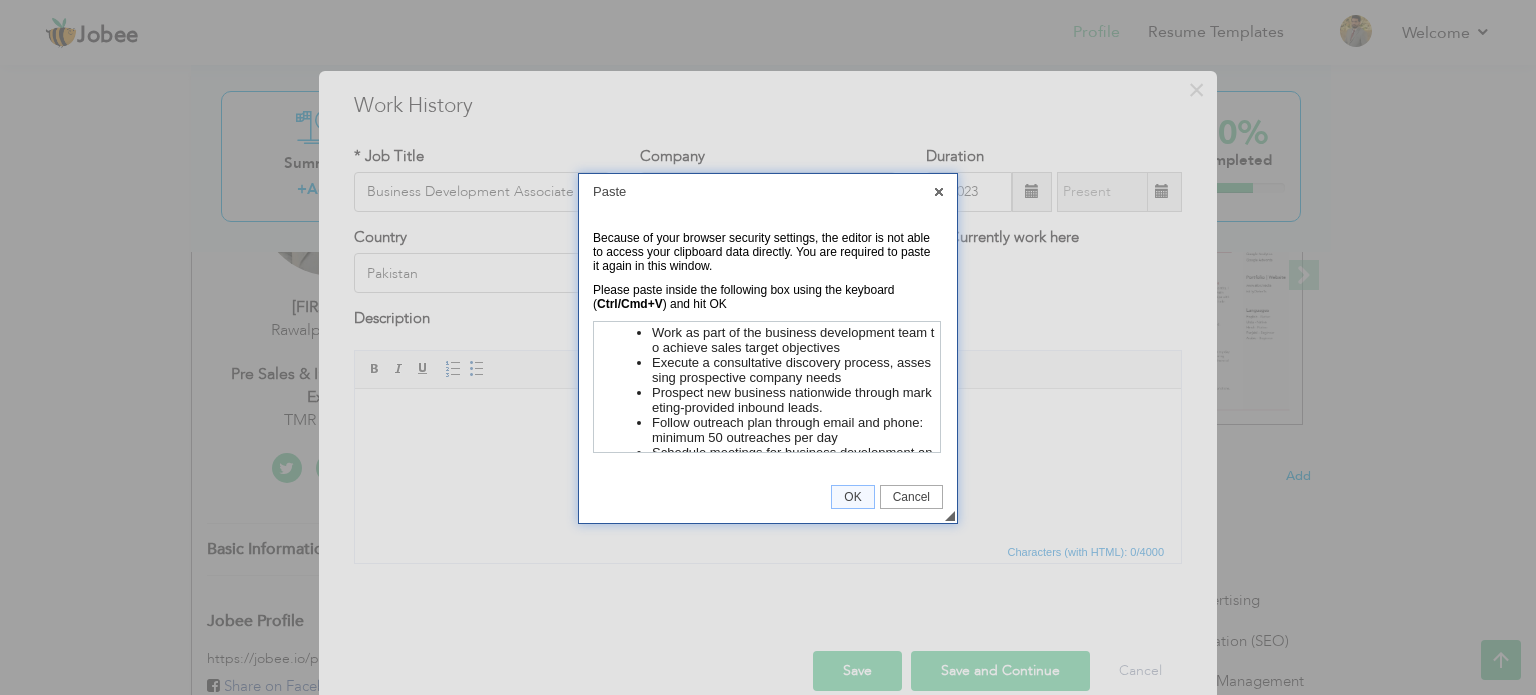 scroll, scrollTop: 130, scrollLeft: 0, axis: vertical 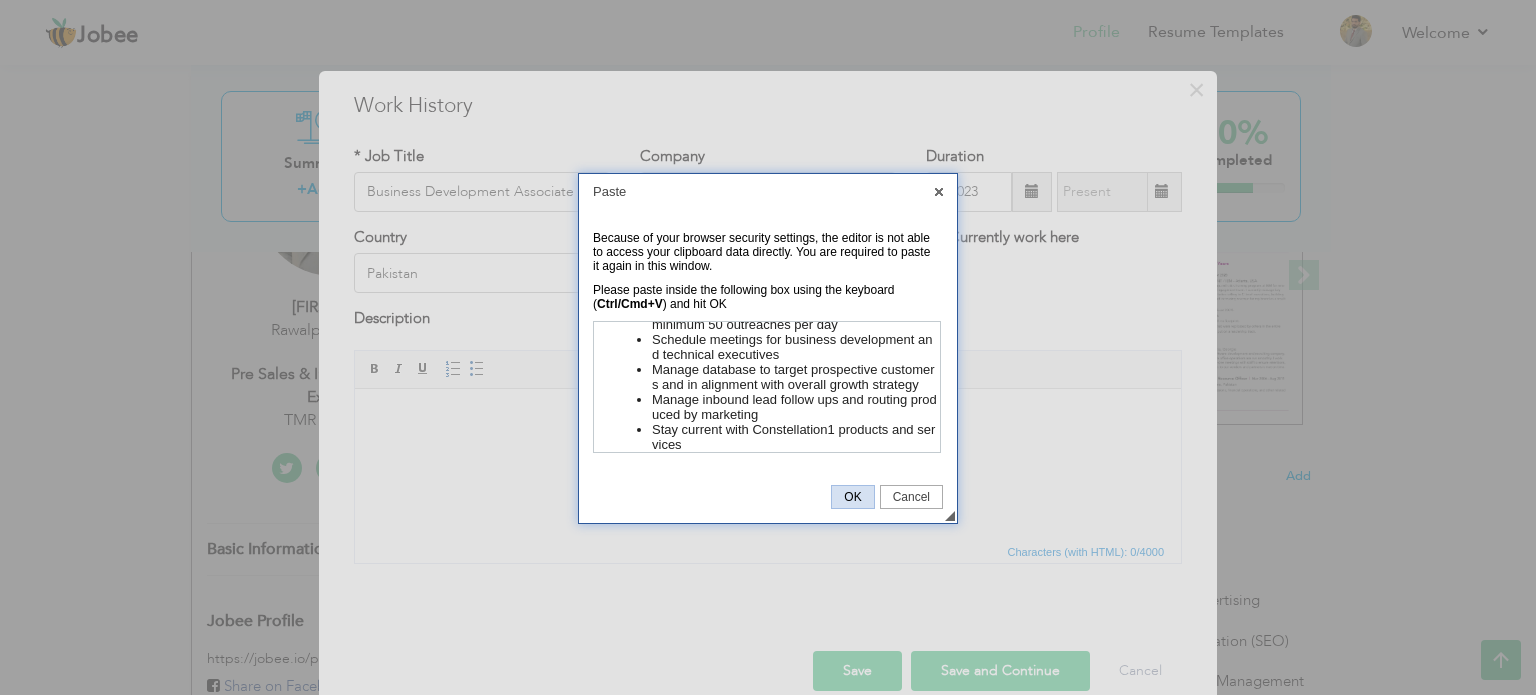 click on "OK" at bounding box center (852, 497) 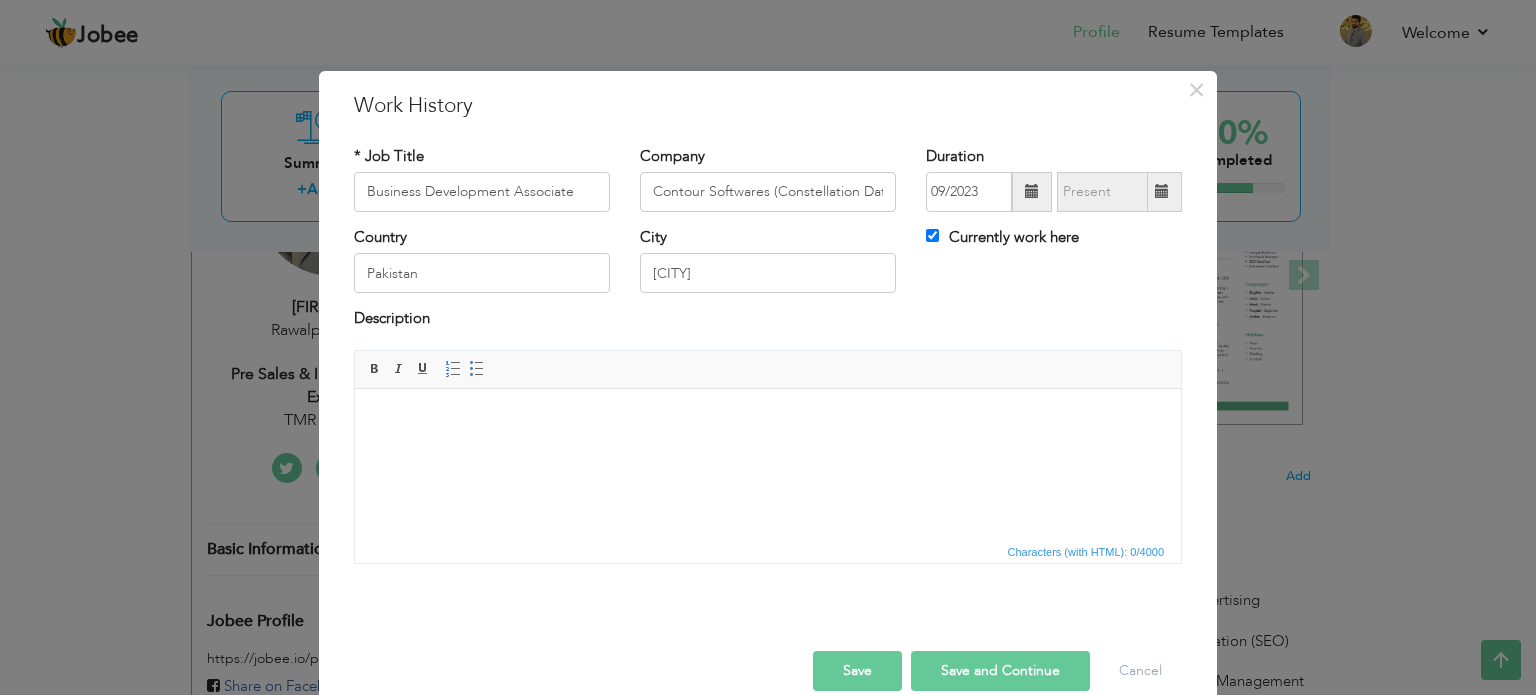 click at bounding box center (768, 418) 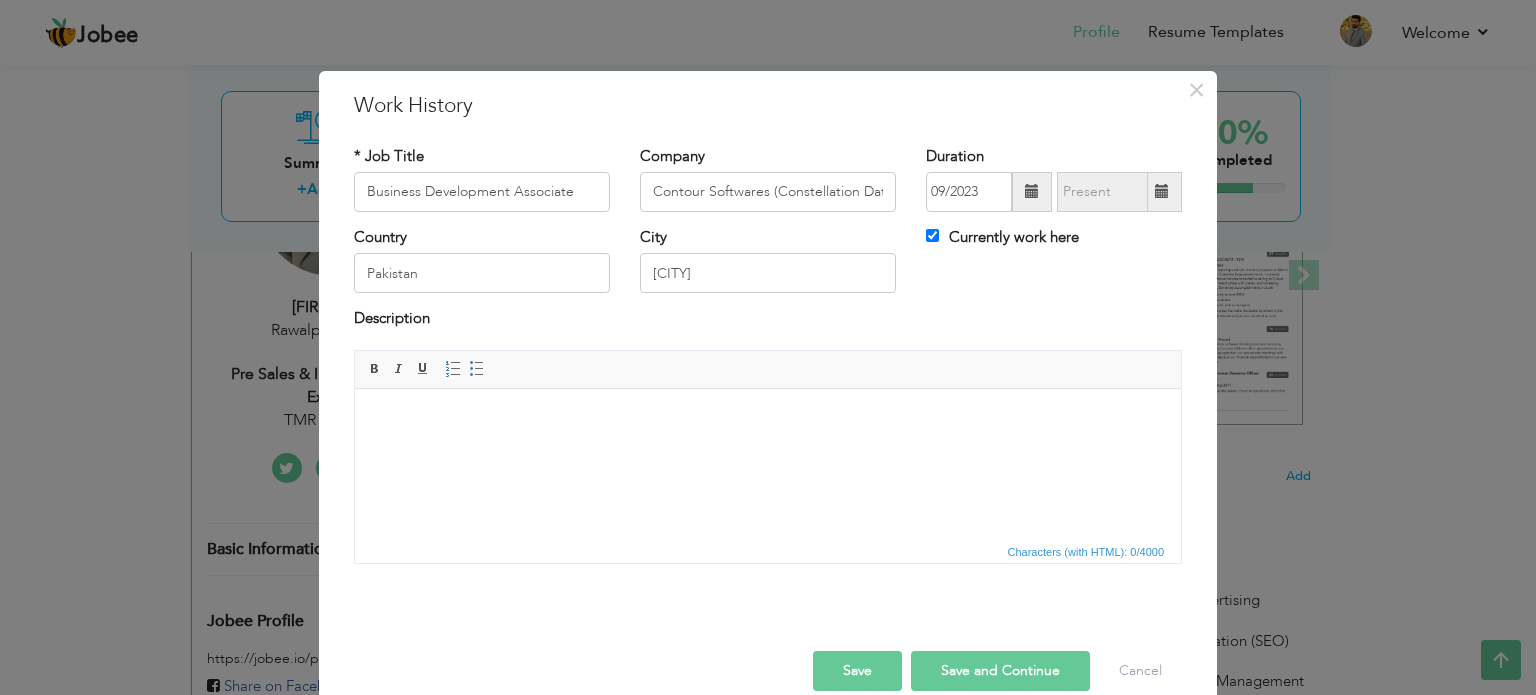 drag, startPoint x: 768, startPoint y: 435, endPoint x: 544, endPoint y: 419, distance: 224.5707 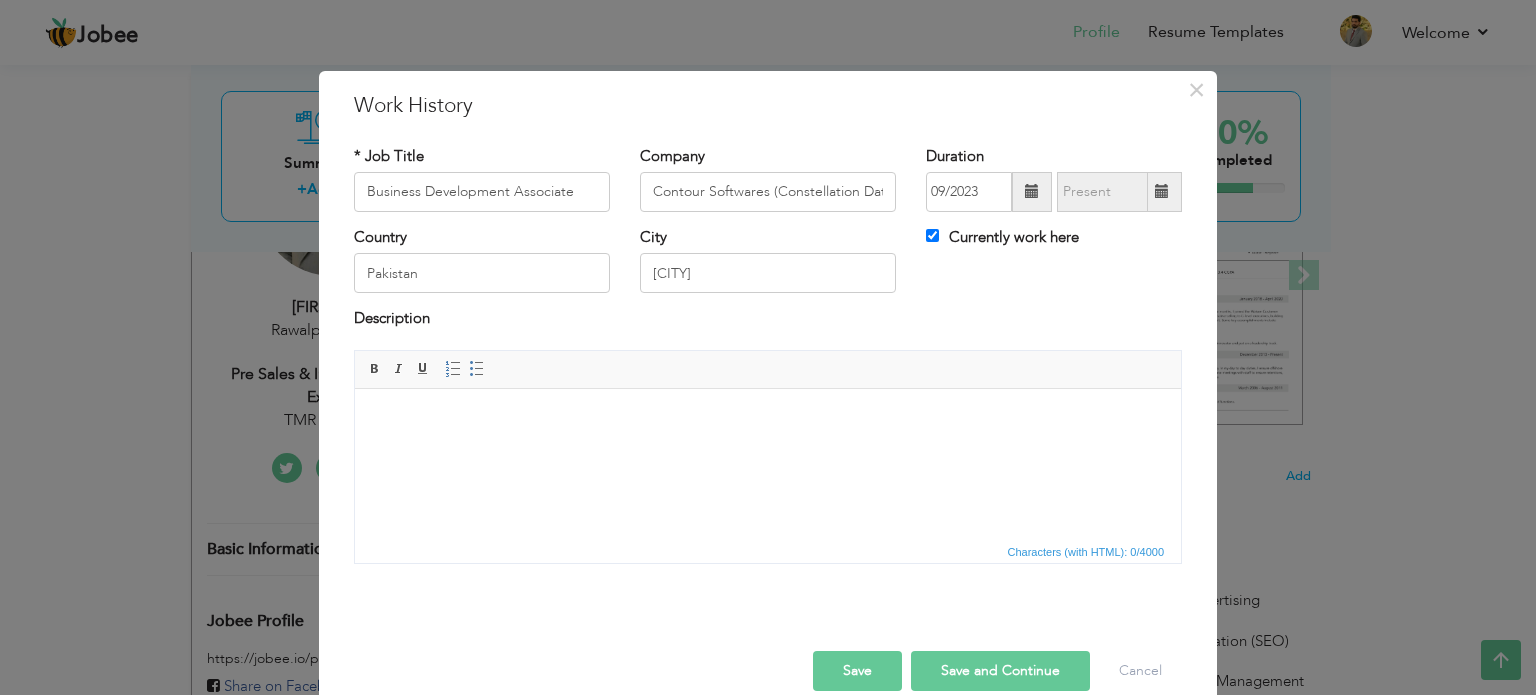 click at bounding box center (768, 418) 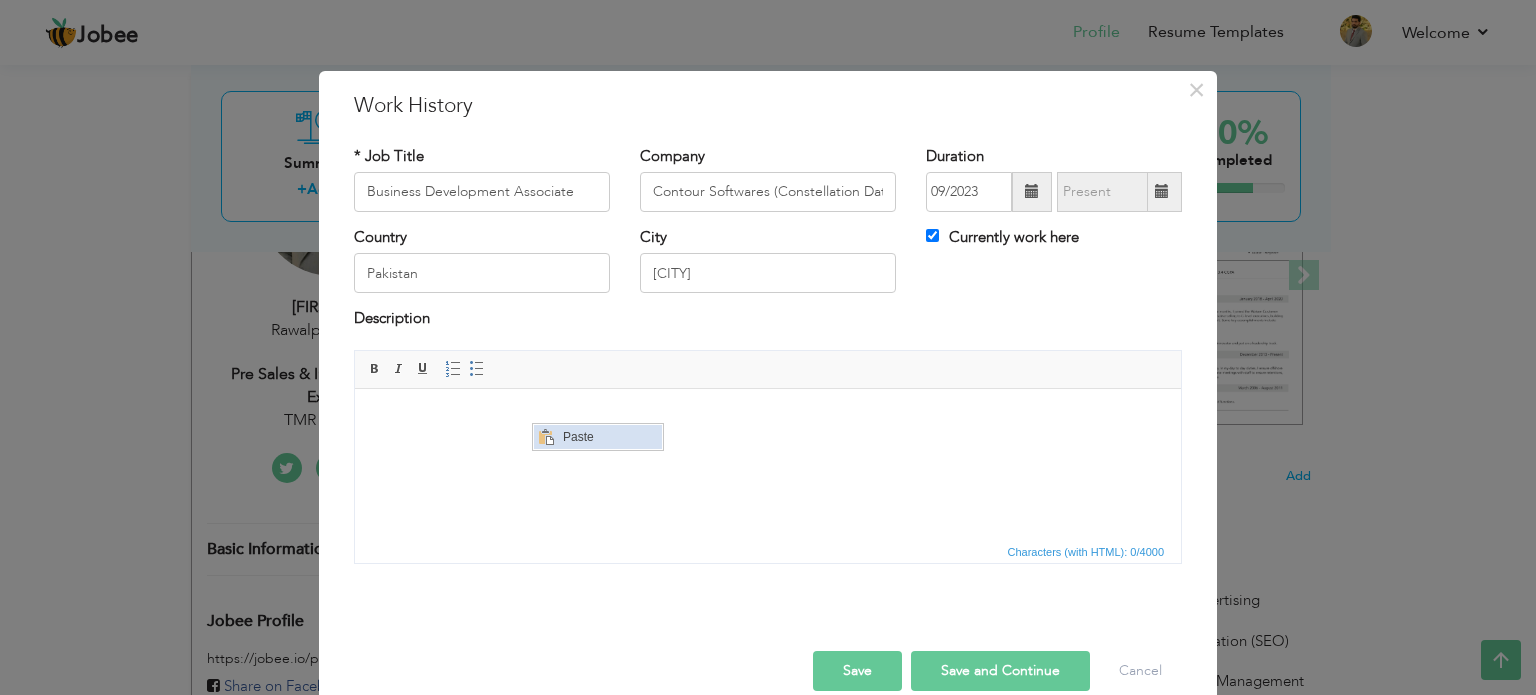 click on "Paste" at bounding box center [610, 436] 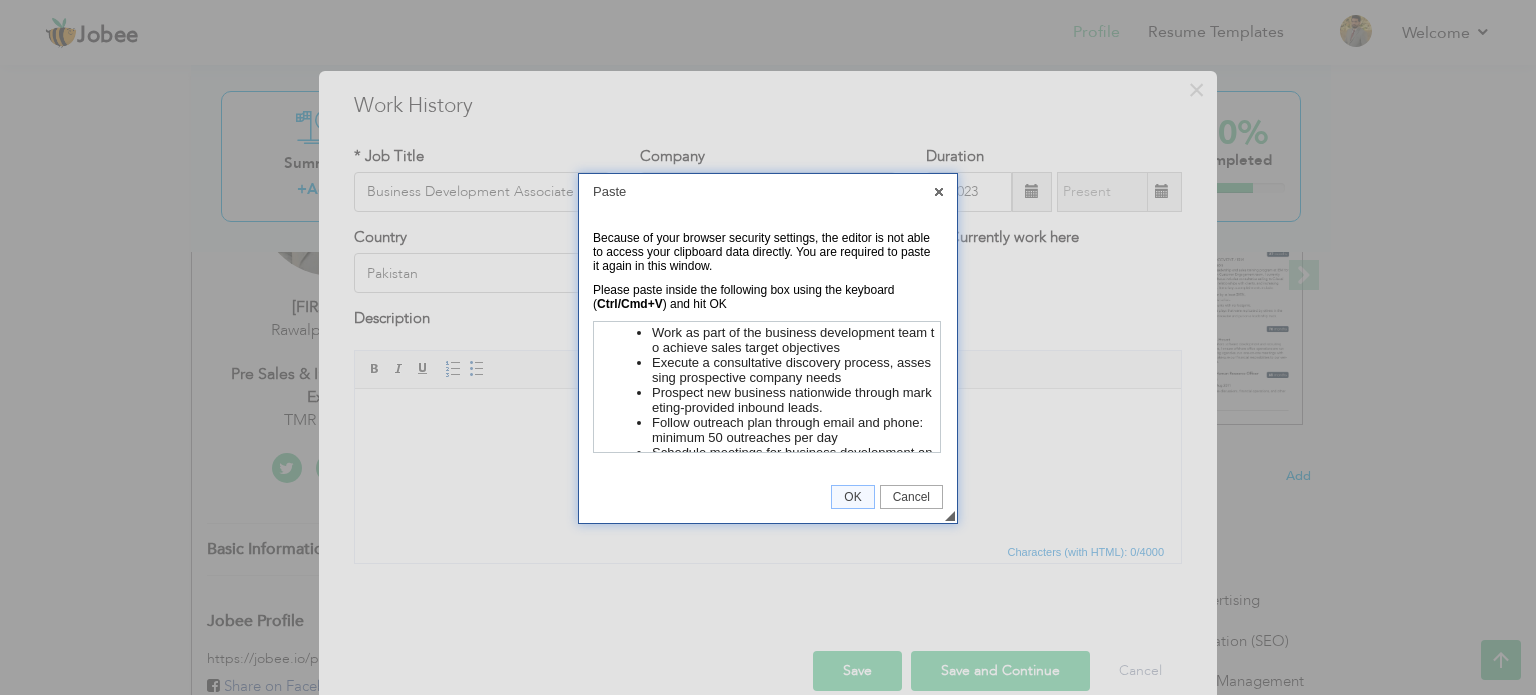 scroll, scrollTop: 130, scrollLeft: 0, axis: vertical 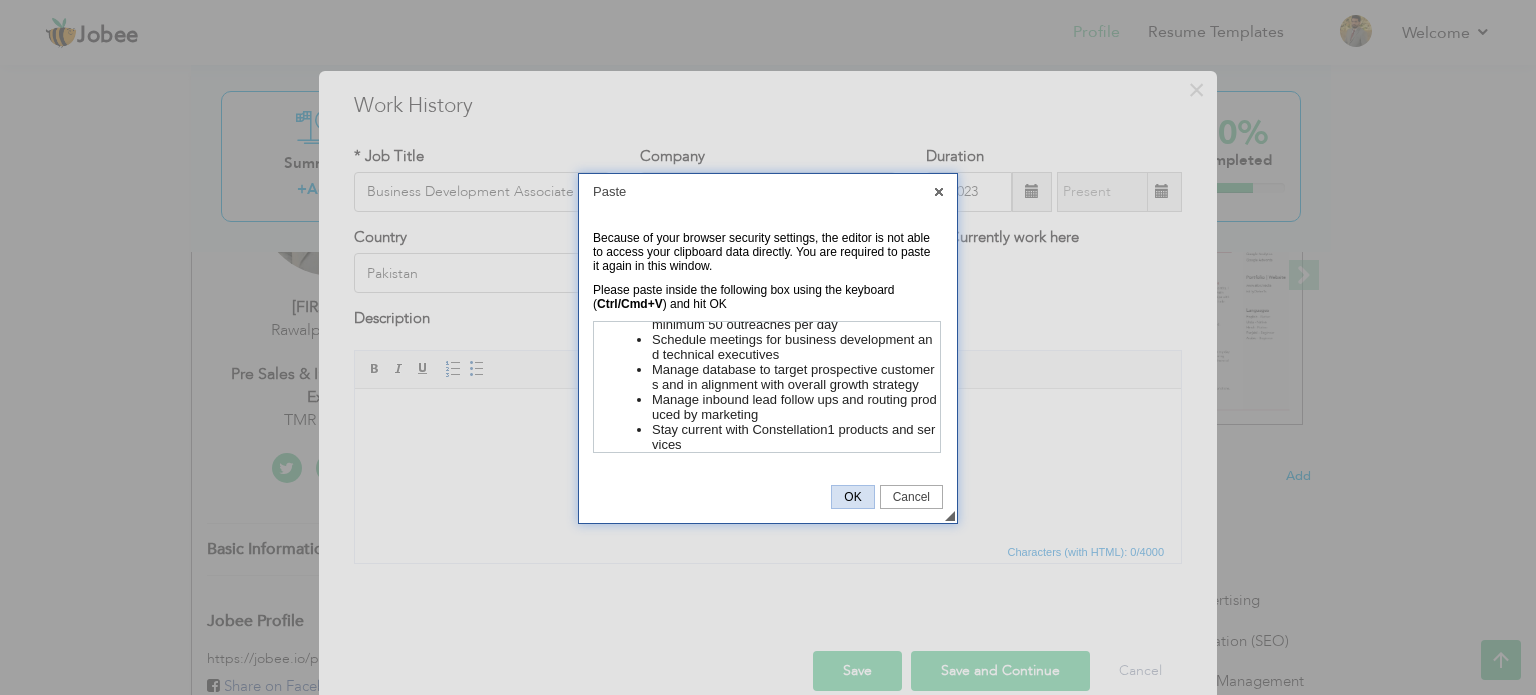 click on "OK" at bounding box center (852, 497) 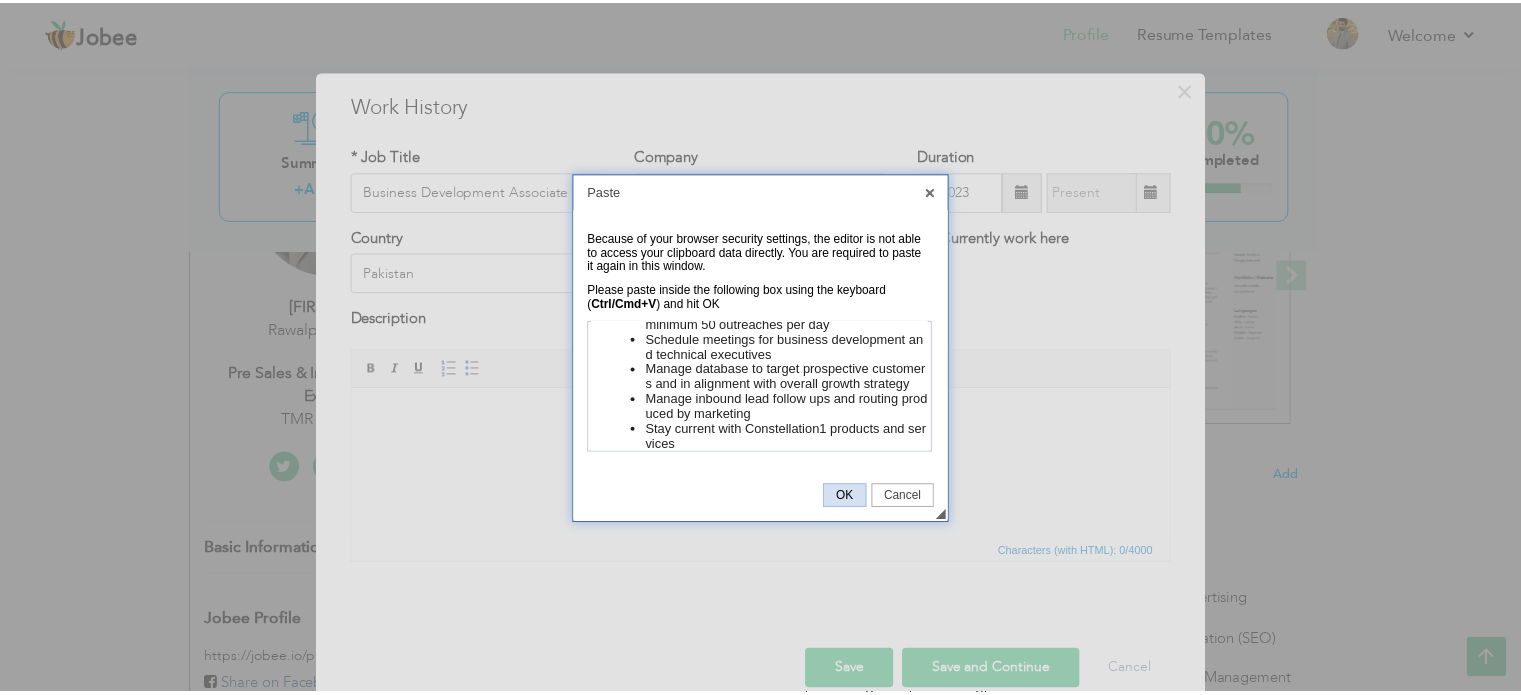 scroll, scrollTop: 0, scrollLeft: 0, axis: both 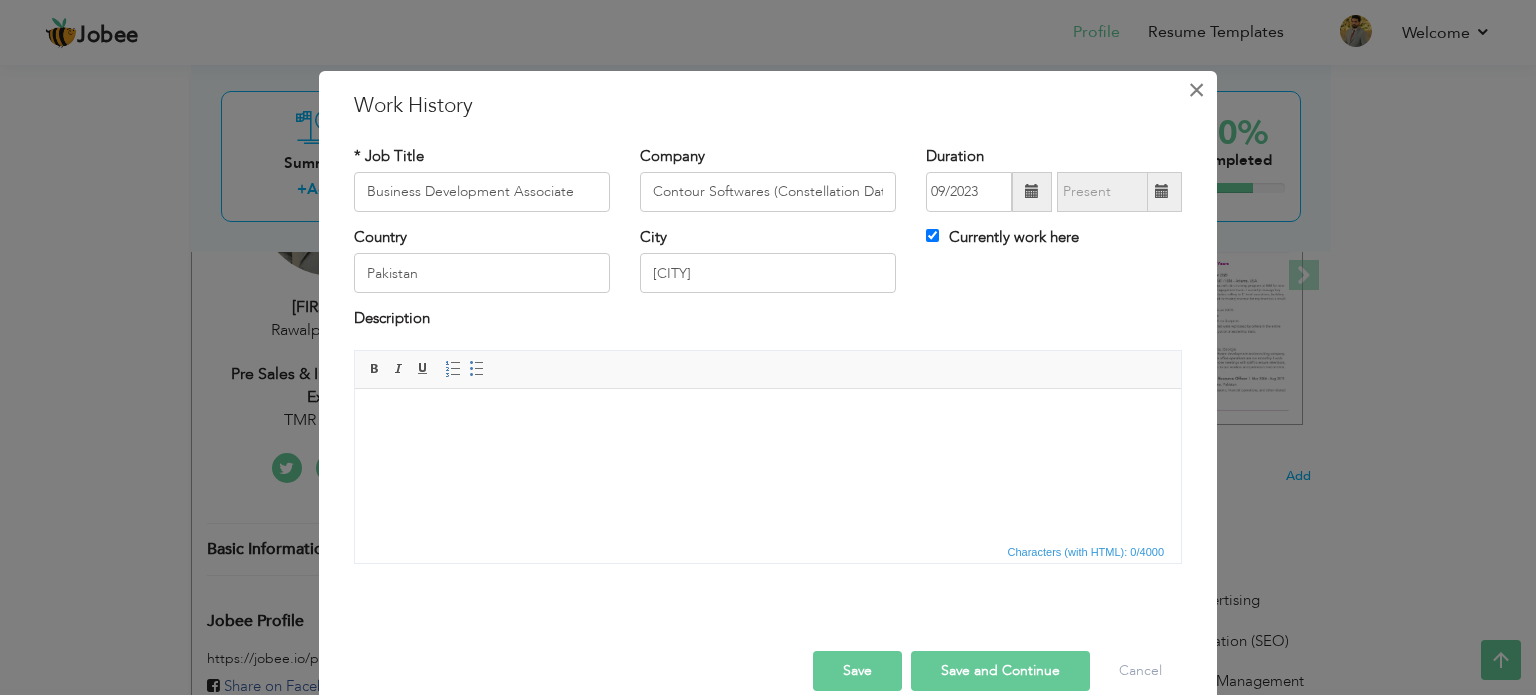 click on "×" at bounding box center [1196, 90] 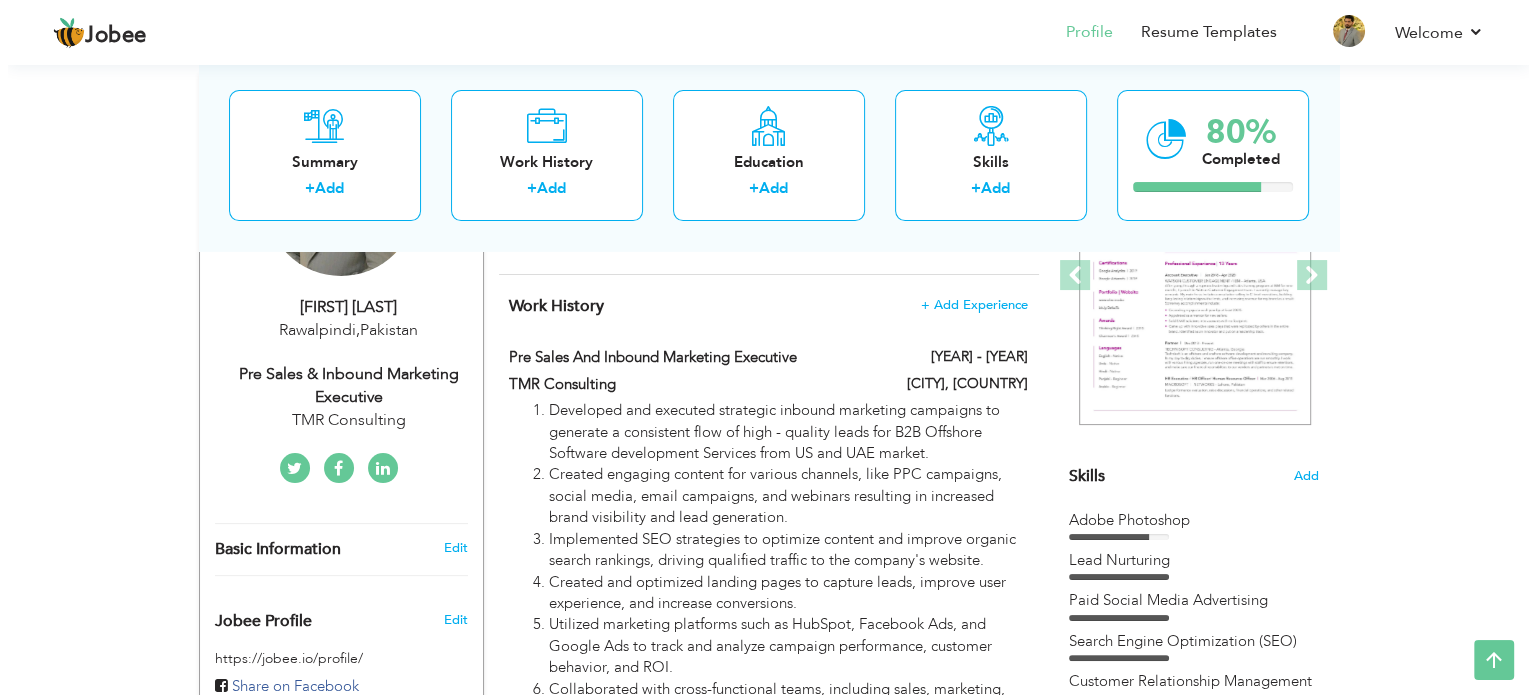 scroll, scrollTop: 302, scrollLeft: 0, axis: vertical 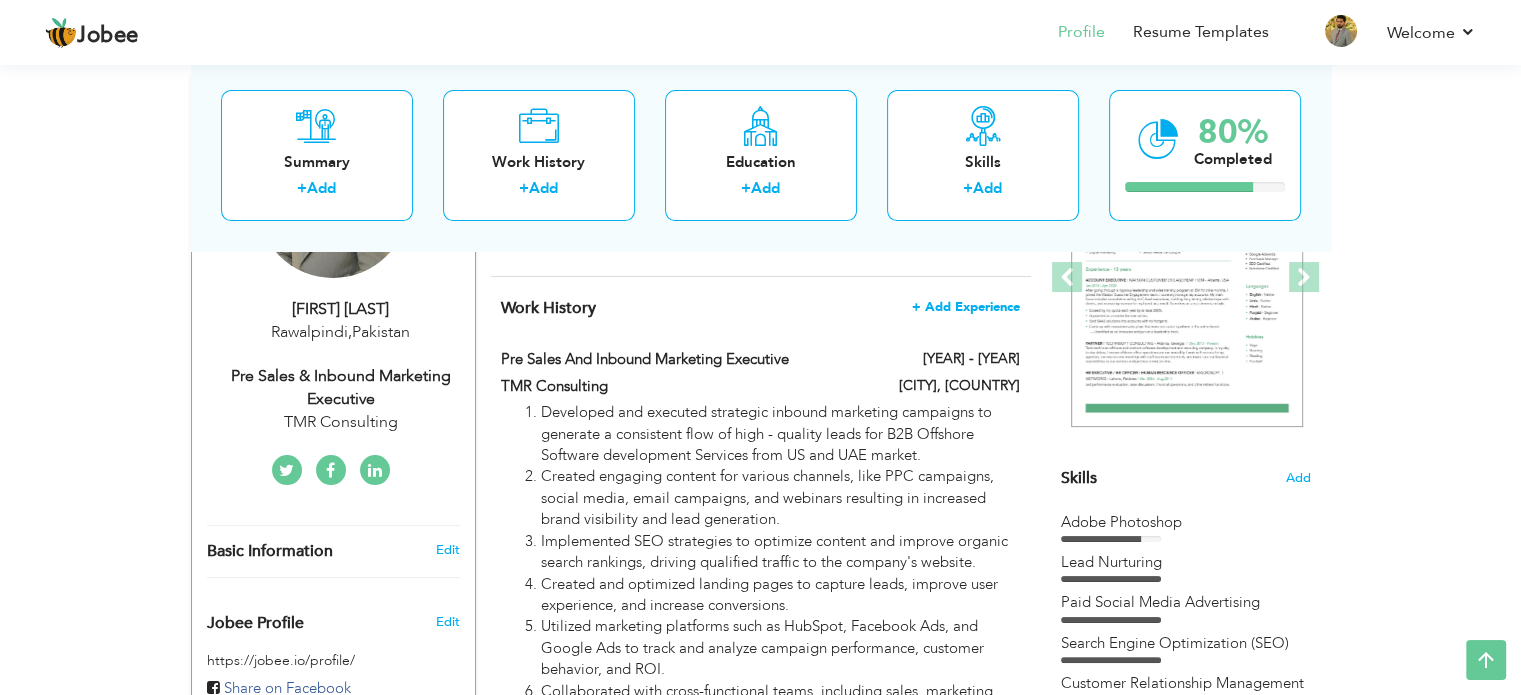 click on "+ Add Experience" at bounding box center (966, 307) 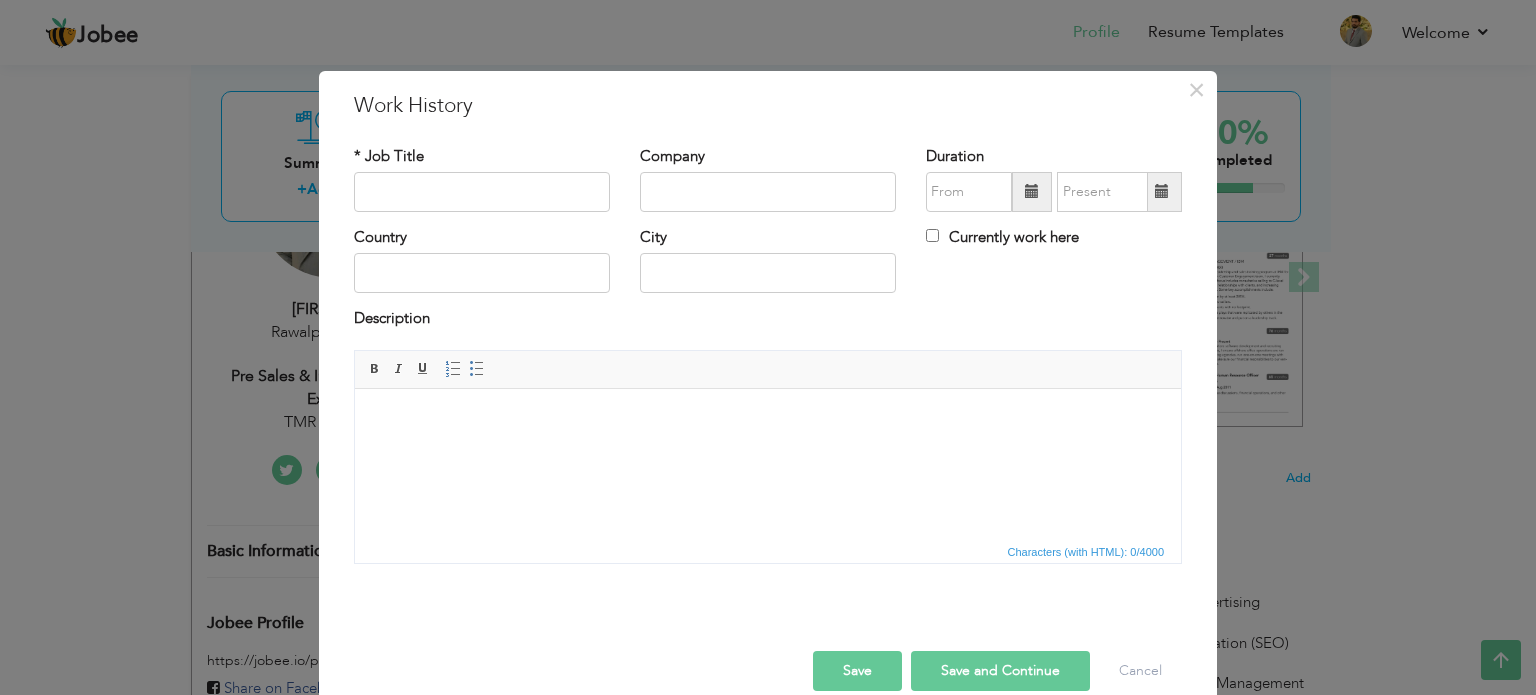 click at bounding box center [768, 418] 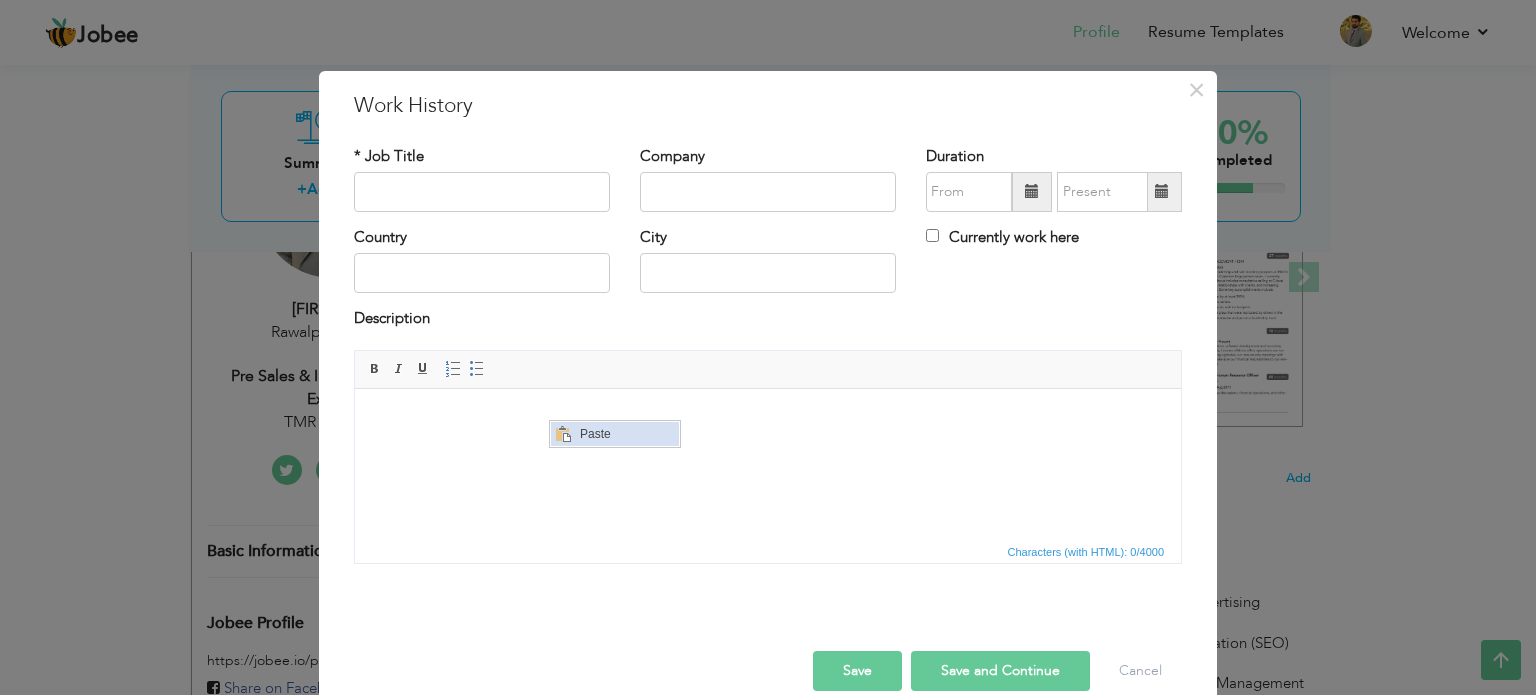 click on "Paste" at bounding box center [627, 434] 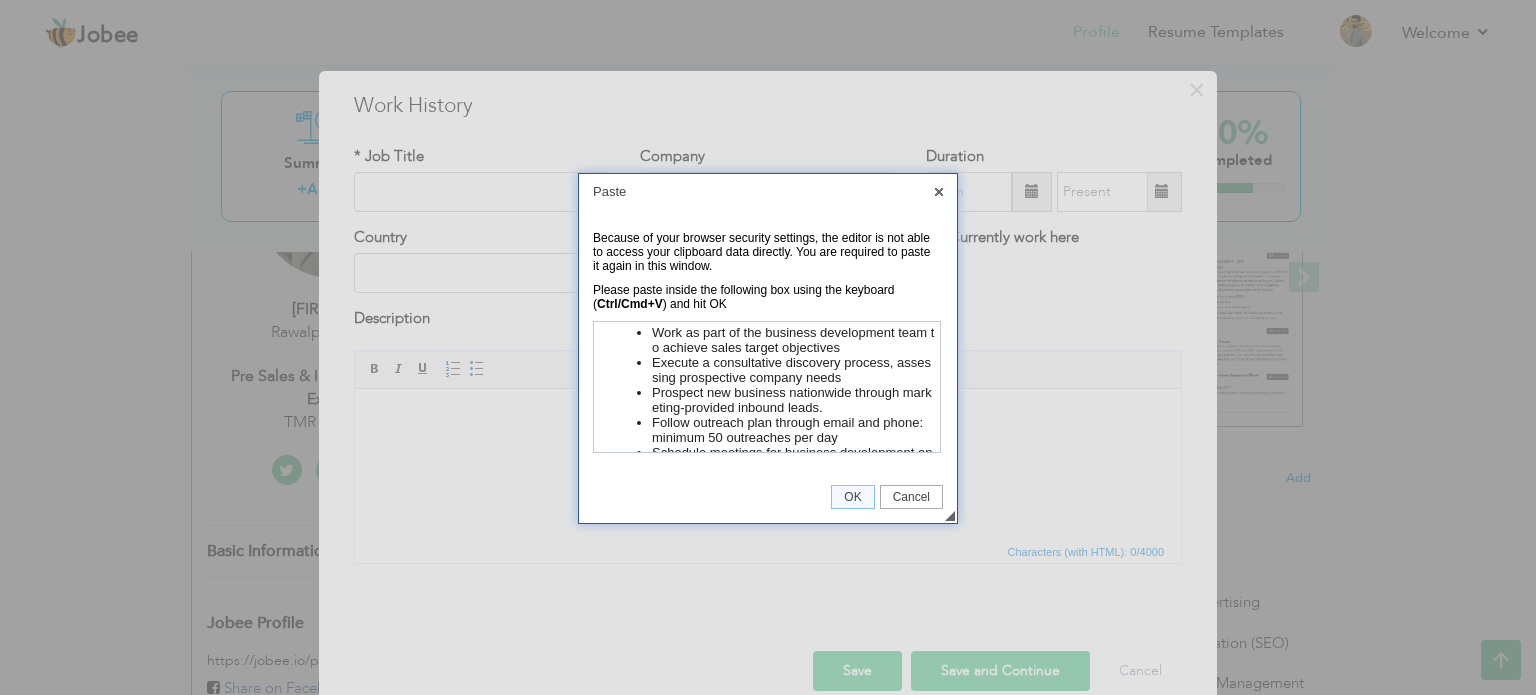 scroll, scrollTop: 130, scrollLeft: 0, axis: vertical 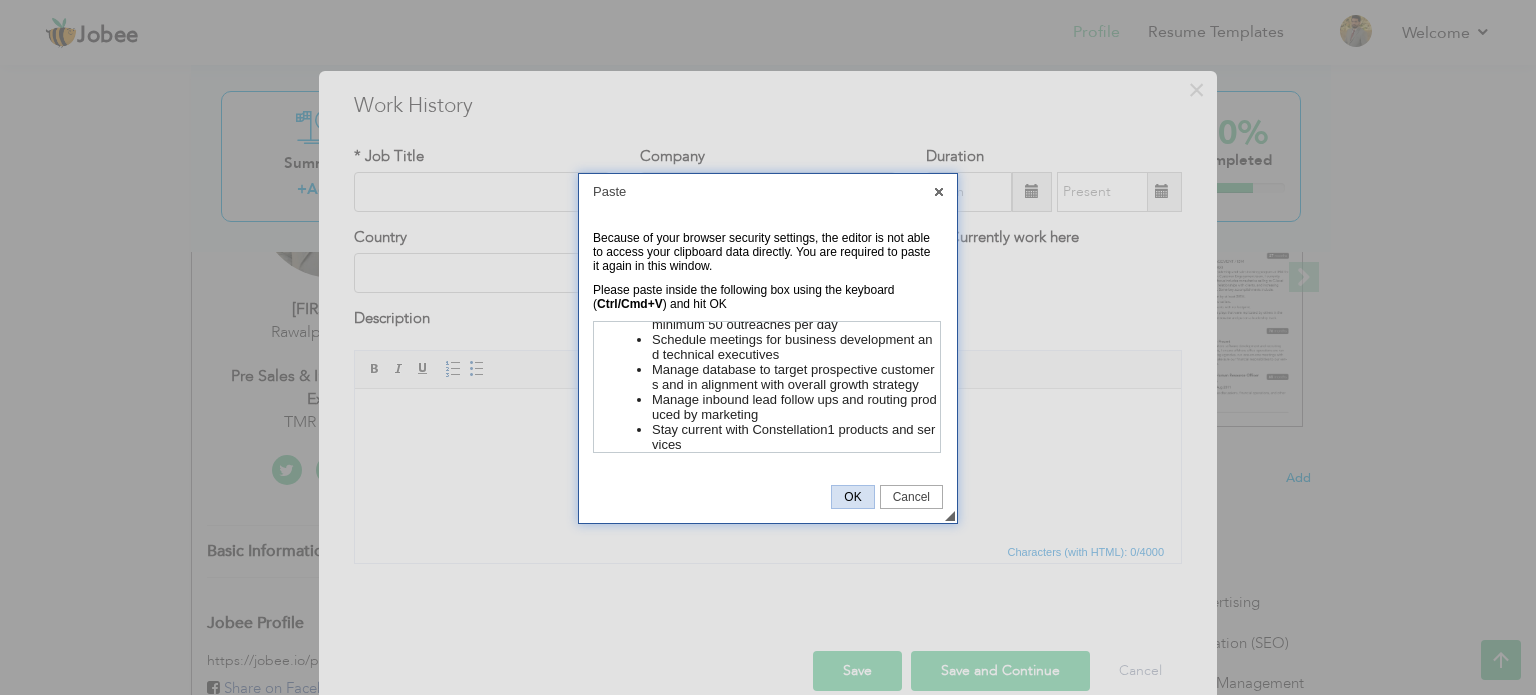 click on "OK" at bounding box center [852, 497] 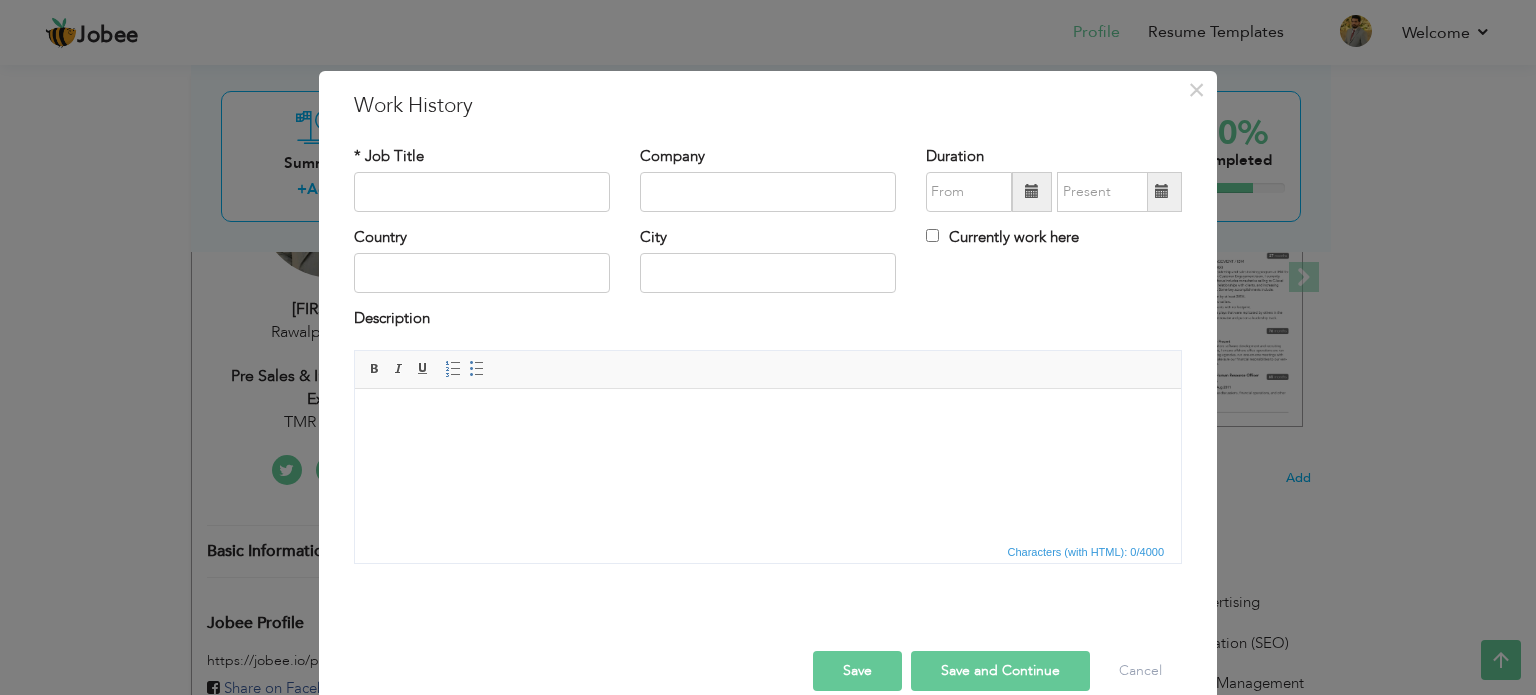 scroll, scrollTop: 0, scrollLeft: 0, axis: both 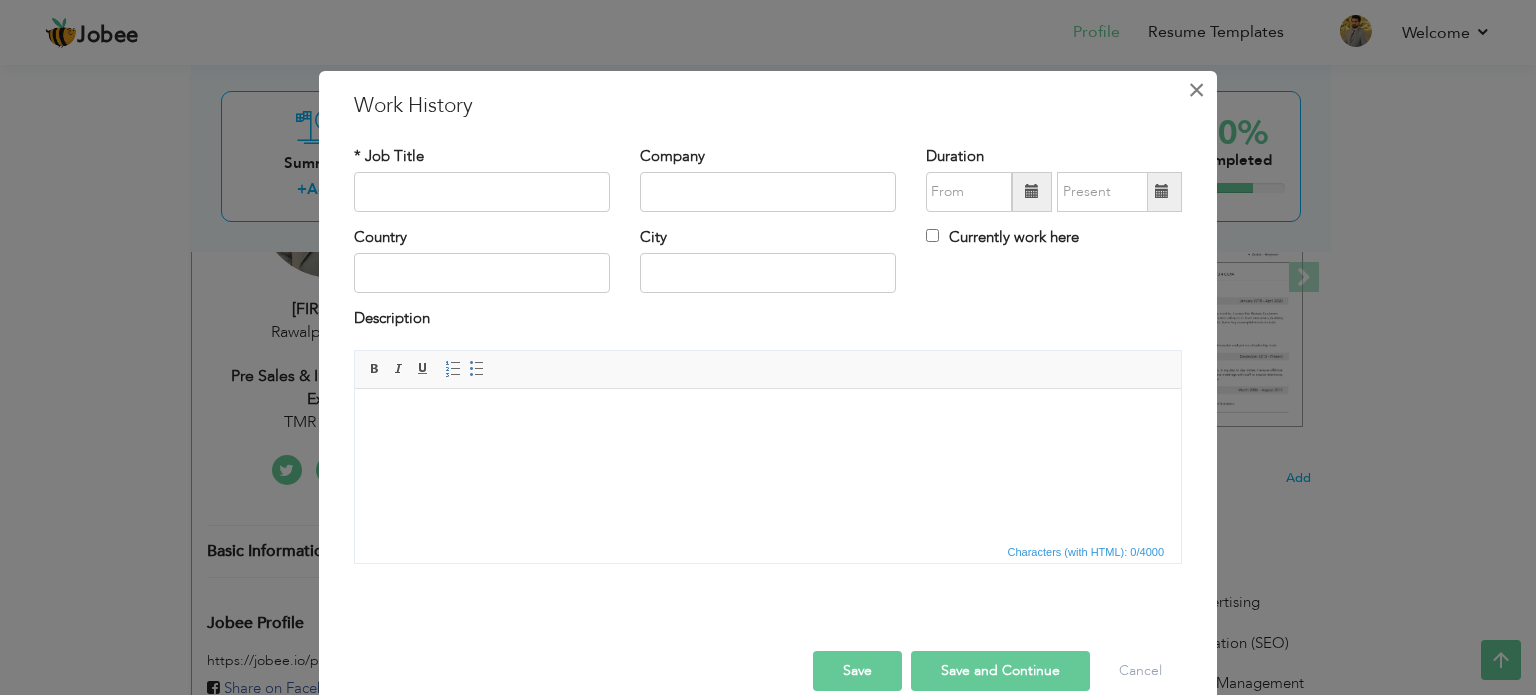click on "×" at bounding box center (1196, 90) 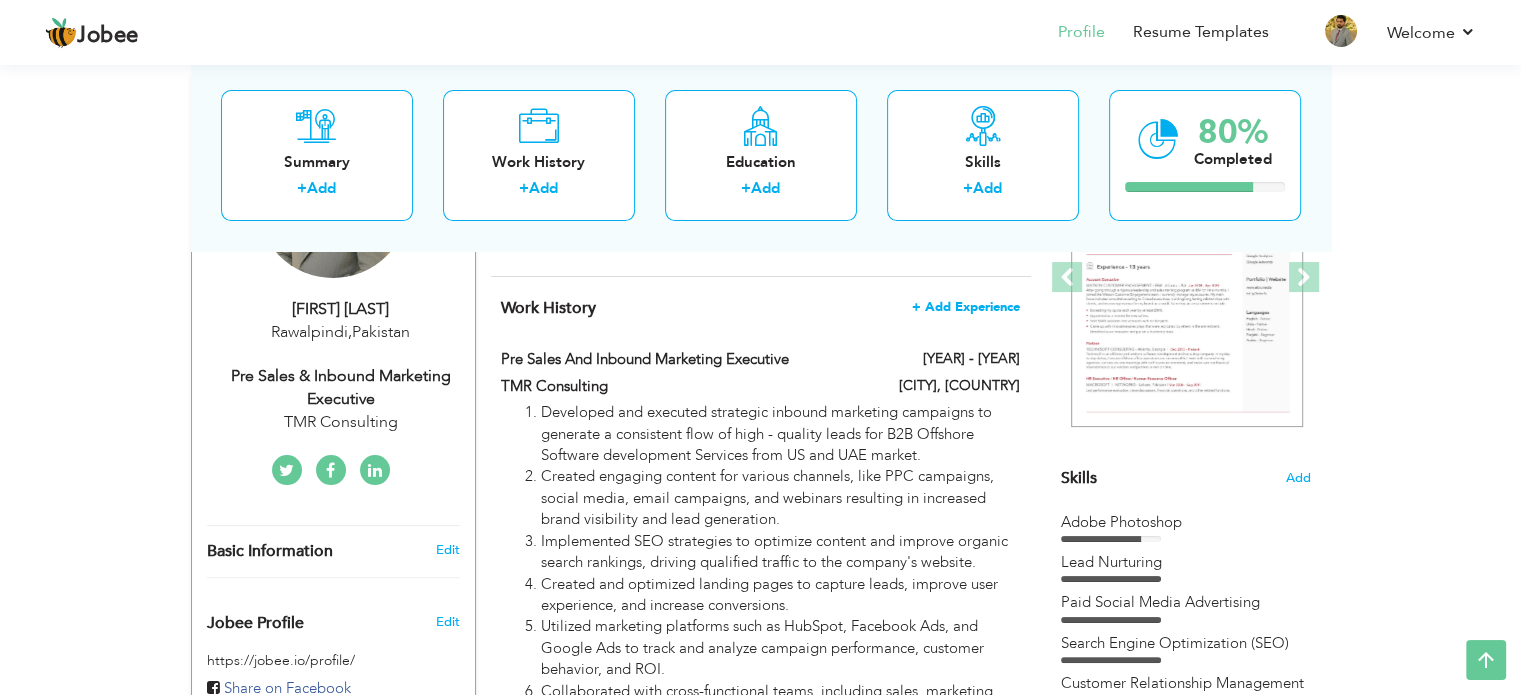 click on "+ Add Experience" at bounding box center [966, 307] 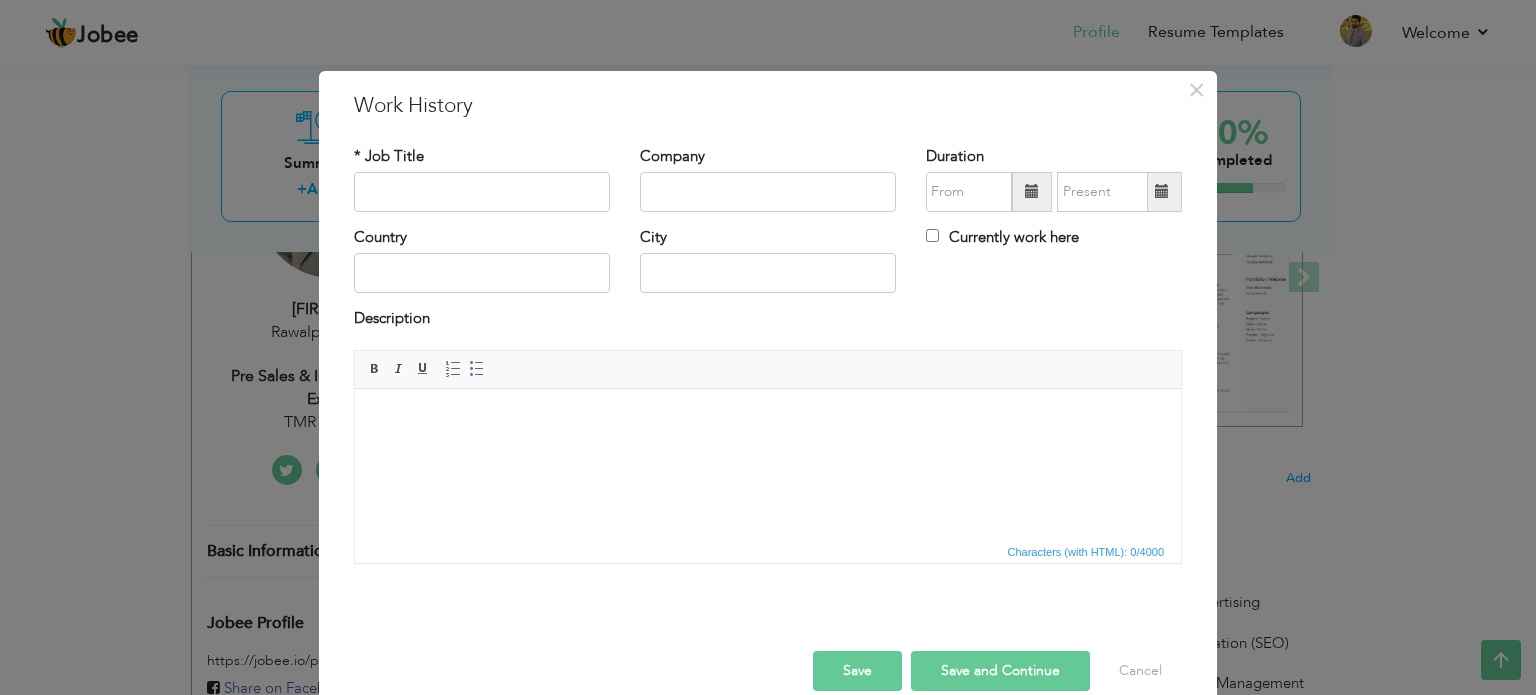 click at bounding box center [768, 418] 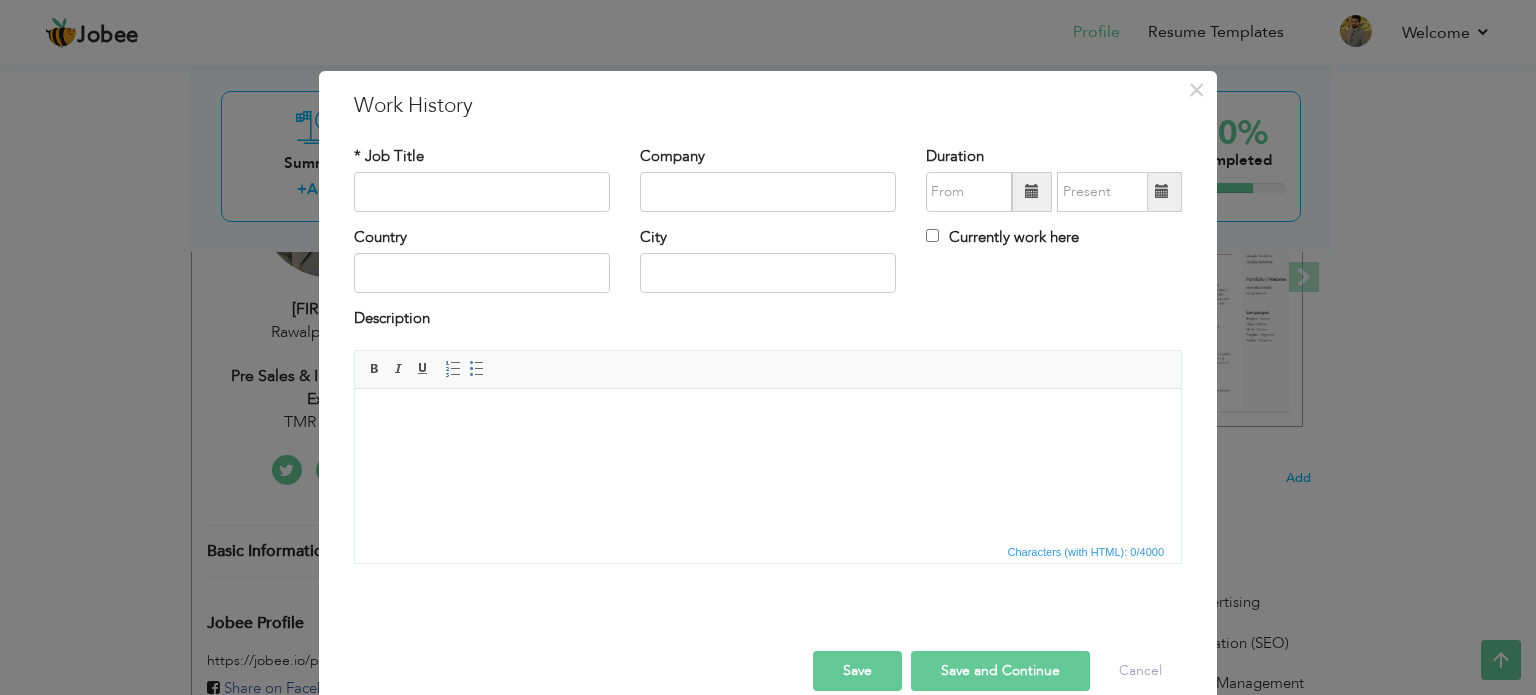click at bounding box center (768, 418) 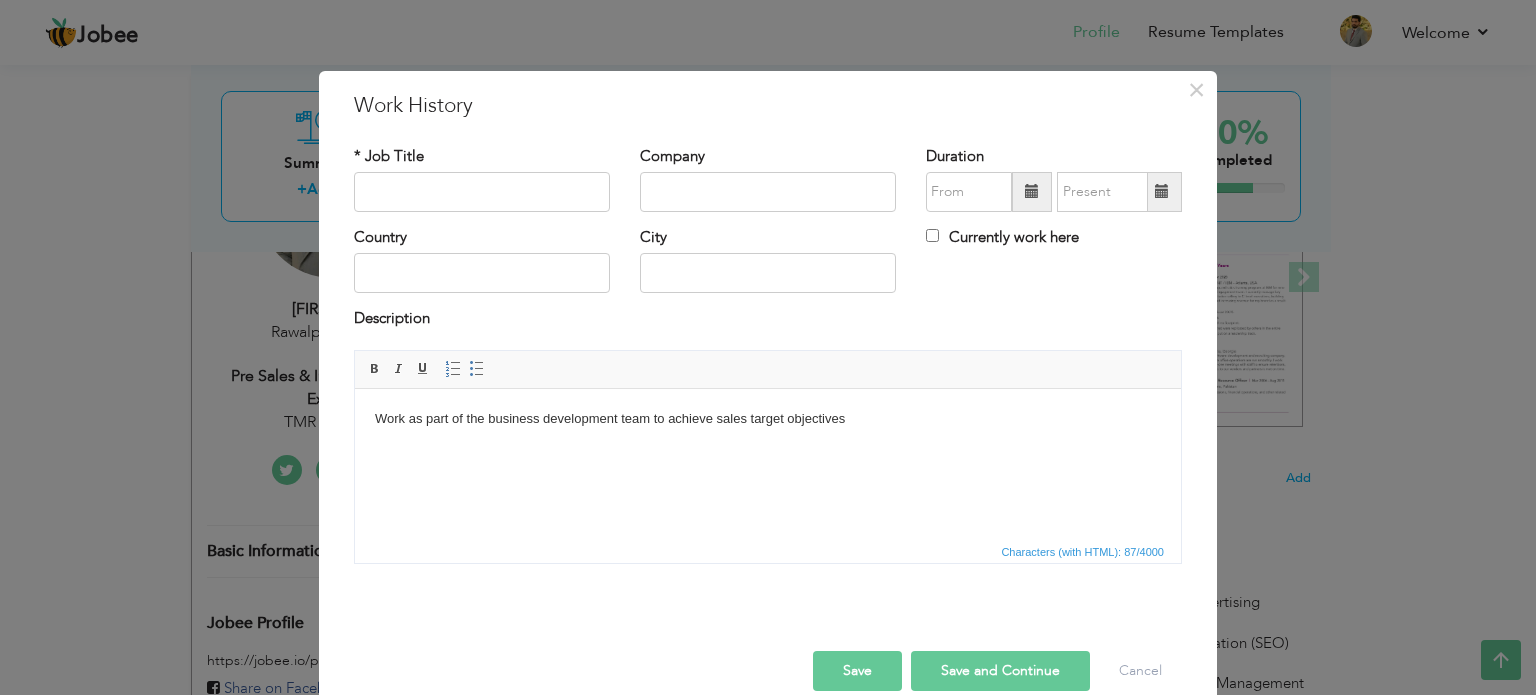 type 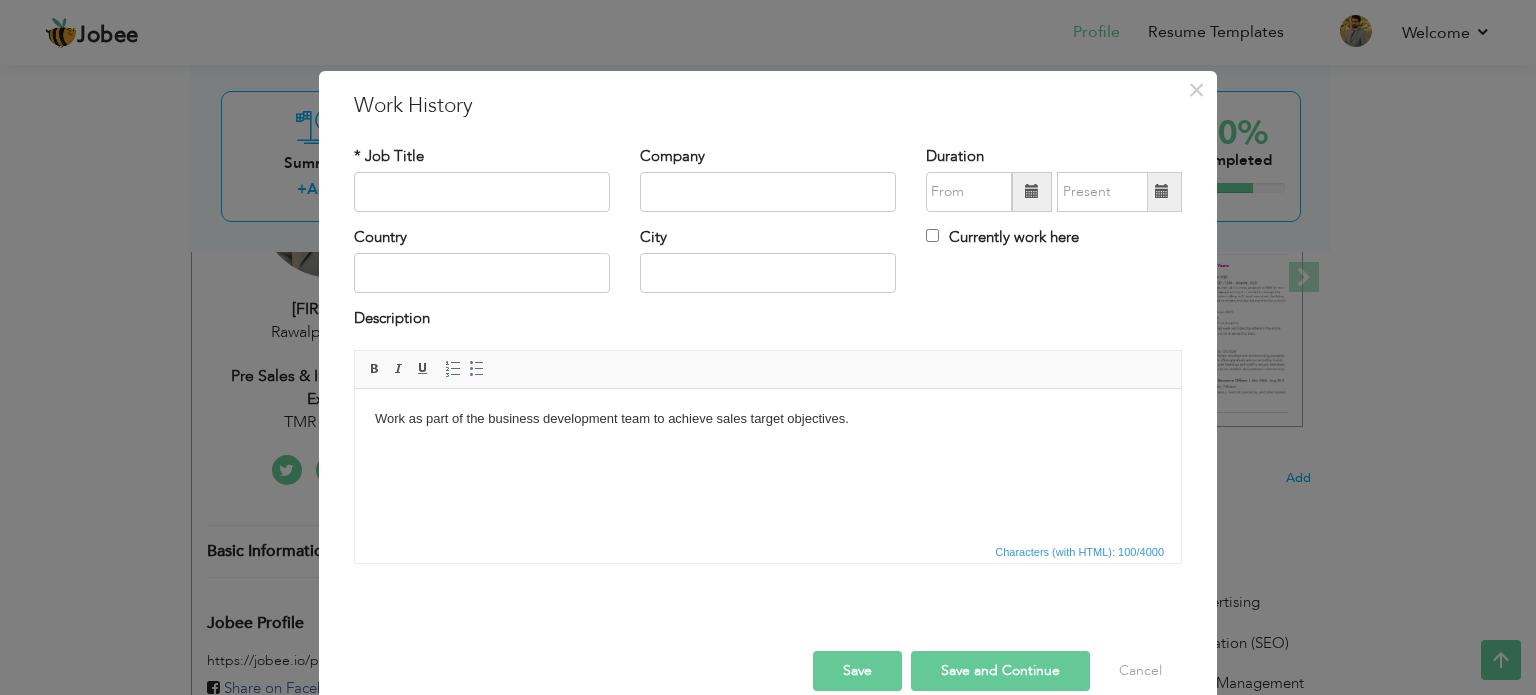 click on "Work as part of the business development team to achieve sales target objectives. ​​​​​​​" at bounding box center (768, 429) 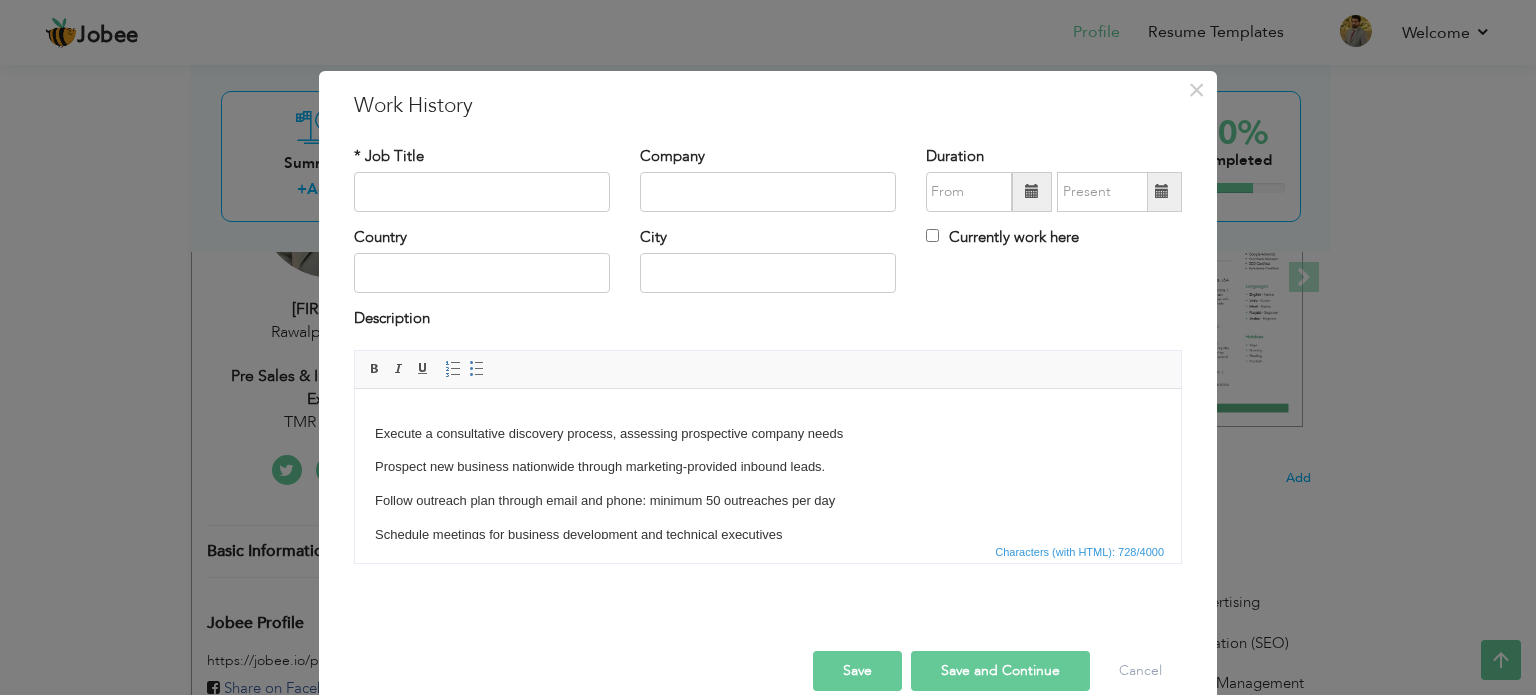 scroll, scrollTop: 0, scrollLeft: 0, axis: both 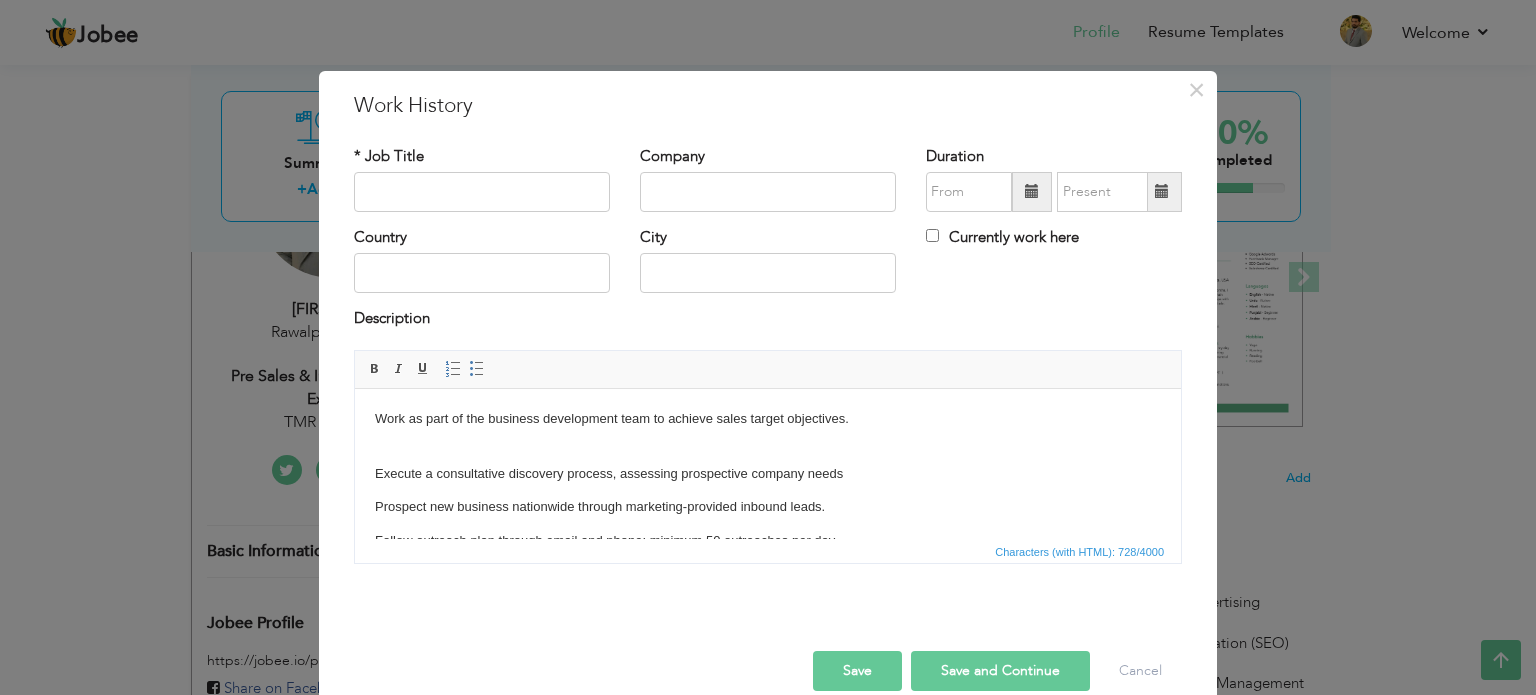 click on "Work as part of the business development team to achieve sales target objectives." at bounding box center (768, 429) 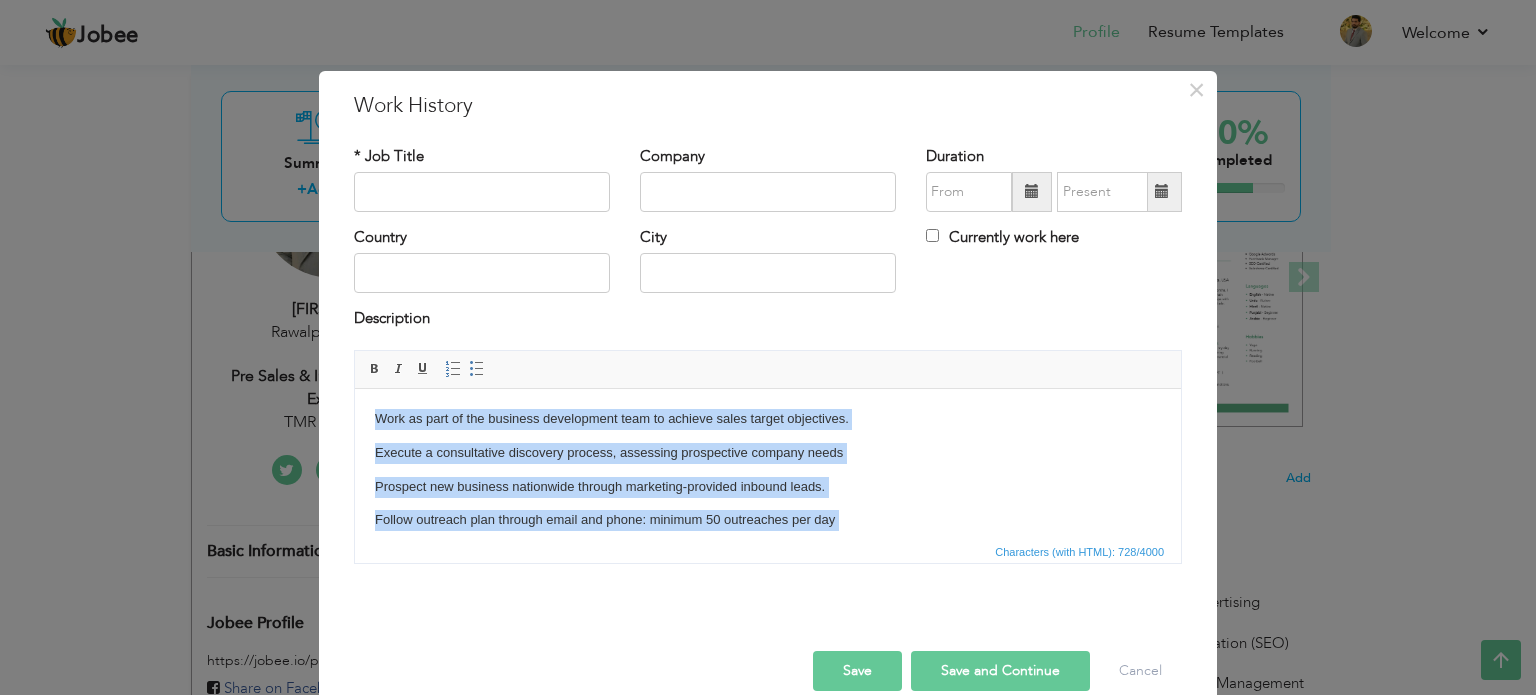 scroll, scrollTop: 180, scrollLeft: 0, axis: vertical 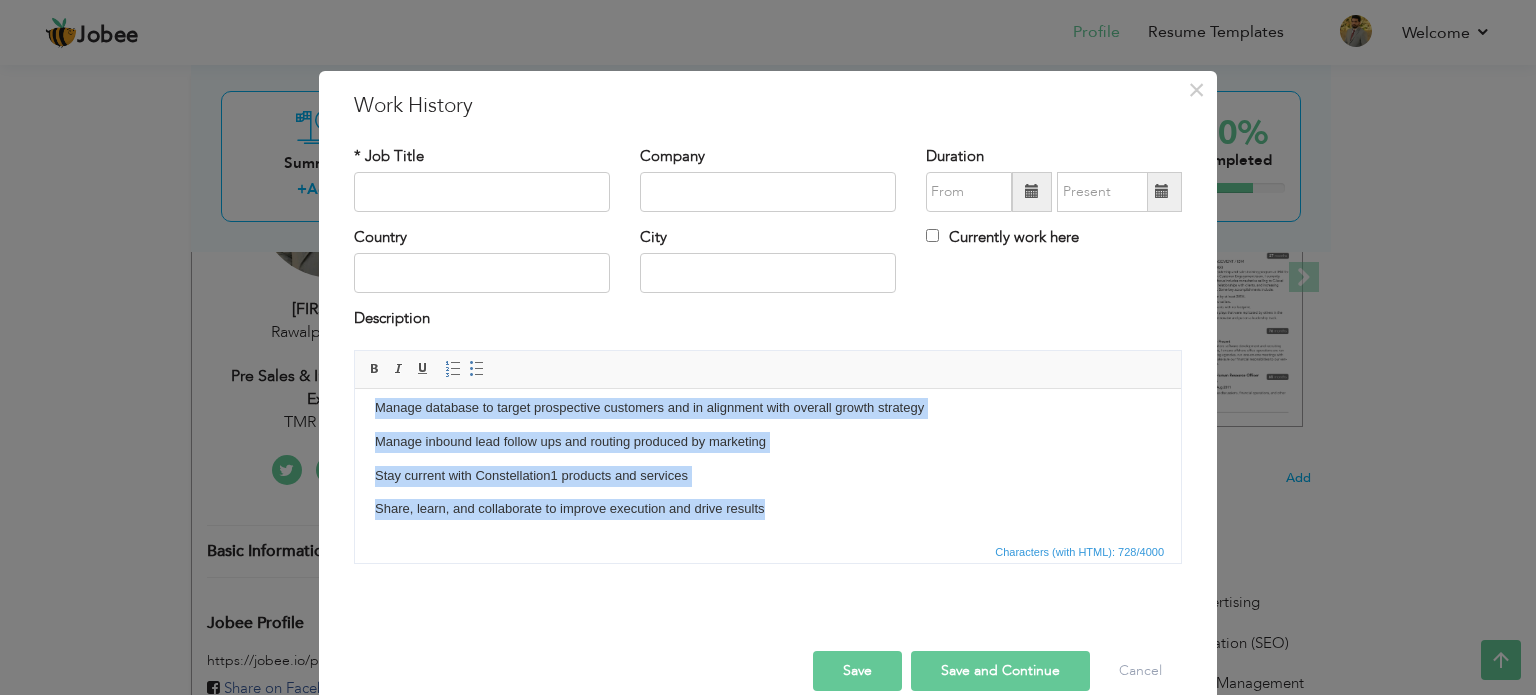 drag, startPoint x: 379, startPoint y: 414, endPoint x: 887, endPoint y: 498, distance: 514.8981 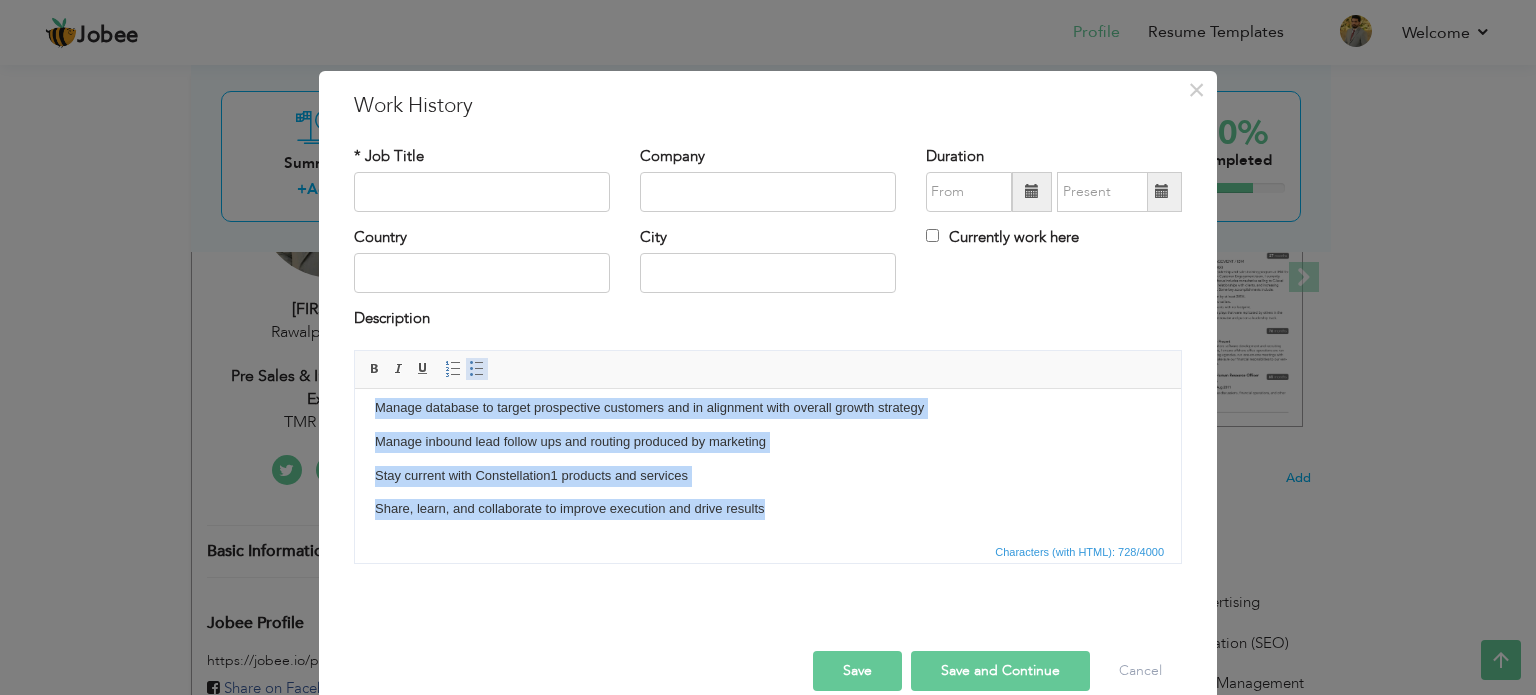 click at bounding box center [477, 369] 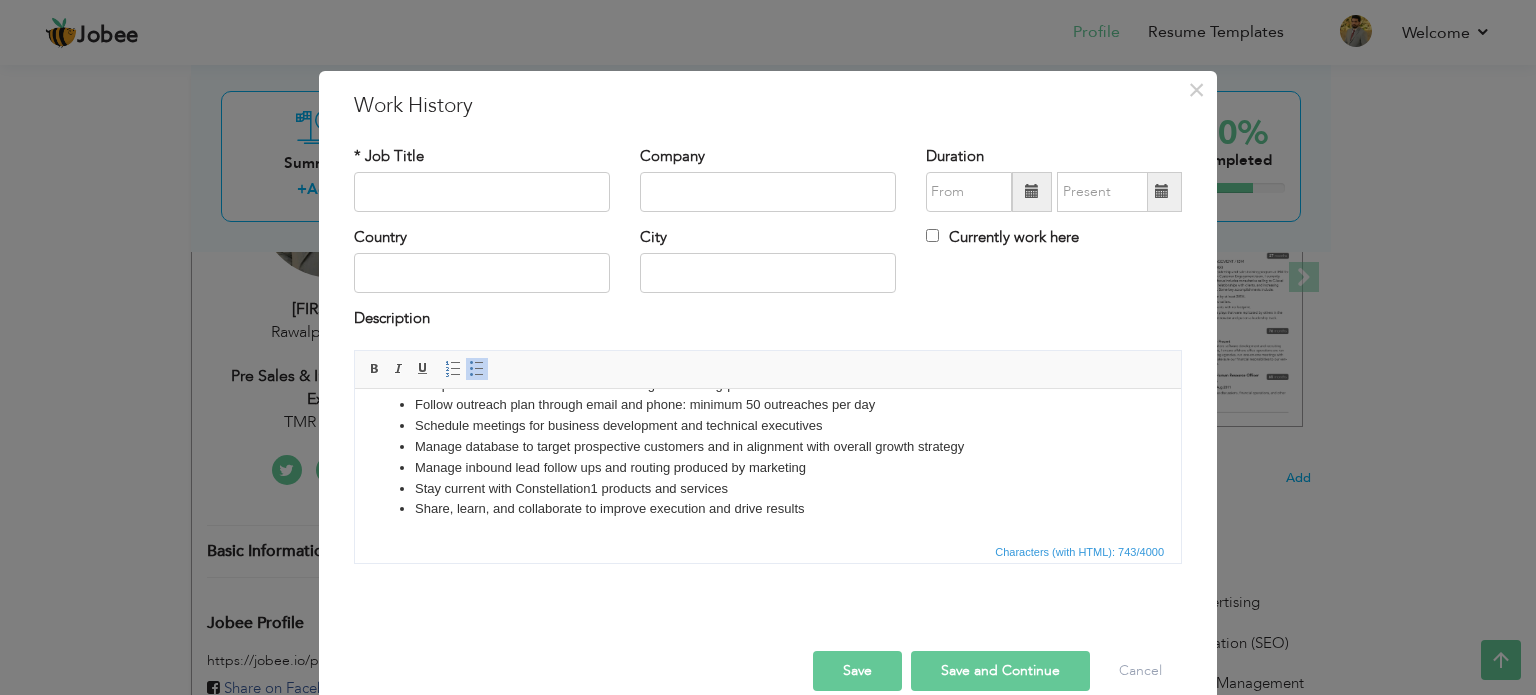 click on "Share, learn, and collaborate to improve execution and drive results" at bounding box center [768, 508] 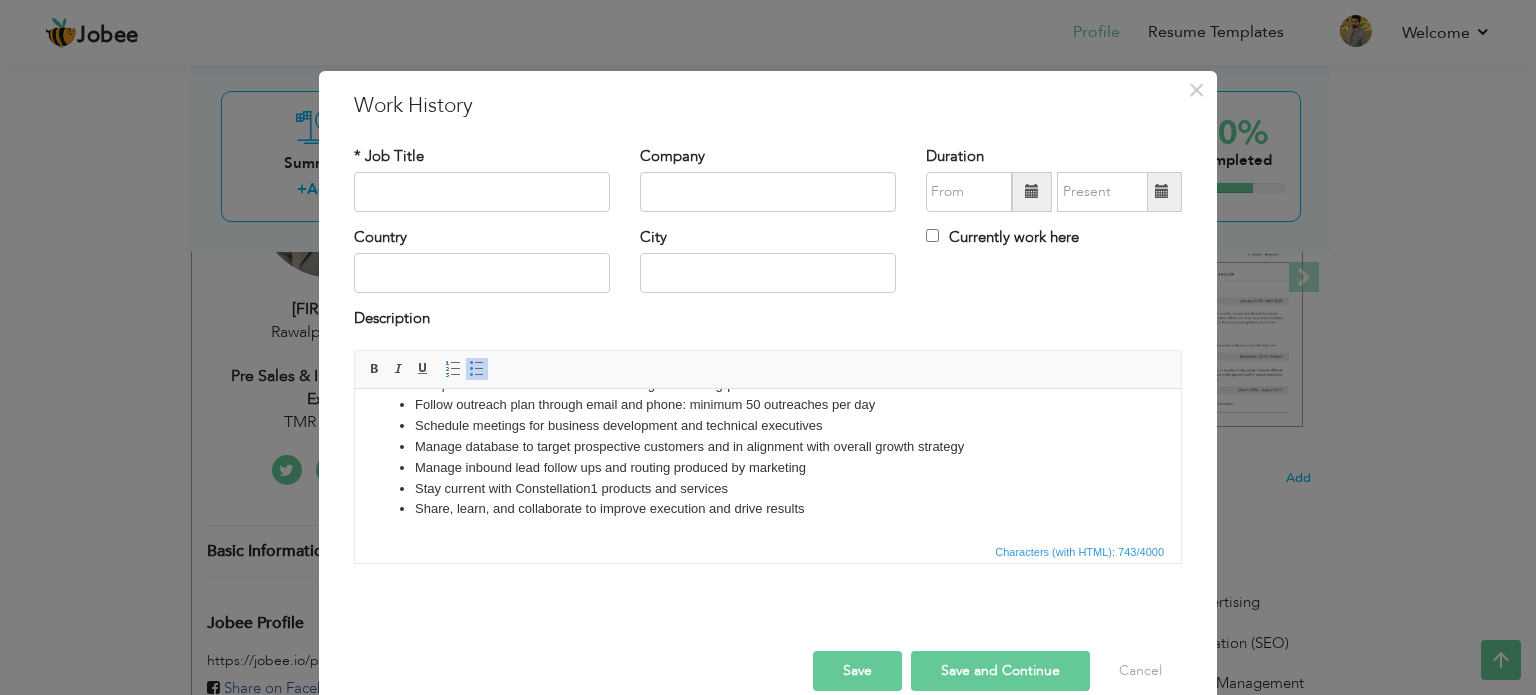 scroll, scrollTop: 23, scrollLeft: 0, axis: vertical 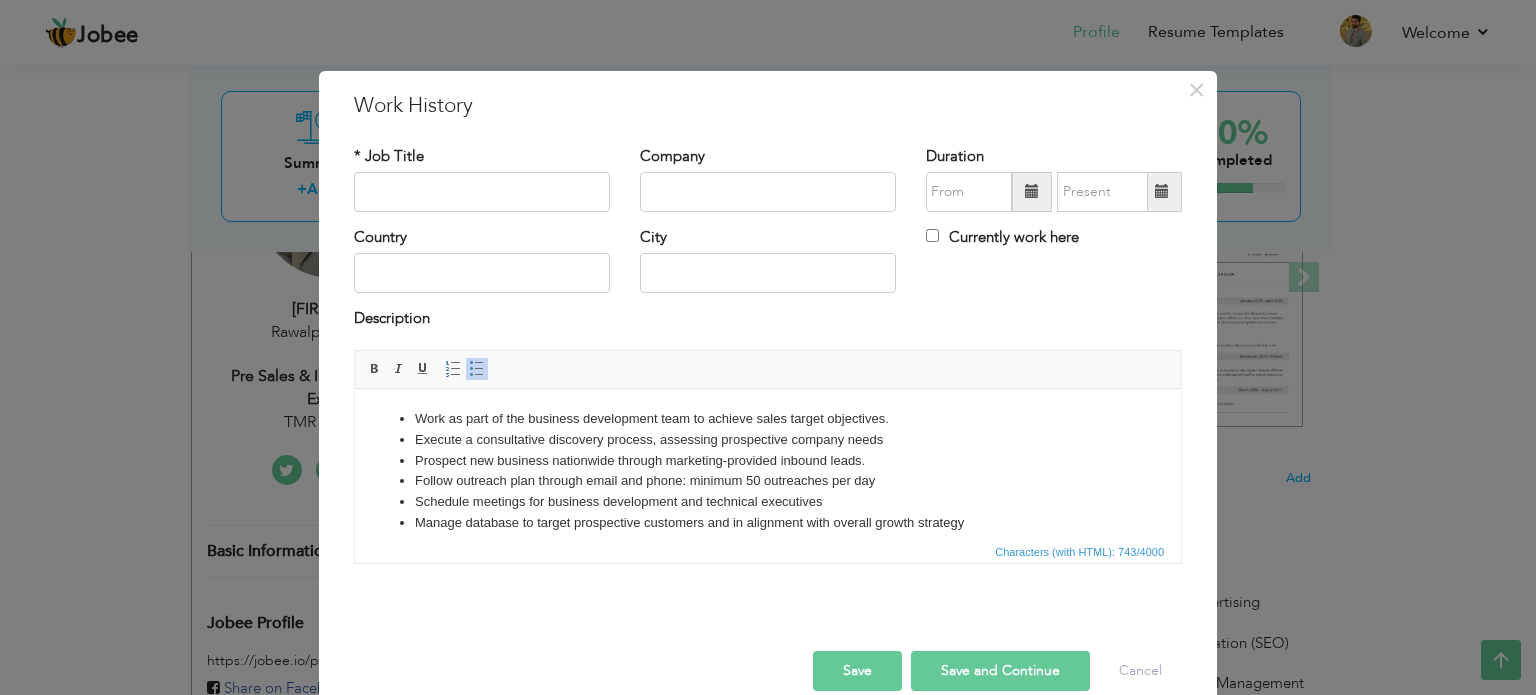 click on "Work as part of the business development team to achieve sales target objectives." at bounding box center [768, 418] 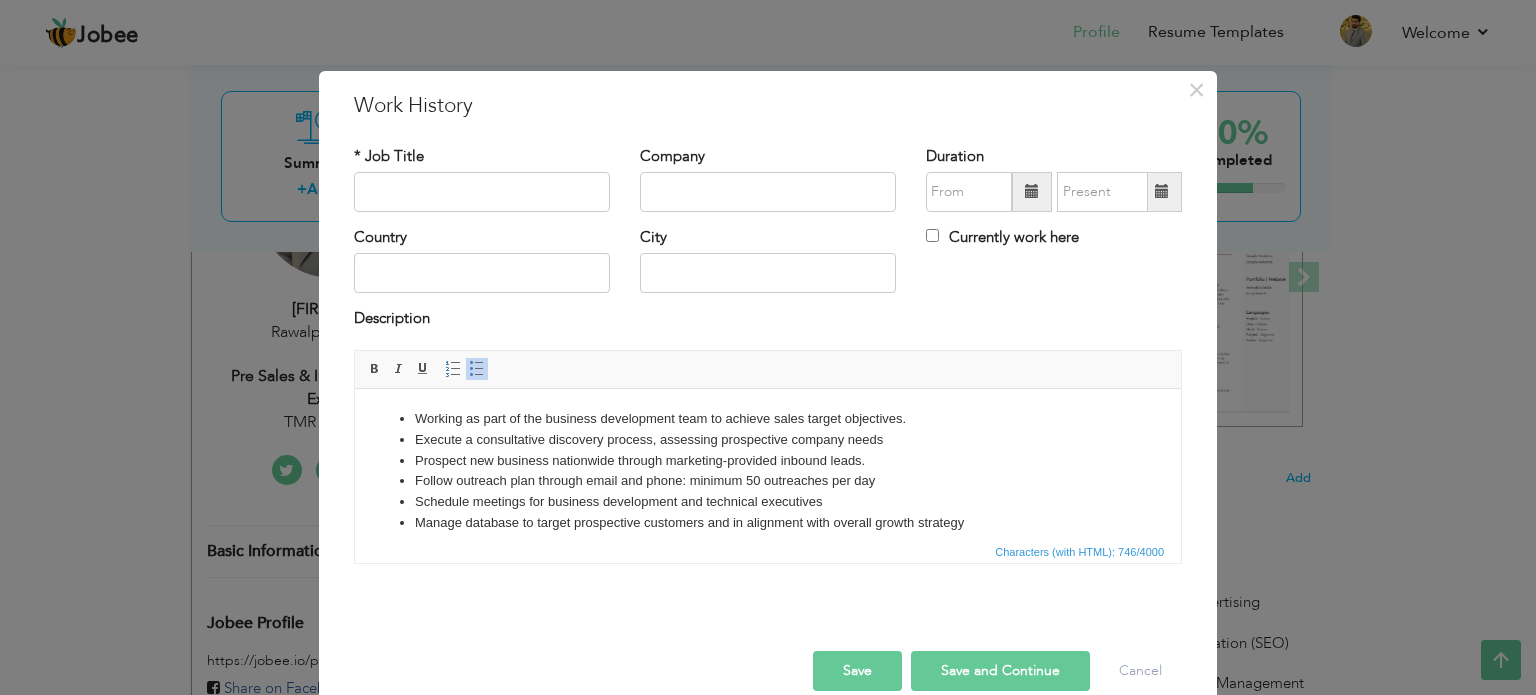 click on "Working as part of the business development team to achieve sales target objectives." at bounding box center [768, 418] 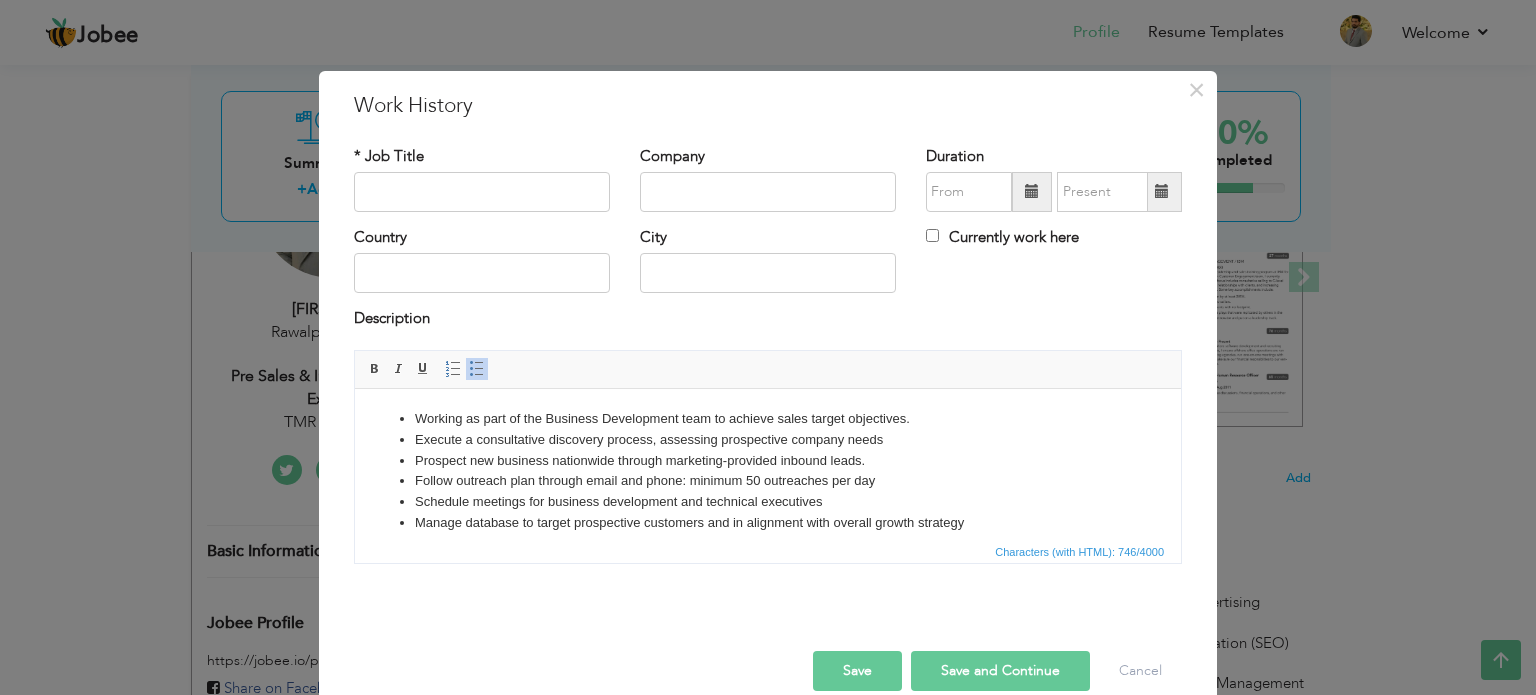 click on "Execute a consultative discovery process, assessing prospective company needs" at bounding box center [768, 439] 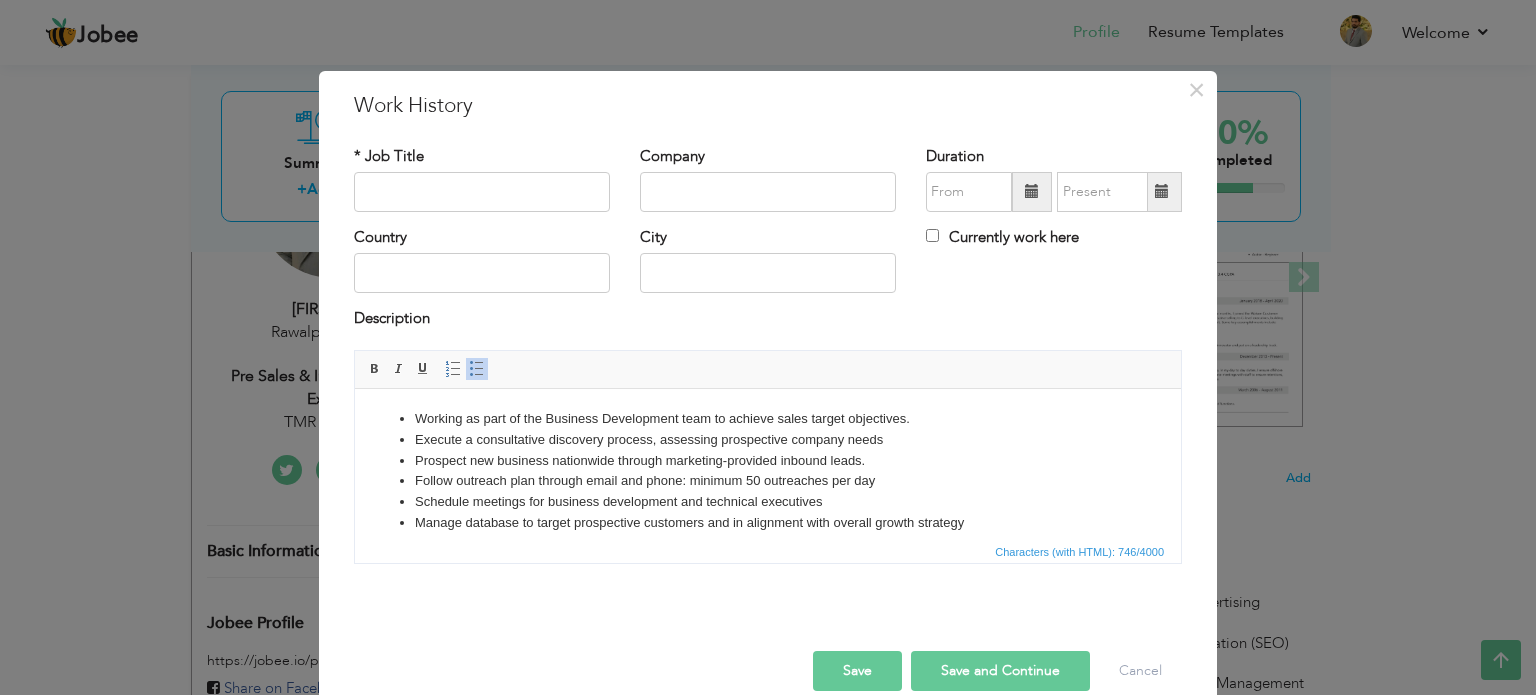 click on "Execute a consultative discovery process, assessing prospective company needs" at bounding box center (768, 439) 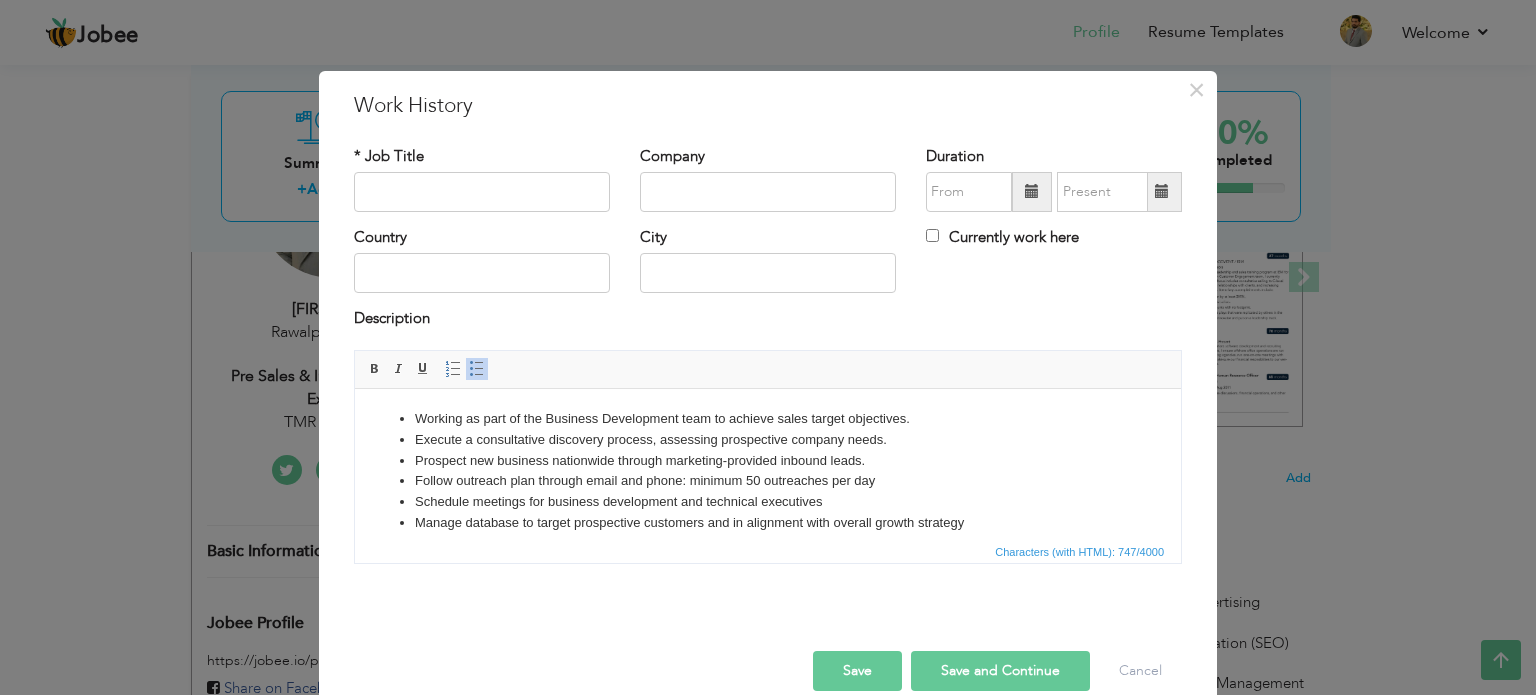 click on "Prospect new business nationwide through marketing-provided inbound leads." at bounding box center (768, 460) 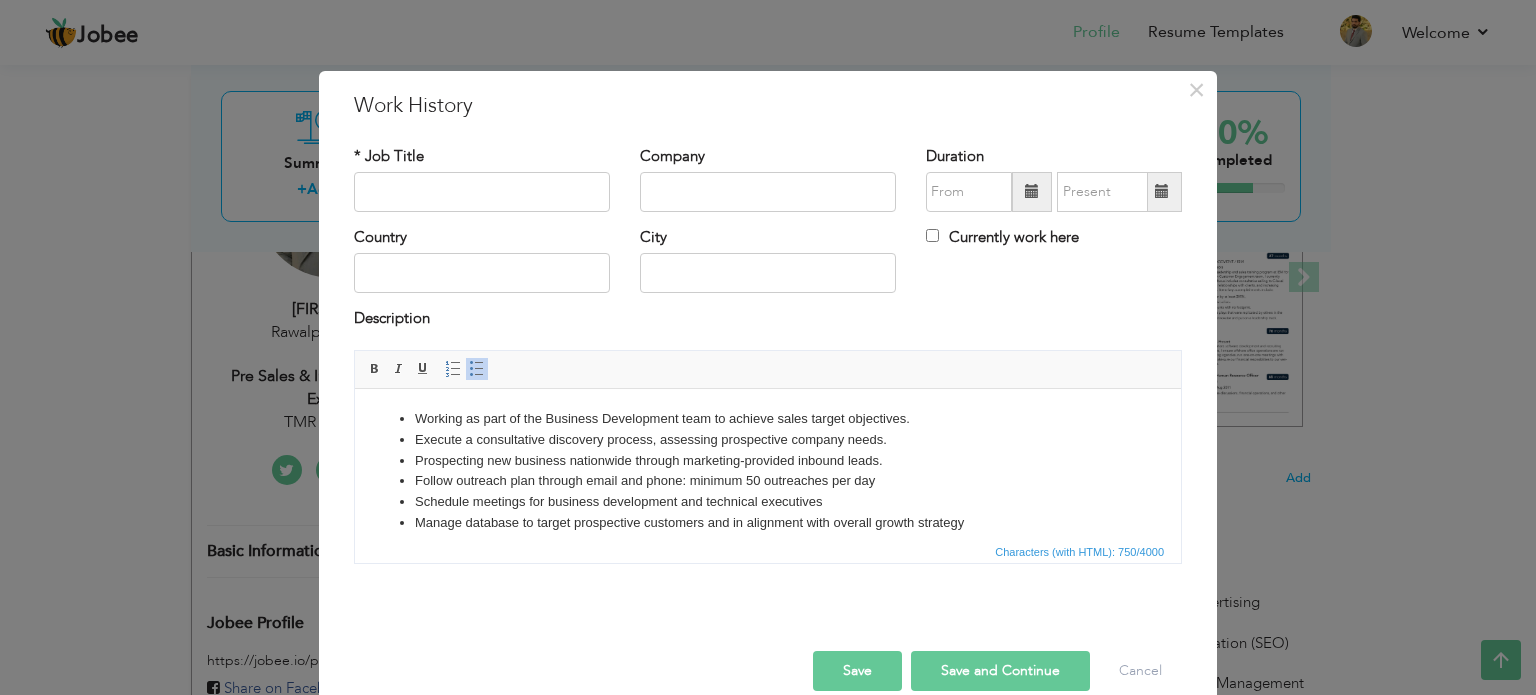 click on "Follow outreach plan through email and phone: minimum 50 outreaches per day" at bounding box center [768, 480] 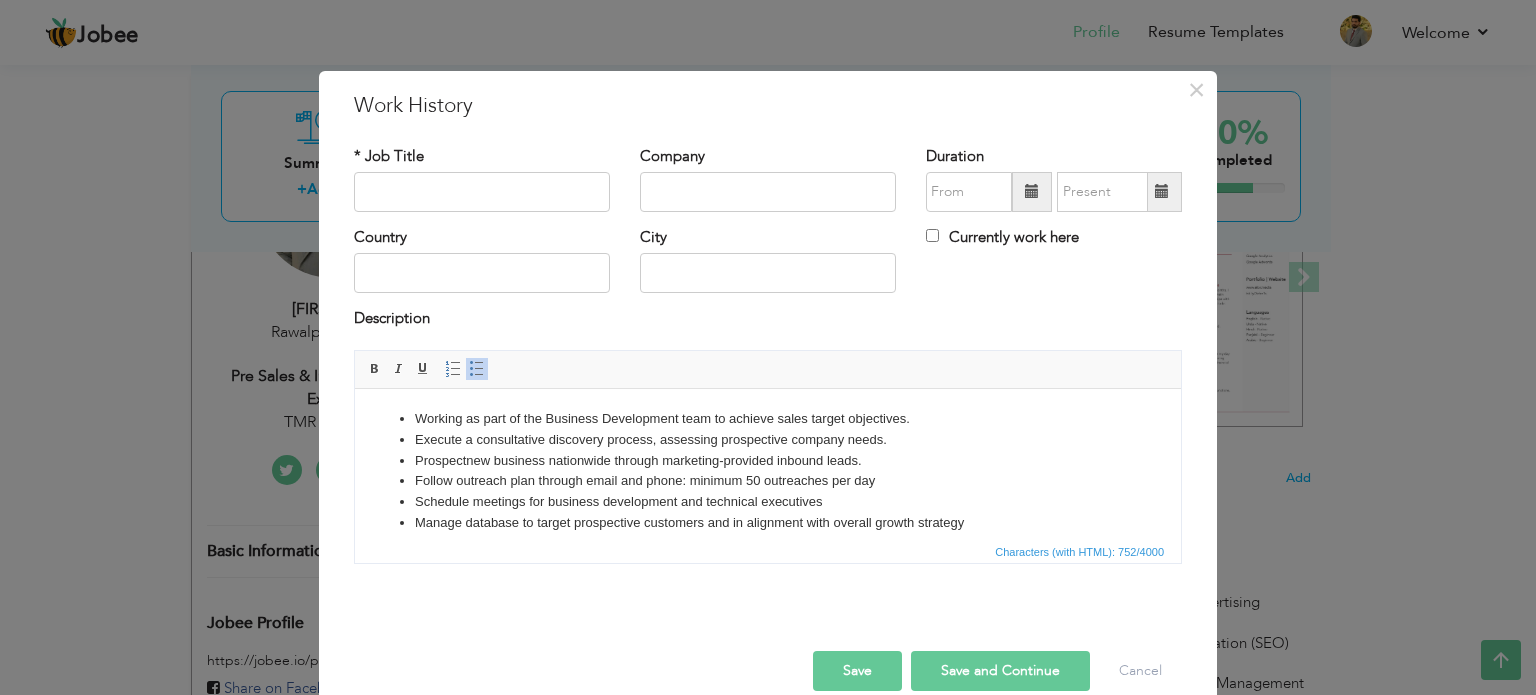 scroll, scrollTop: 0, scrollLeft: 0, axis: both 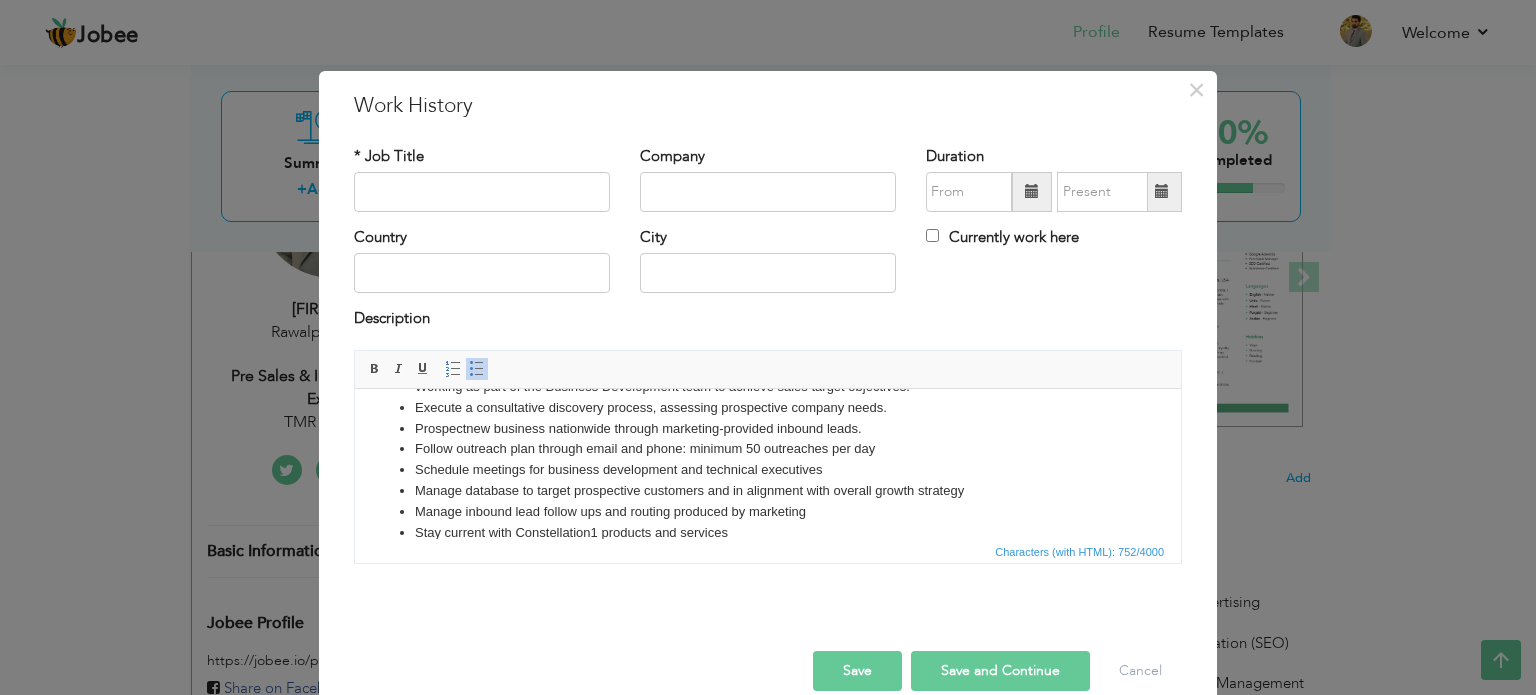 click on "Follow outreach plan through email and phone: minimum 50 outreaches per day" at bounding box center (768, 448) 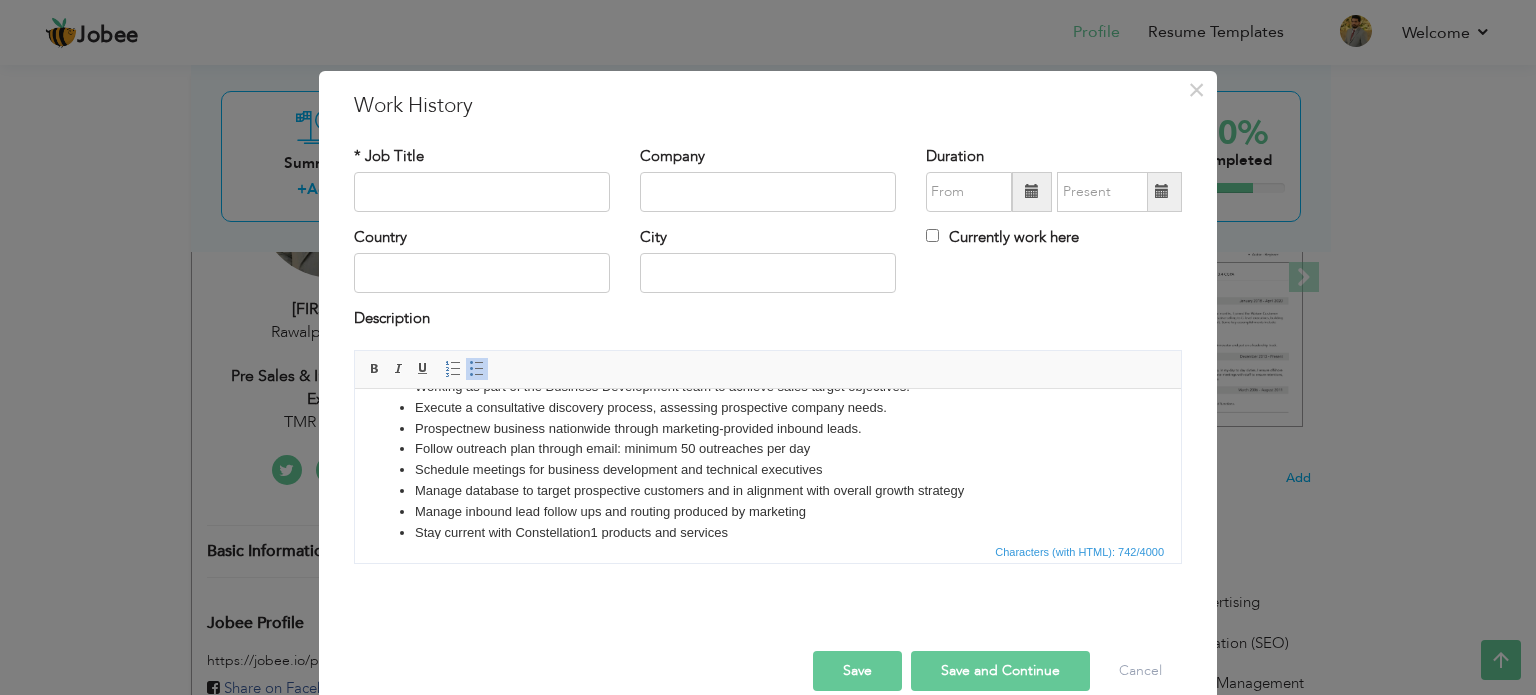 click on "Follow outreach plan through email : minimum 50 outreaches per day" at bounding box center [768, 448] 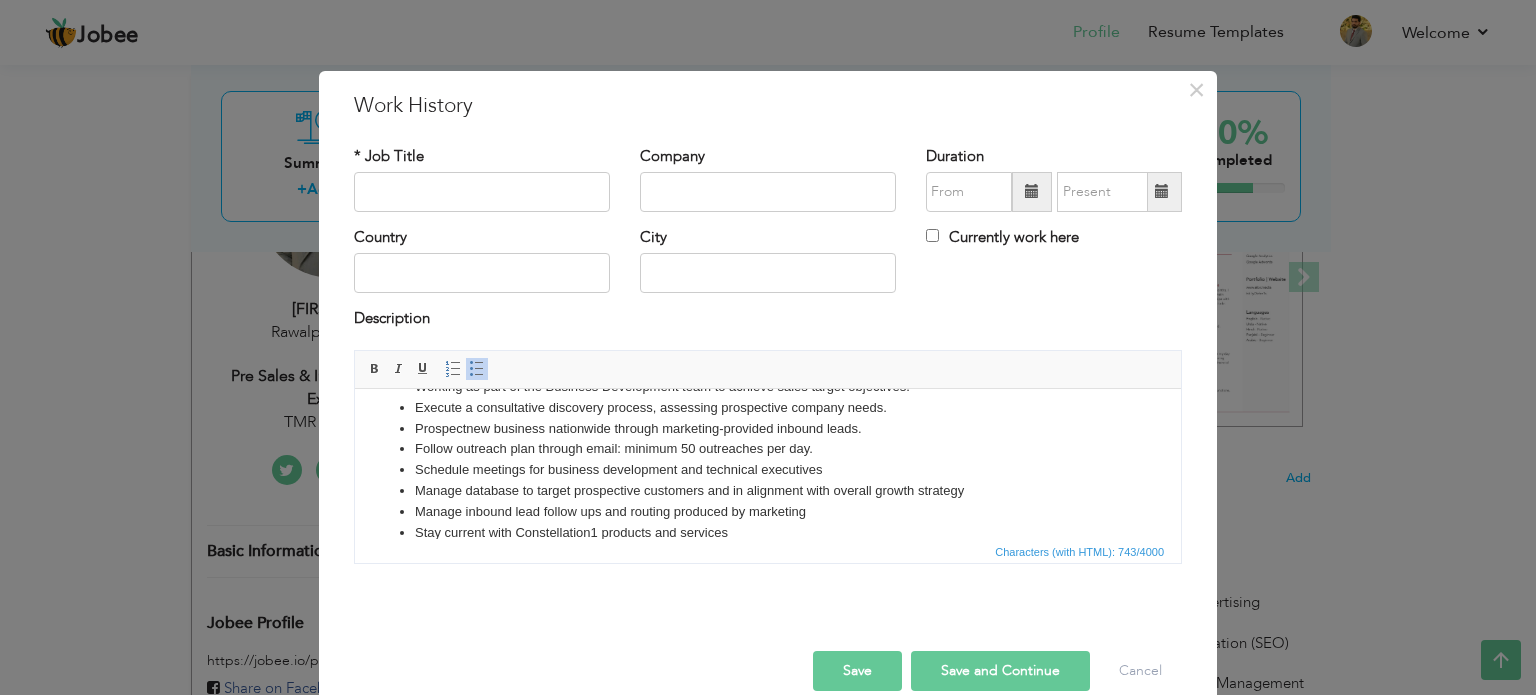 click on "Follow outreach plan through email : minimum 50 outreaches per day." at bounding box center (768, 448) 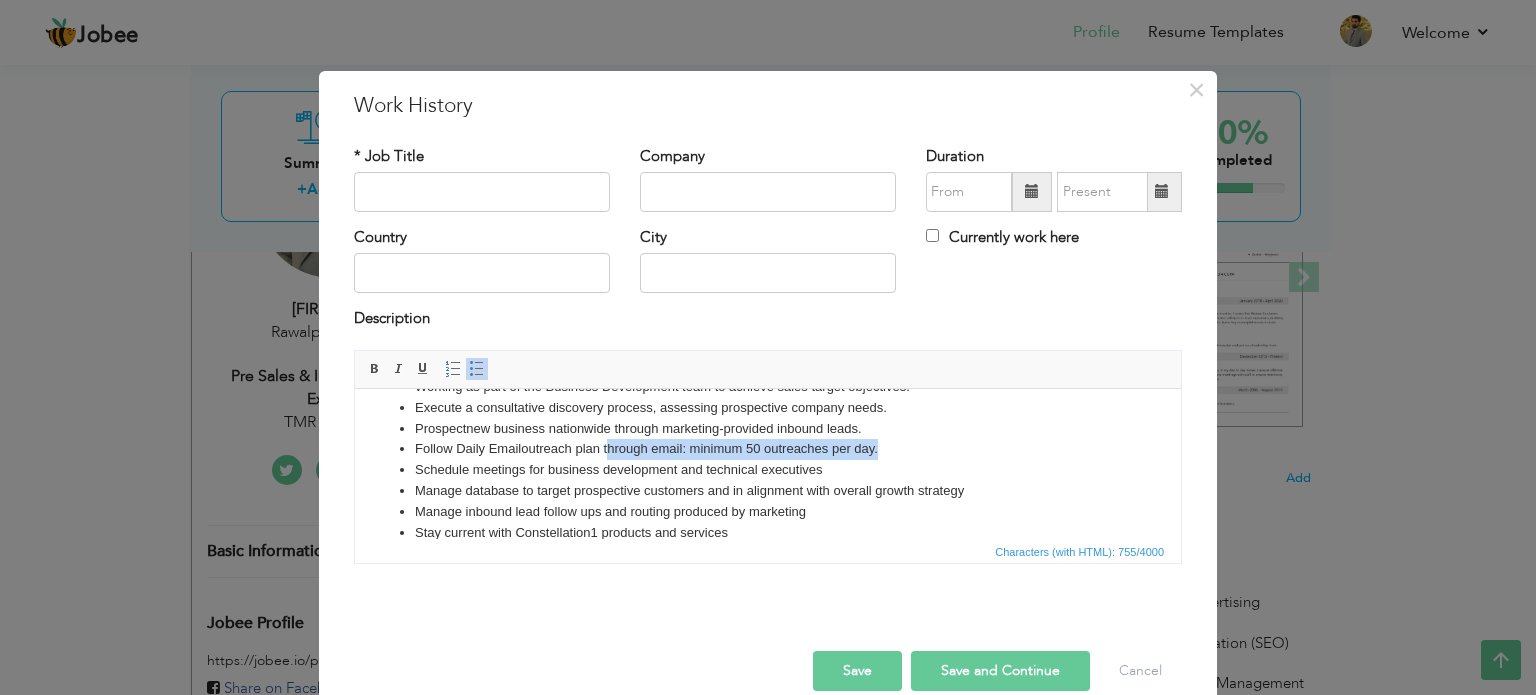 drag, startPoint x: 892, startPoint y: 445, endPoint x: 610, endPoint y: 445, distance: 282 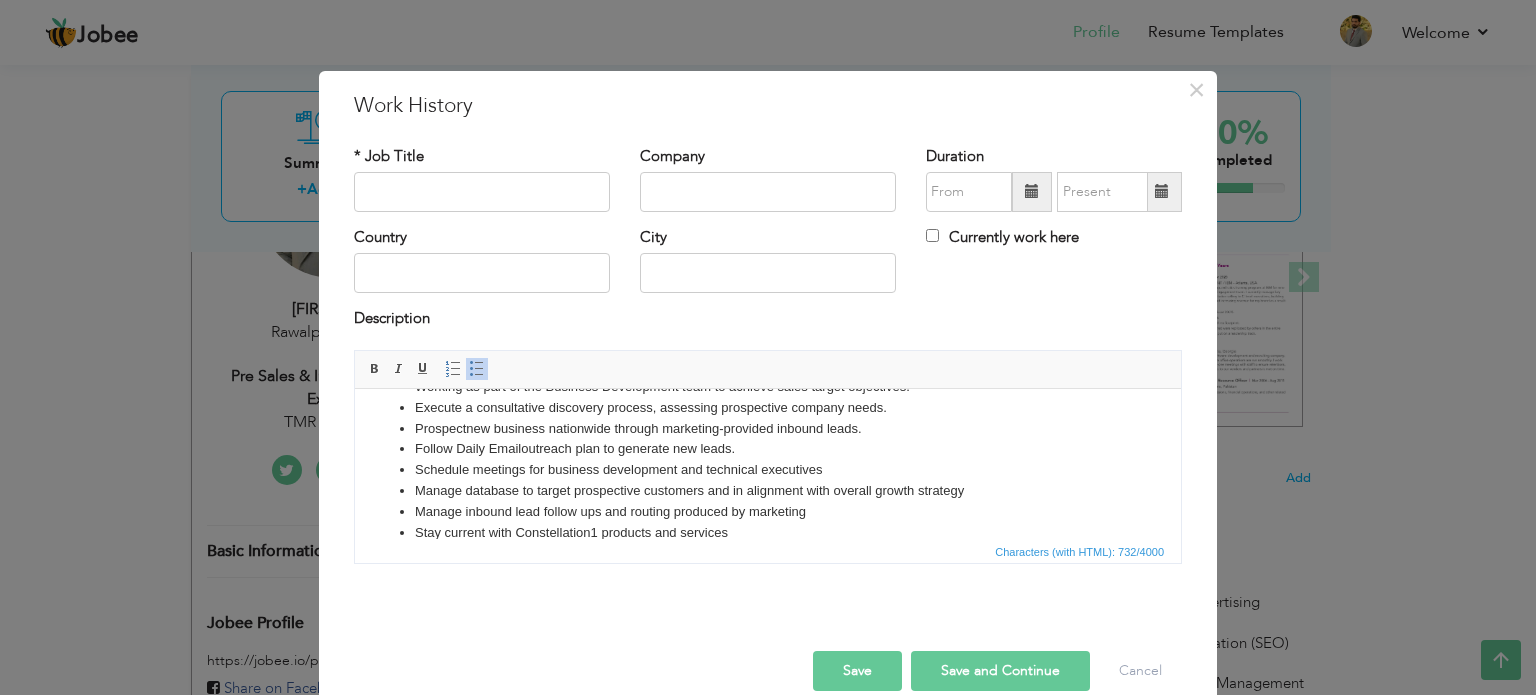 click on "Follow Daily Email  outreach plan to generate new leads." at bounding box center (768, 448) 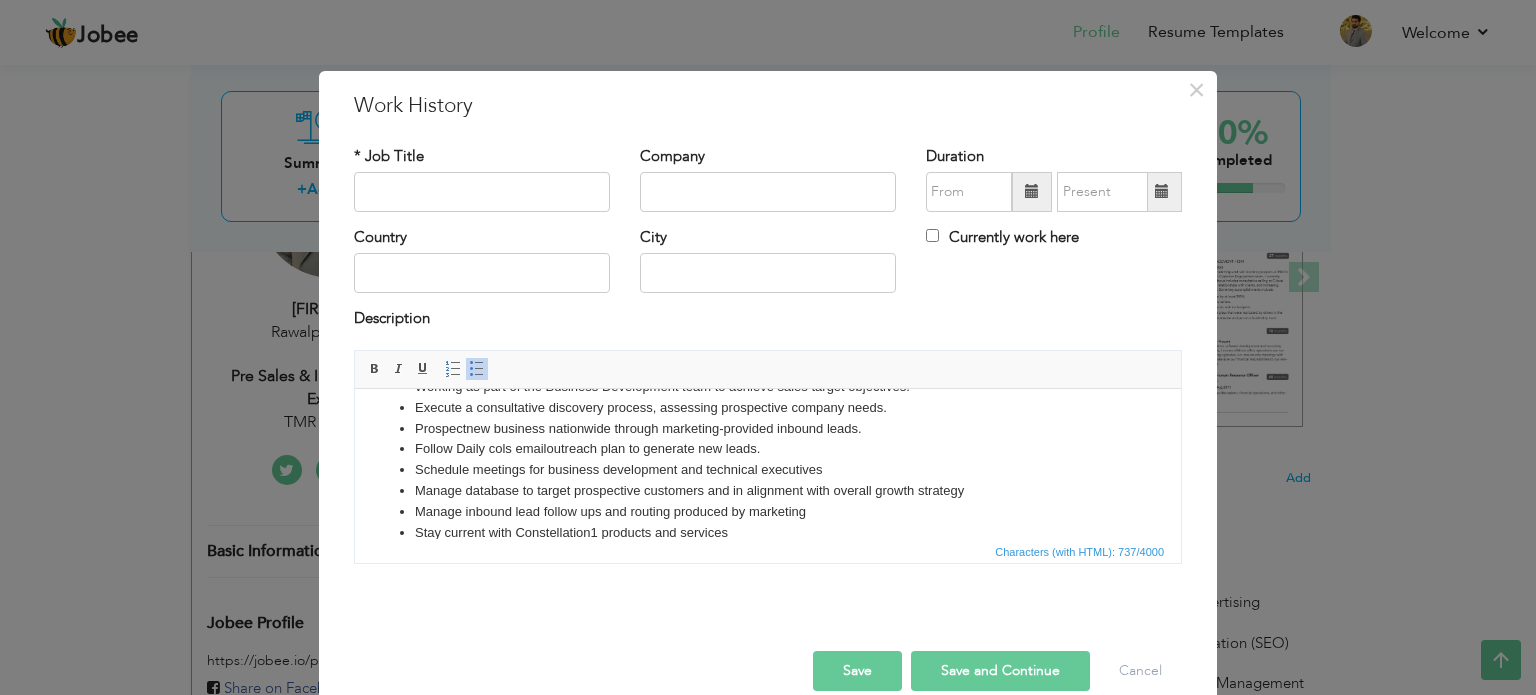 click on "Follow Daily cols e mail  outreach plan to generate new leads." at bounding box center [768, 448] 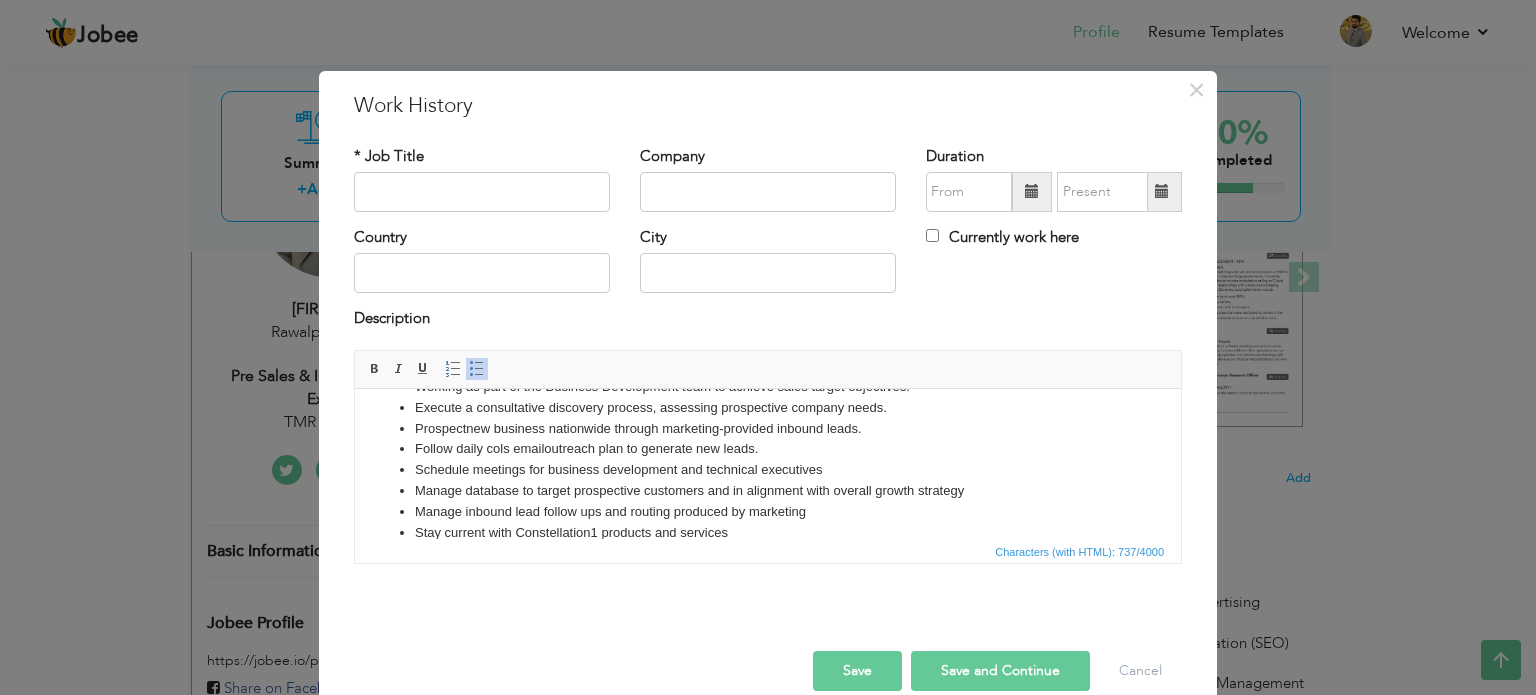 click on "Follow d aily cols e mail  outreach plan to generate new leads." at bounding box center (768, 448) 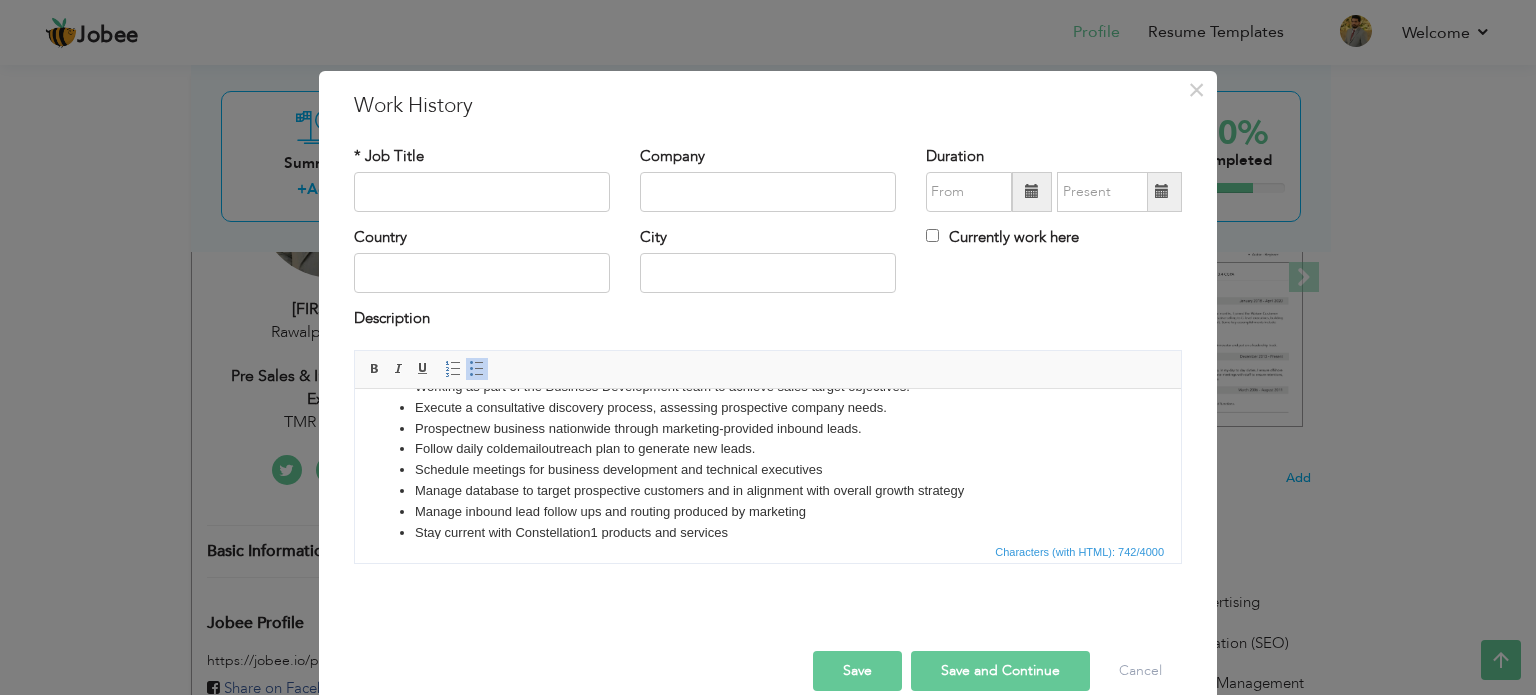 click on "Follow d aily cold  e mail  outreach plan to generate new leads." at bounding box center [768, 448] 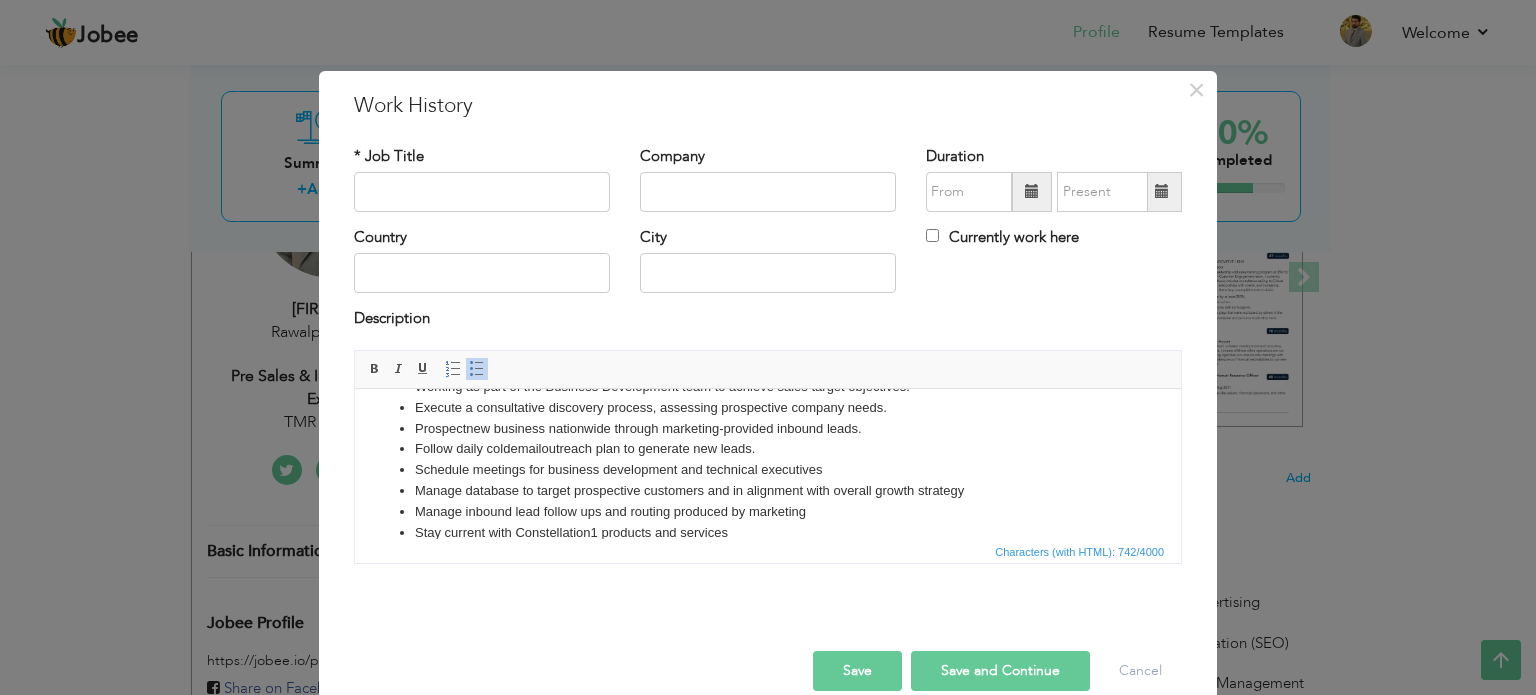 click on "Follow d aily cold  e mail  outreach plan to generate new leads." at bounding box center [768, 448] 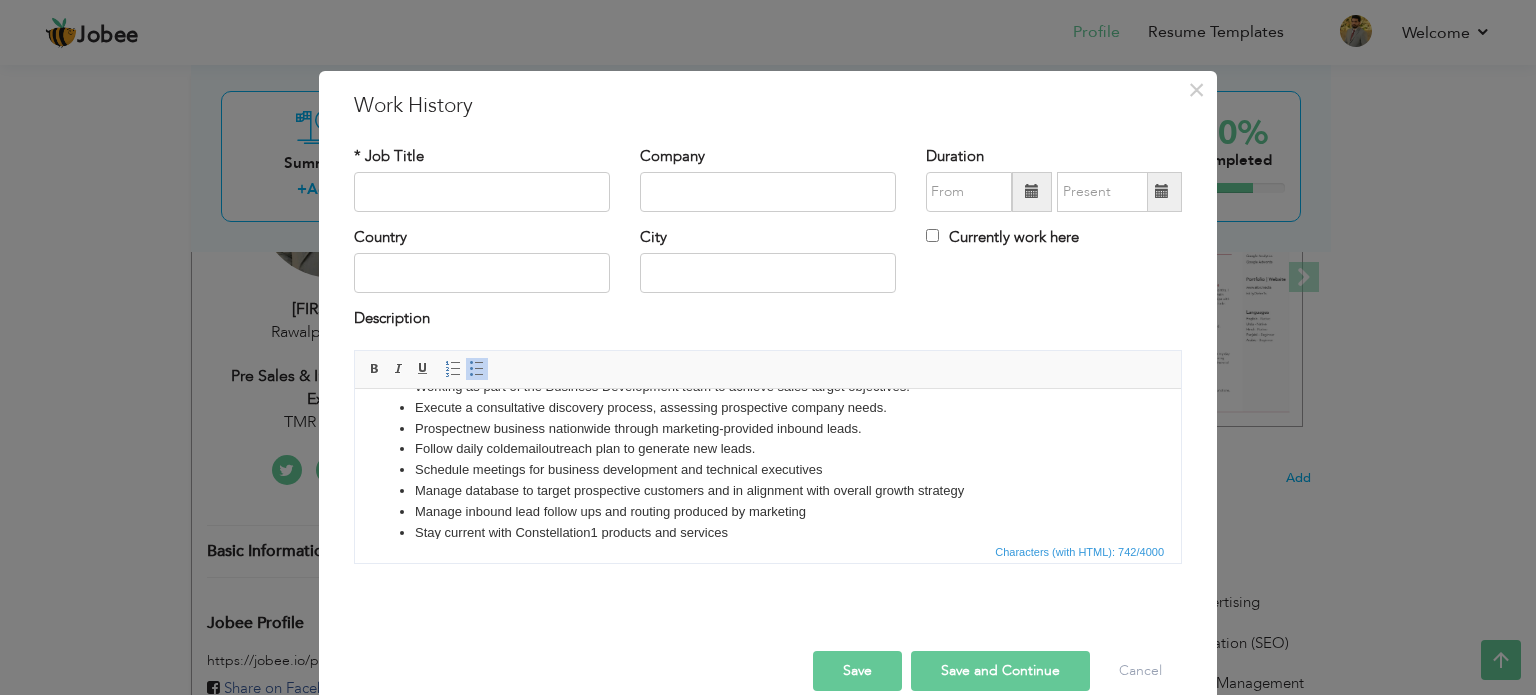 click on "Follow d aily cold  e mail  outreach plan to generate new leads." at bounding box center [768, 448] 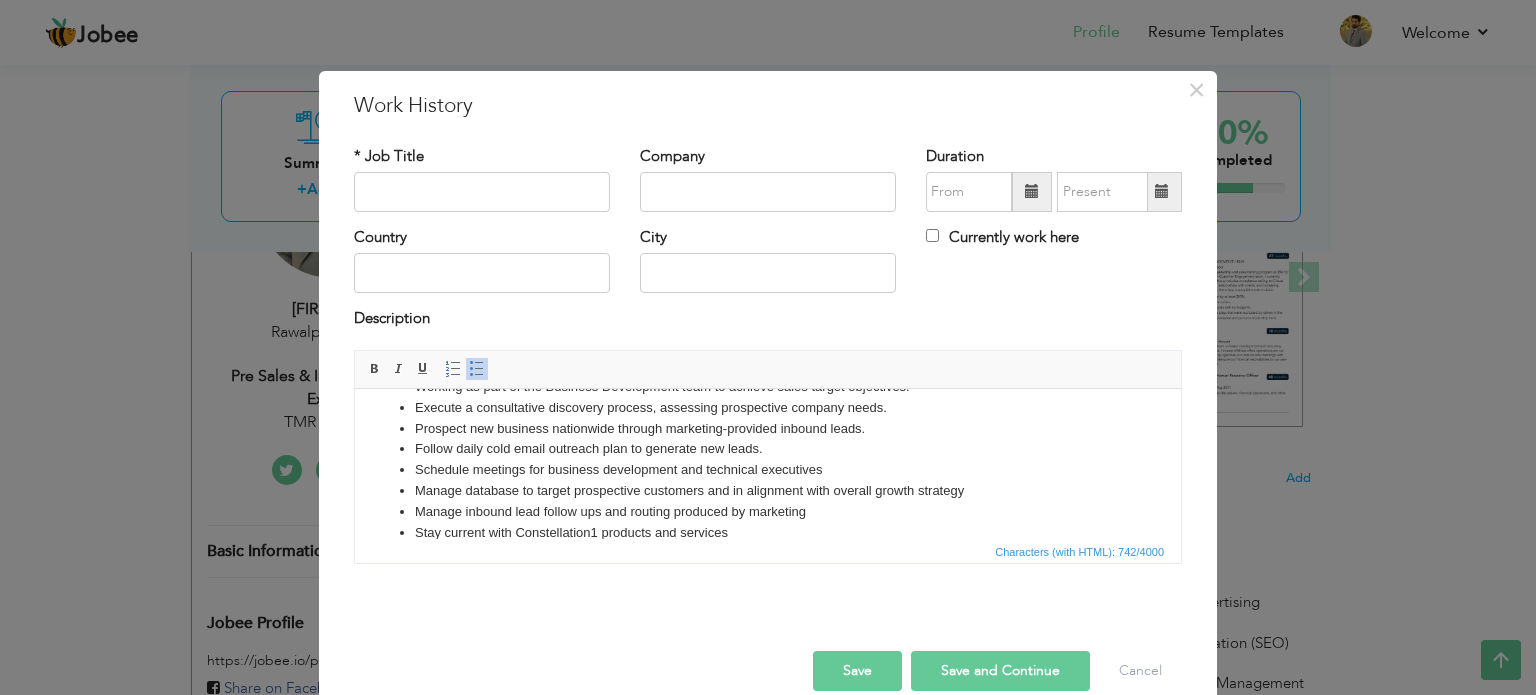 click on "Schedule meetings for business development and technical executives" at bounding box center [768, 469] 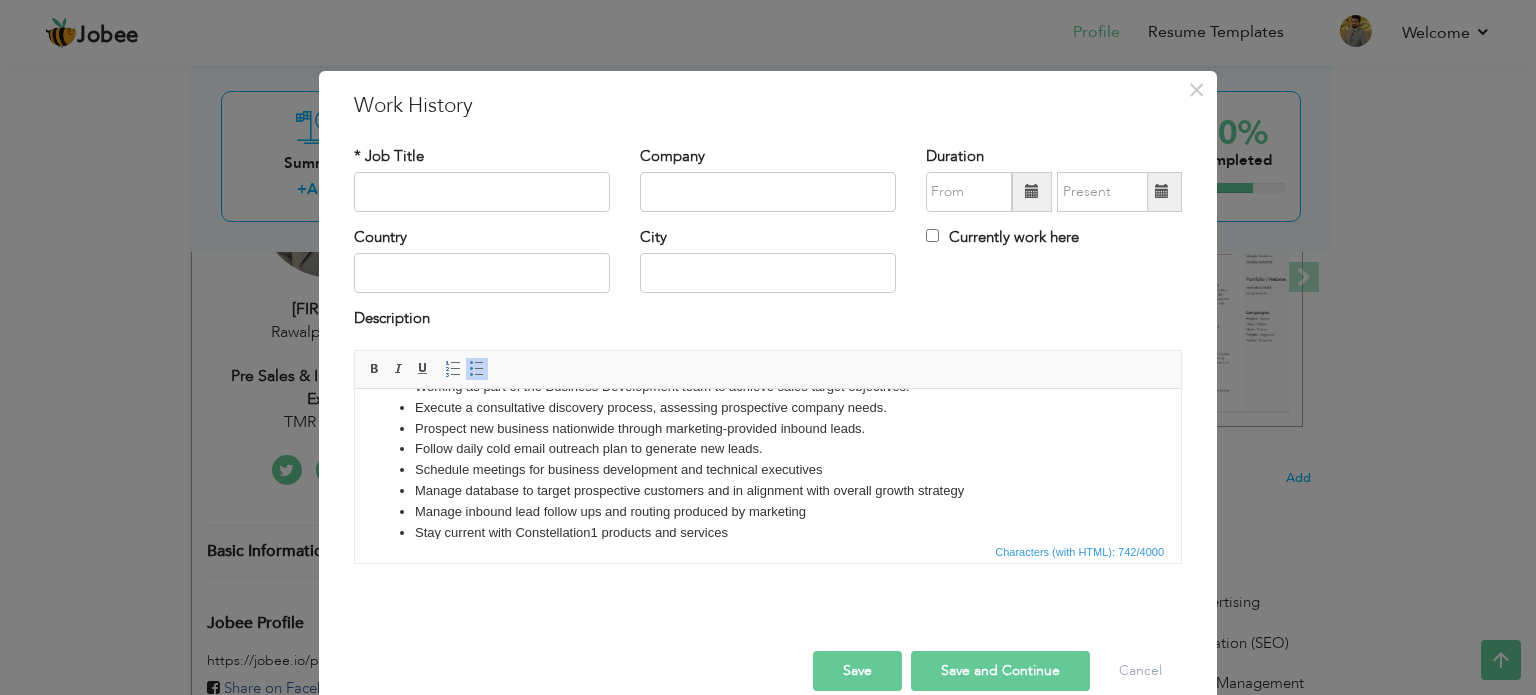 click on "Schedule meetings for business development and technical executives" at bounding box center (768, 469) 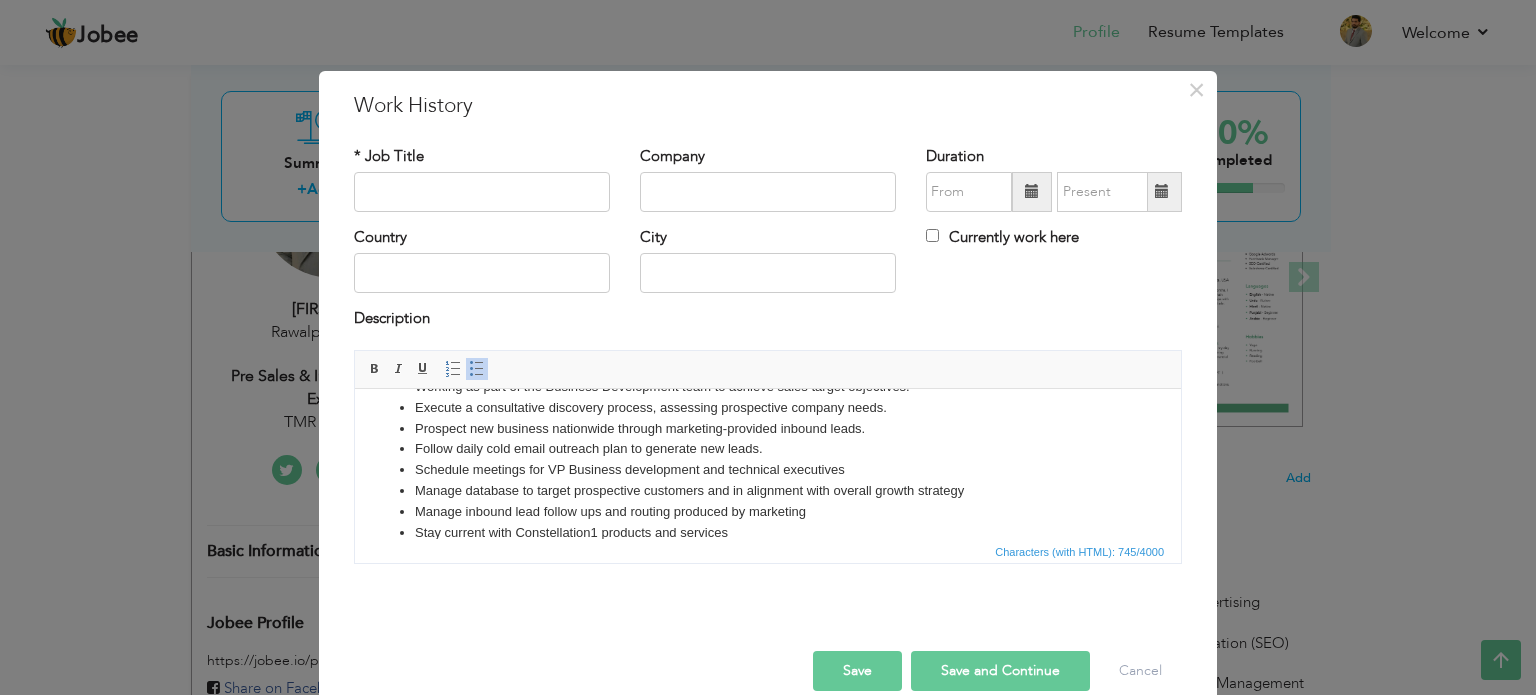 click on "Follow daily cold email outreach plan to generate new leads." at bounding box center (768, 448) 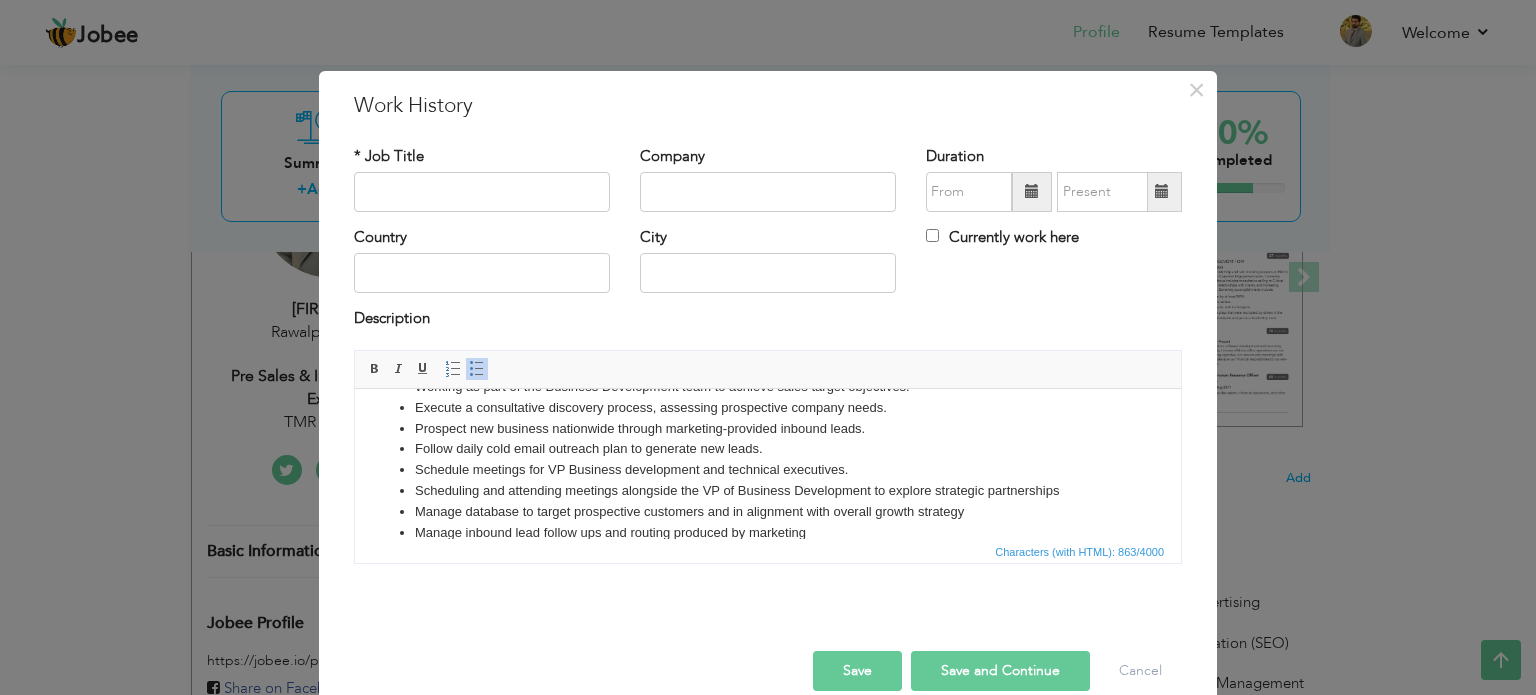 click on "Scheduling and attending meetings alongside the VP of Business Development to explore strategic partnerships" at bounding box center (768, 490) 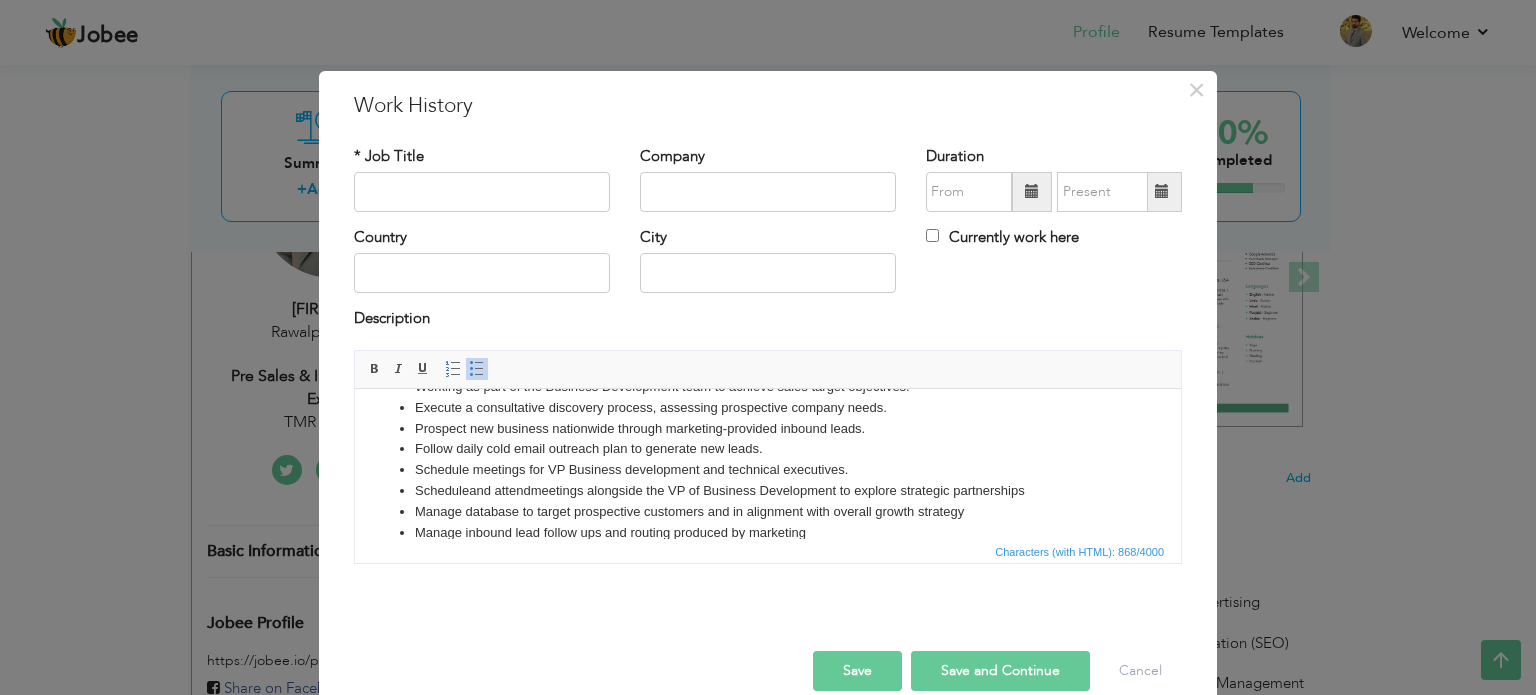 click on "Schedule  and attend  meetings alongside the VP of Business Development to explore strategic partnerships" at bounding box center [768, 490] 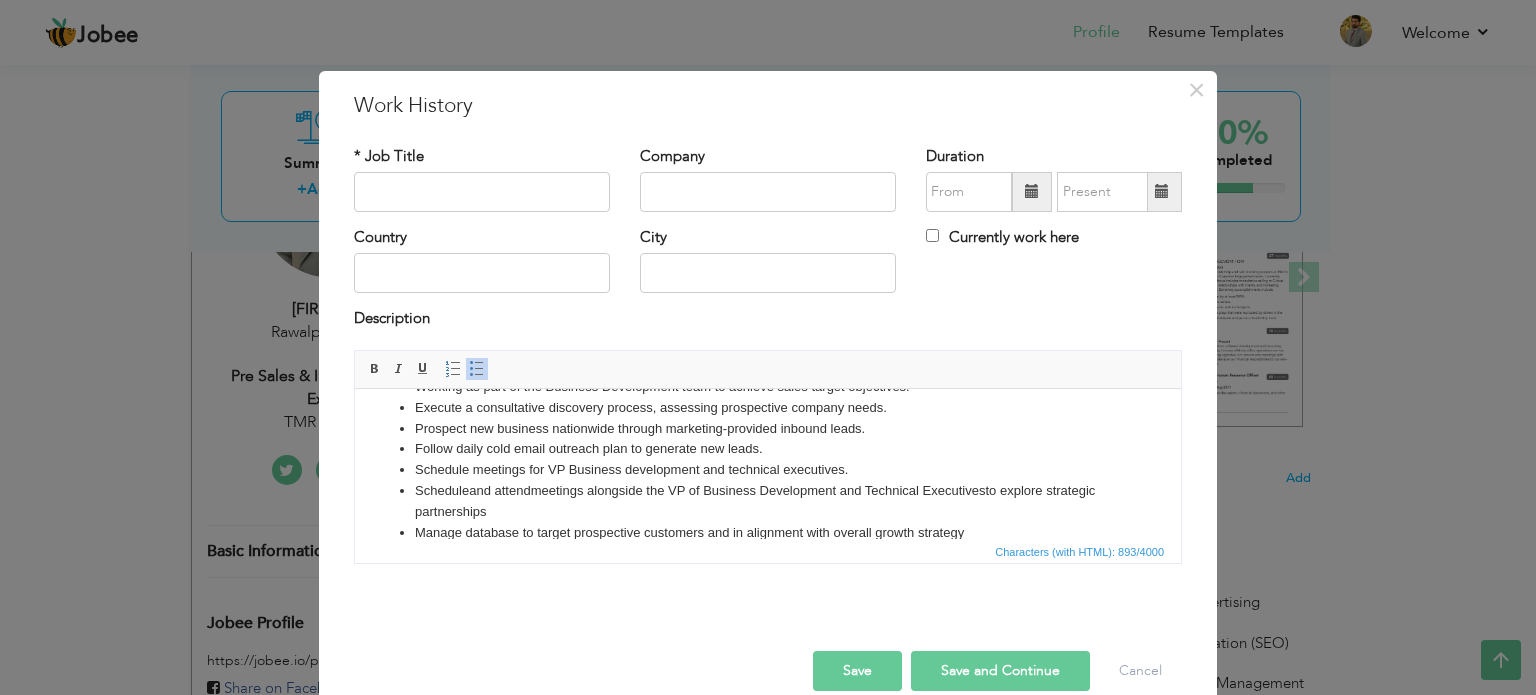 click on "Schedule  and attend  meetings alongside the VP of Business Development and Technical Executives  to explore strategic partnerships" at bounding box center [768, 501] 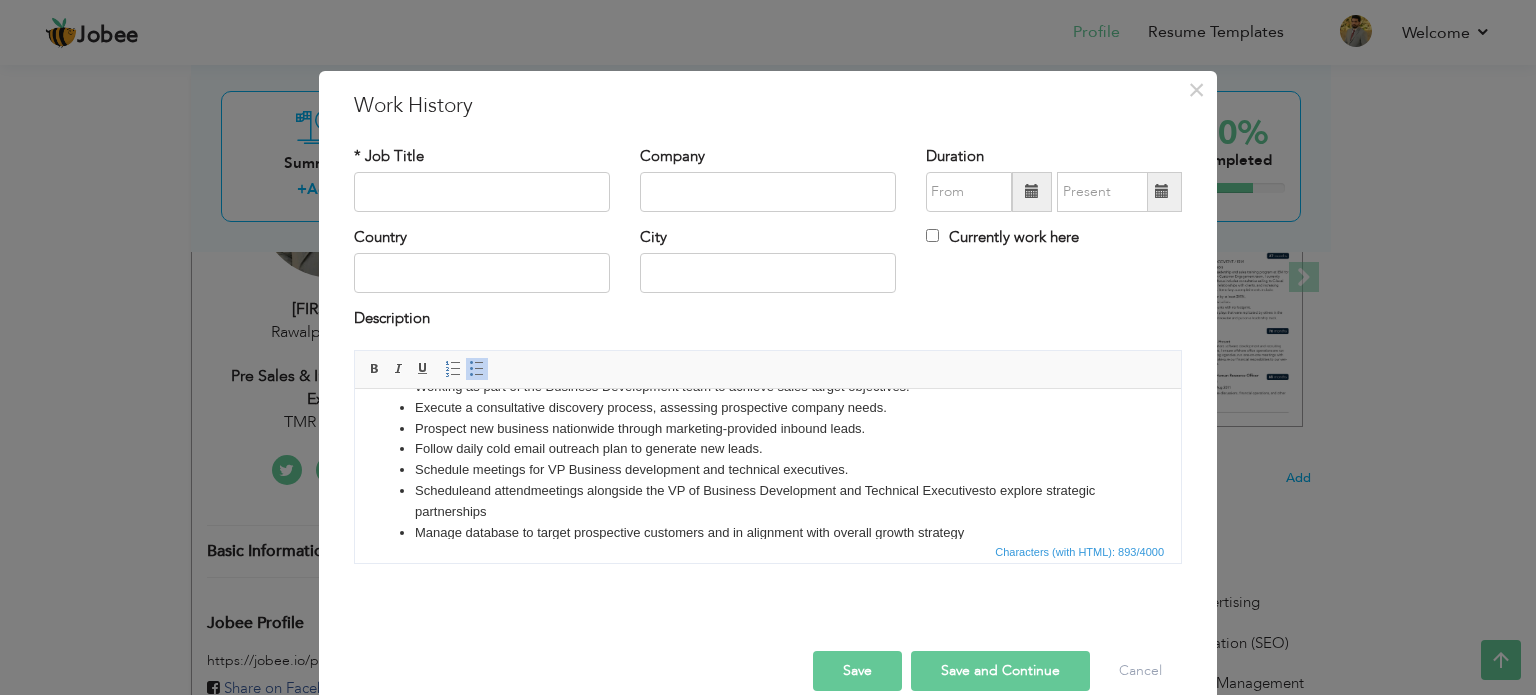 click on "Schedule  and attend  meetings alongside the VP of Business Development and Technical Executives  to explore strategic partnerships" at bounding box center (768, 501) 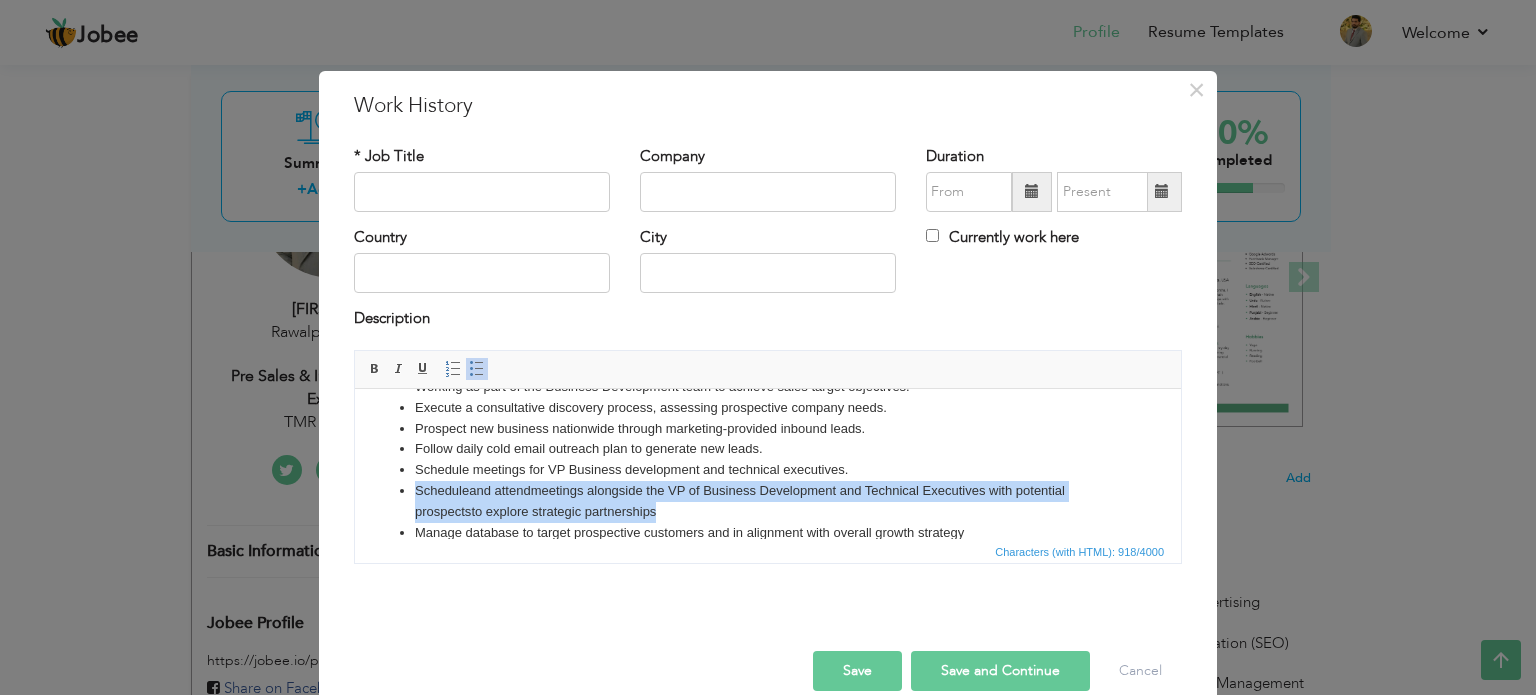 drag, startPoint x: 685, startPoint y: 509, endPoint x: 418, endPoint y: 489, distance: 267.74802 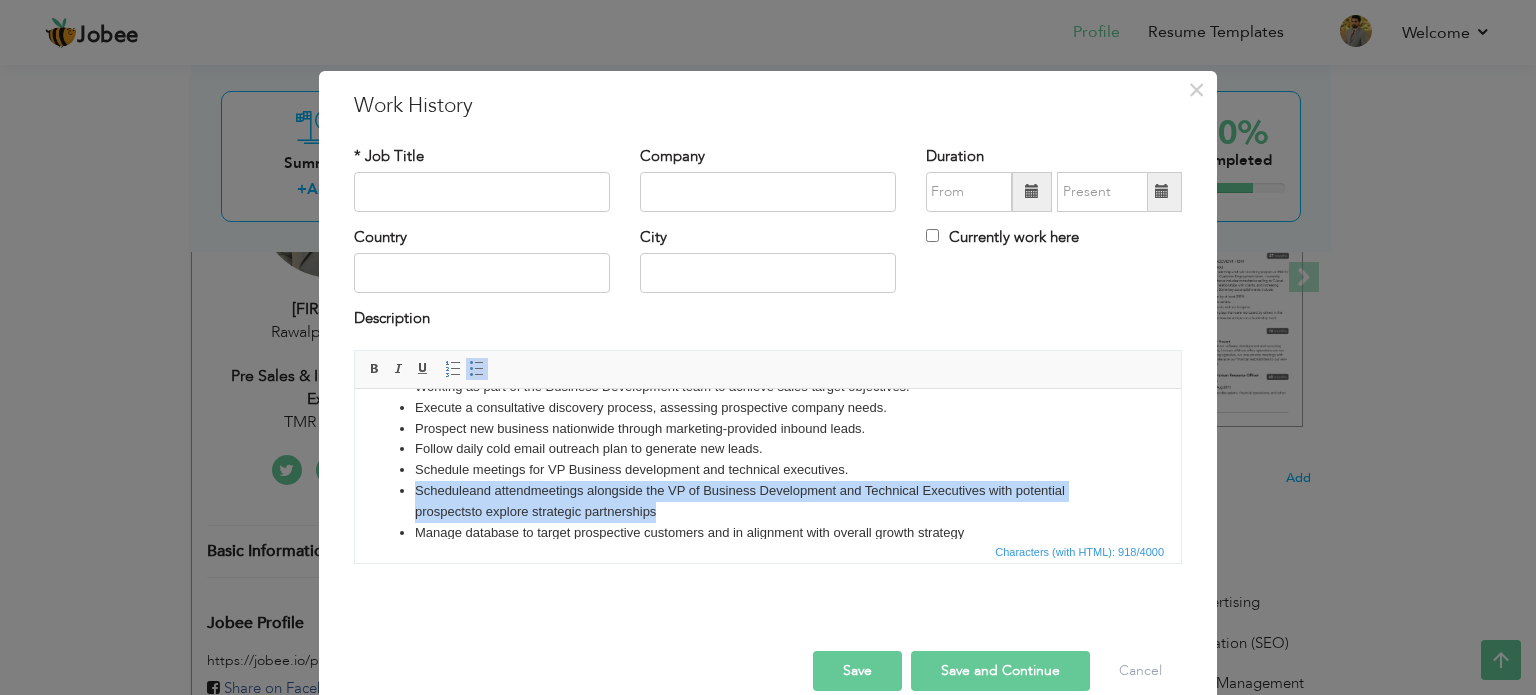 copy on "Schedule  and attend  meetings alongside the VP of Business Development and Technical Executives with potential prospects  to explore strategic partnerships" 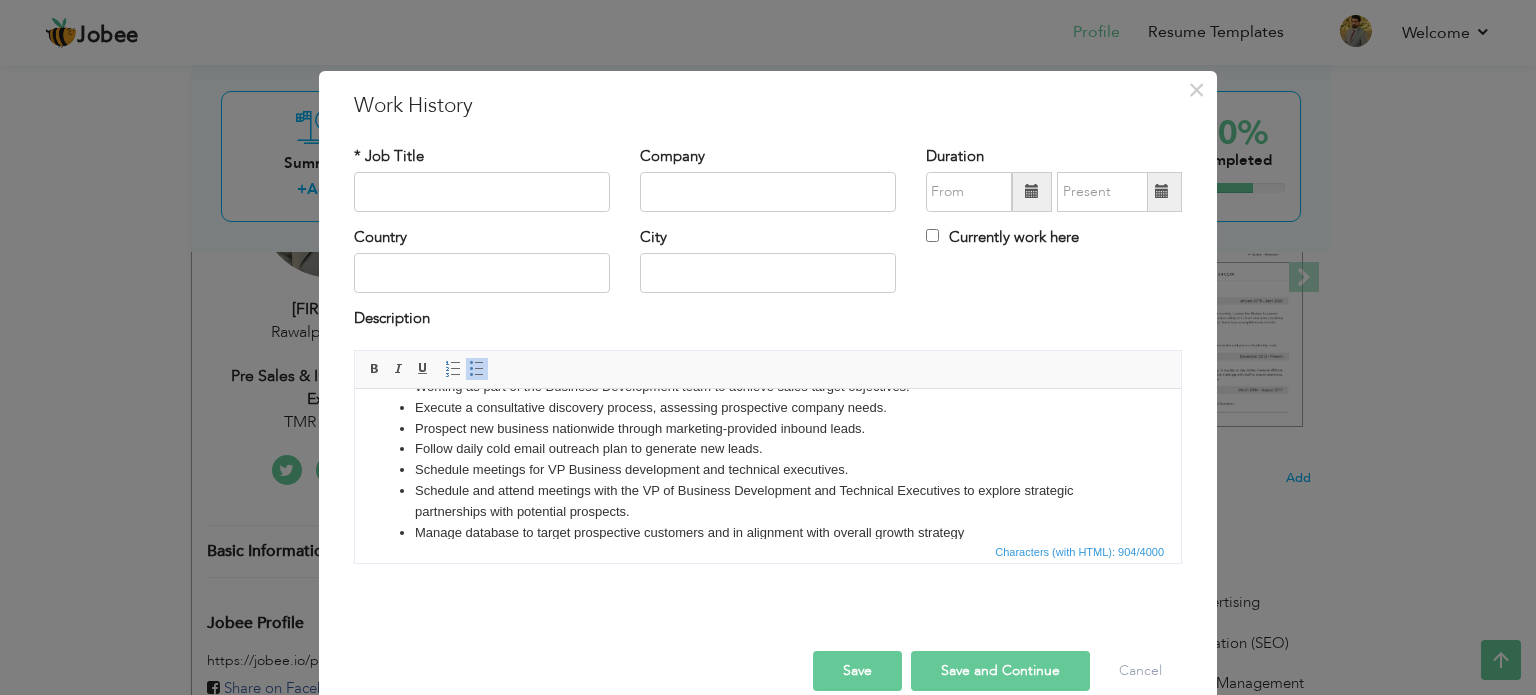 click on "Schedule and attend meetings with the VP of Business Development and Technical Executives to explore strategic partnerships with potential prospects." at bounding box center (768, 501) 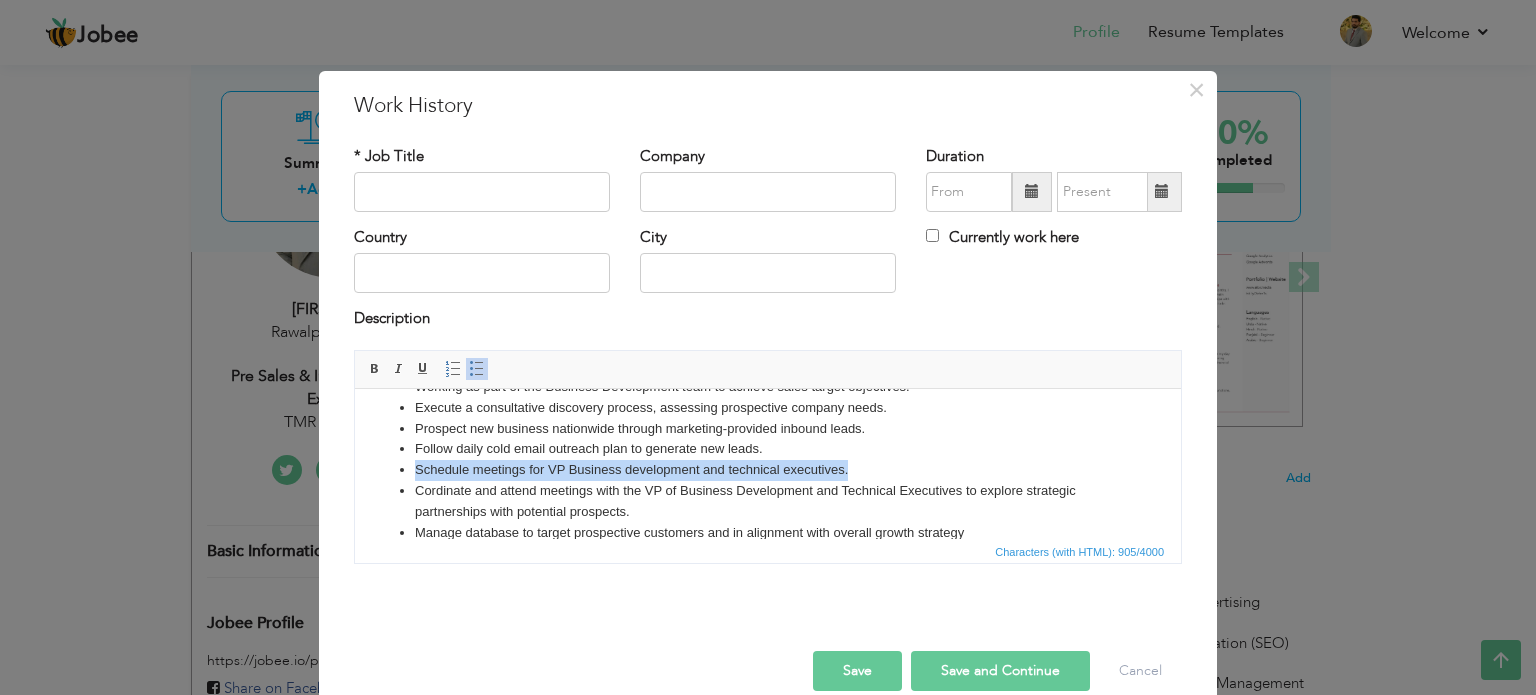 drag, startPoint x: 864, startPoint y: 465, endPoint x: 412, endPoint y: 473, distance: 452.0708 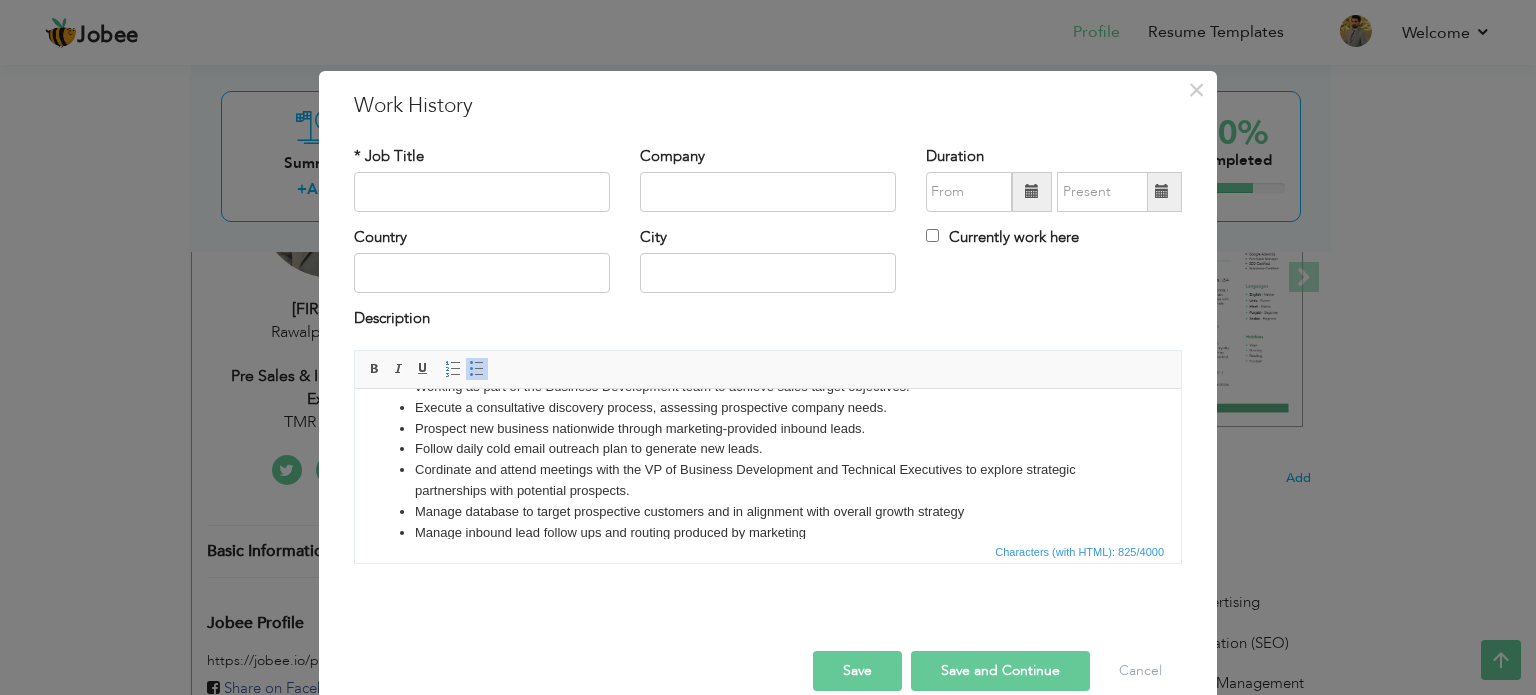 click on "Cordinate and attend meetings with the VP of Business Development and Technical Executives to explore strategic partnerships with potential prospects." at bounding box center (768, 480) 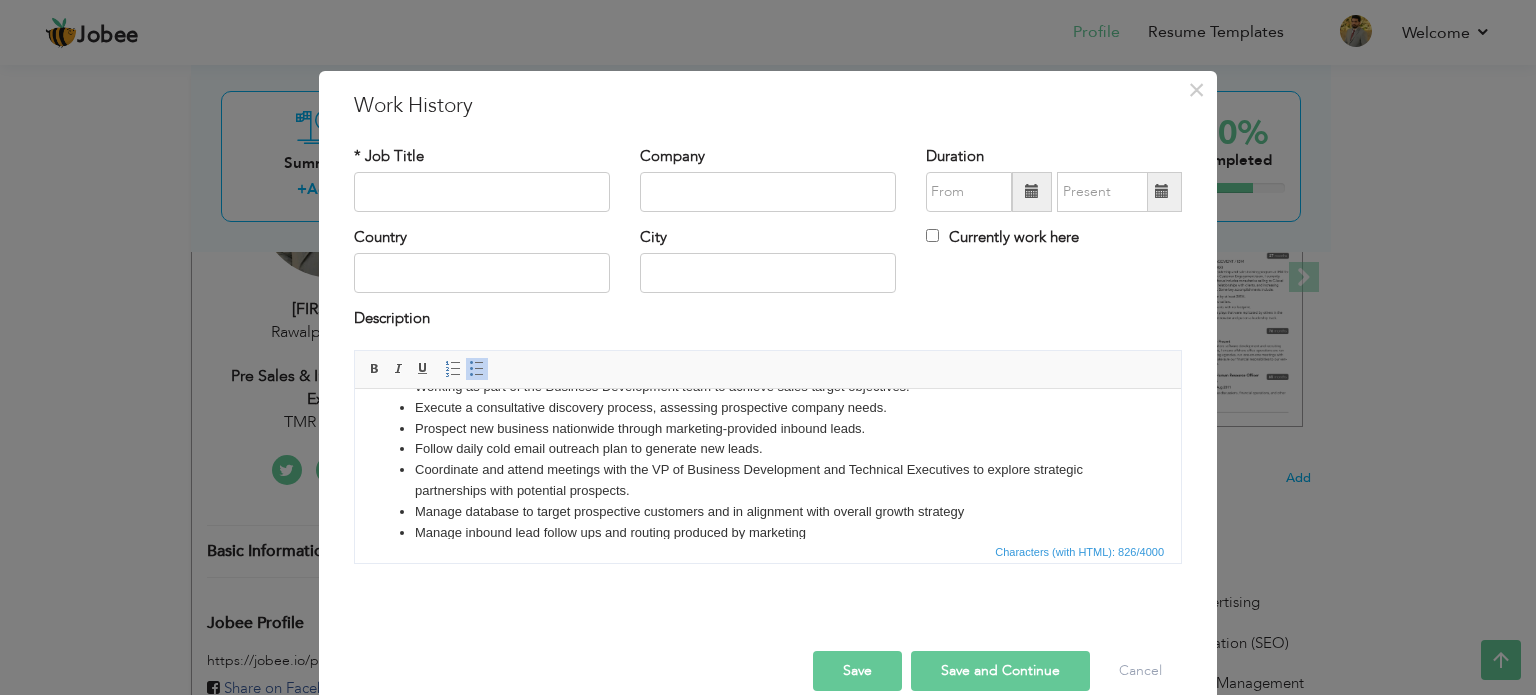 click on "Coordinate and attend meetings with the VP of Business Development and Technical Executives to explore strategic partnerships with potential prospects." at bounding box center [768, 480] 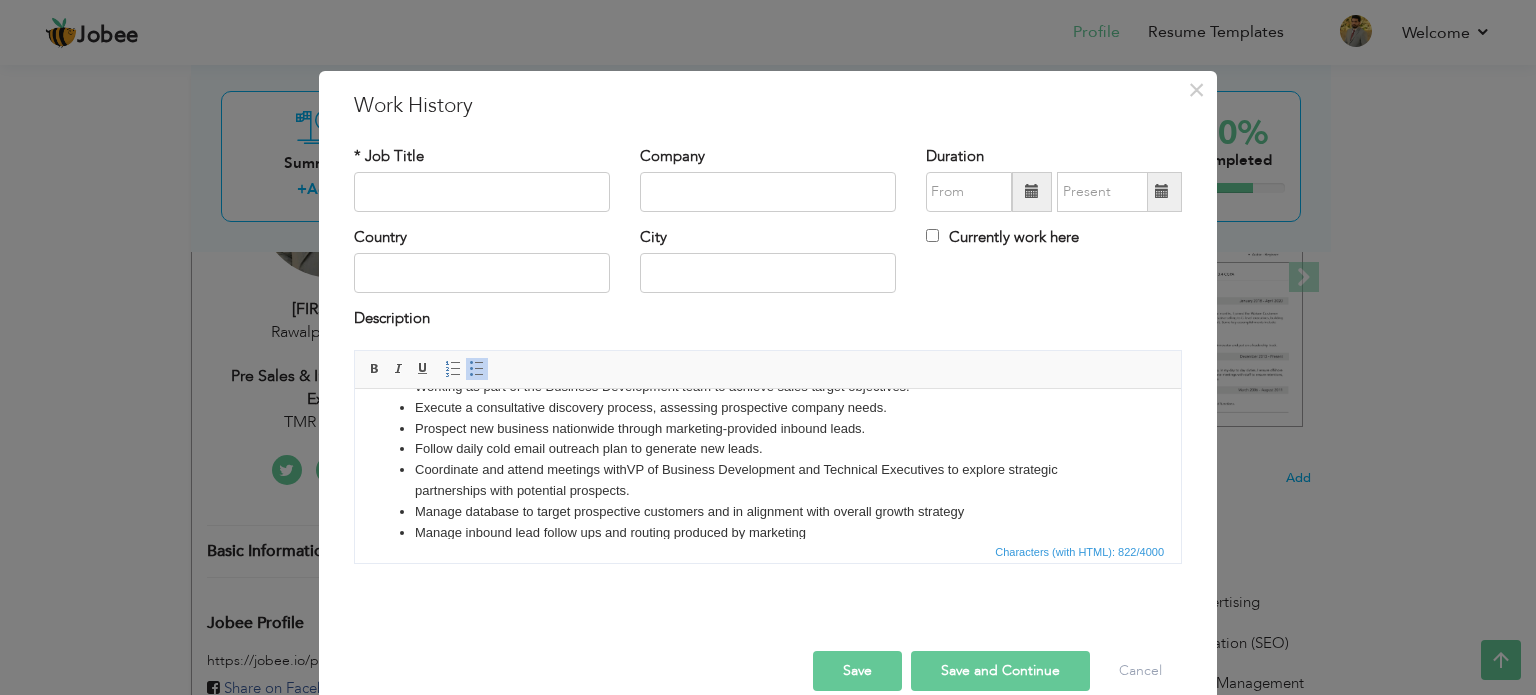 click on "Coordinate and attend meetings with  VP of Business Development and Technical Executives to explore strategic partnerships with potential prospects." at bounding box center [768, 480] 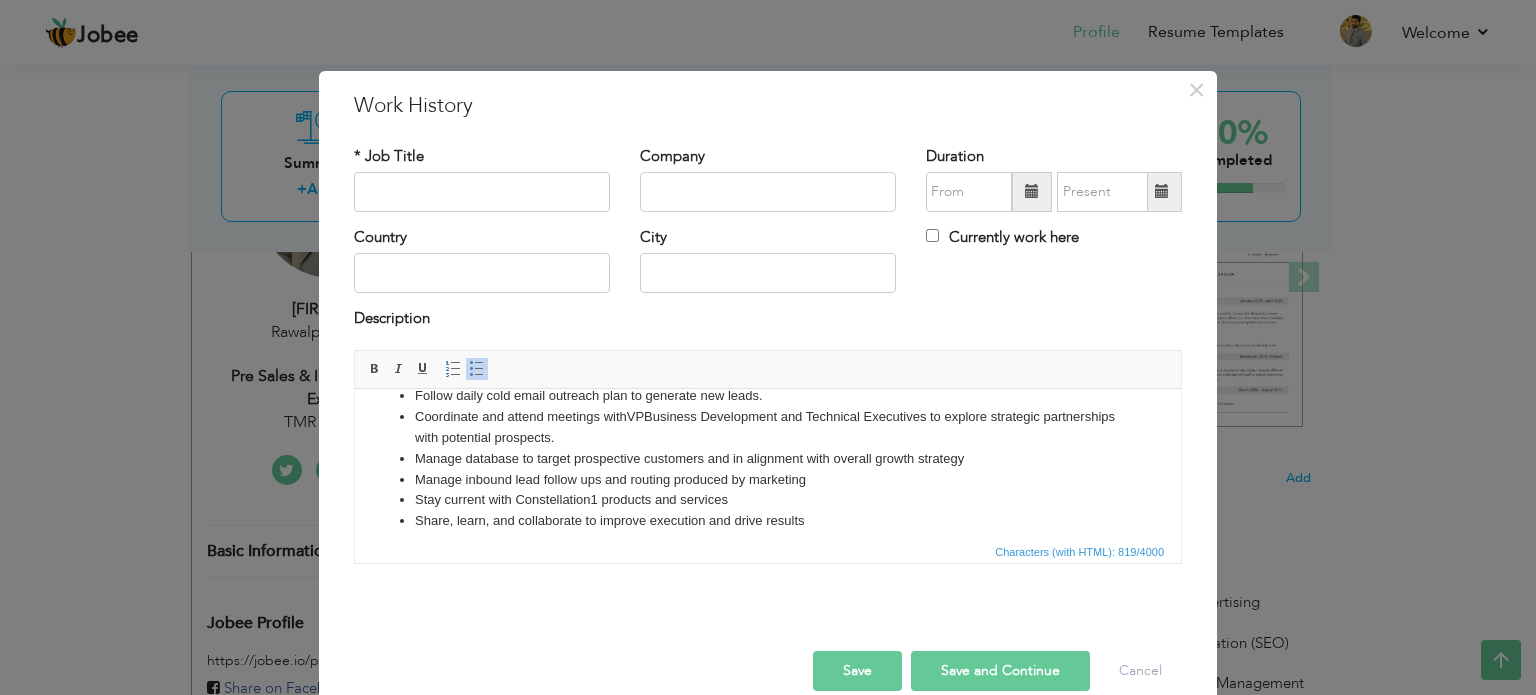 scroll, scrollTop: 97, scrollLeft: 0, axis: vertical 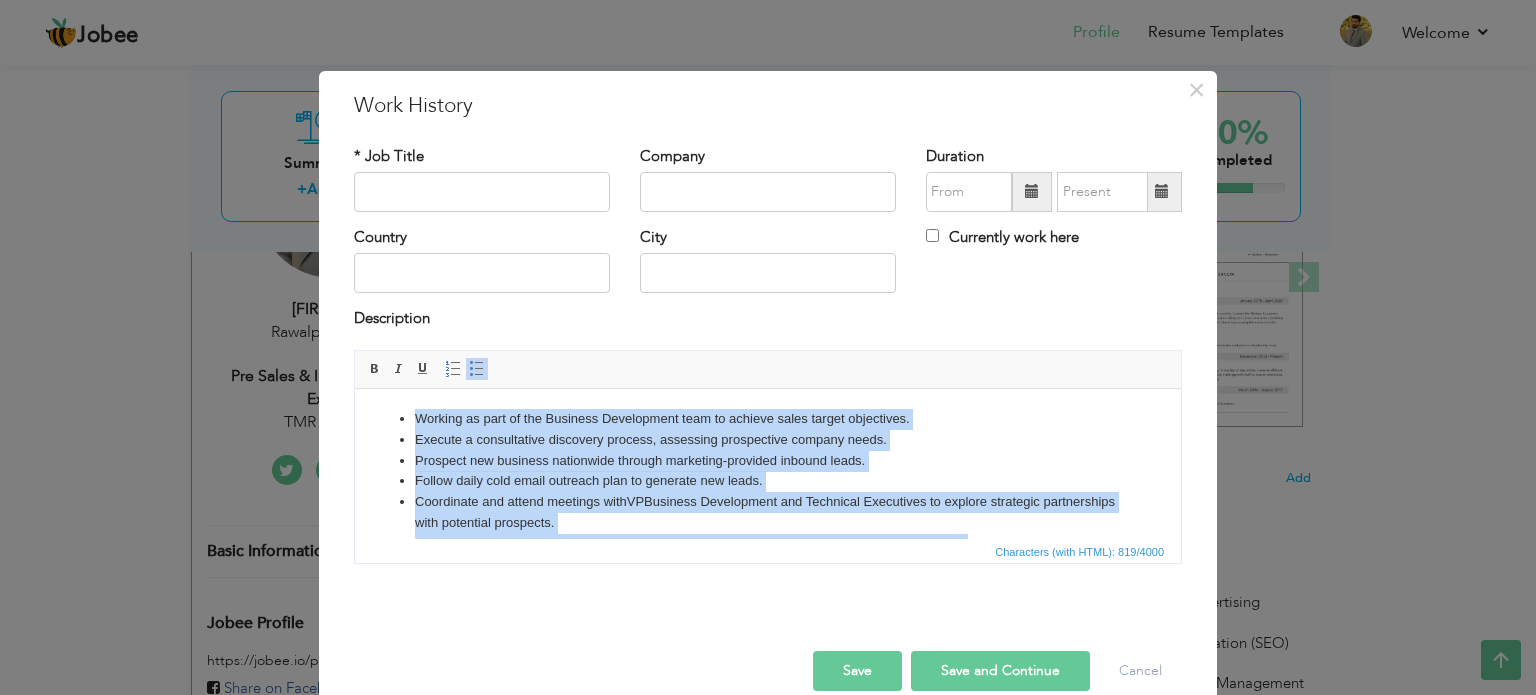 drag, startPoint x: 826, startPoint y: 504, endPoint x: 755, endPoint y: 749, distance: 255.08038 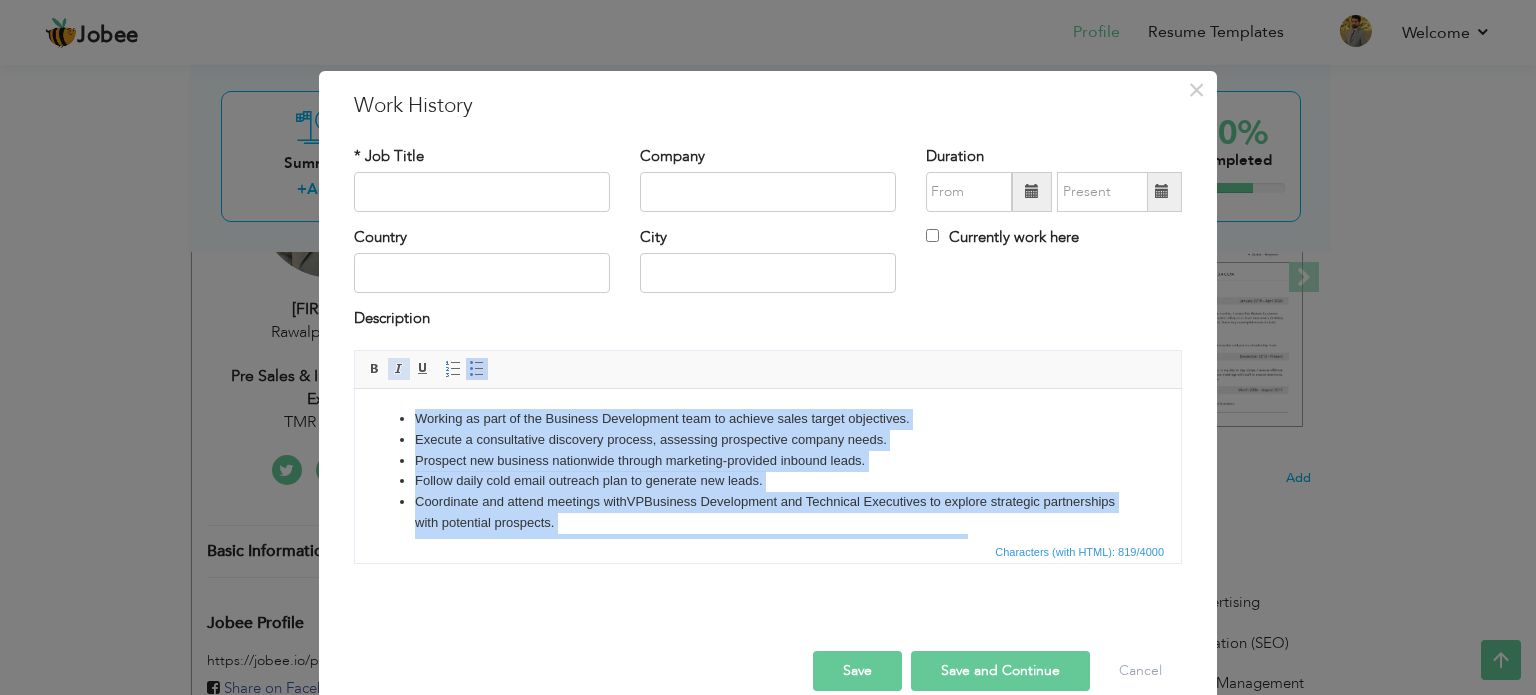 copy on "Working as part of the Business Development team to achieve sales target objectives. Execute a consultative discovery process, assessing prospective company needs. Prospect new business nationwide through marketing-provided inbound leads. Follow daily cold email outreach plan to generate new leads. Coordinate and attend meetings with  VP  Business Development and Technical Executives to explore strategic partnerships with potential prospects. Manage database to target prospective customers and in alignment with overall growth strategy Manage inbound lead follow ups and routing produced by marketing Stay current with Constellation1 products and services Share, learn, and collaborate to improve execution and drive results" 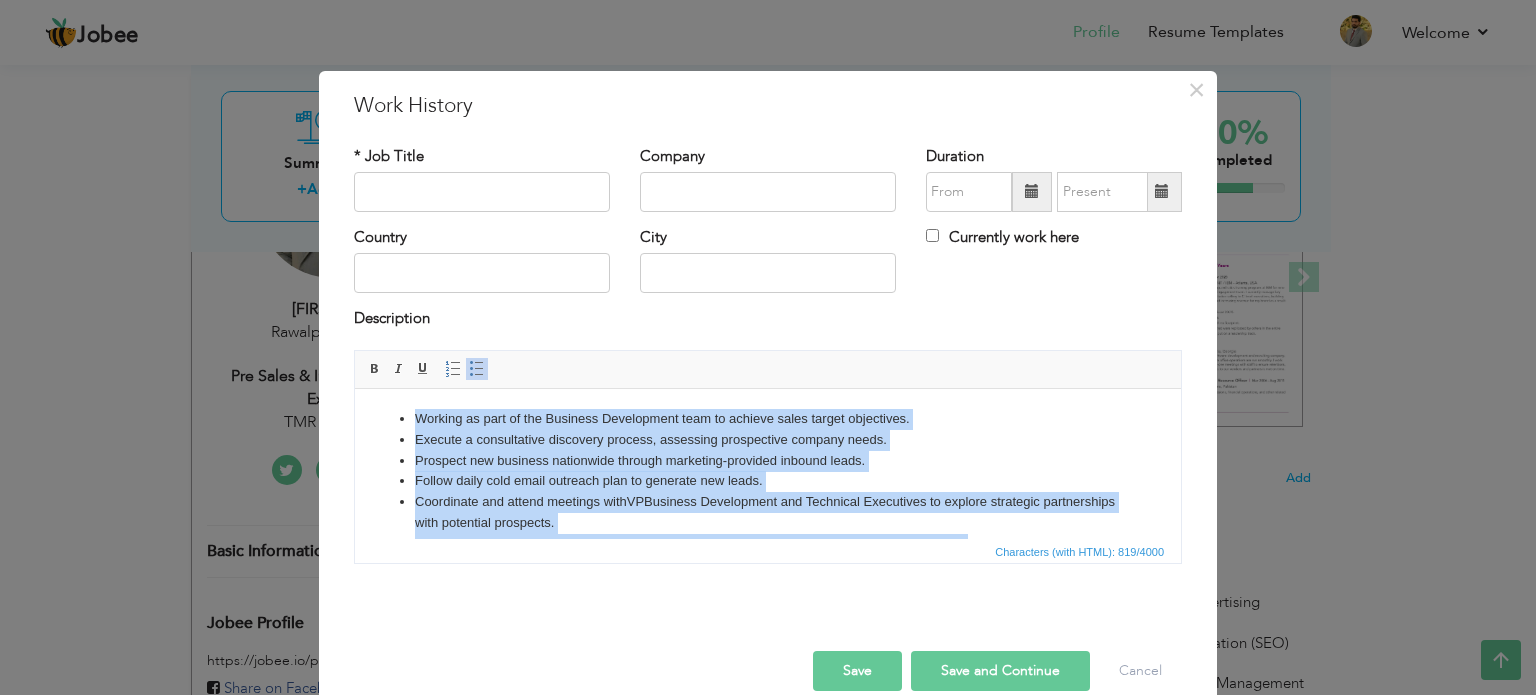 click on "Execute a consultative discovery process, assessing prospective company needs." at bounding box center [768, 439] 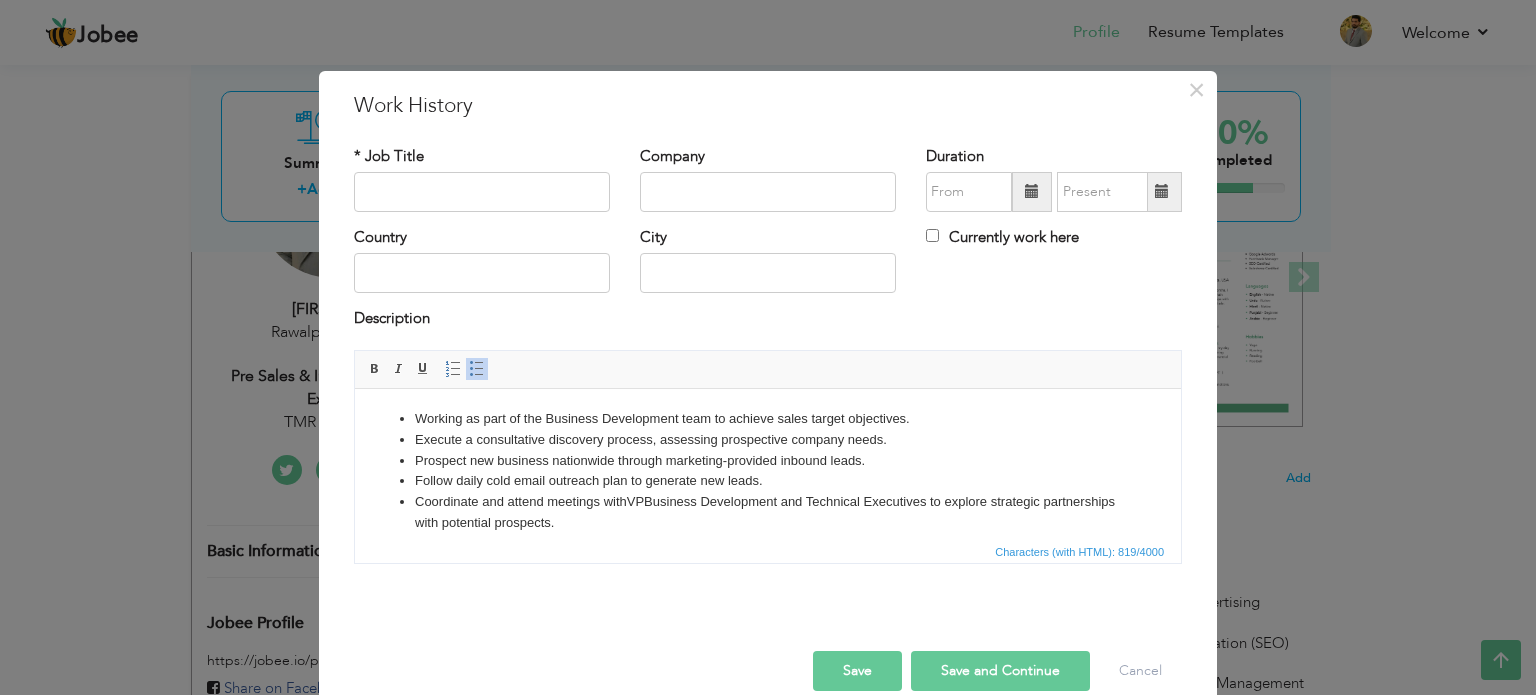 click on "Follow daily cold email outreach plan to generate new leads." at bounding box center [768, 480] 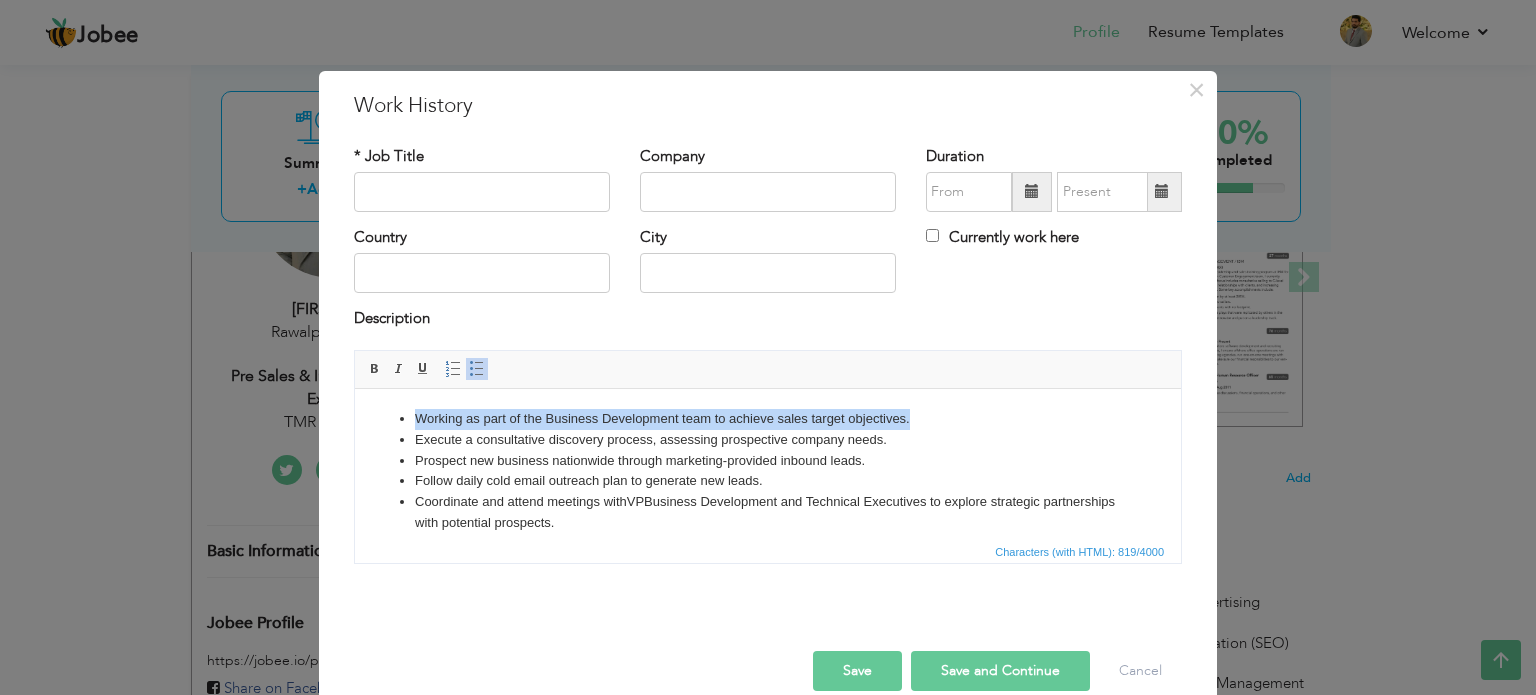 drag, startPoint x: 927, startPoint y: 417, endPoint x: 762, endPoint y: 759, distance: 379.72226 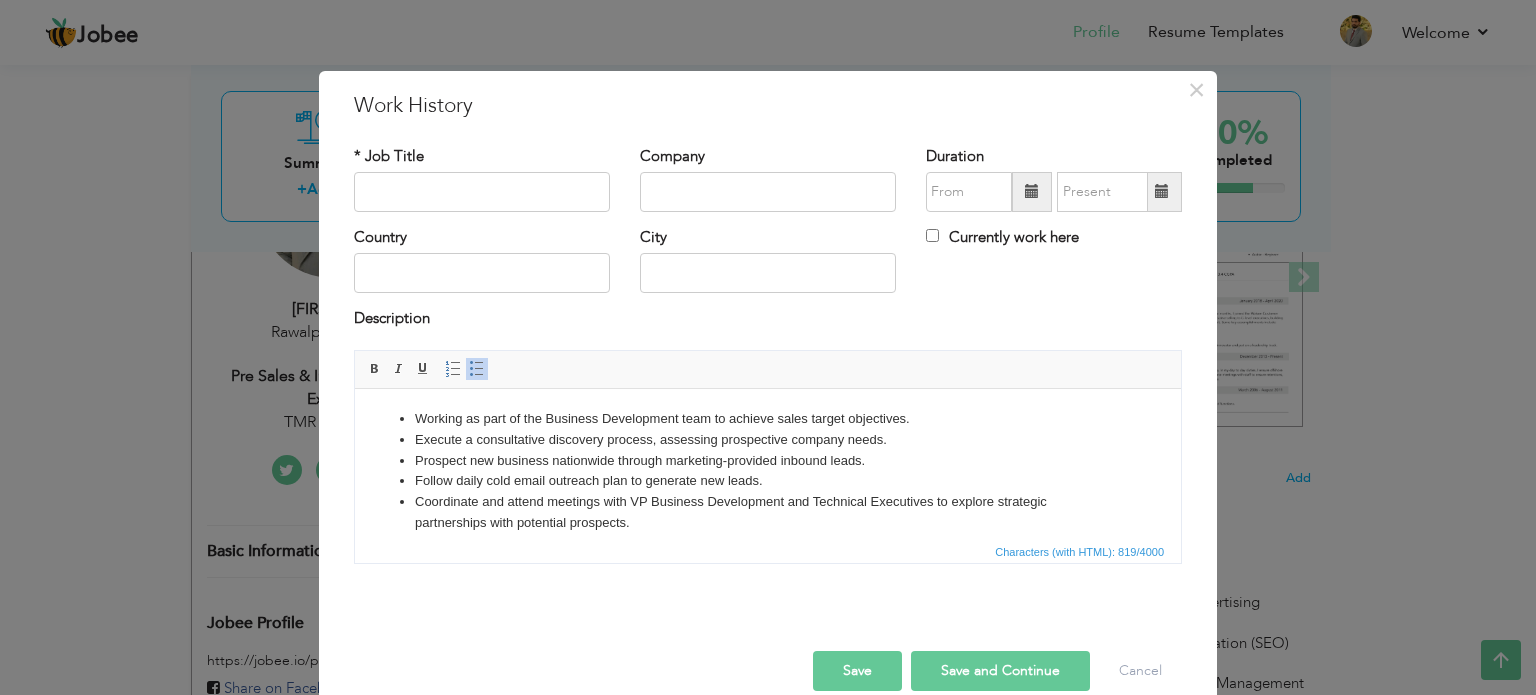 click on "Prospect new business nationwide through marketing-provided inbound leads." at bounding box center [768, 460] 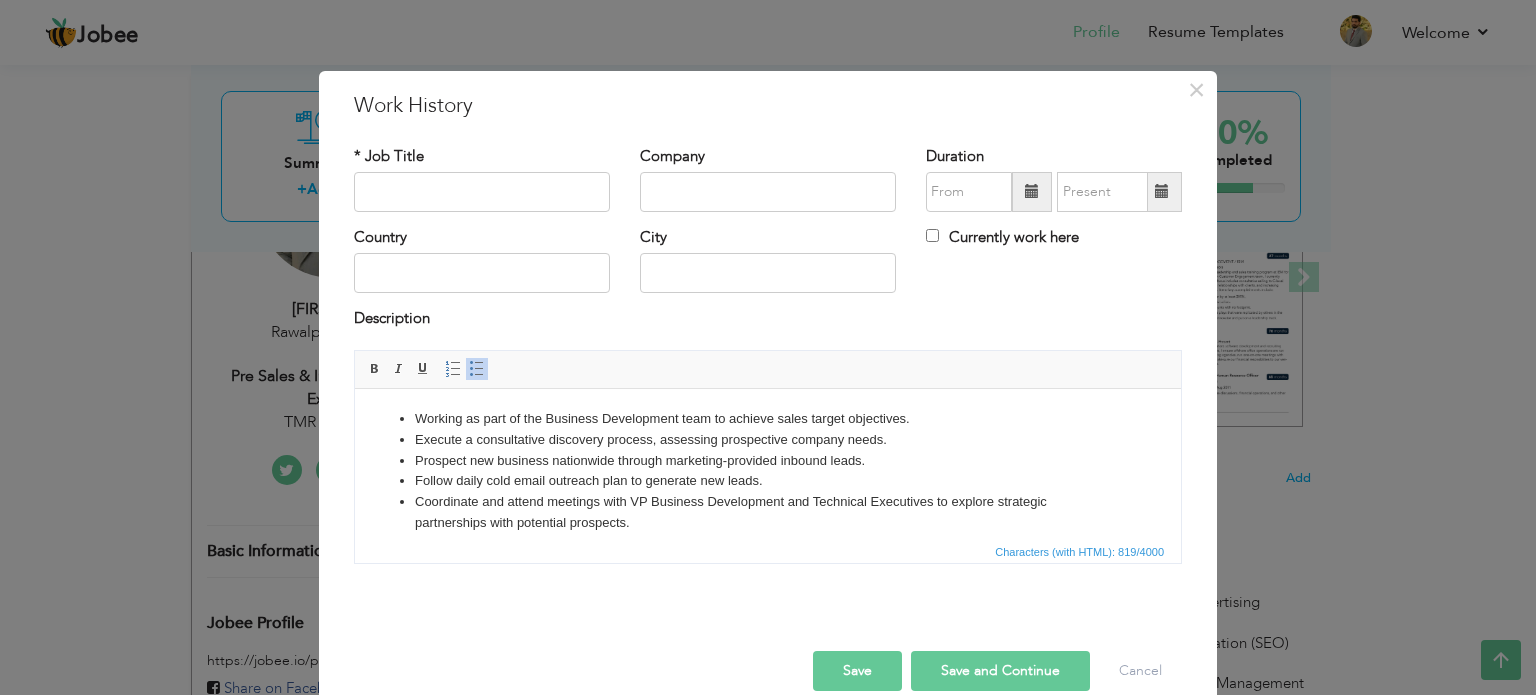 click on "Working as part of the Business Development team to achieve sales target objectives." at bounding box center [768, 418] 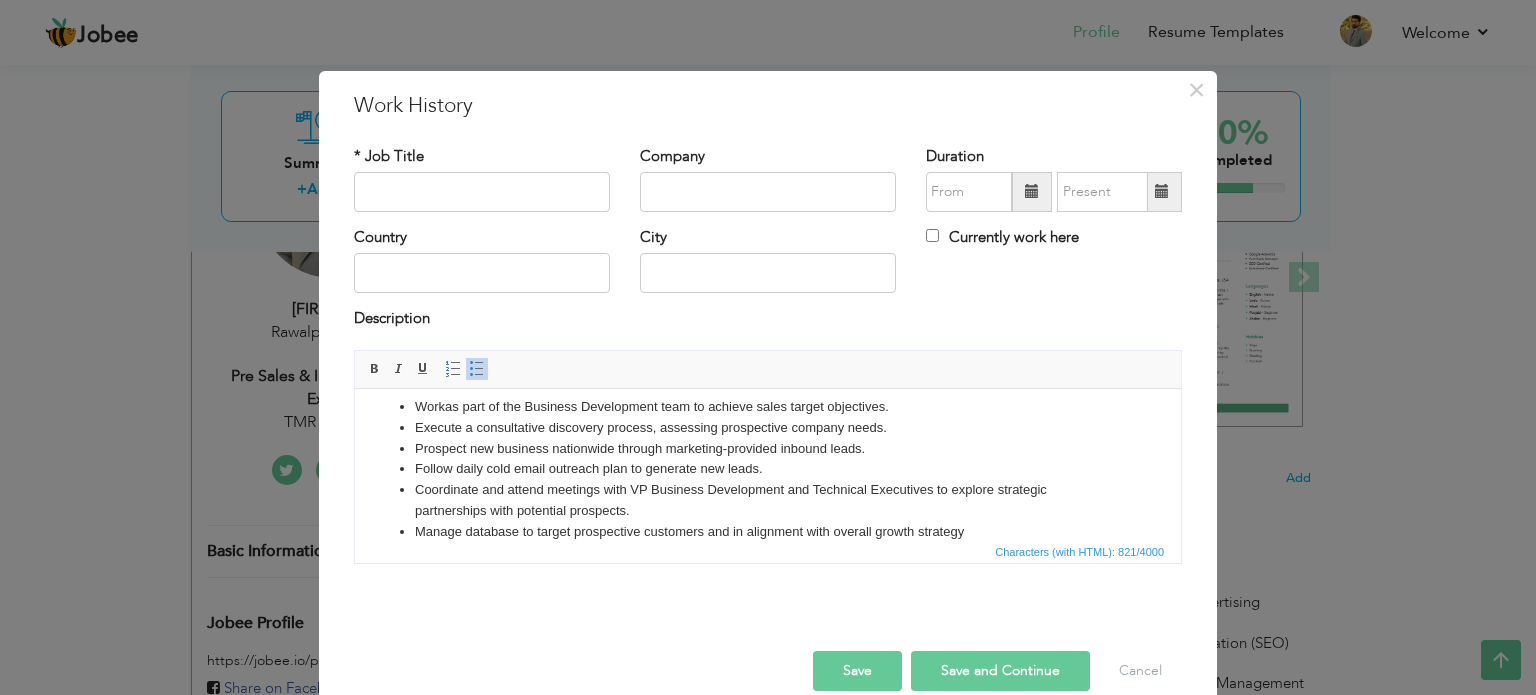 scroll, scrollTop: 32, scrollLeft: 0, axis: vertical 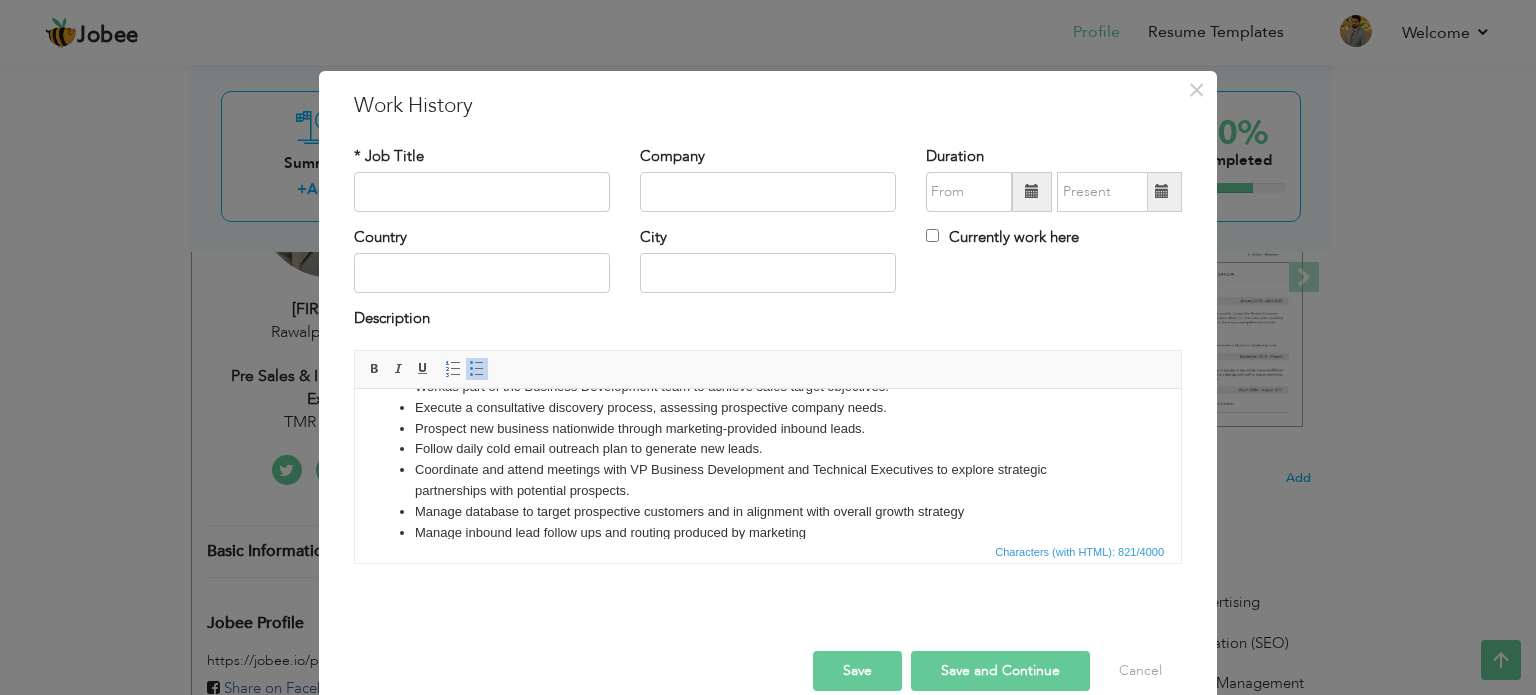 click on "Follow daily cold email outreach plan to generate new leads." at bounding box center [768, 448] 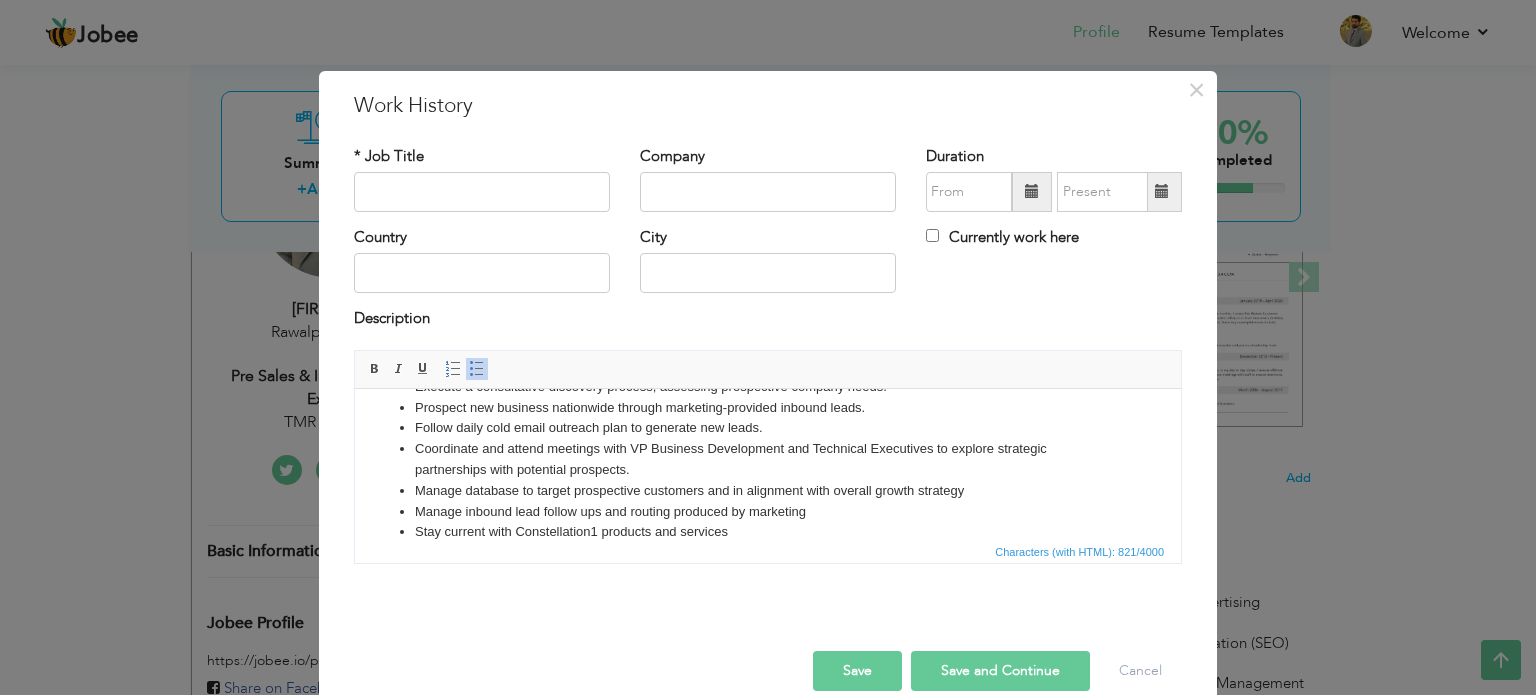 scroll, scrollTop: 74, scrollLeft: 0, axis: vertical 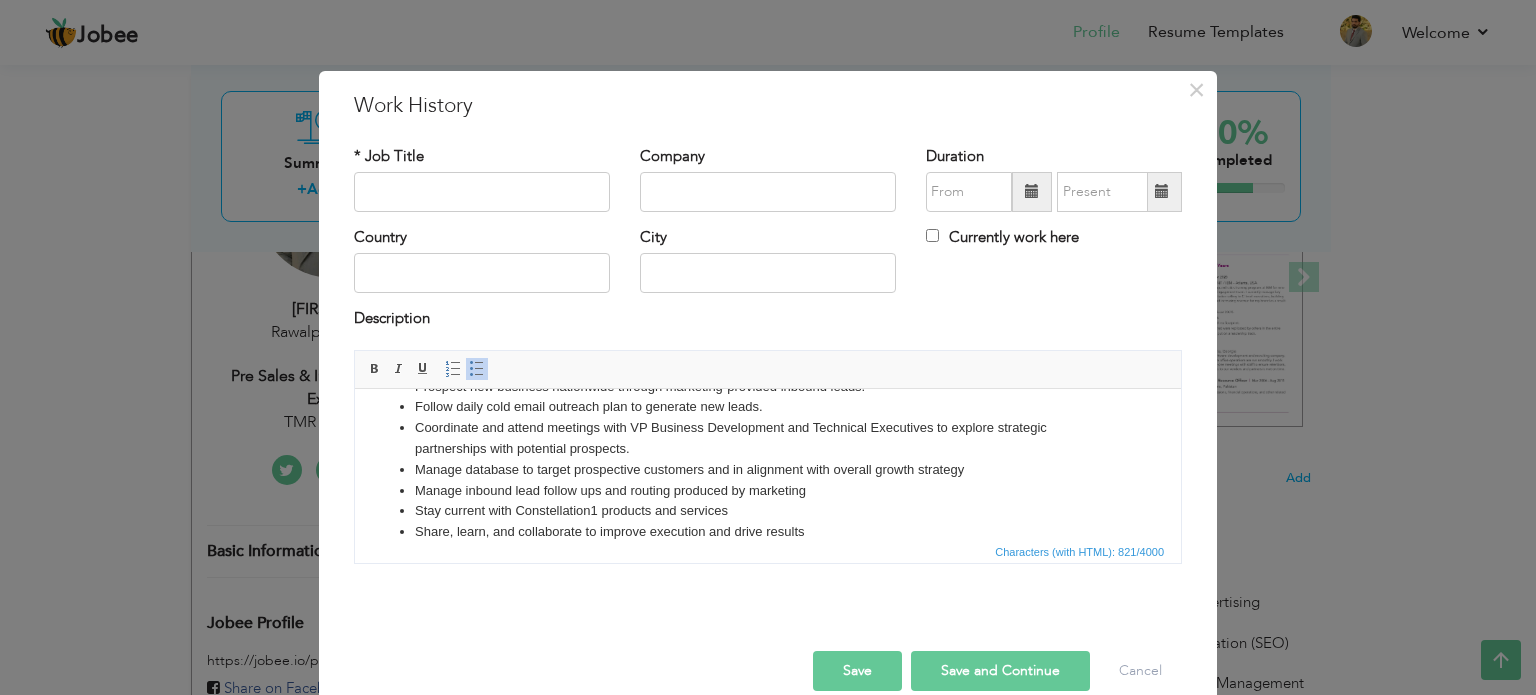 click on "Stay current with Constellation1 products and services" at bounding box center [768, 510] 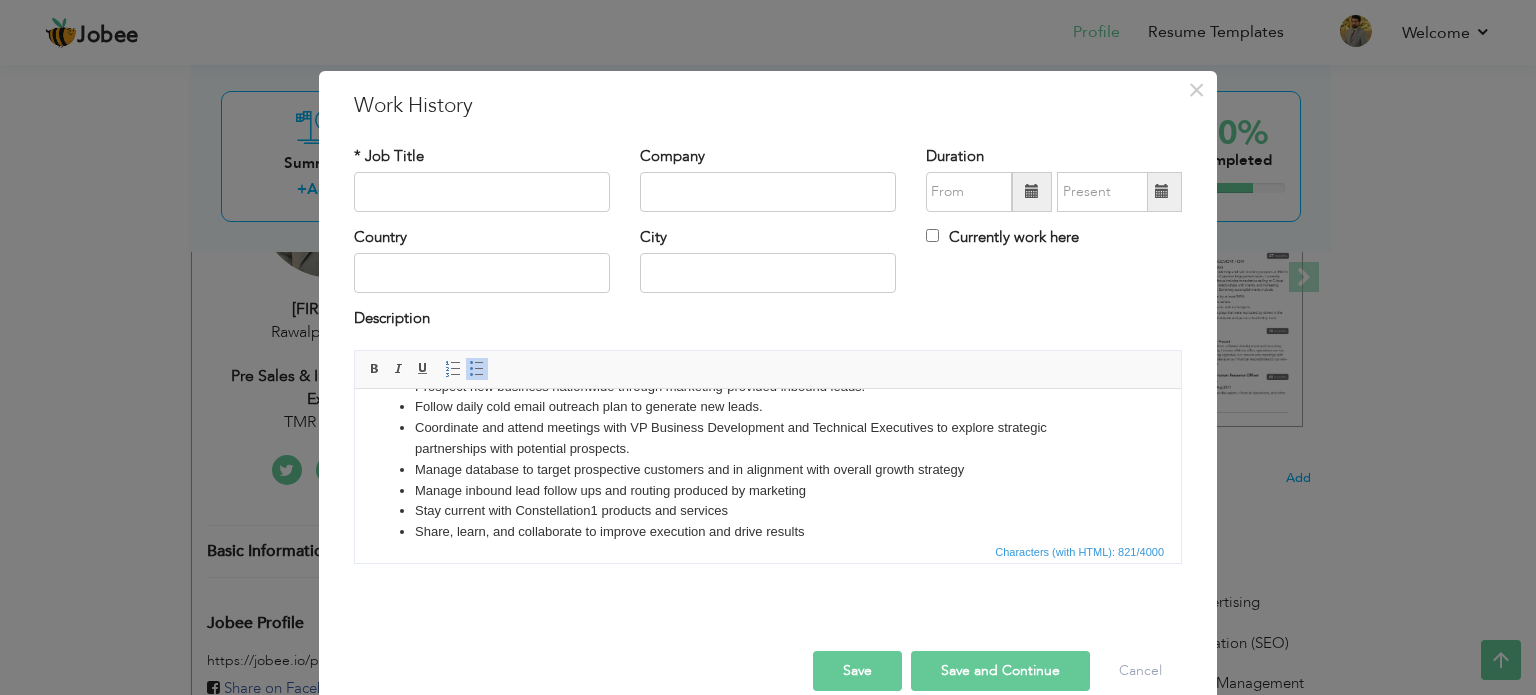 click on "Stay current with Constellation1 products and services" at bounding box center (768, 510) 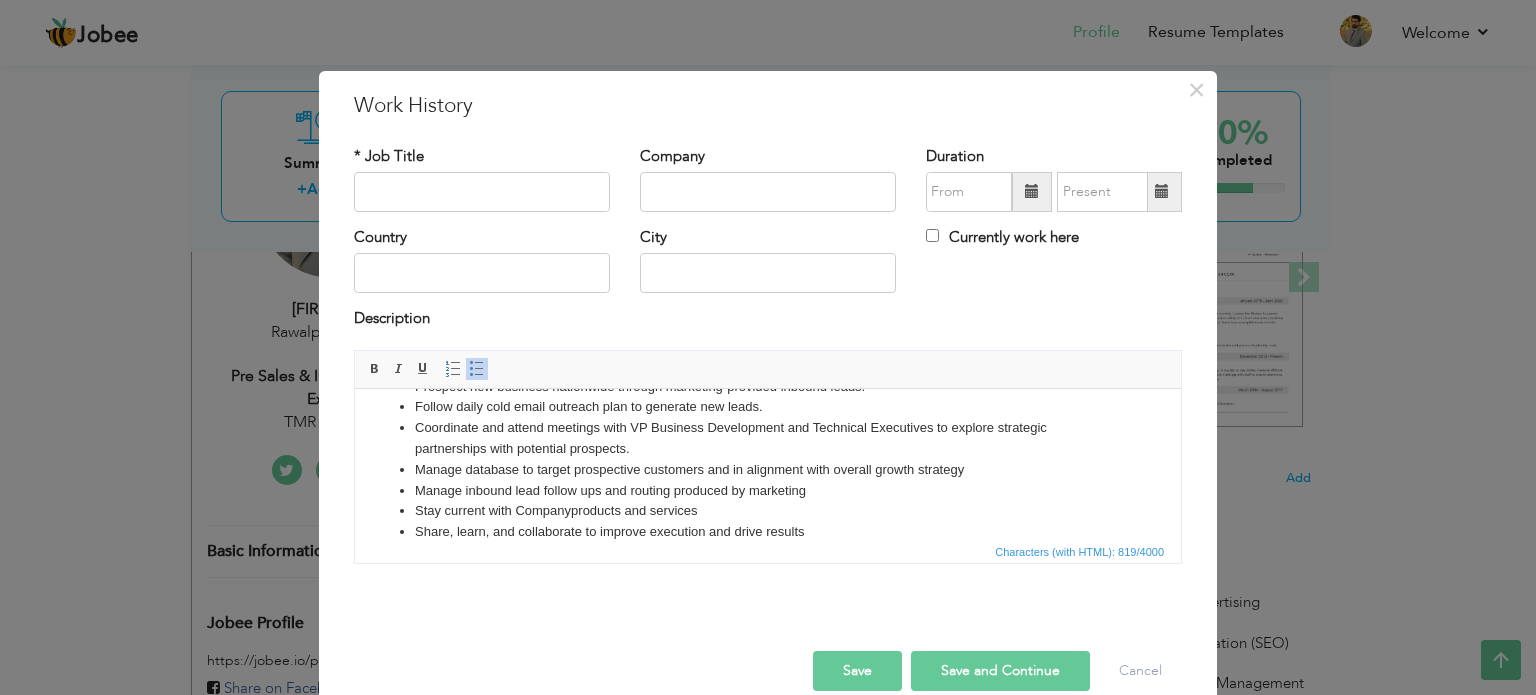 click on "Stay current with Company  products and services" at bounding box center (768, 510) 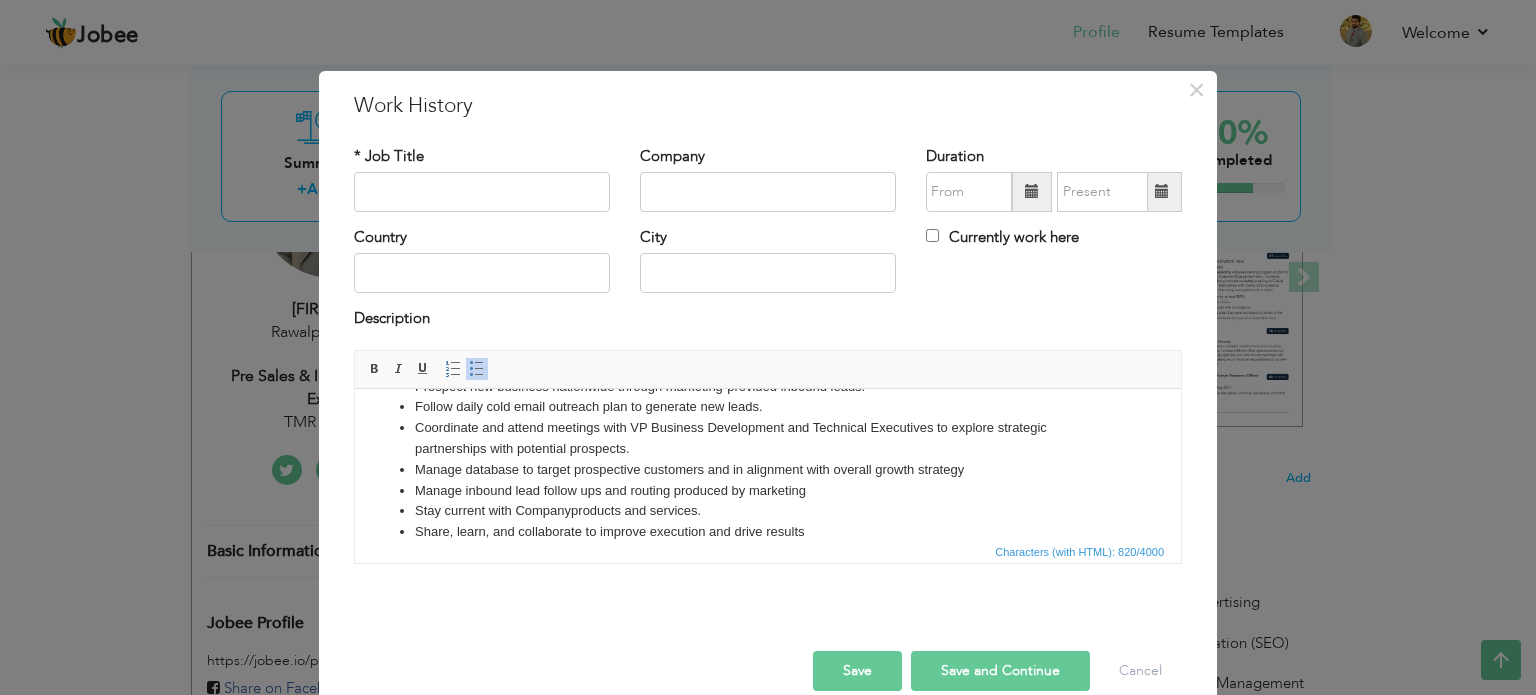 click on "Share, learn, and collaborate to improve execution and drive results" at bounding box center (768, 531) 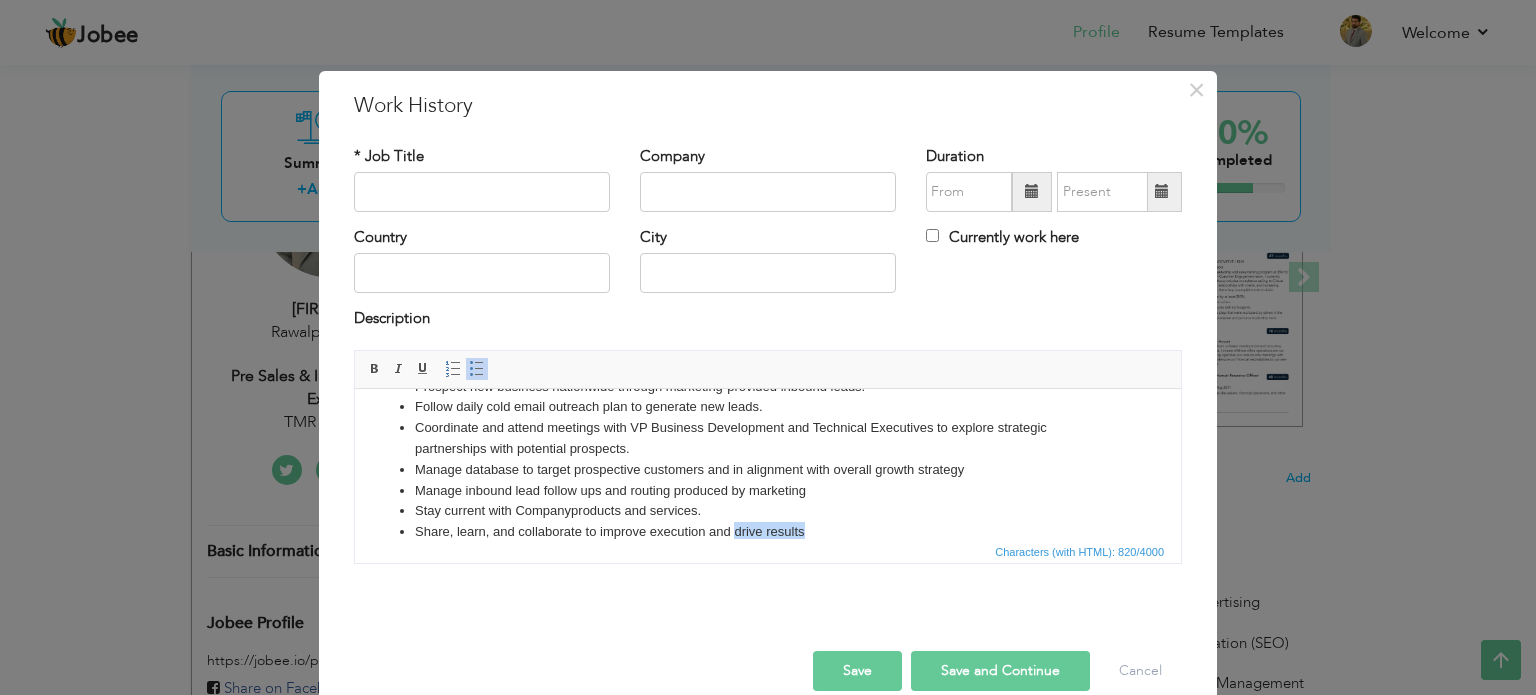 scroll, scrollTop: 97, scrollLeft: 0, axis: vertical 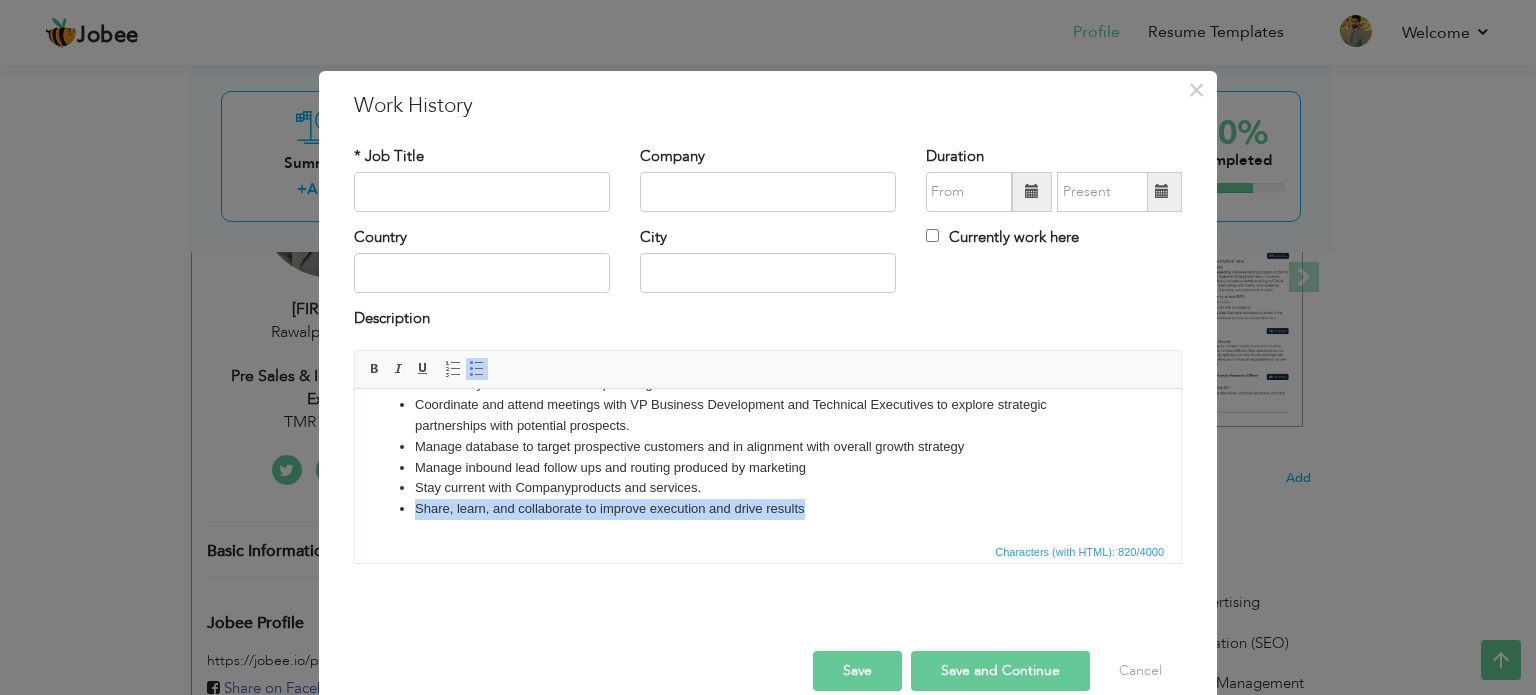 drag, startPoint x: 825, startPoint y: 528, endPoint x: 750, endPoint y: 927, distance: 405.98767 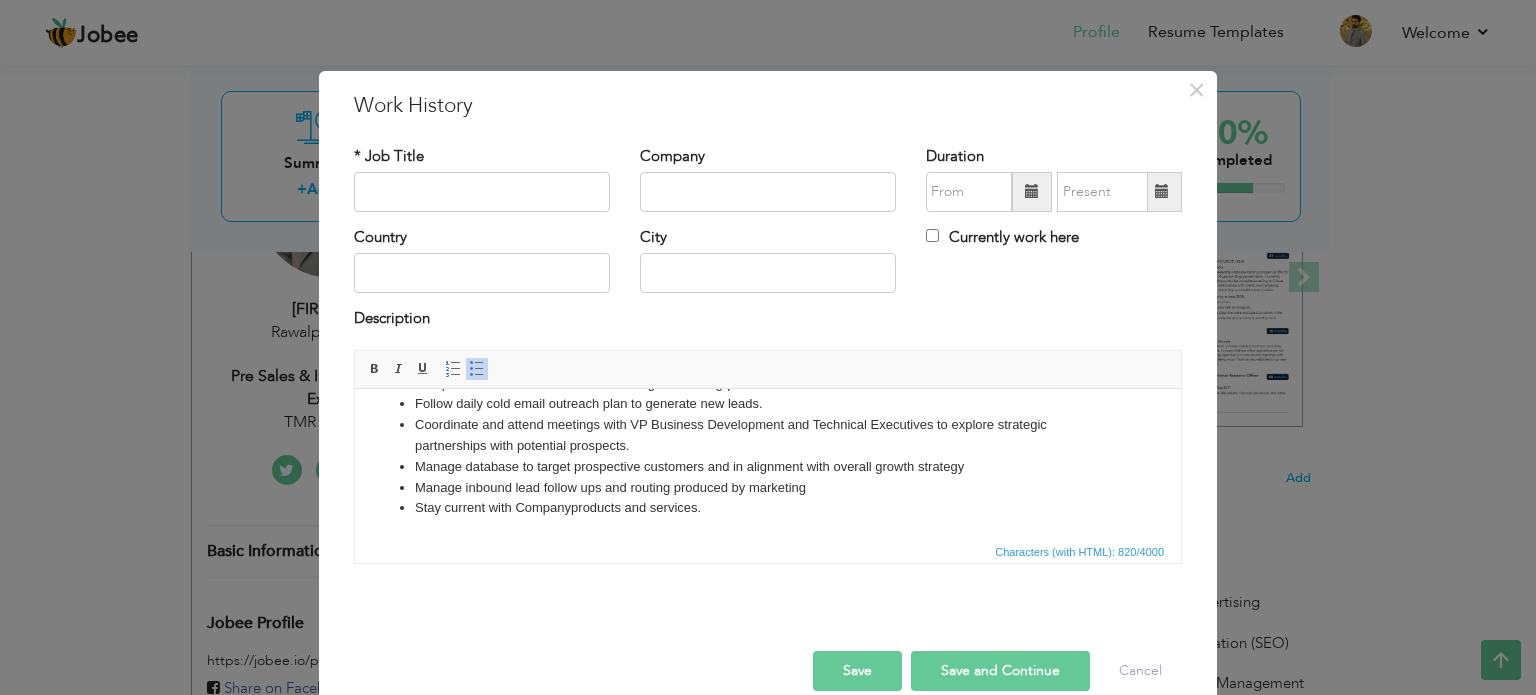 scroll, scrollTop: 76, scrollLeft: 0, axis: vertical 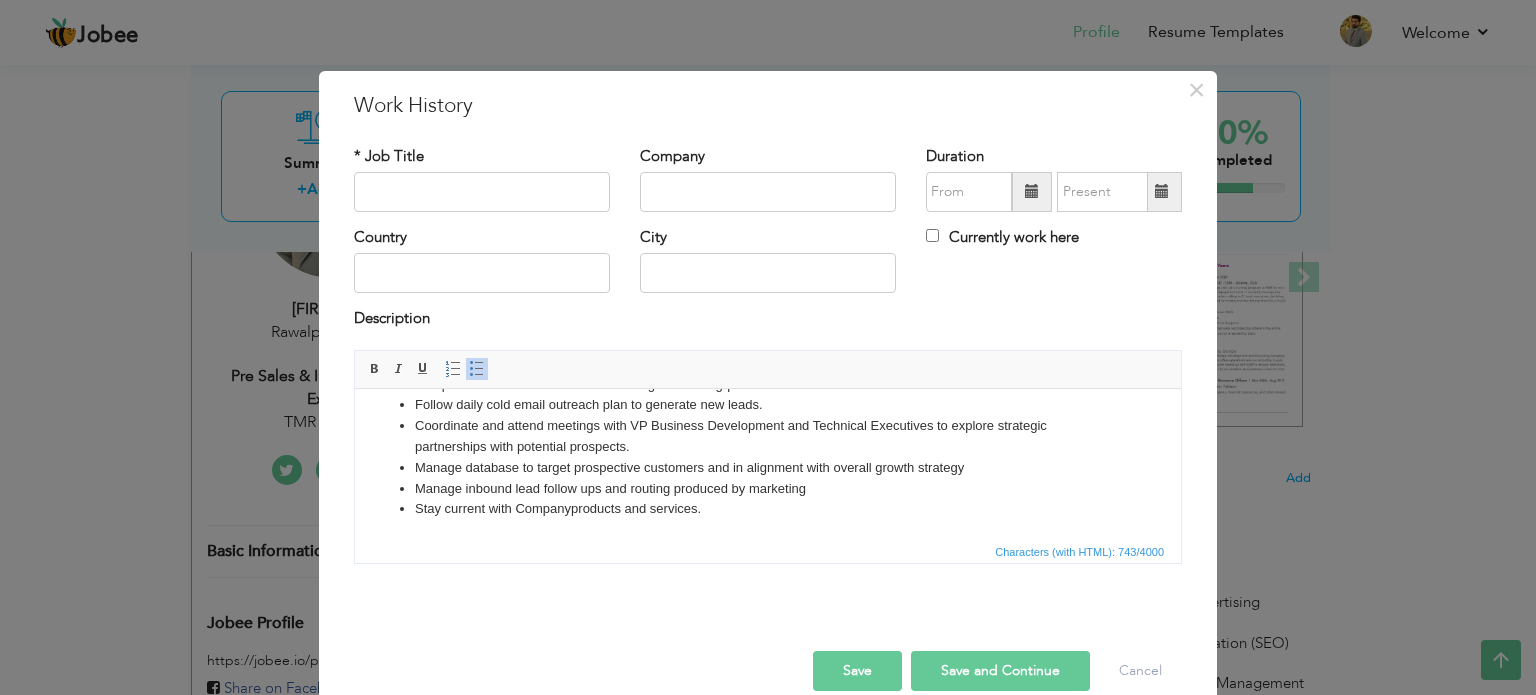 drag, startPoint x: 719, startPoint y: 509, endPoint x: 401, endPoint y: 516, distance: 318.07703 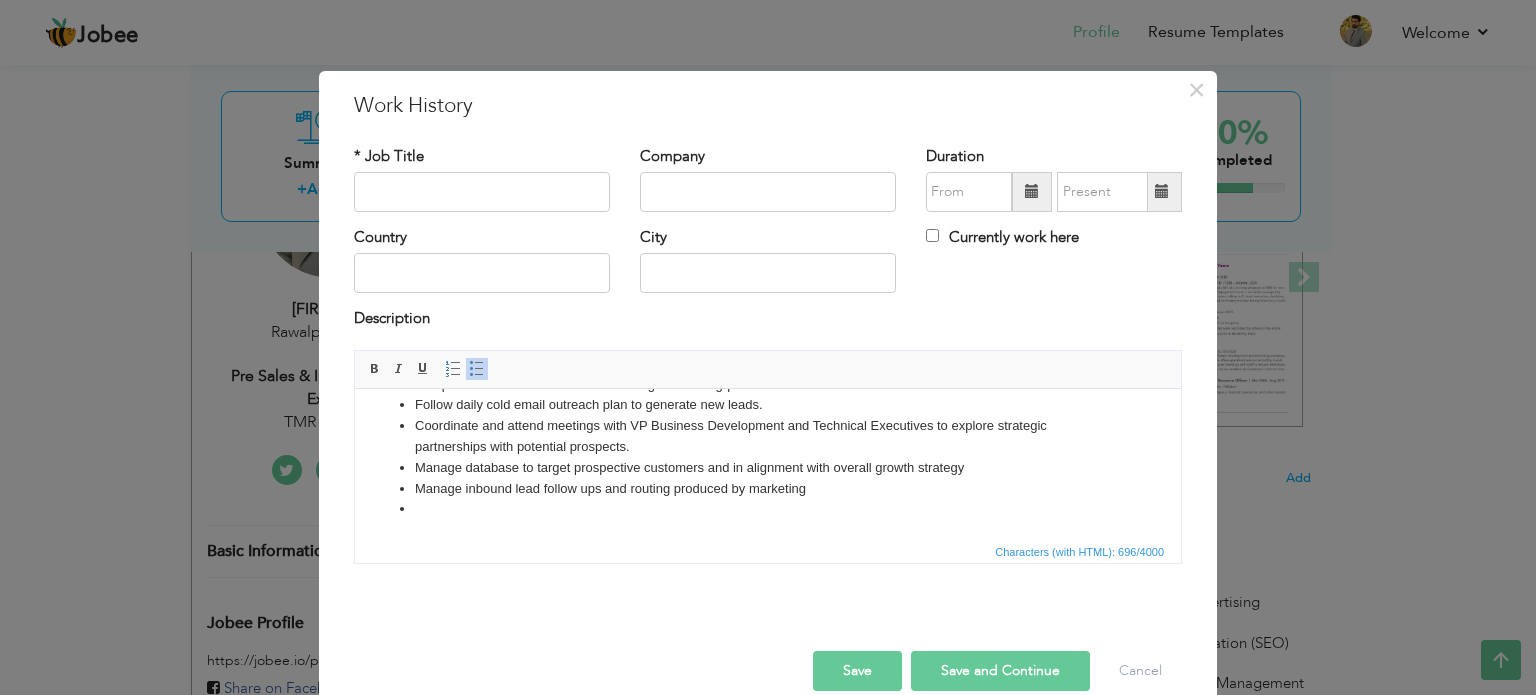 scroll, scrollTop: 56, scrollLeft: 0, axis: vertical 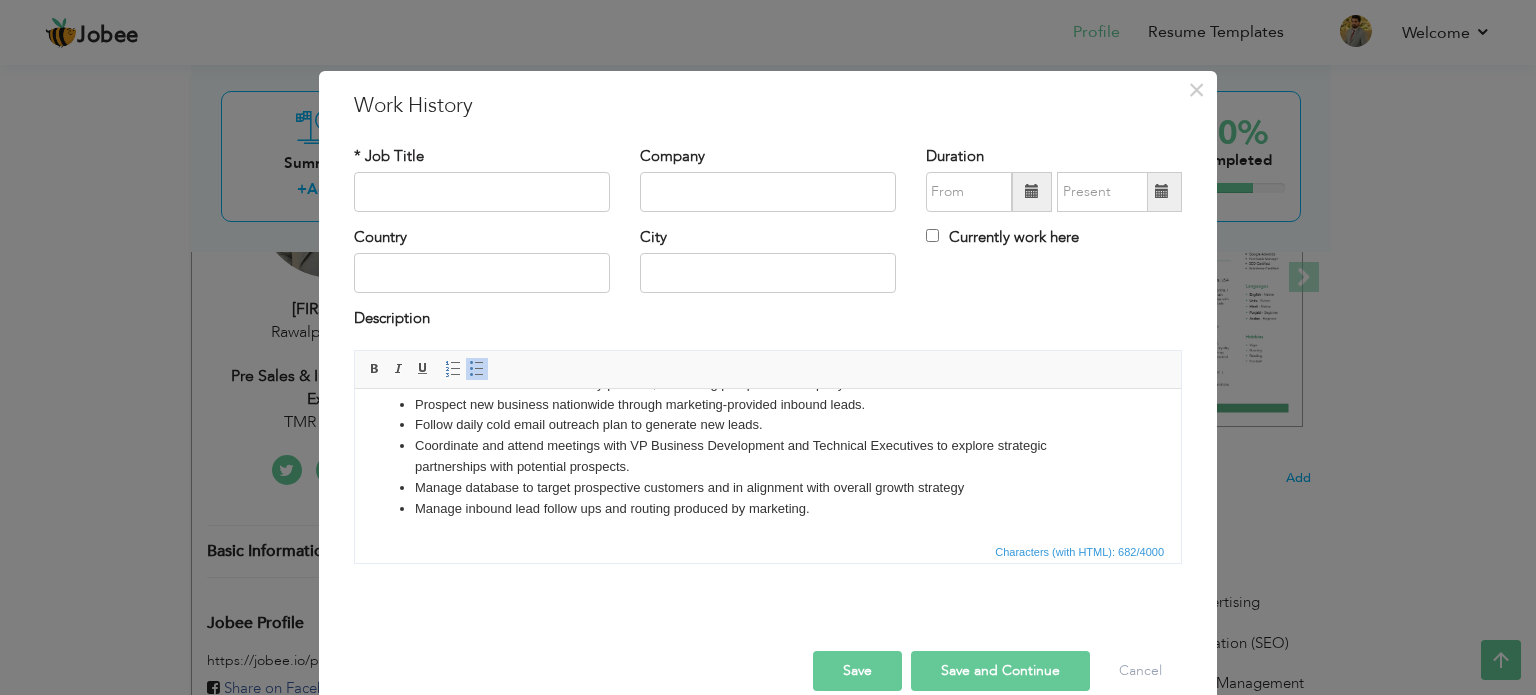 click on "Save" at bounding box center (857, 671) 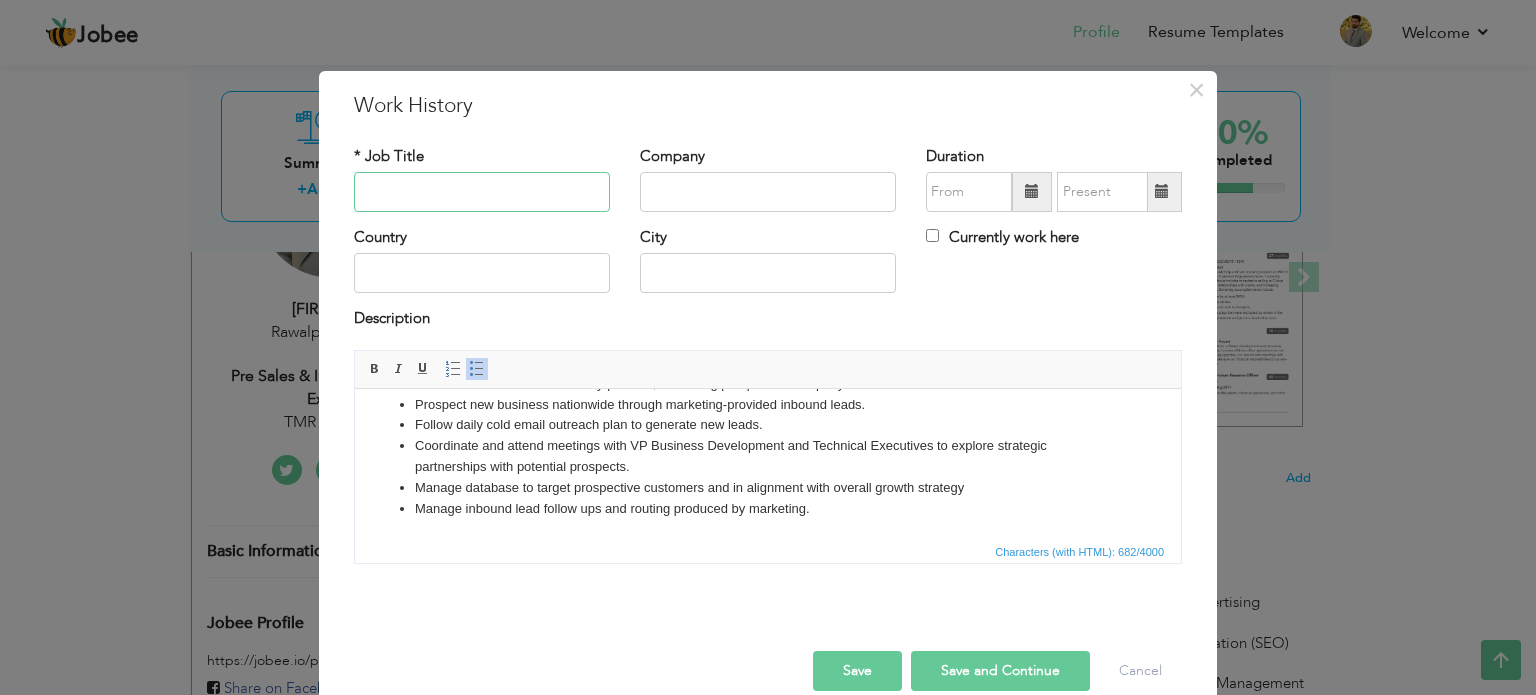 click at bounding box center [482, 192] 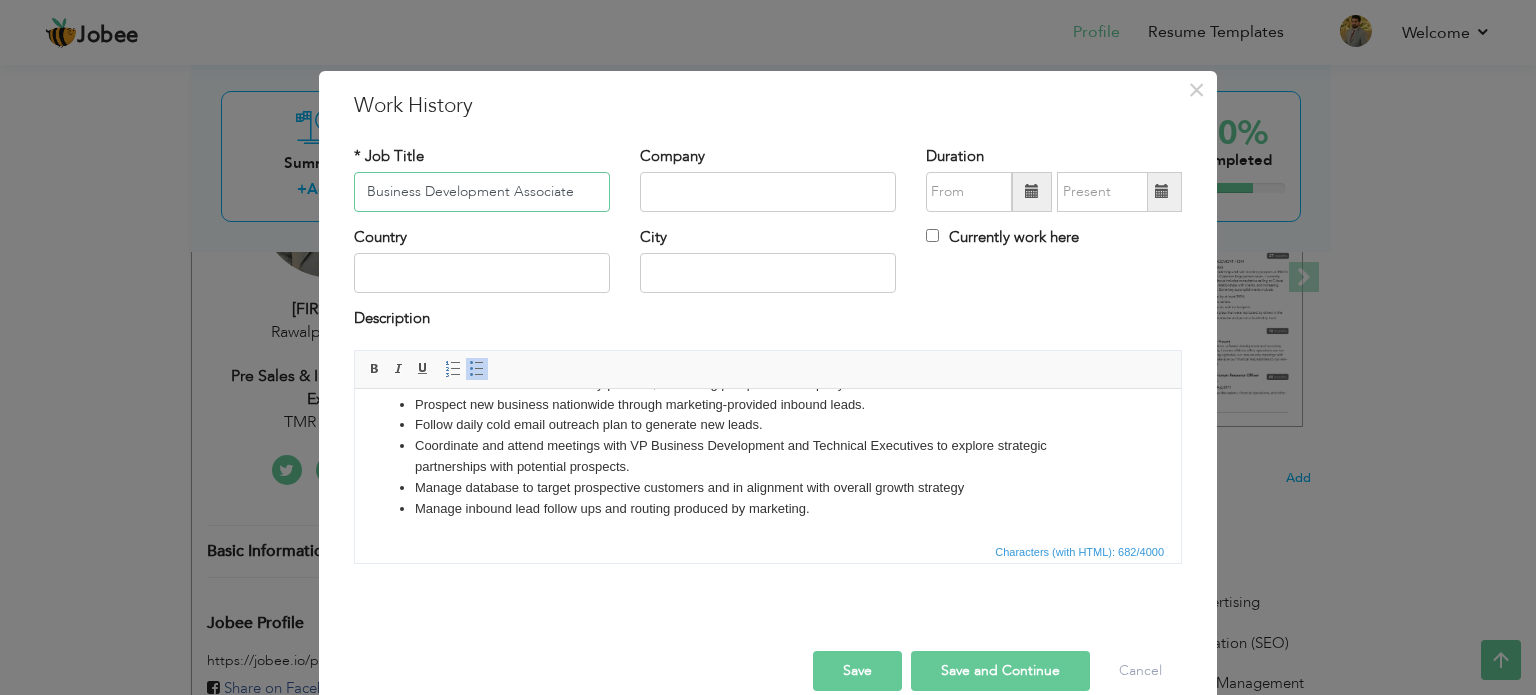 type on "Business Development Associate" 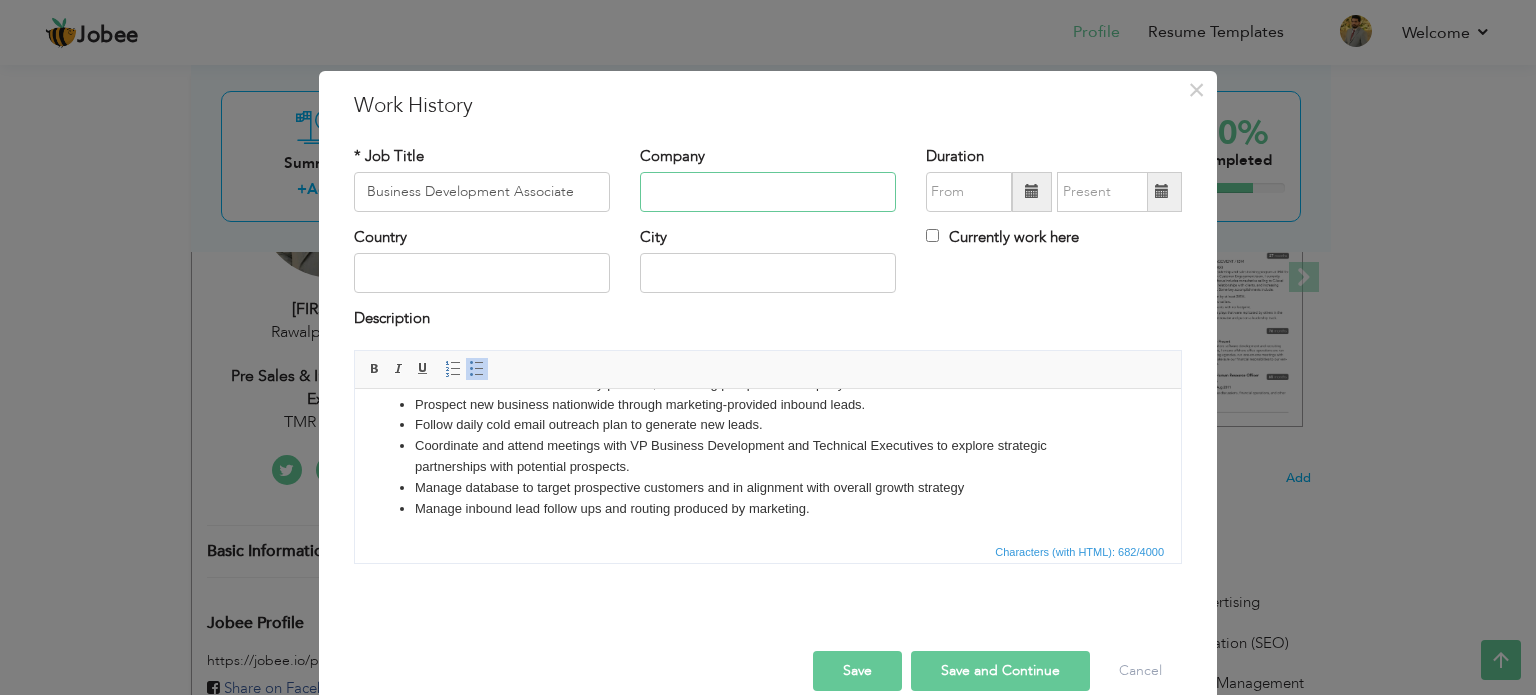 click at bounding box center [768, 192] 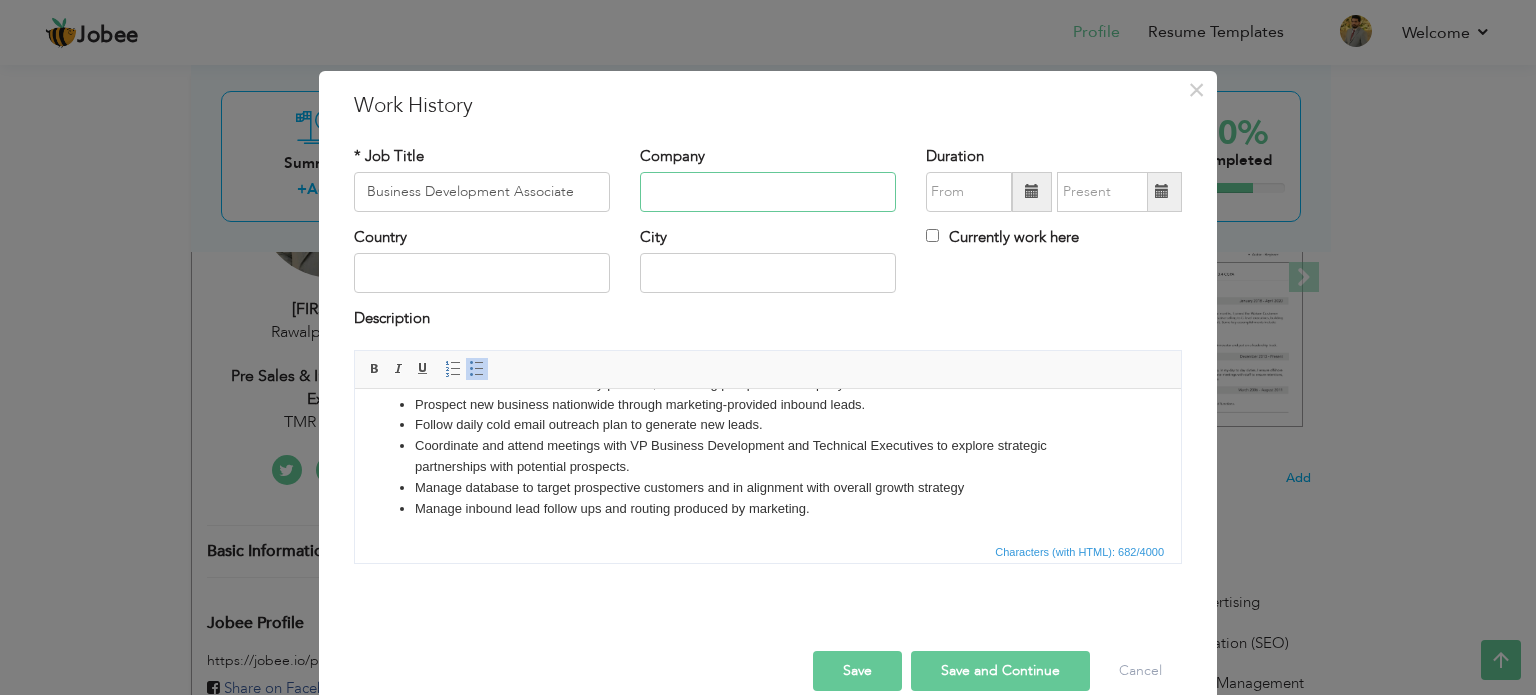 click at bounding box center [768, 192] 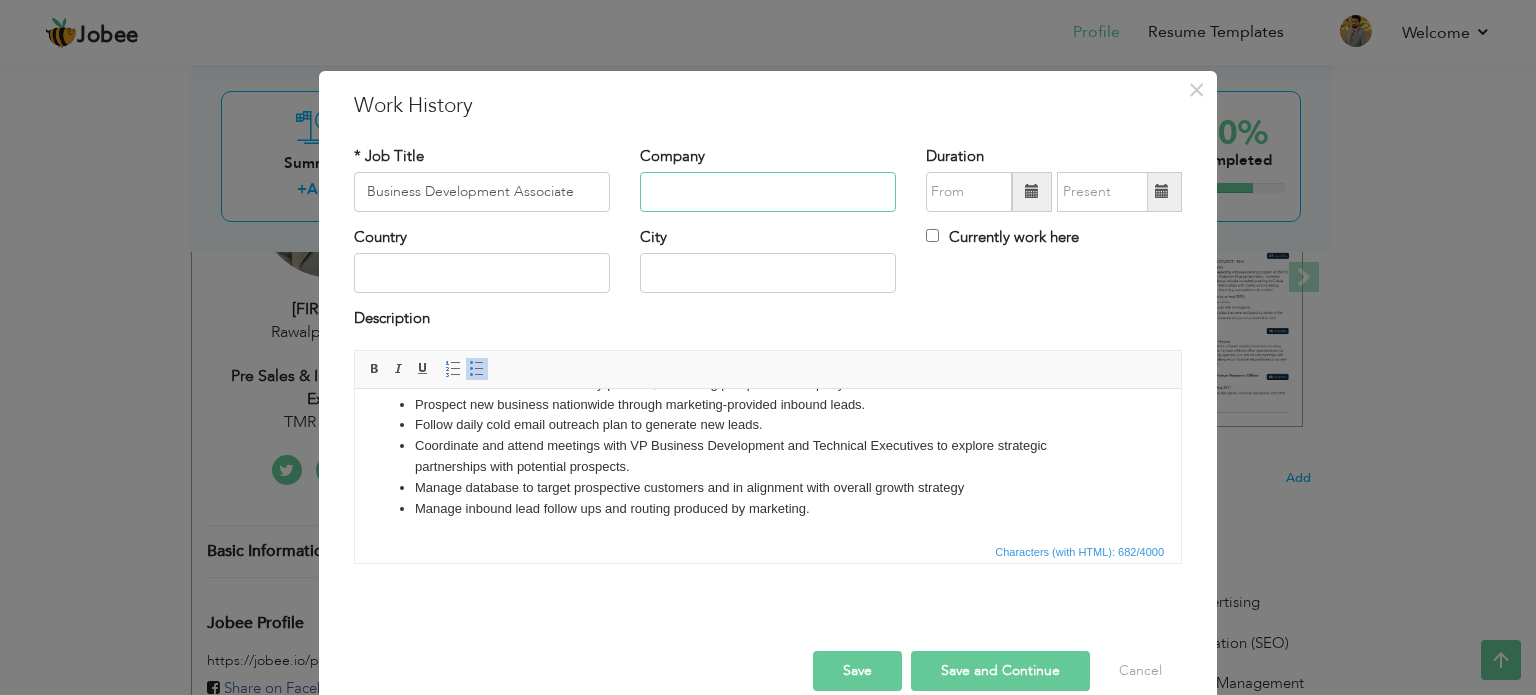 paste on "Contour Software" 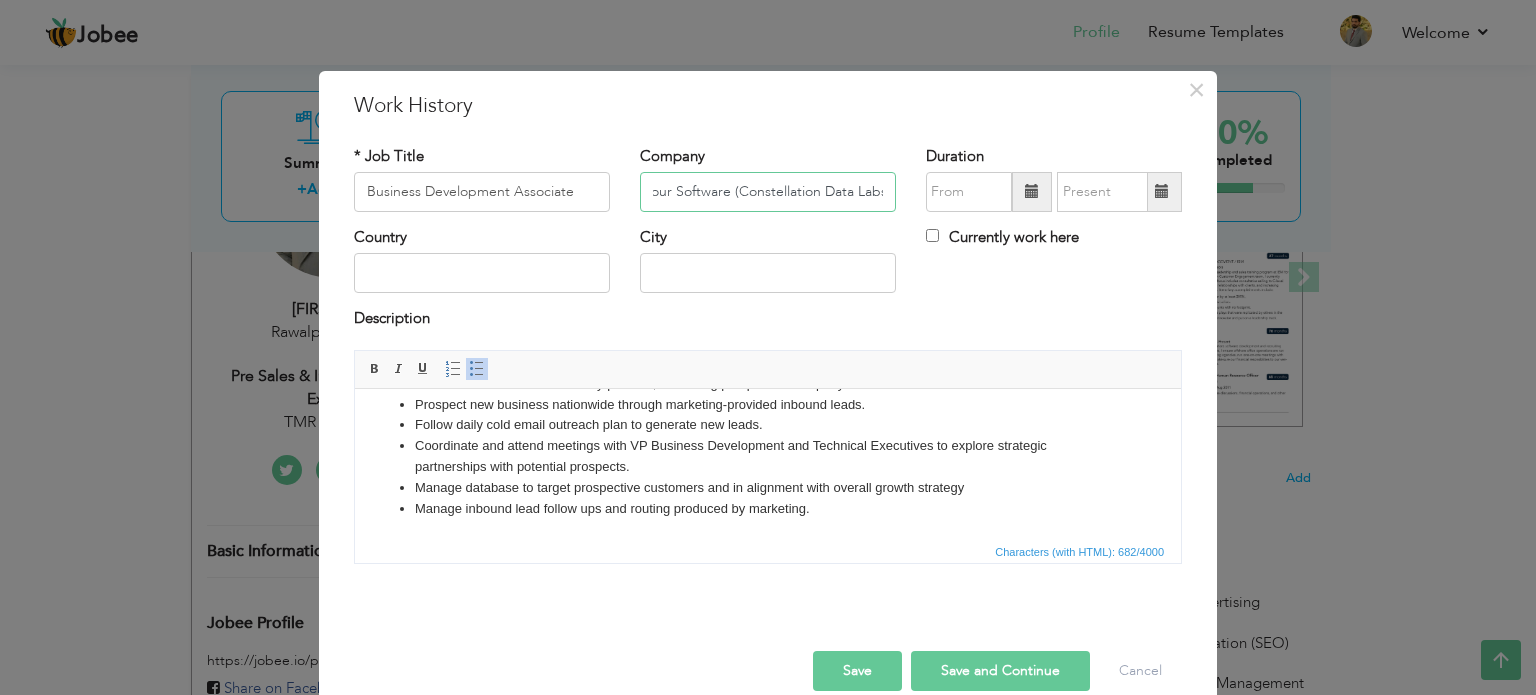 scroll, scrollTop: 0, scrollLeft: 37, axis: horizontal 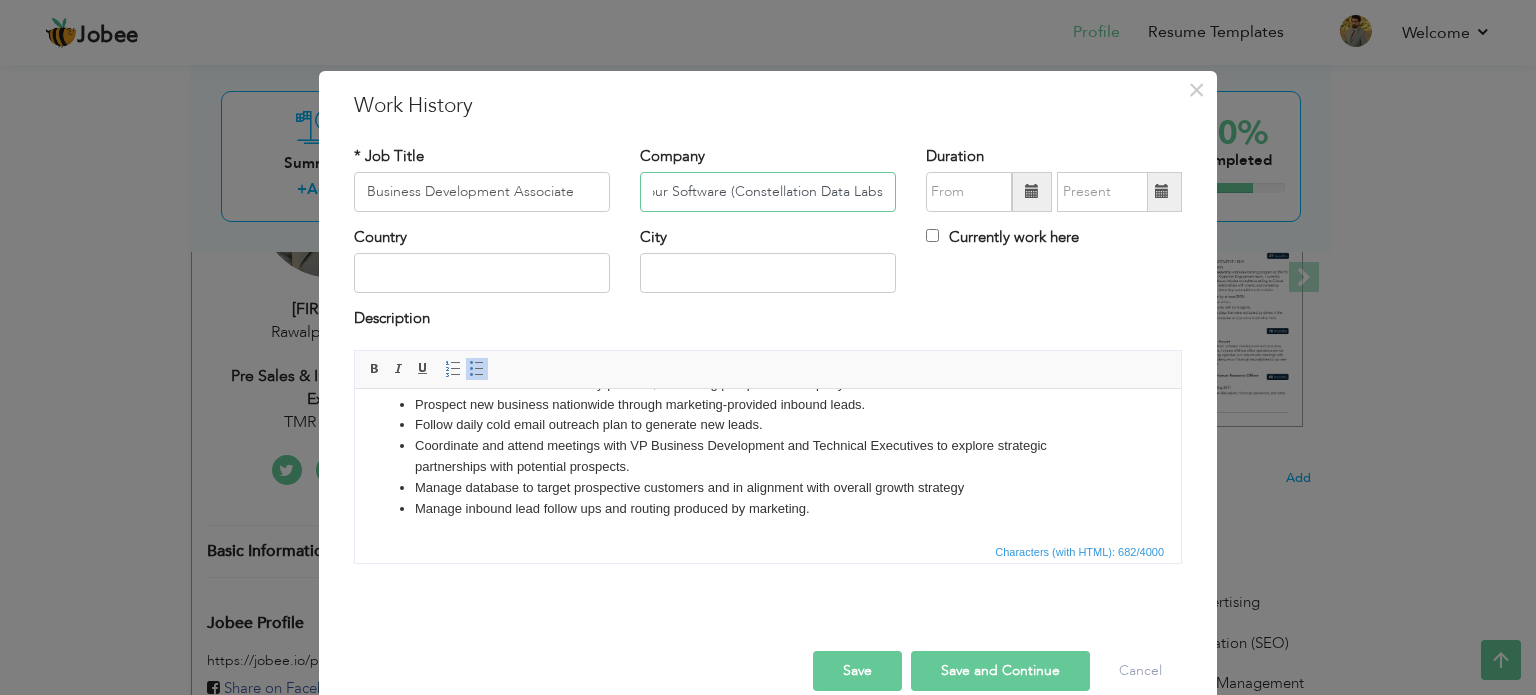 type on "Contour Software (Constellation Data Labs)" 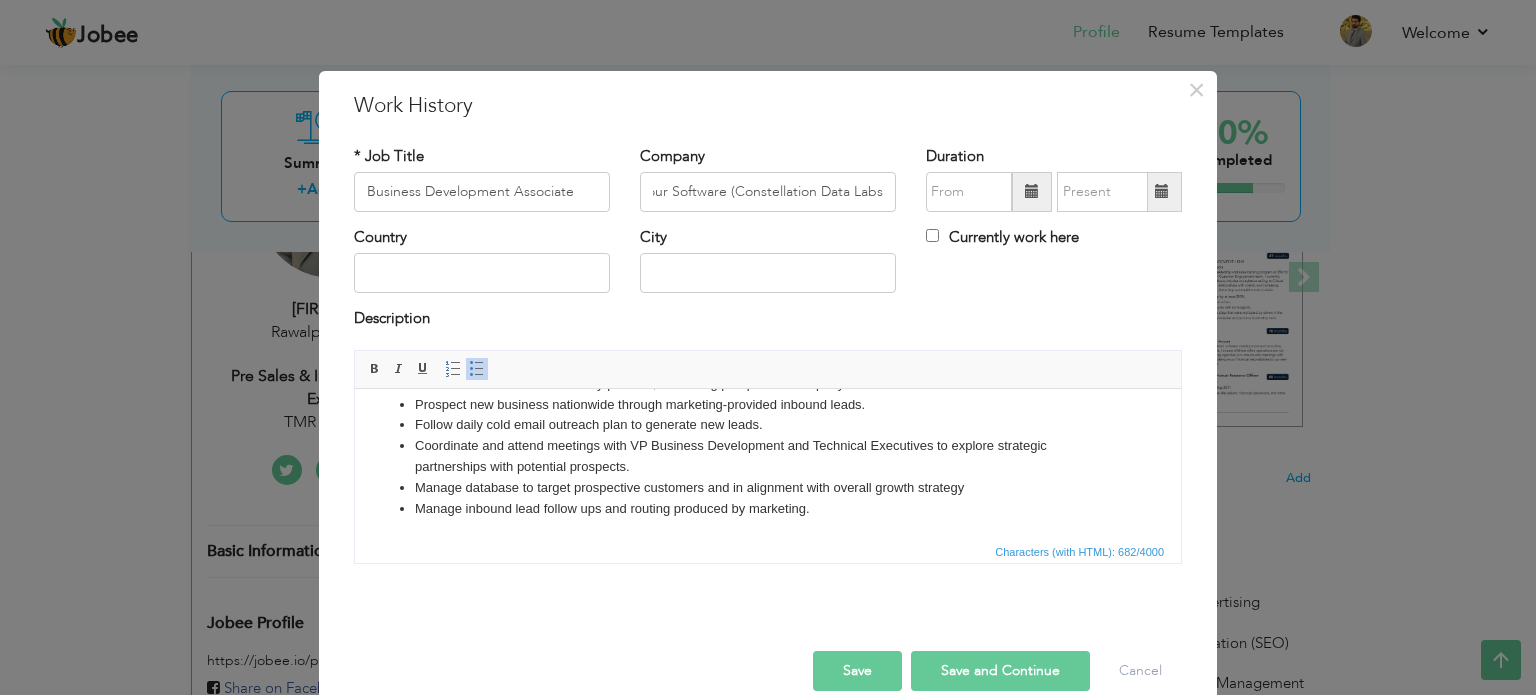 click on "* Job Title
Business Development Associate
Company
Contour Software (Constellation Data Labs)
Duration
Country City" at bounding box center (768, 362) 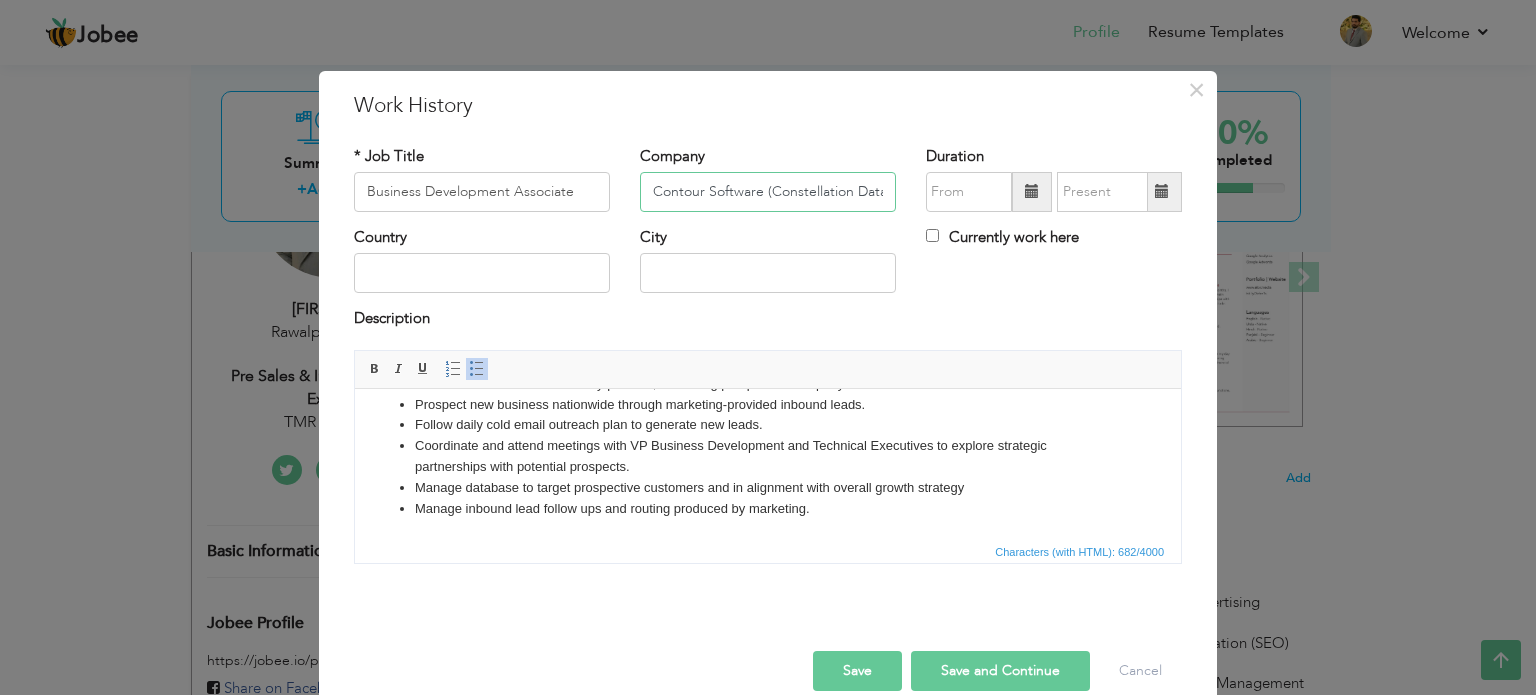 click on "Contour Software (Constellation Data Labs)" at bounding box center (768, 192) 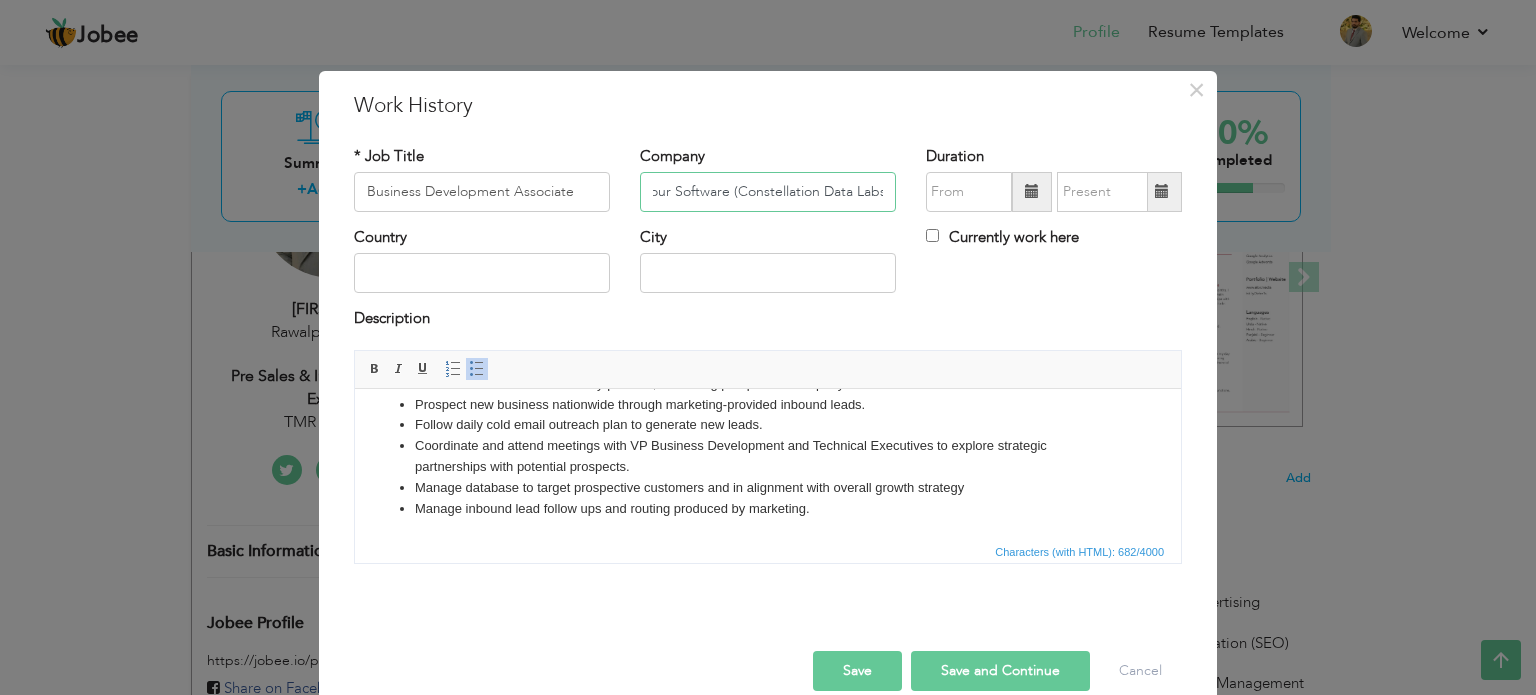 scroll, scrollTop: 0, scrollLeft: 37, axis: horizontal 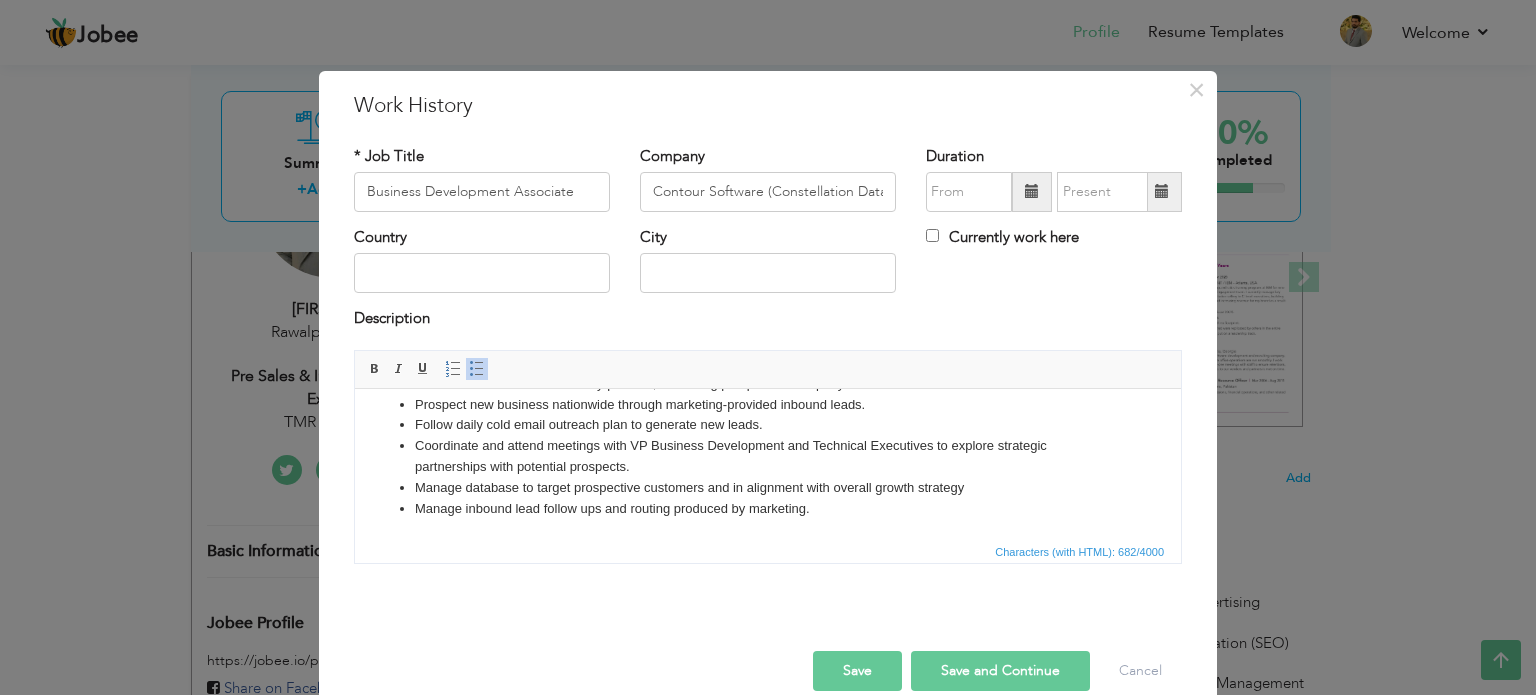 click at bounding box center (1032, 191) 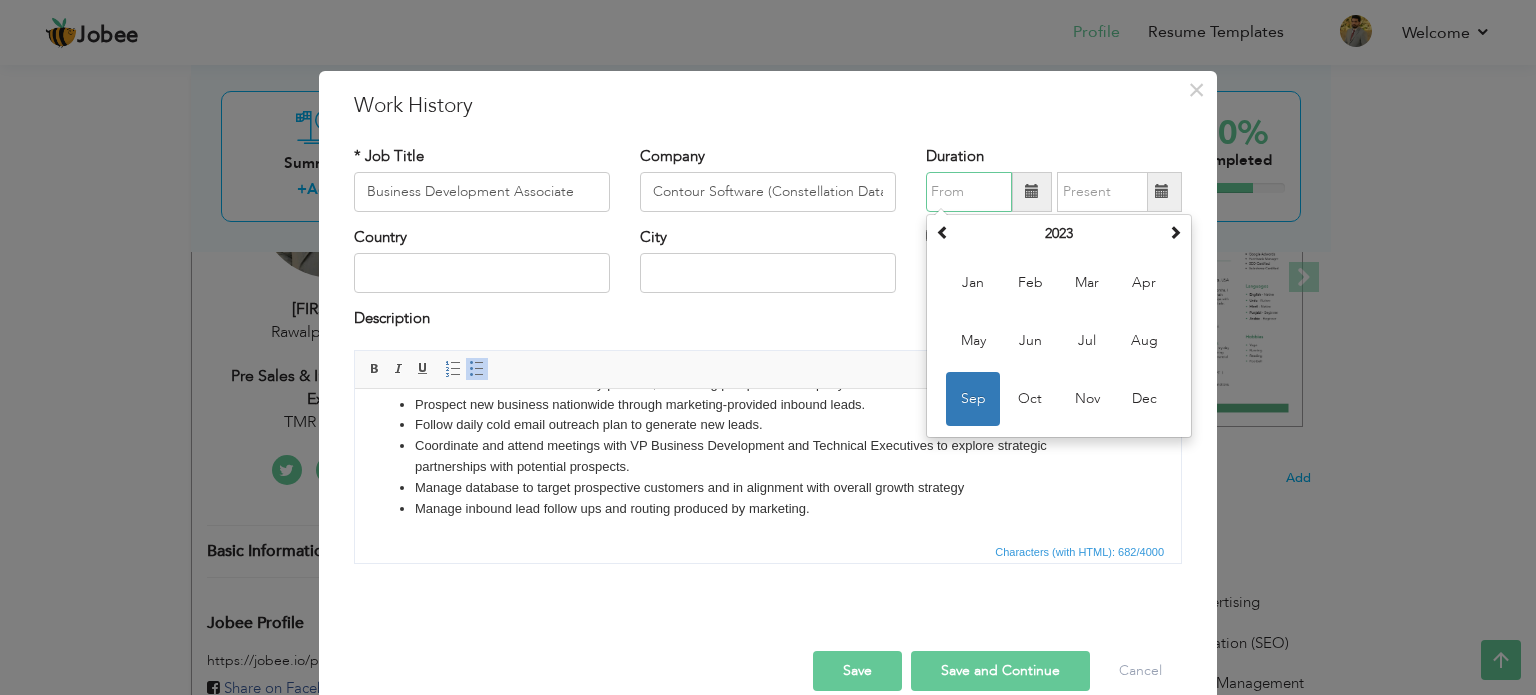 click on "Sep" at bounding box center [973, 399] 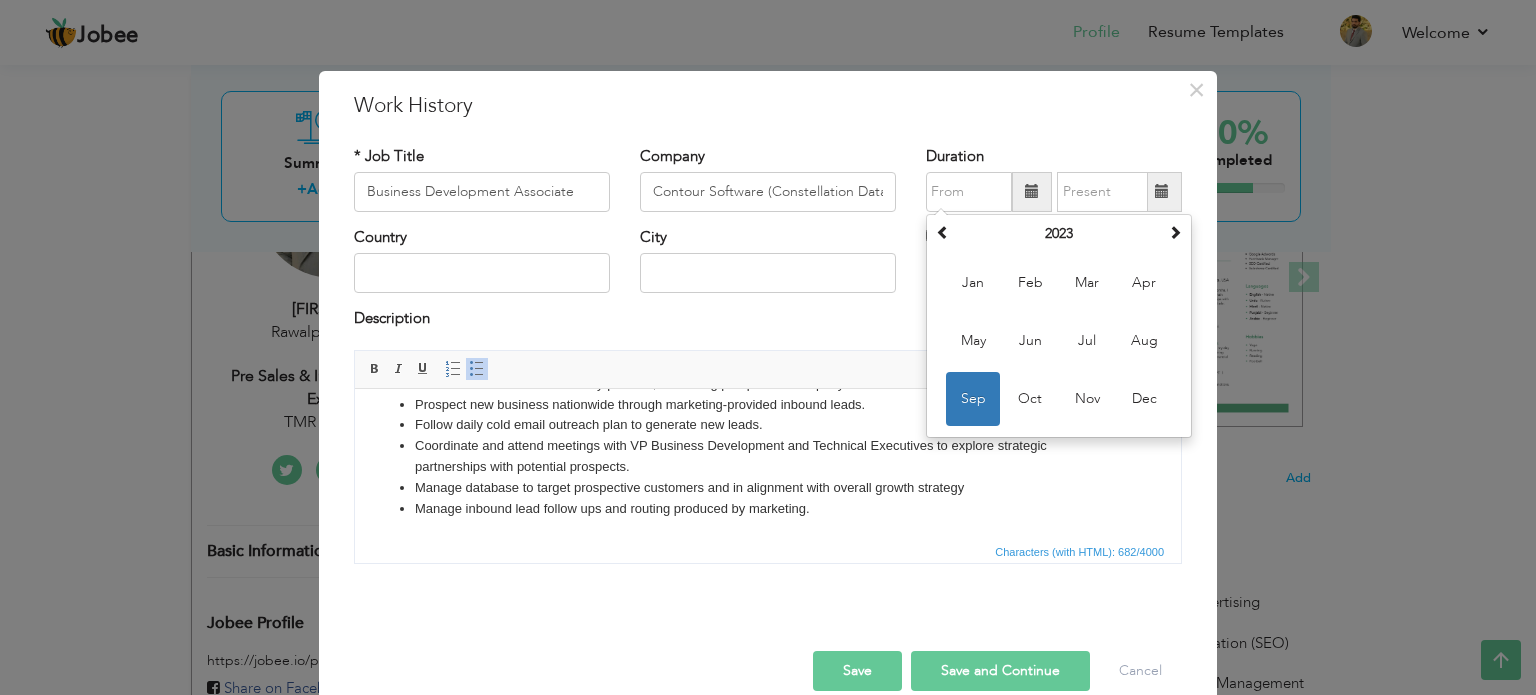 type on "09/2023" 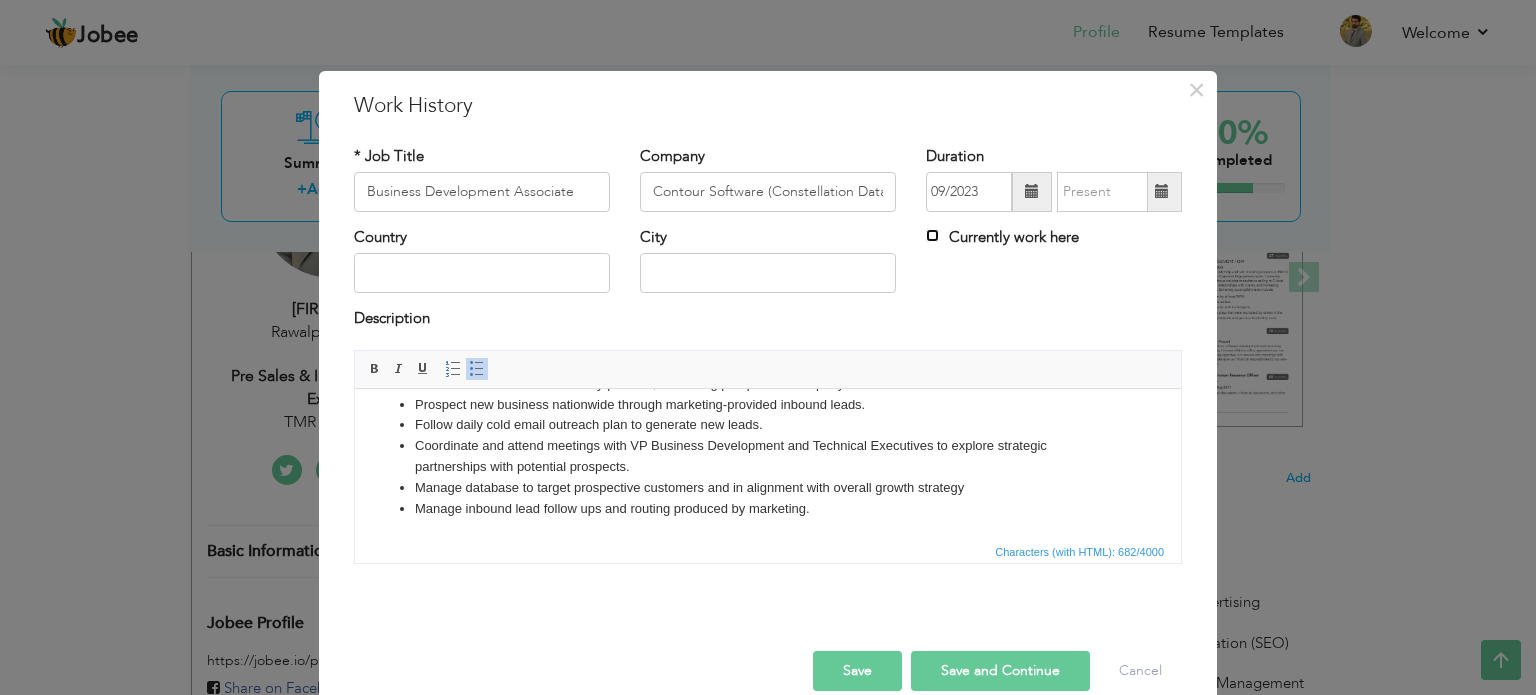 click on "Currently work here" at bounding box center [932, 235] 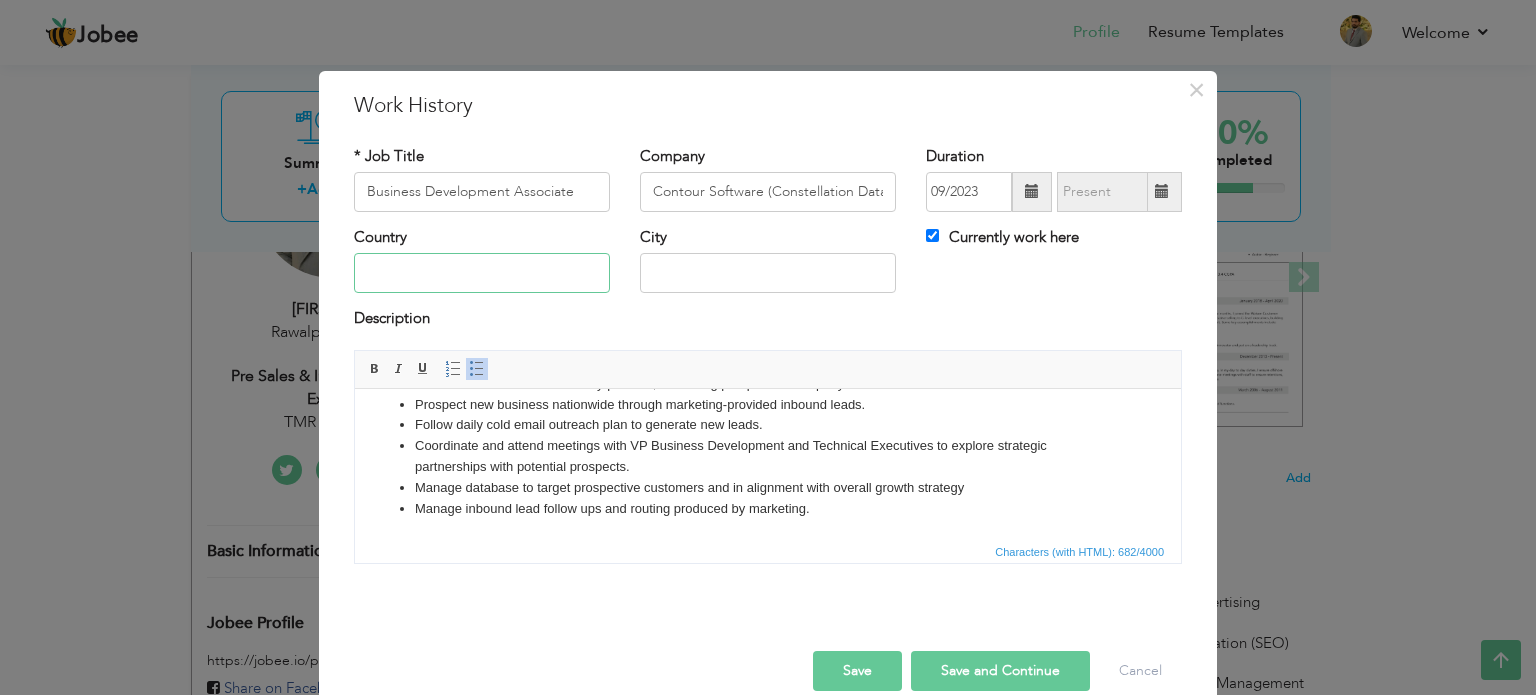 click at bounding box center [482, 273] 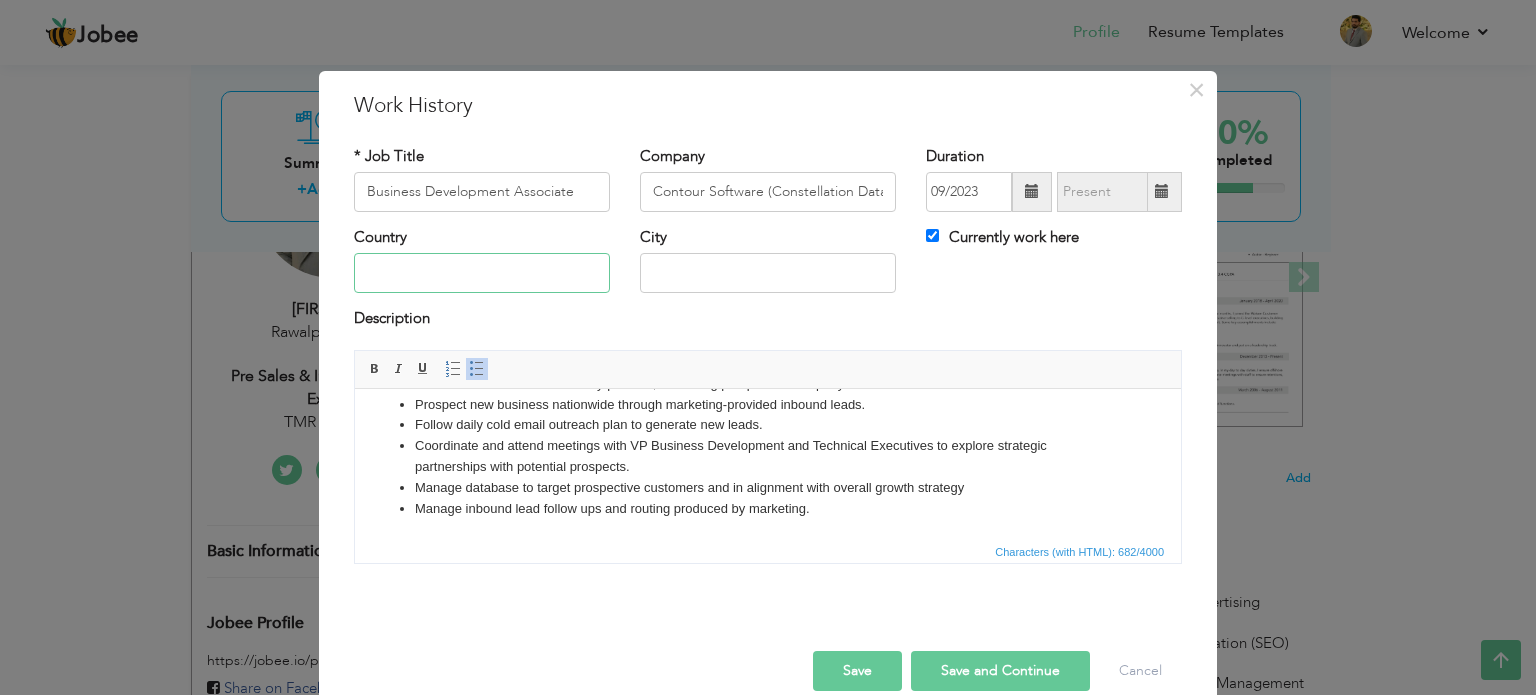 type on "Pakistan" 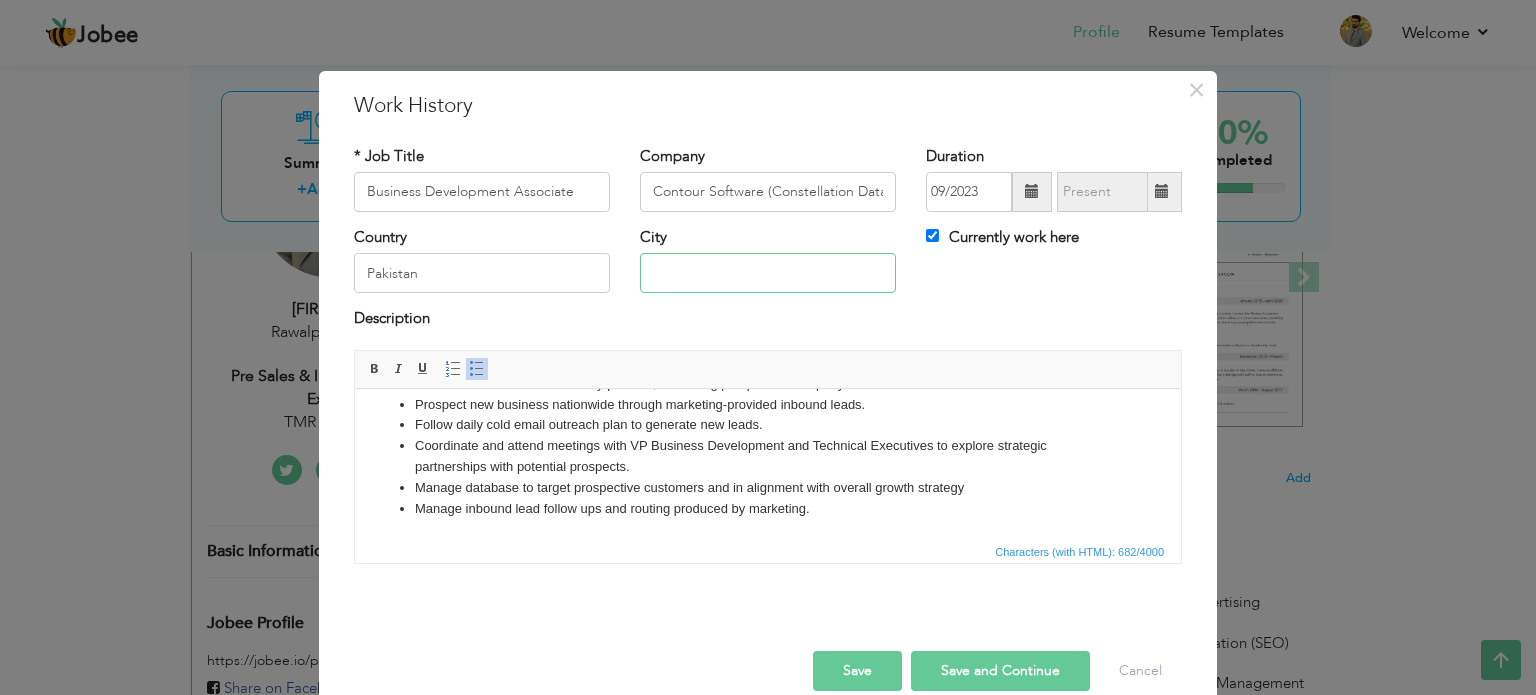 type on "Rawalpindi" 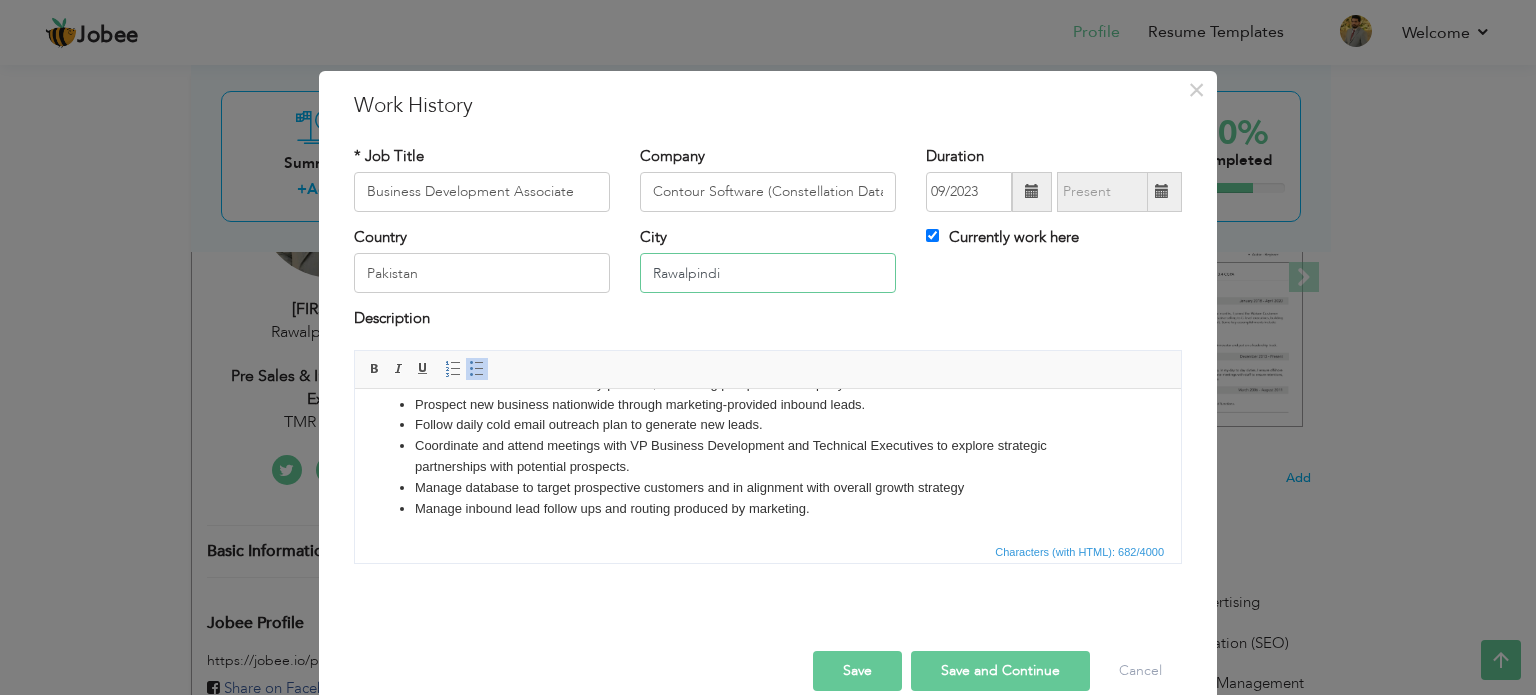 drag, startPoint x: 816, startPoint y: 267, endPoint x: 459, endPoint y: 299, distance: 358.4313 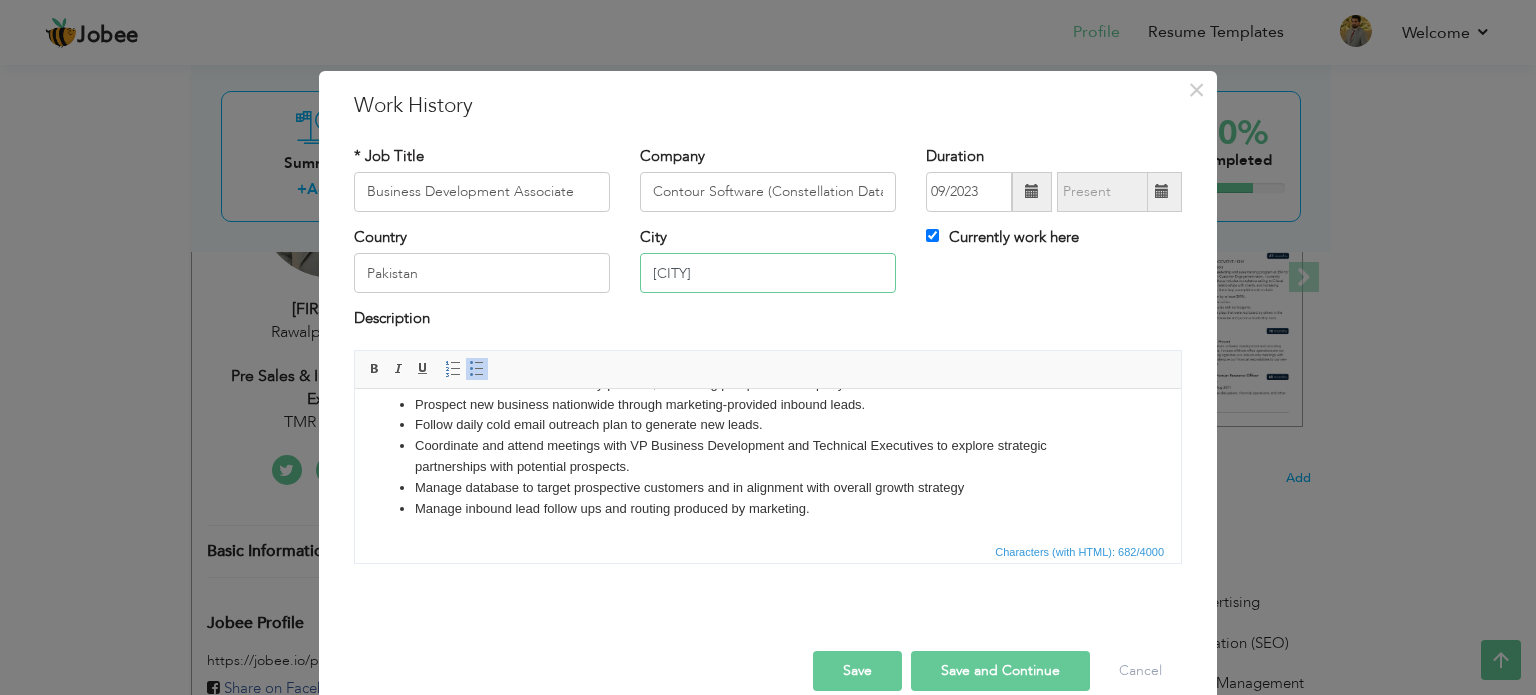 type on "Islamabad" 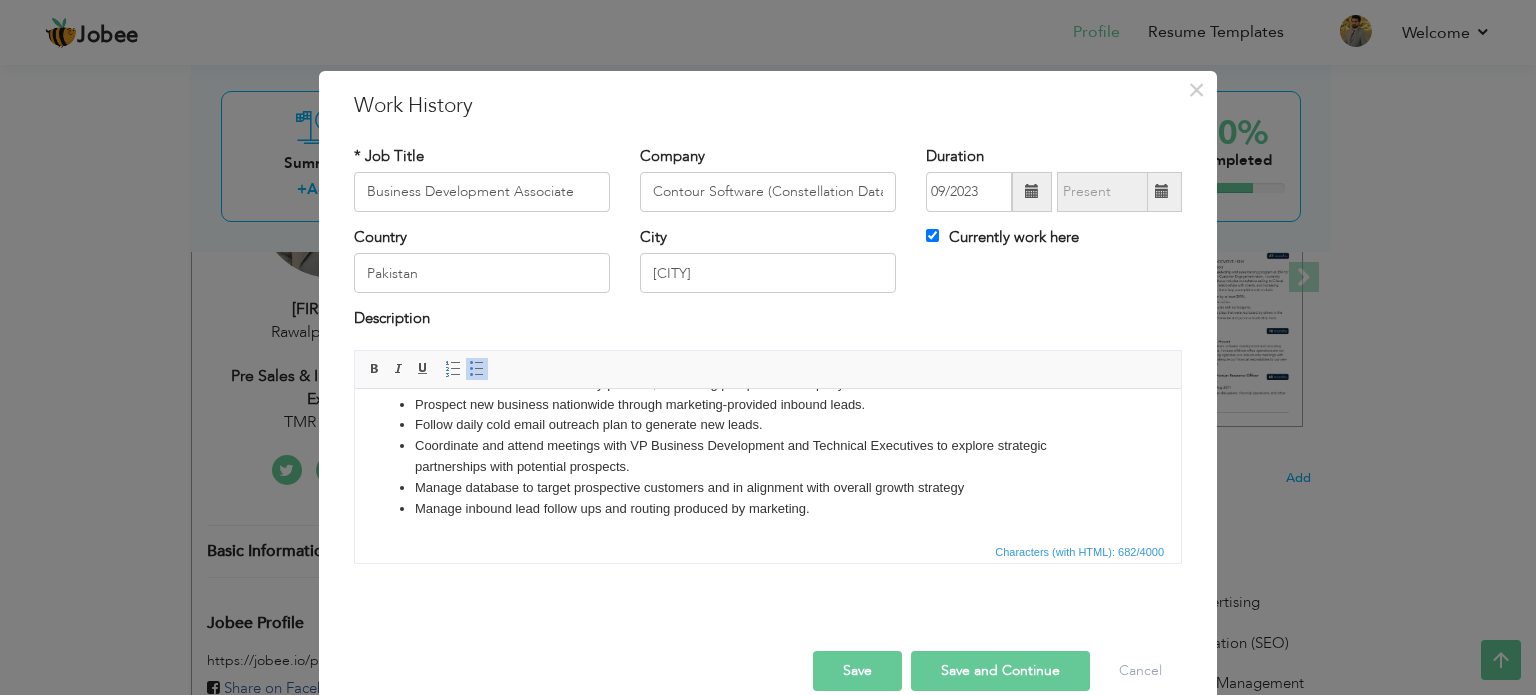 click on "Save" at bounding box center (857, 671) 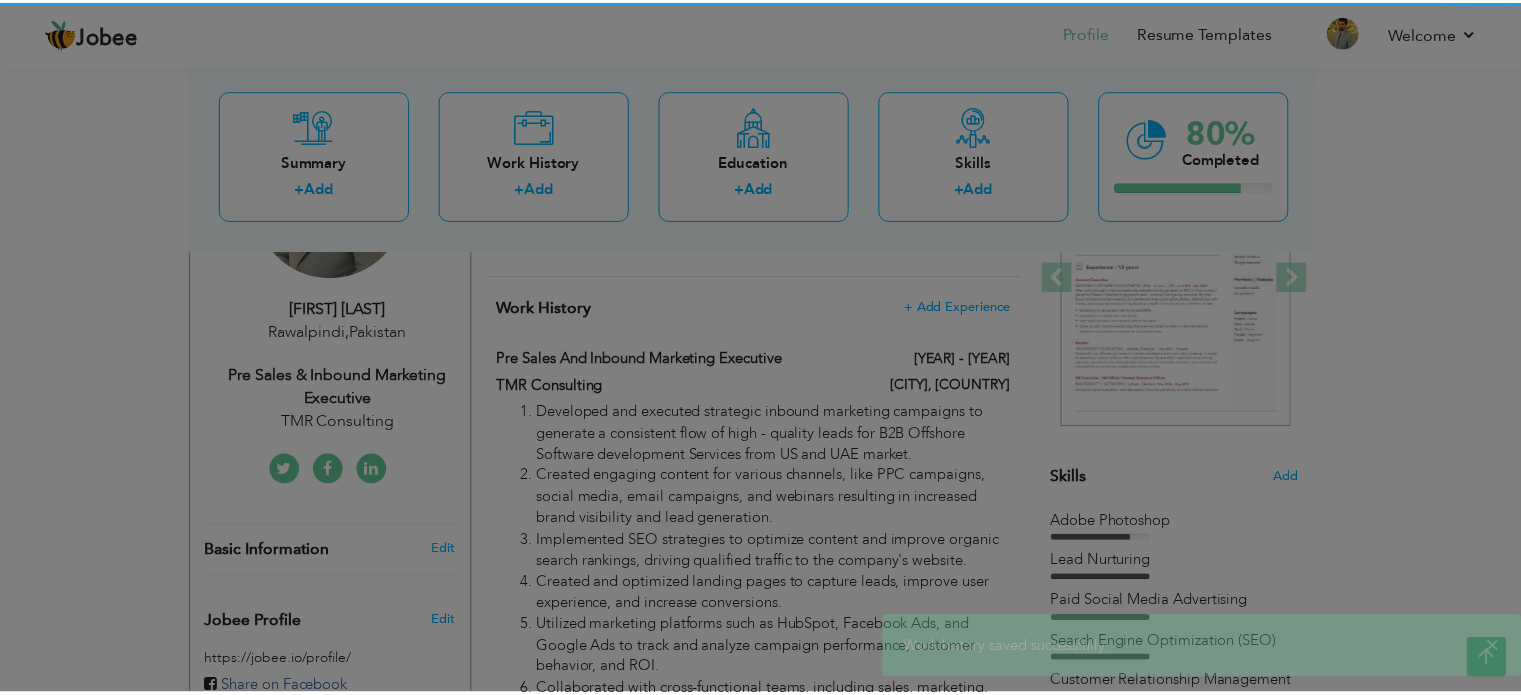 scroll, scrollTop: 0, scrollLeft: 0, axis: both 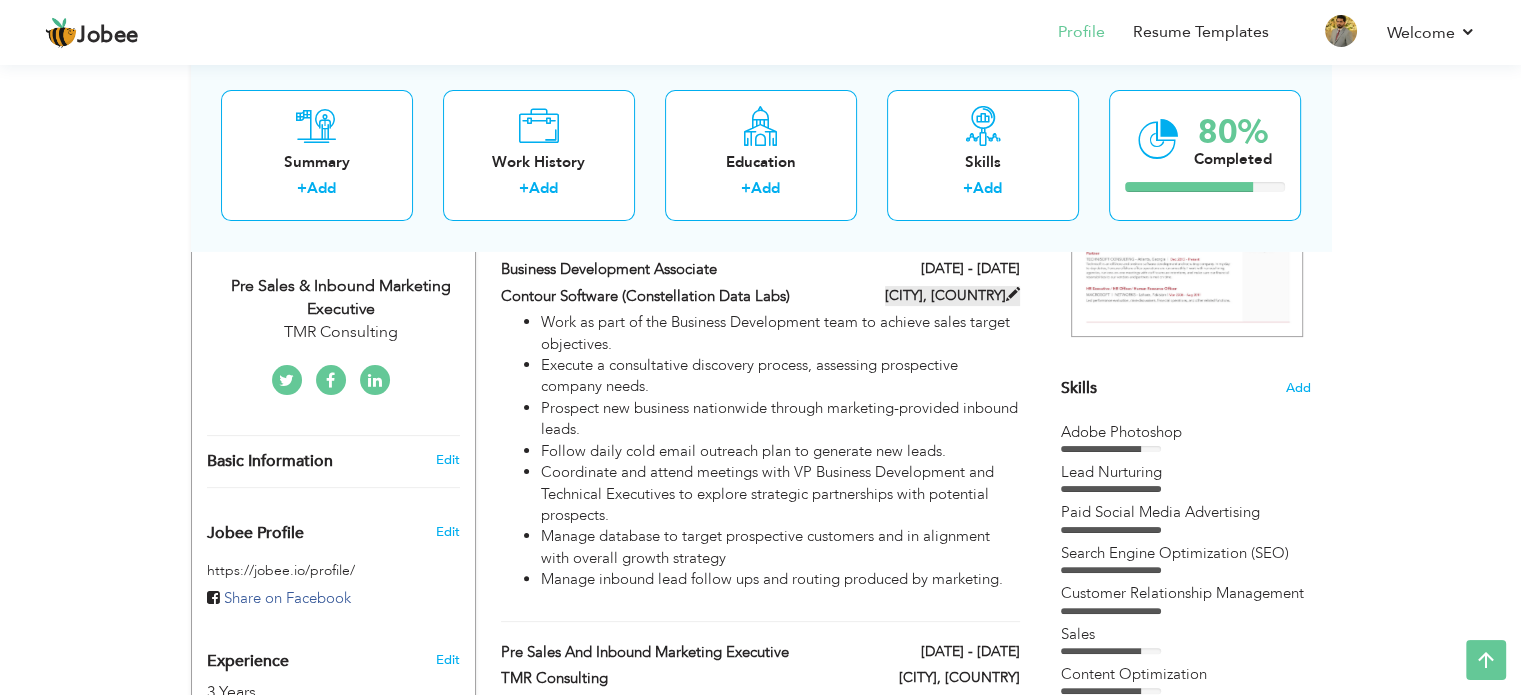 click at bounding box center (1013, 294) 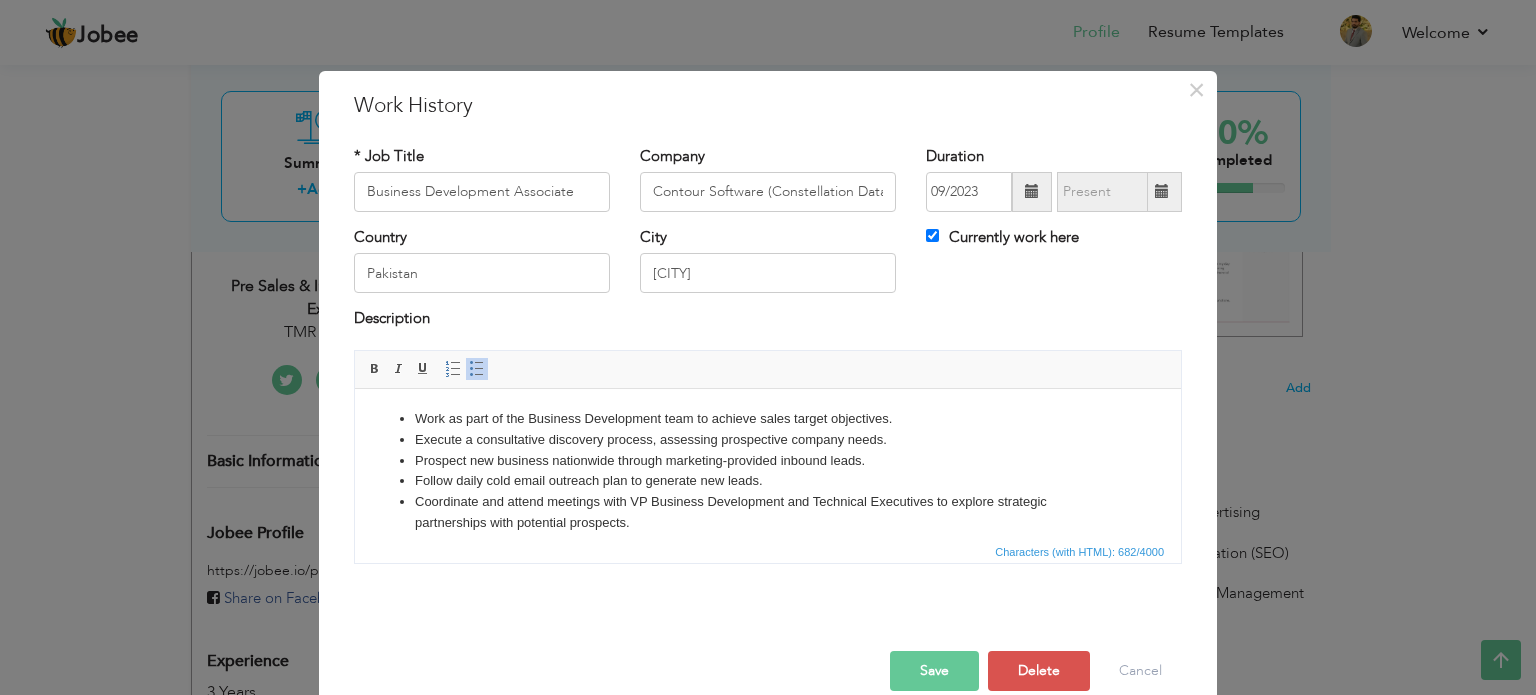 click on "Work as part of the Business Development team to achieve sales target objectives." at bounding box center [768, 418] 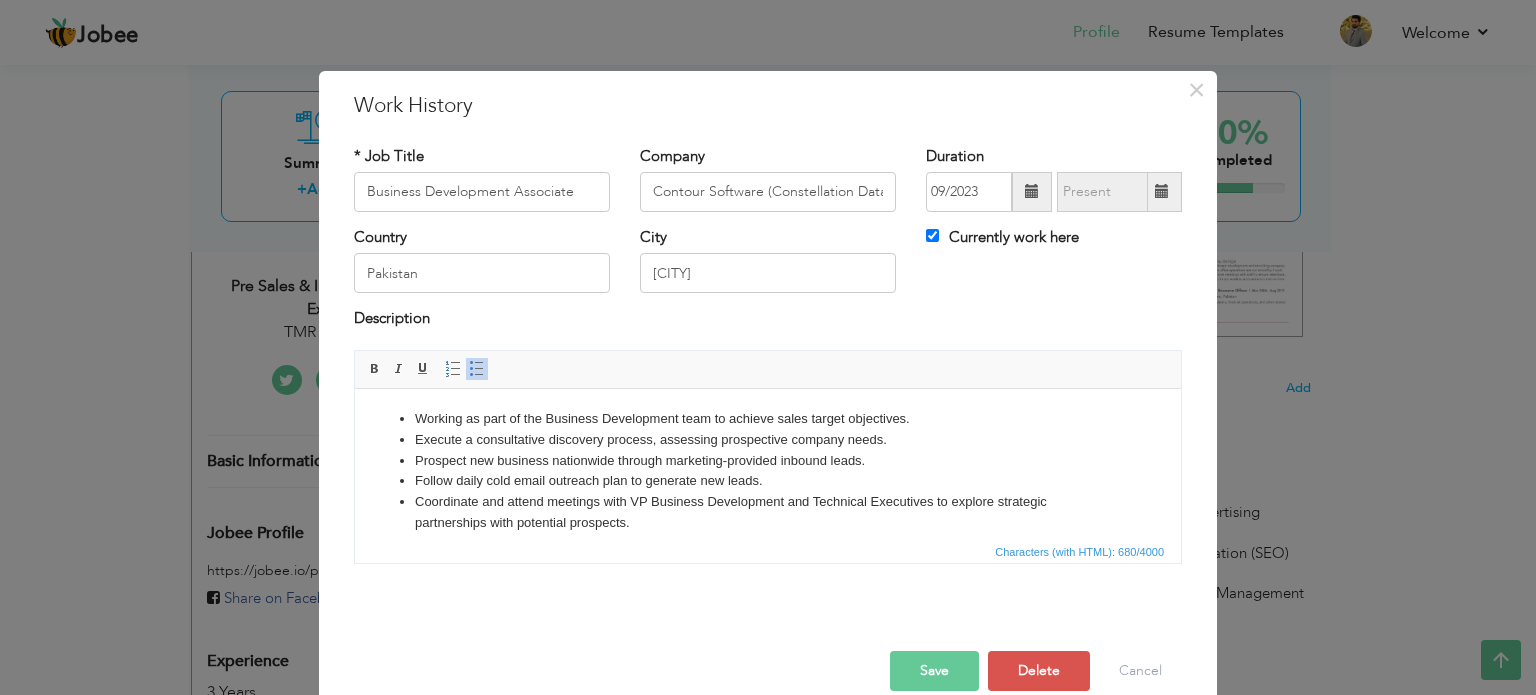 click on "Execute a consultative discovery process, assessing prospective company needs." at bounding box center (768, 439) 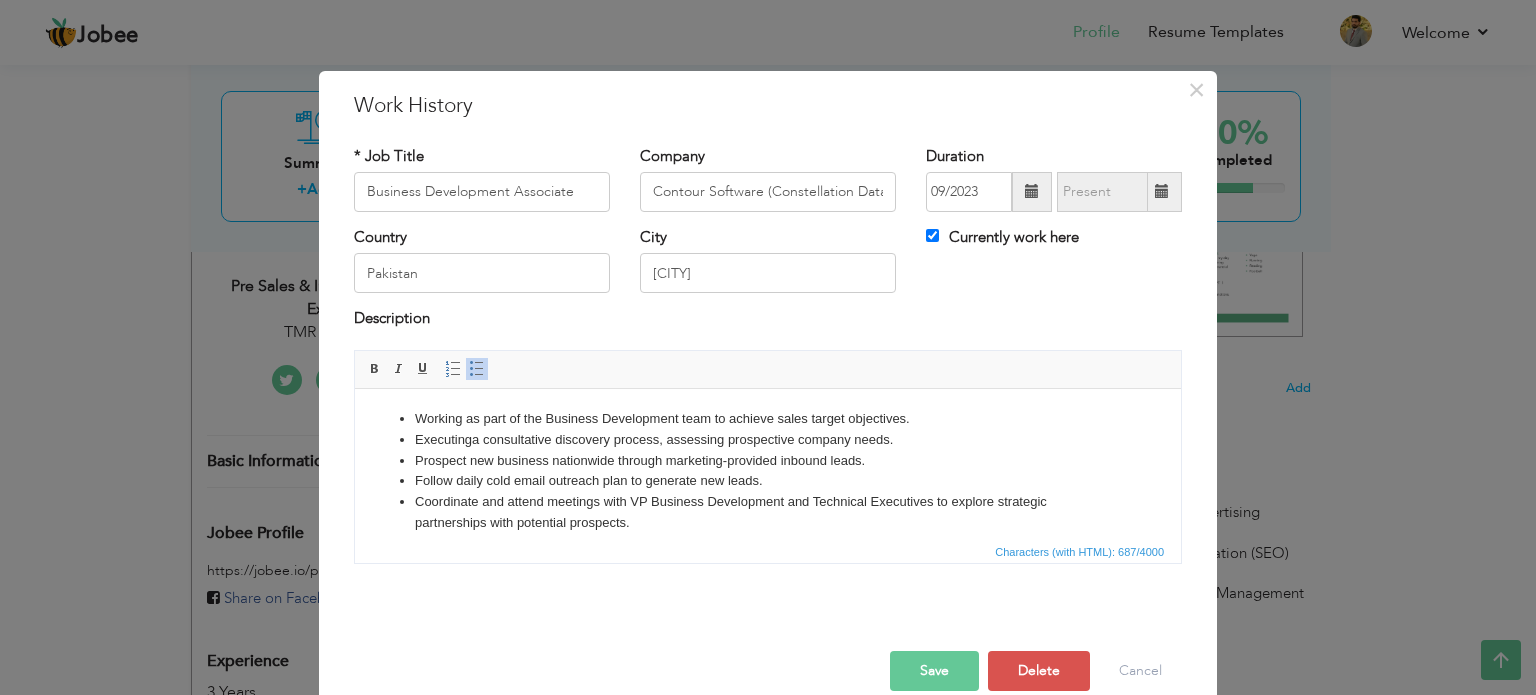 click on "Prospect new business nationwide through marketing-provided inbound leads." at bounding box center (768, 460) 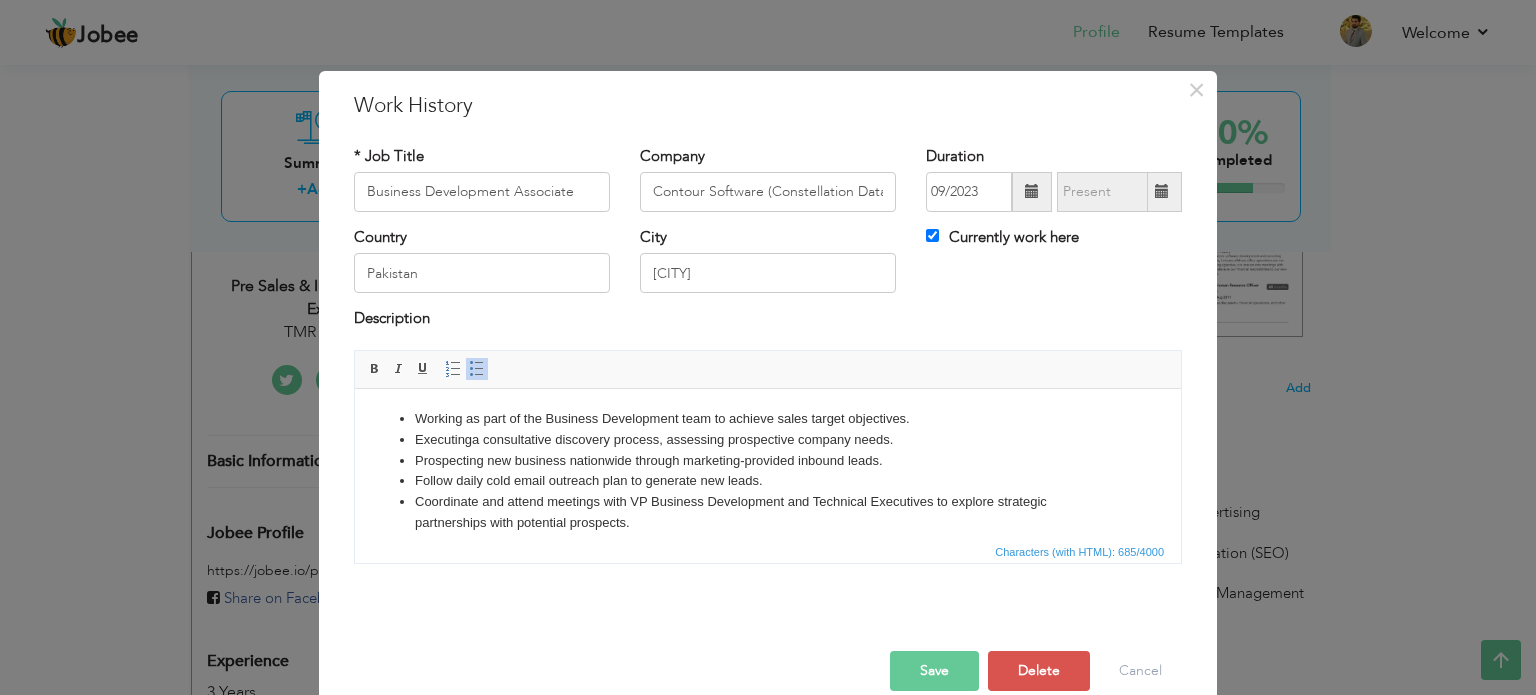click on "Follow daily cold email outreach plan to generate new leads." at bounding box center [768, 480] 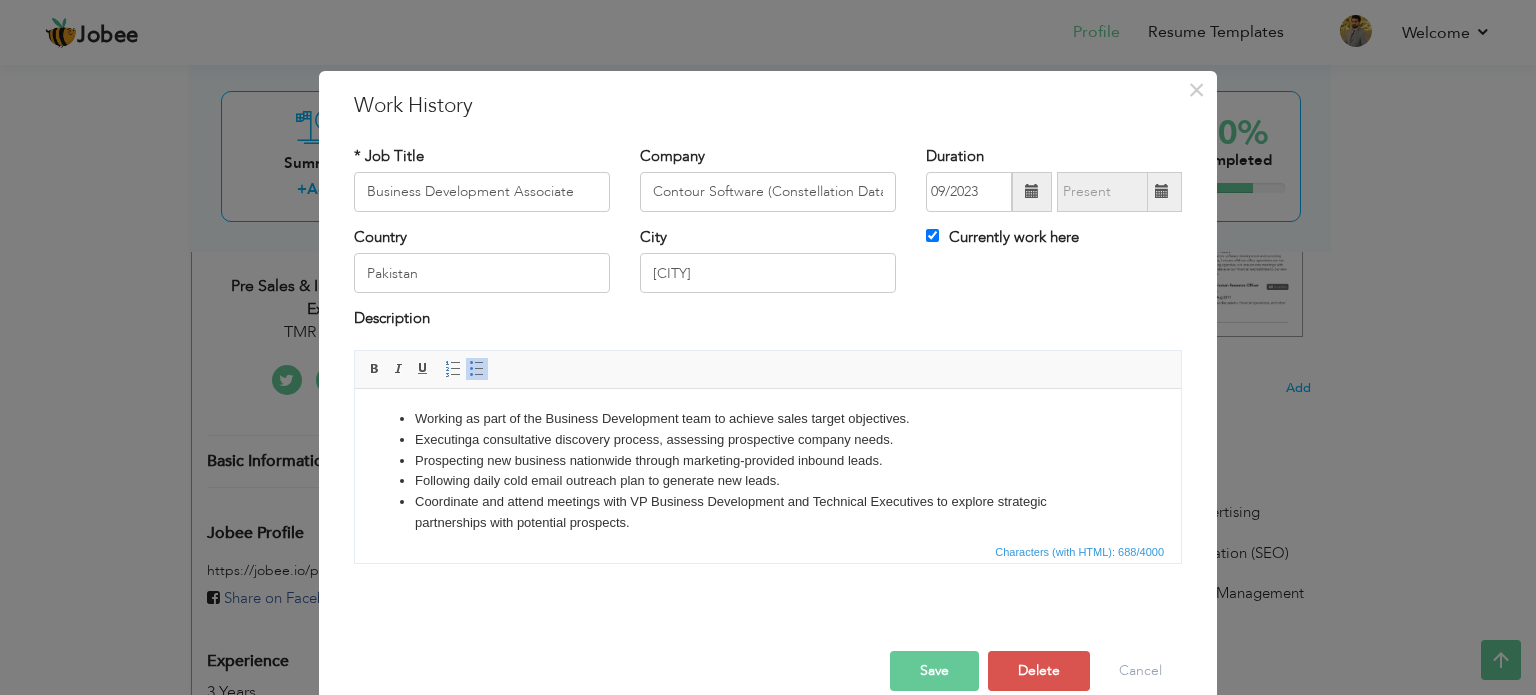 click on "Coordinate and attend meetings with VP Business Development and Technical Executives to explore strategic partnerships with potential prospects." at bounding box center (768, 512) 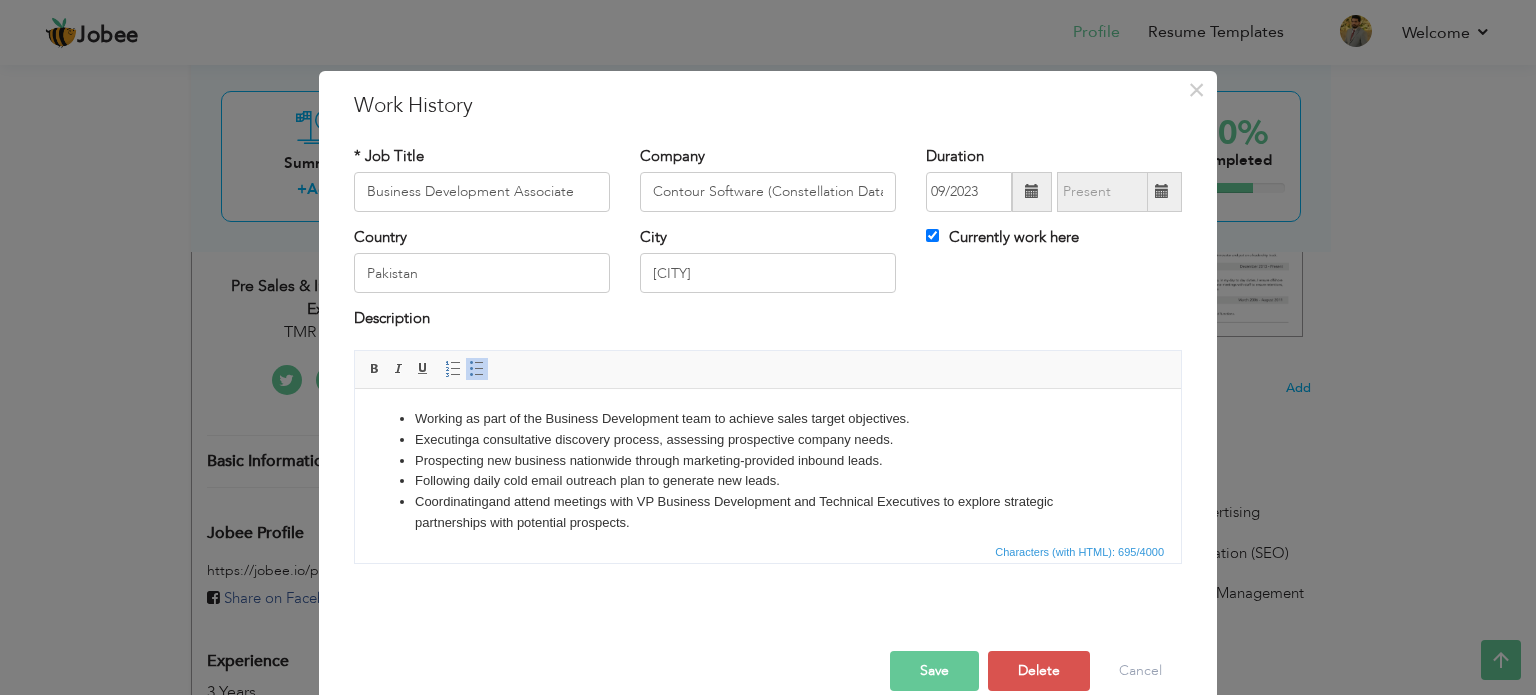click on "Coordinating  and attend meetings with VP Business Development and Technical Executives to explore strategic partnerships with potential prospects." at bounding box center (768, 512) 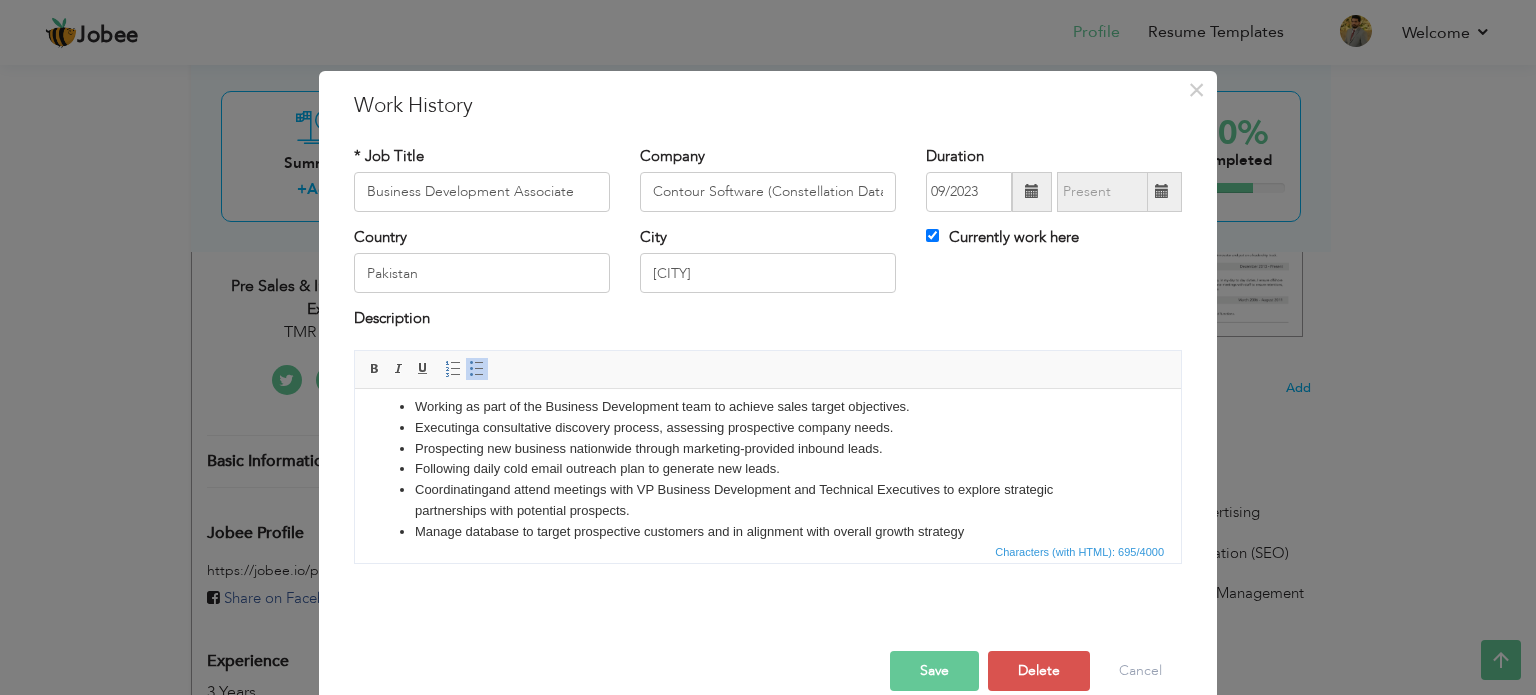 scroll, scrollTop: 32, scrollLeft: 0, axis: vertical 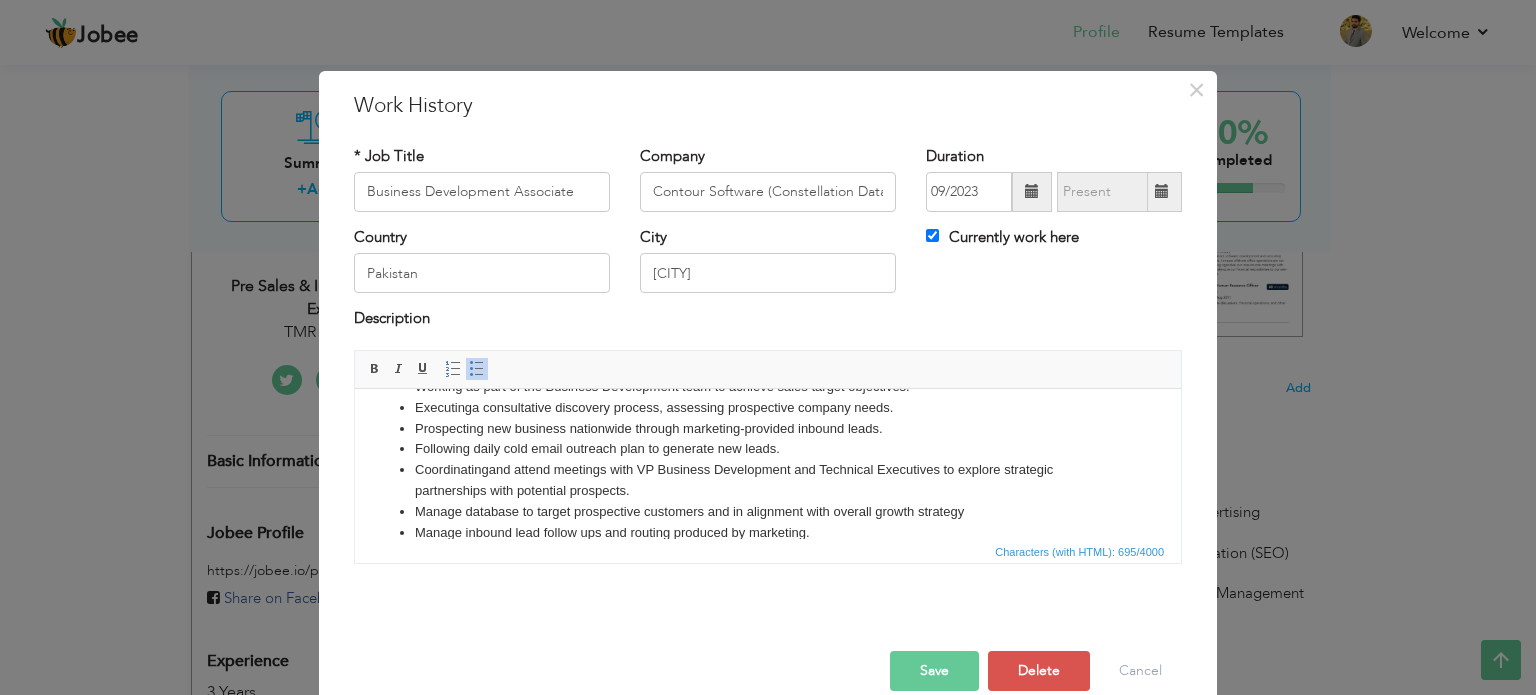 click on "Manage database to target prospective customers and in alignment with overall growth strategy" at bounding box center [768, 511] 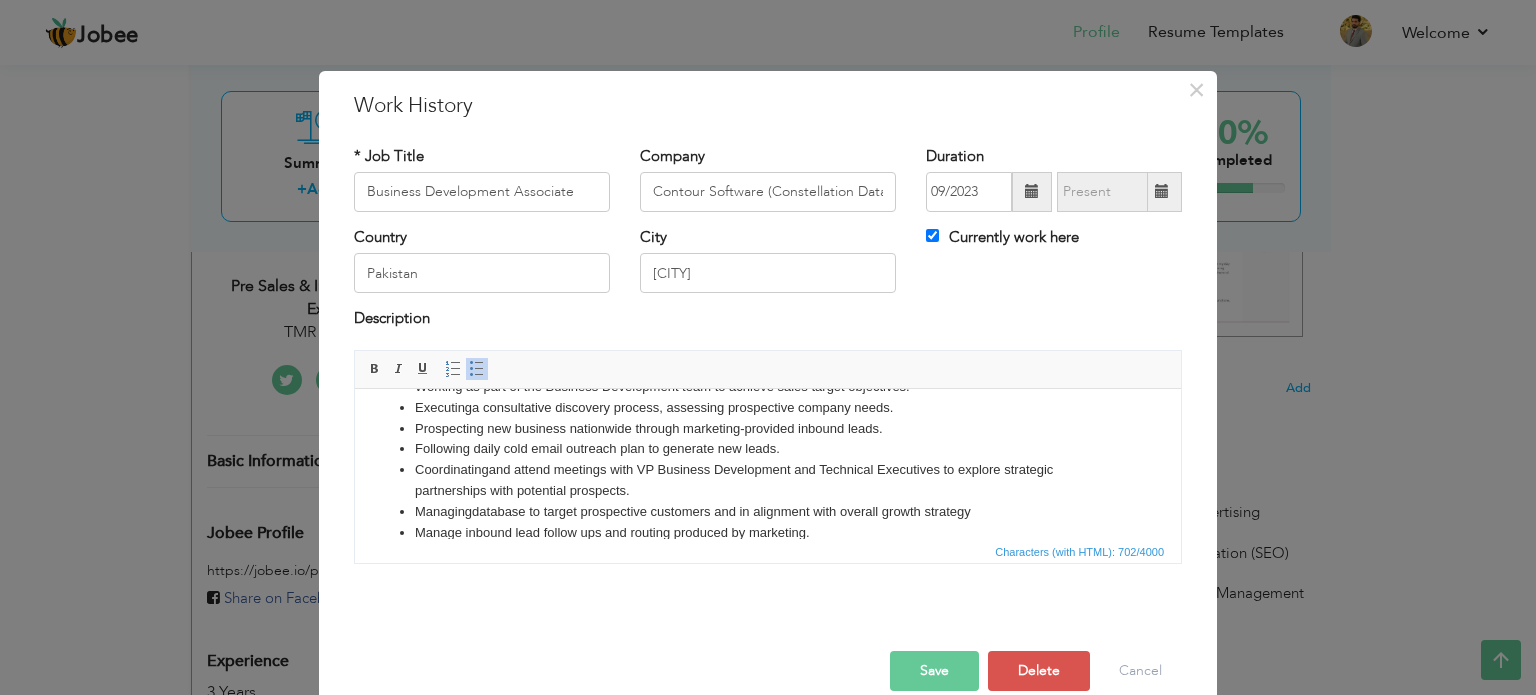 click on "Manage inbound lead follow ups and routing produced by marketing." at bounding box center (768, 532) 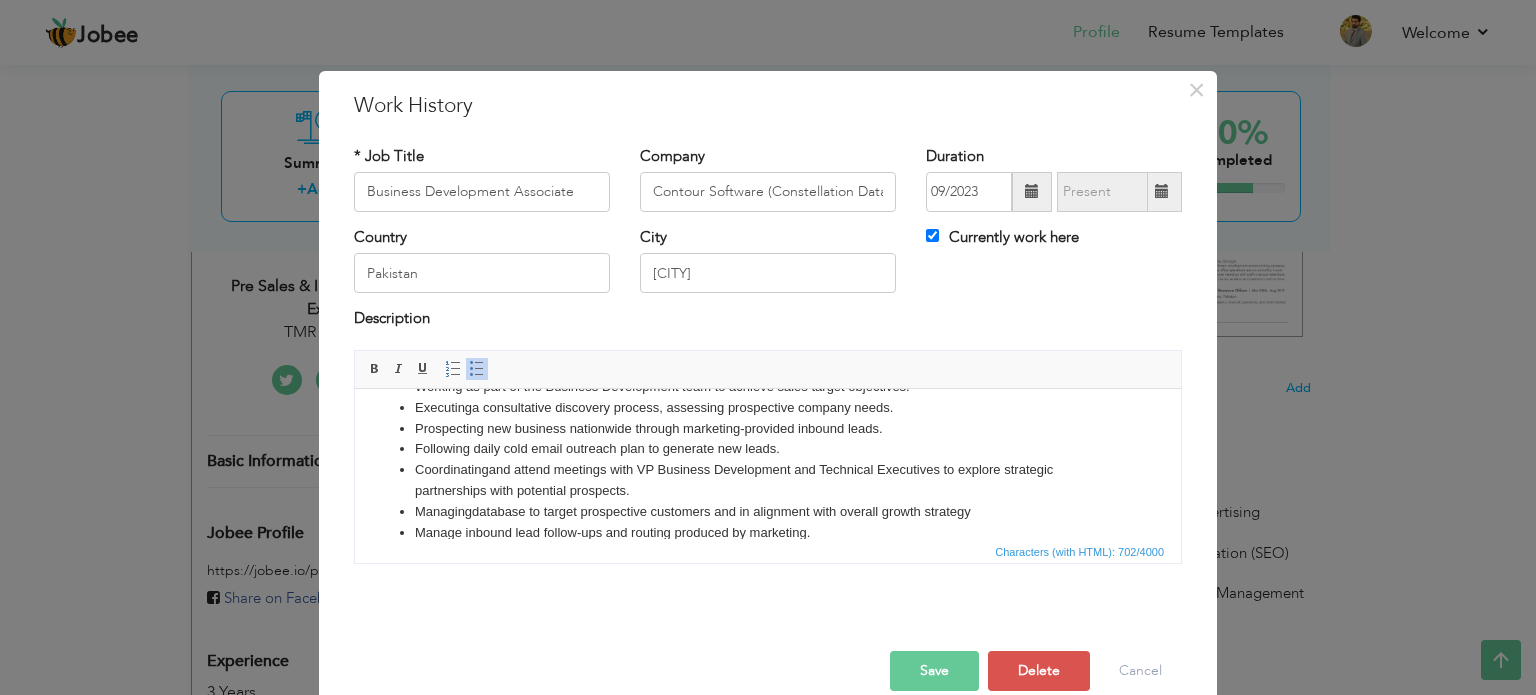 click on "Manage inbound lead follow-ups and routing produced by marketing." at bounding box center (768, 532) 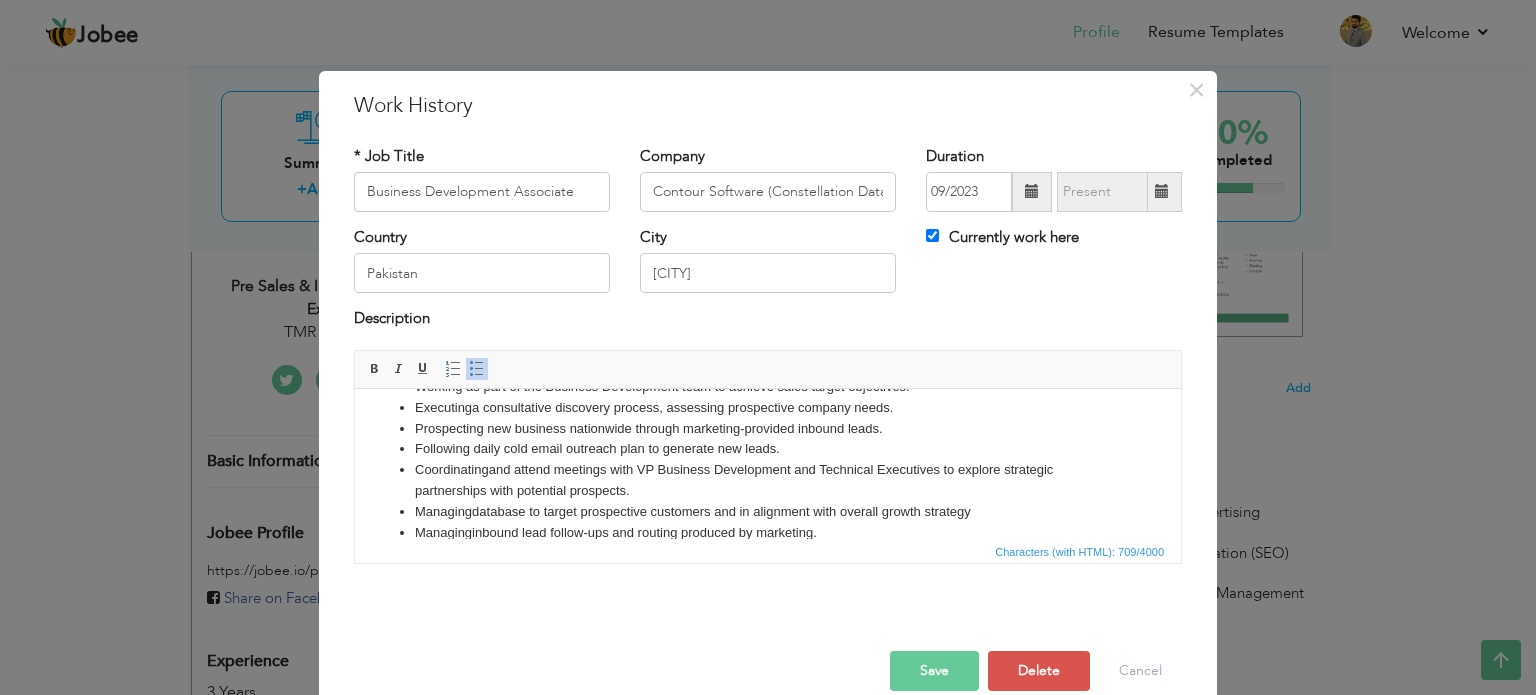 click on "Managing  database to target prospective customers and in alignment with overall growth strategy" at bounding box center (768, 511) 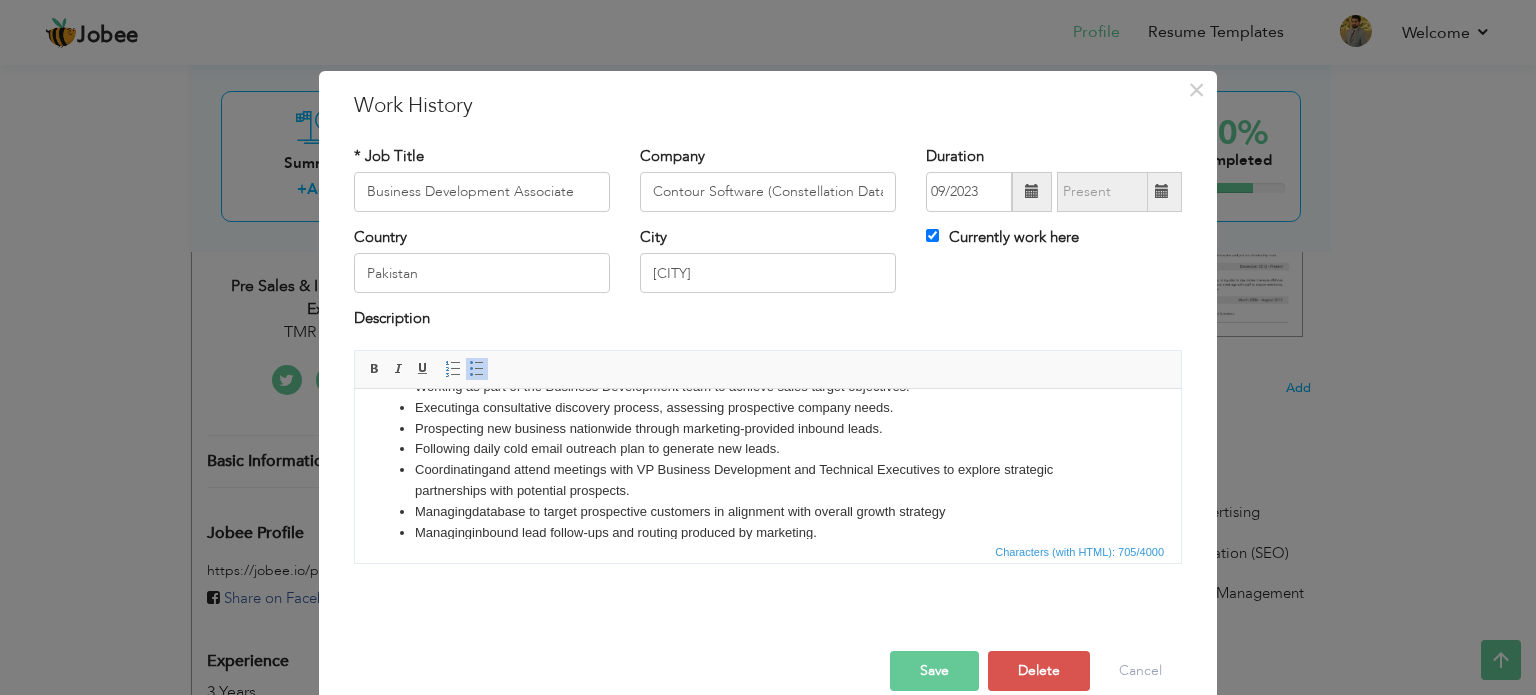 click on "Managing  database to target prospective customers in alignment with overall growth strategy" at bounding box center (768, 511) 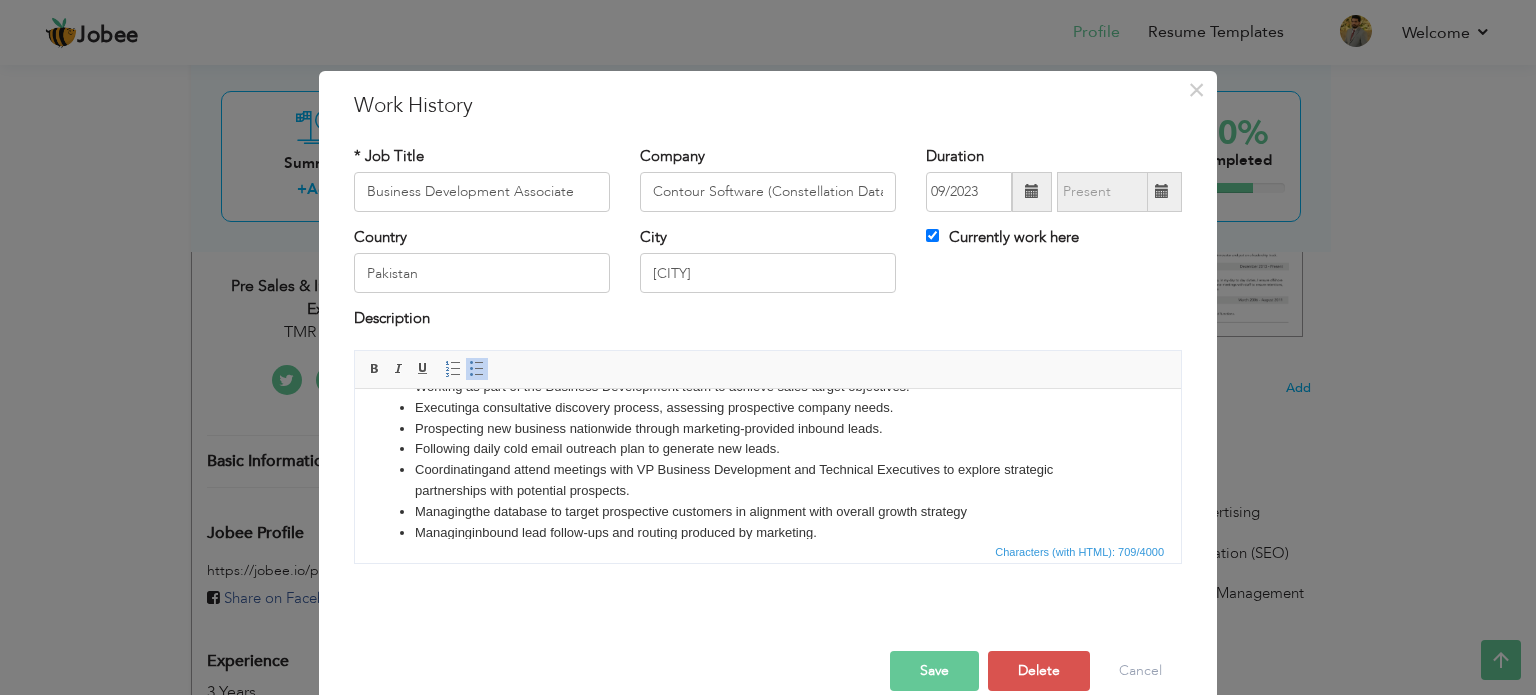click on "Managing  the database to target prospective customers in alignment with overall growth strategy" at bounding box center [768, 511] 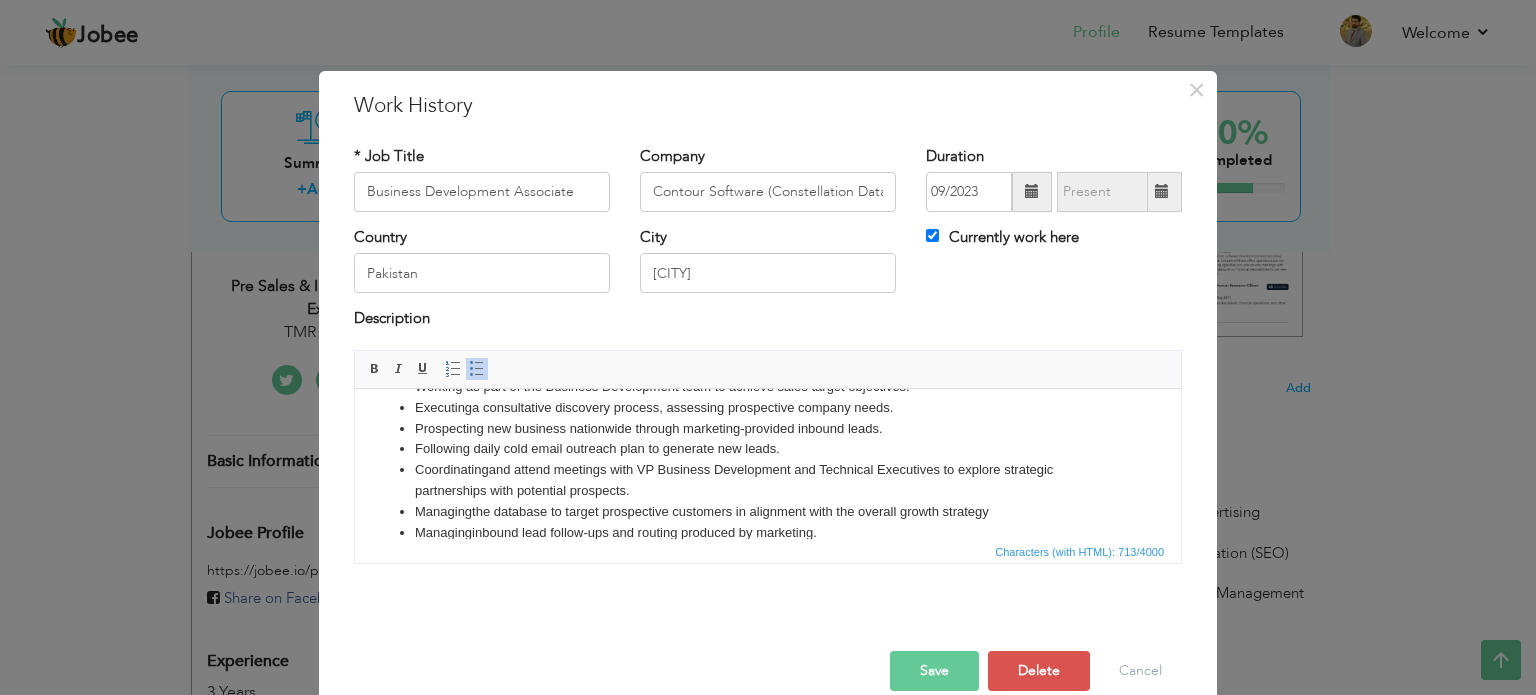 click on "Coordinating  and attend meetings with VP Business Development and Technical Executives to explore strategic partnerships with potential prospects." at bounding box center [768, 480] 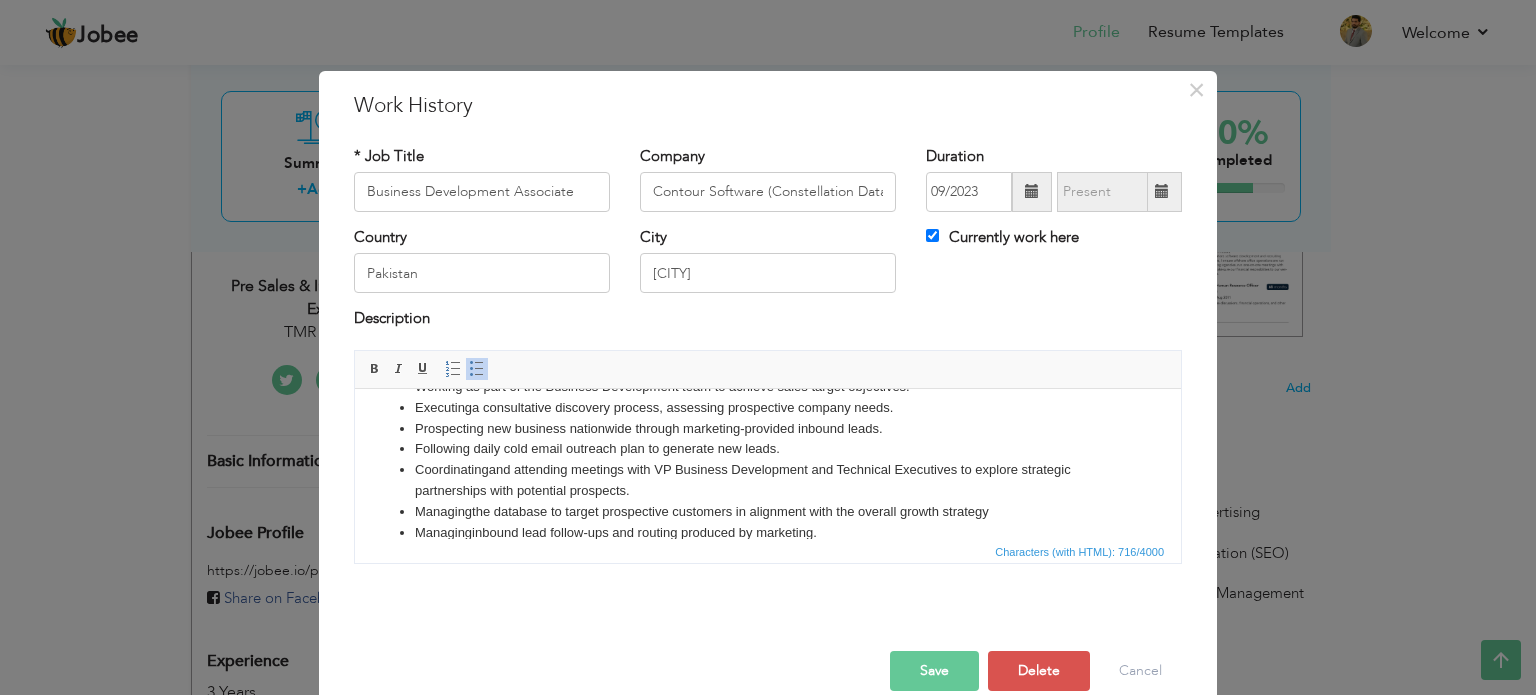 click on "Following daily cold email outreach plan to generate new leads." at bounding box center [768, 448] 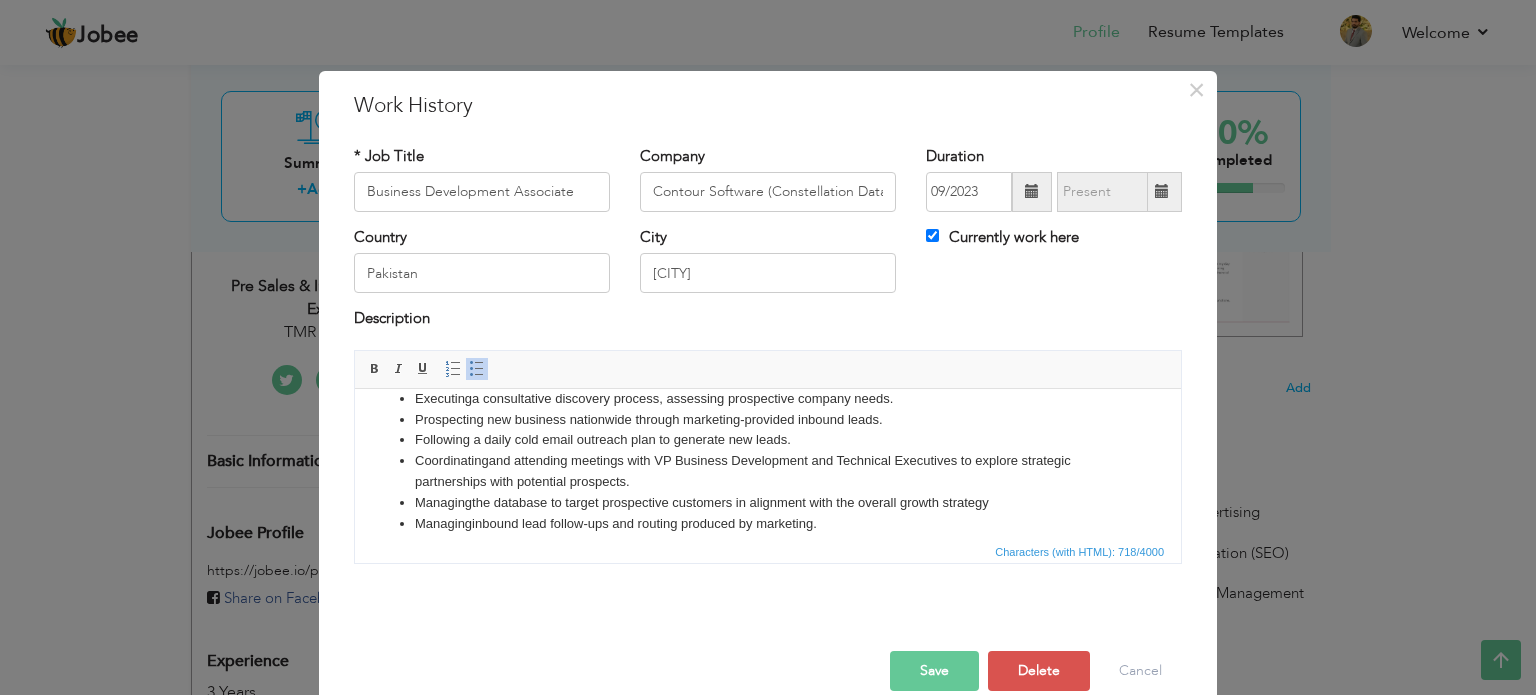 scroll, scrollTop: 56, scrollLeft: 0, axis: vertical 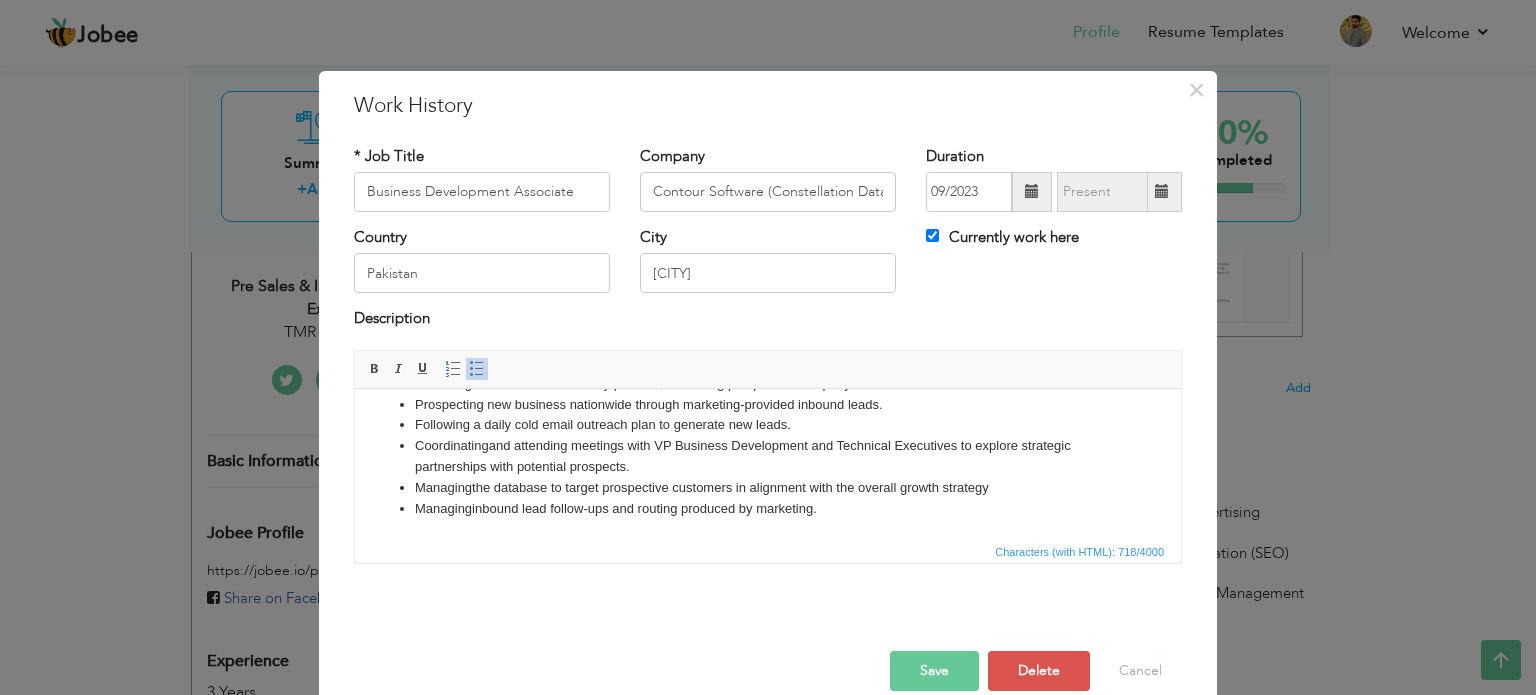 click on "Save" at bounding box center (934, 671) 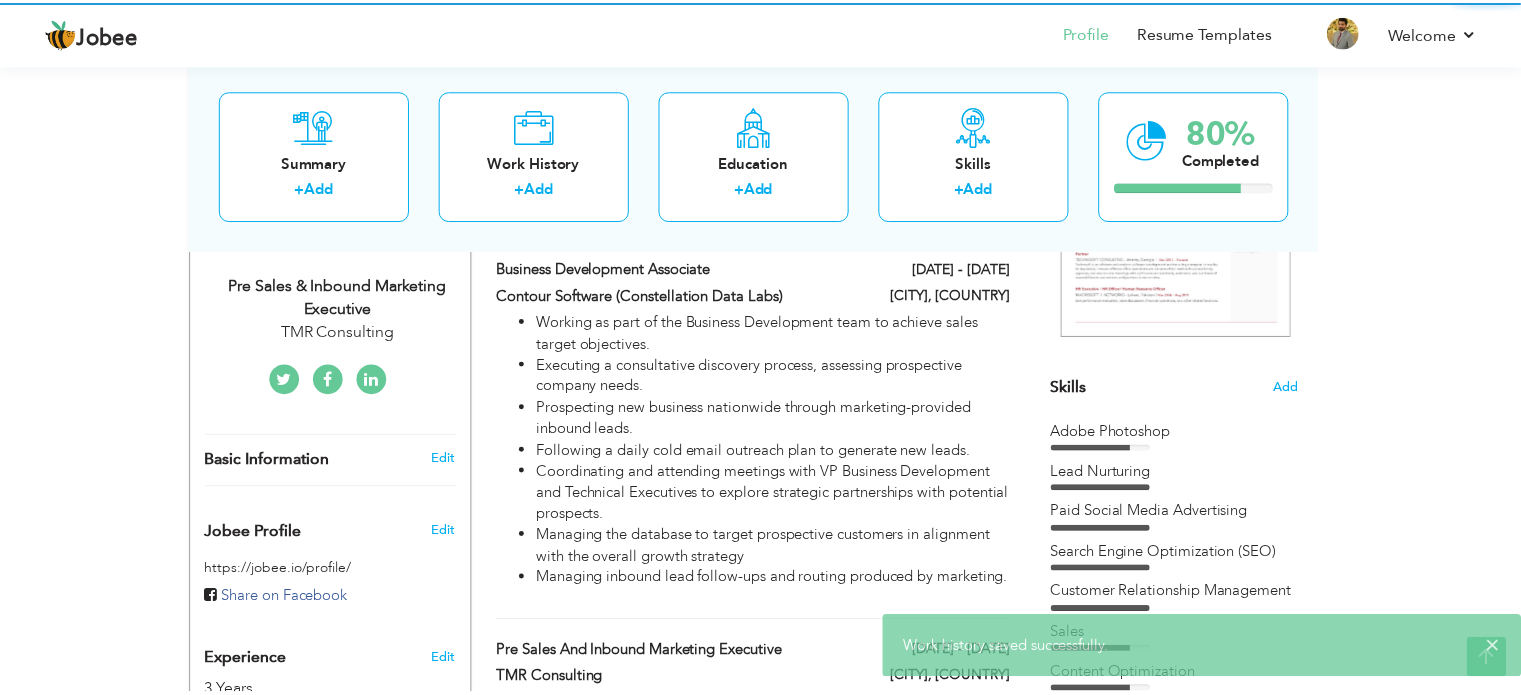 scroll, scrollTop: 0, scrollLeft: 0, axis: both 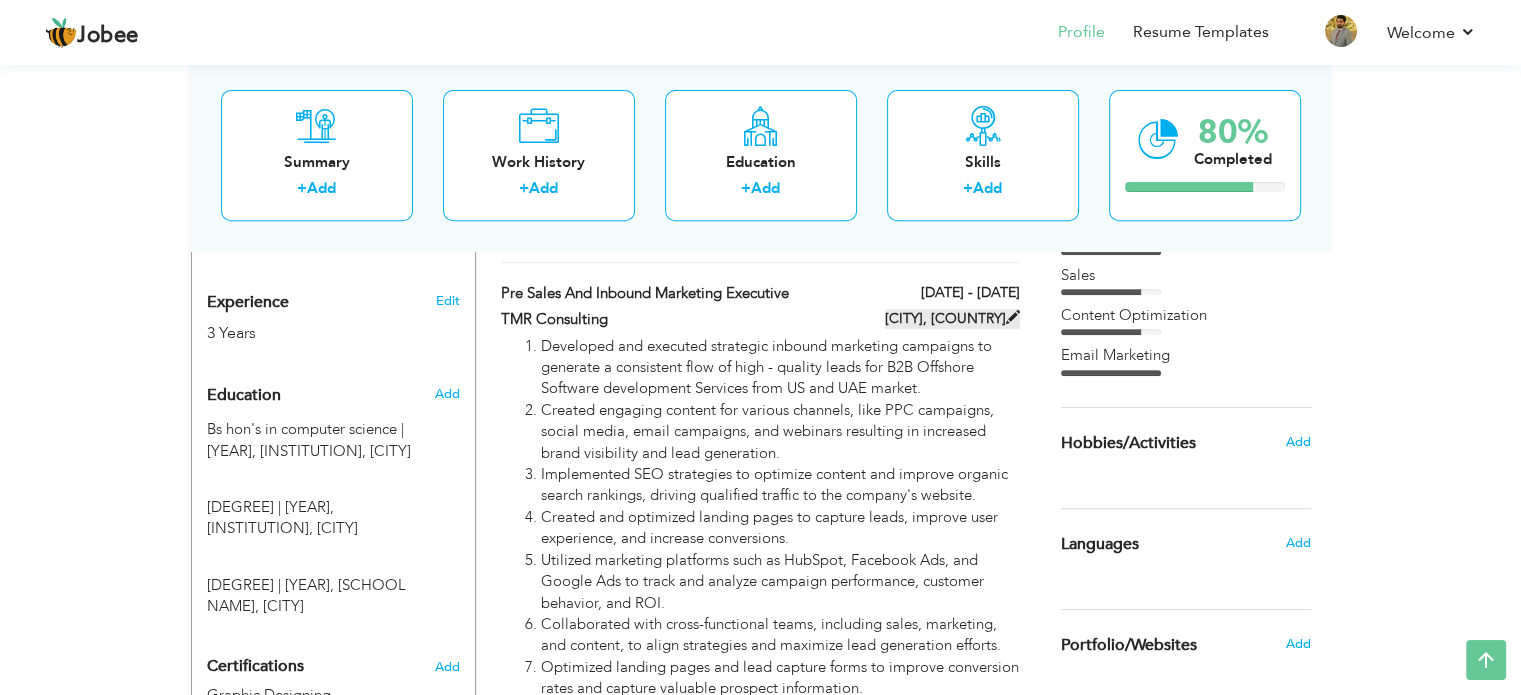 click at bounding box center (1013, 317) 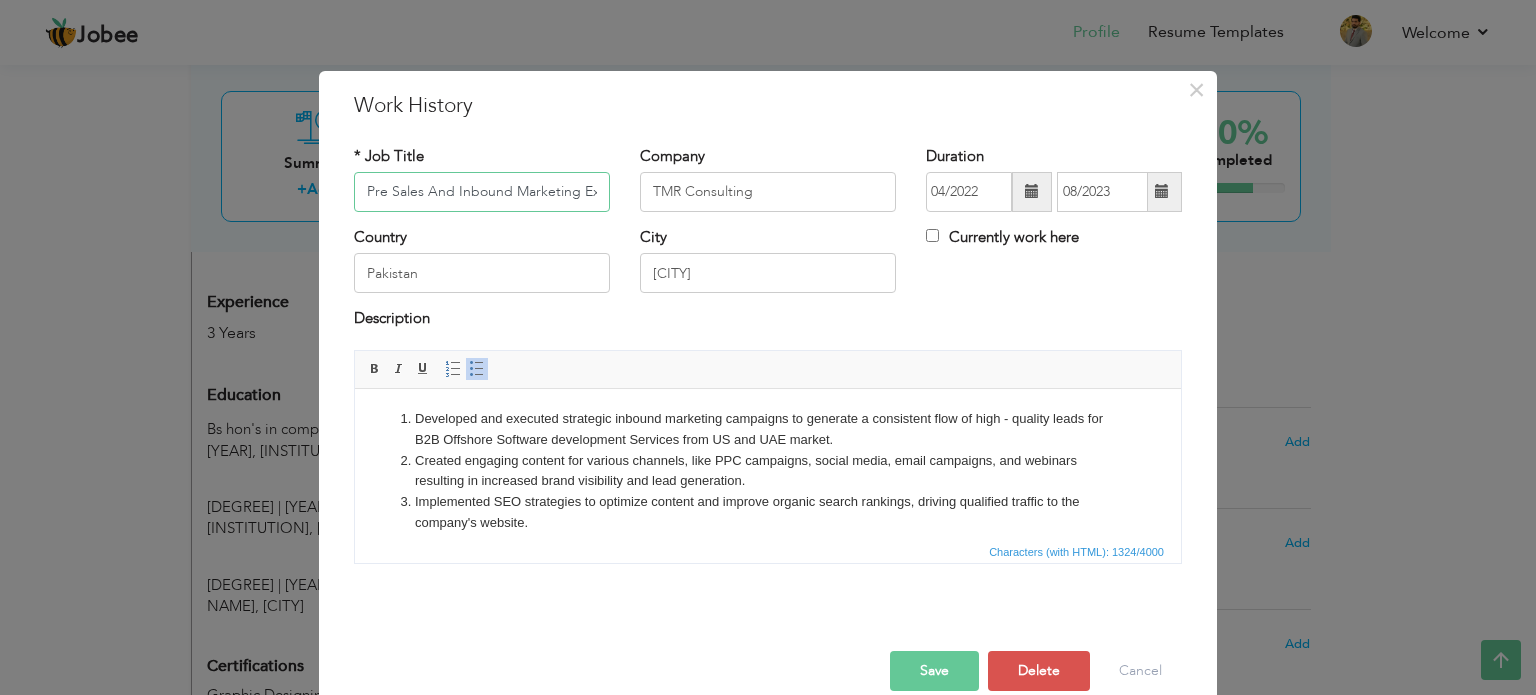 scroll, scrollTop: 0, scrollLeft: 41, axis: horizontal 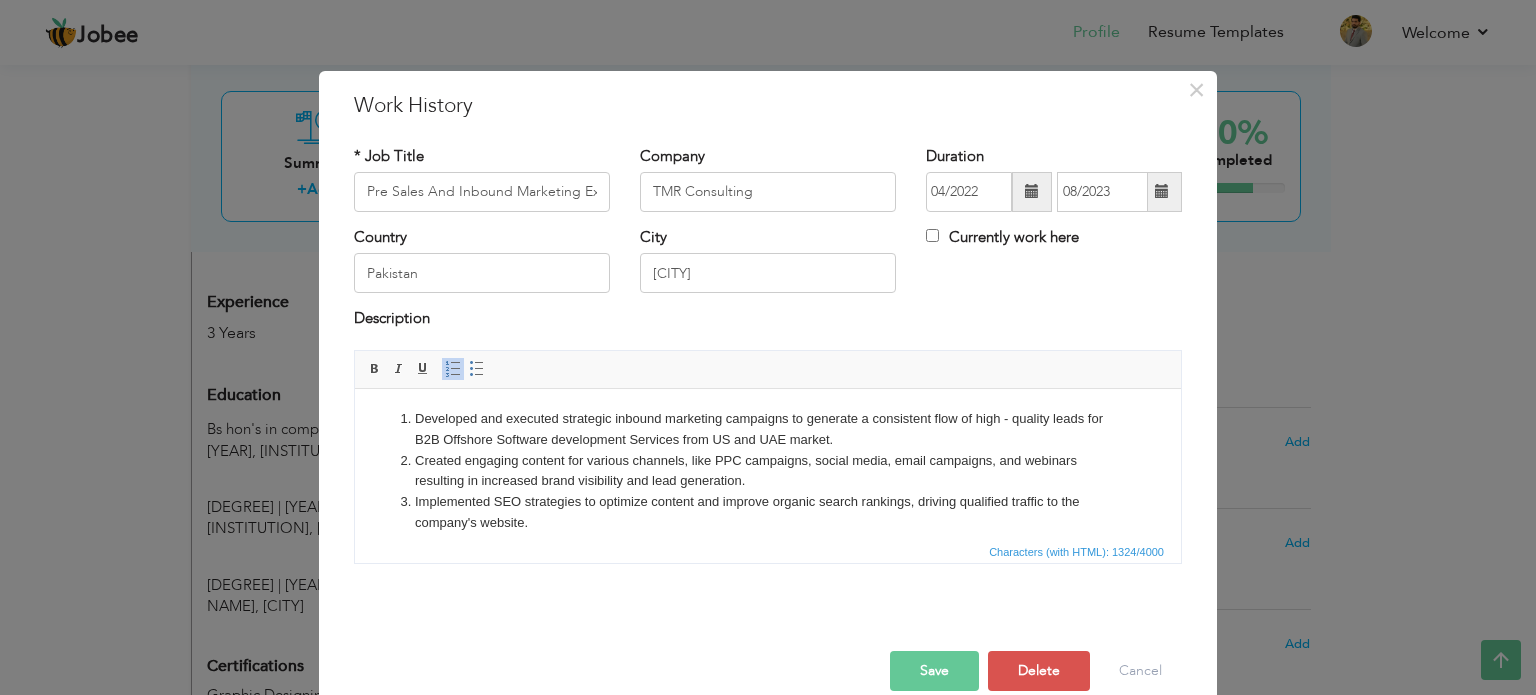click on "Created engaging content for various channels, like PPC campaigns, social media, email campaigns, and webinars resulting in increased brand visibility and lead generation." at bounding box center [768, 471] 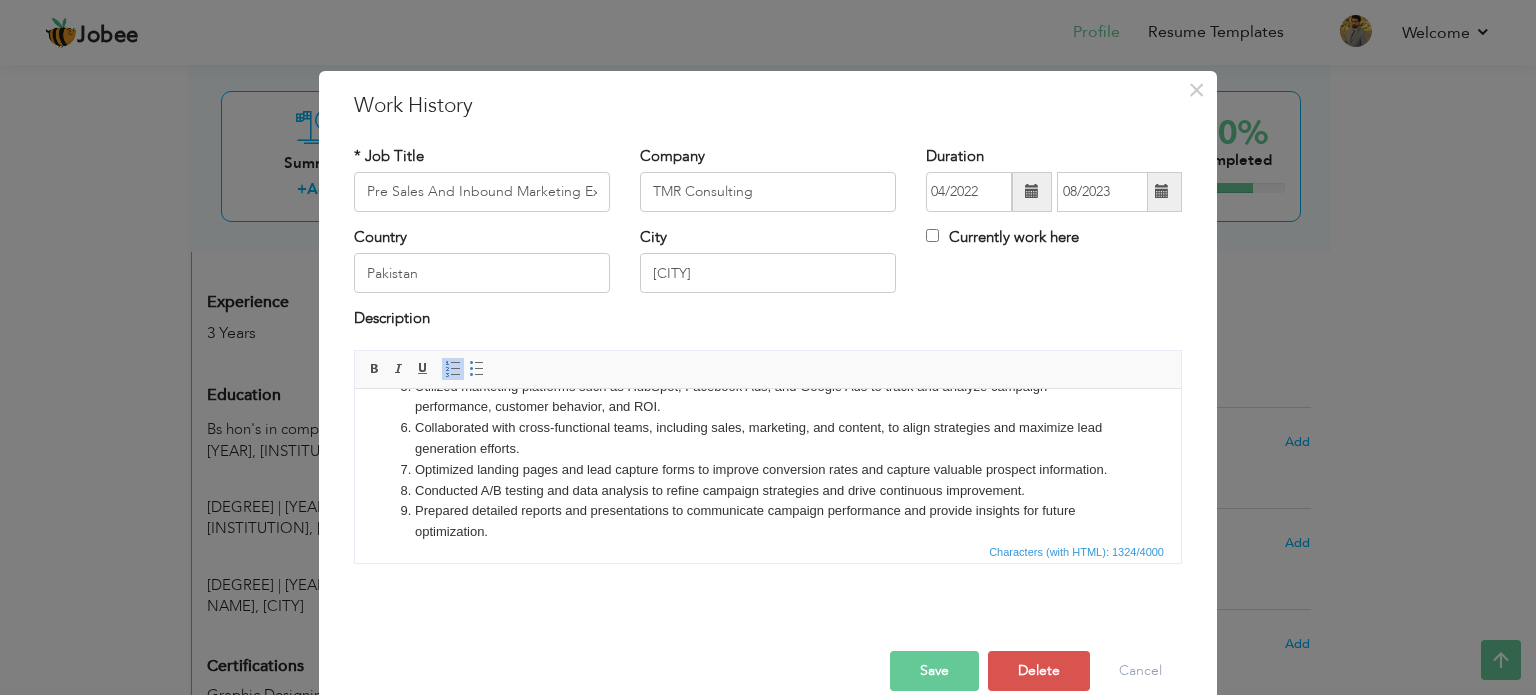 scroll, scrollTop: 199, scrollLeft: 0, axis: vertical 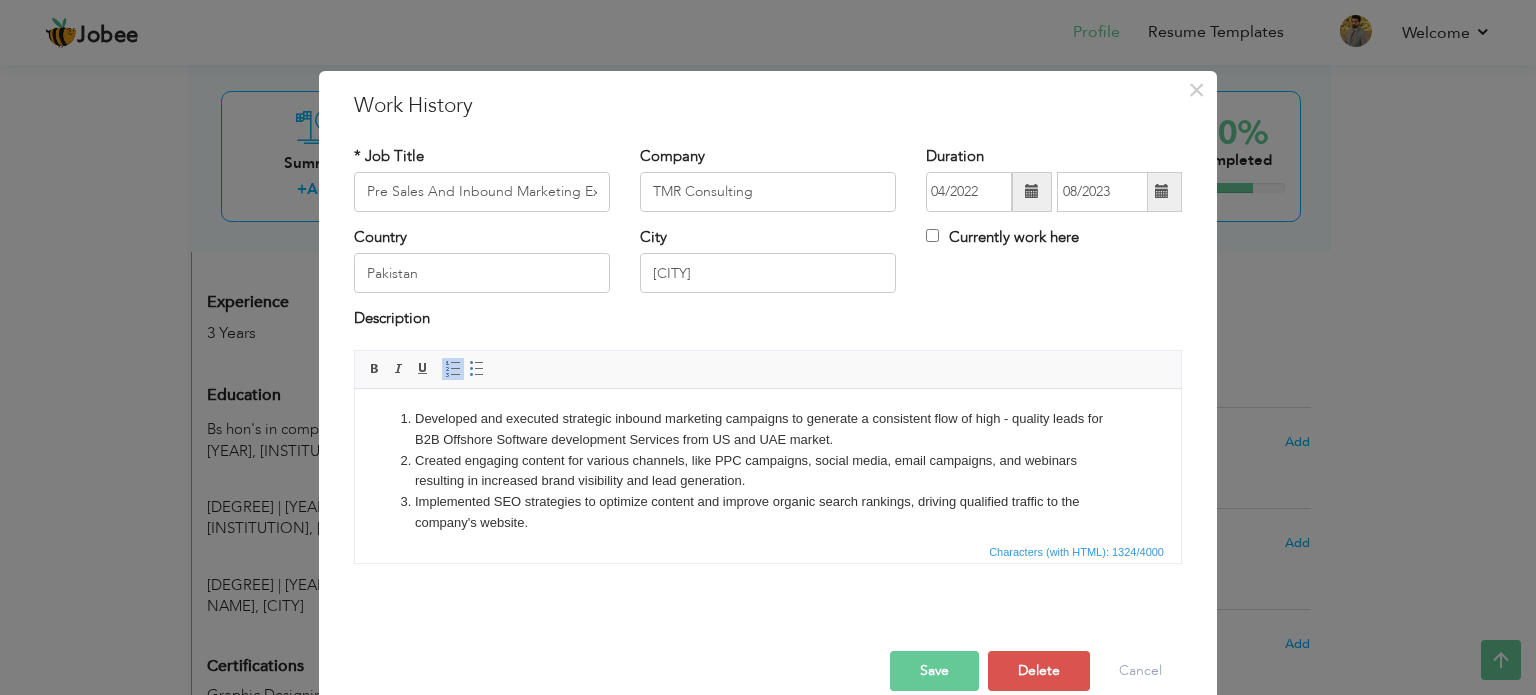 click on "Developed and executed strategic inbound marketing campaigns to generate a consistent flow of high - quality leads for B2B Offshore Software development Services from US and UAE market." at bounding box center [768, 429] 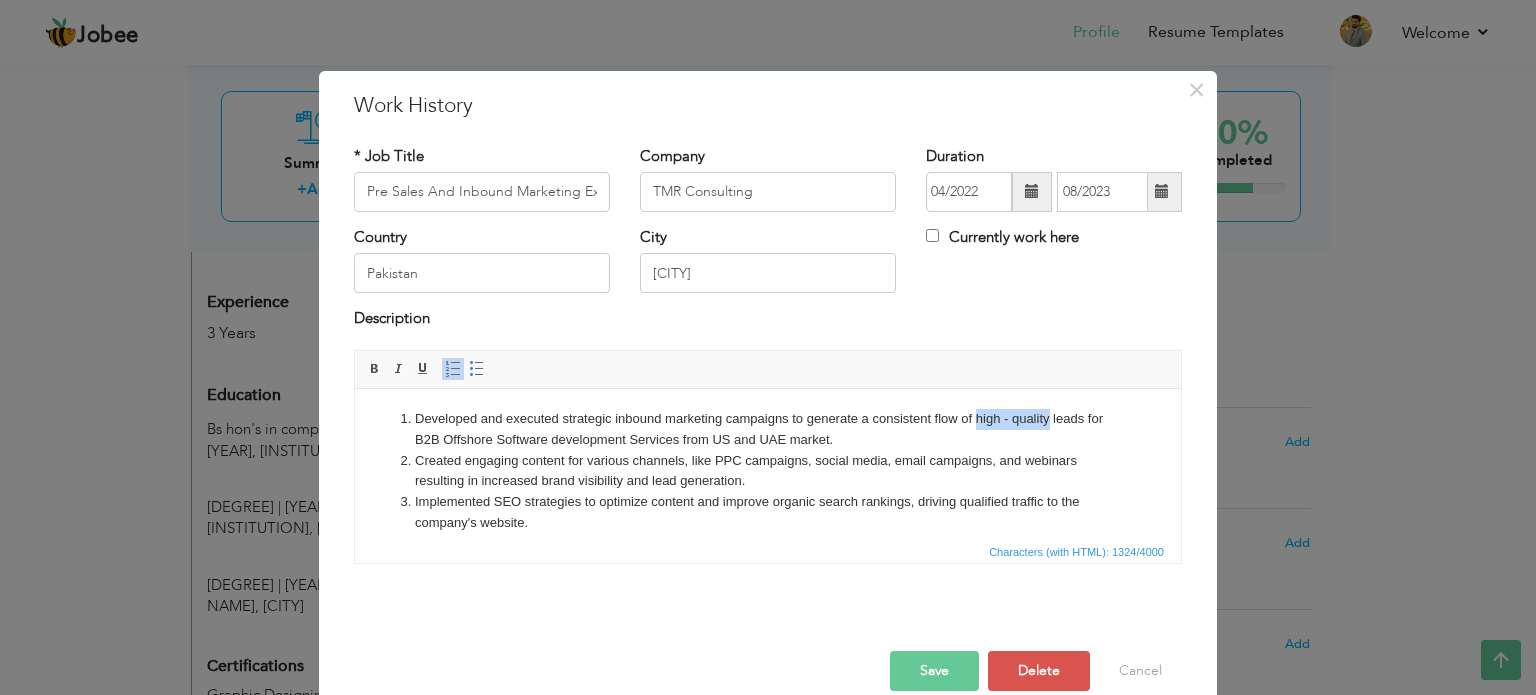 type 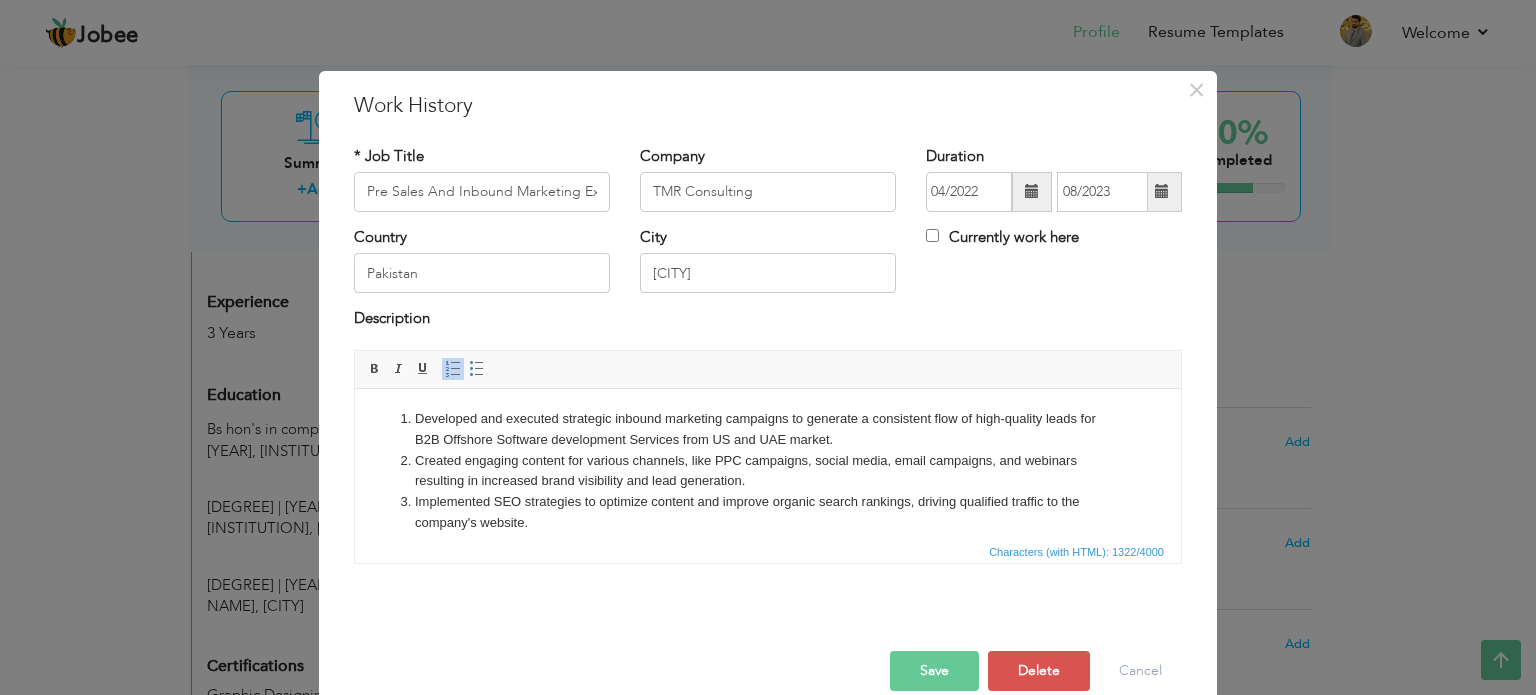 click on "Developed and executed strategic inbound marketing campaigns to generate a consistent flow of high-quality leads for B2B Offshore Software development Services from US and UAE market." at bounding box center [768, 429] 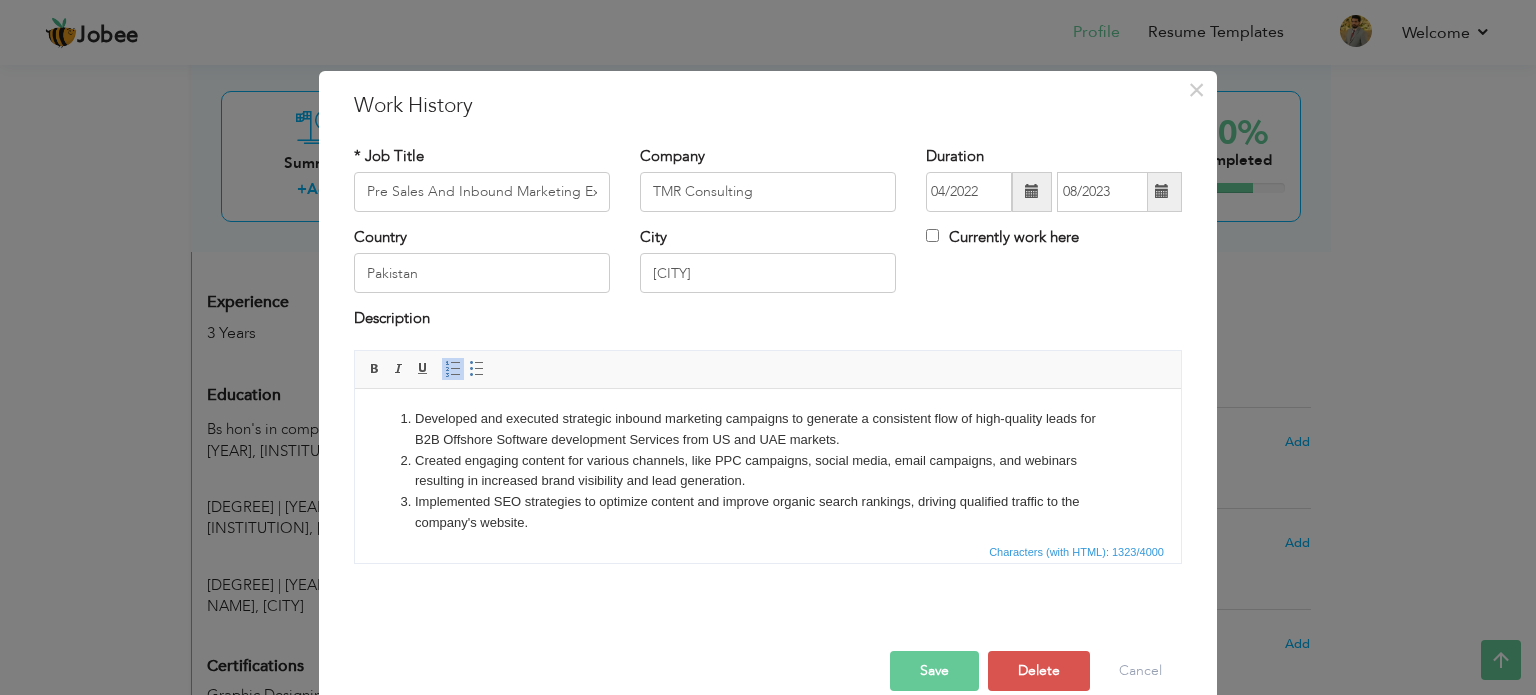 click on "Developed and executed strategic inbound marketing campaigns to generate a consistent flow of high-quality leads for B2B Offshore Software development Services from US and UAE markets." at bounding box center (768, 429) 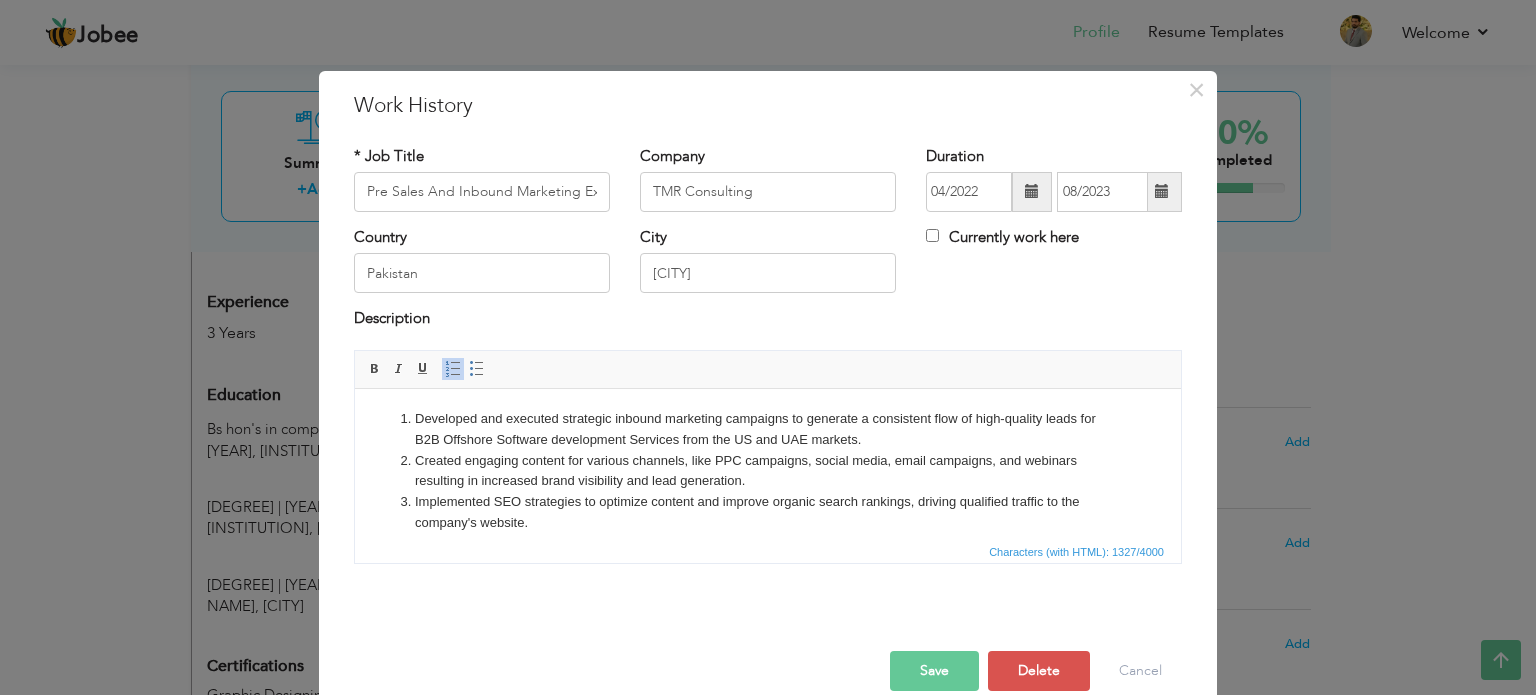 click on "Created engaging content for various channels, like PPC campaigns, social media, email campaigns, and webinars resulting in increased brand visibility and lead generation." at bounding box center (768, 471) 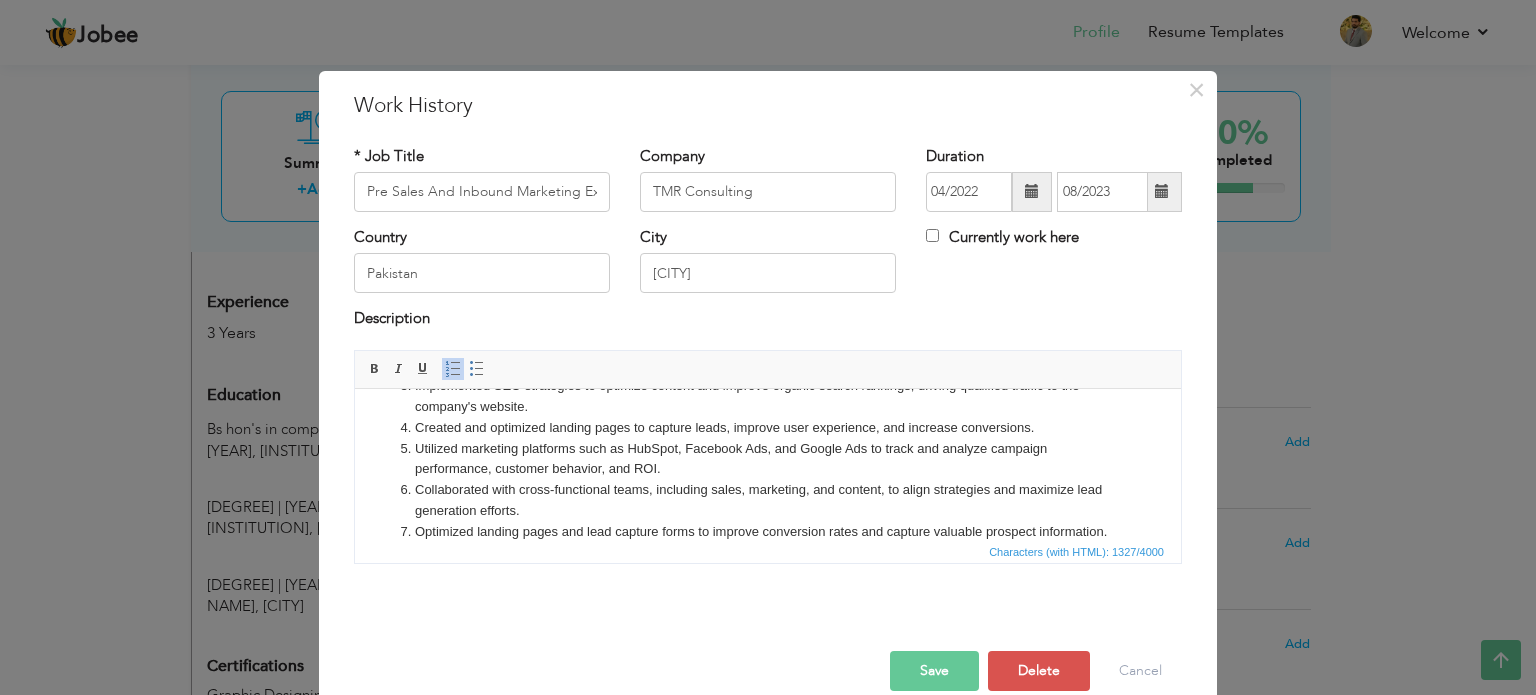 scroll, scrollTop: 136, scrollLeft: 0, axis: vertical 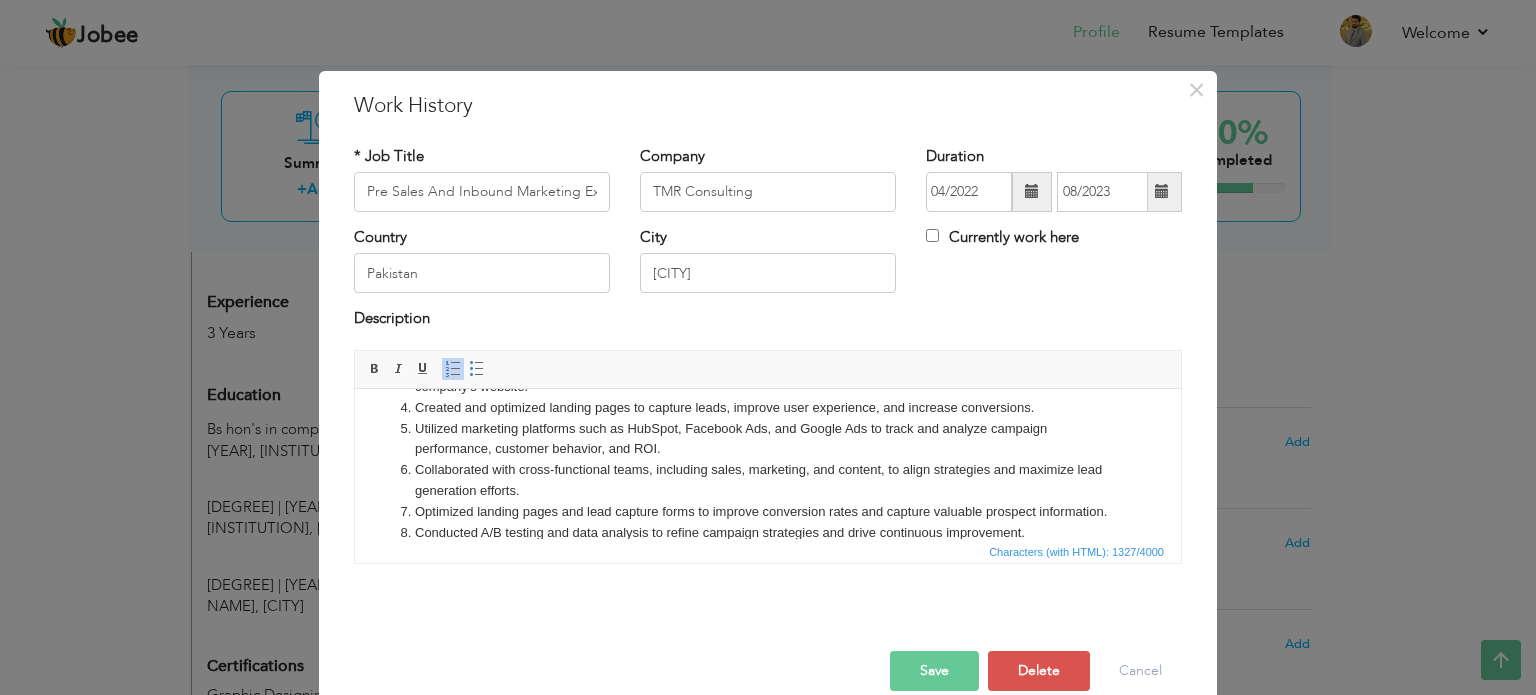 click on "Save" at bounding box center (934, 671) 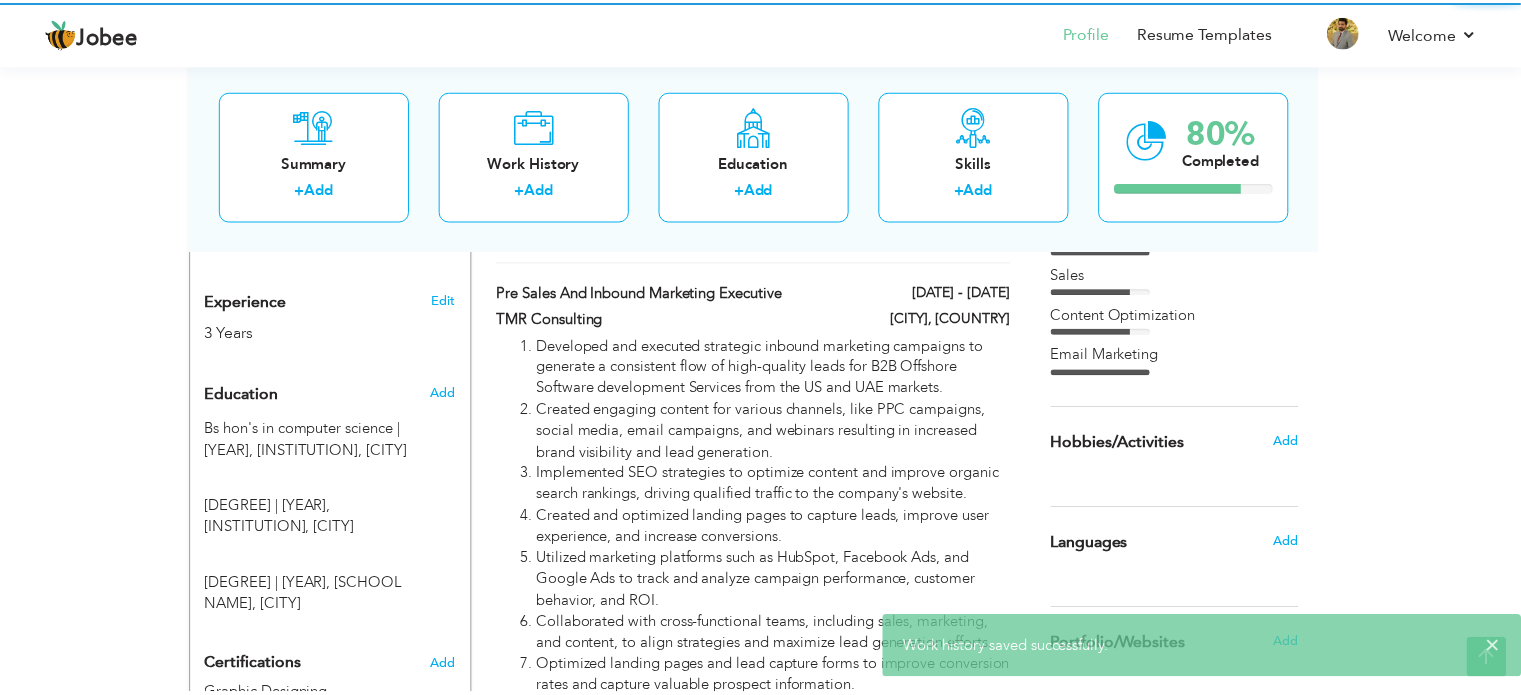scroll, scrollTop: 0, scrollLeft: 0, axis: both 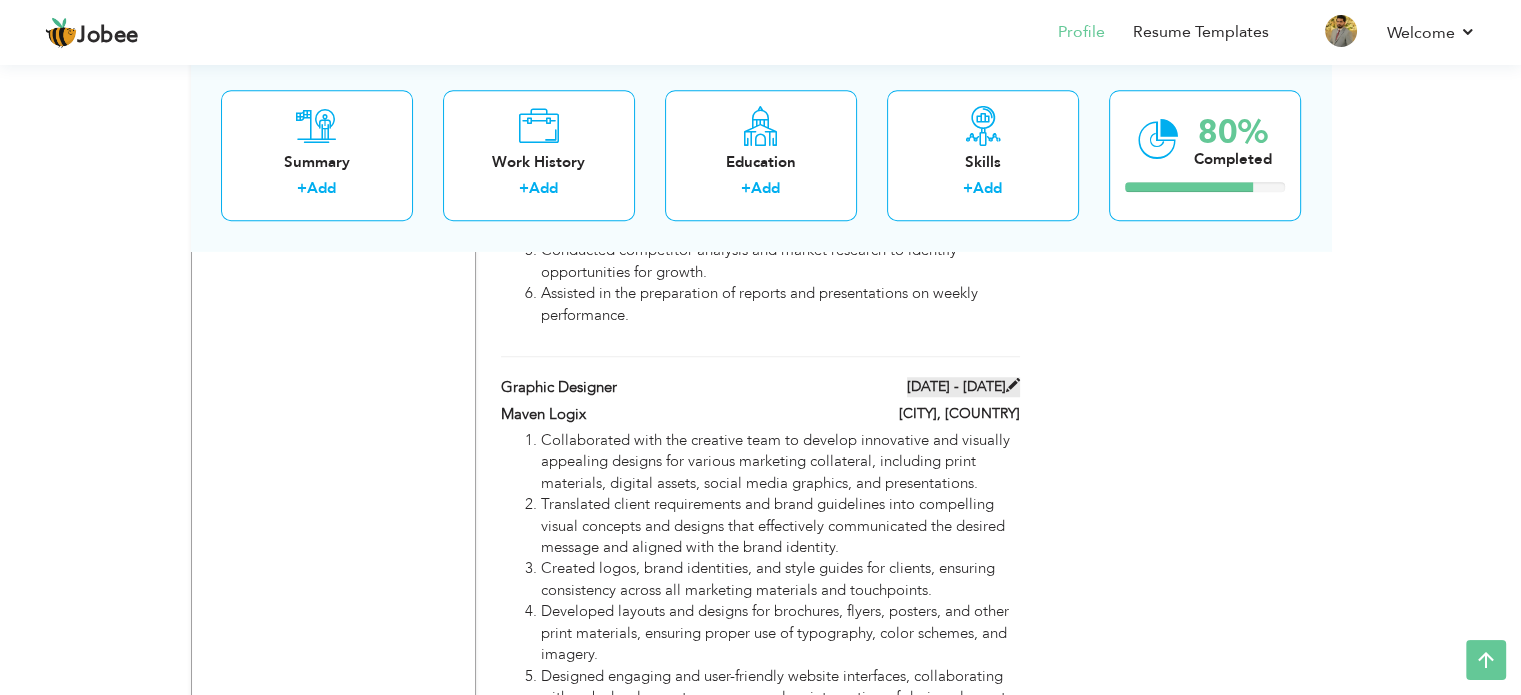 click at bounding box center (1013, 385) 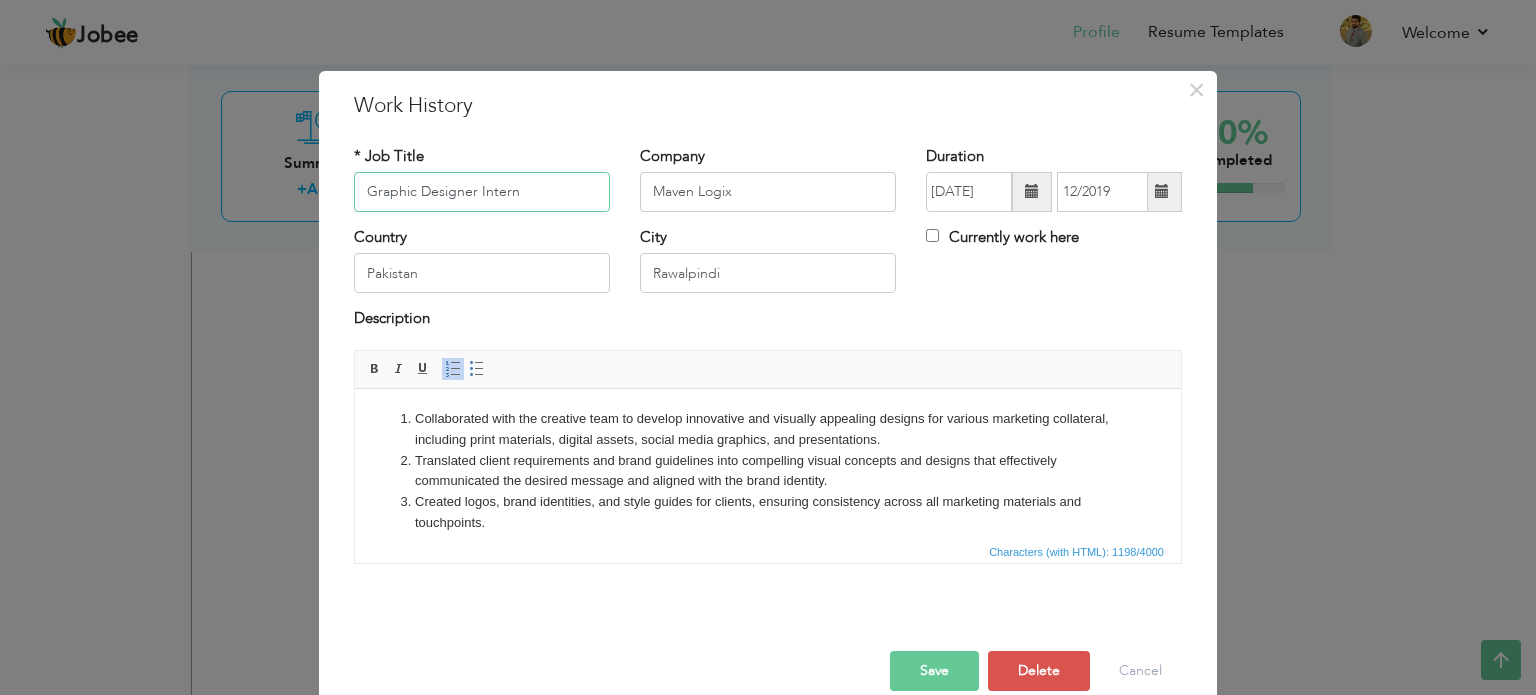 type on "Graphic Designer Intern" 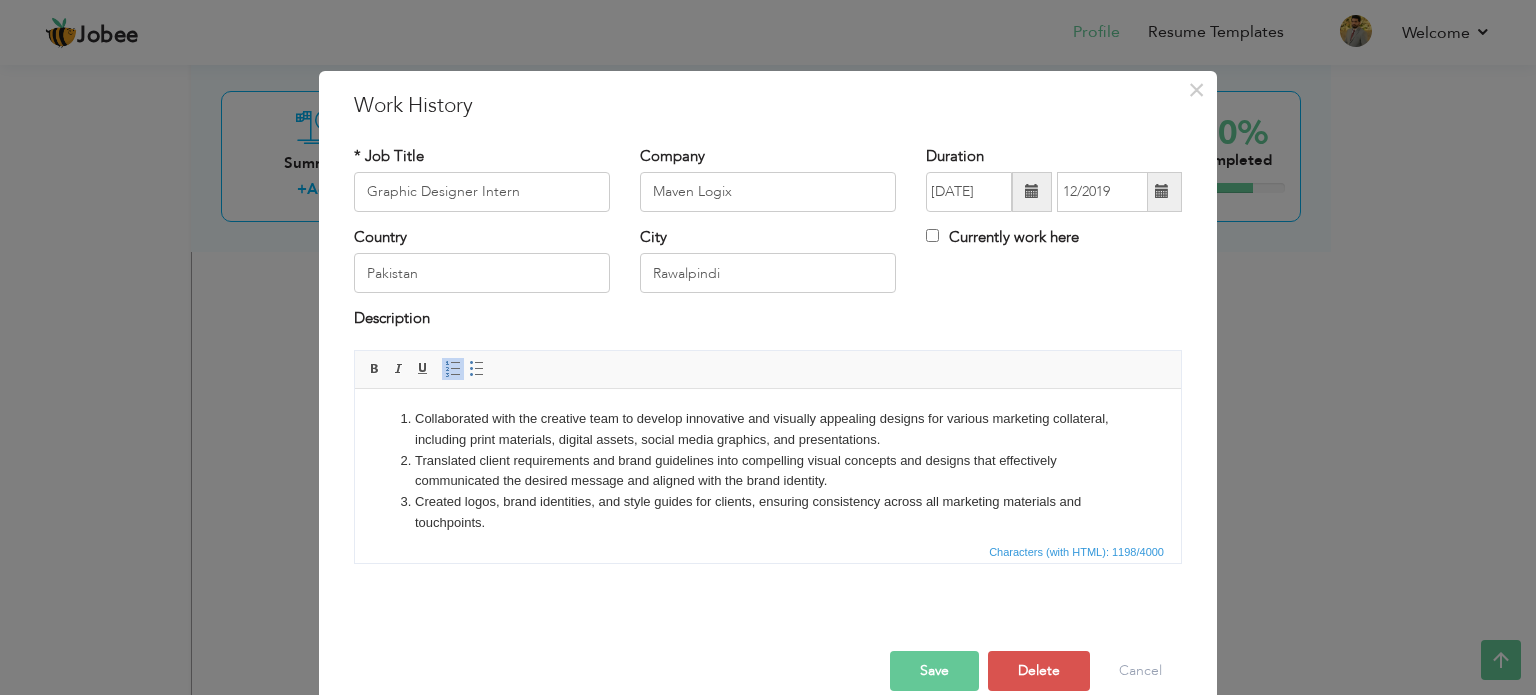 drag, startPoint x: 597, startPoint y: 223, endPoint x: 904, endPoint y: 651, distance: 526.7191 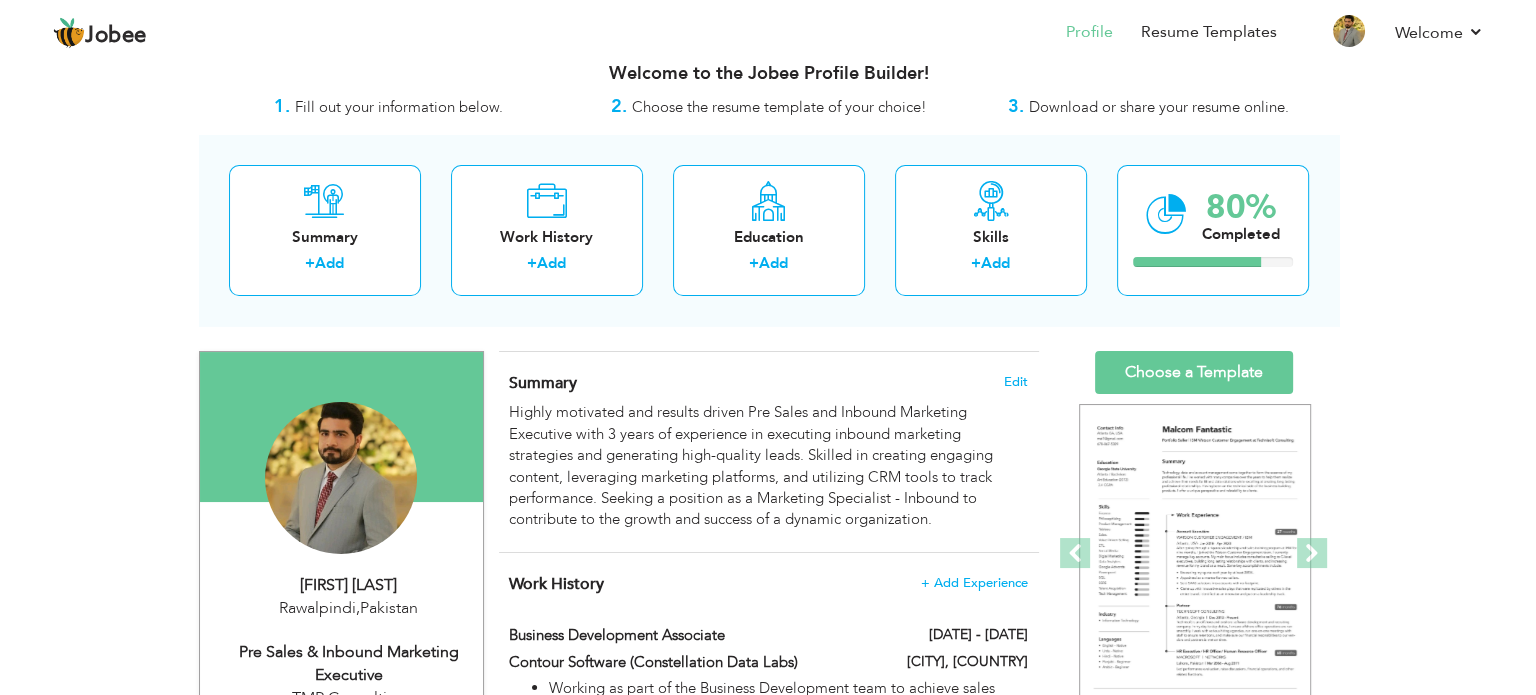 scroll, scrollTop: 0, scrollLeft: 0, axis: both 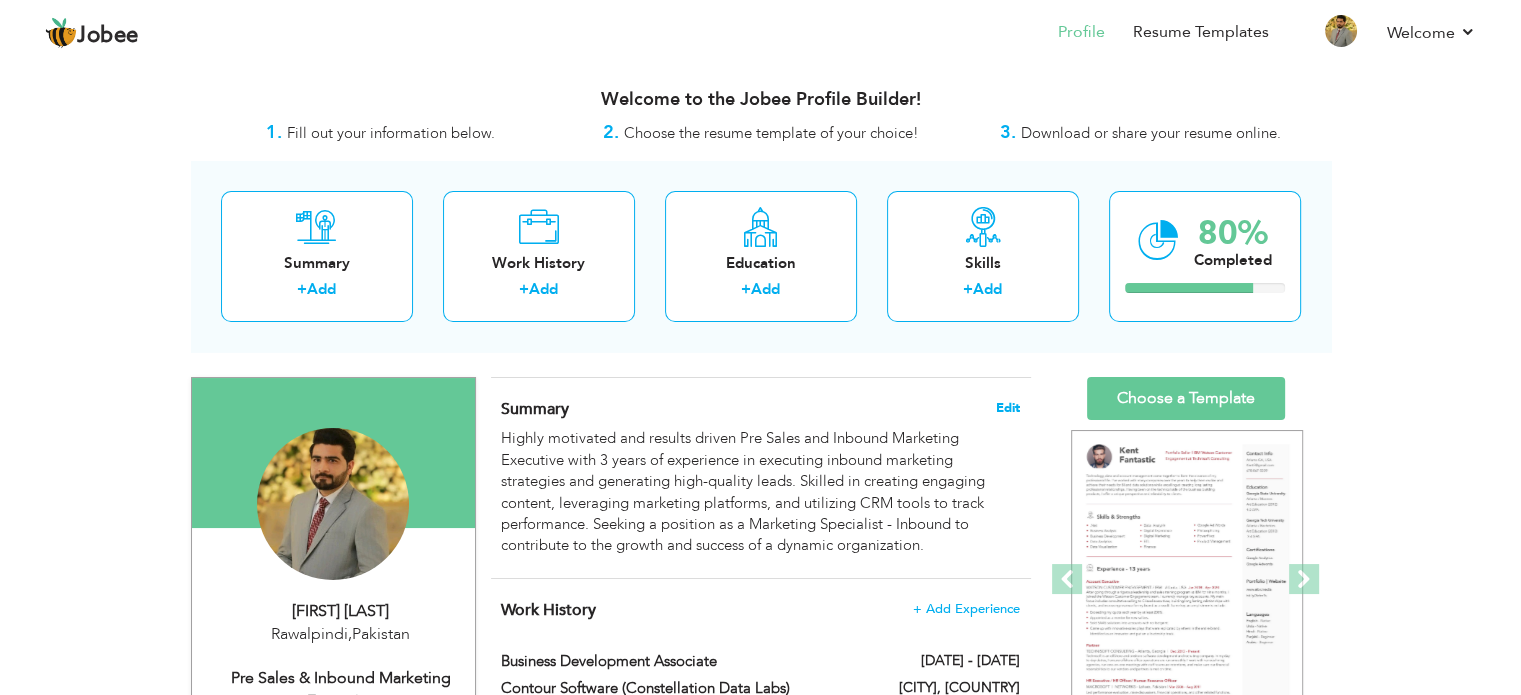 click on "Edit" at bounding box center (1008, 408) 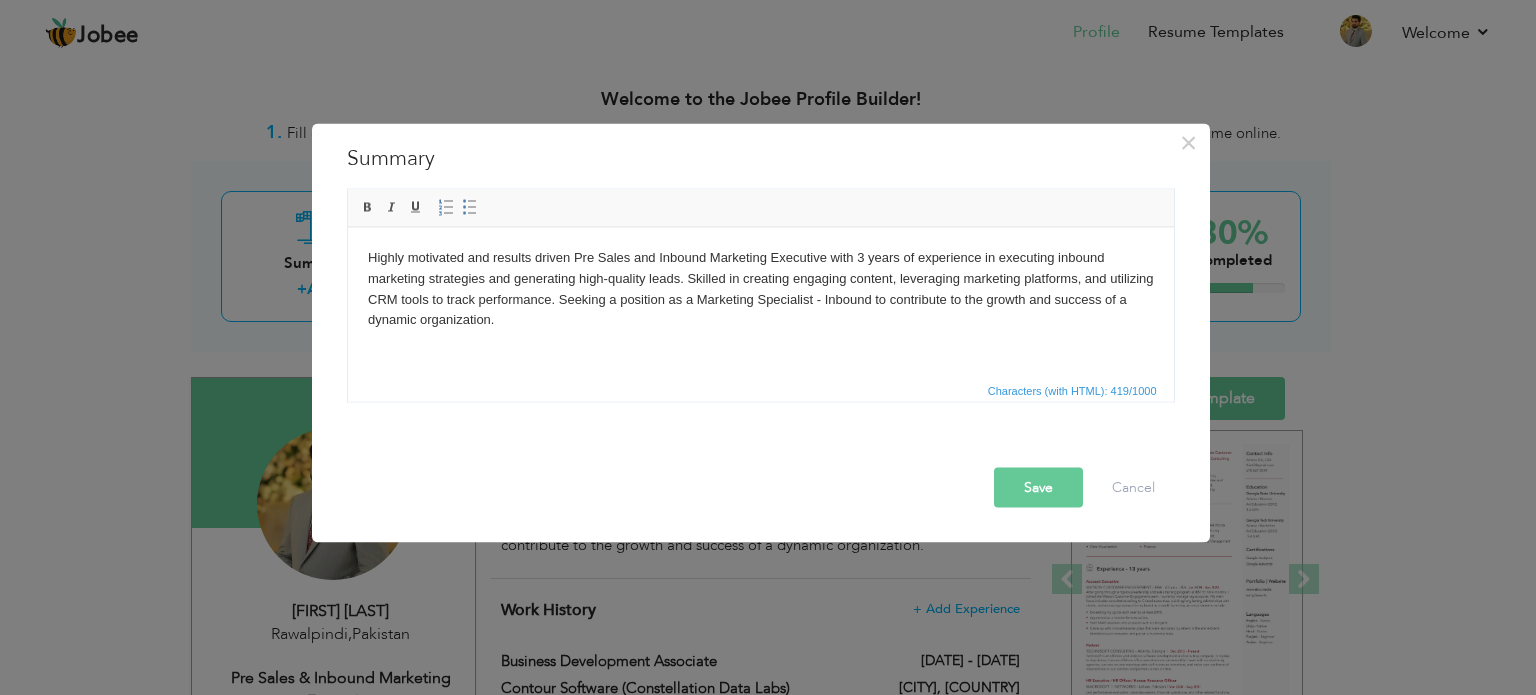 click on "Highly motivated and results driven Pre Sales and Inbound Marketing Executive with 3 years of experience in executing inbound marketing strategies and generating high-quality leads. Skilled in creating engaging content, leveraging marketing platforms, and utilizing CRM tools to track performance. Seeking a position as a Marketing Specialist - Inbound to contribute to the growth and success of a dynamic organization." at bounding box center [760, 288] 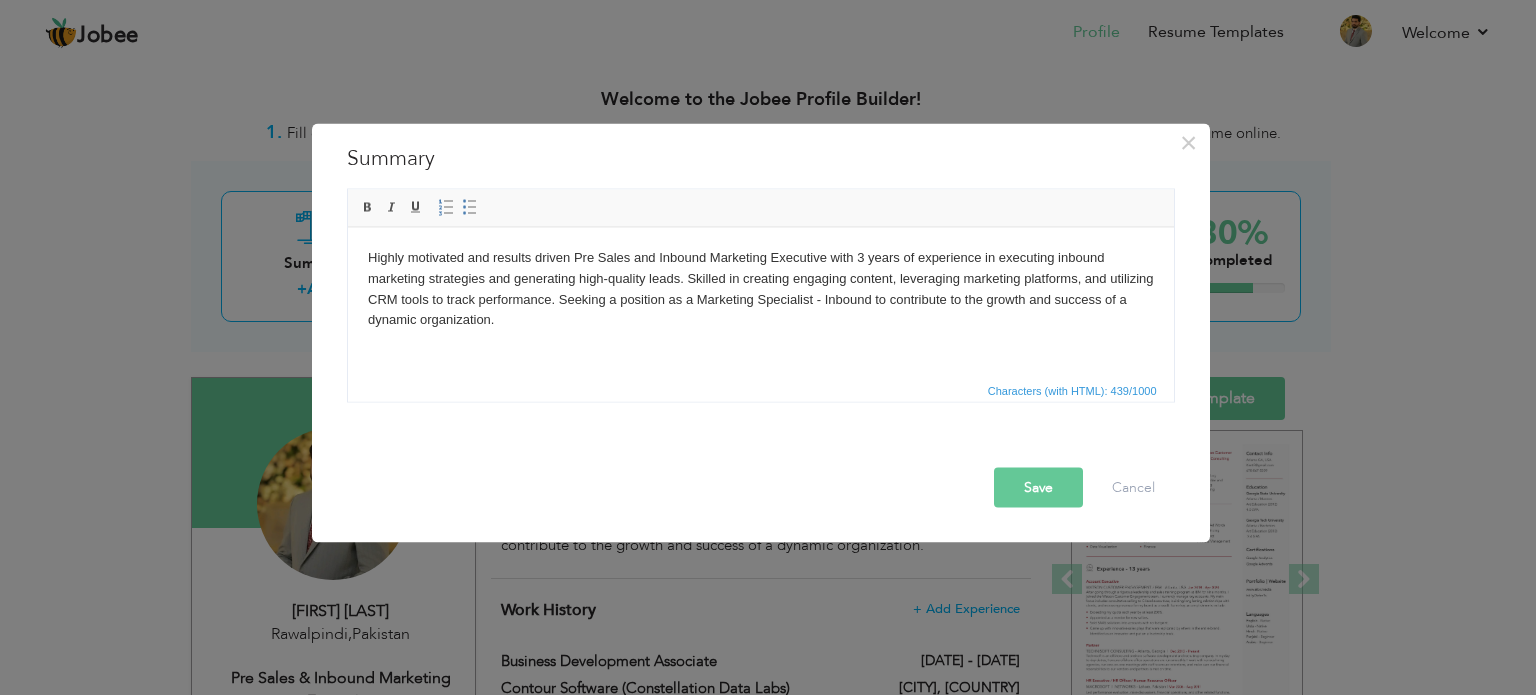 scroll, scrollTop: 0, scrollLeft: 0, axis: both 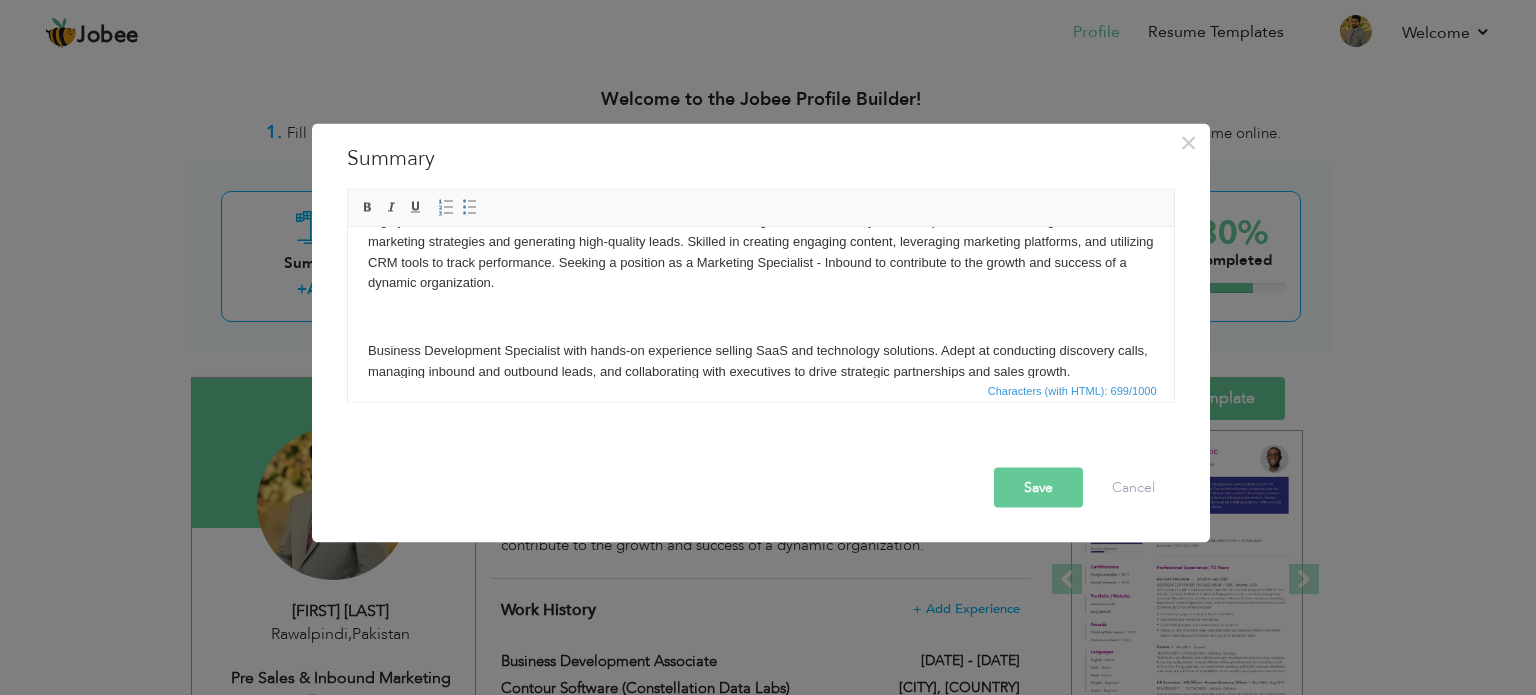 click on "Business Development Specialist with hands-on experience selling SaaS and technology solutions. Adept at conducting discovery calls, managing inbound and outbound leads, and collaborating with executives to drive strategic partnerships and sales growth." at bounding box center (760, 361) 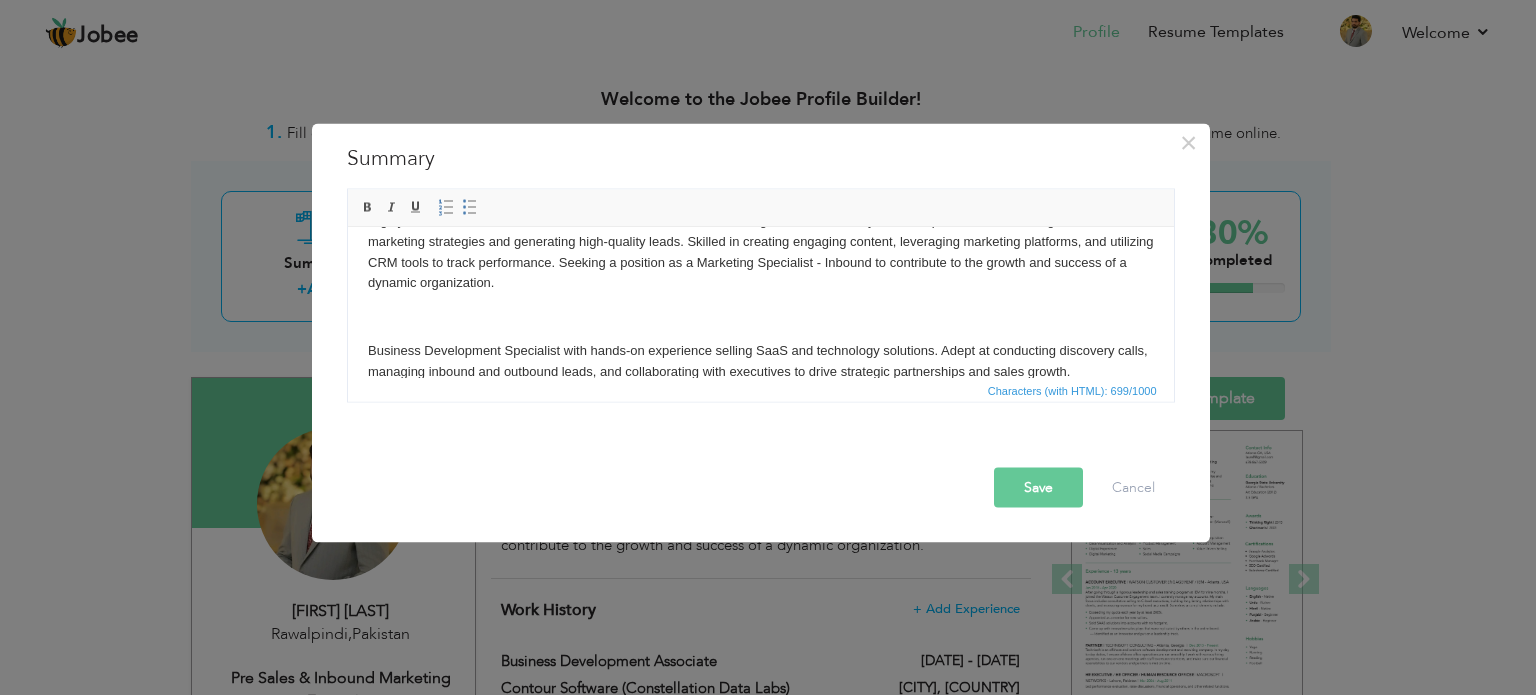 type 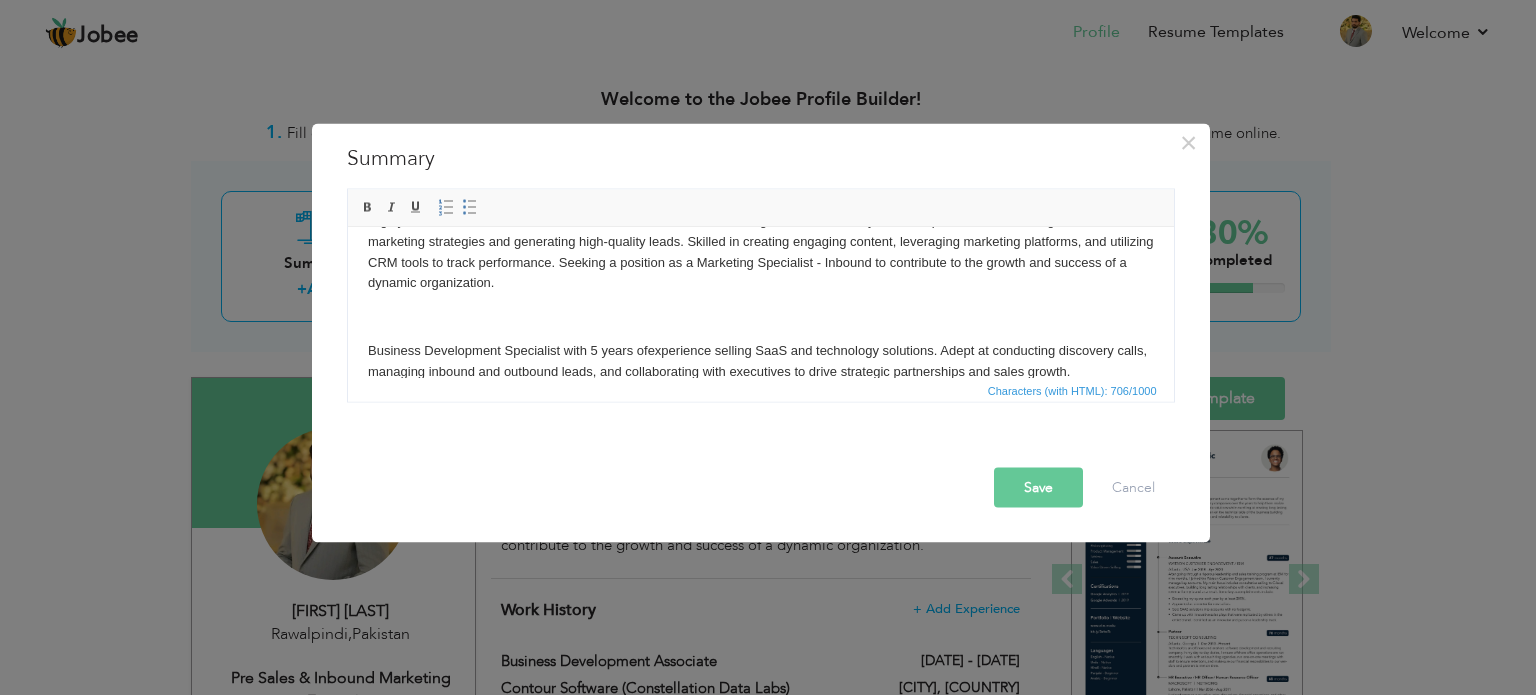 click on "Business Development Specialist with 5 years of  experience selling SaaS and technology solutions. Adept at conducting discovery calls, managing inbound and outbound leads, and collaborating with executives to drive strategic partnerships and sales growth." at bounding box center (760, 361) 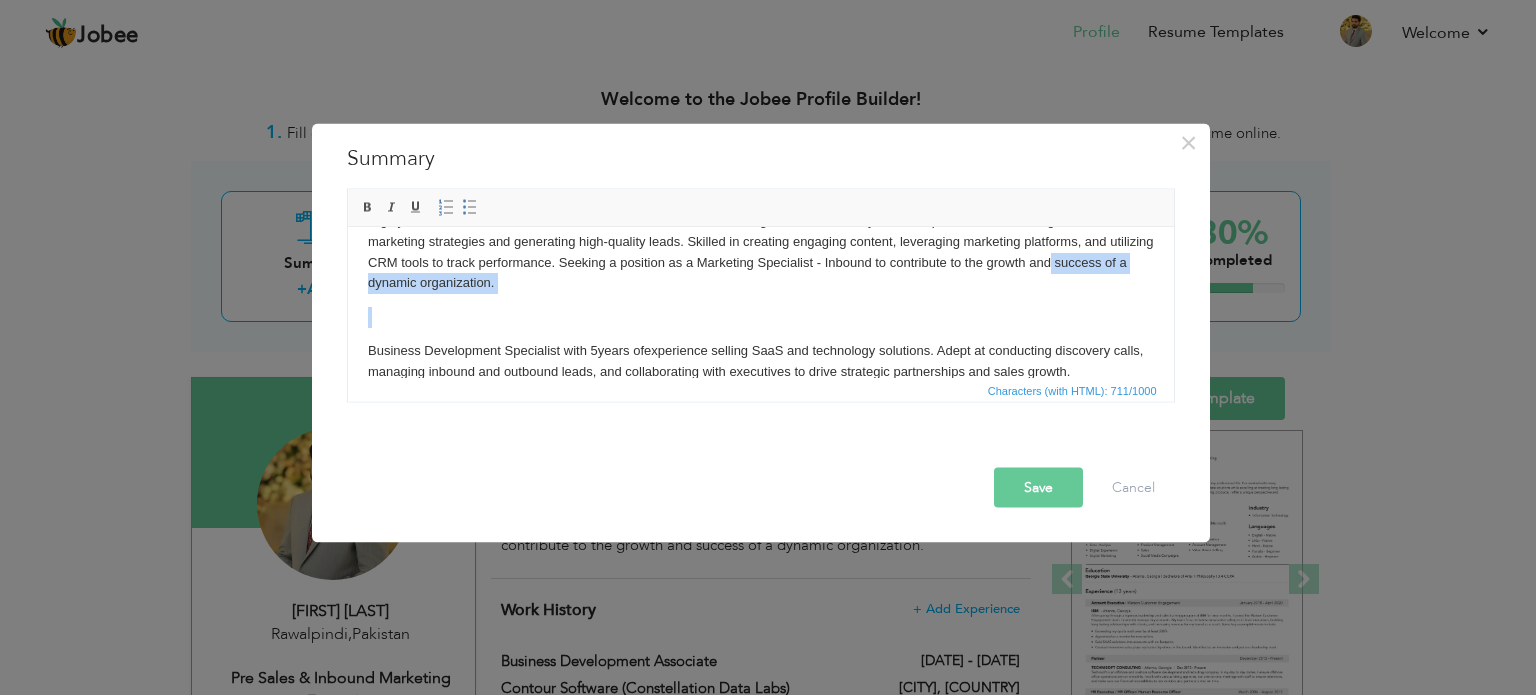 drag, startPoint x: 1155, startPoint y: 301, endPoint x: 1161, endPoint y: 266, distance: 35.510563 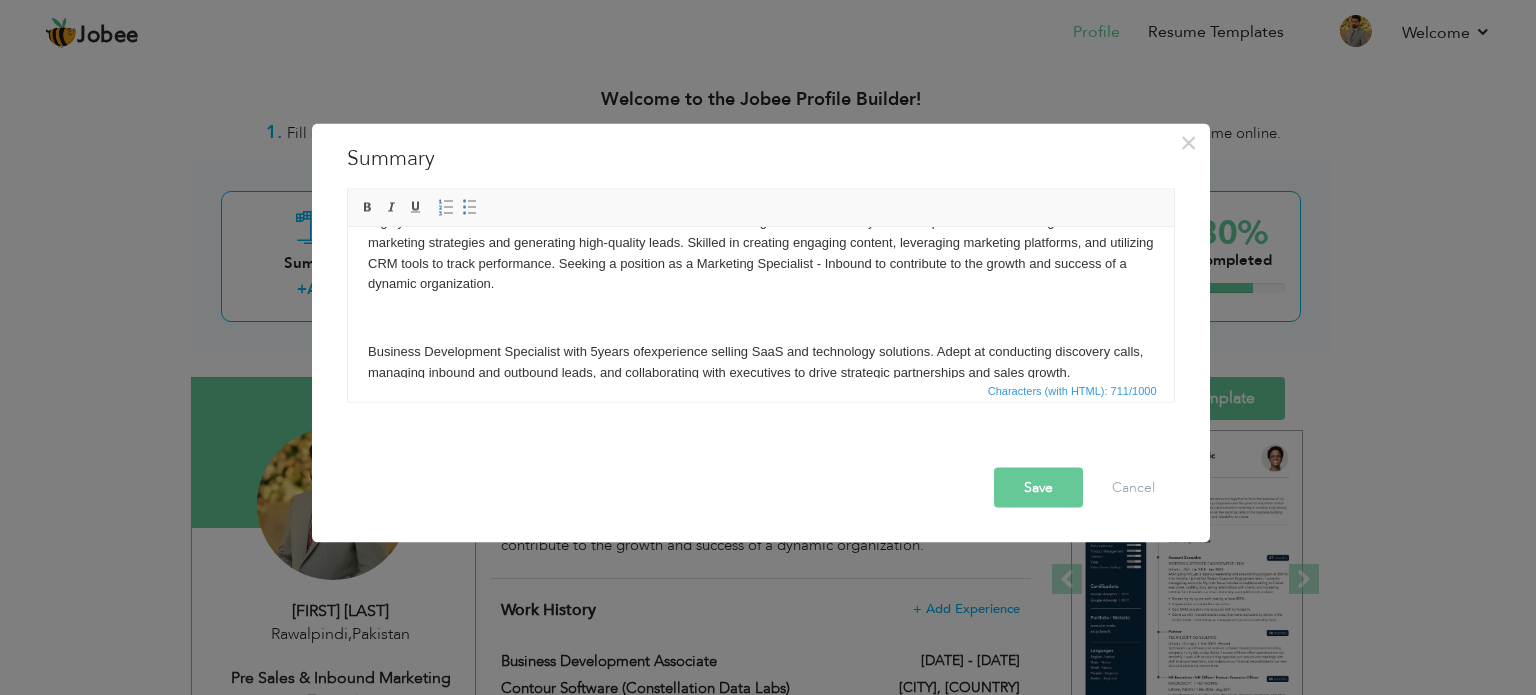 scroll, scrollTop: 61, scrollLeft: 0, axis: vertical 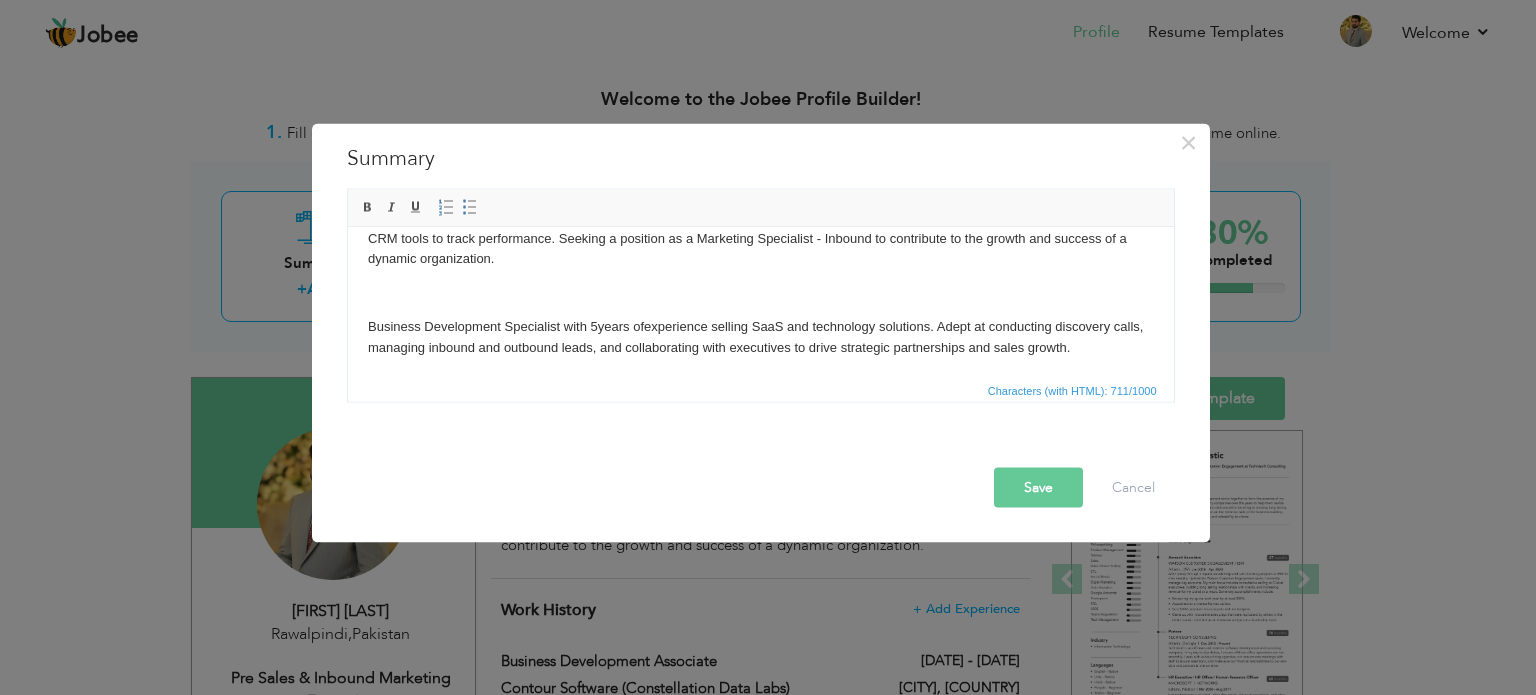 click on "Business Development Specialist with 5  years of  experience selling SaaS and technology solutions. Adept at conducting discovery calls, managing inbound and outbound leads, and collaborating with executives to drive strategic partnerships and sales growth." at bounding box center [760, 337] 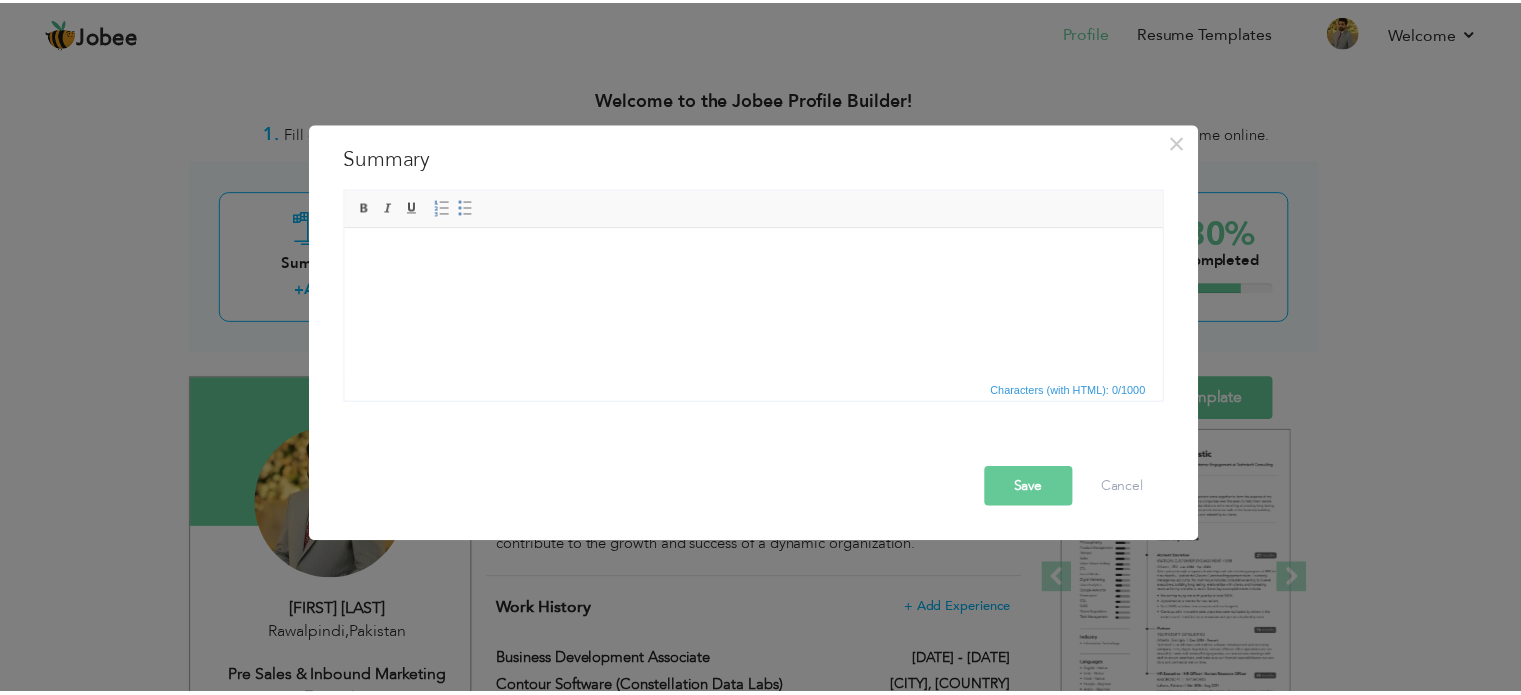 scroll, scrollTop: 0, scrollLeft: 0, axis: both 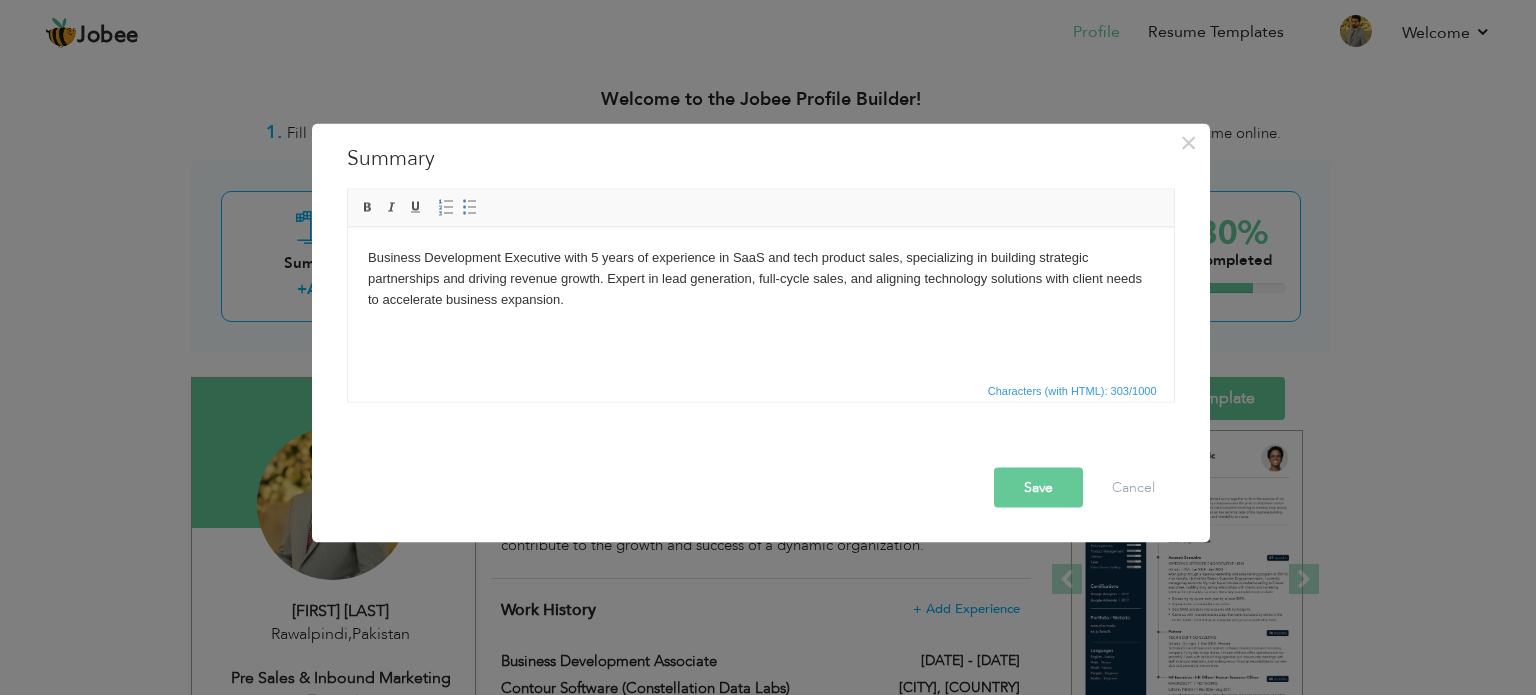 click on "Business Development Executive with 5 years of experience in SaaS and tech product sales, specializing in building strategic partnerships and driving revenue growth. Expert in lead generation, full-cycle sales, and aligning technology solutions with client needs to accelerate business expansion." at bounding box center [760, 278] 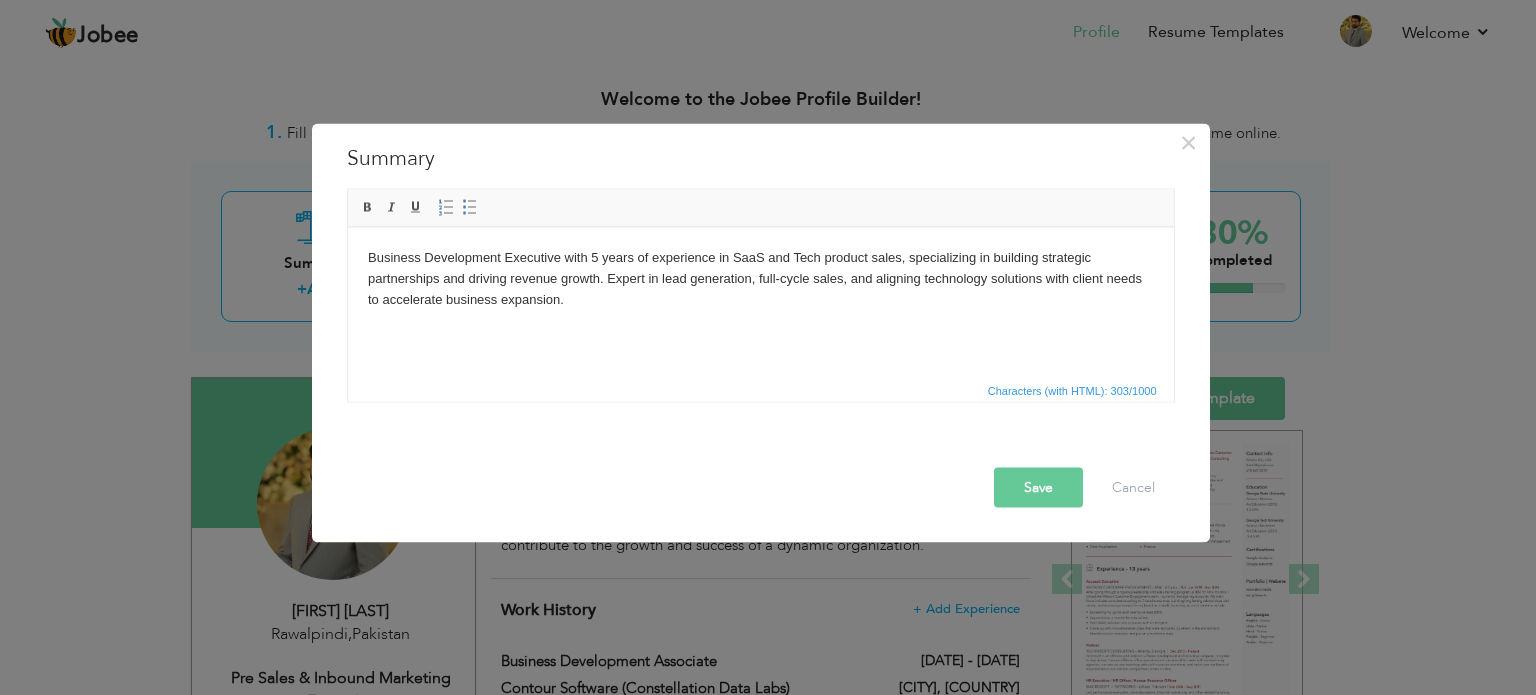 click on "Save" at bounding box center [1038, 487] 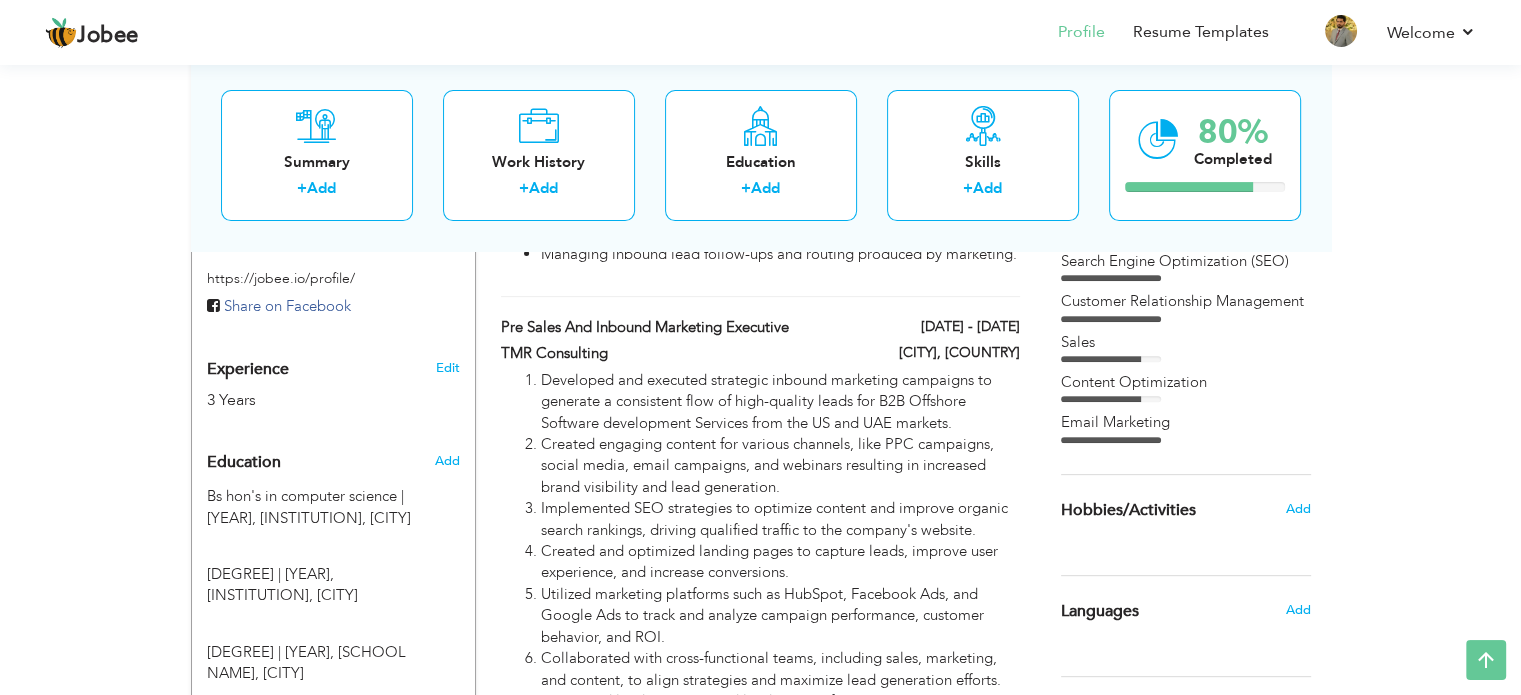 scroll, scrollTop: 668, scrollLeft: 0, axis: vertical 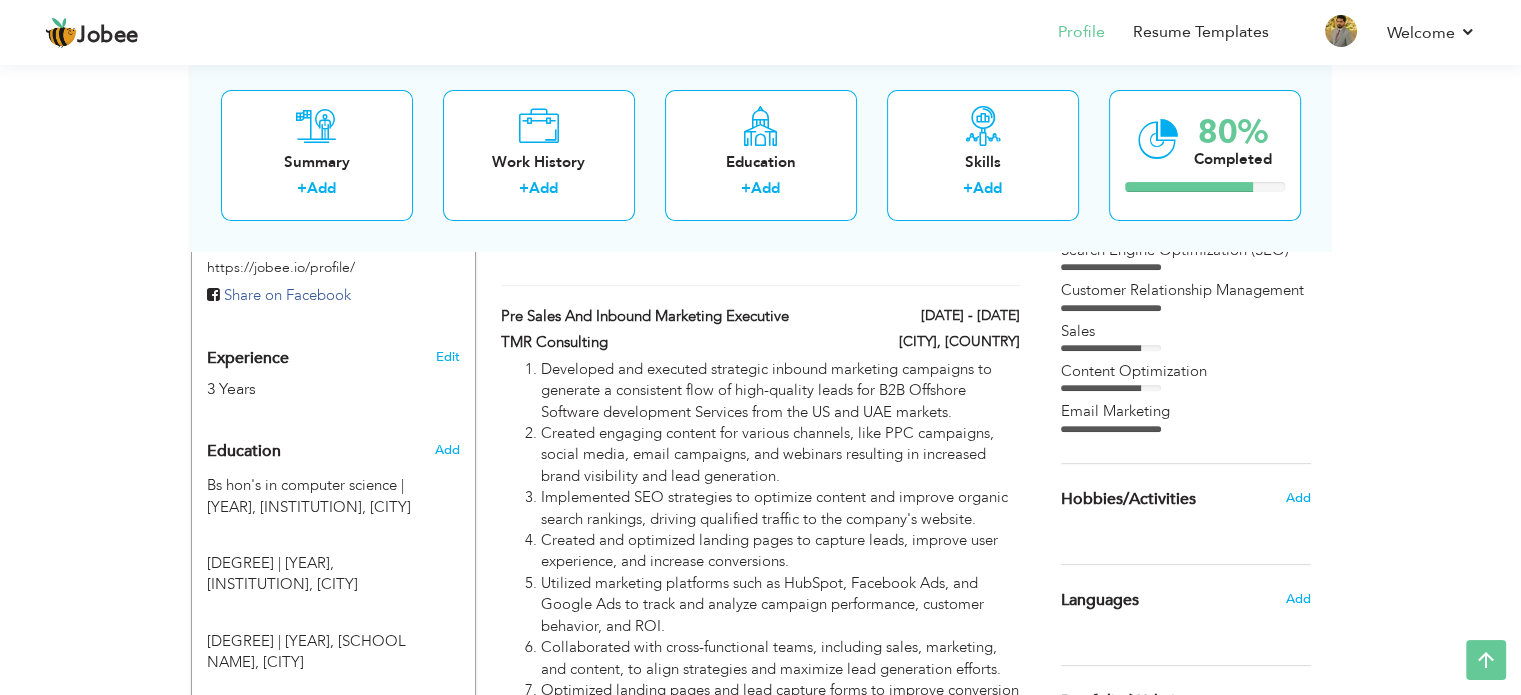 click on "Edit" at bounding box center (450, 352) 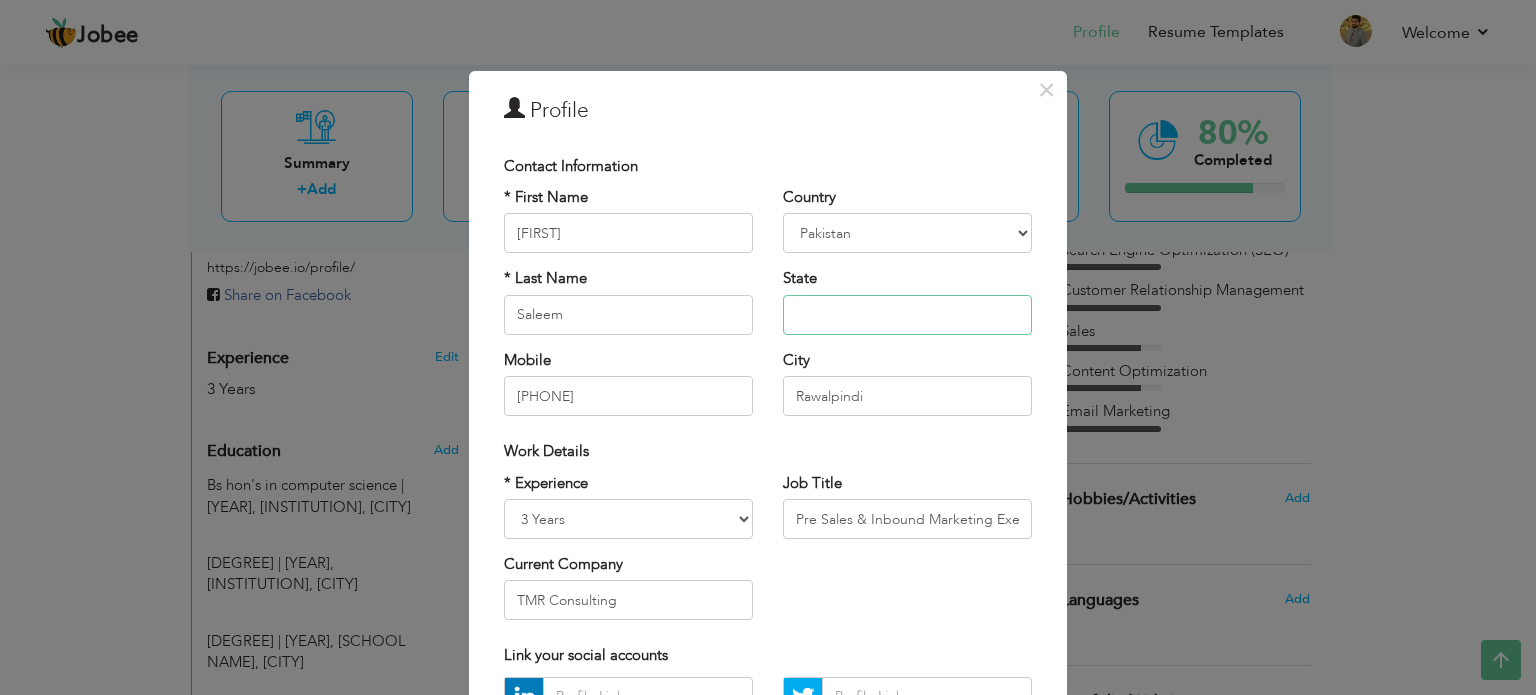 click at bounding box center [907, 315] 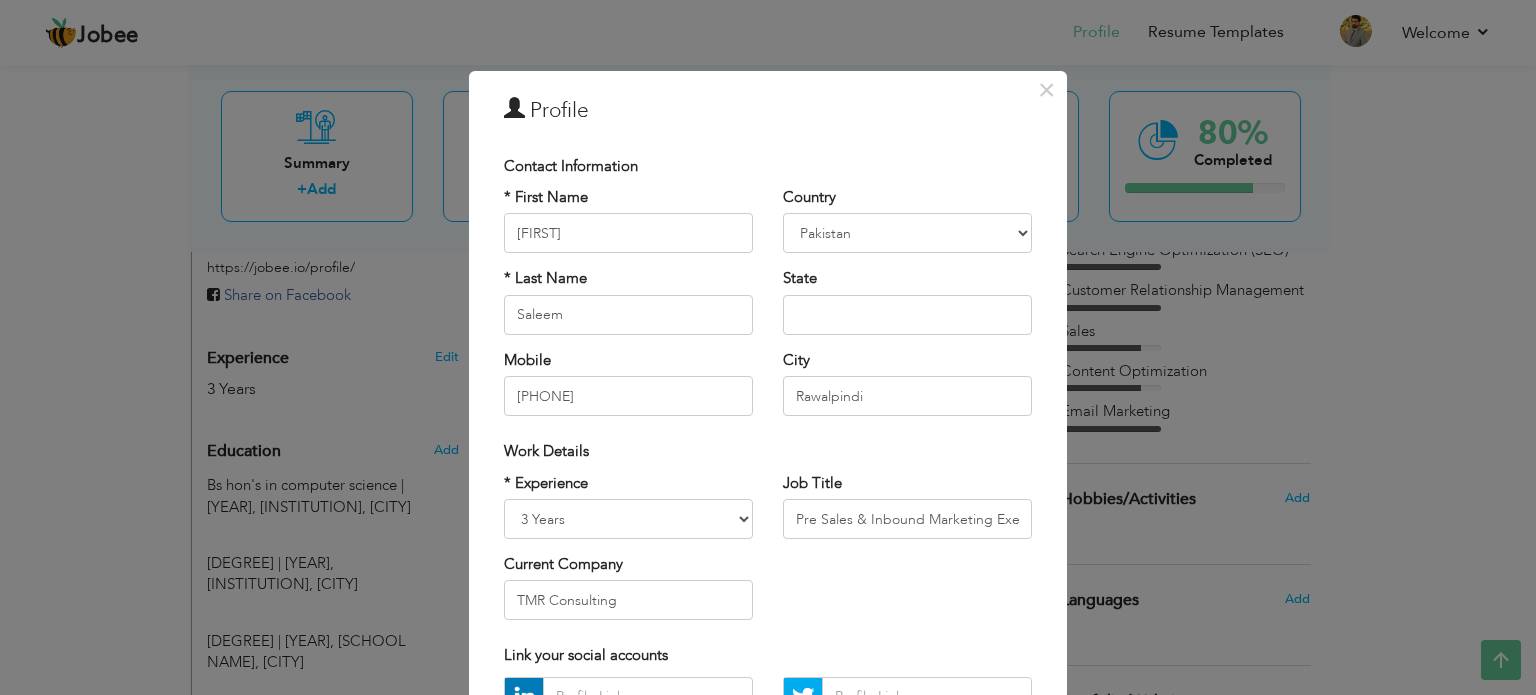 click on "Work Details" at bounding box center [768, 451] 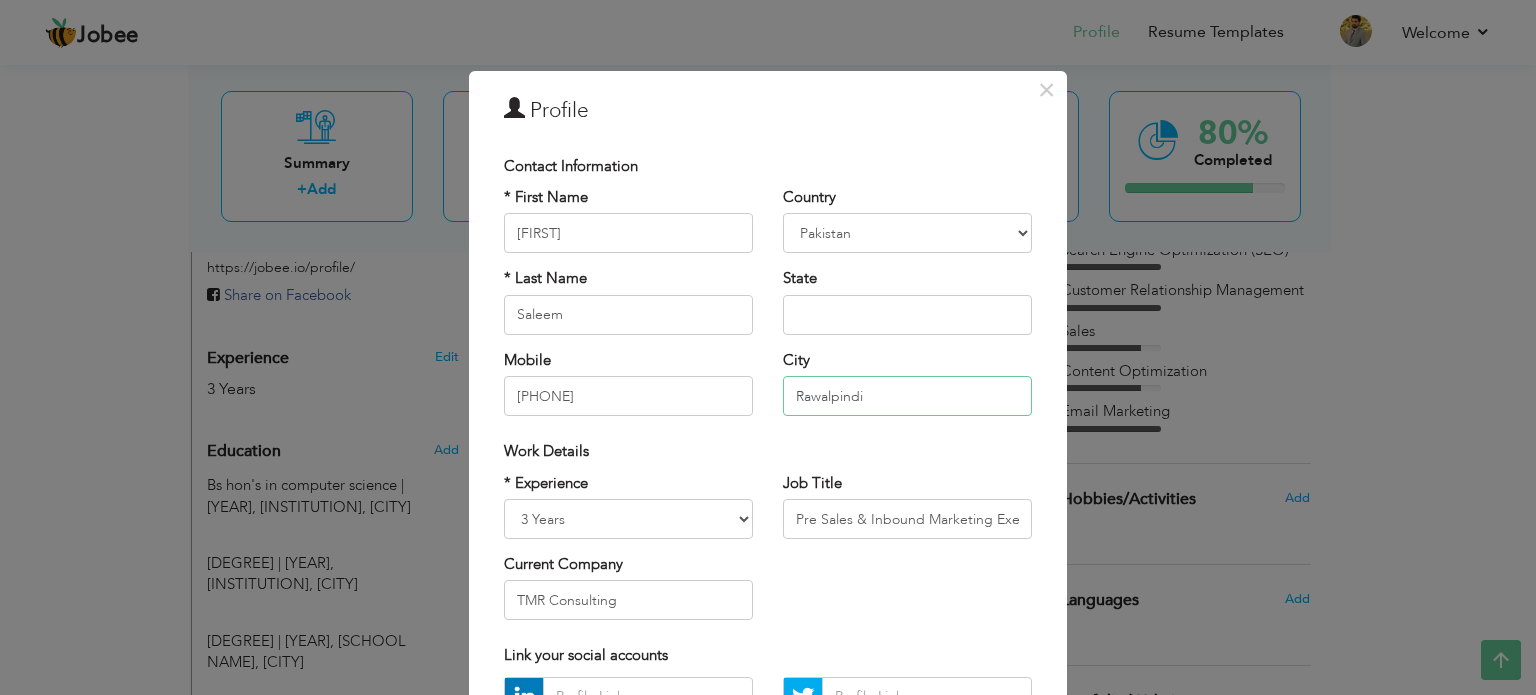 drag, startPoint x: 886, startPoint y: 408, endPoint x: 669, endPoint y: 401, distance: 217.11287 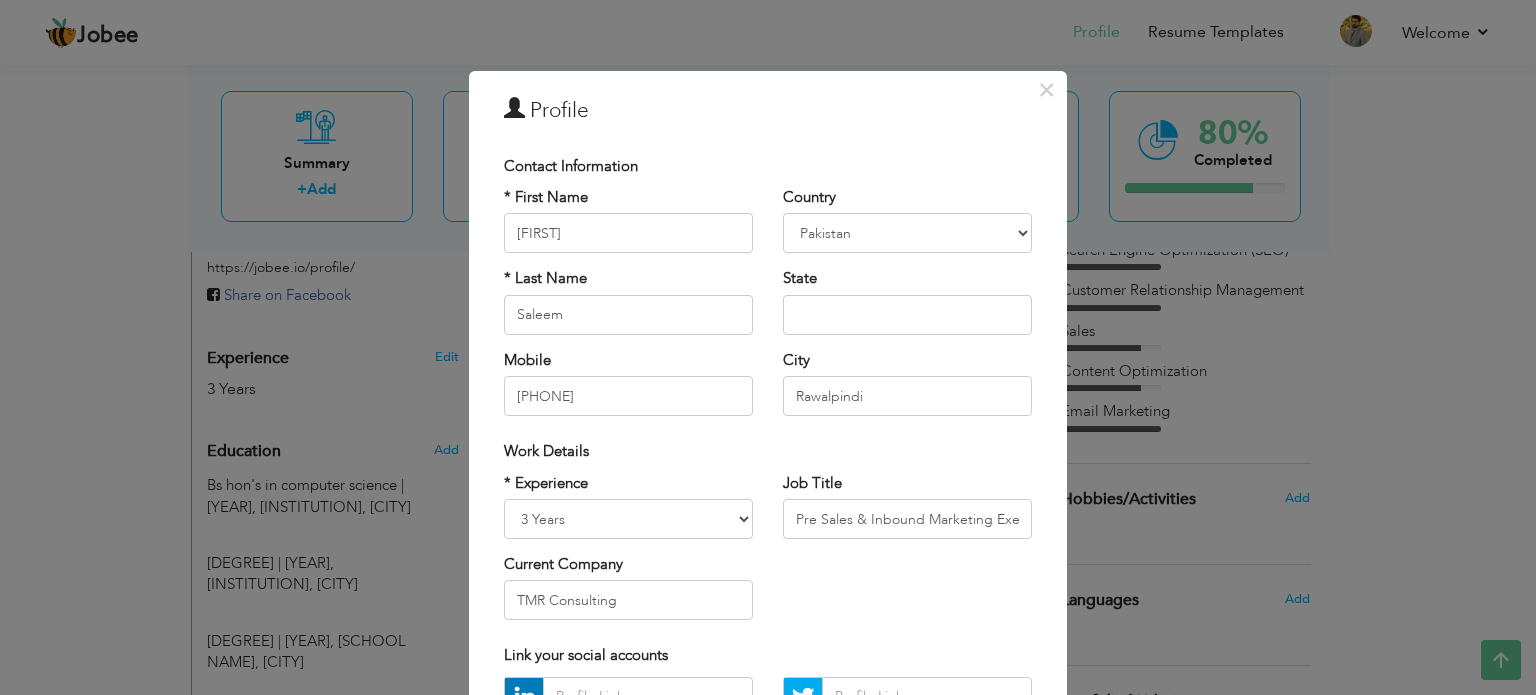 click on "* Experience
Entry Level Less than 1 Year 1 Year 2 Years 3 Years 4 Years 5 Years 6 Years 7 Years 8 Years 9 Years 10 Years 11 Years 12 Years 13 Years 14 Years 15 Years 16 Years 17 Years 18 Years 19 Years 20 Years 21 Years 22 Years 23 Years 24 Years 25 Years 26 Years 27 Years 28 Years 29 Years 30 Years 31 Years 32 Years 33 Years 34 Years 35 Years More than 35 Years" at bounding box center (628, 506) 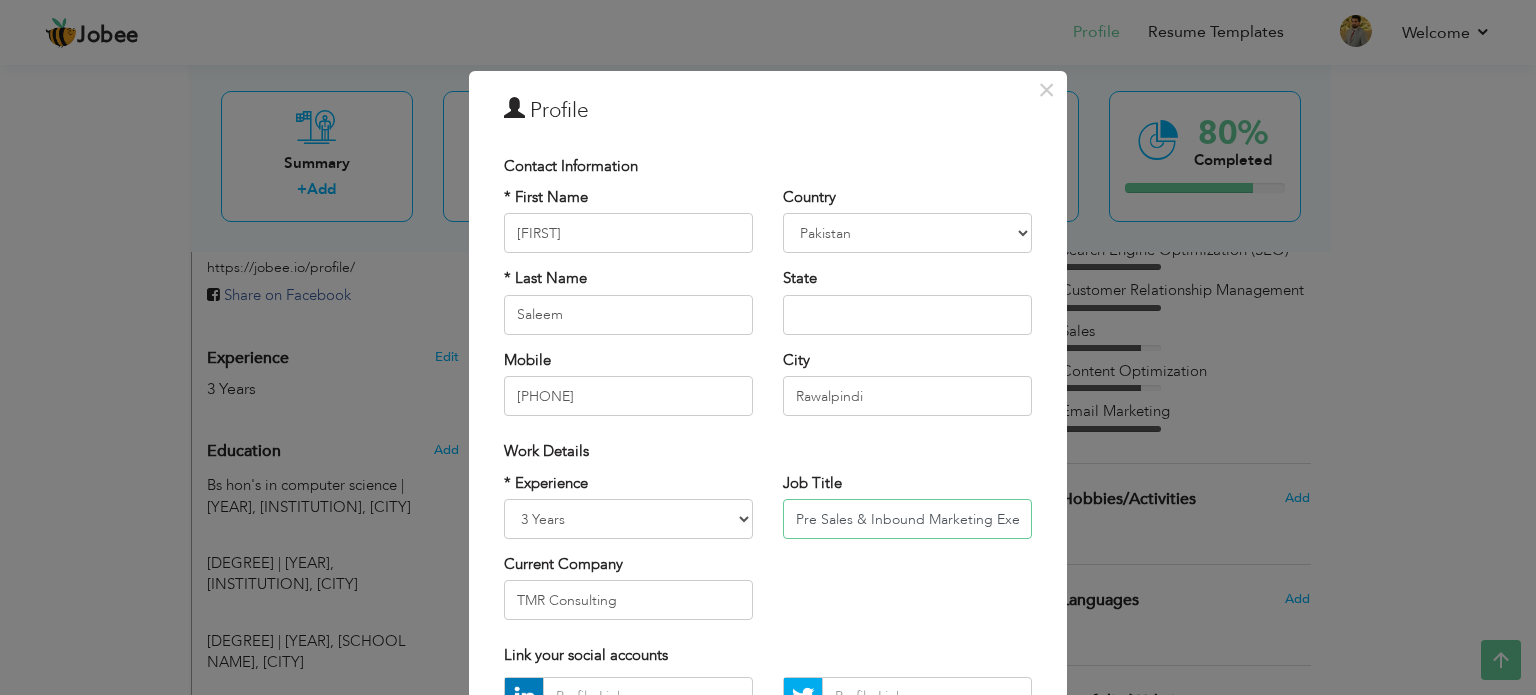 drag, startPoint x: 786, startPoint y: 520, endPoint x: 1109, endPoint y: 499, distance: 323.68195 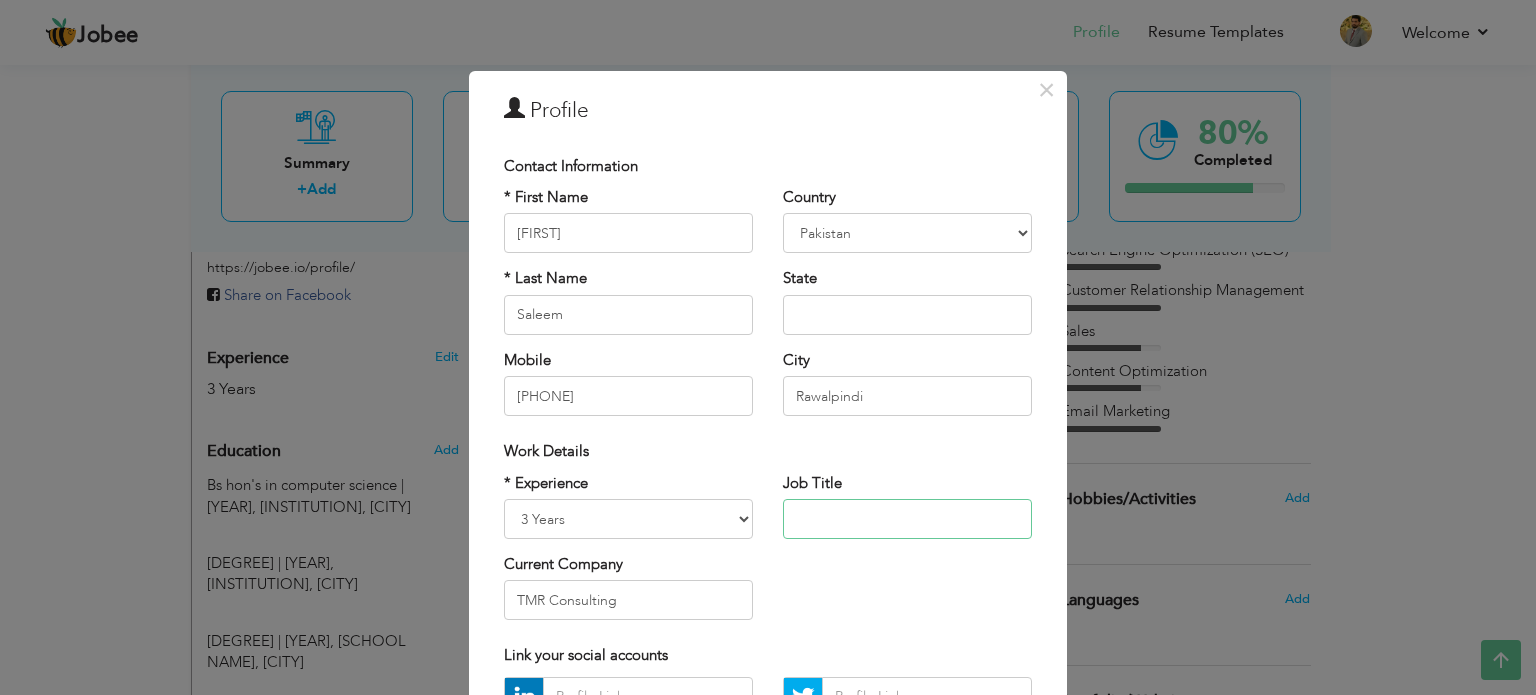 paste on "Business Development Associate" 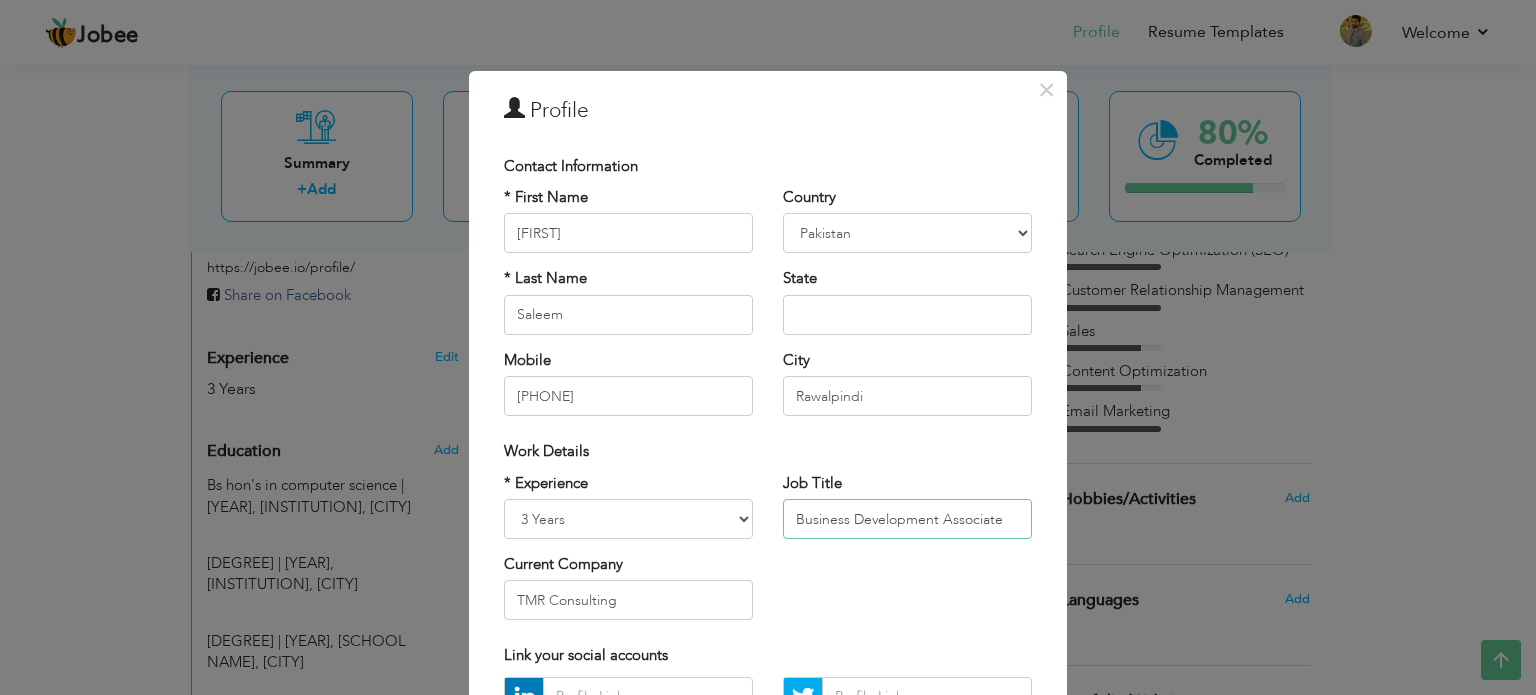 type on "Business Development Associate" 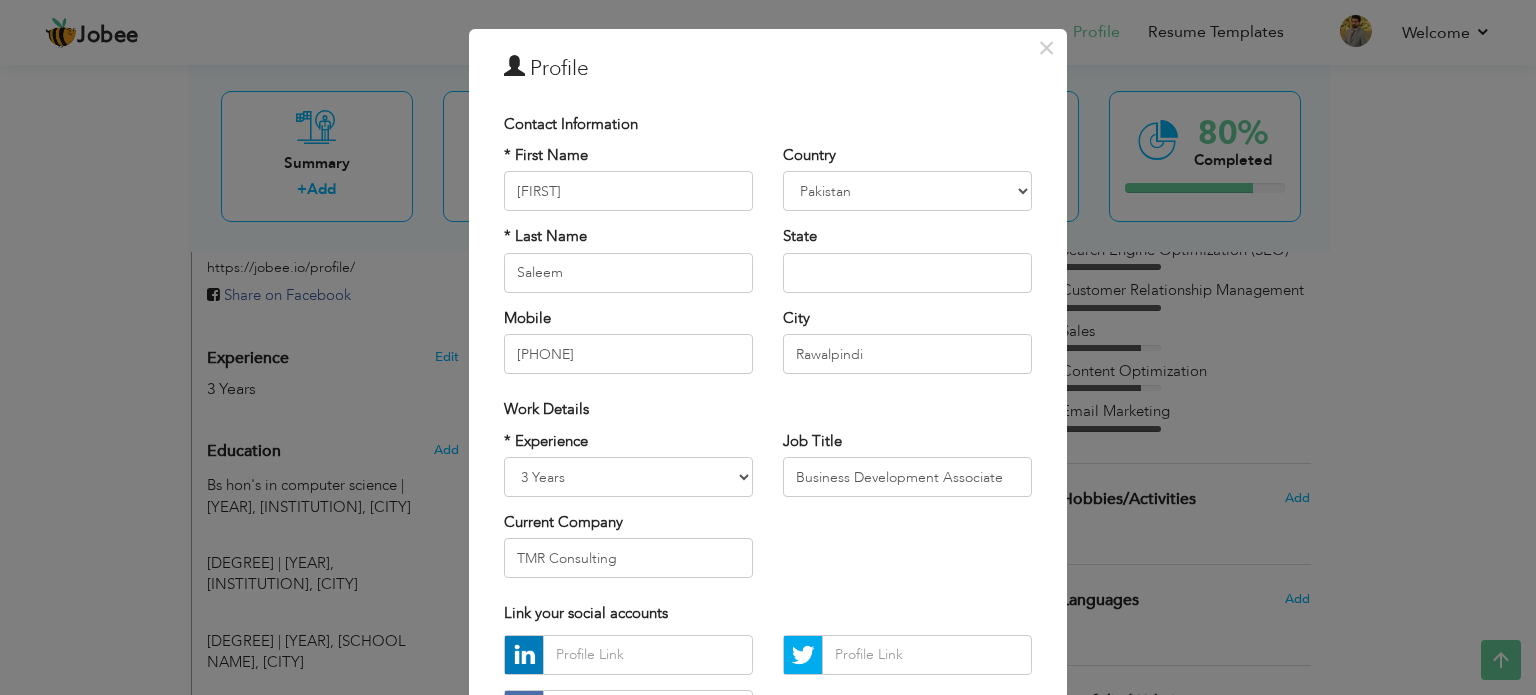 scroll, scrollTop: 43, scrollLeft: 0, axis: vertical 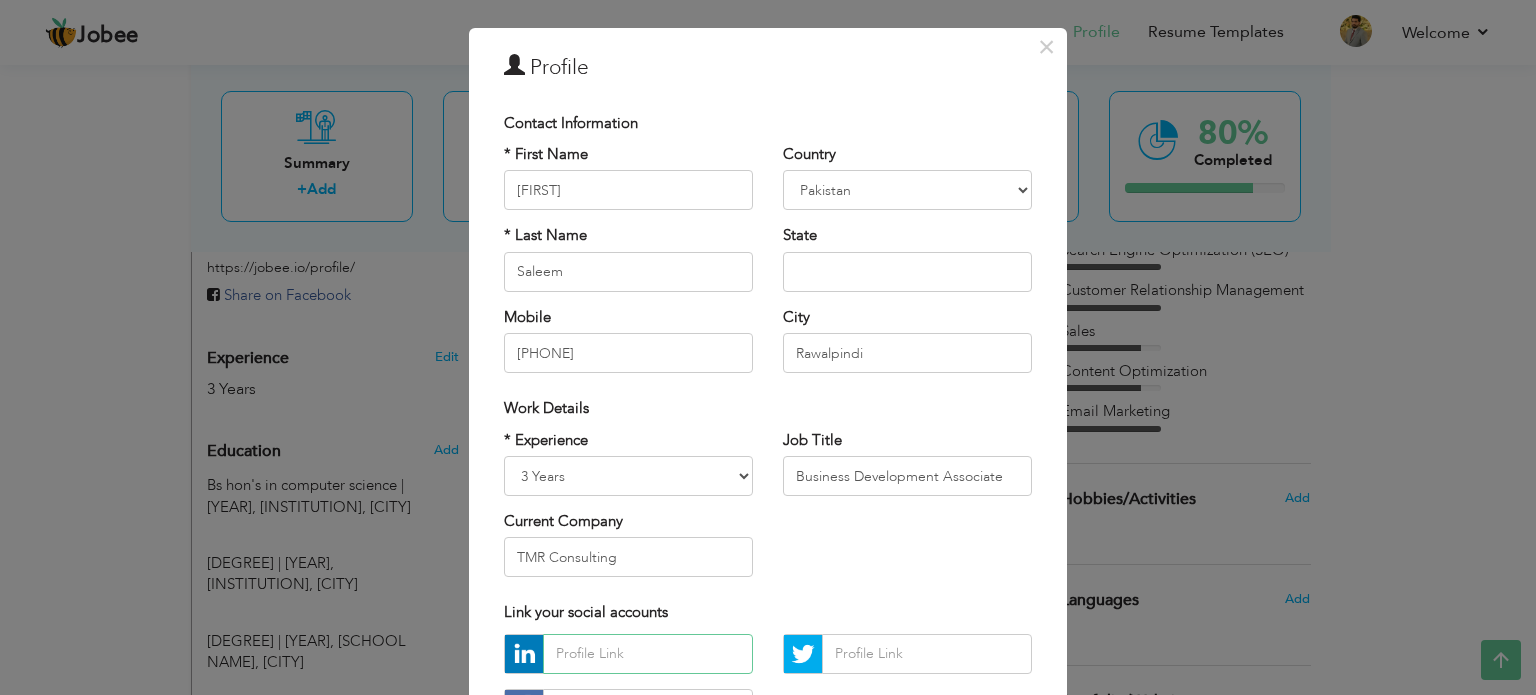 click at bounding box center (648, 654) 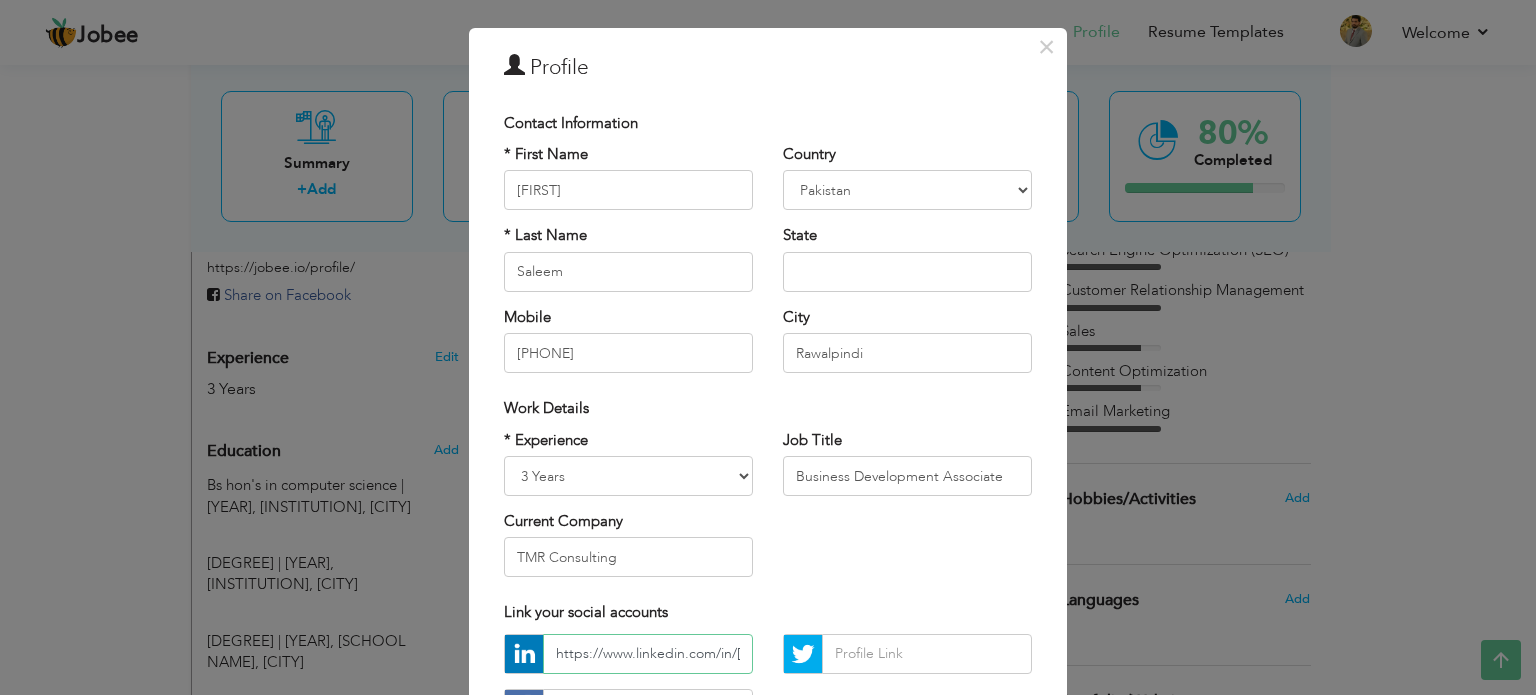 scroll, scrollTop: 0, scrollLeft: 154, axis: horizontal 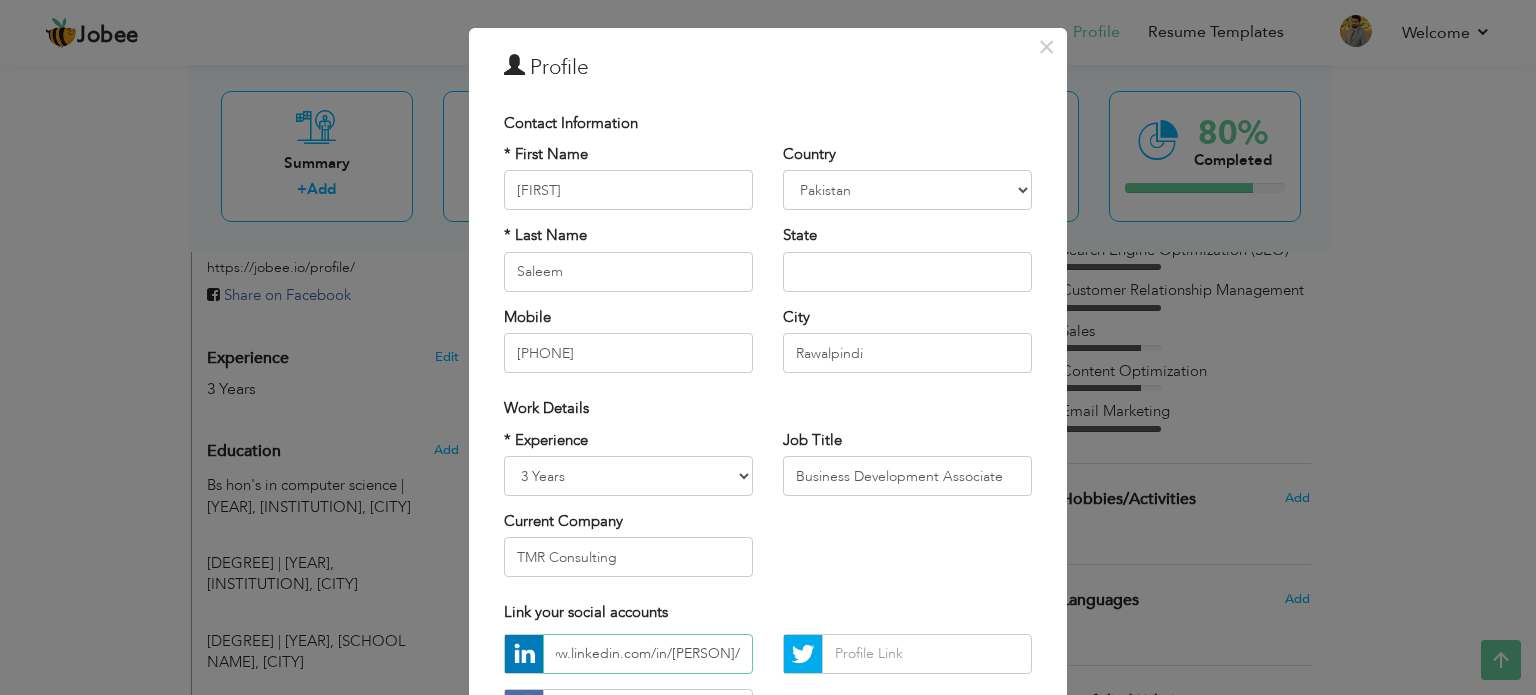 type on "https://www.linkedin.com/in/faizan-saleem-96b673133/" 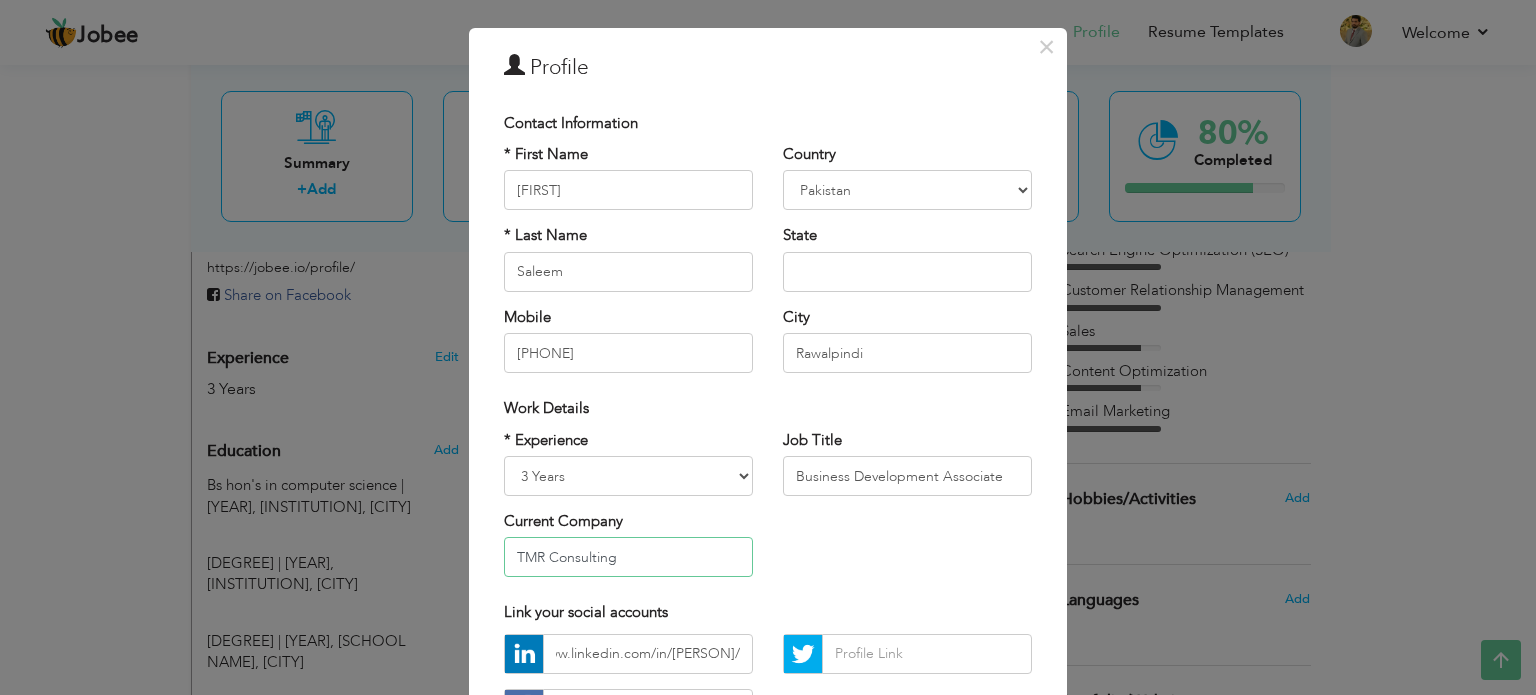 scroll, scrollTop: 0, scrollLeft: 0, axis: both 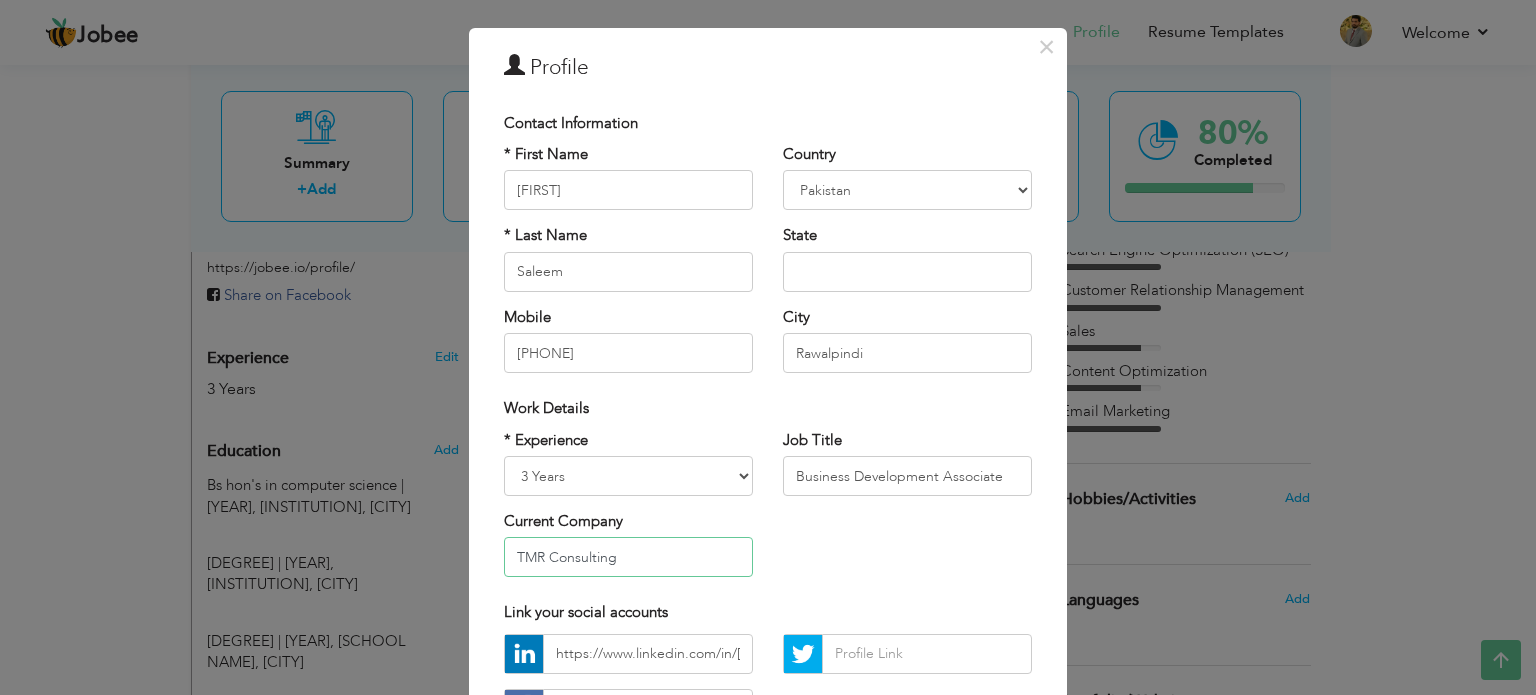 click on "TMR Consulting" at bounding box center (628, 557) 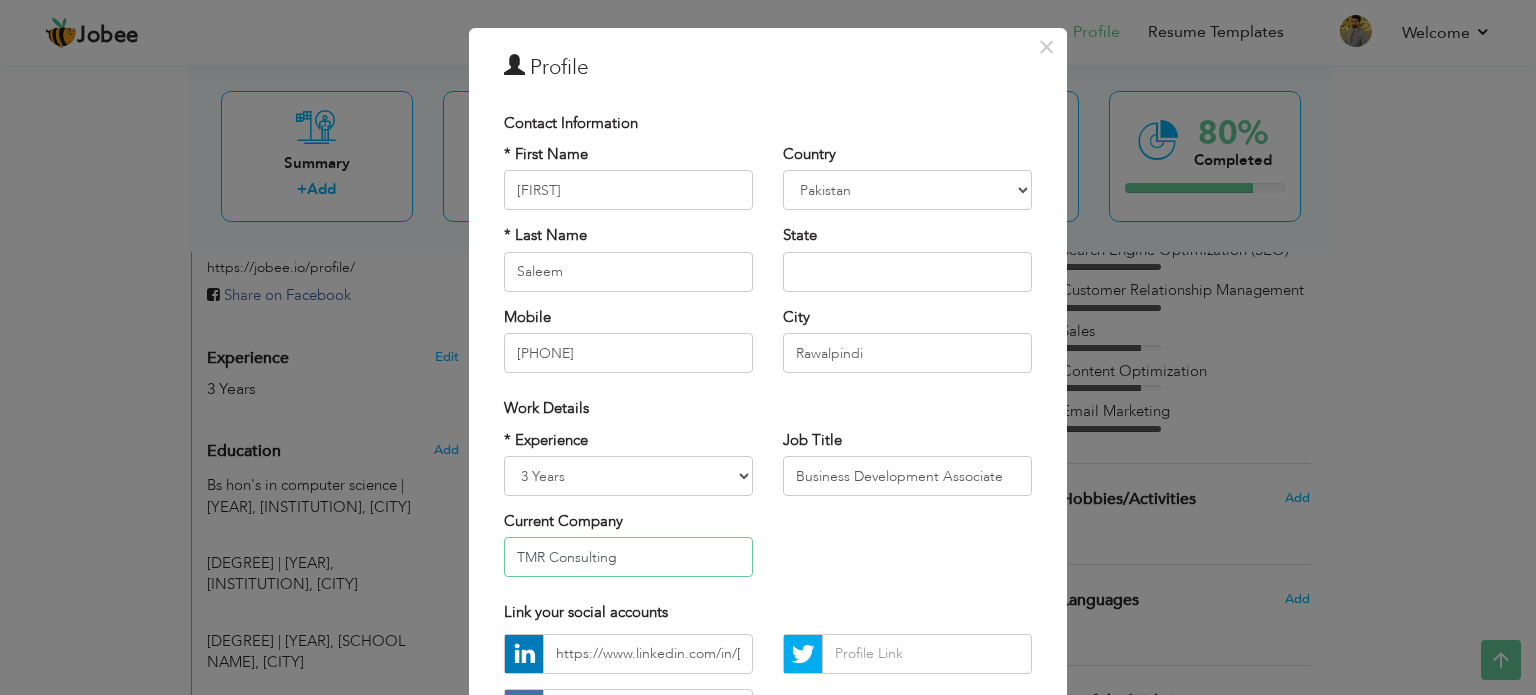 drag, startPoint x: 631, startPoint y: 556, endPoint x: 497, endPoint y: 555, distance: 134.00374 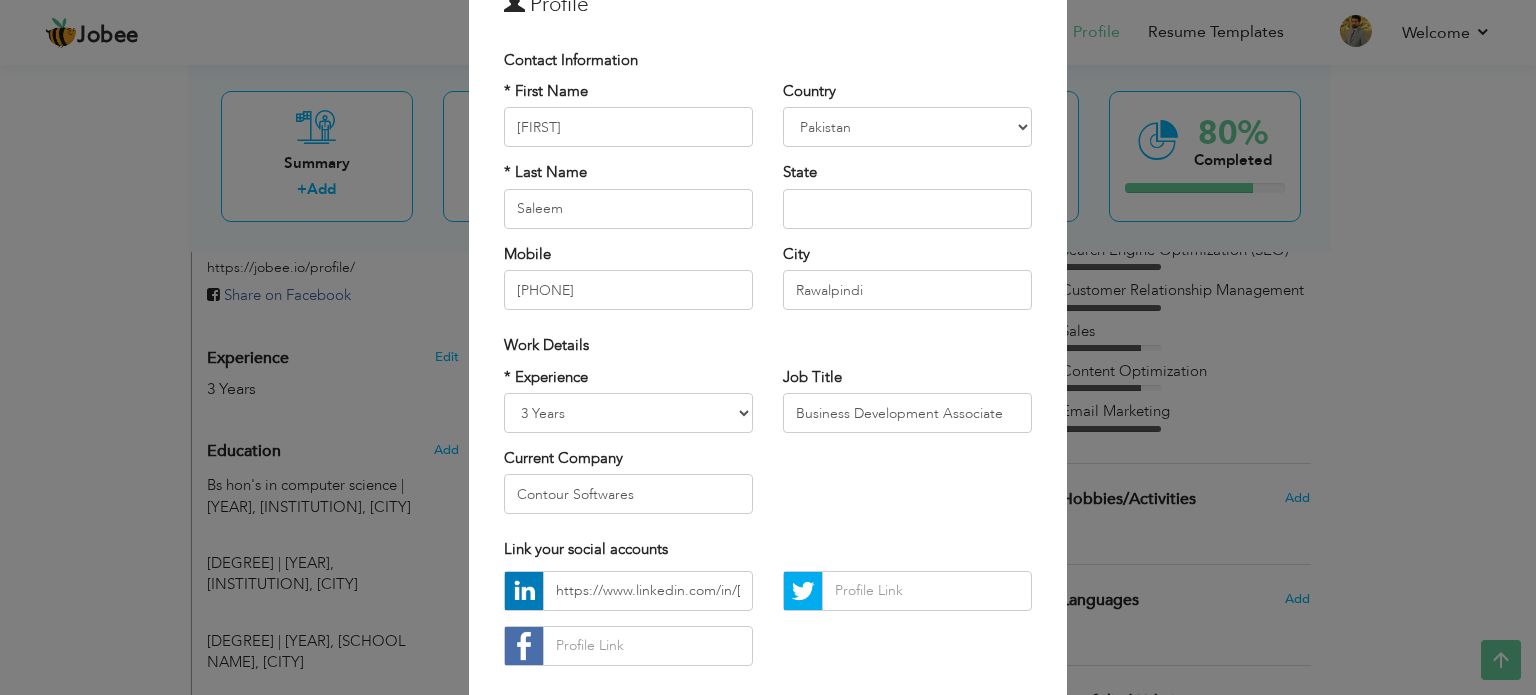 scroll, scrollTop: 101, scrollLeft: 0, axis: vertical 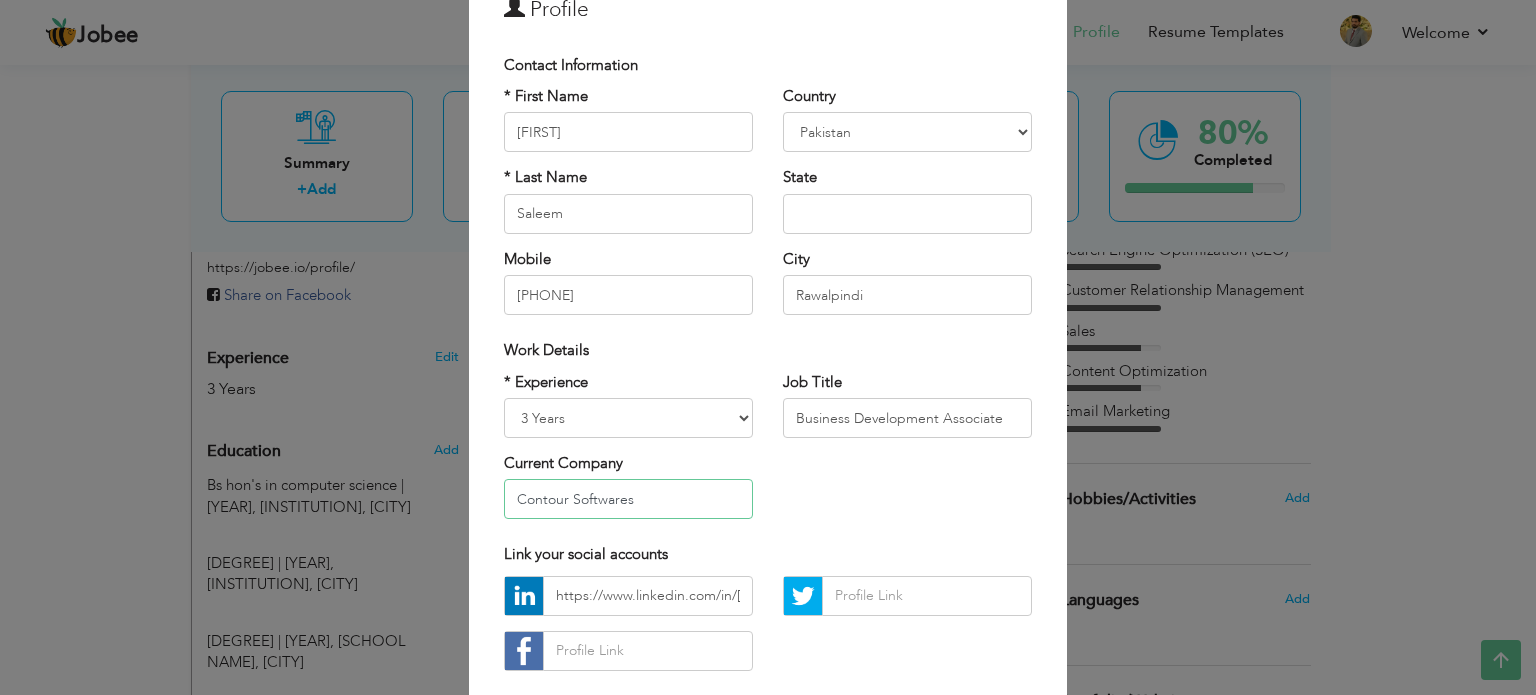 click on "Contour Softwares" at bounding box center [628, 499] 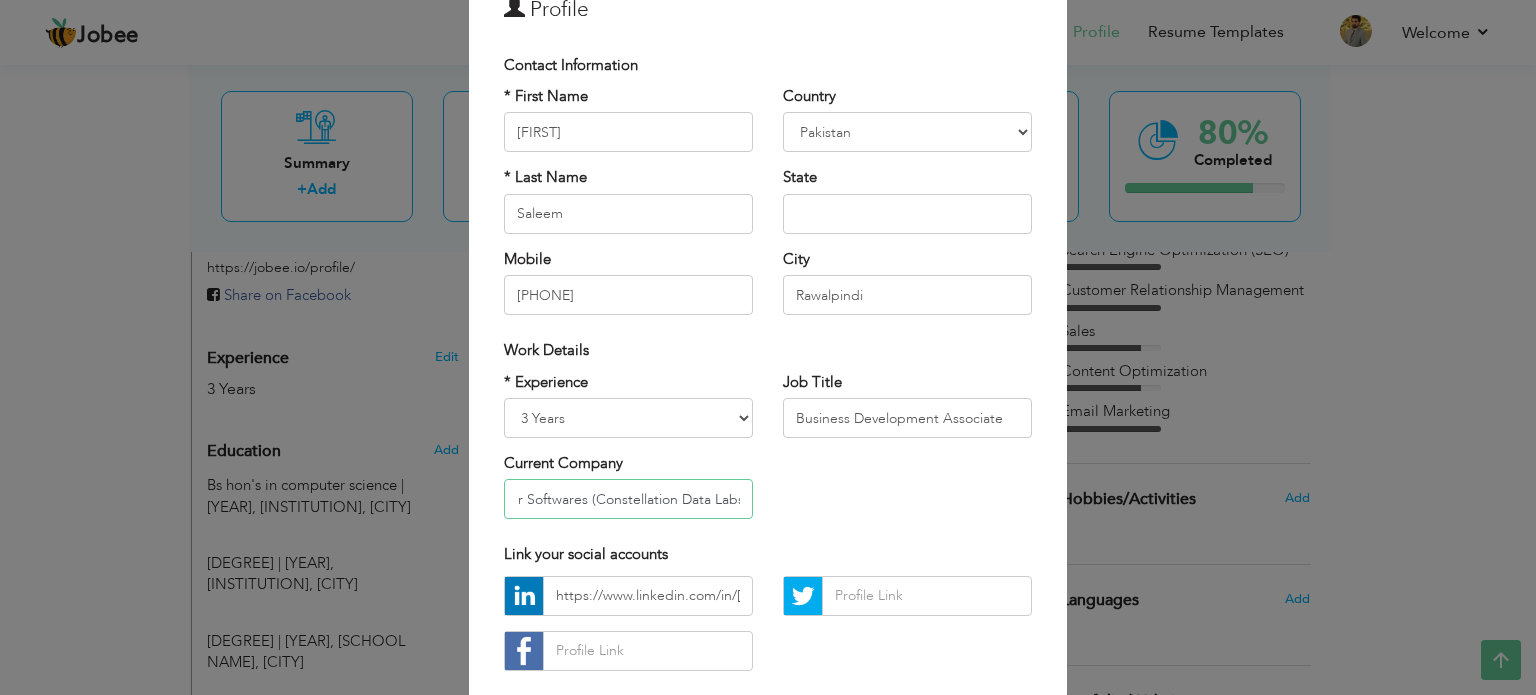 scroll, scrollTop: 0, scrollLeft: 50, axis: horizontal 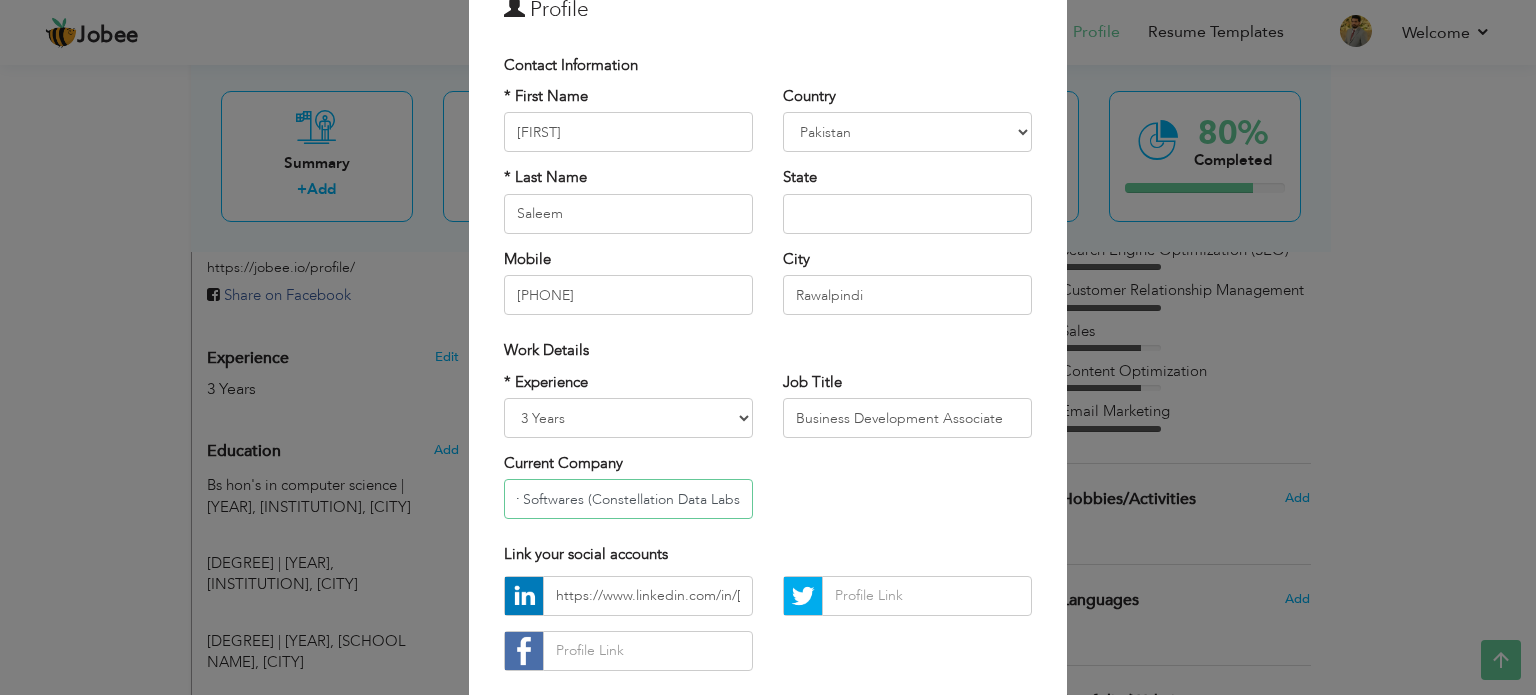 drag, startPoint x: 733, startPoint y: 500, endPoint x: 581, endPoint y: 515, distance: 152.73834 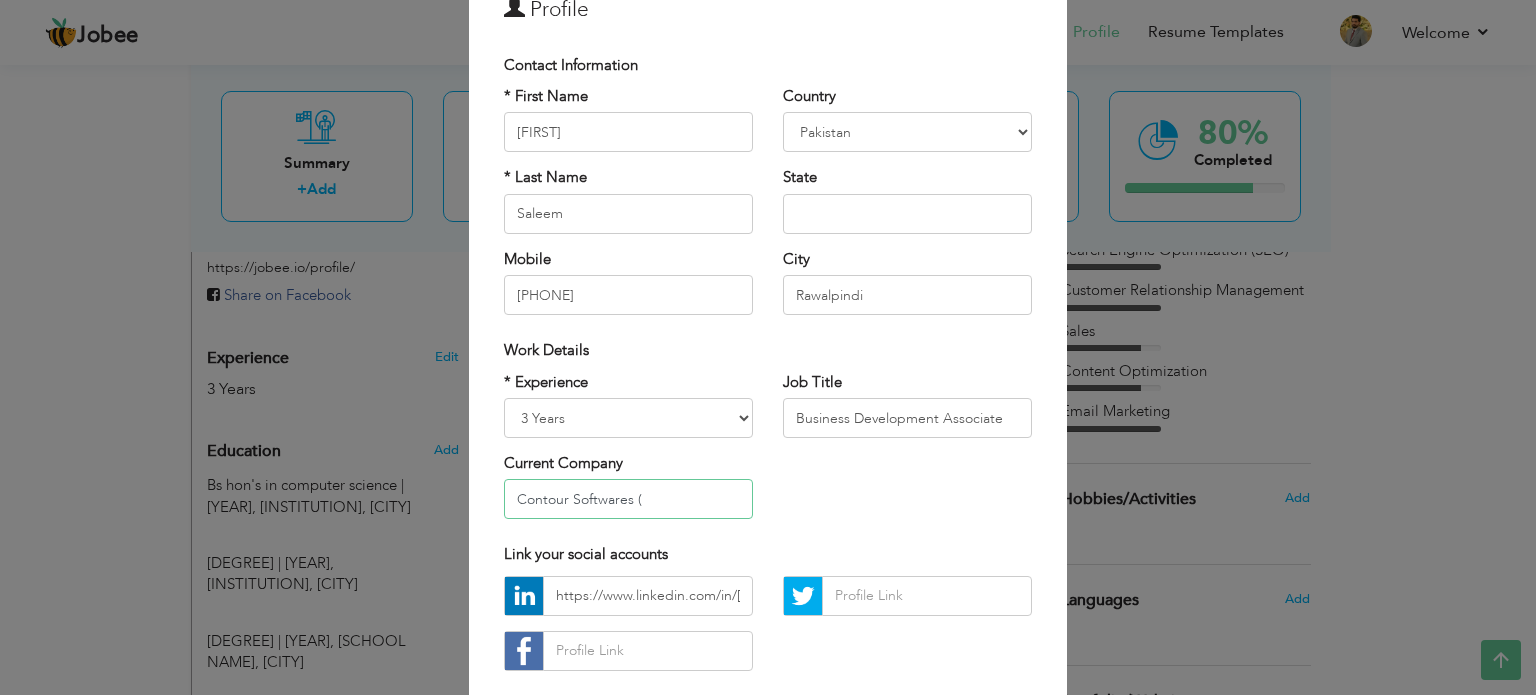 scroll, scrollTop: 0, scrollLeft: 0, axis: both 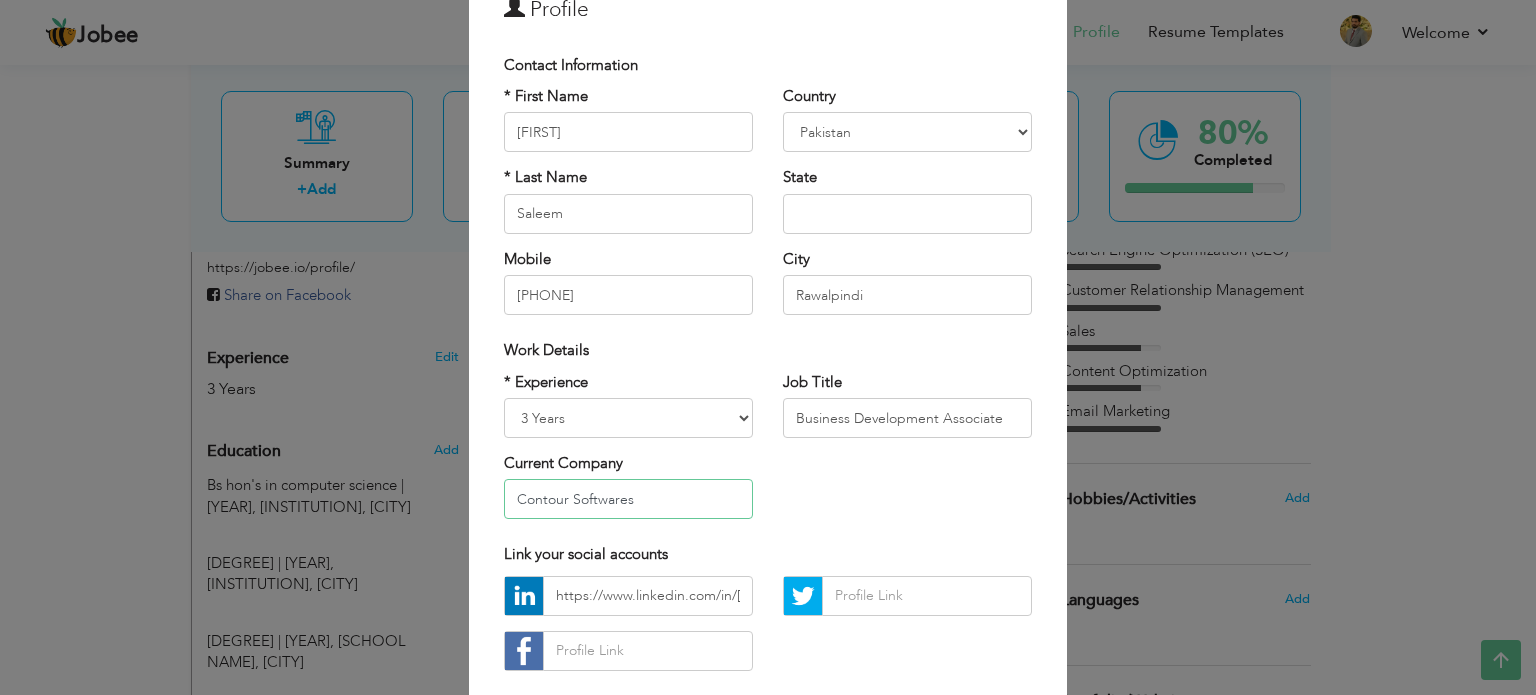 type on "Contour Softwares" 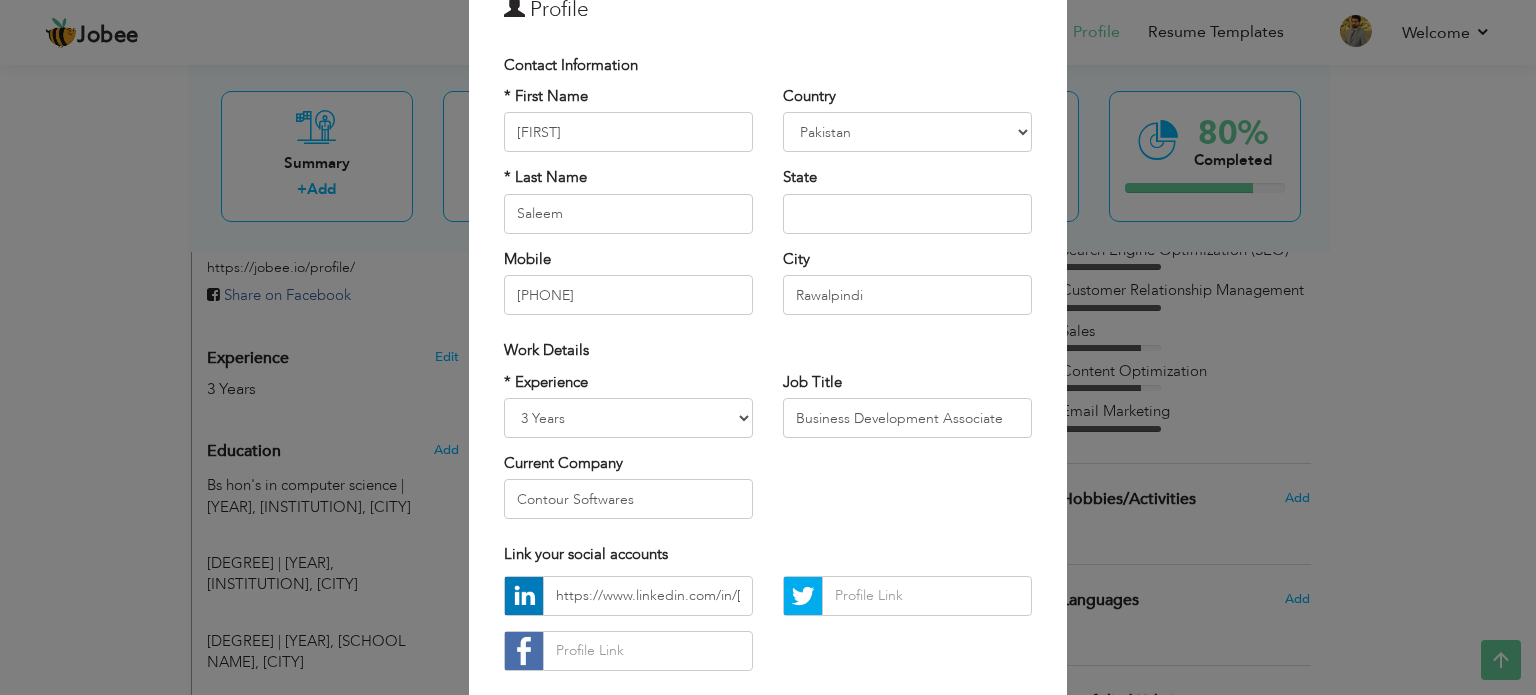 click on "* Experience
Entry Level Less than 1 Year 1 Year 2 Years 3 Years 4 Years 5 Years 6 Years 7 Years 8 Years 9 Years 10 Years 11 Years 12 Years 13 Years 14 Years 15 Years 16 Years 17 Years 18 Years 19 Years 20 Years 21 Years 22 Years 23 Years 24 Years 25 Years 26 Years 27 Years 28 Years 29 Years 30 Years 31 Years 32 Years 33 Years 34 Years 35 Years More than 35 Years
Current Company
Contour Softwares
Job Title" at bounding box center [768, 453] 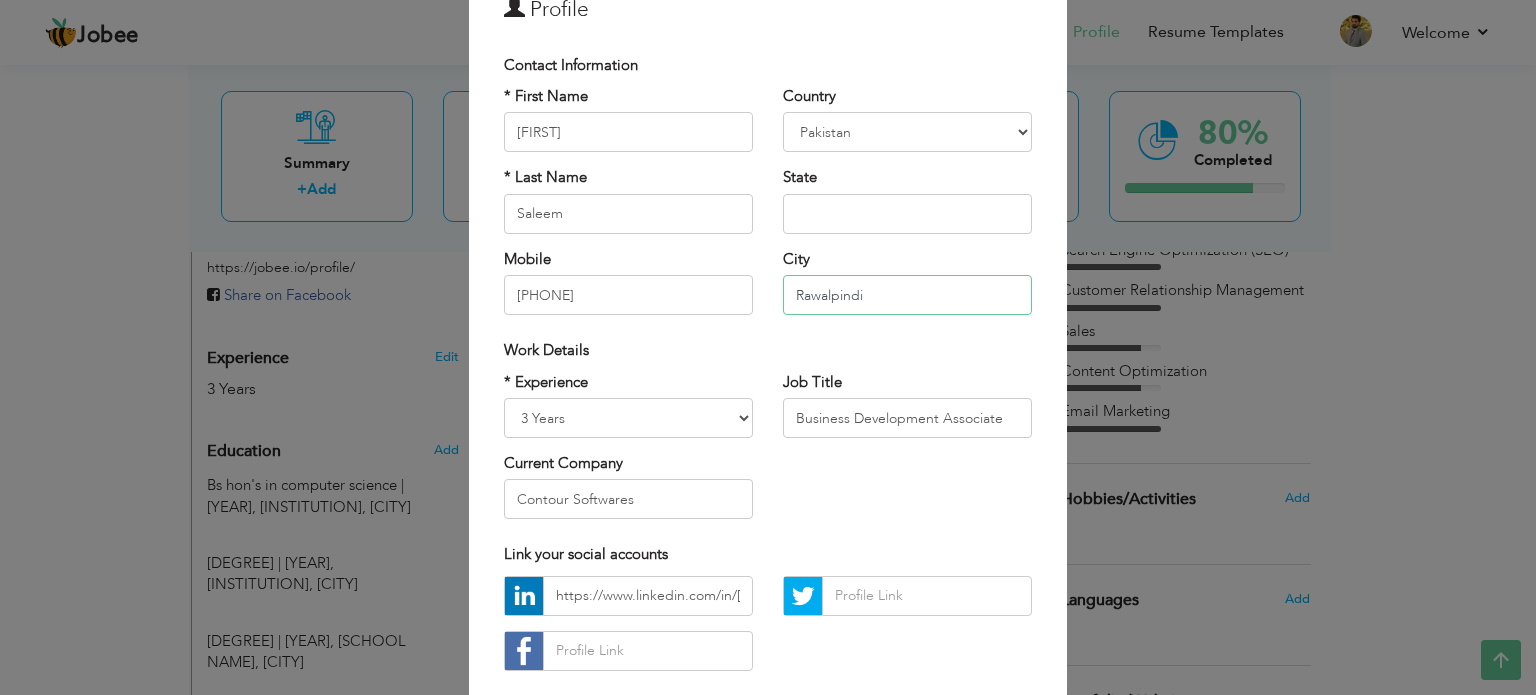 drag, startPoint x: 929, startPoint y: 293, endPoint x: 588, endPoint y: 306, distance: 341.2477 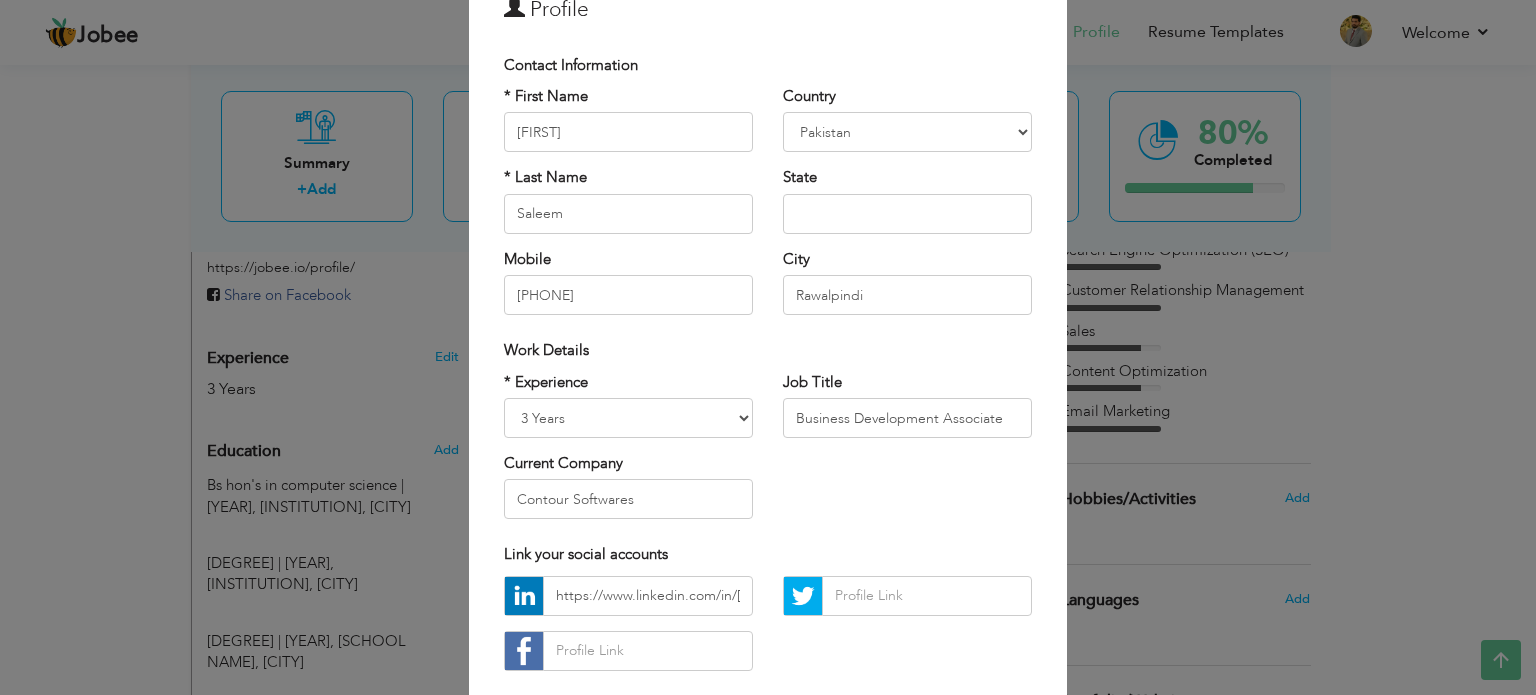 click on "* Experience
Entry Level Less than 1 Year 1 Year 2 Years 3 Years 4 Years 5 Years 6 Years 7 Years 8 Years 9 Years 10 Years 11 Years 12 Years 13 Years 14 Years 15 Years 16 Years 17 Years 18 Years 19 Years 20 Years 21 Years 22 Years 23 Years 24 Years 25 Years 26 Years 27 Years 28 Years 29 Years 30 Years 31 Years 32 Years 33 Years 34 Years 35 Years More than 35 Years
Current Company
Contour Softwares
Job Title" at bounding box center [768, 453] 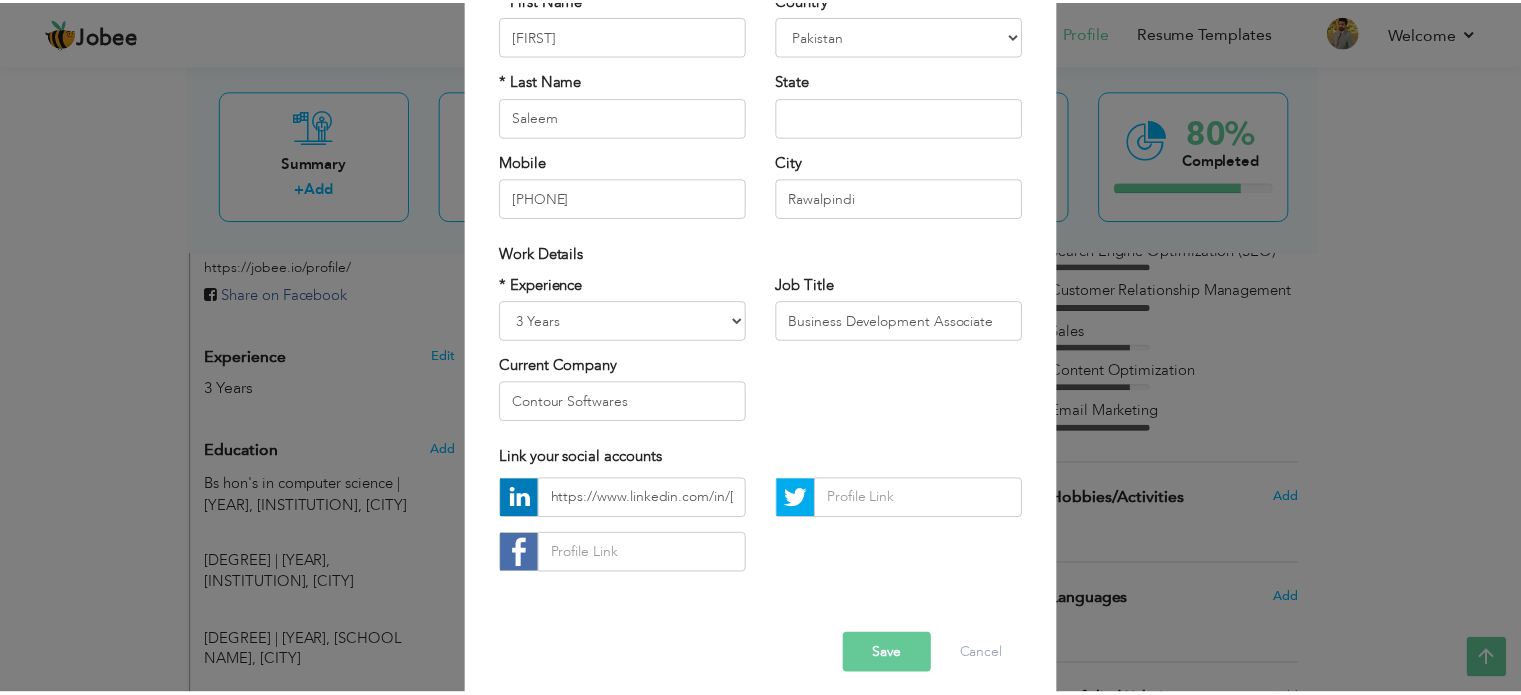 scroll, scrollTop: 212, scrollLeft: 0, axis: vertical 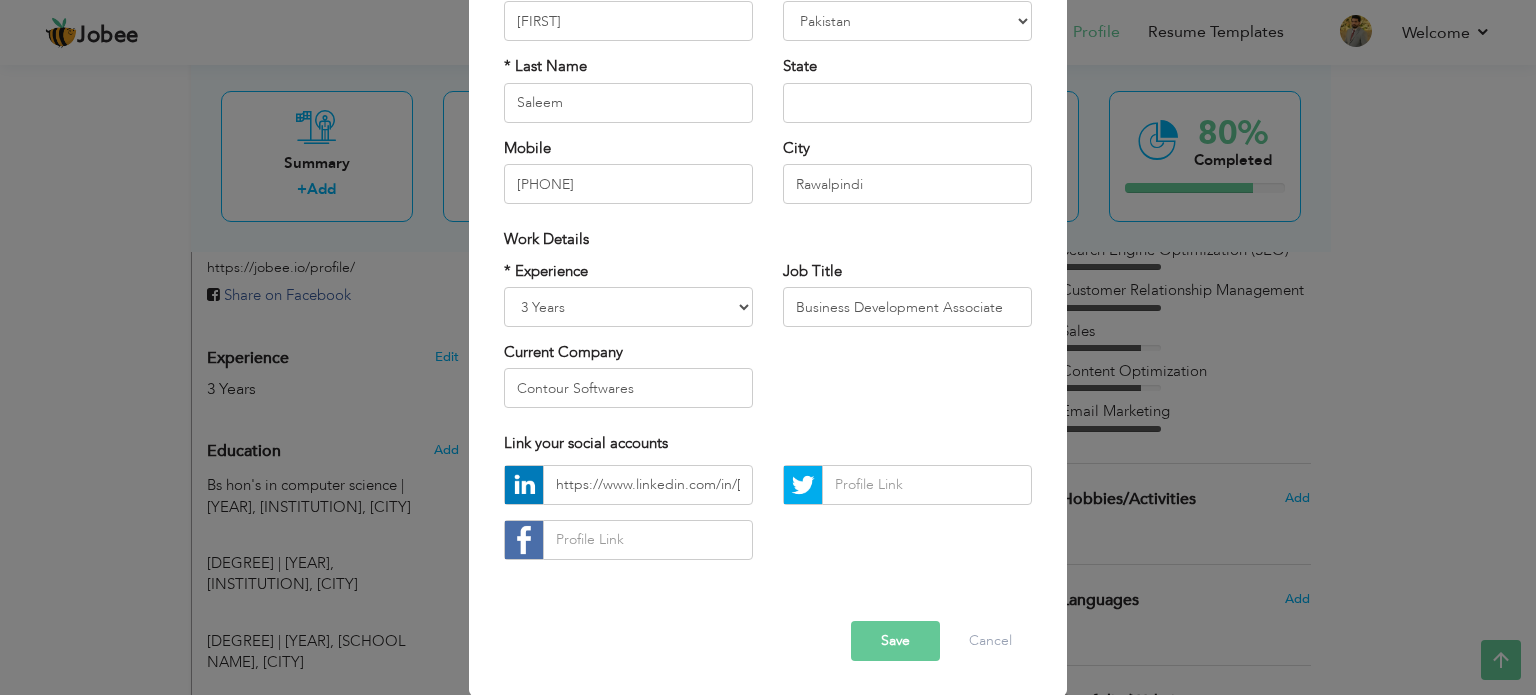 click on "Save" at bounding box center [895, 641] 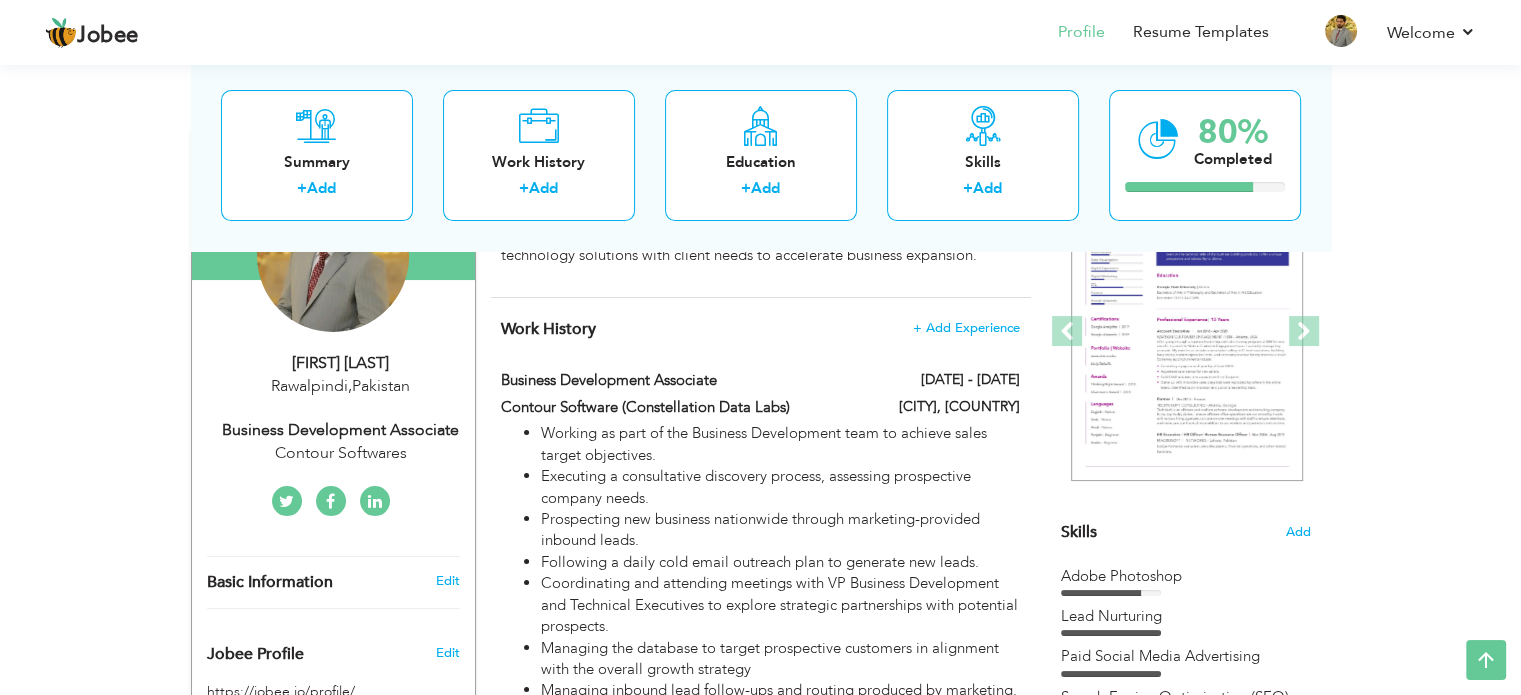 scroll, scrollTop: 239, scrollLeft: 0, axis: vertical 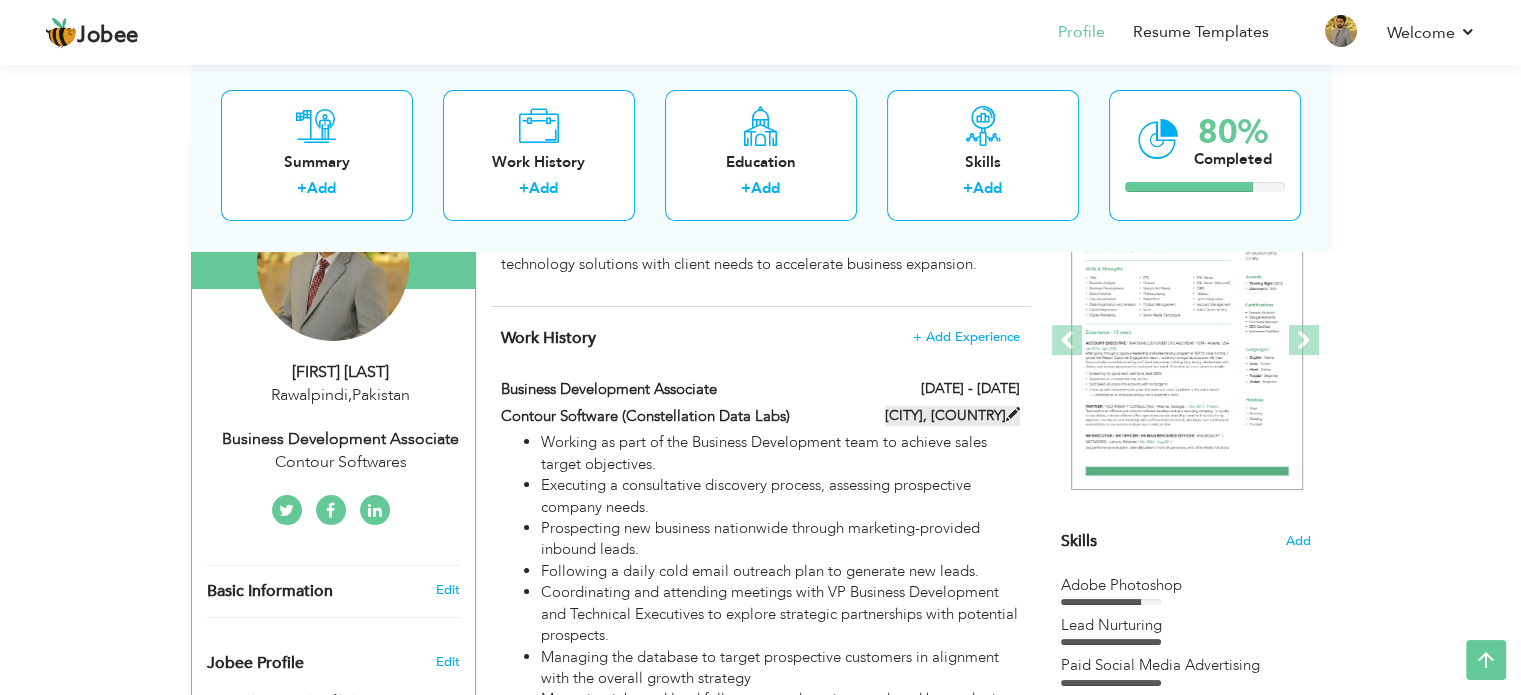 click at bounding box center [1013, 414] 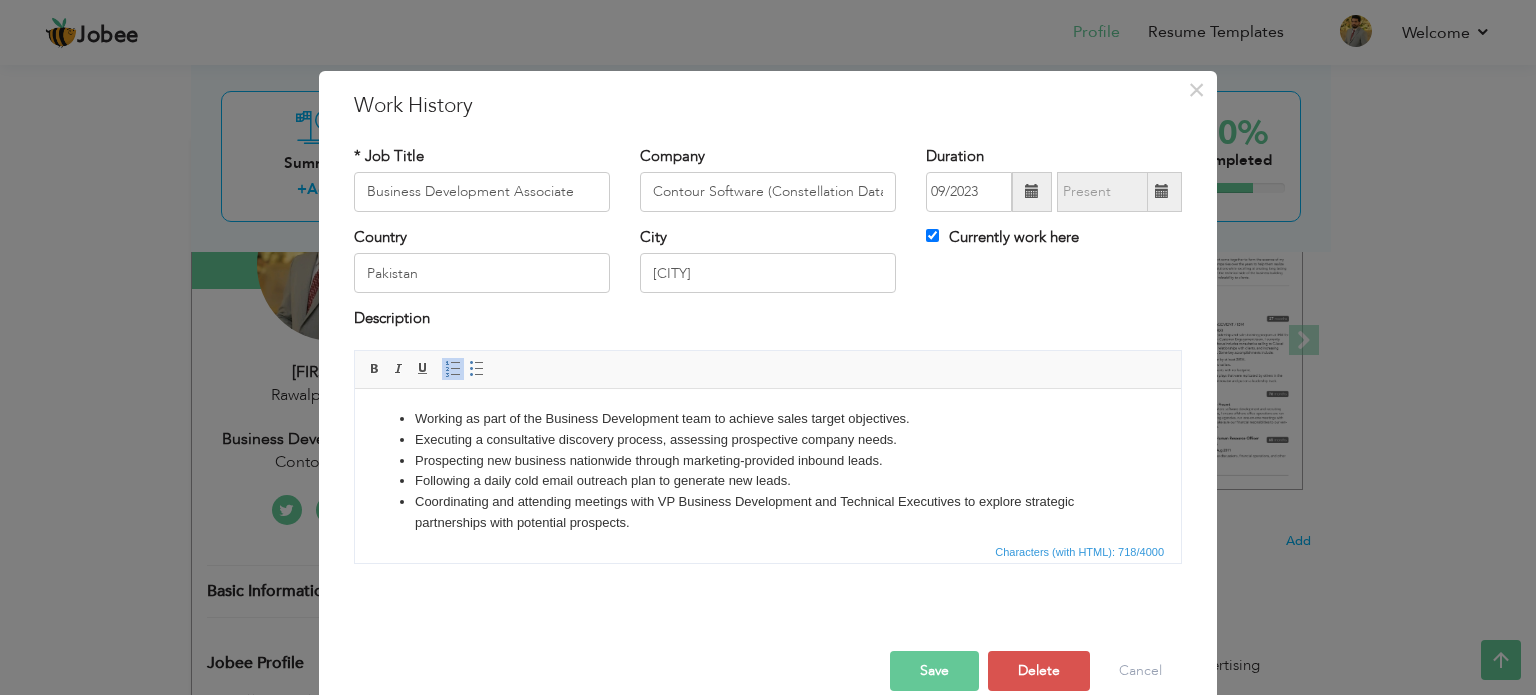 click on "Save" at bounding box center [934, 671] 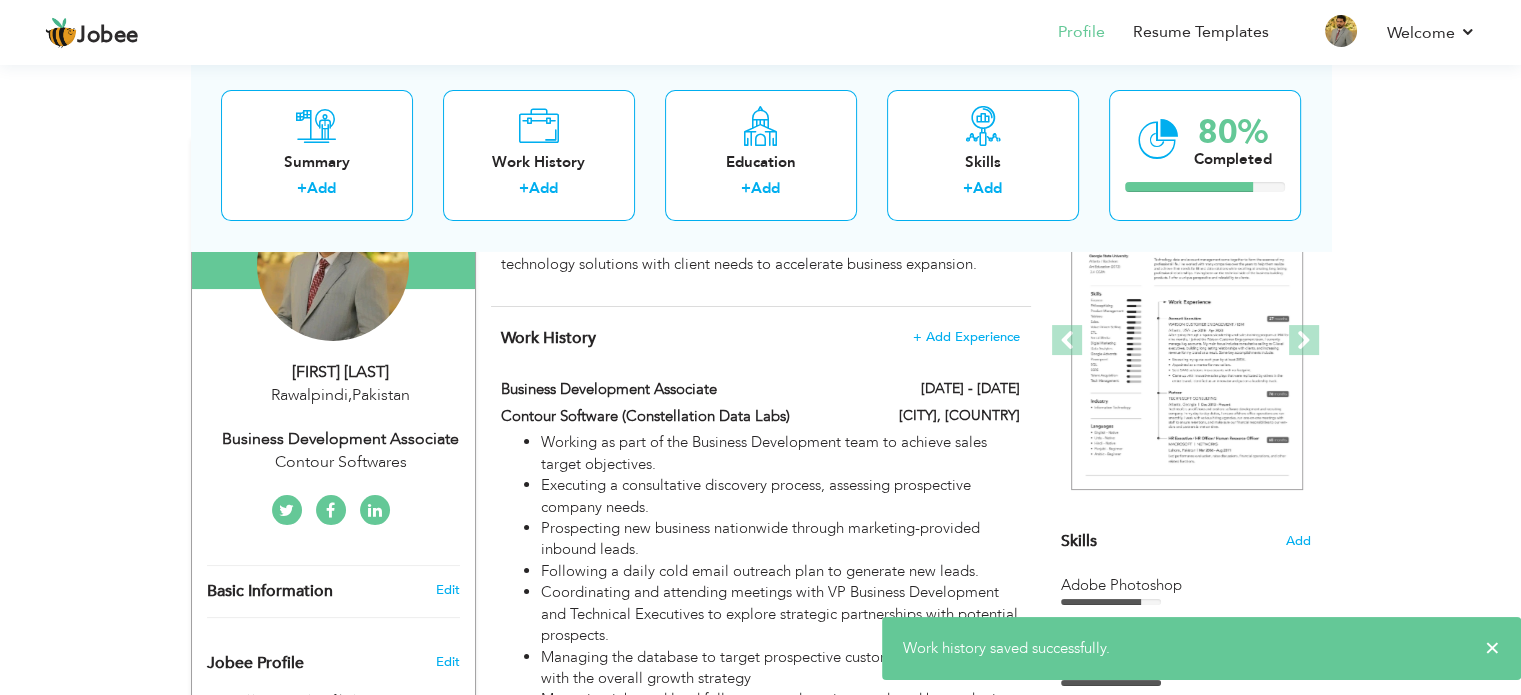 scroll, scrollTop: 0, scrollLeft: 0, axis: both 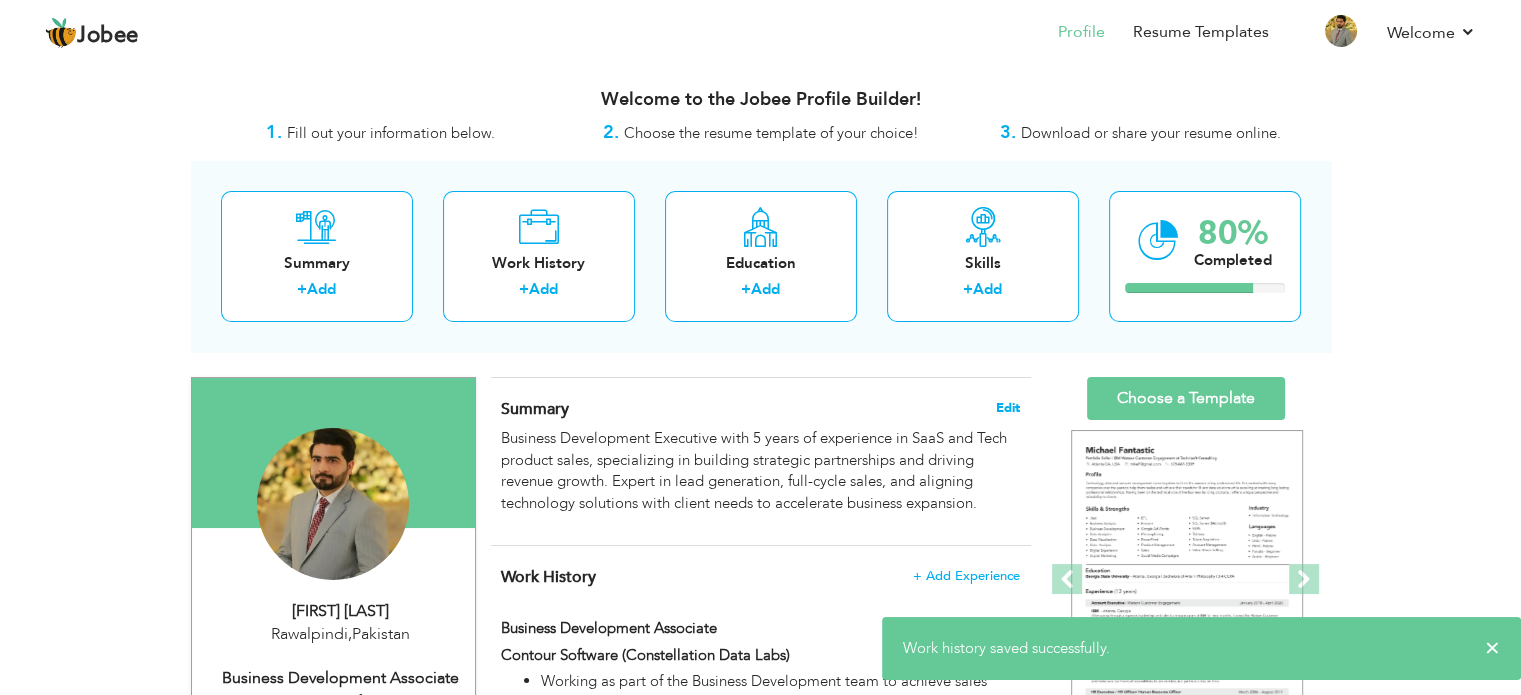 click on "Edit" at bounding box center [1008, 408] 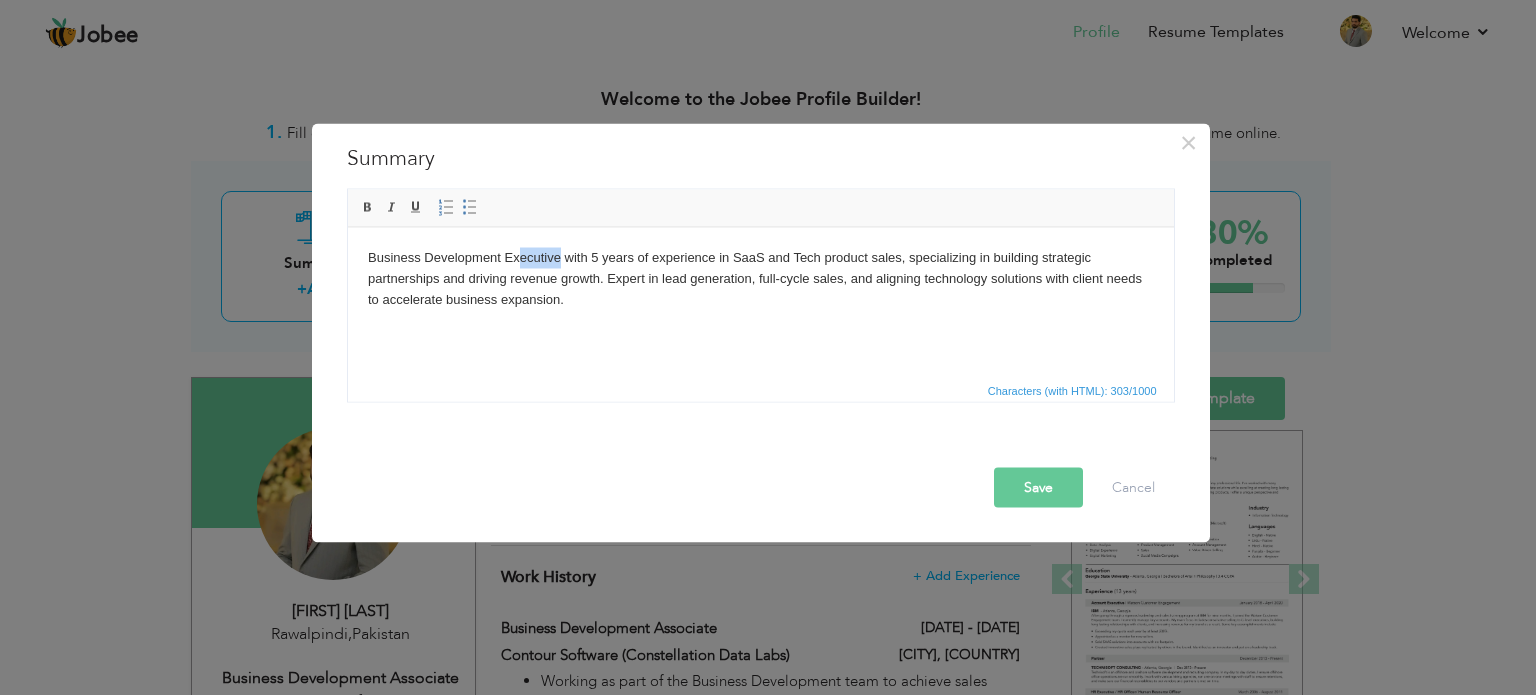 drag, startPoint x: 558, startPoint y: 259, endPoint x: 515, endPoint y: 257, distance: 43.046486 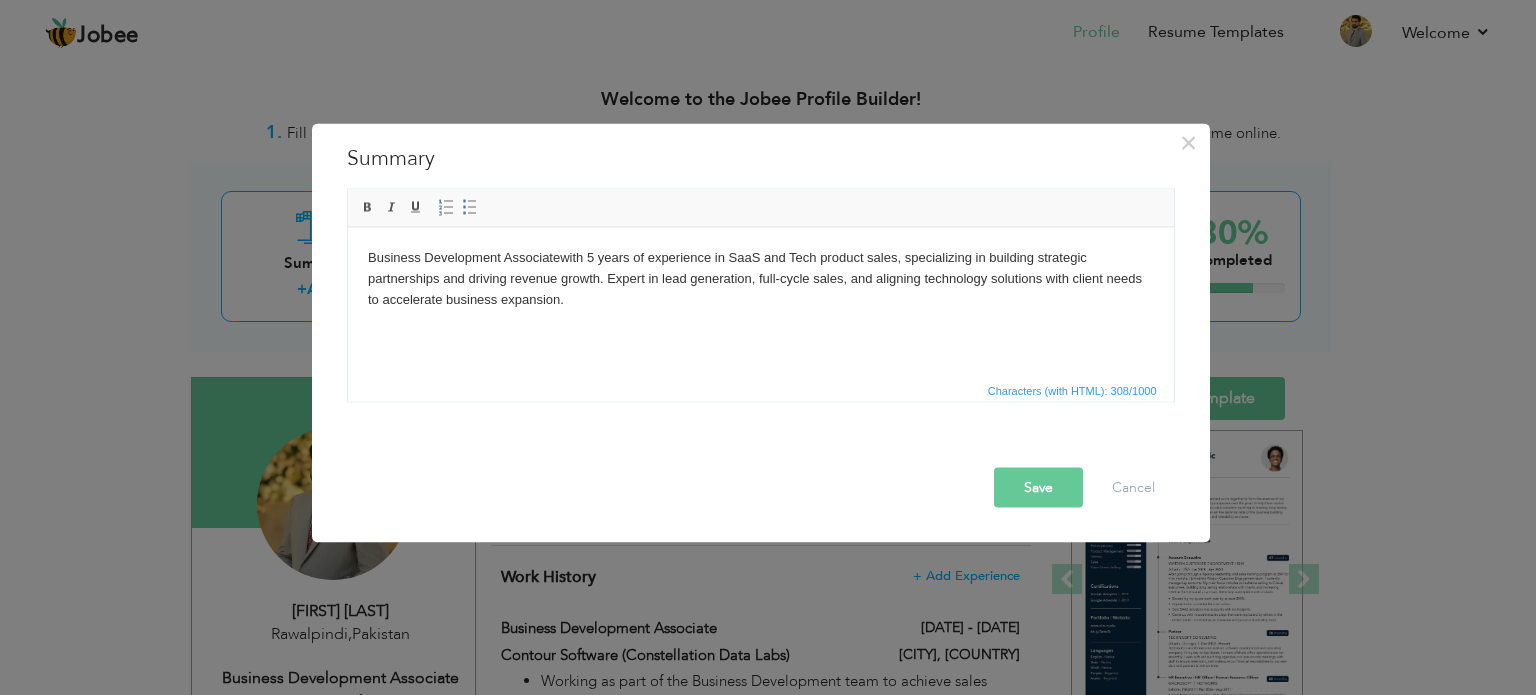 click on "Save" at bounding box center (1038, 487) 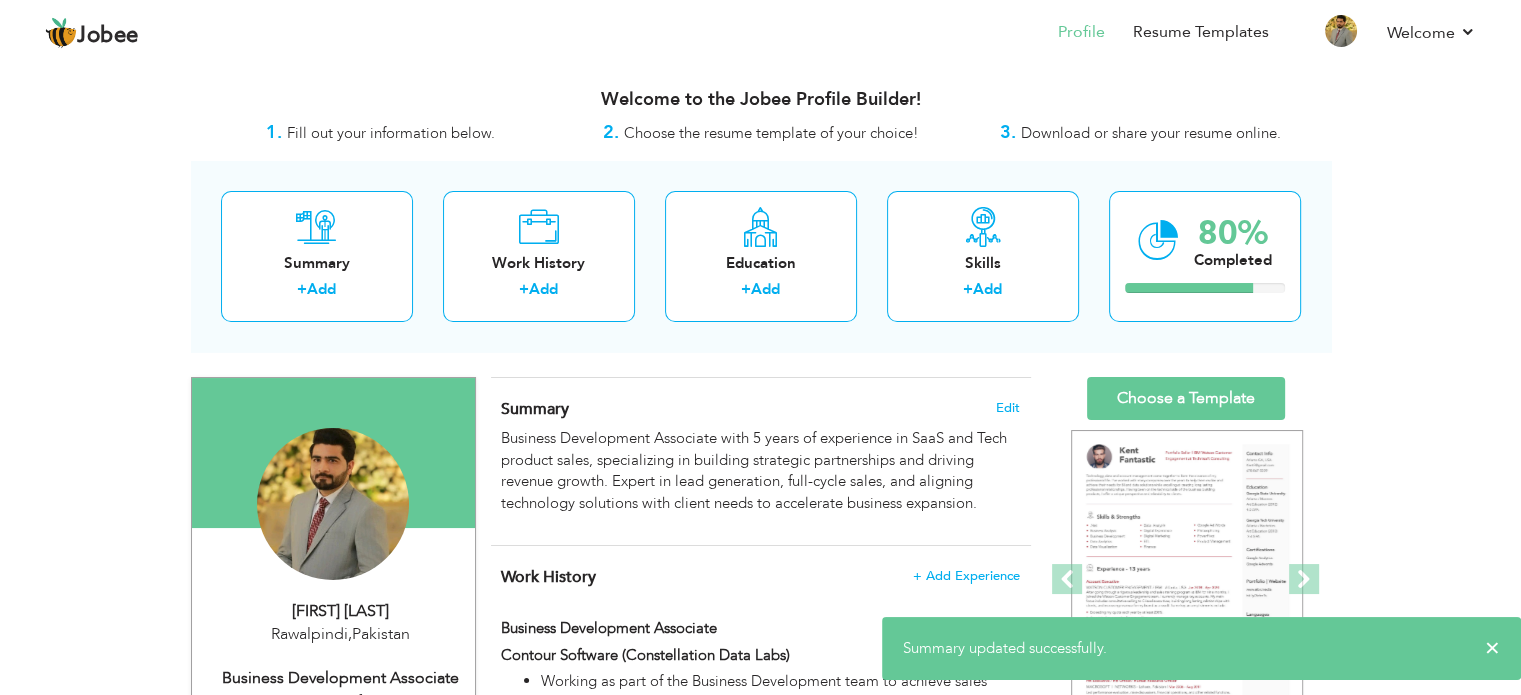 scroll, scrollTop: 102, scrollLeft: 0, axis: vertical 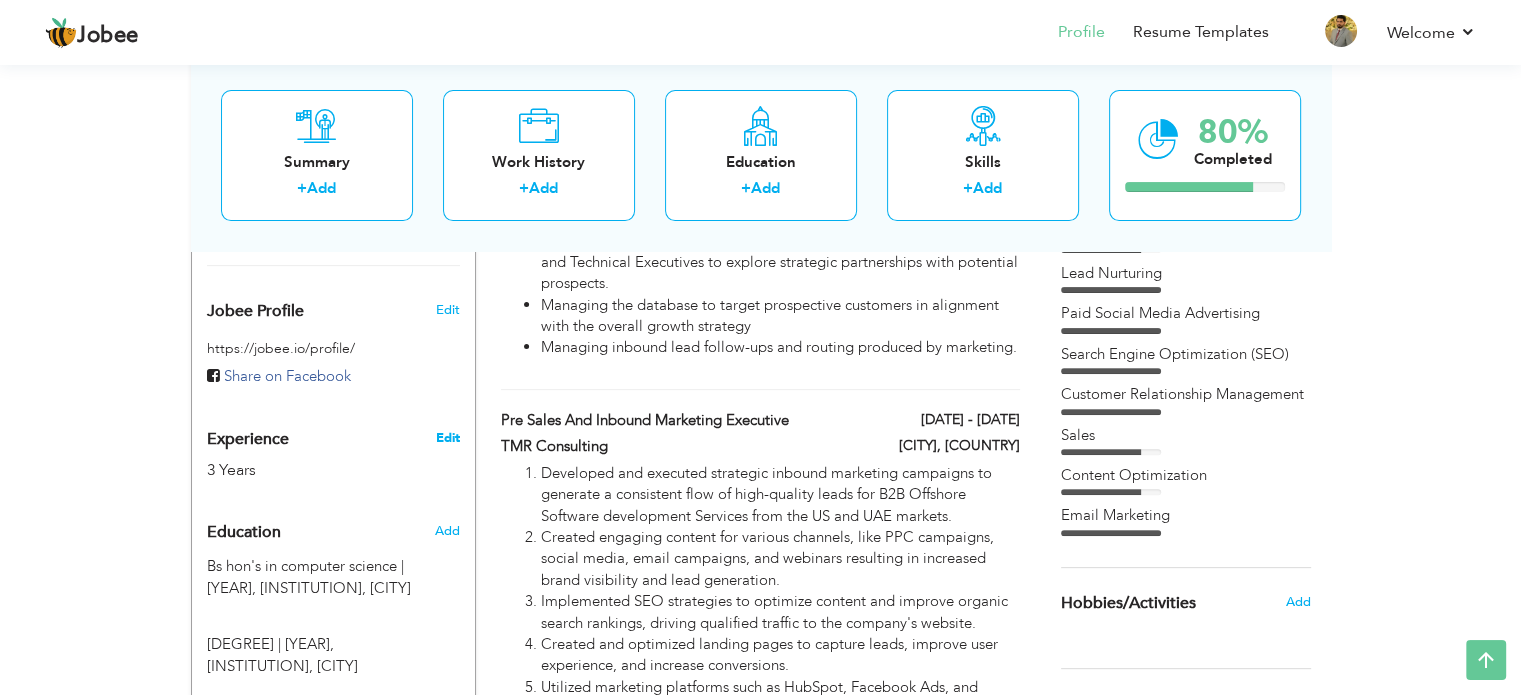 click on "Edit" at bounding box center [447, 438] 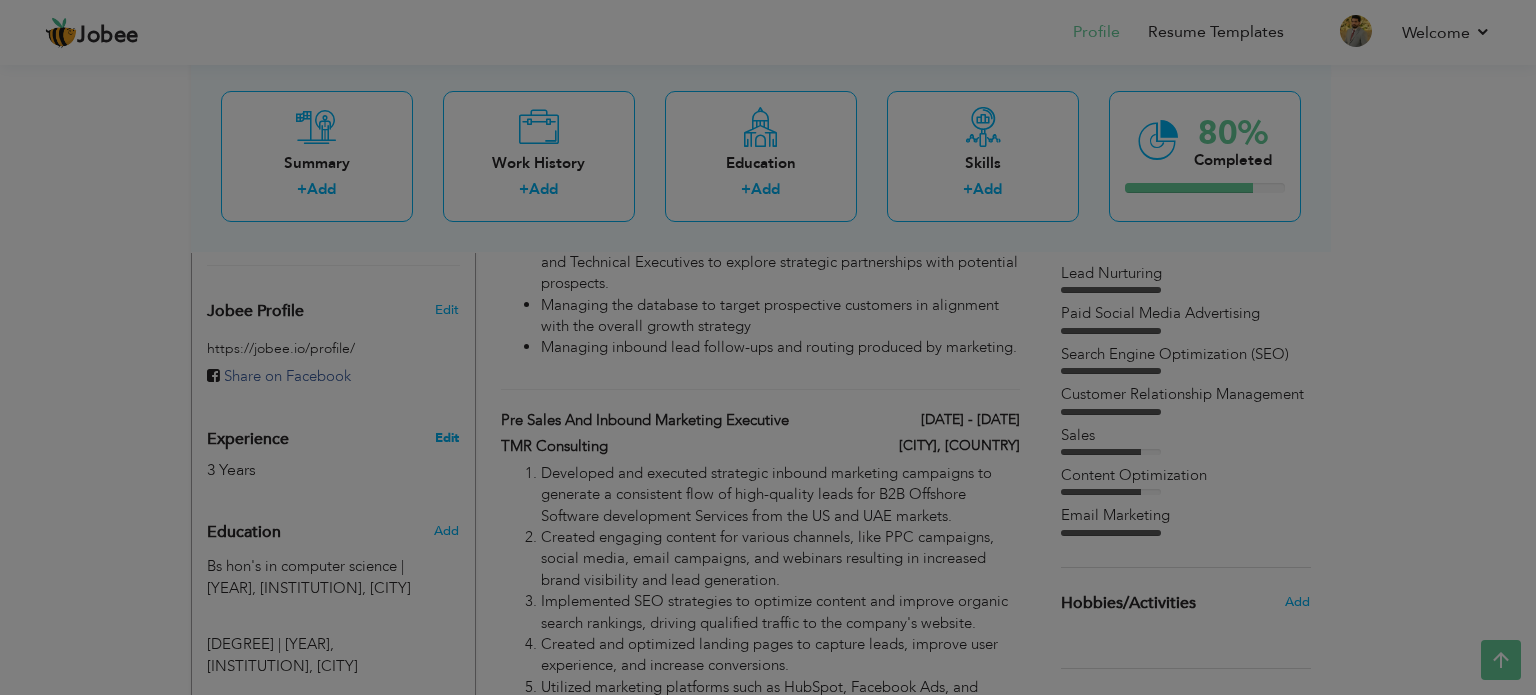 scroll, scrollTop: 0, scrollLeft: 0, axis: both 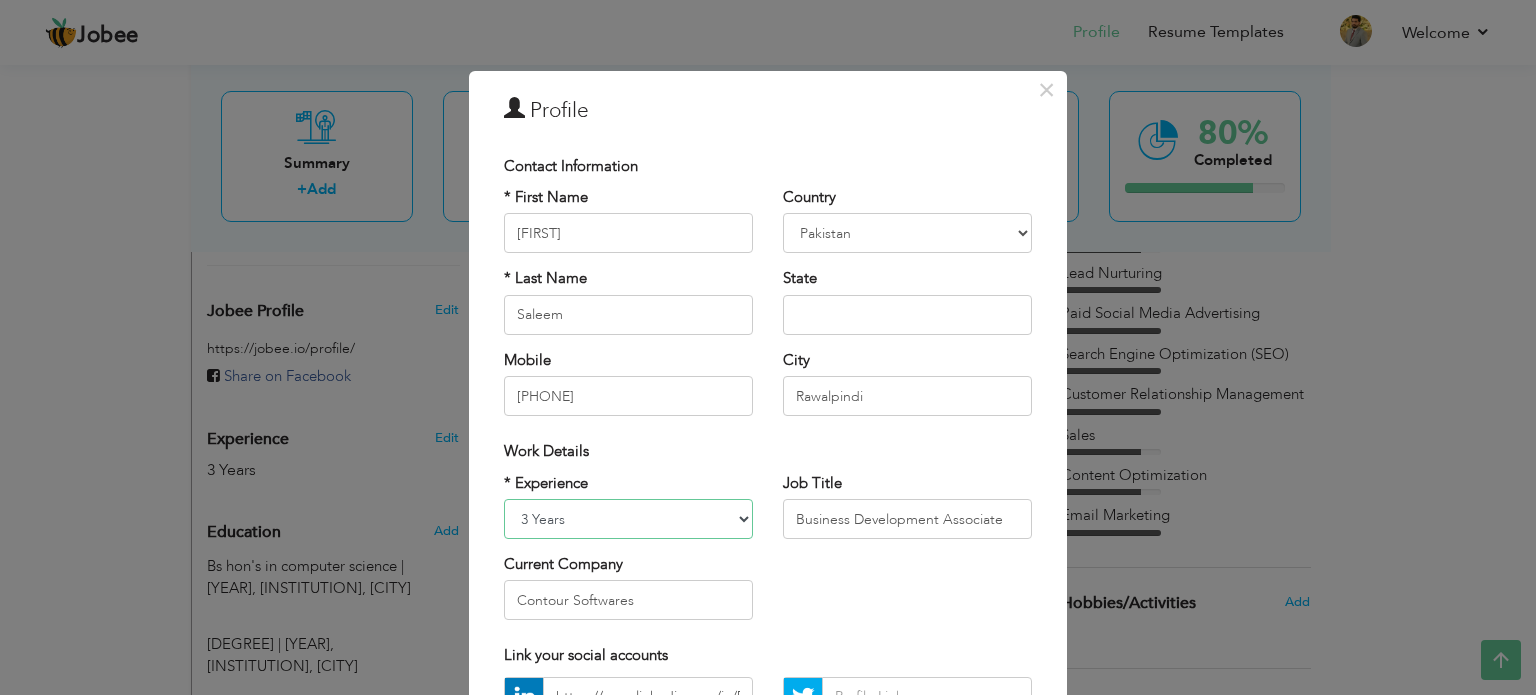 click on "Entry Level Less than 1 Year 1 Year 2 Years 3 Years 4 Years 5 Years 6 Years 7 Years 8 Years 9 Years 10 Years 11 Years 12 Years 13 Years 14 Years 15 Years 16 Years 17 Years 18 Years 19 Years 20 Years 21 Years 22 Years 23 Years 24 Years 25 Years 26 Years 27 Years 28 Years 29 Years 30 Years 31 Years 32 Years 33 Years 34 Years 35 Years More than 35 Years" at bounding box center (628, 519) 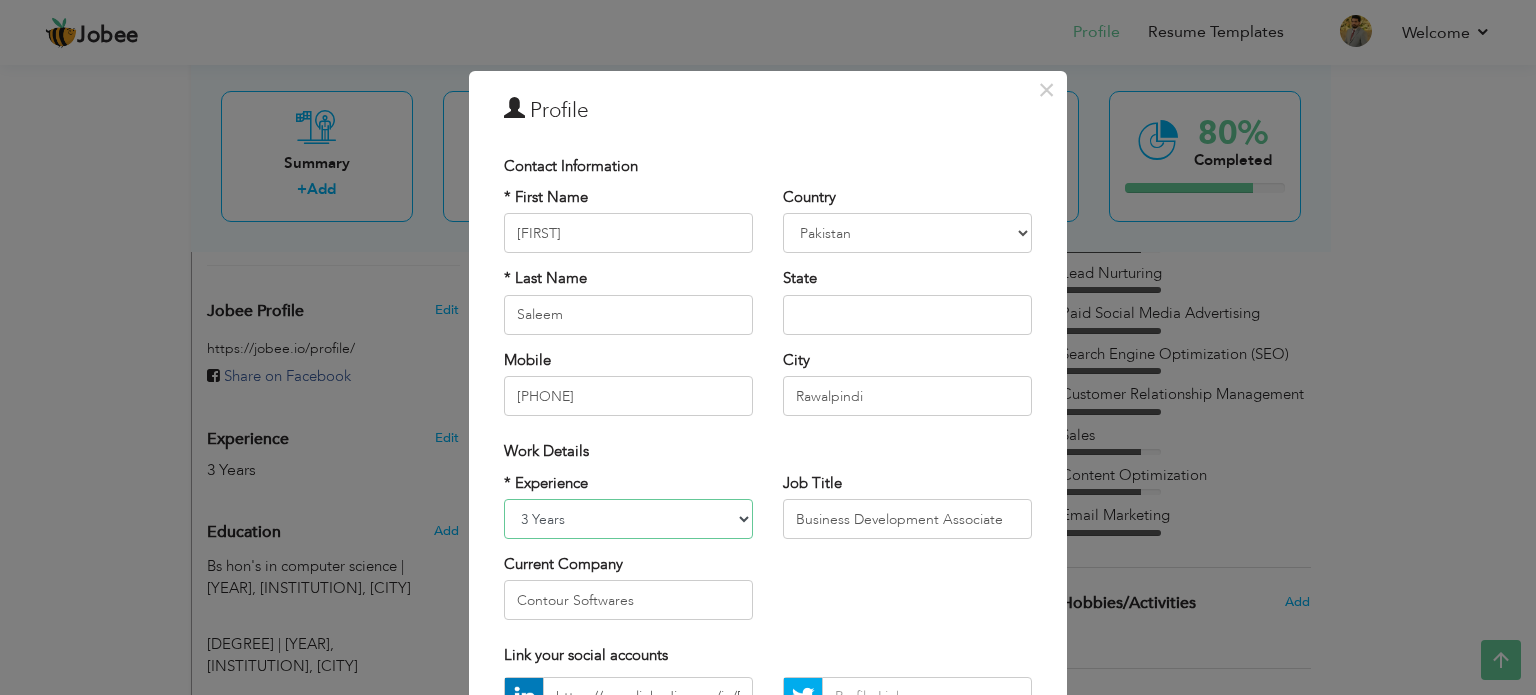 select on "number:7" 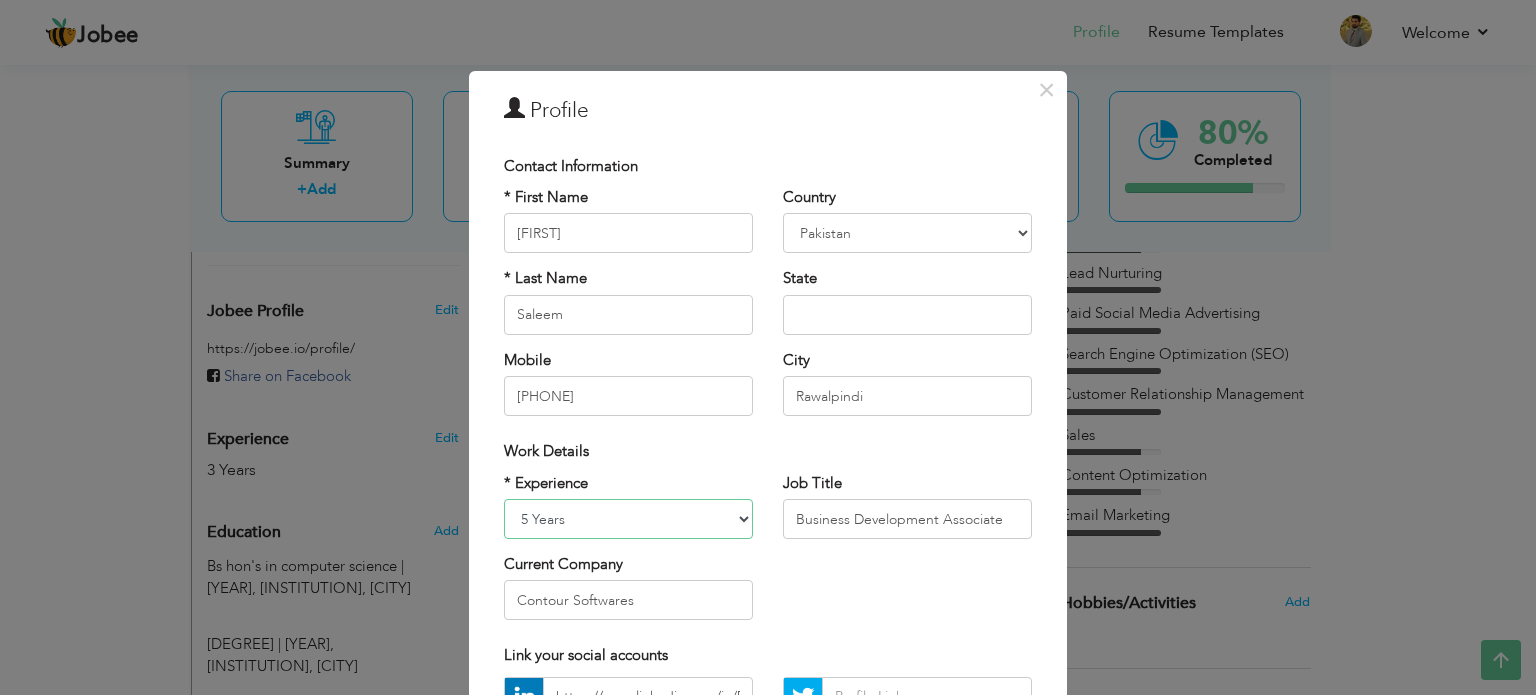 click on "Entry Level Less than 1 Year 1 Year 2 Years 3 Years 4 Years 5 Years 6 Years 7 Years 8 Years 9 Years 10 Years 11 Years 12 Years 13 Years 14 Years 15 Years 16 Years 17 Years 18 Years 19 Years 20 Years 21 Years 22 Years 23 Years 24 Years 25 Years 26 Years 27 Years 28 Years 29 Years 30 Years 31 Years 32 Years 33 Years 34 Years 35 Years More than 35 Years" at bounding box center (628, 519) 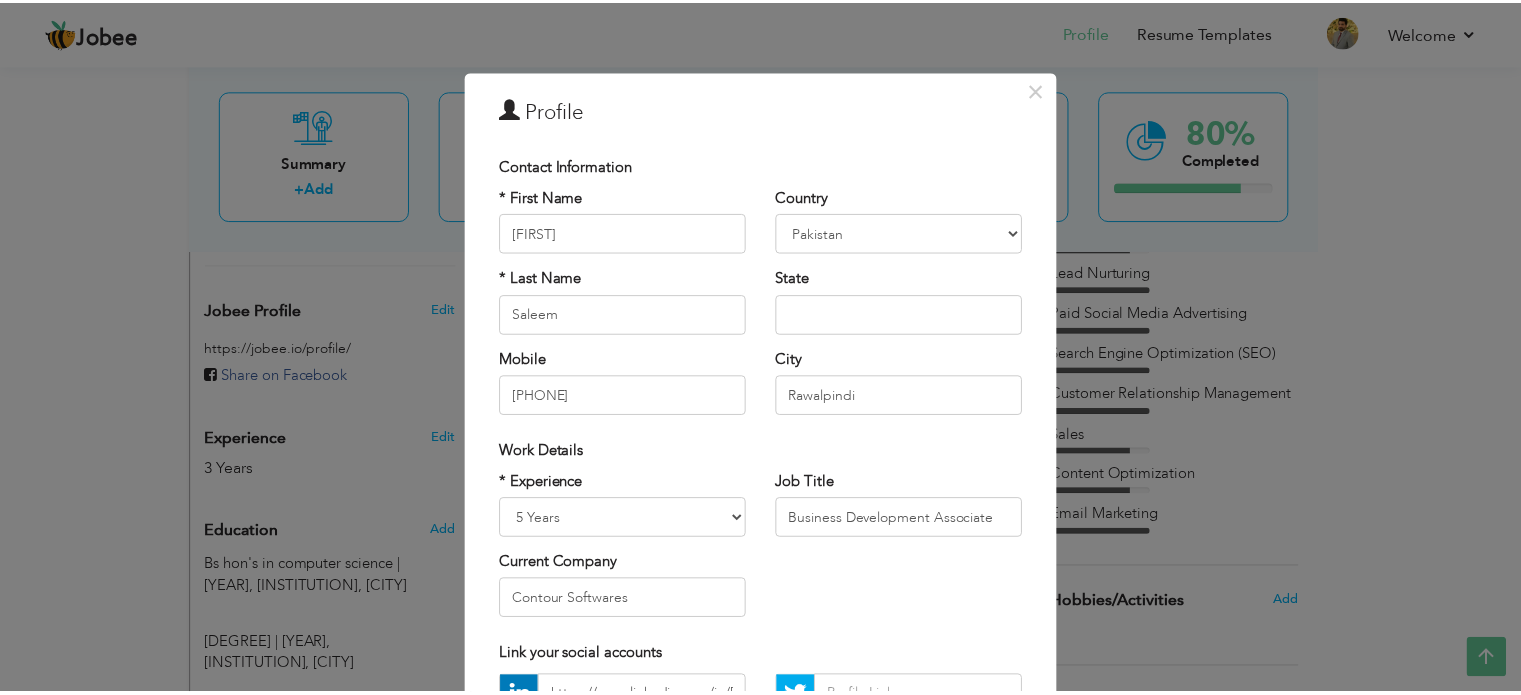 scroll, scrollTop: 212, scrollLeft: 0, axis: vertical 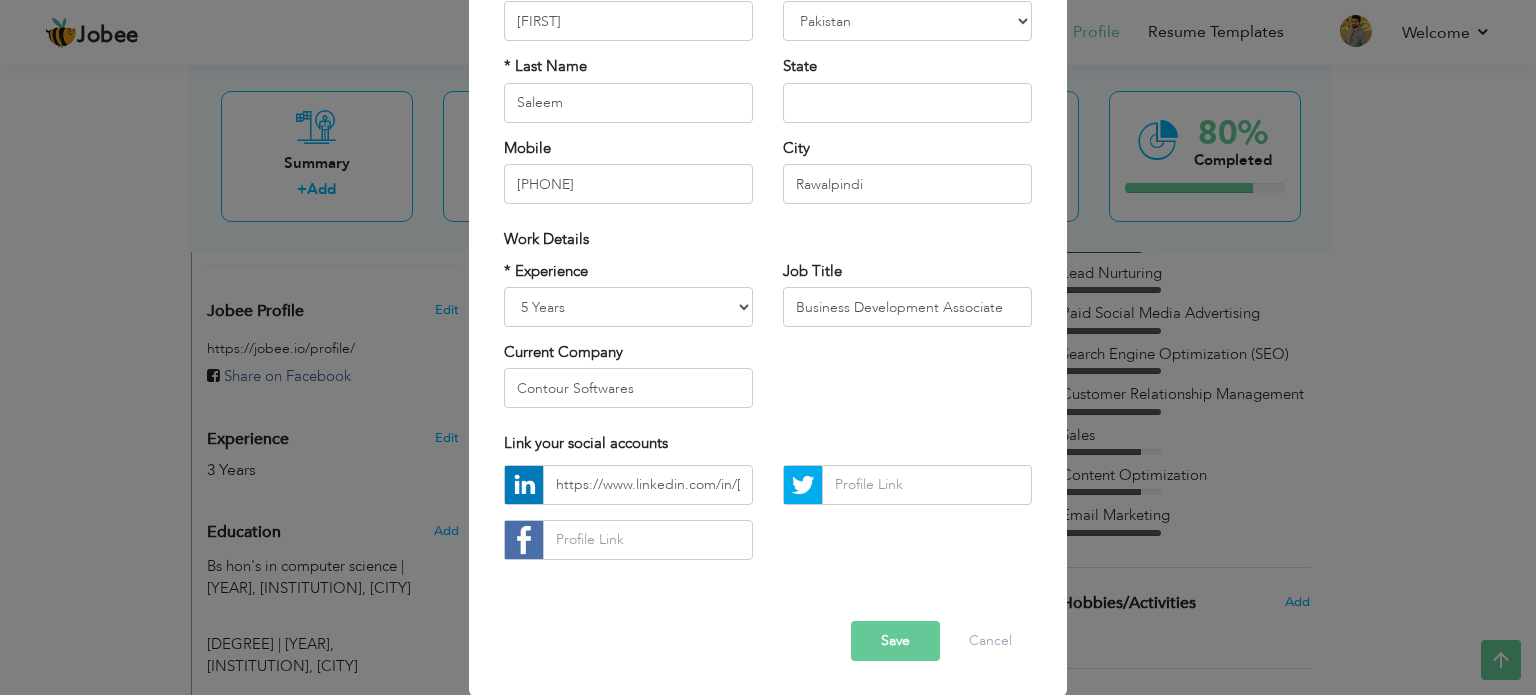 click on "Save" at bounding box center [895, 641] 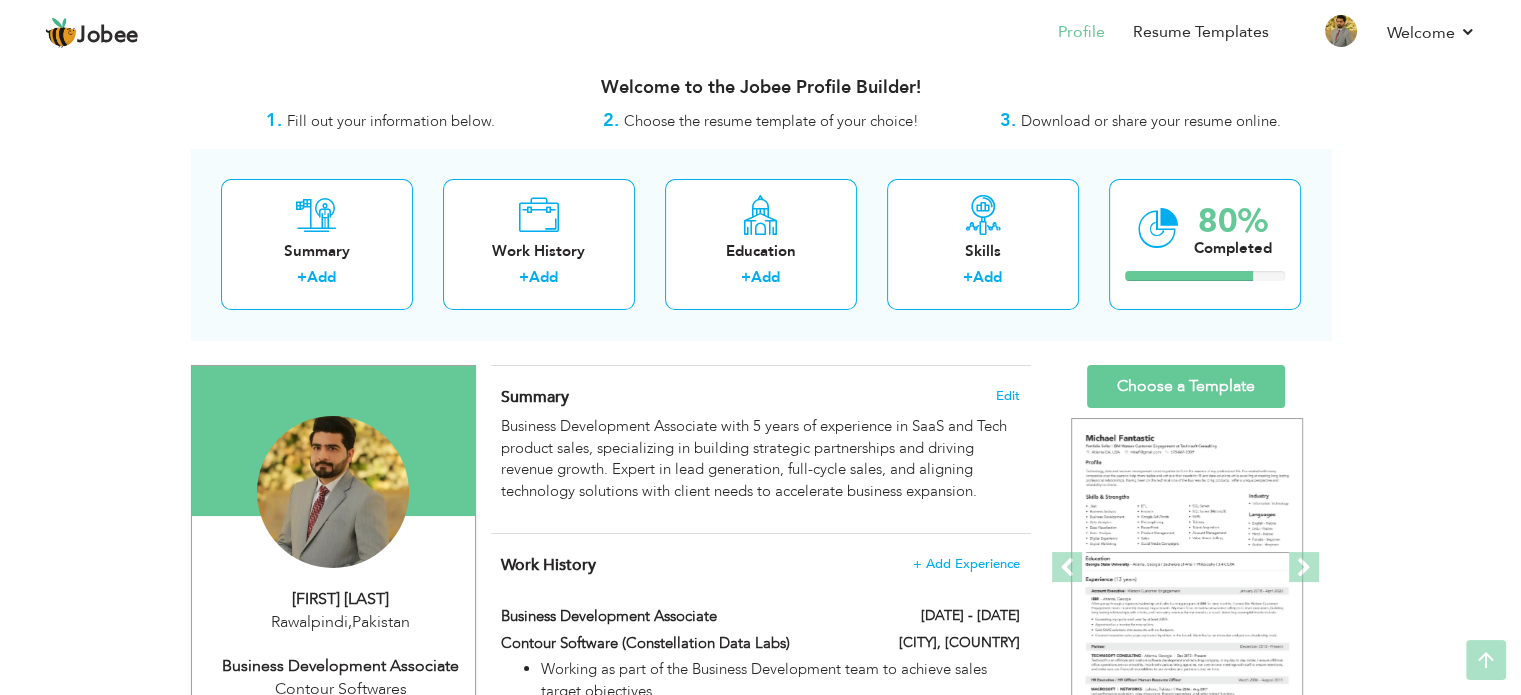 scroll, scrollTop: 0, scrollLeft: 0, axis: both 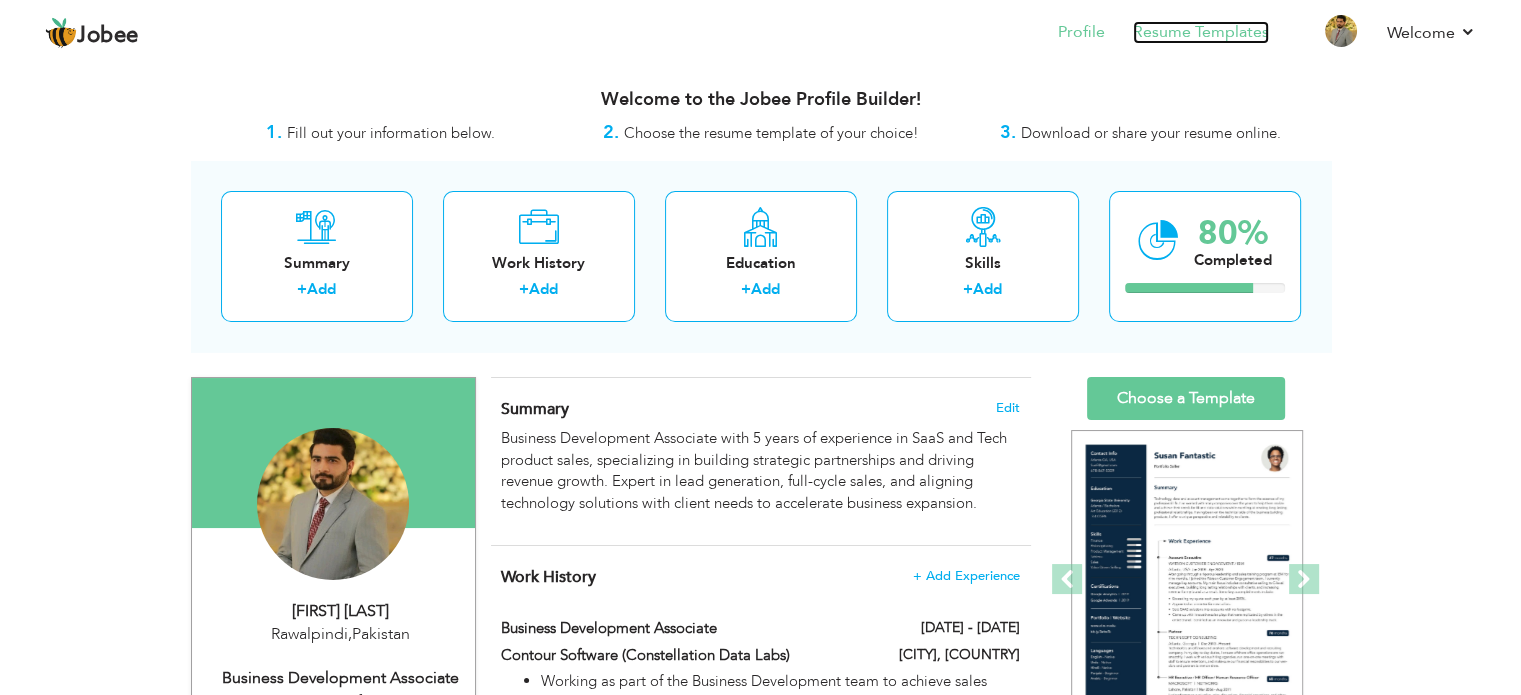 click on "Resume Templates" at bounding box center (1201, 32) 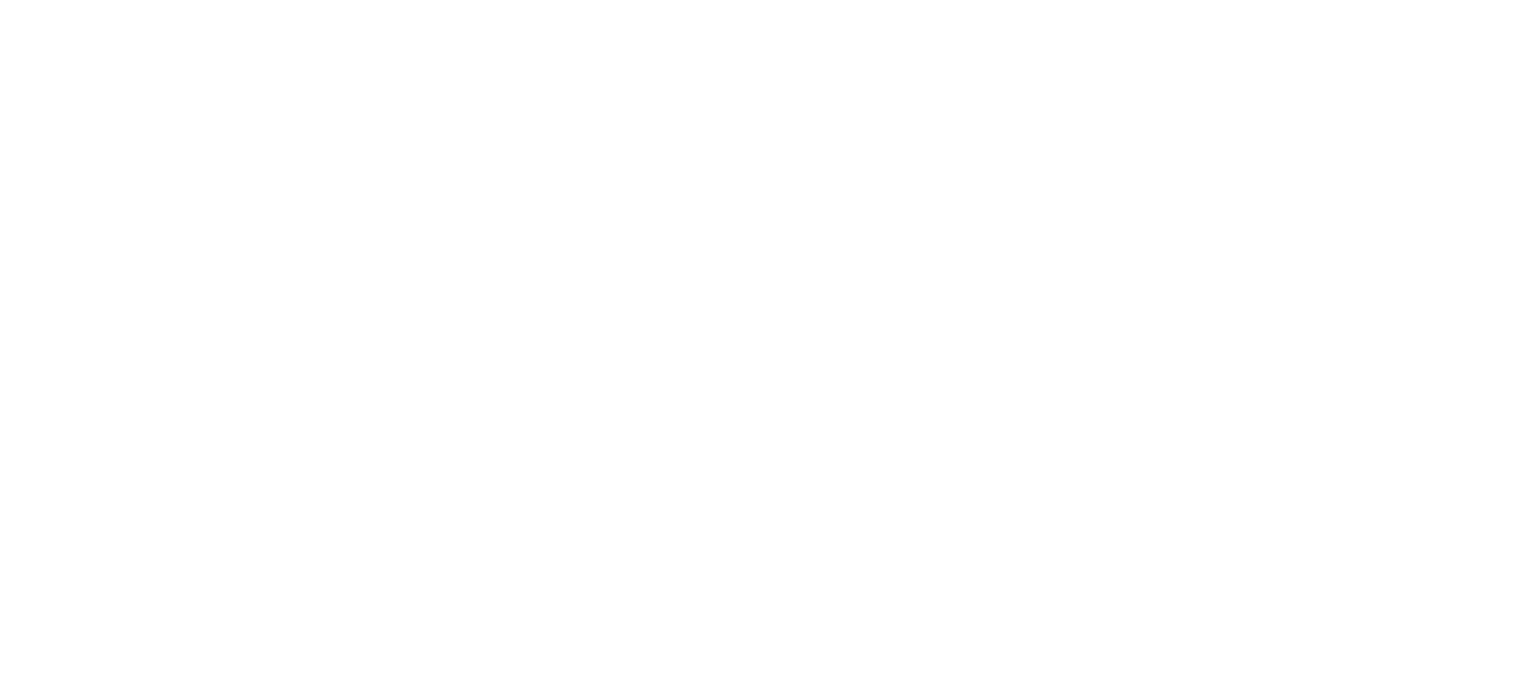 scroll, scrollTop: 0, scrollLeft: 0, axis: both 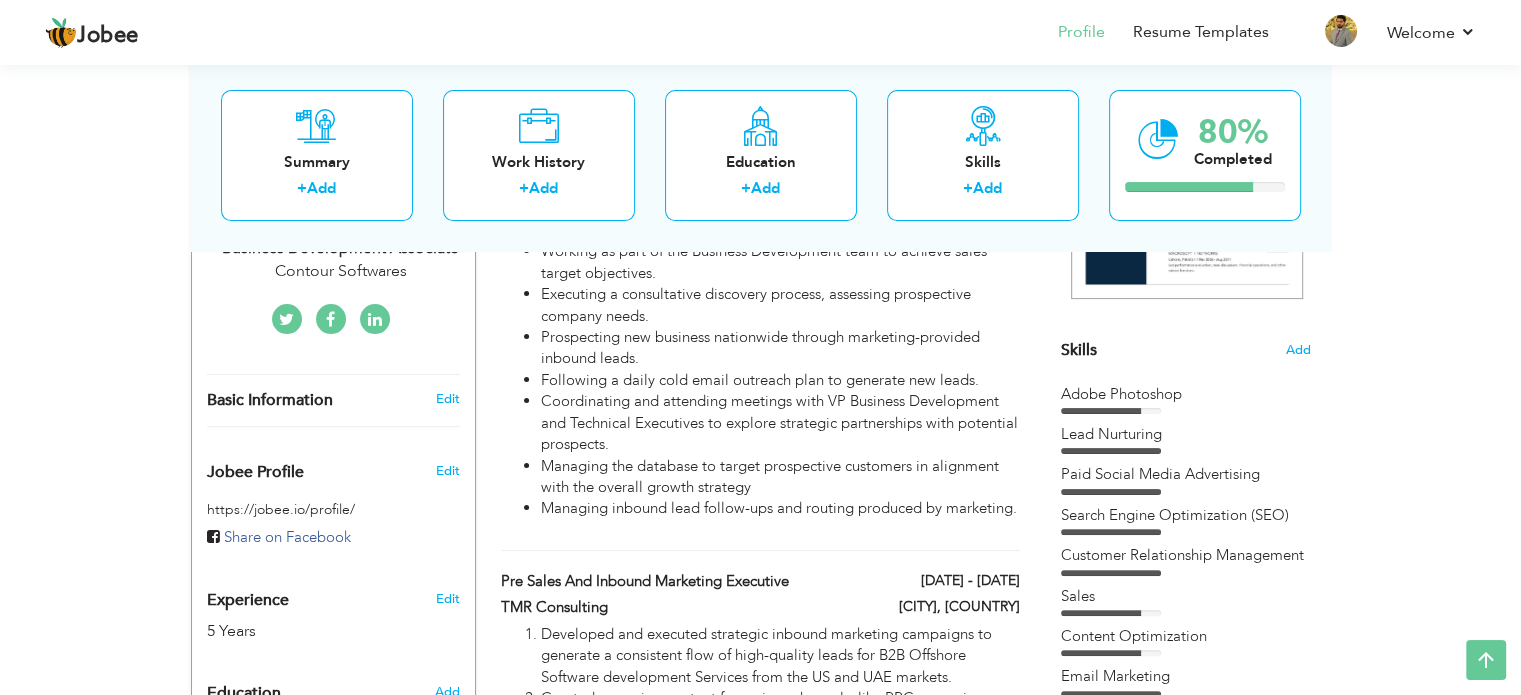 click on "Skills" at bounding box center (1079, 350) 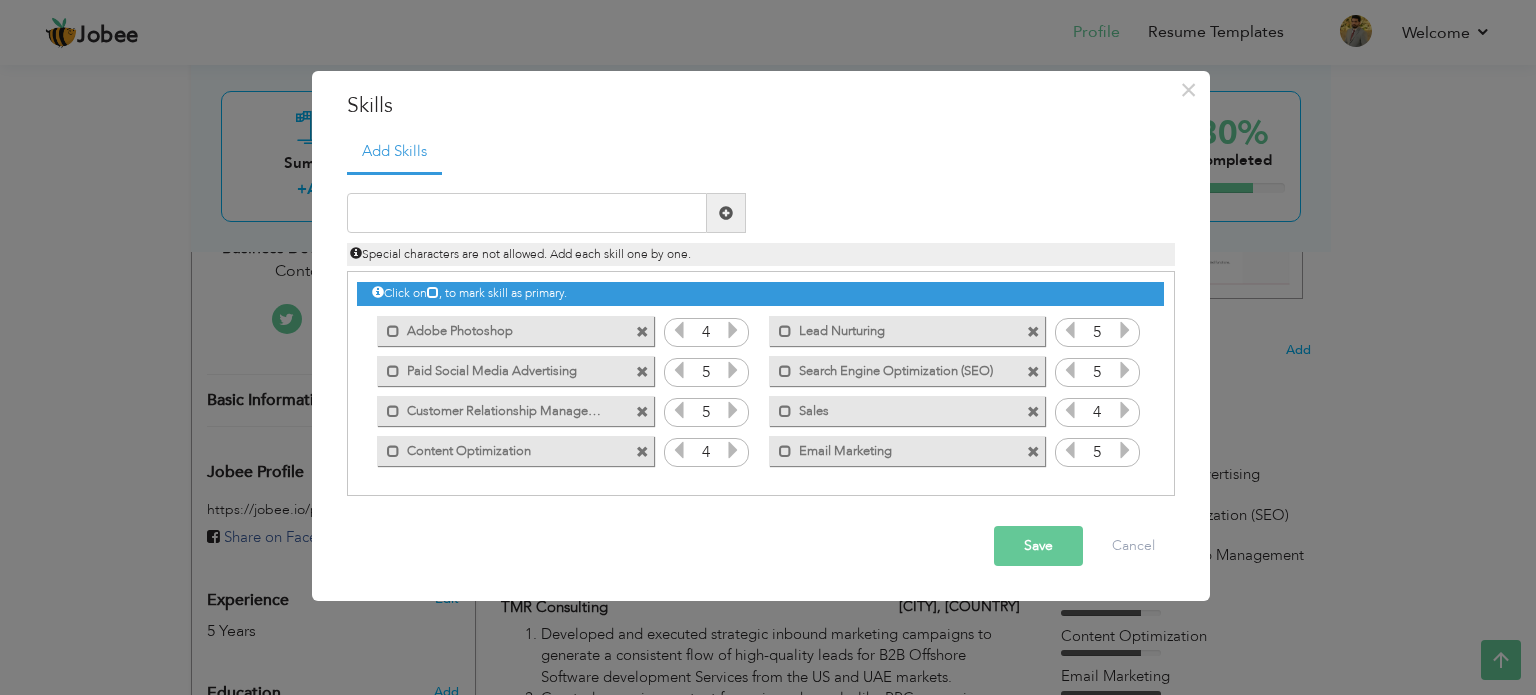 click at bounding box center (642, 372) 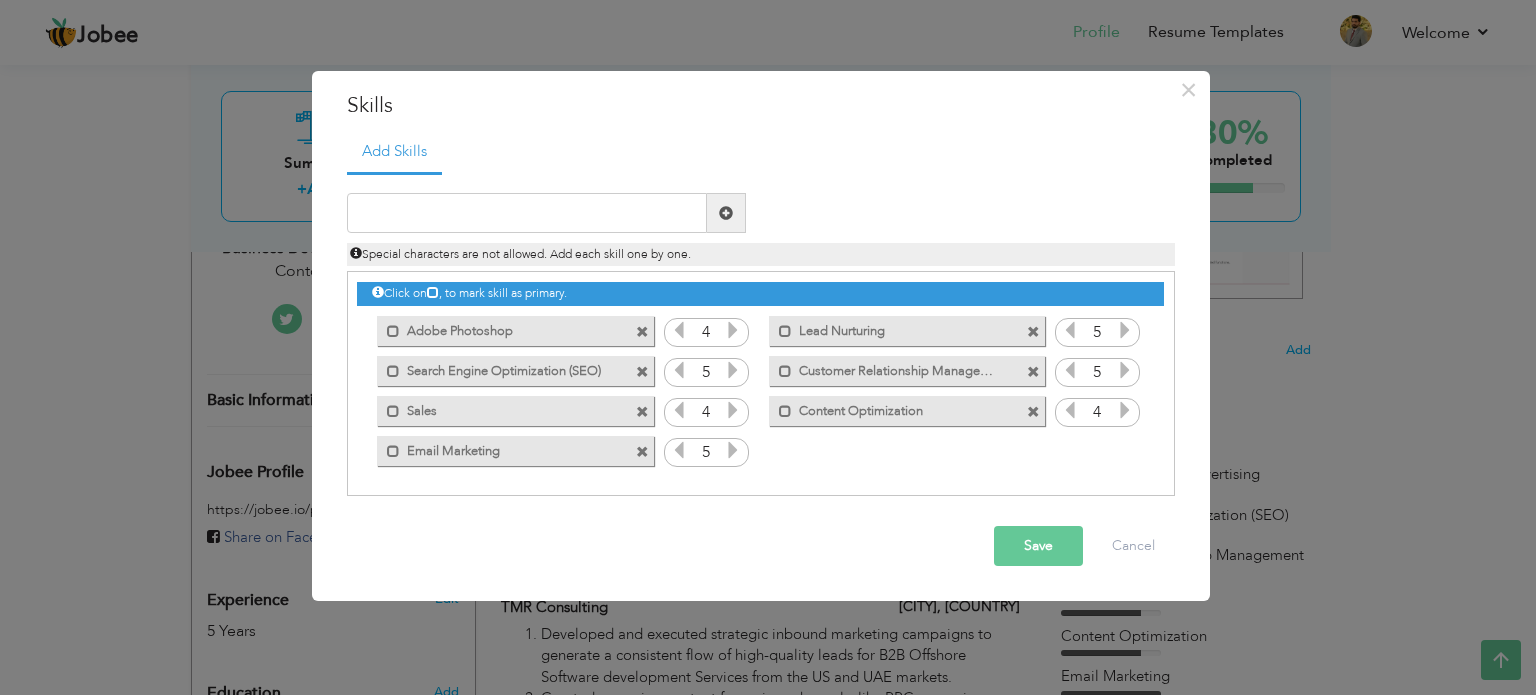 click at bounding box center [642, 372] 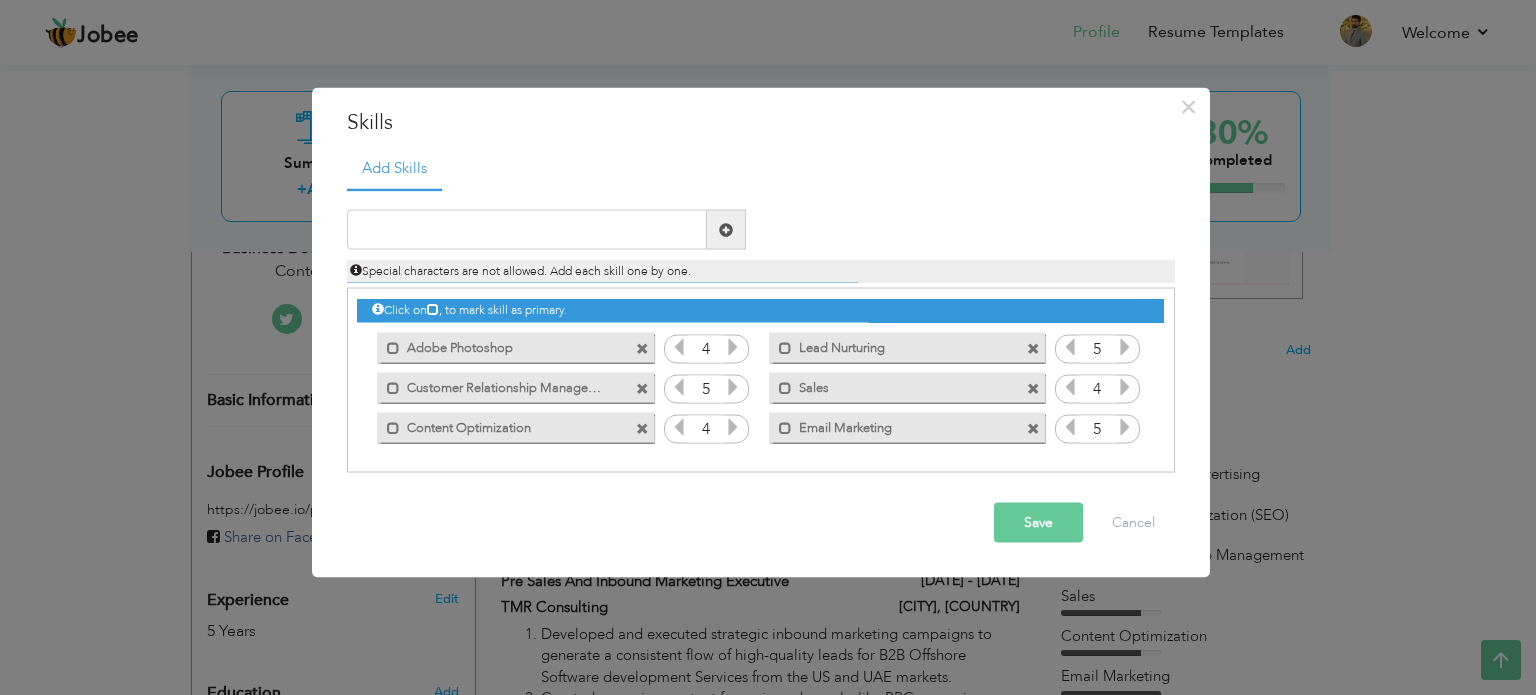 click at bounding box center (642, 348) 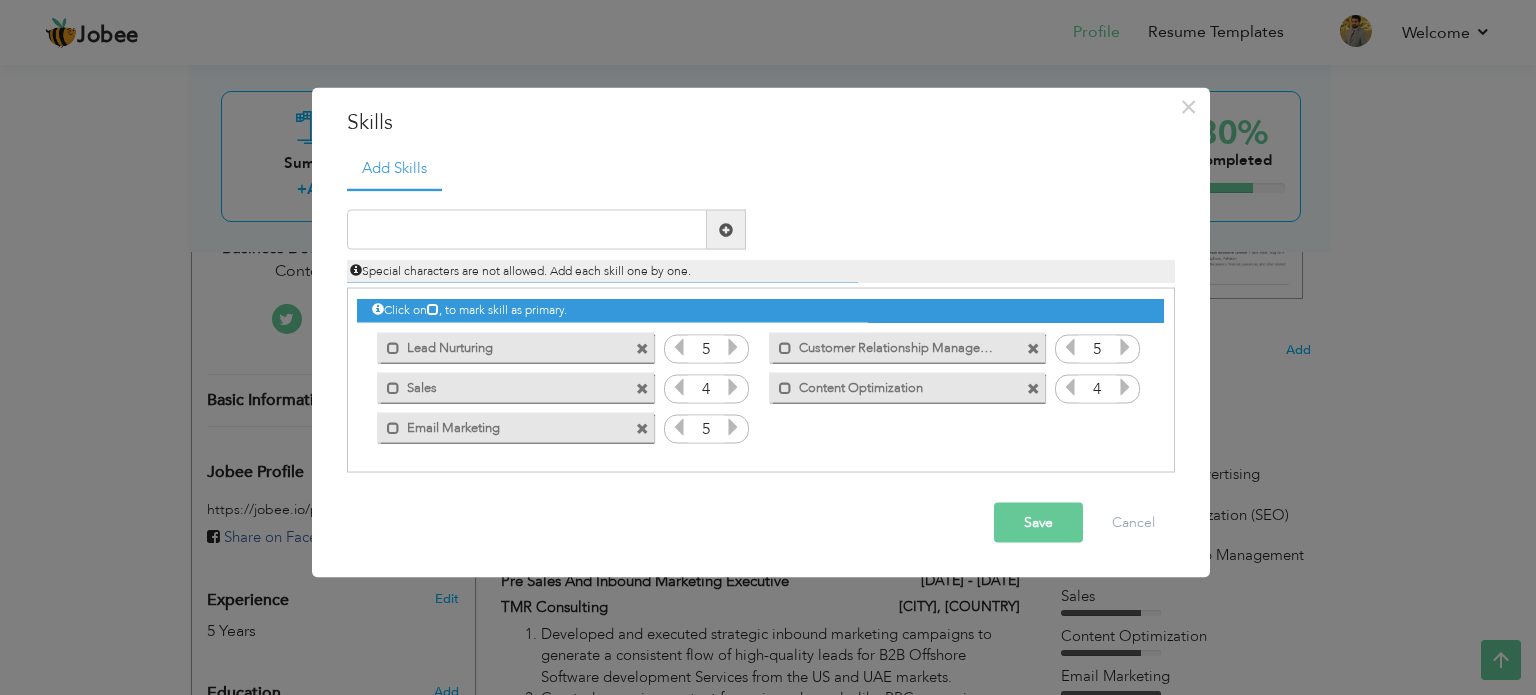 click on "Mark as primary skill.
Sales" at bounding box center (515, 387) 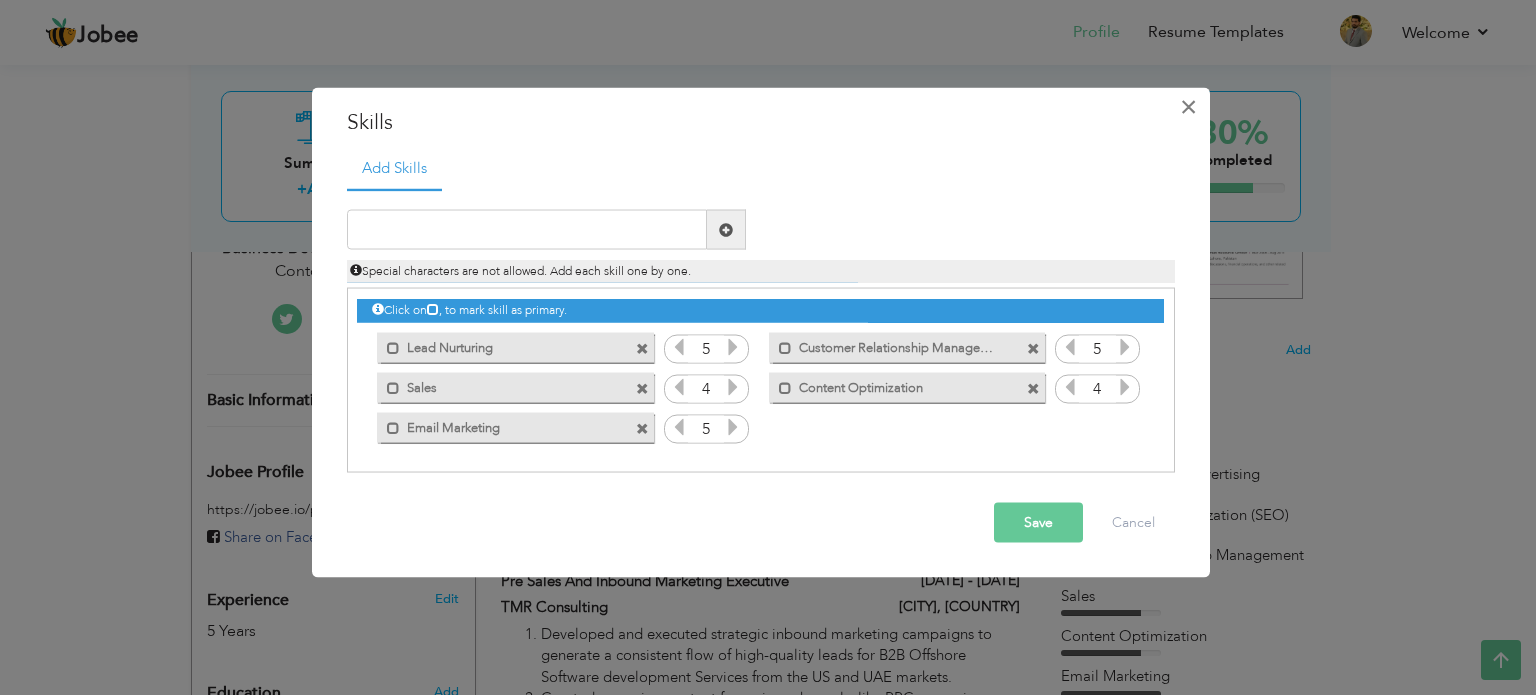 click on "×" at bounding box center [1188, 106] 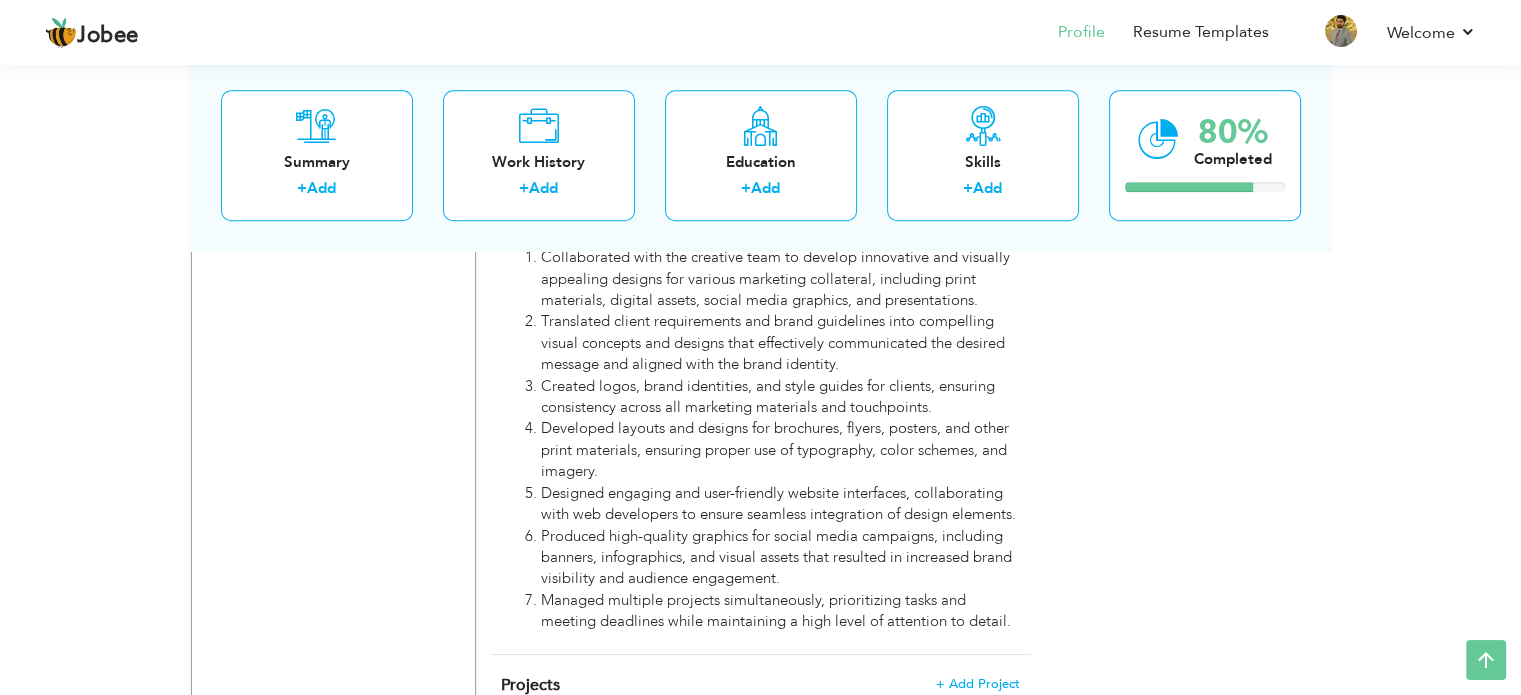 scroll, scrollTop: 1881, scrollLeft: 0, axis: vertical 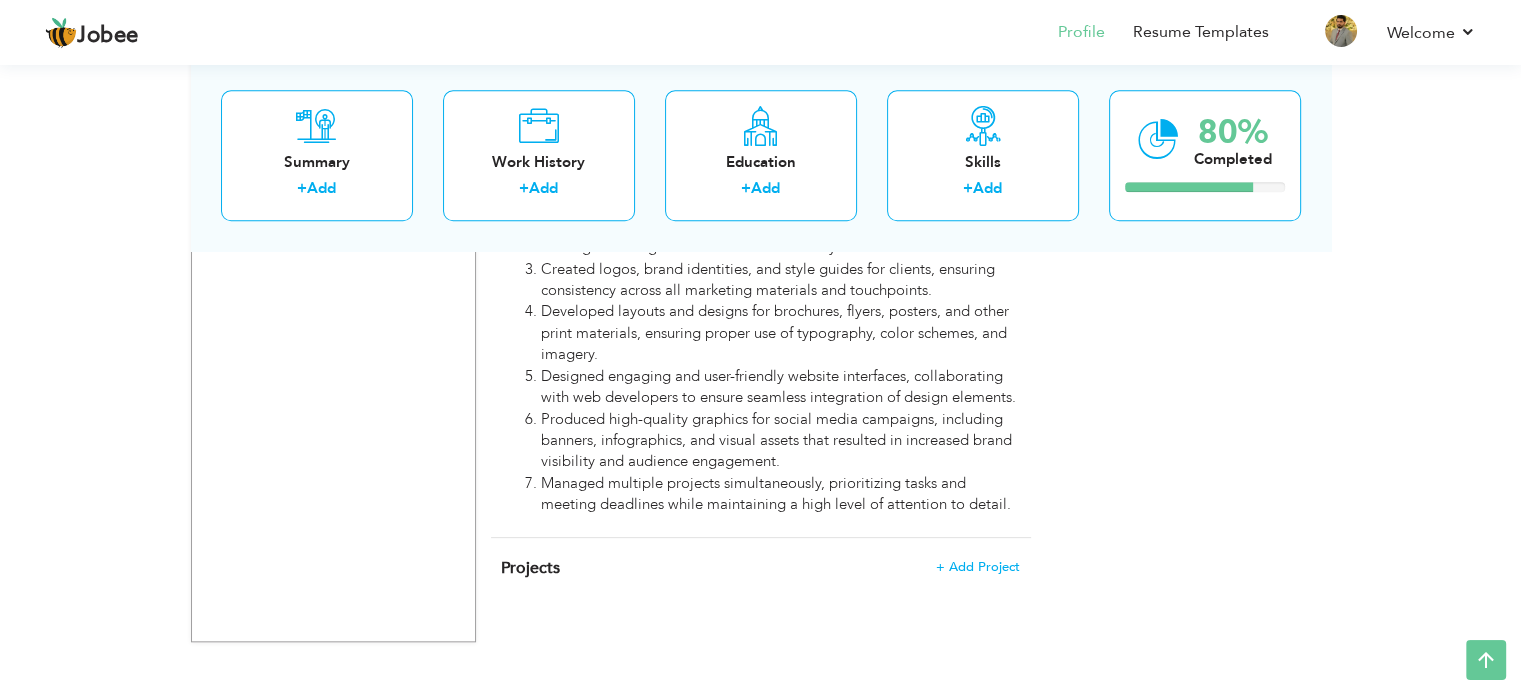drag, startPoint x: 1027, startPoint y: 503, endPoint x: 1129, endPoint y: 459, distance: 111.085556 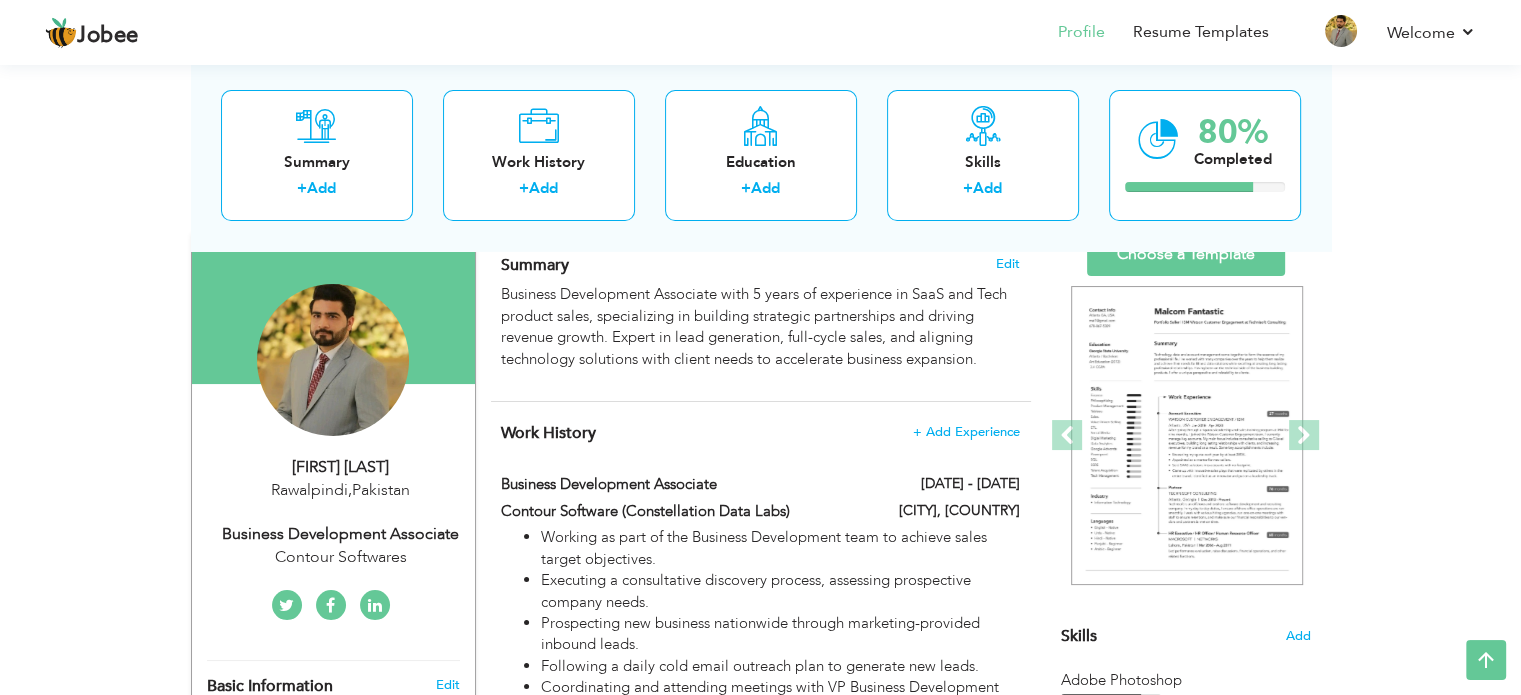 scroll, scrollTop: 138, scrollLeft: 0, axis: vertical 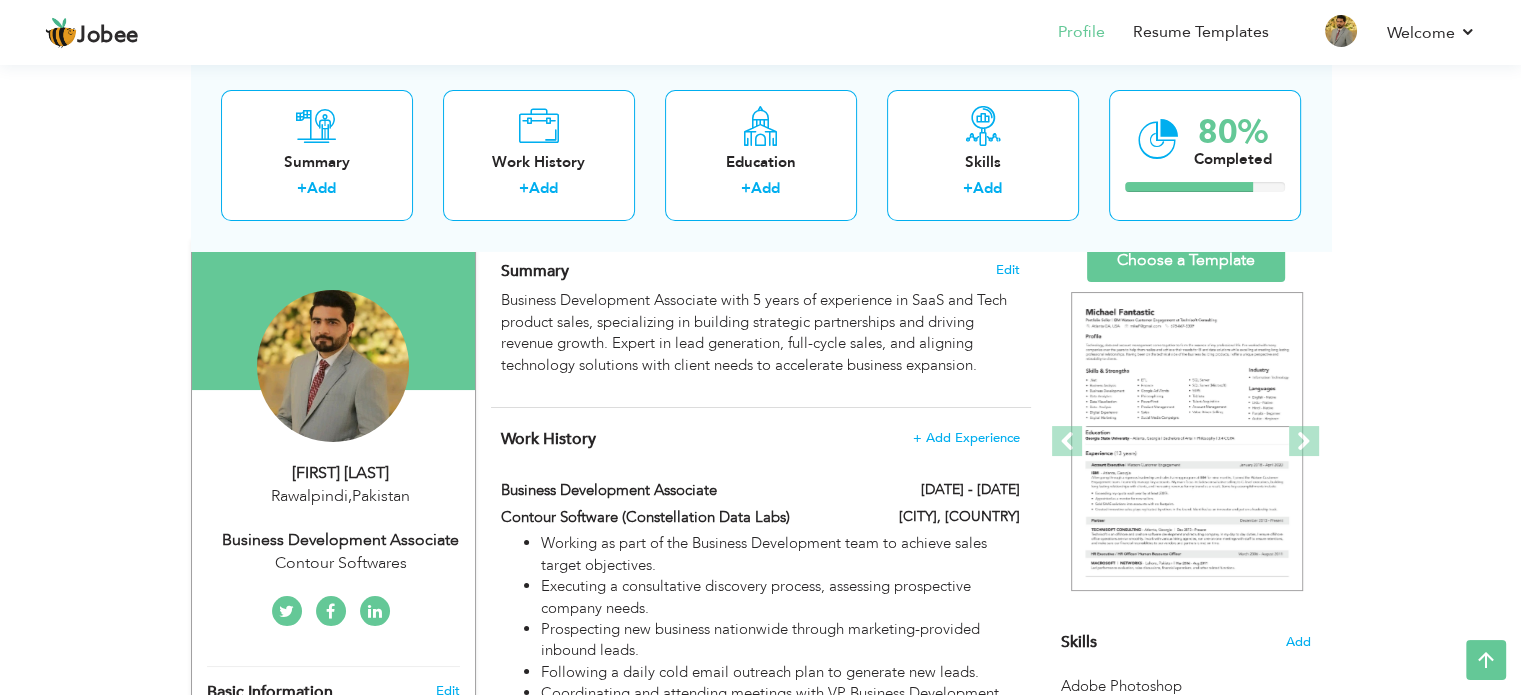 drag, startPoint x: 493, startPoint y: 264, endPoint x: 651, endPoint y: 411, distance: 215.80779 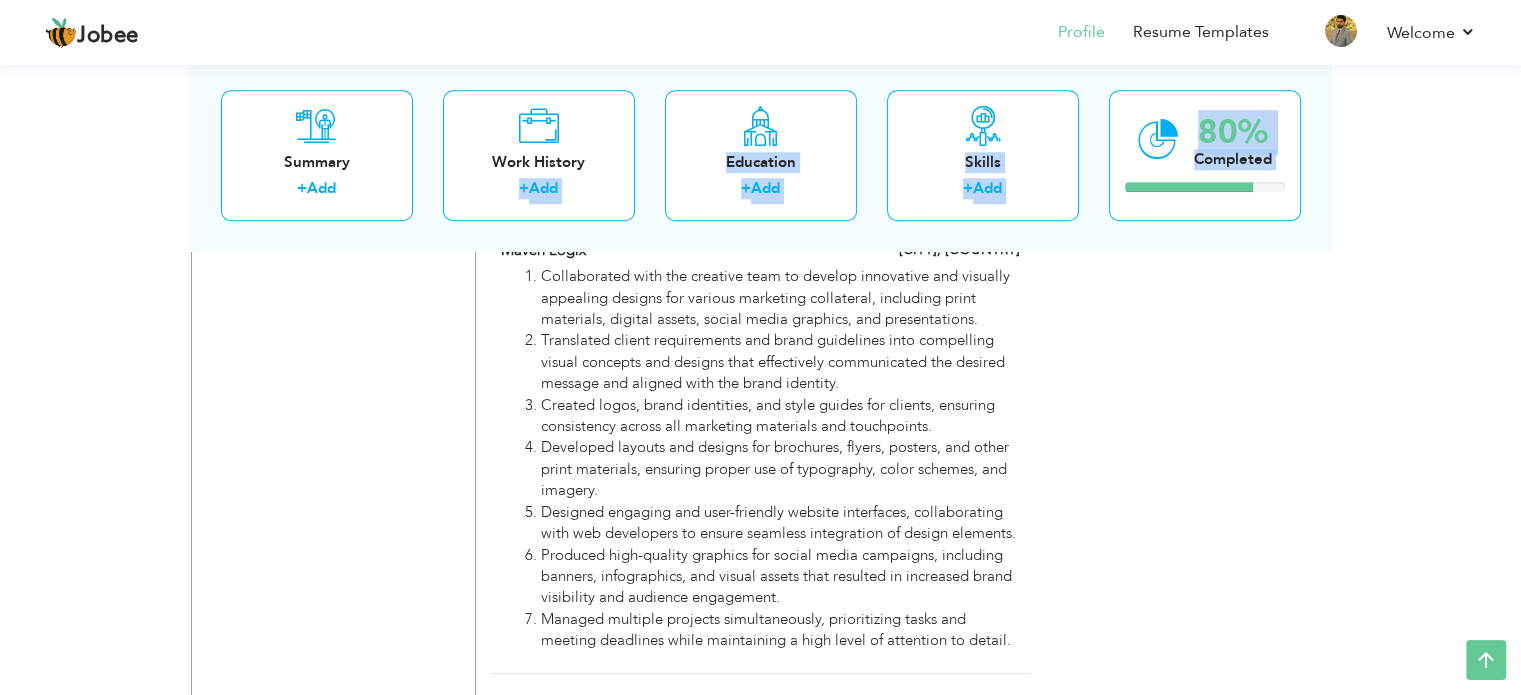 scroll, scrollTop: 1881, scrollLeft: 0, axis: vertical 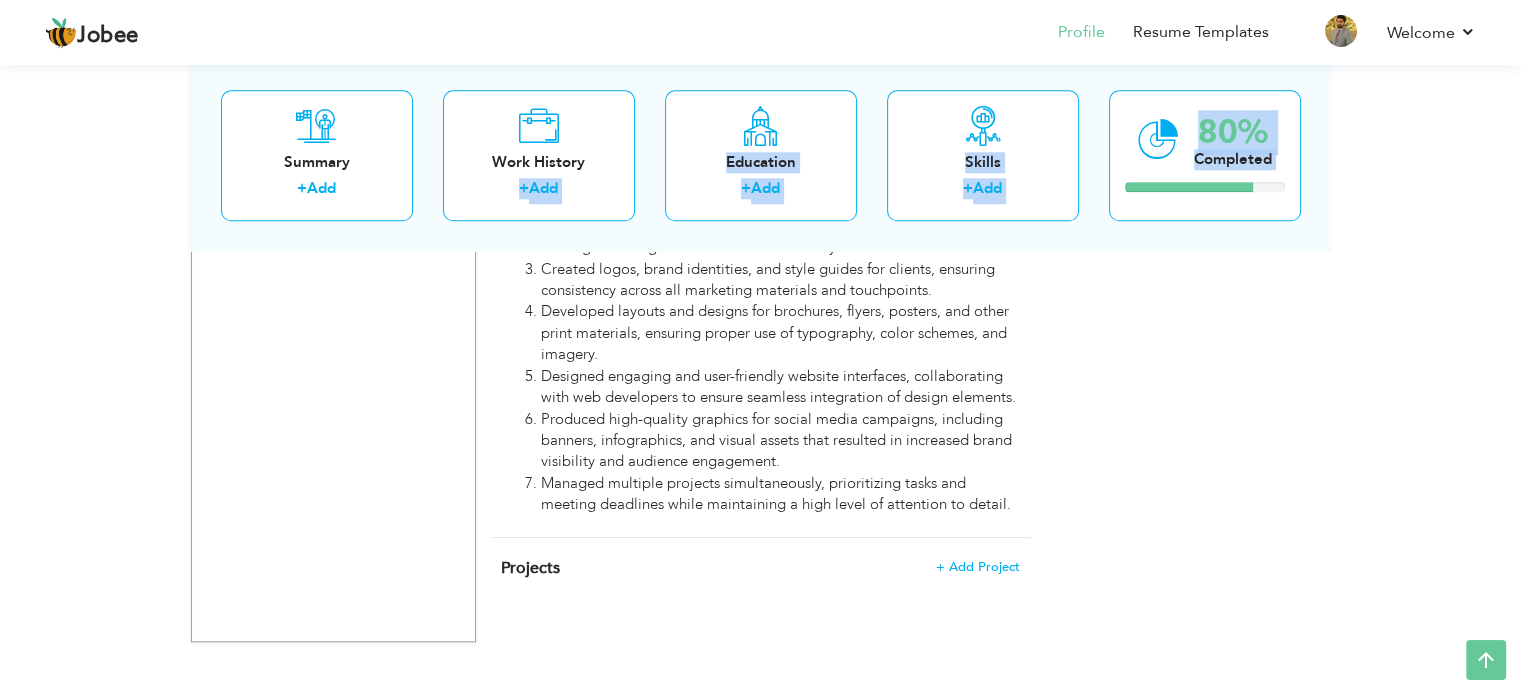 drag, startPoint x: 461, startPoint y: 234, endPoint x: 679, endPoint y: 741, distance: 551.88135 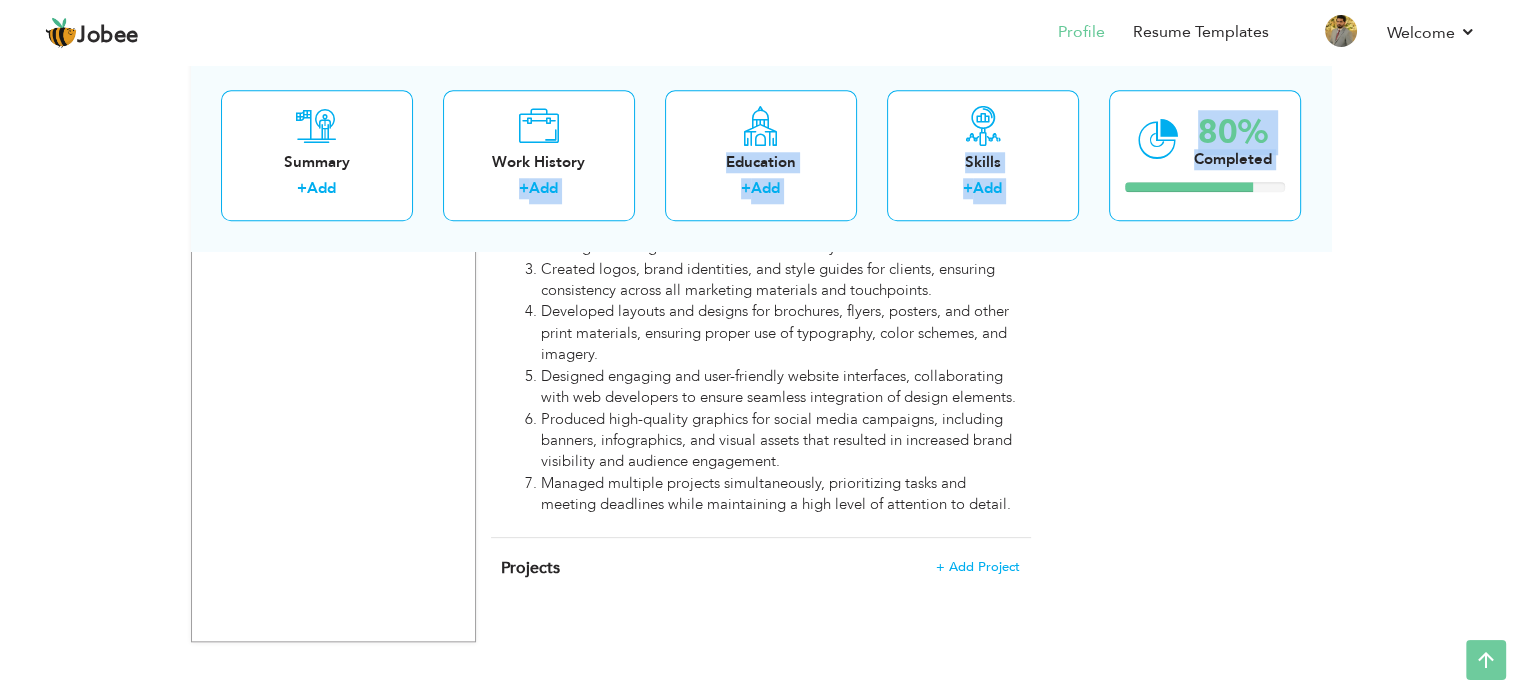 scroll, scrollTop: 0, scrollLeft: 0, axis: both 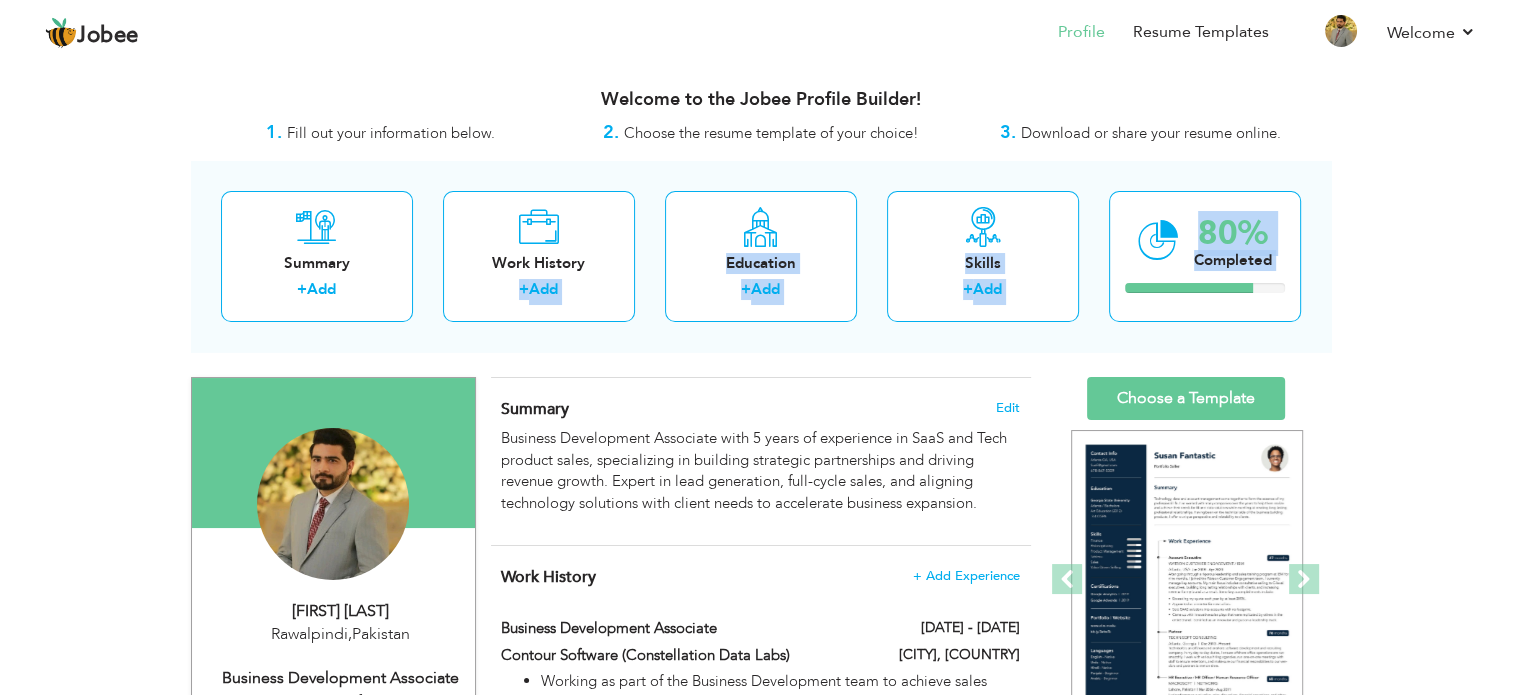 click on "View Resume
Export PDF
Profile
Summary
Public Link
Experience
Education
Awards
Work Histroy
Projects
Certifications
Skills
Preferred Job City" at bounding box center [760, 1319] 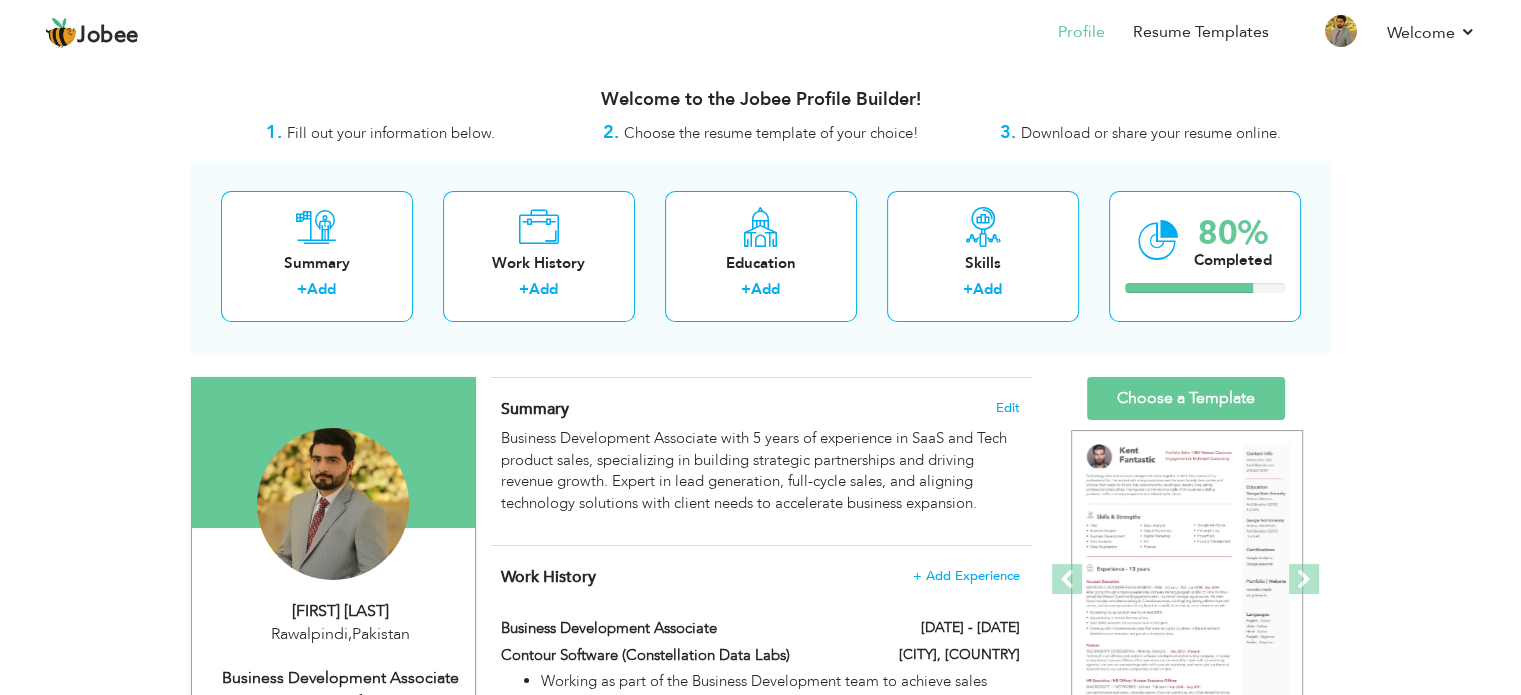 click on "Download or share your resume online." at bounding box center (1151, 133) 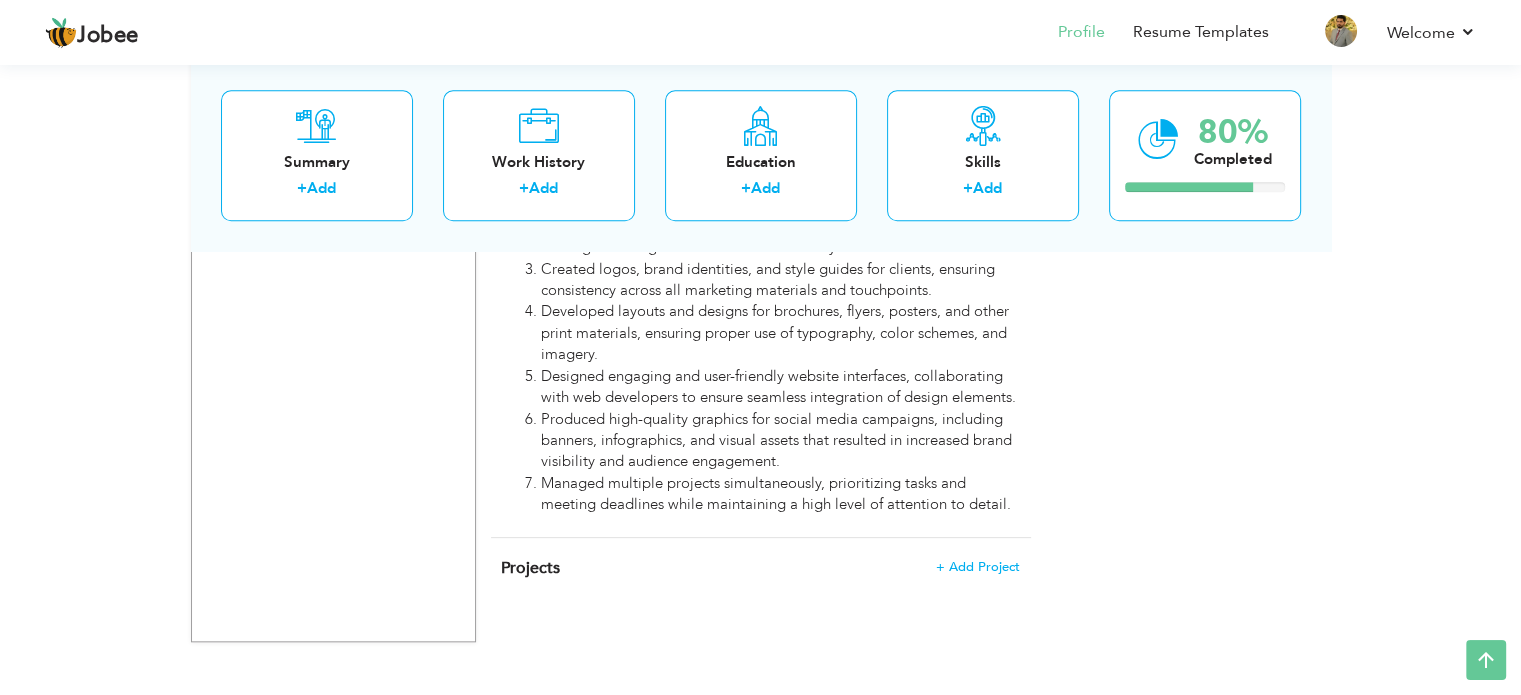 scroll, scrollTop: 0, scrollLeft: 0, axis: both 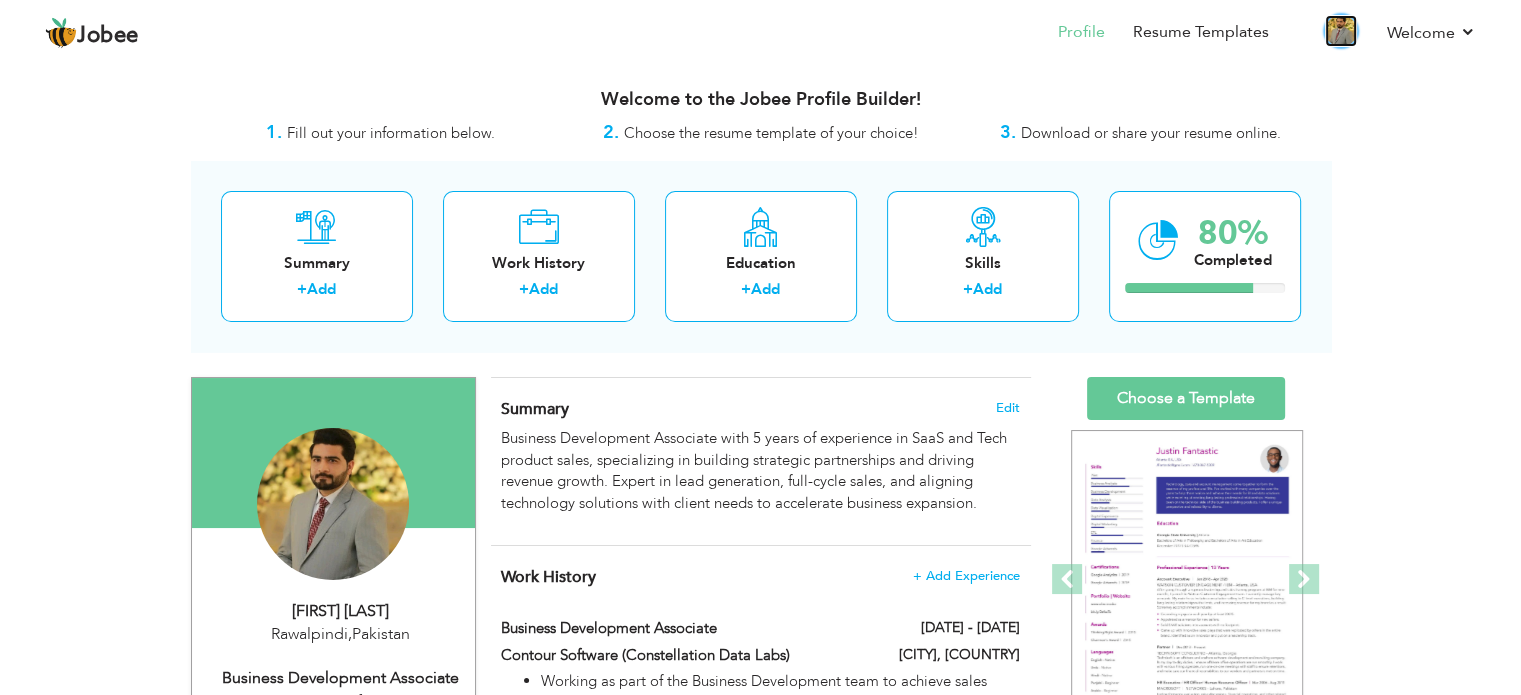 click at bounding box center [1341, 31] 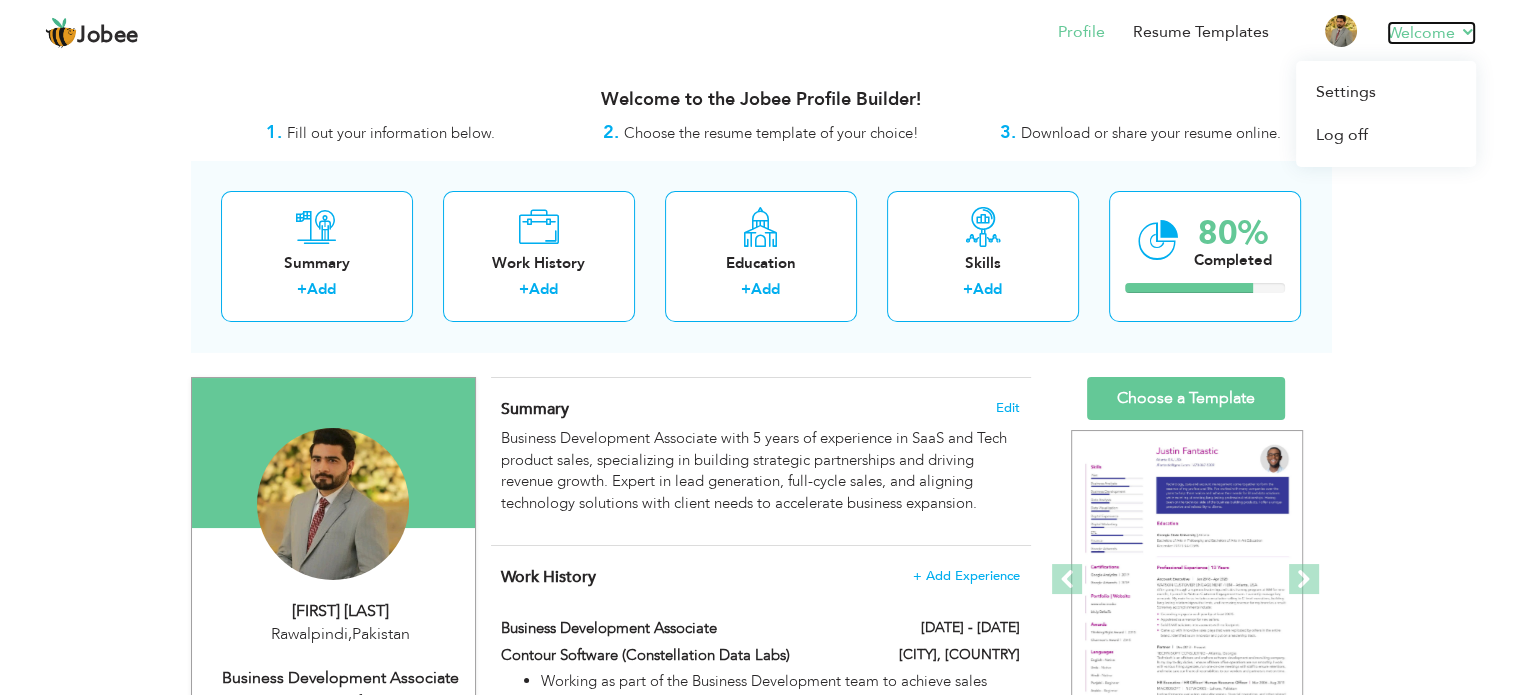 click on "Welcome" at bounding box center [1431, 33] 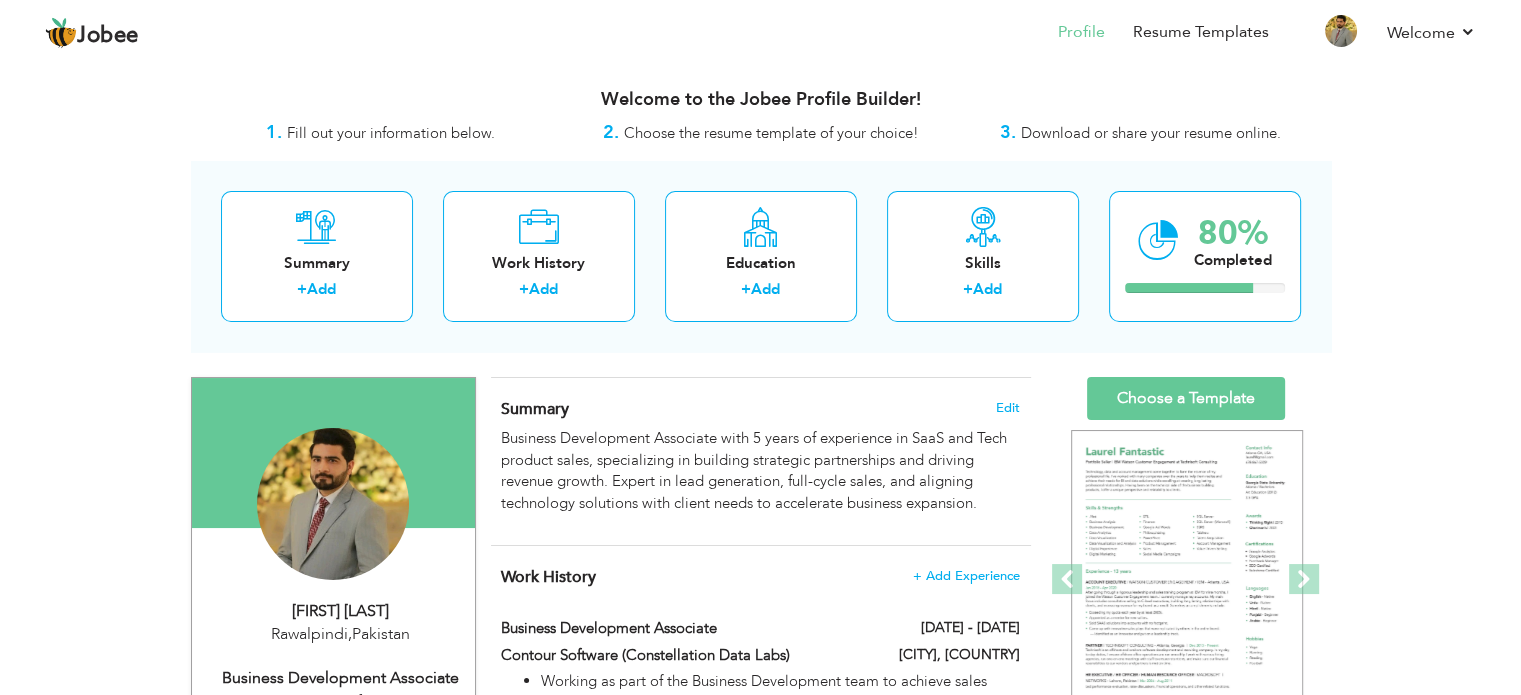 click on "View Resume
Export PDF
Profile
Summary
Public Link
Experience
Education
Awards
Work Histroy
Projects
Certifications
Skills
Preferred Job City" at bounding box center (760, 1319) 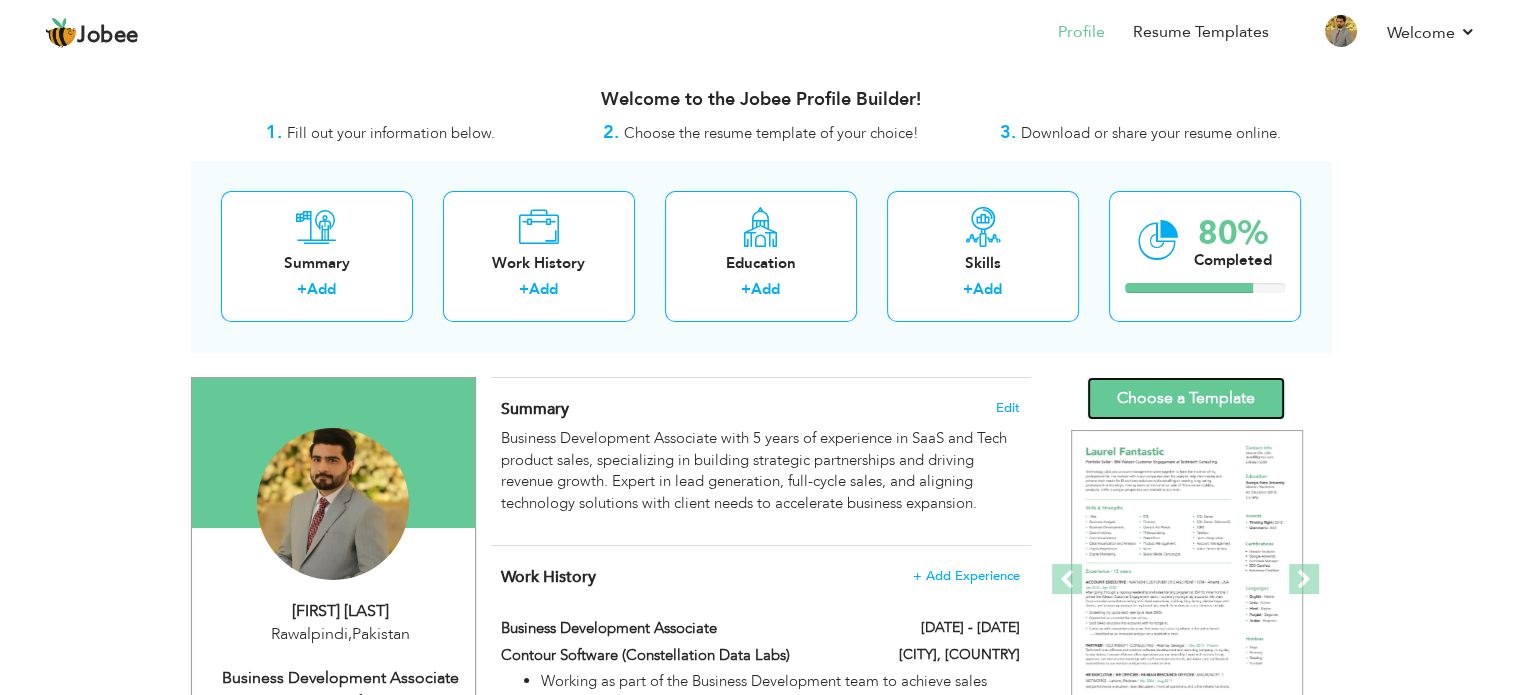 click on "Choose a Template" at bounding box center [1186, 398] 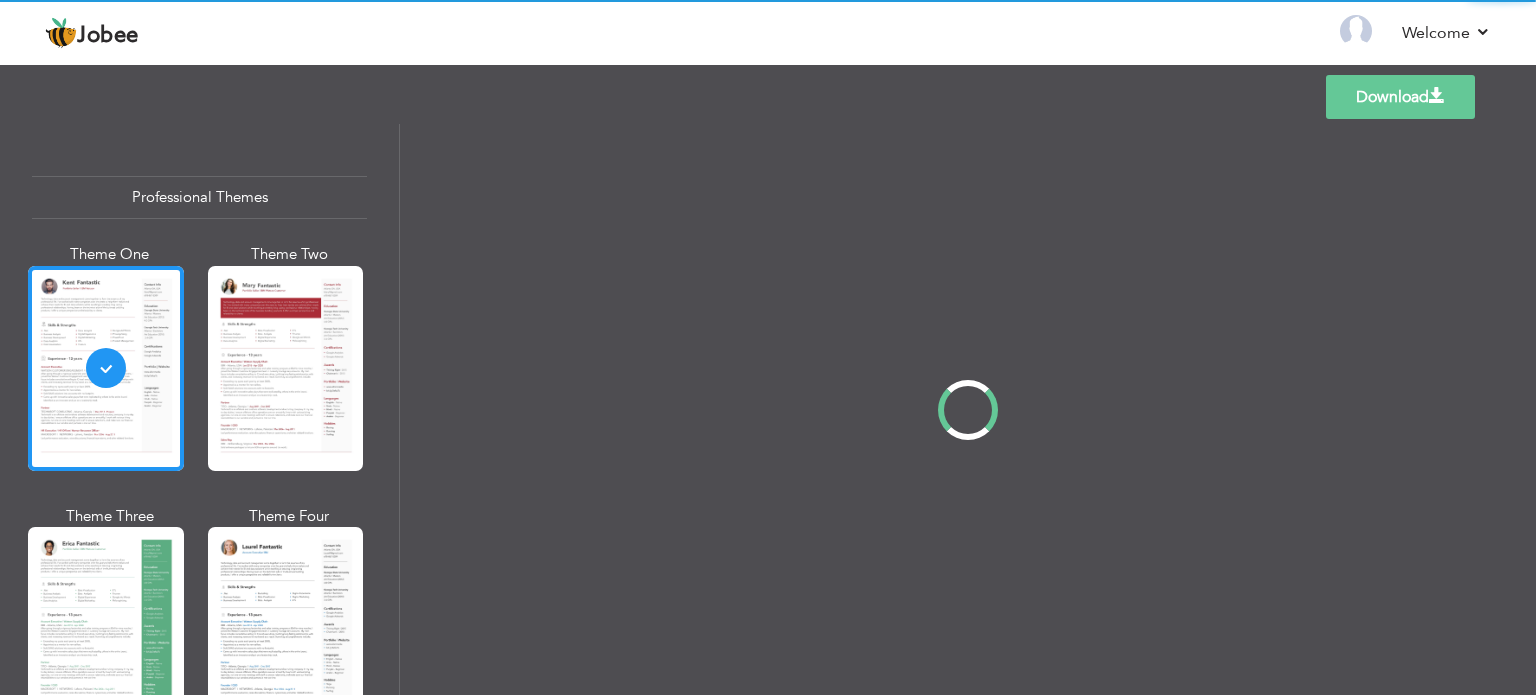scroll, scrollTop: 0, scrollLeft: 0, axis: both 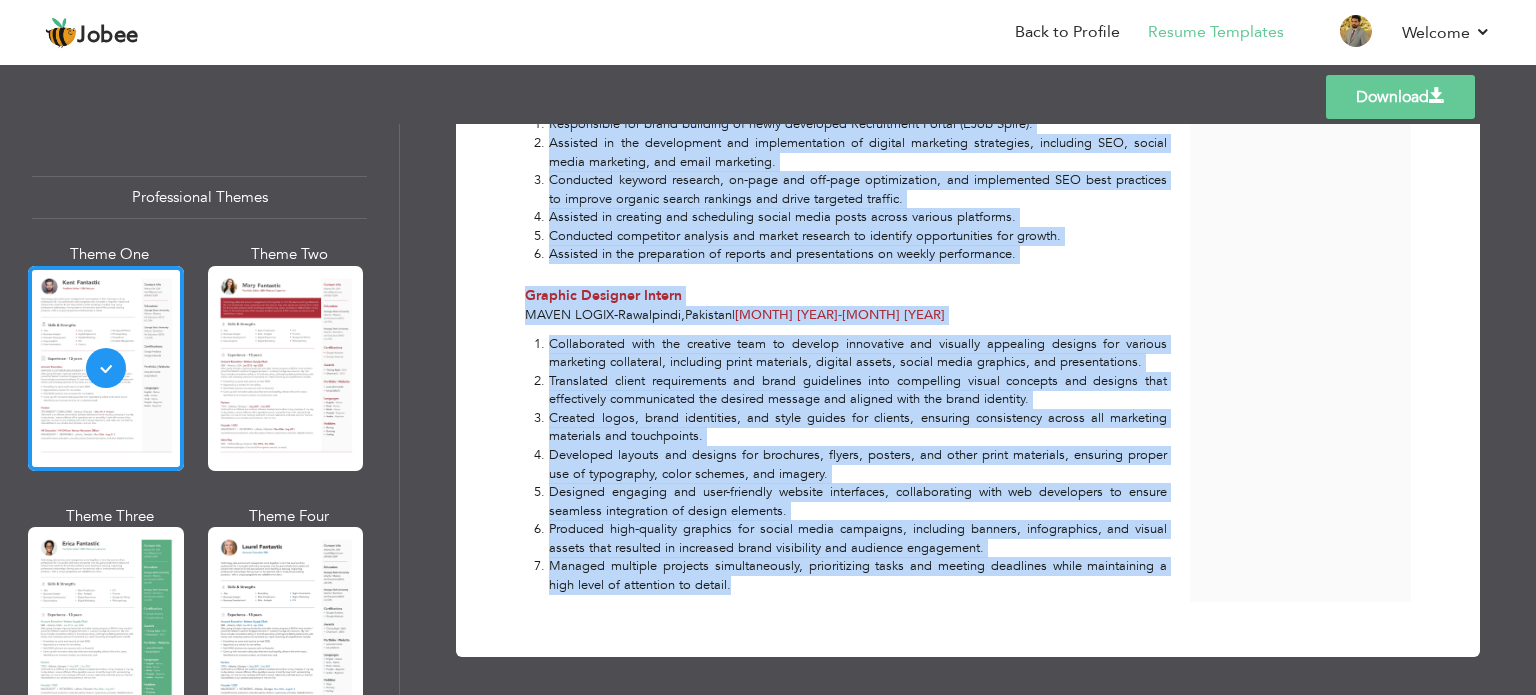 drag, startPoint x: 521, startPoint y: 258, endPoint x: 884, endPoint y: 579, distance: 484.572 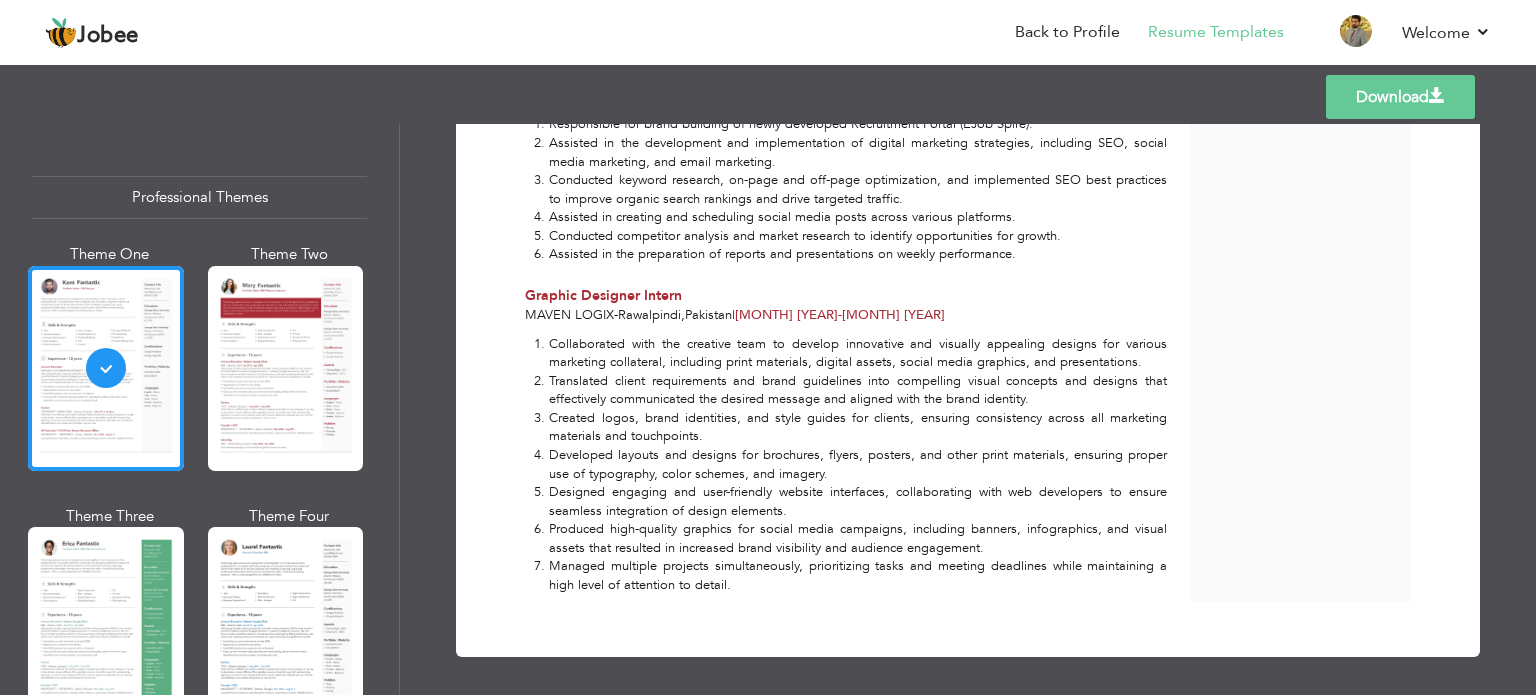 click on "Download
Faizan   Saleem
Business Development Associate  at Contour Softwares" at bounding box center [968, 409] 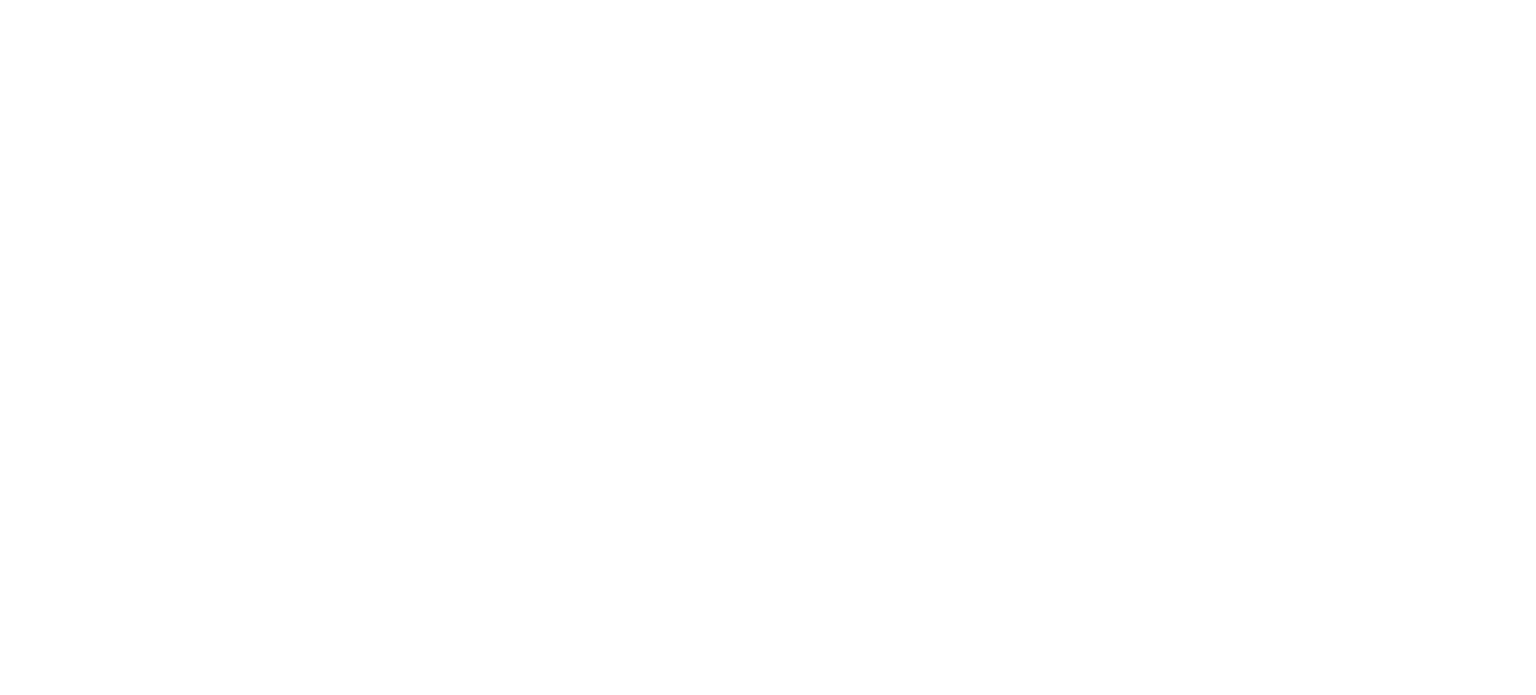 scroll, scrollTop: 0, scrollLeft: 0, axis: both 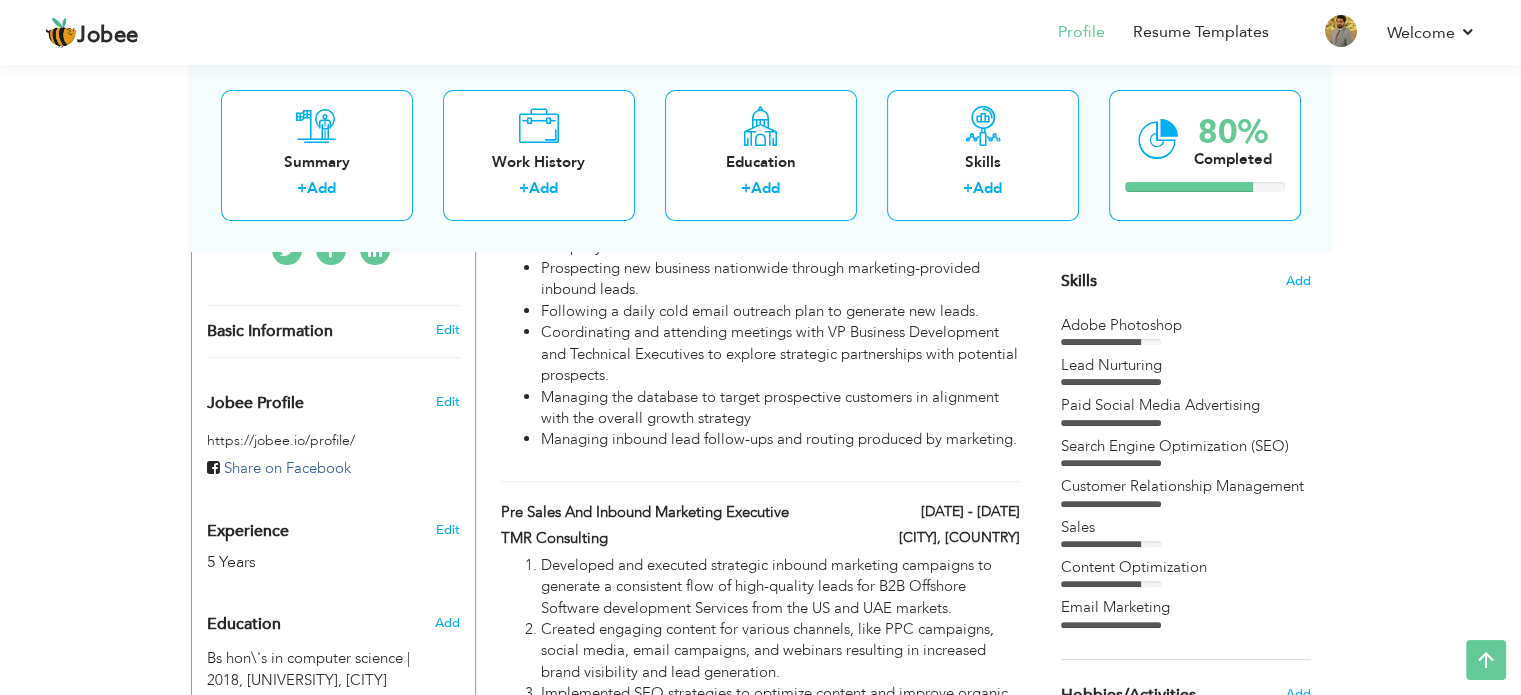 click on "Skills" at bounding box center [1079, 281] 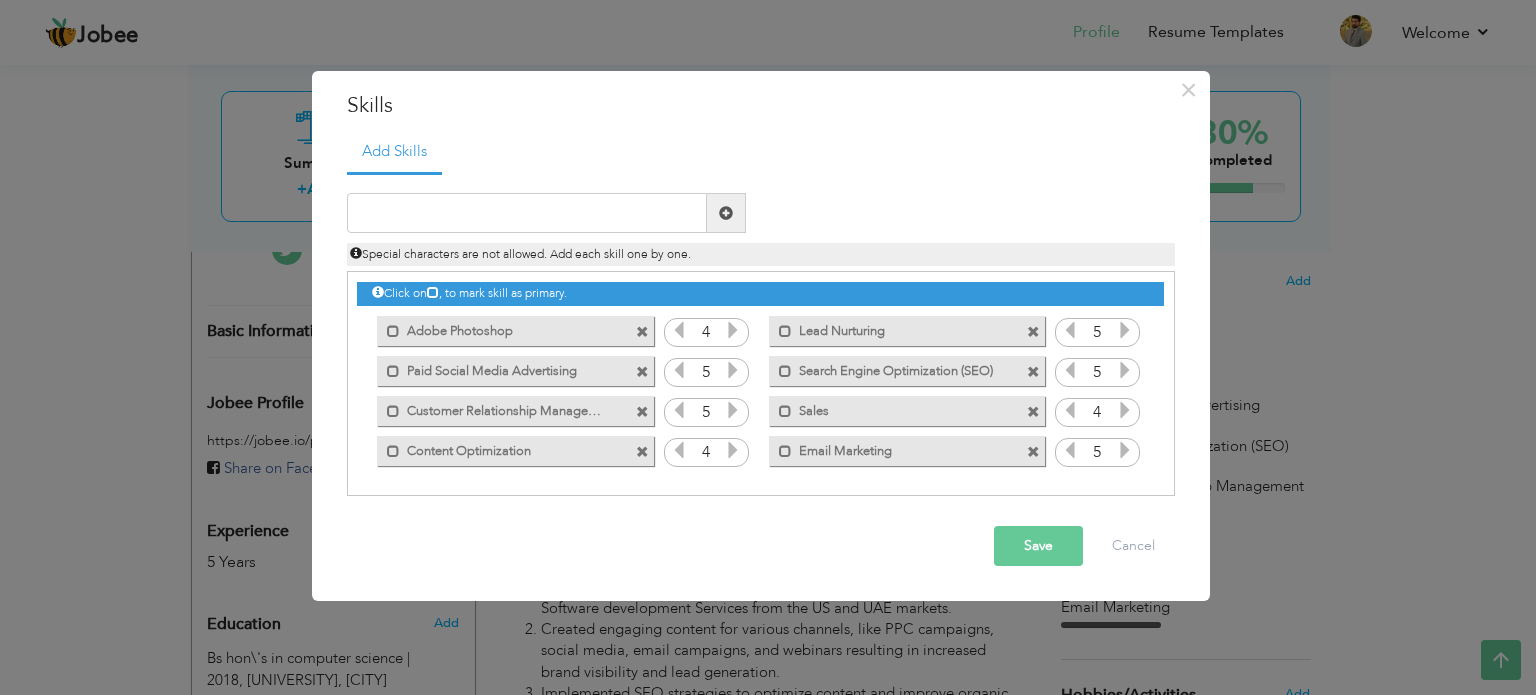 click at bounding box center [642, 332] 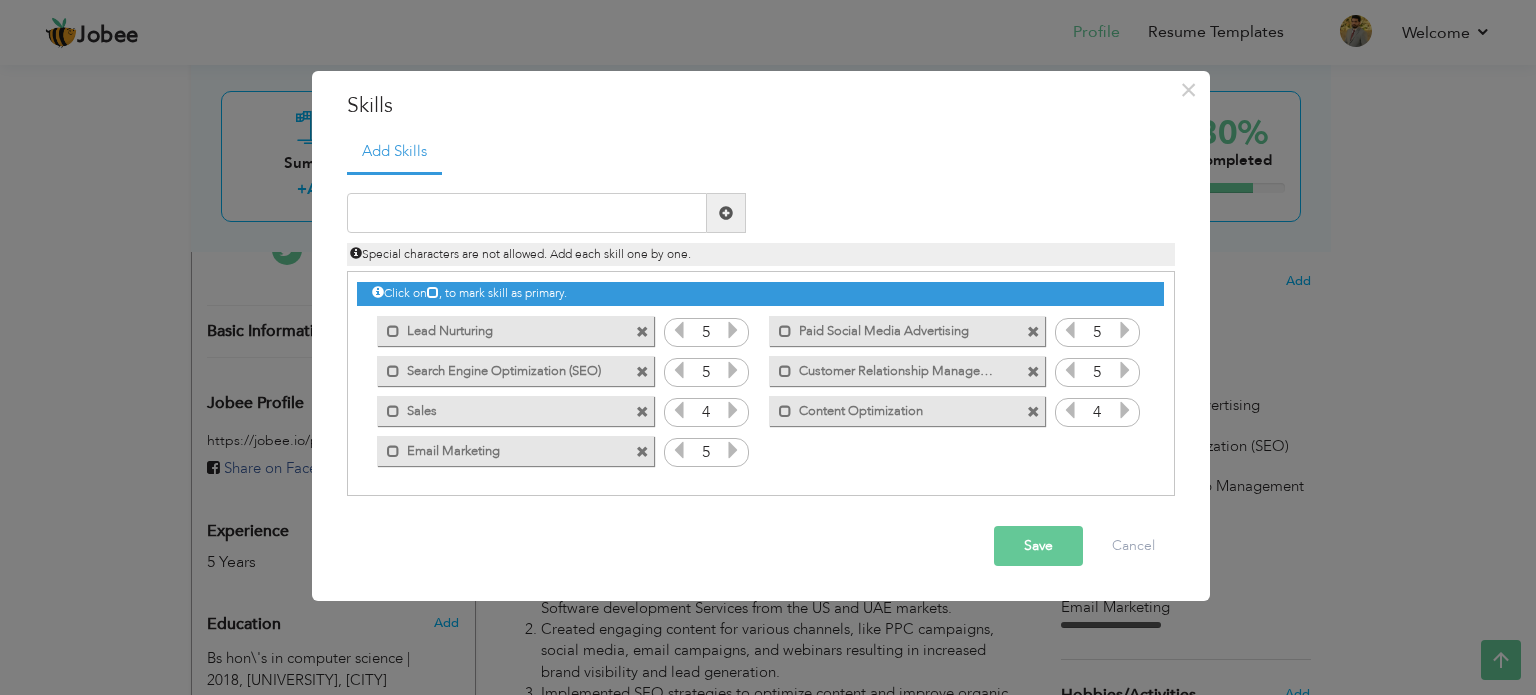 click at bounding box center (642, 332) 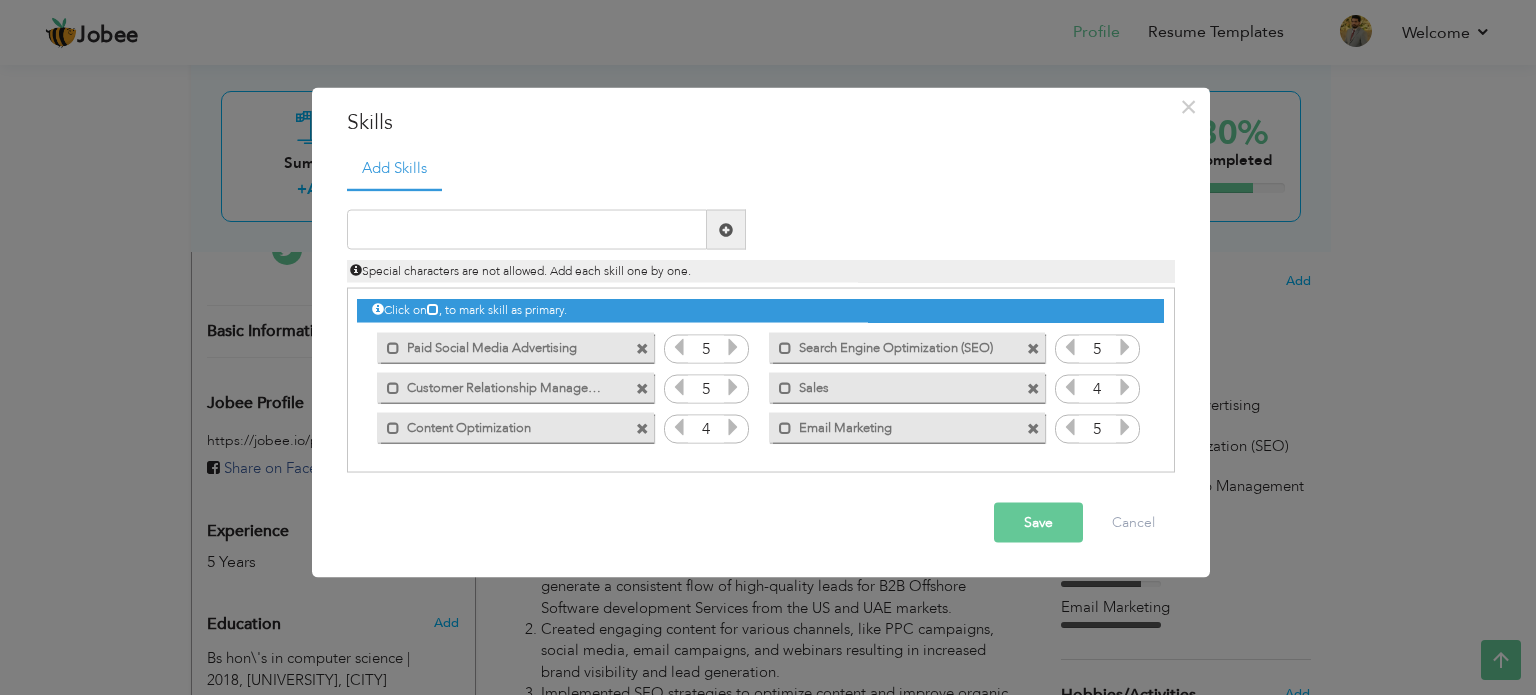click on "Mark as primary skill.
Paid Social Media Advertising" at bounding box center (510, 347) 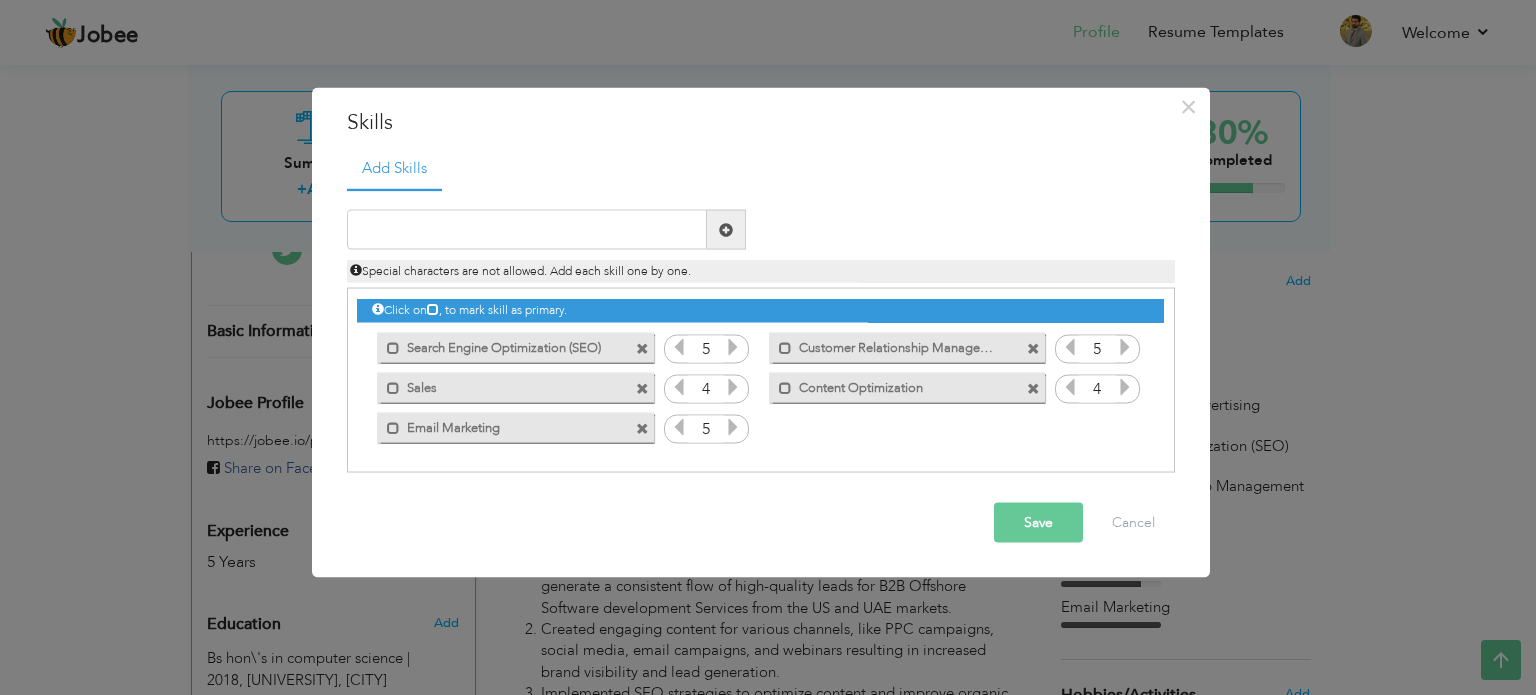 click at bounding box center [642, 348] 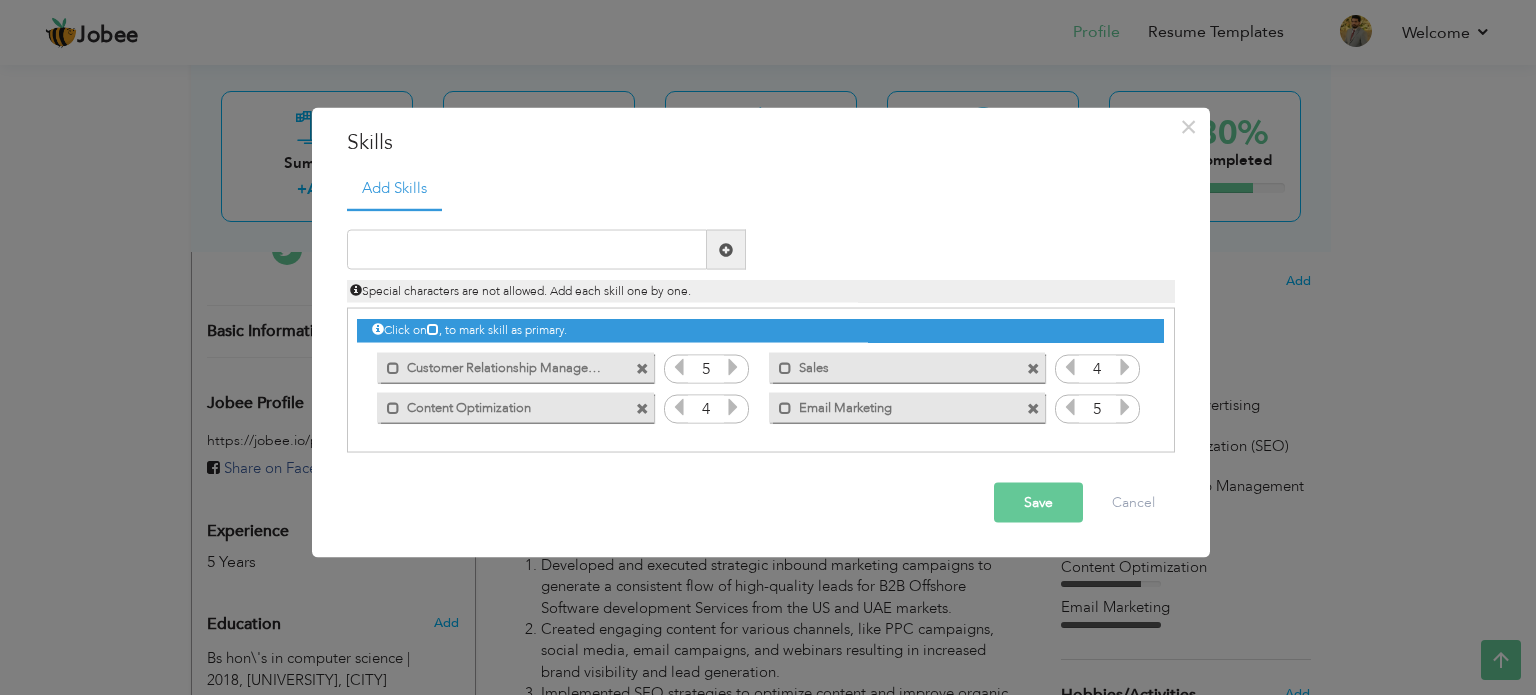 click at bounding box center [642, 368] 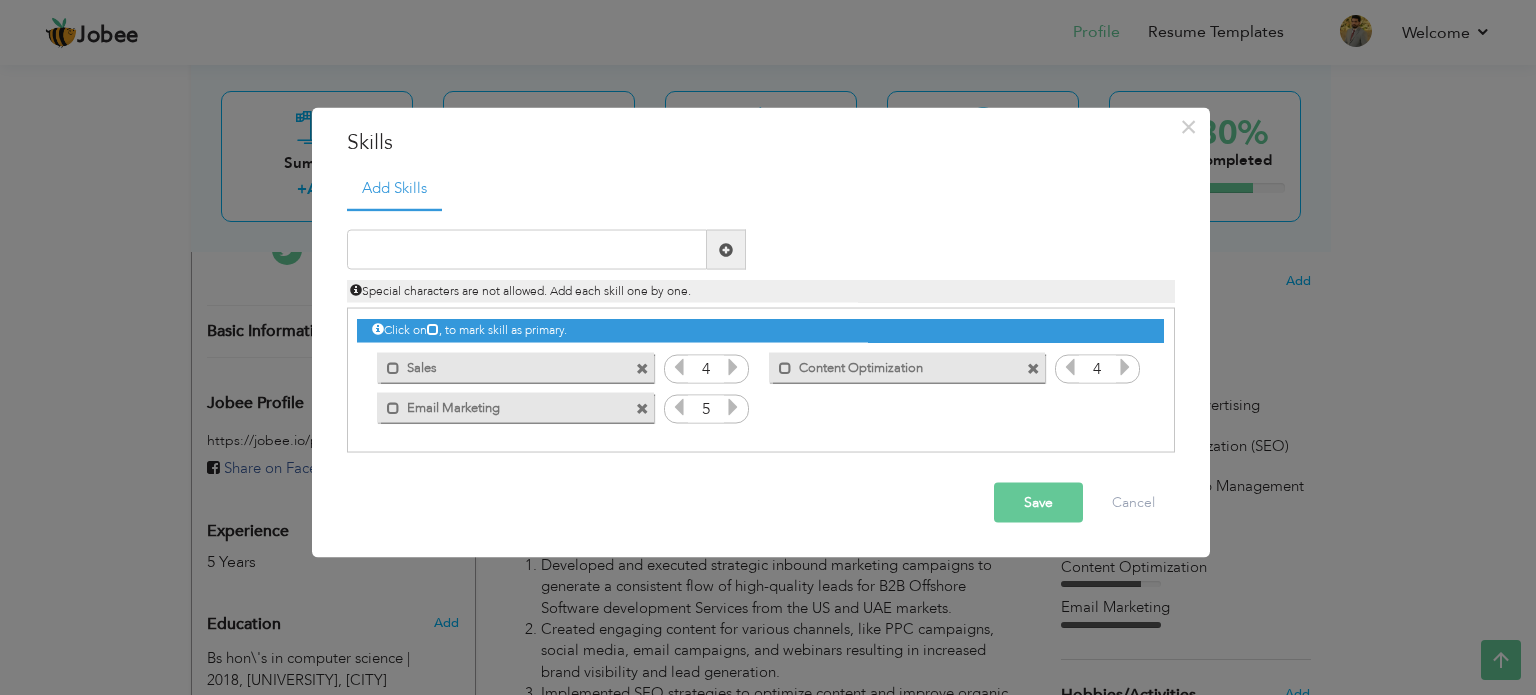 click at bounding box center (642, 368) 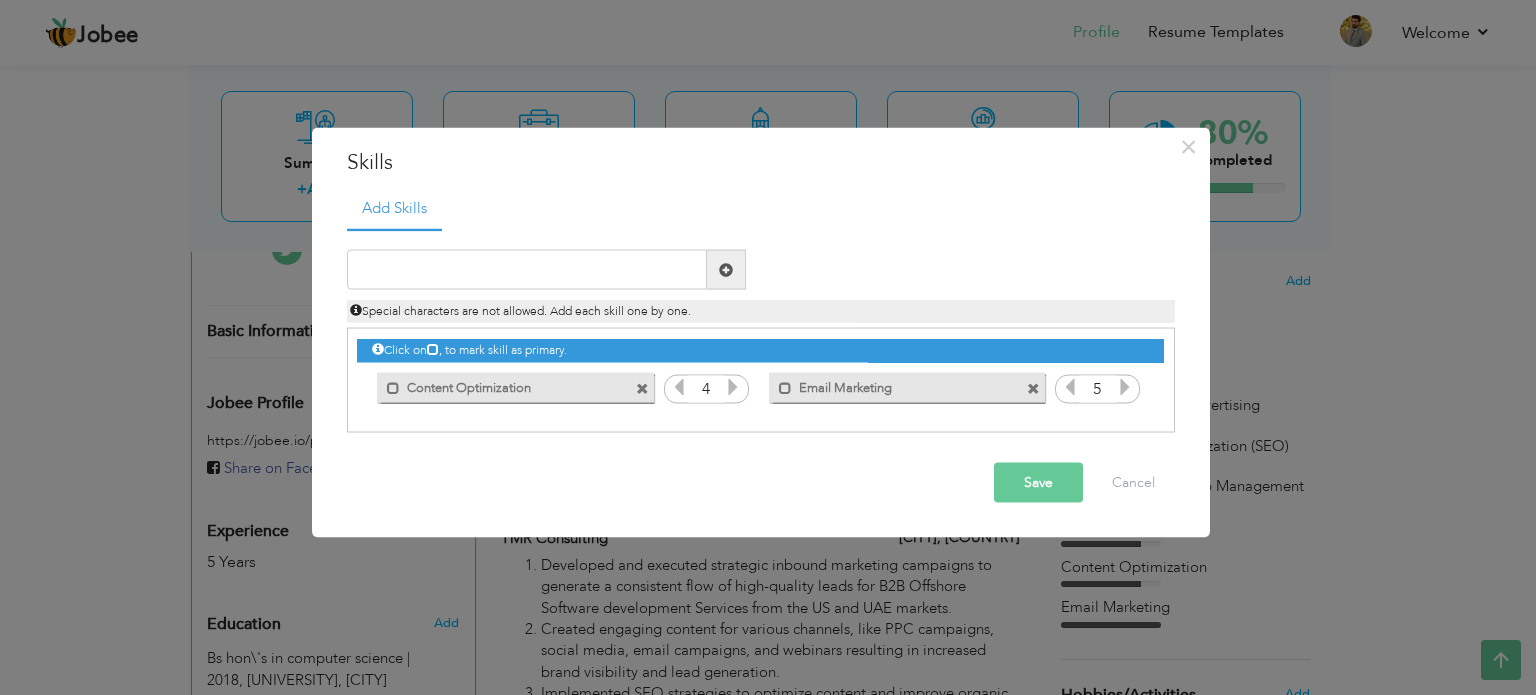 click on "Click on  , to mark skill as primary.
Mark as primary skill. Adobe Photoshop 4 5 5 5 5 4" at bounding box center (760, 368) 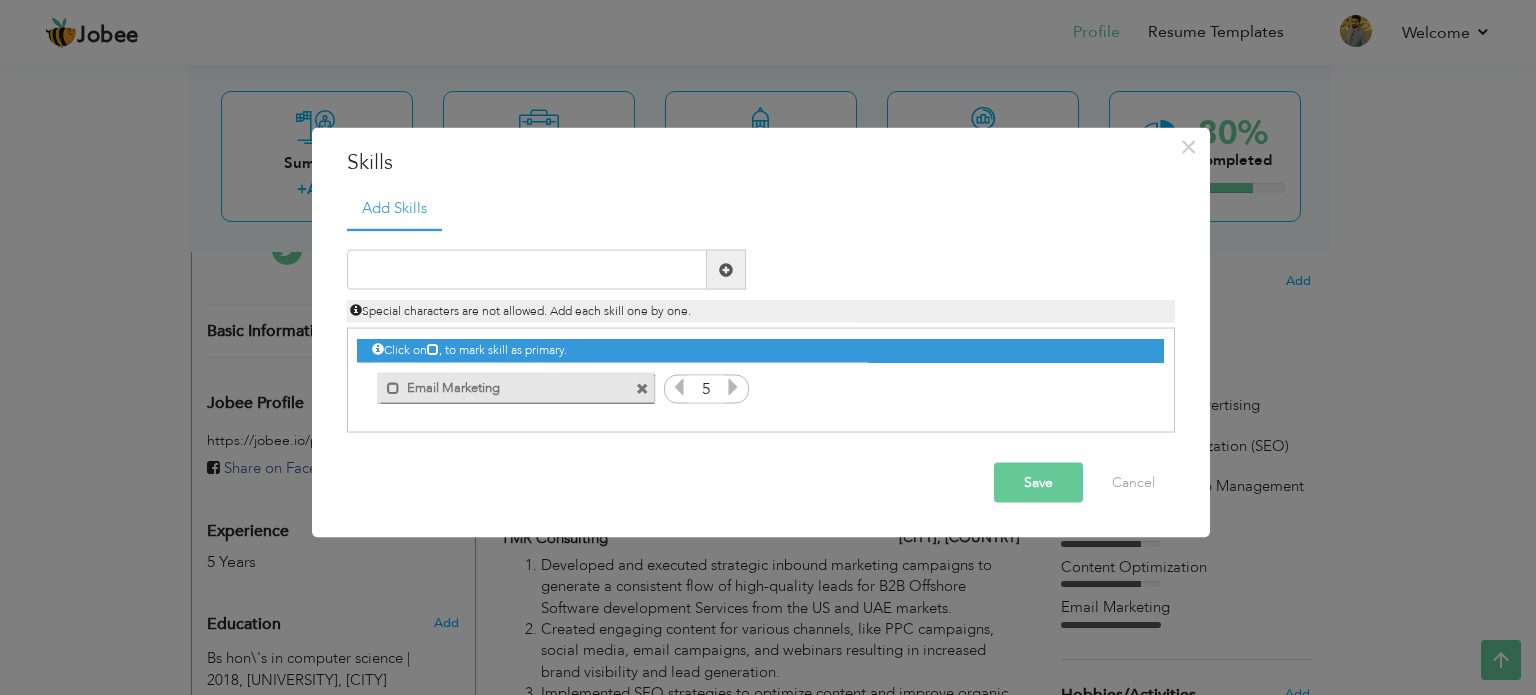 click at bounding box center (642, 388) 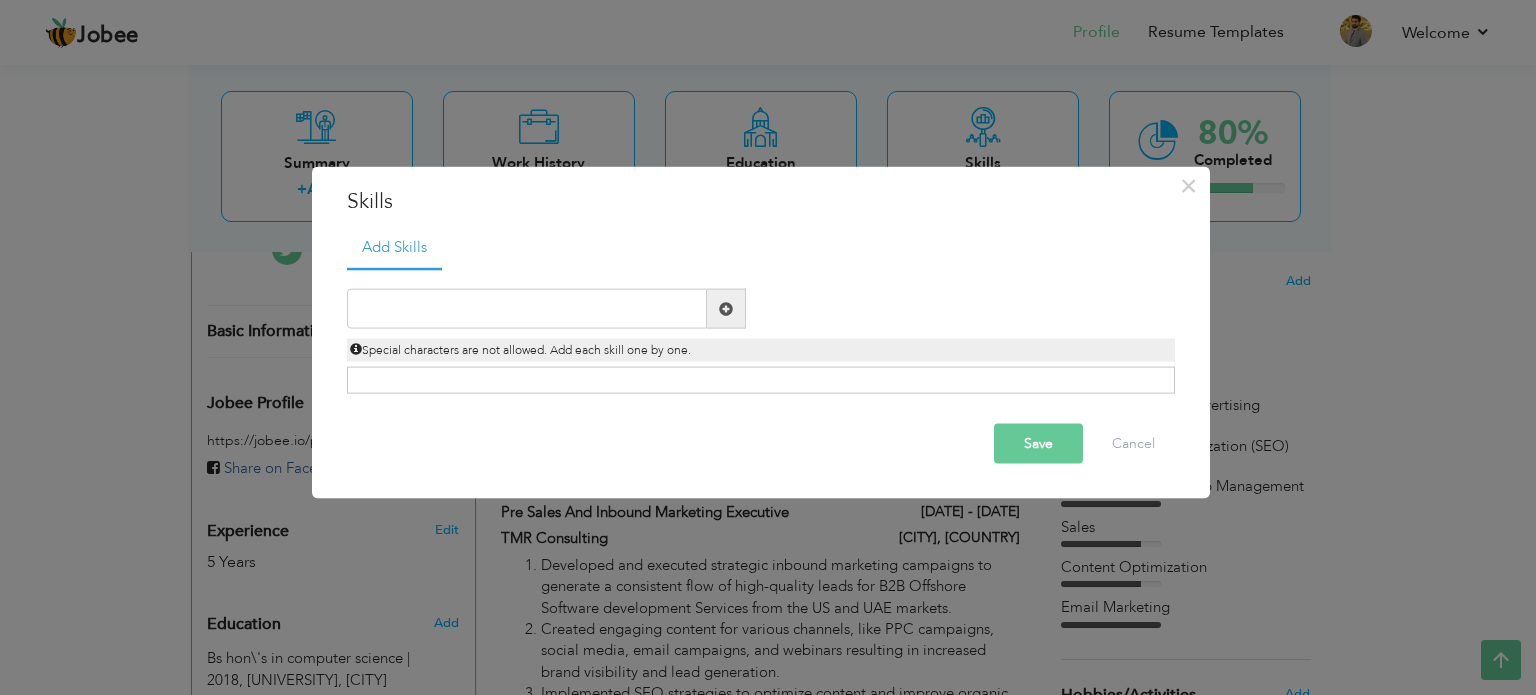 click at bounding box center (726, 308) 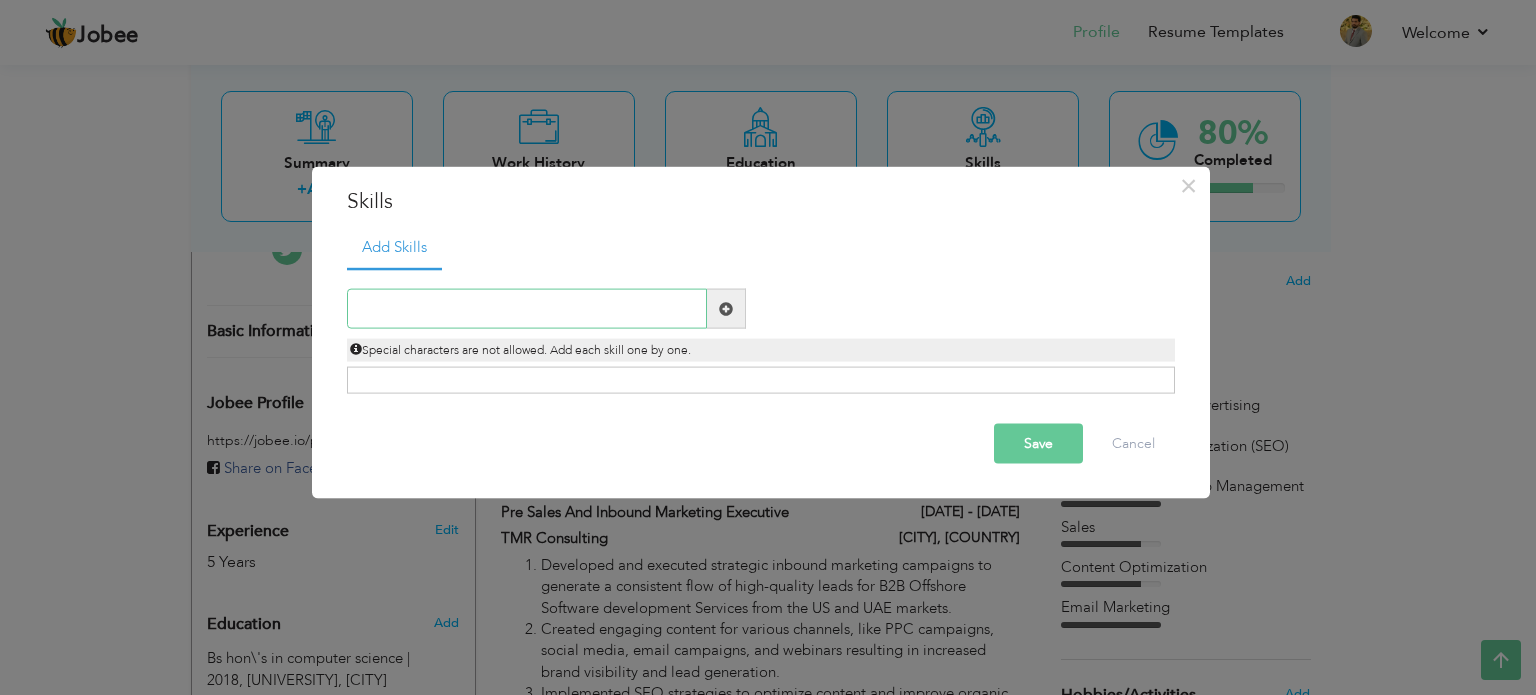 paste on "B2B Sales" 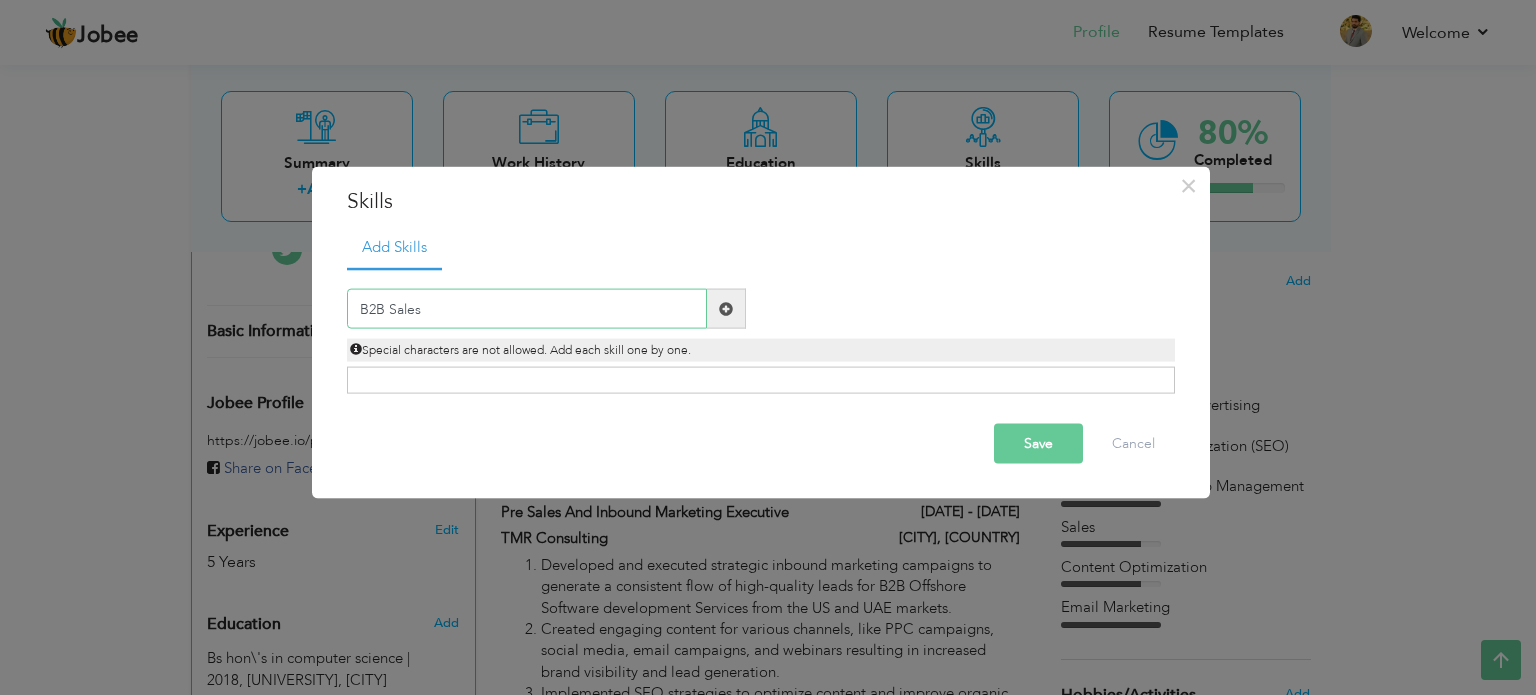 type on "B2B Sales" 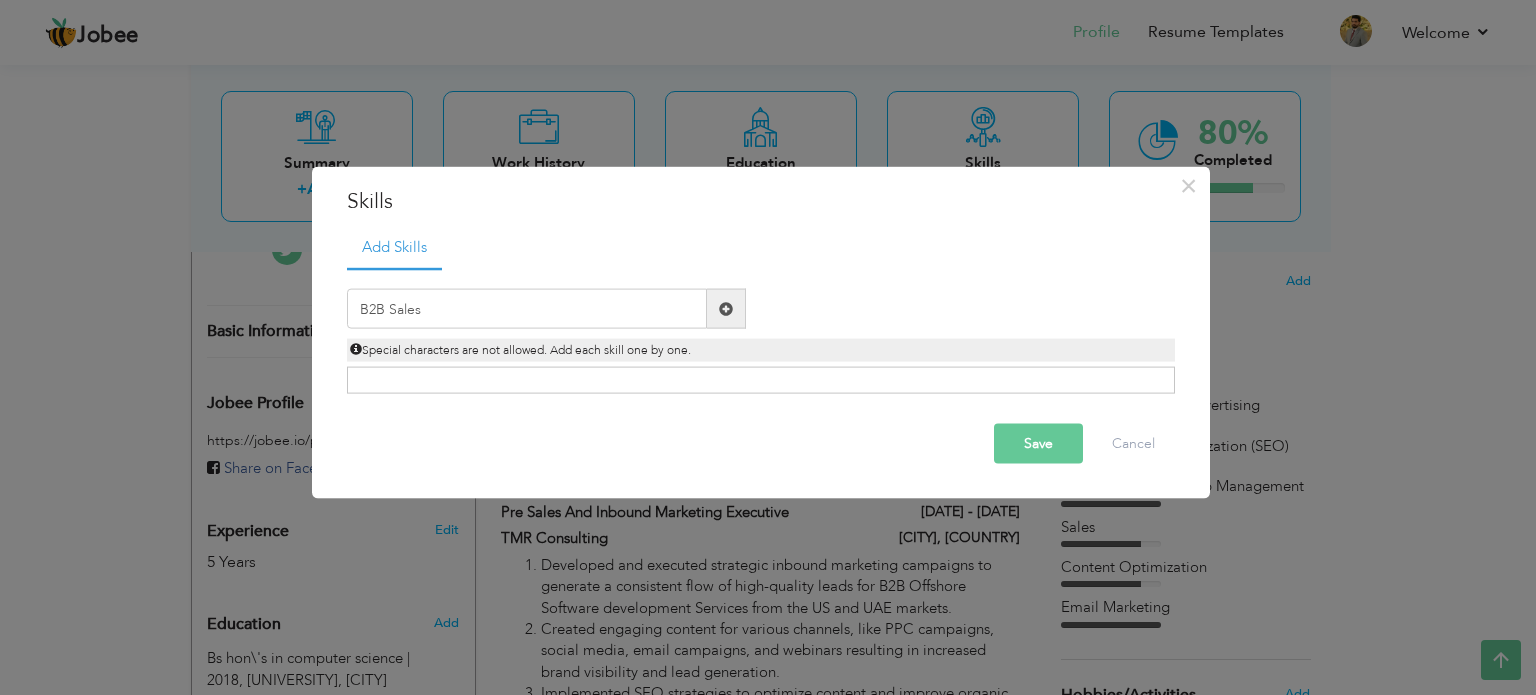 click at bounding box center (726, 308) 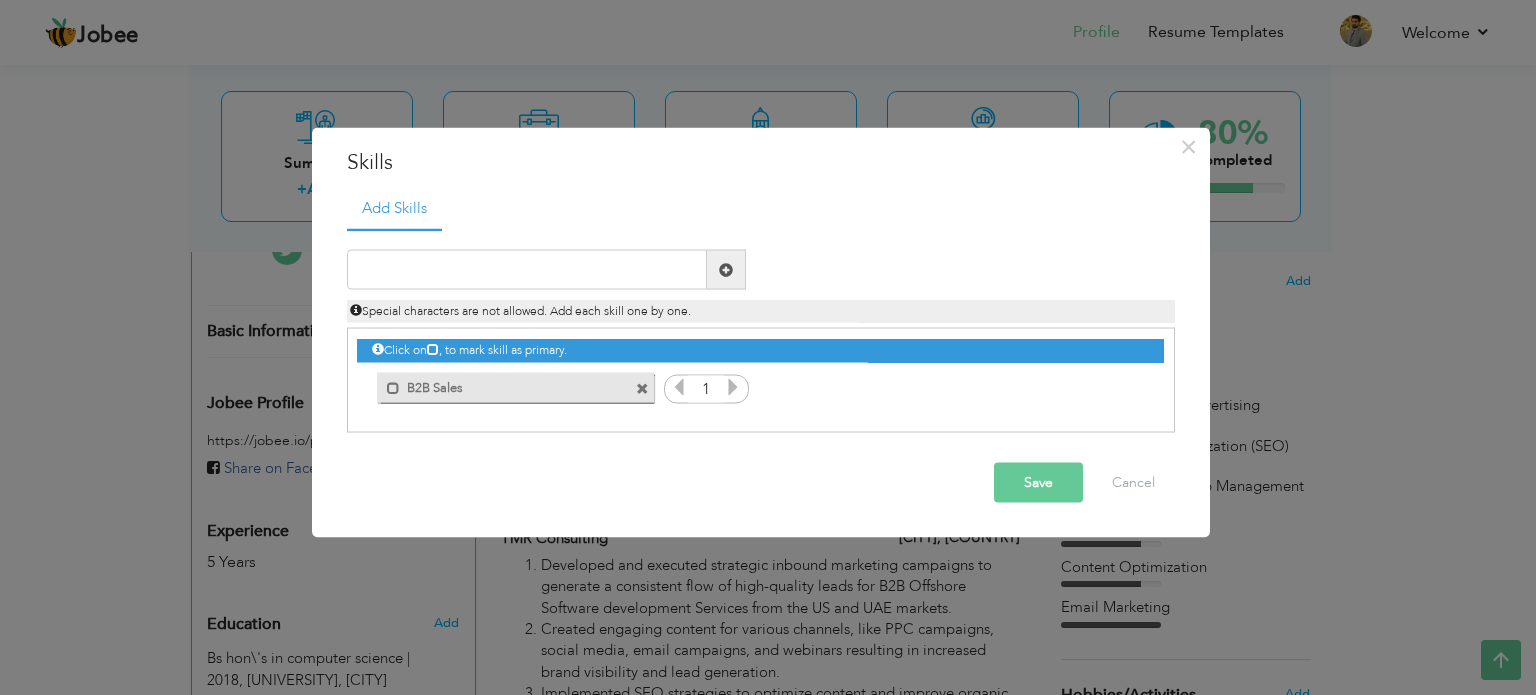 click at bounding box center (726, 269) 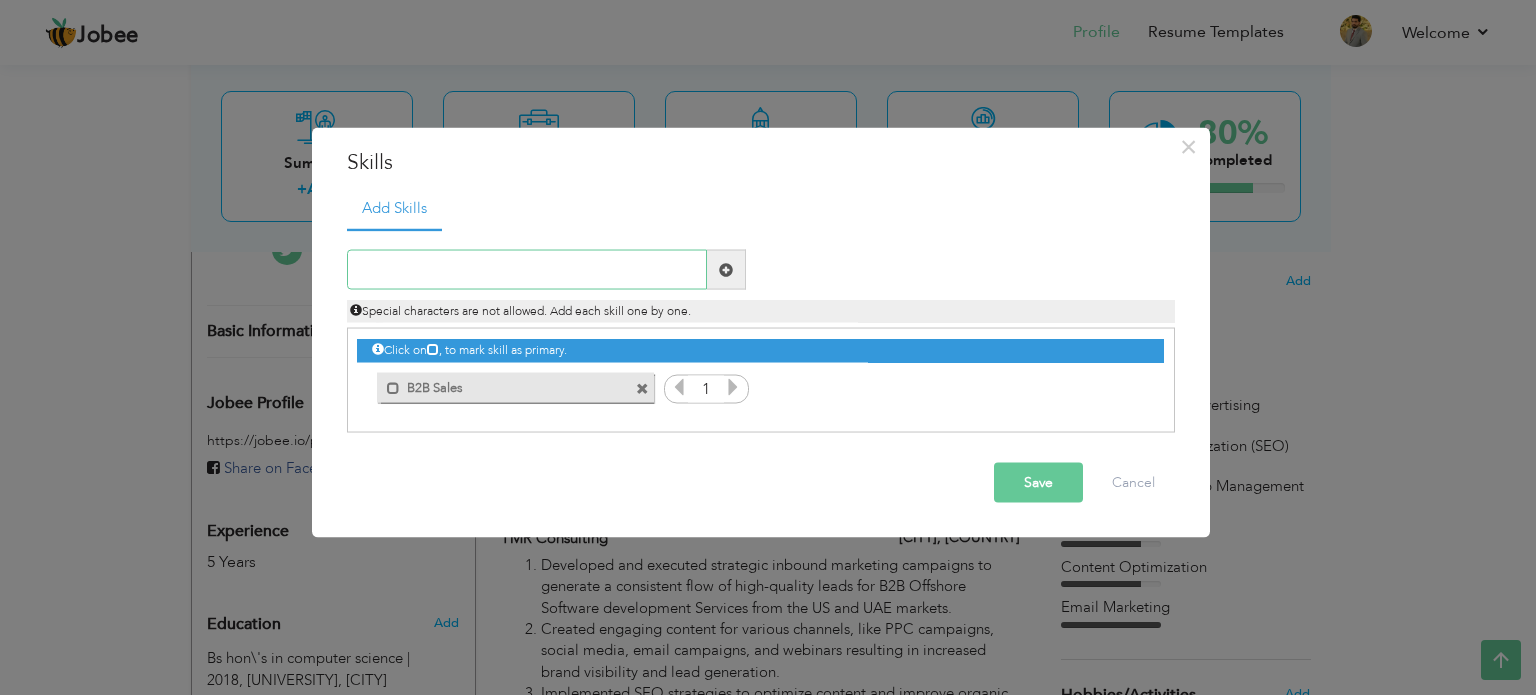 click at bounding box center [527, 270] 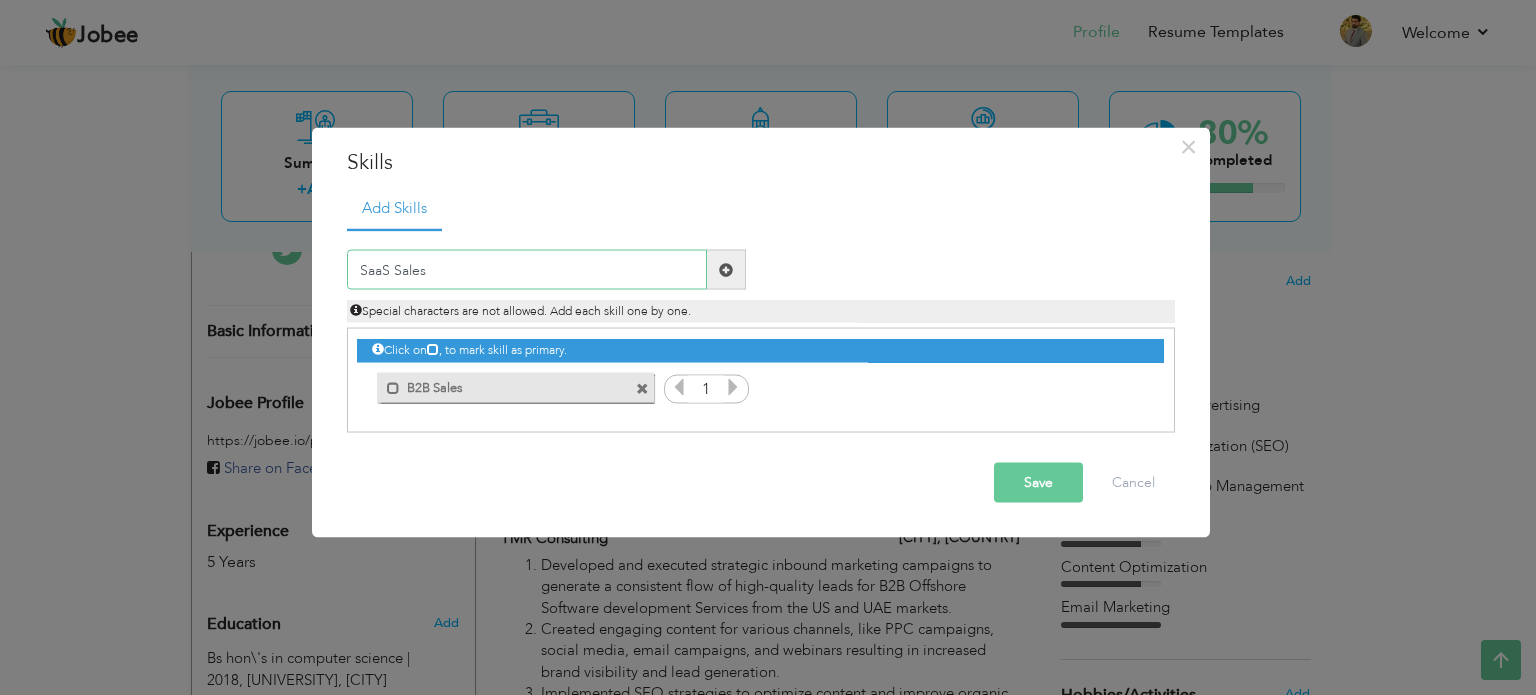 type on "SaaS Sales" 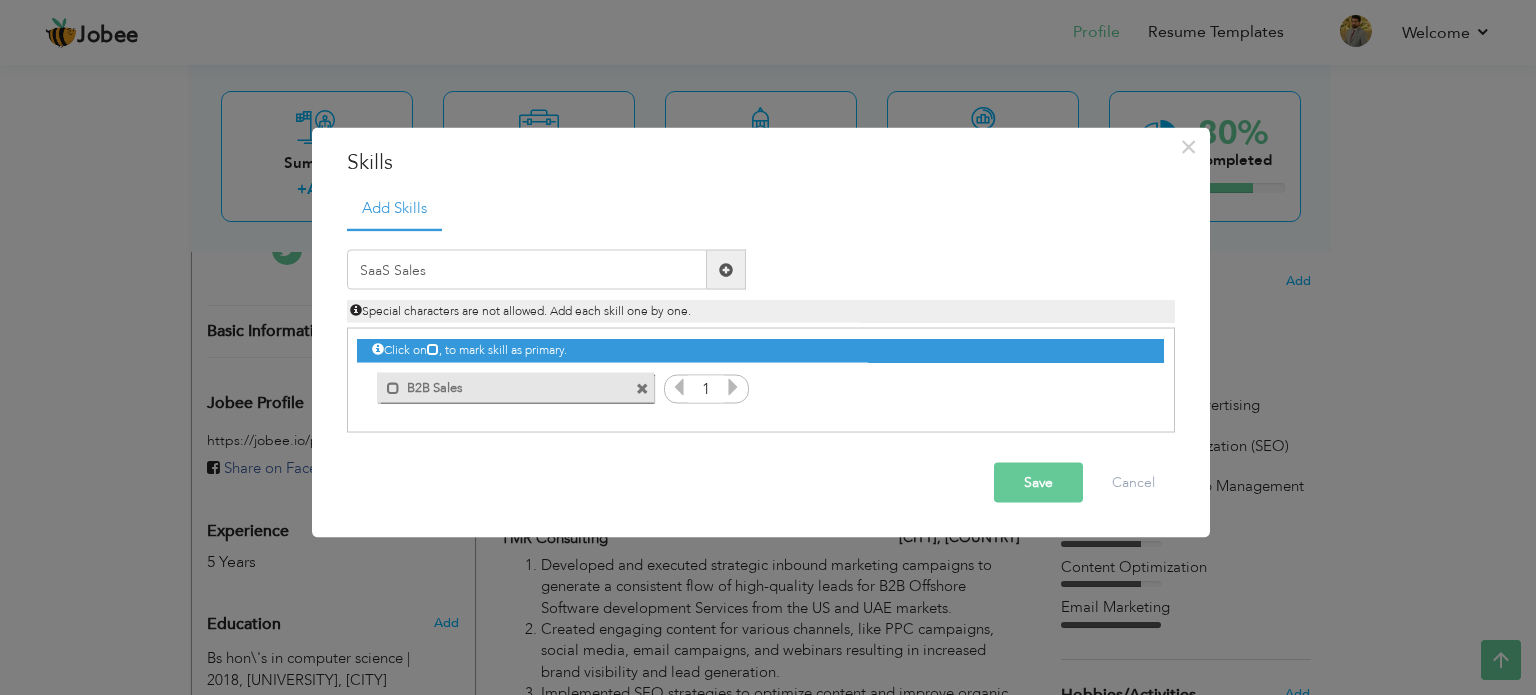 click on "Save" at bounding box center (1038, 483) 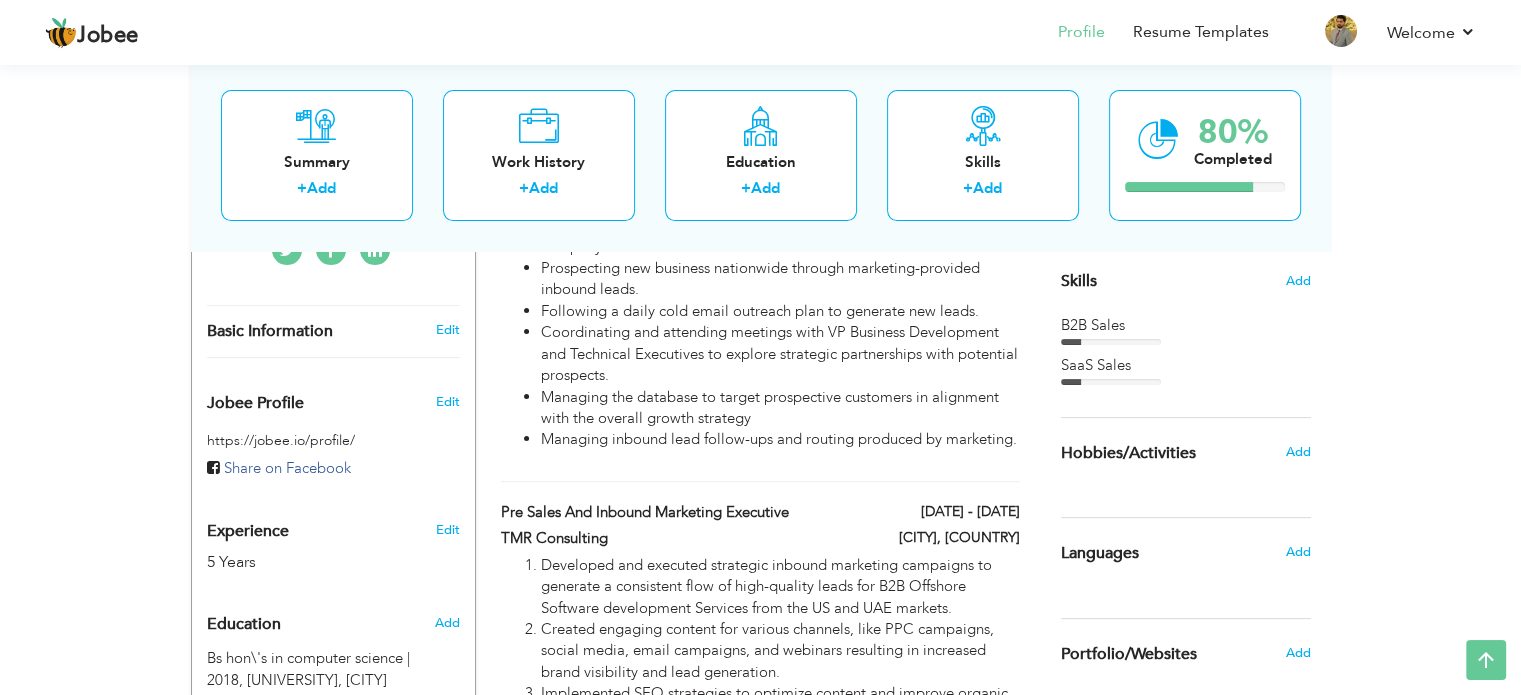 click on "Skills" at bounding box center [1079, 281] 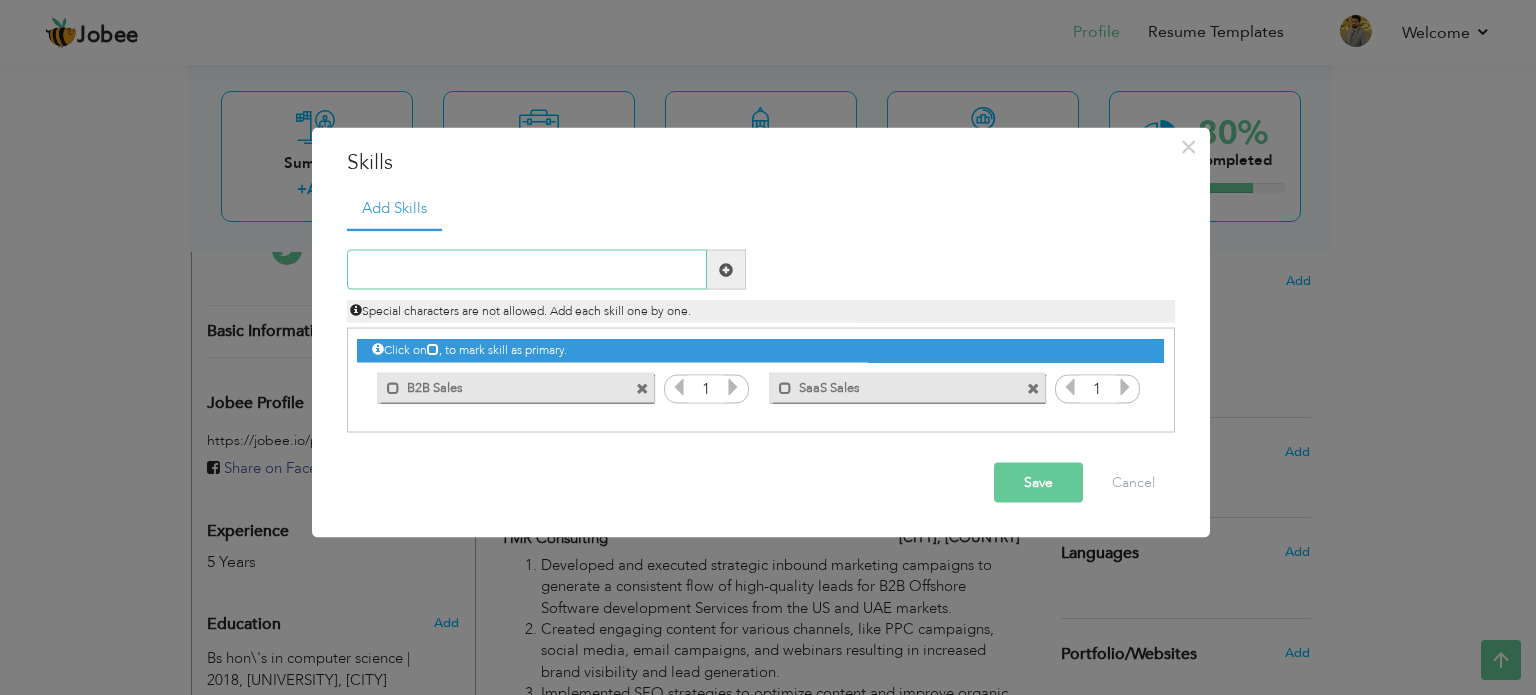 click at bounding box center (527, 270) 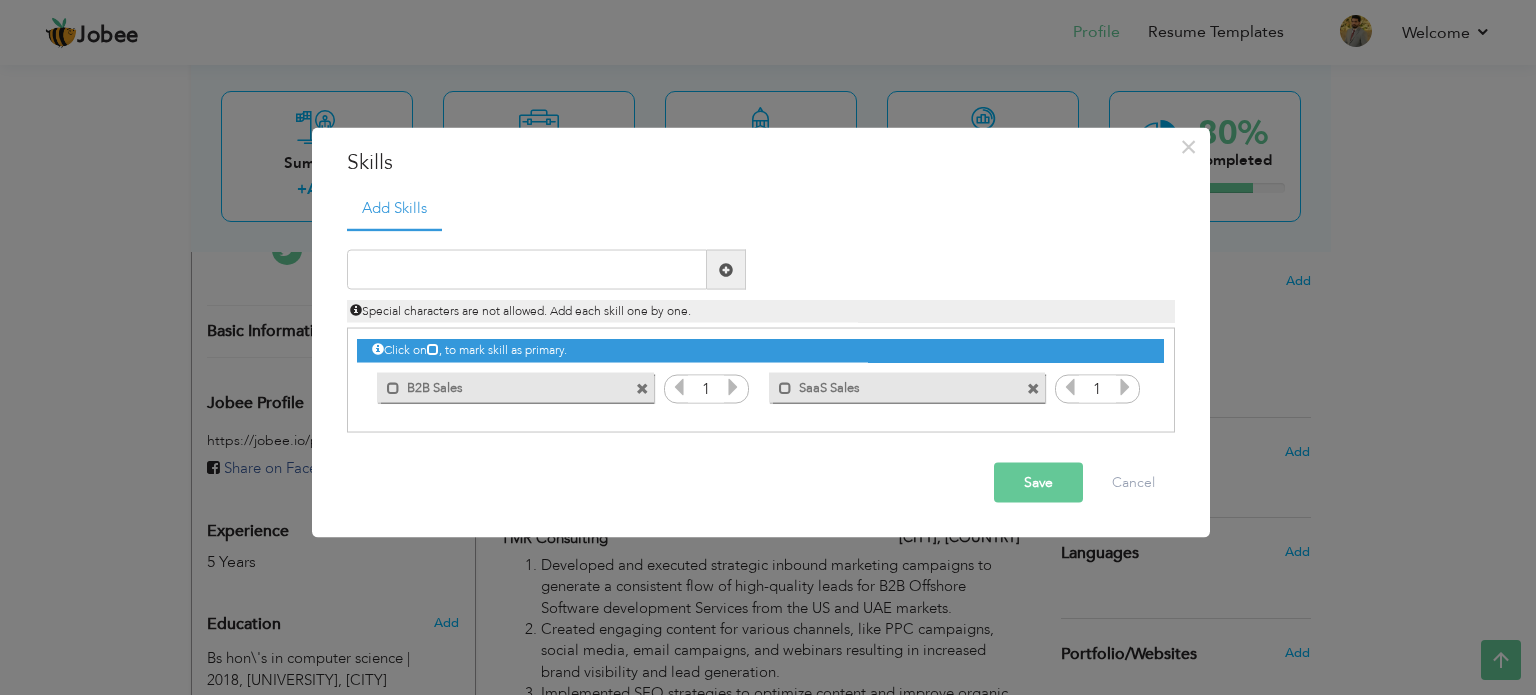 click at bounding box center (726, 269) 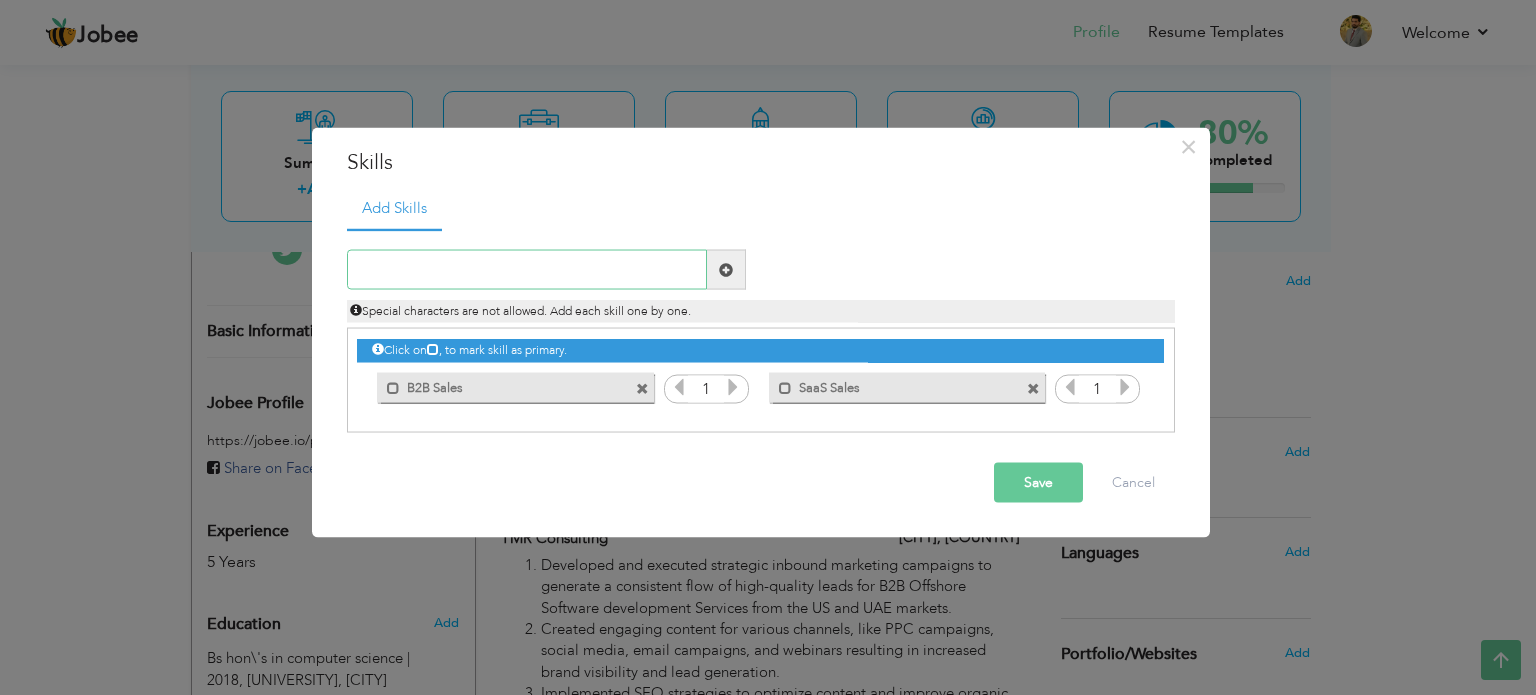 paste on "Lead Generation" 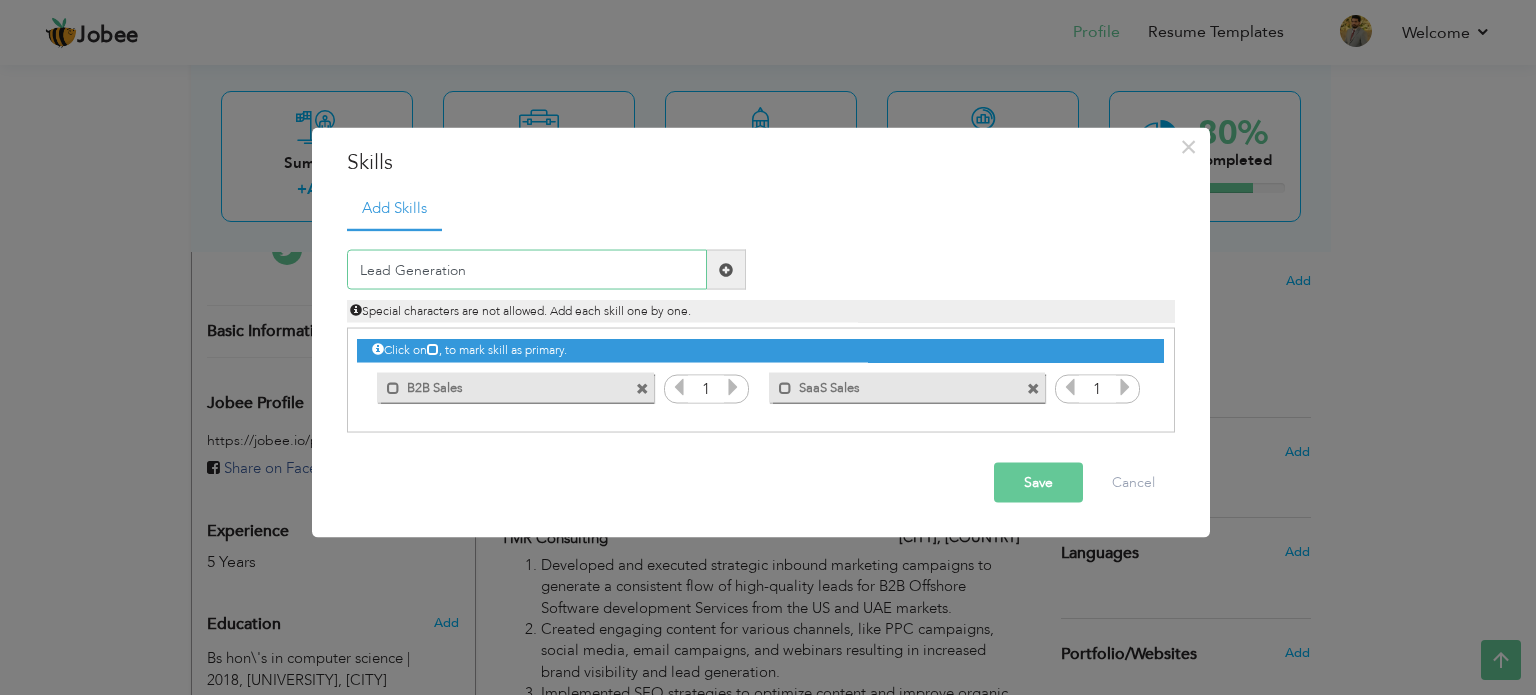 click on "Lead Generation" at bounding box center (527, 270) 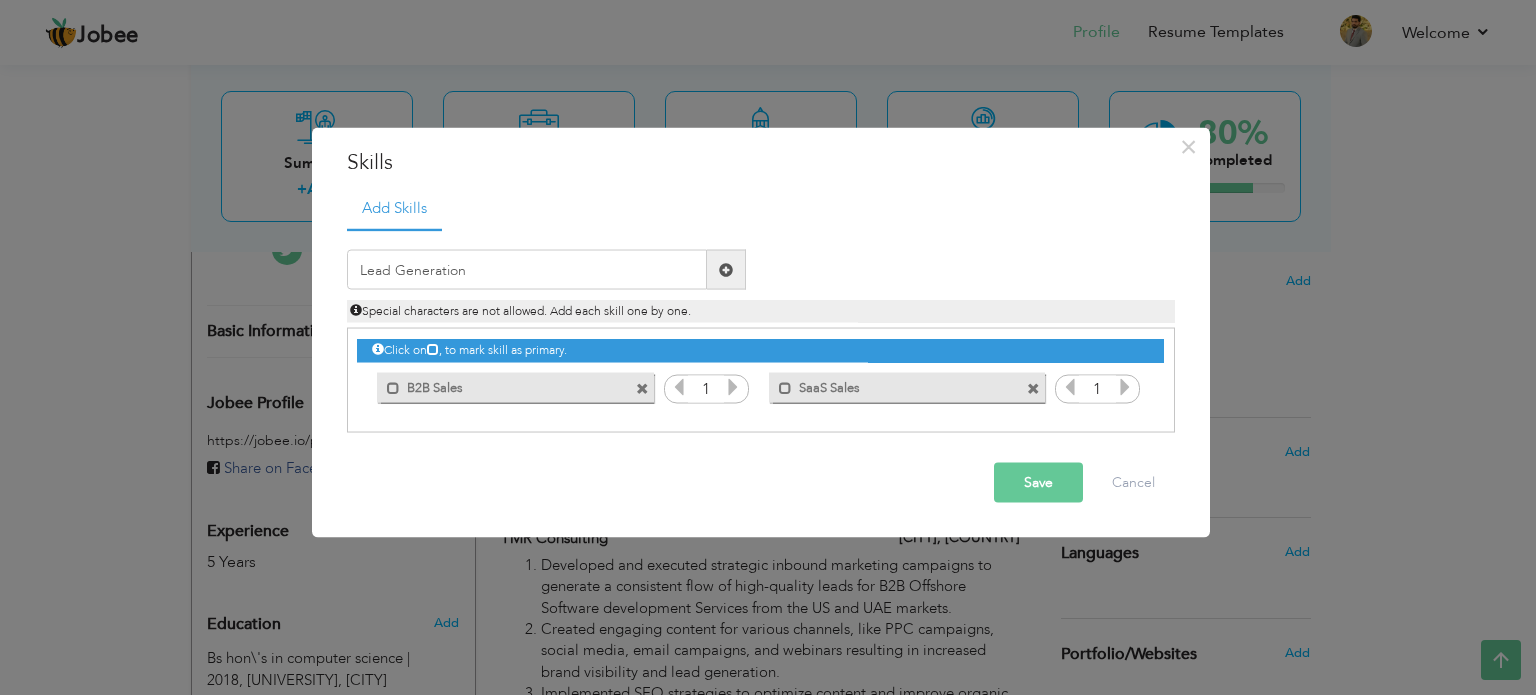 click at bounding box center [726, 270] 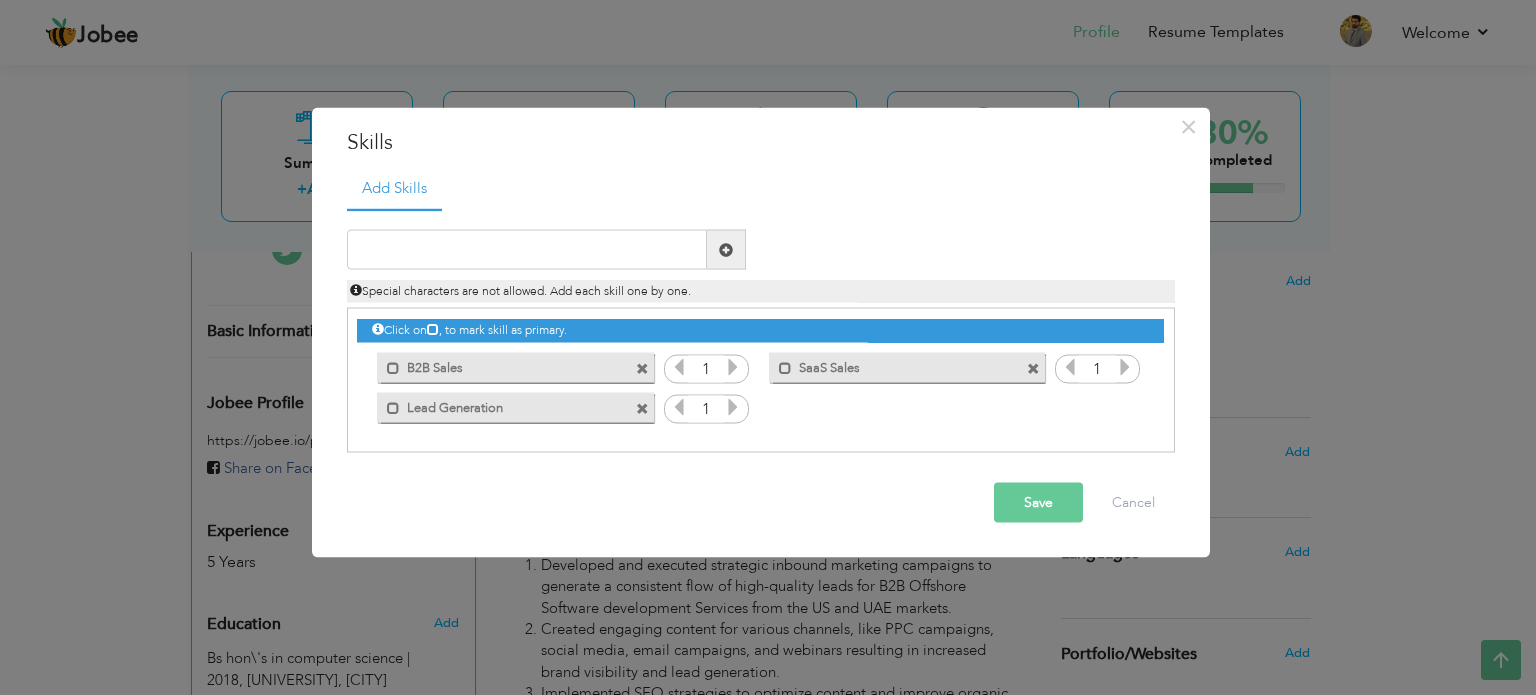 click at bounding box center [726, 249] 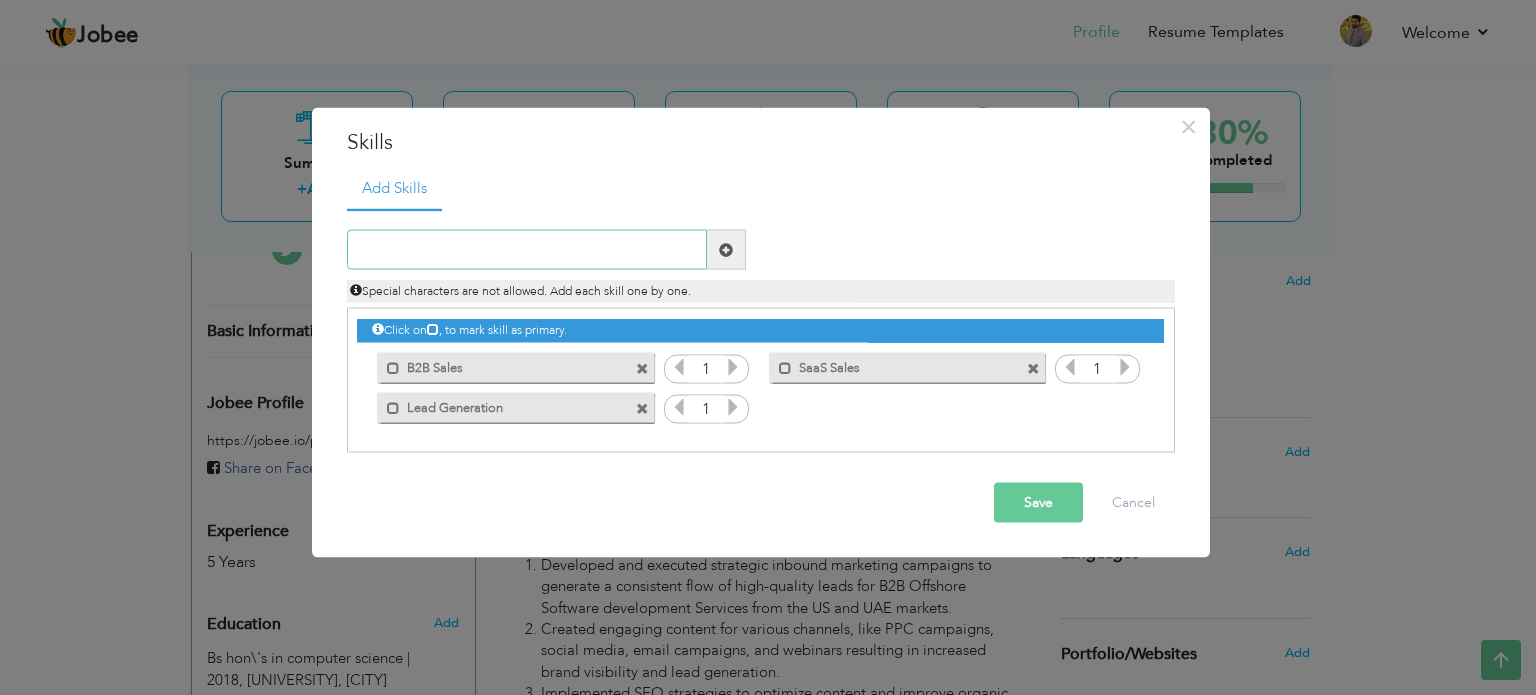 paste on "PPC Campaigns (Google Ads, Facebook Ads)" 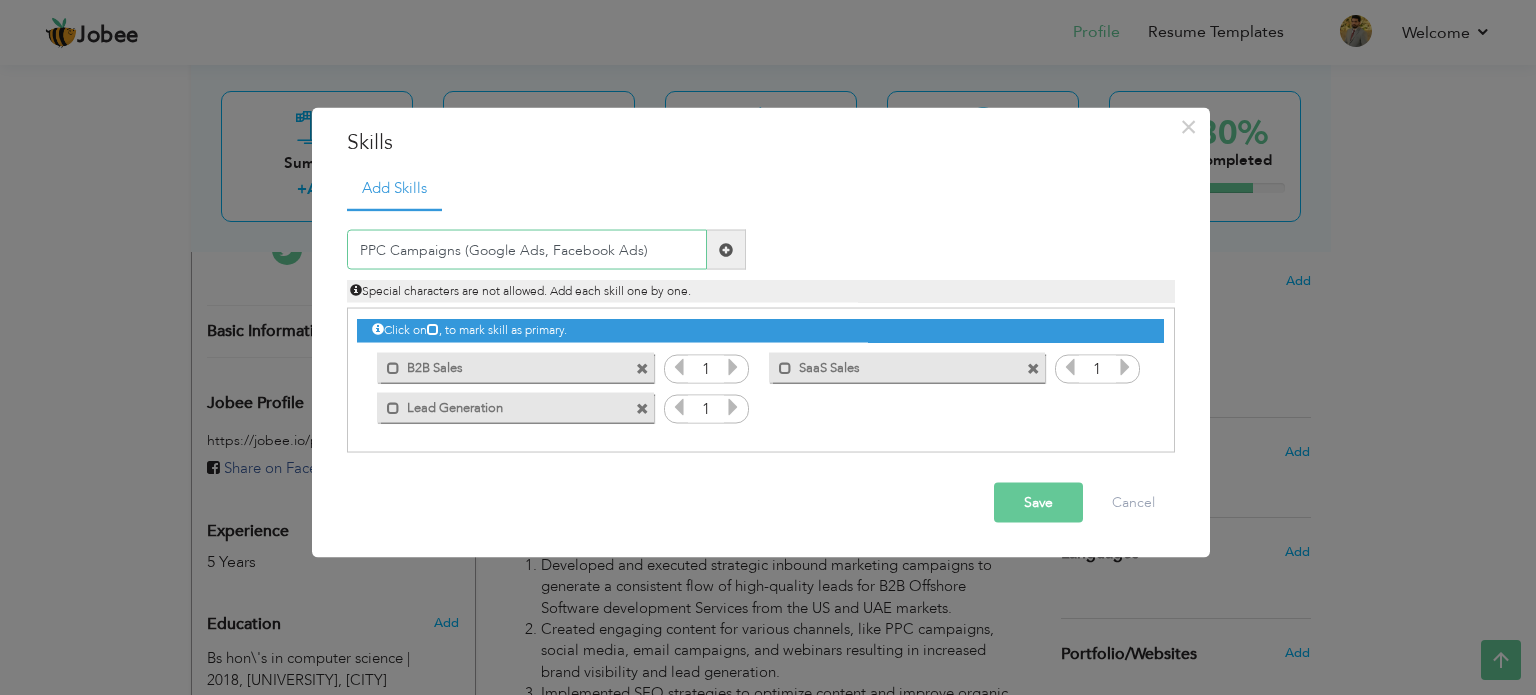type on "PPC Campaigns (Google Ads, Facebook Ads)" 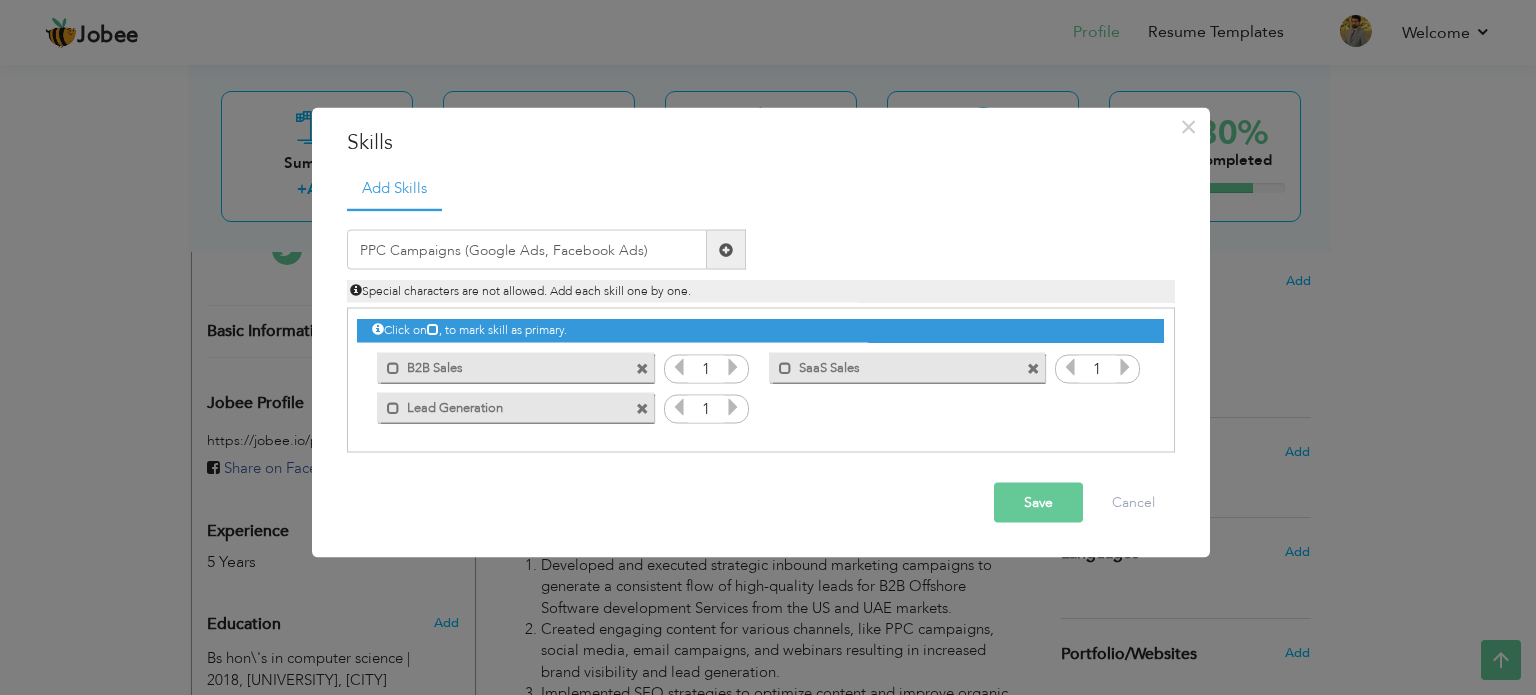 click at bounding box center [726, 249] 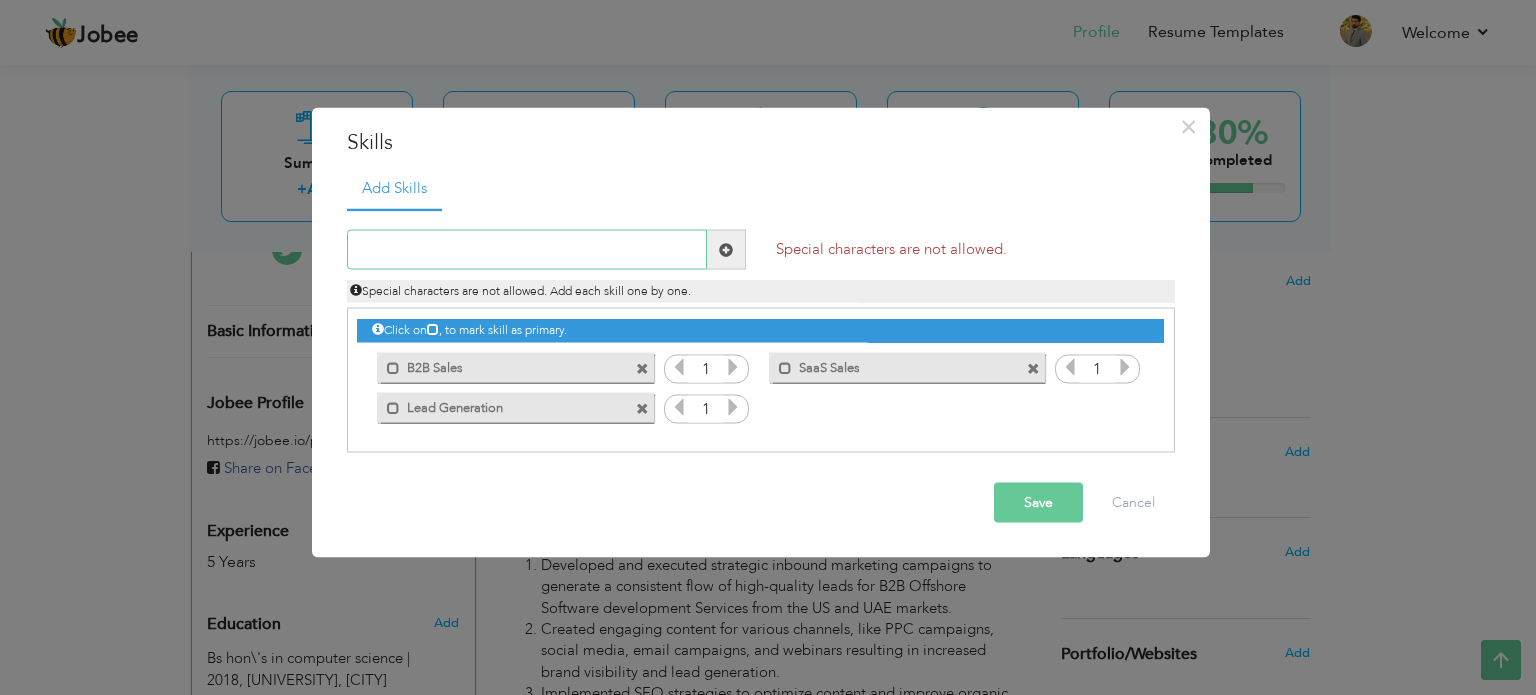 click at bounding box center (527, 250) 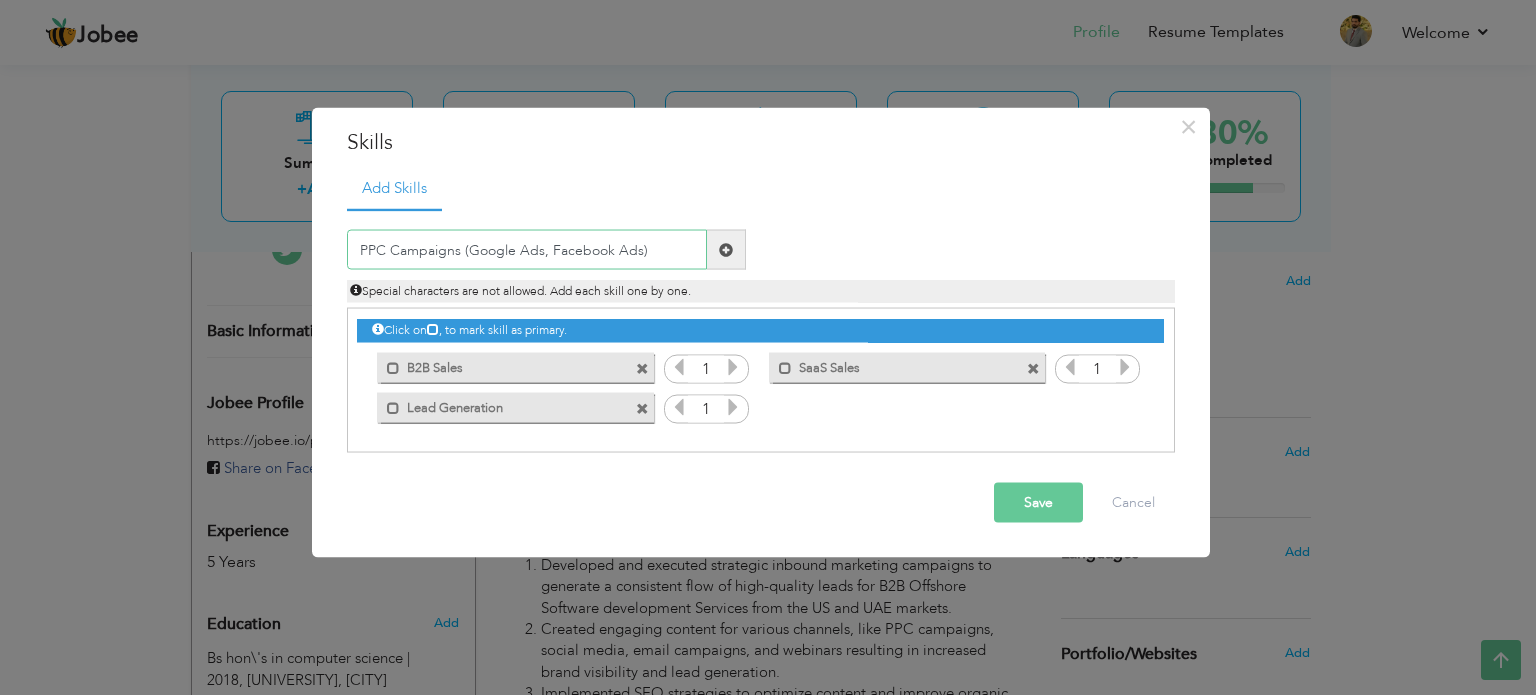 type on "PPC Campaigns (Google Ads, Facebook Ads)" 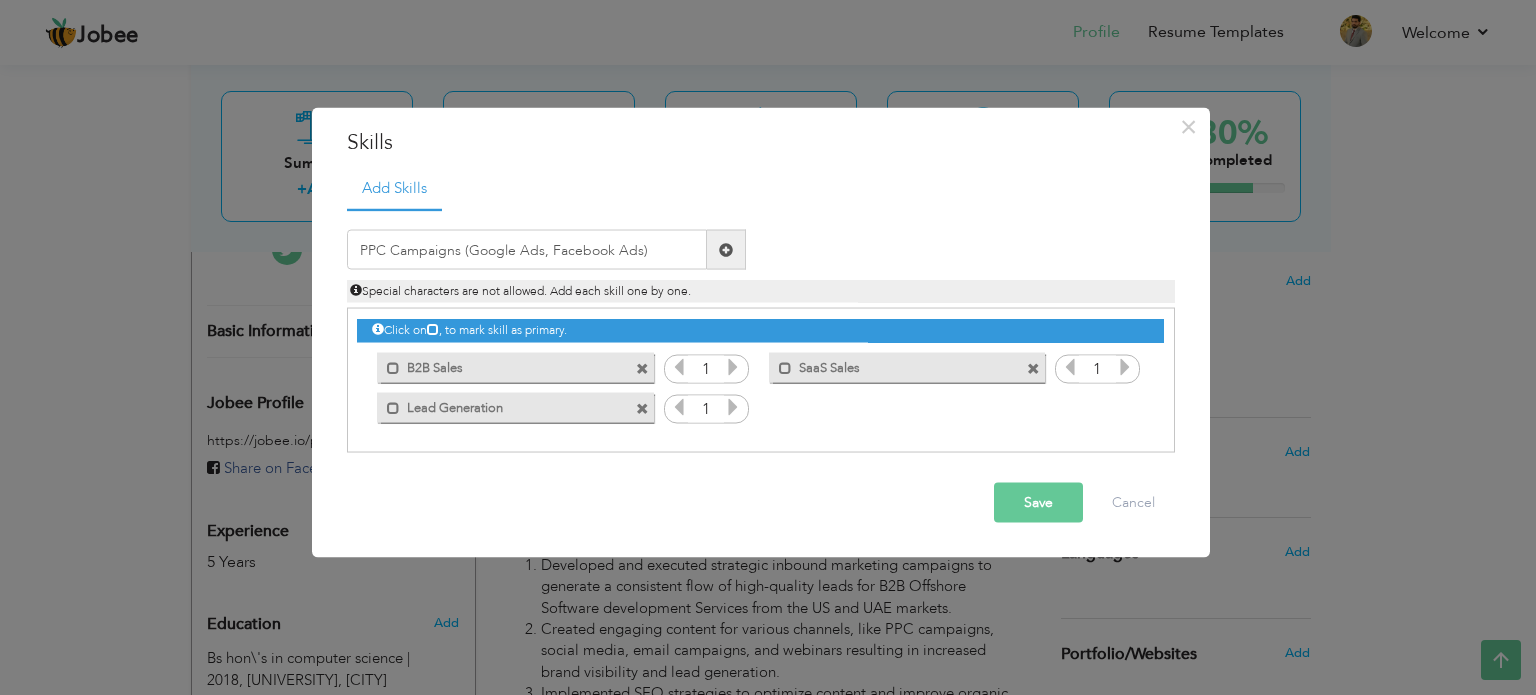 click at bounding box center [726, 250] 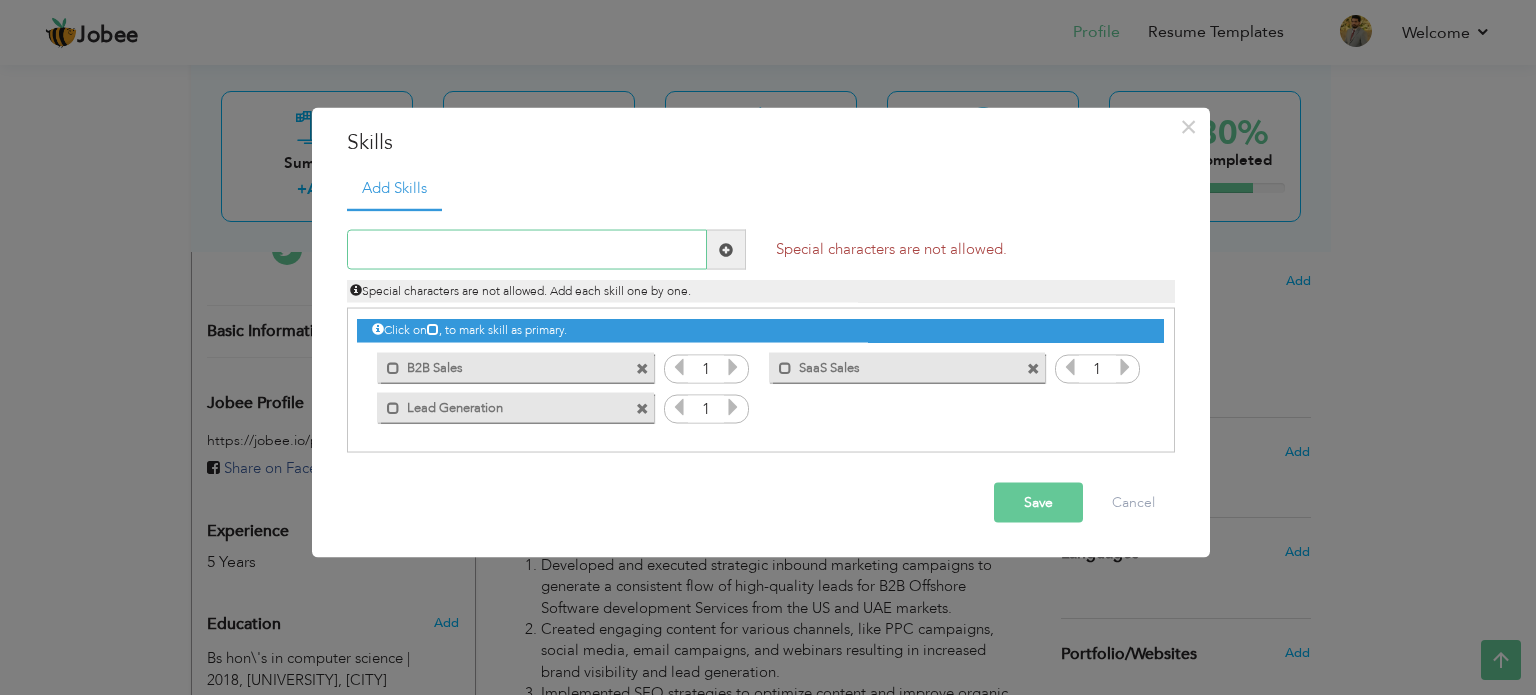 click at bounding box center [527, 250] 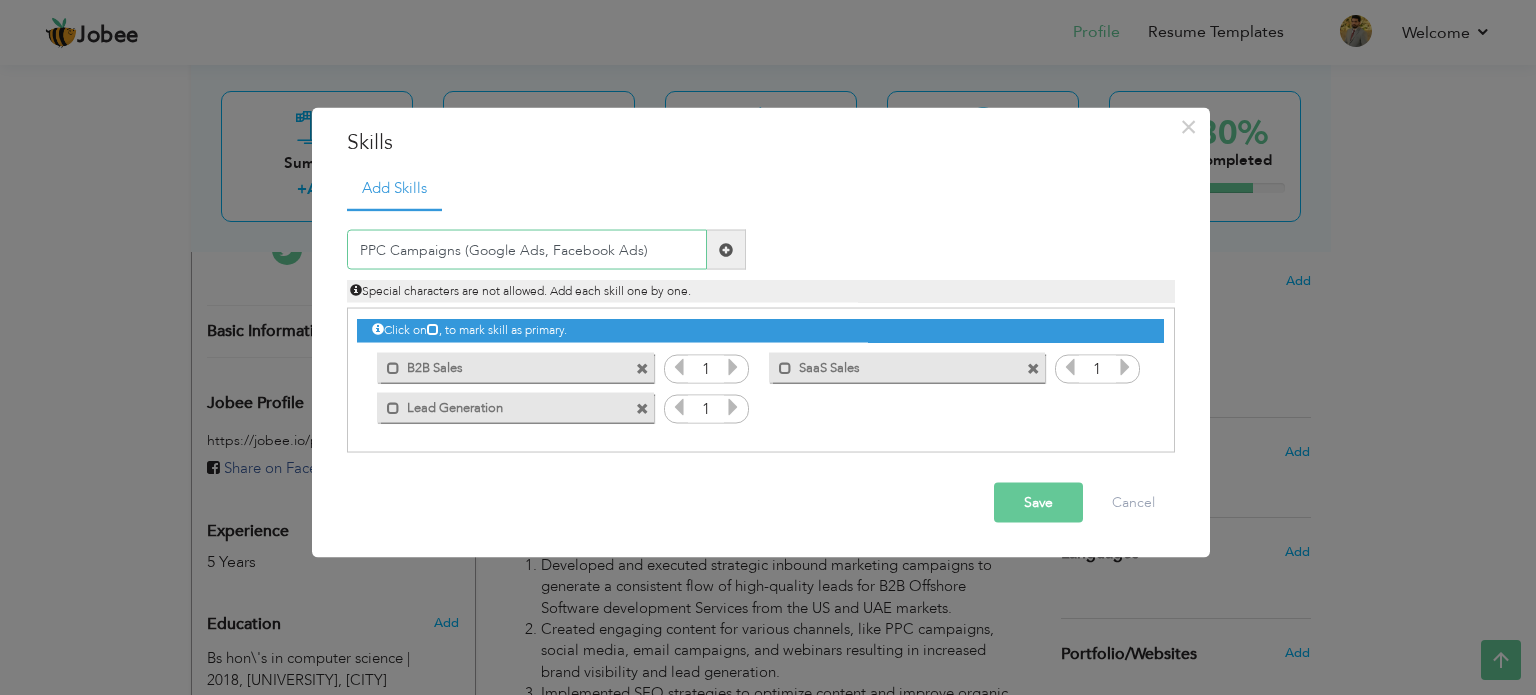 click on "PPC Campaigns (Google Ads, Facebook Ads)" at bounding box center [527, 250] 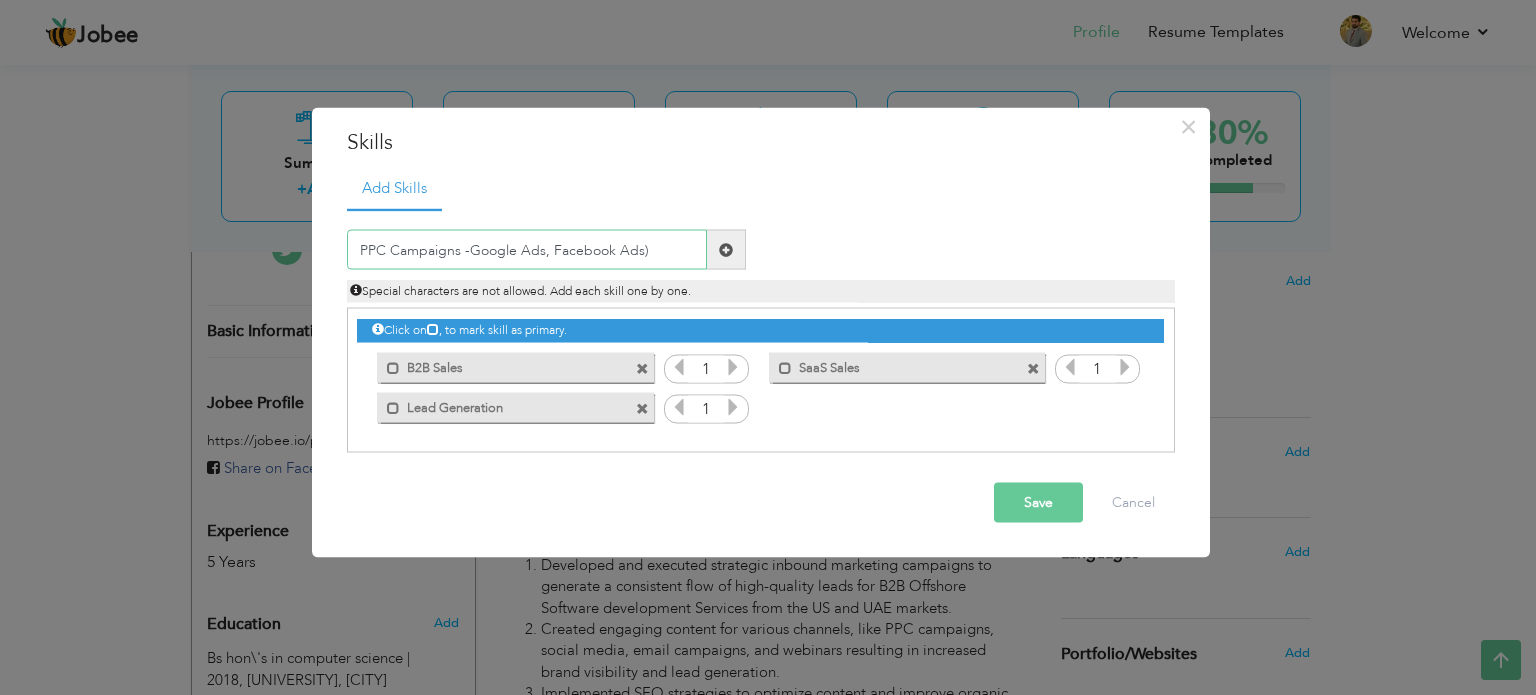 click on "PPC Campaigns -Google Ads, Facebook Ads)" at bounding box center [527, 250] 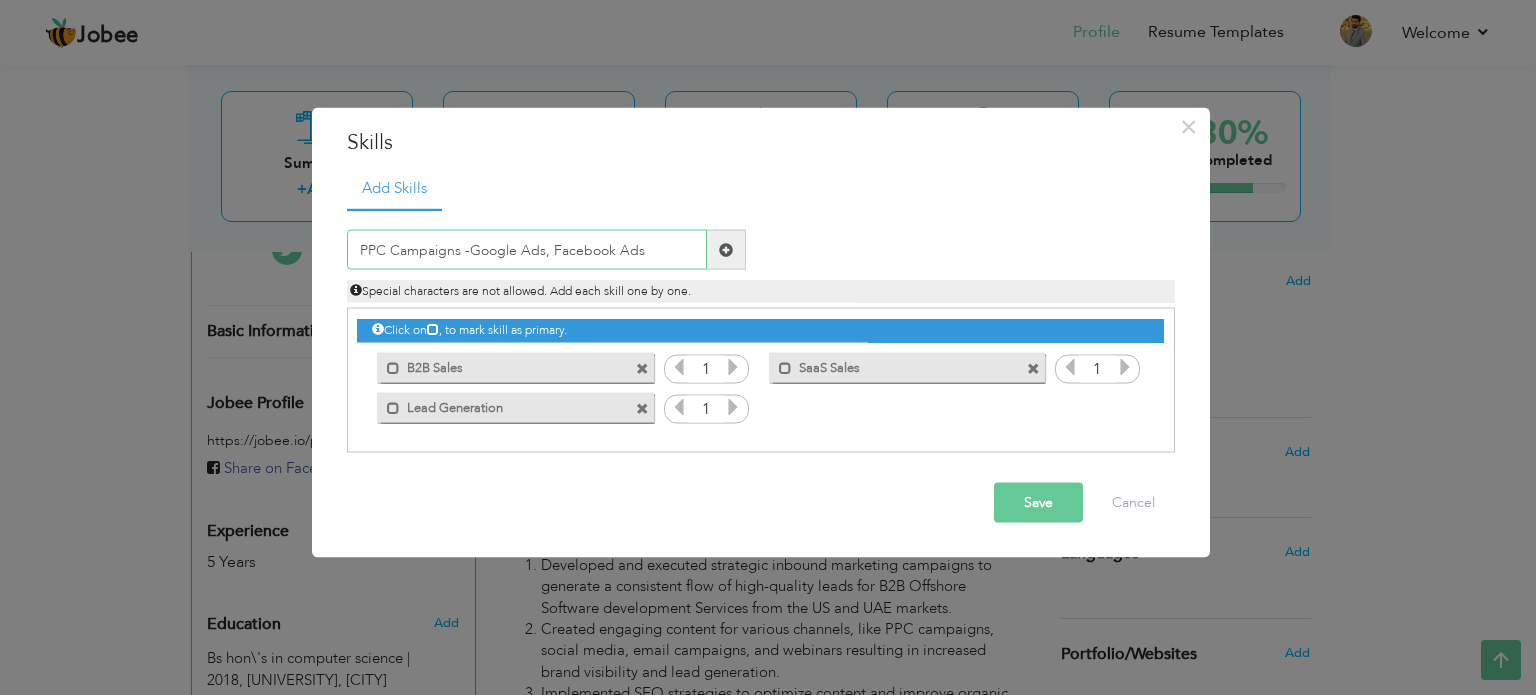 click on "PPC Campaigns -Google Ads, Facebook Ads" at bounding box center (527, 250) 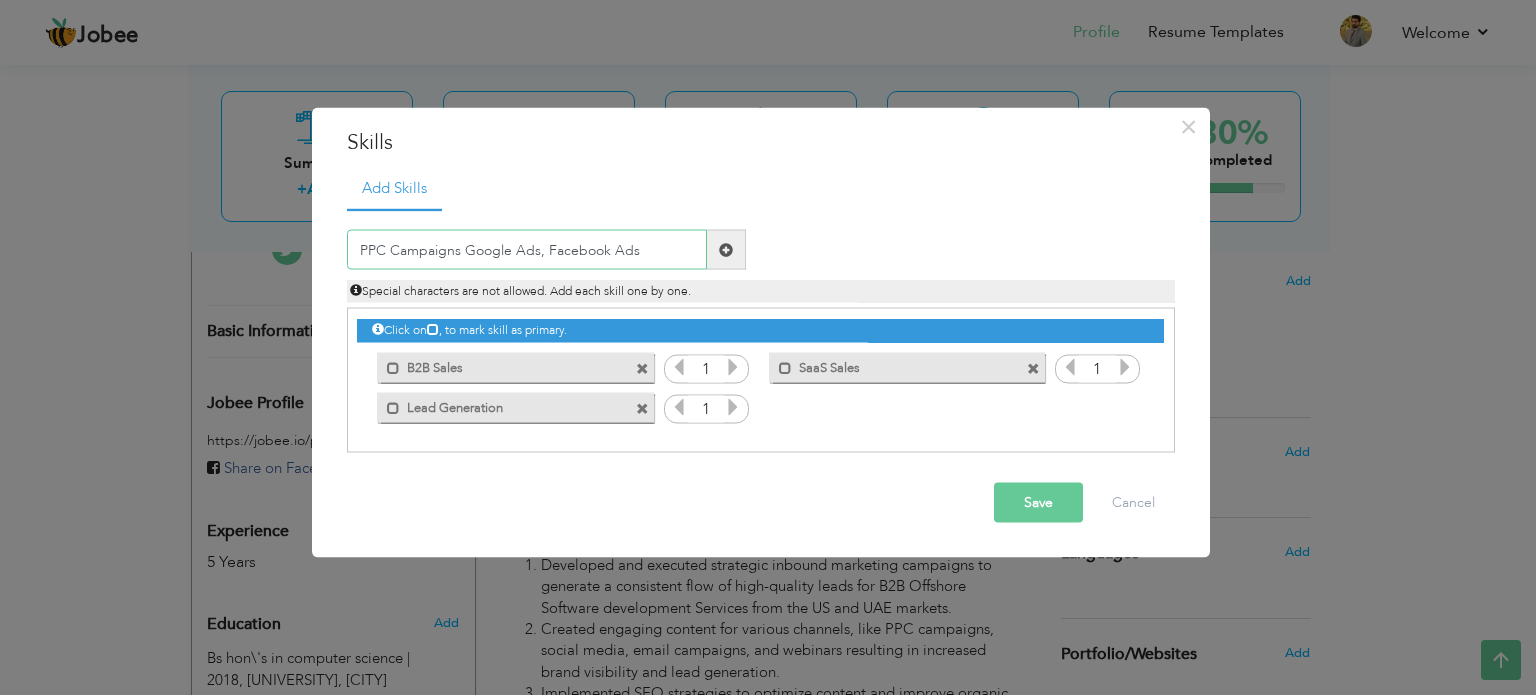 type on "PPC Campaigns Google Ads, Facebook Ads" 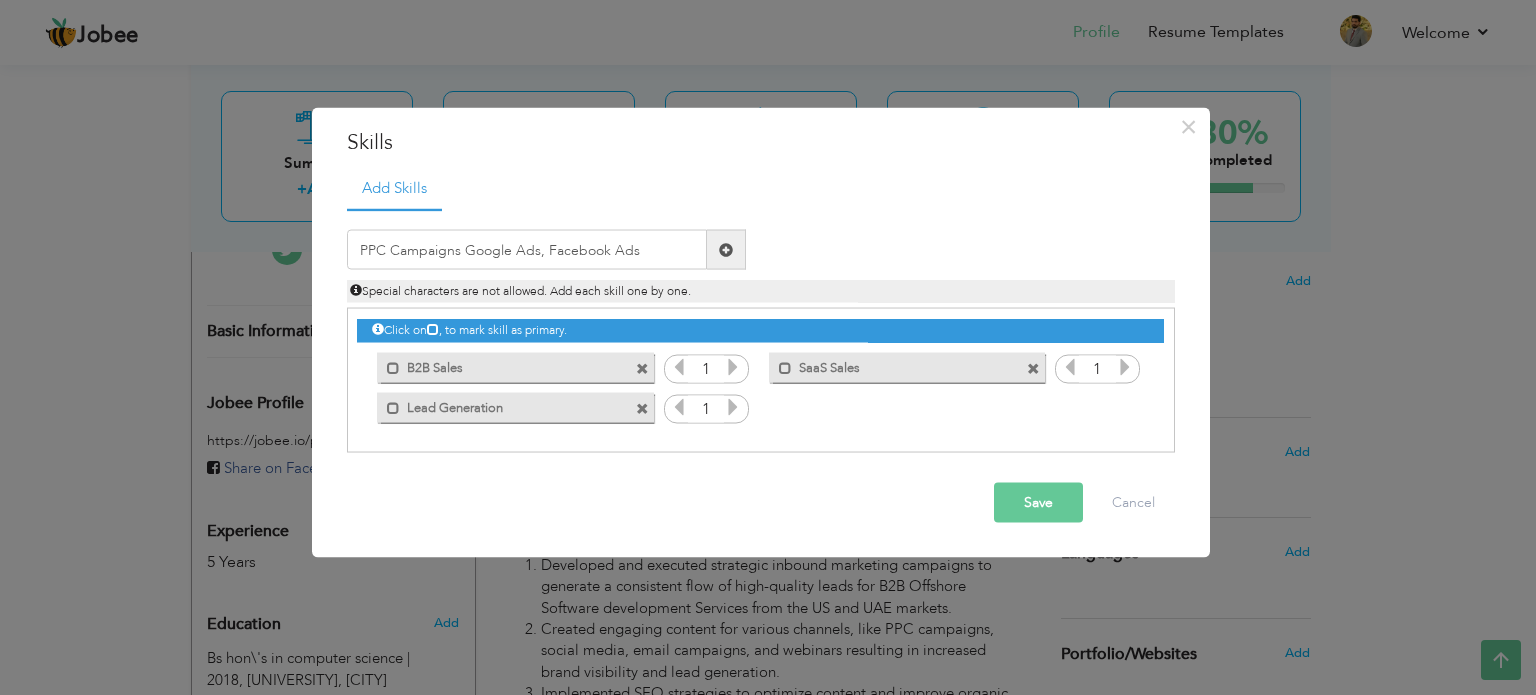 click on "Save" at bounding box center [1038, 503] 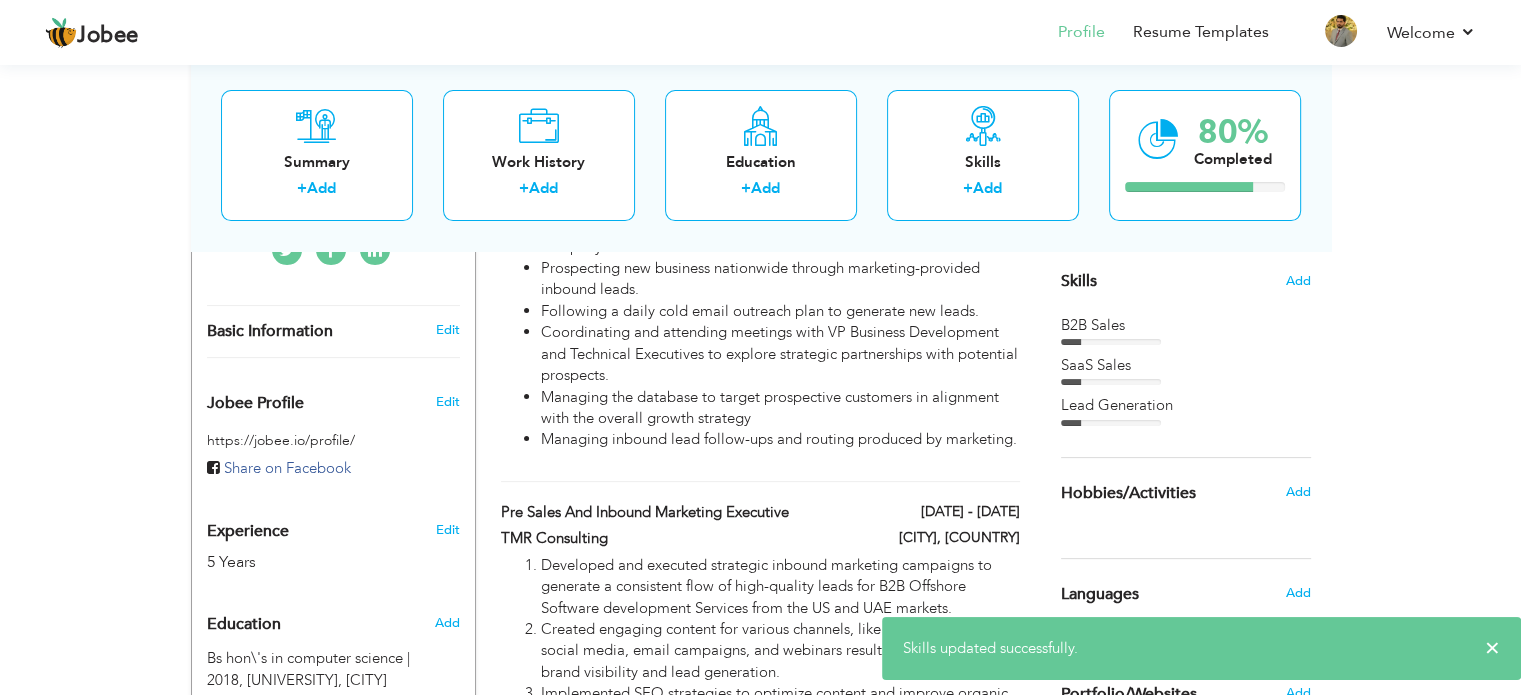 click on "Skills" at bounding box center [1079, 281] 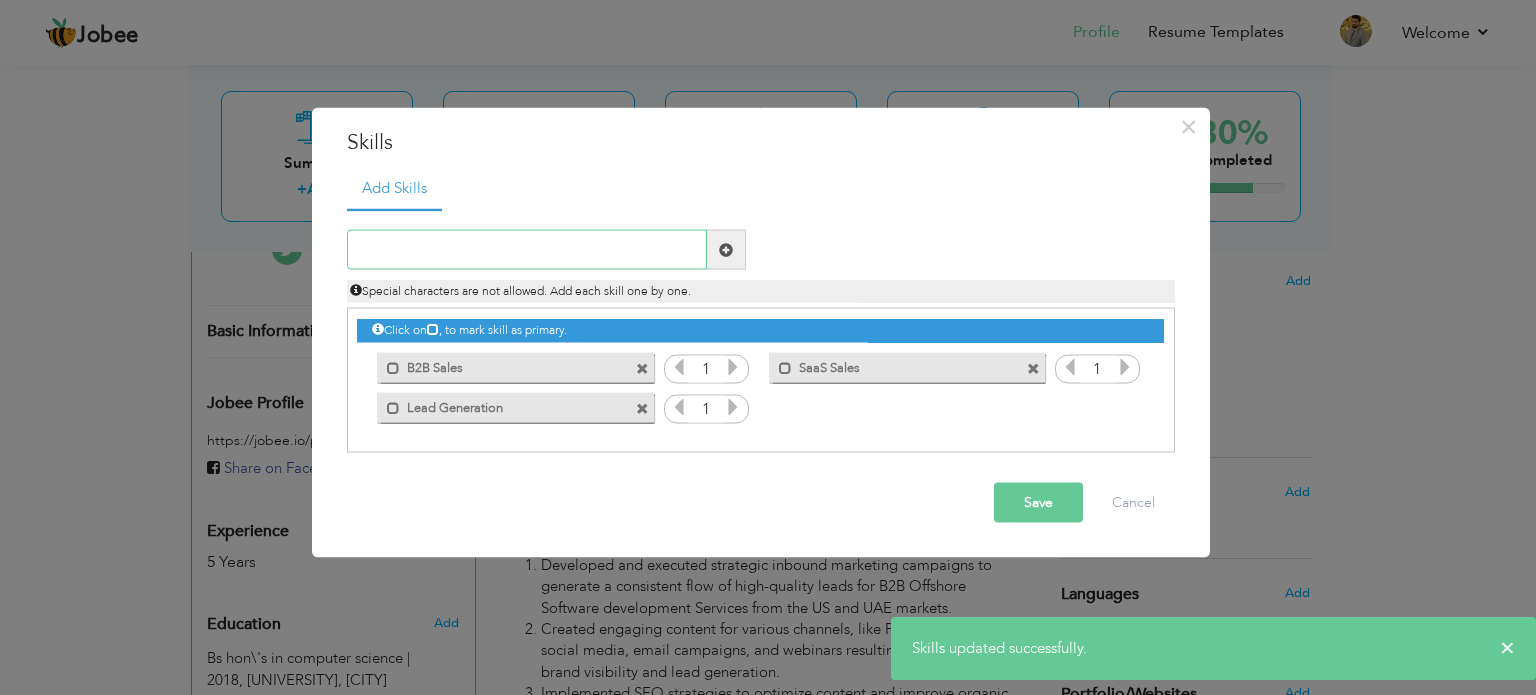 click at bounding box center (527, 250) 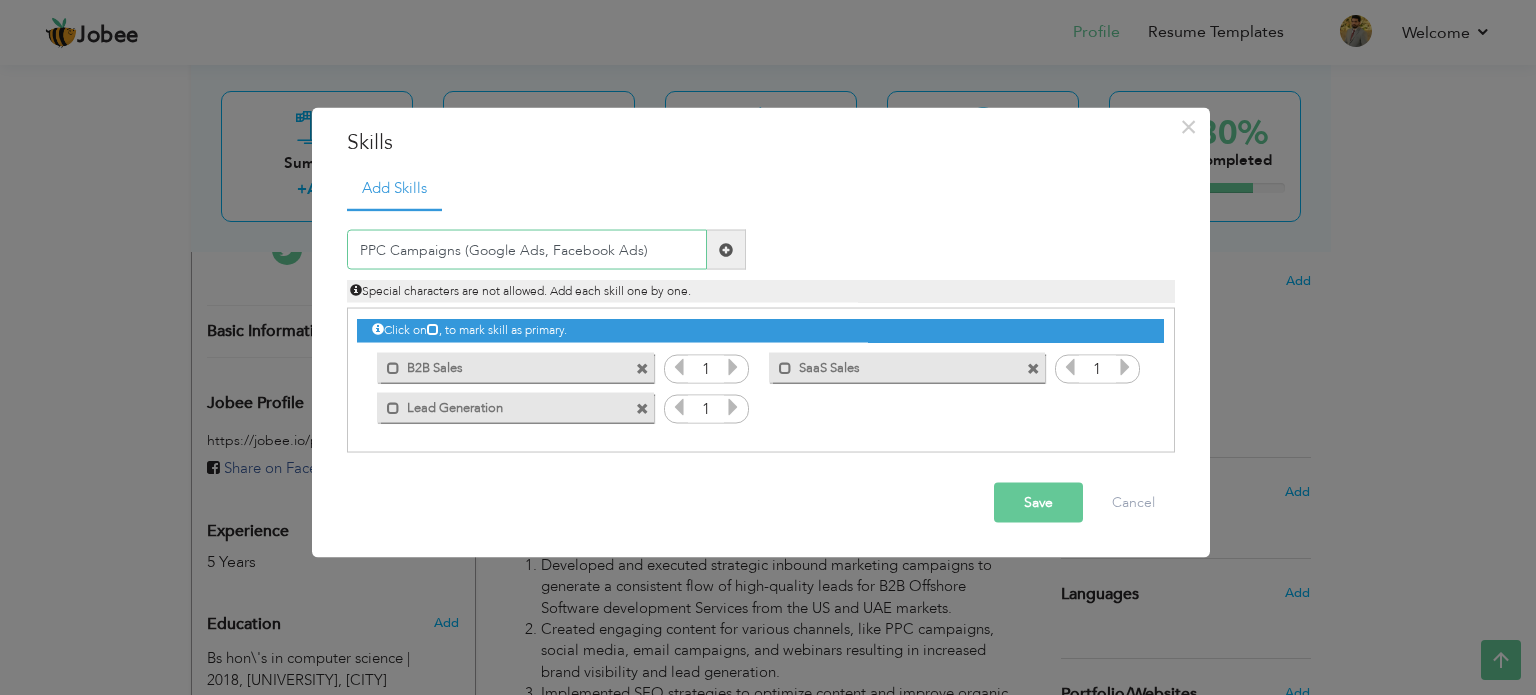 drag, startPoint x: 668, startPoint y: 246, endPoint x: 468, endPoint y: 239, distance: 200.12247 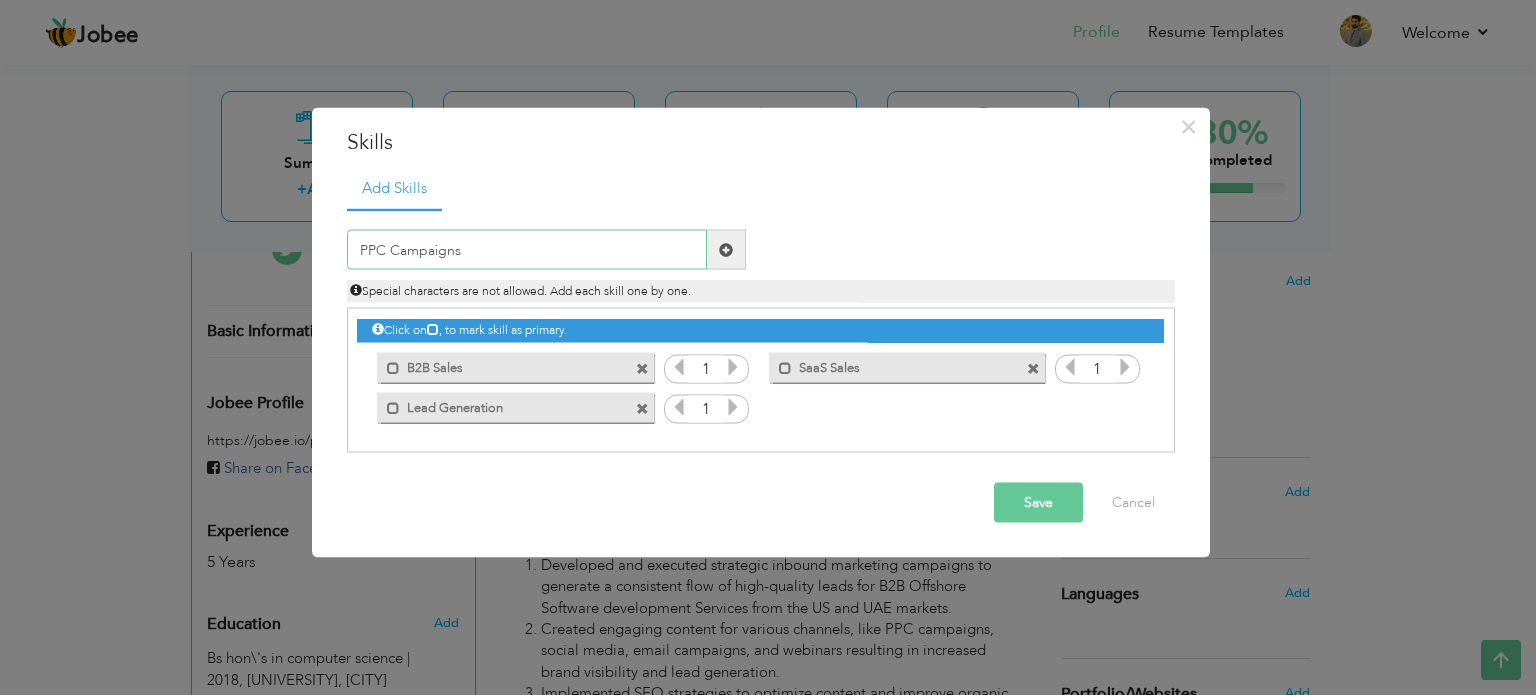 type on "PPC Campaigns" 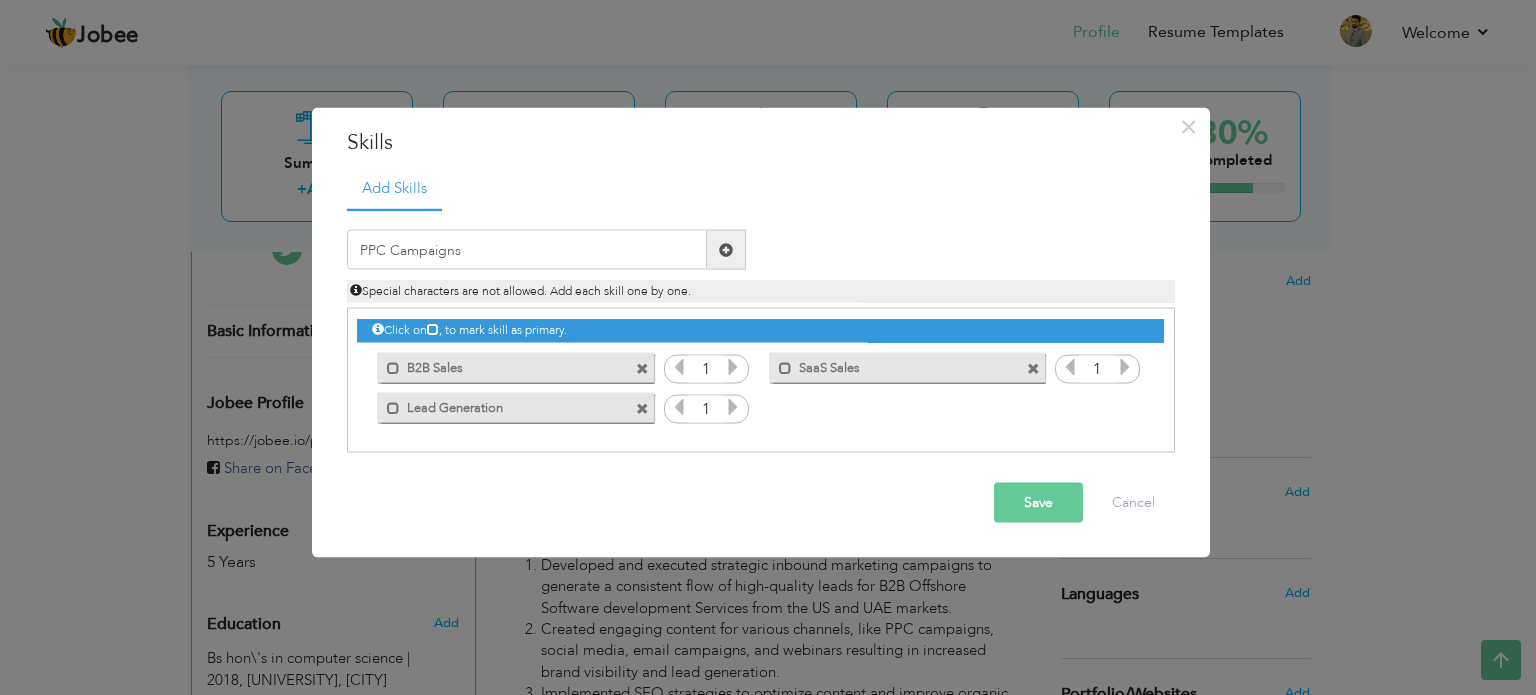 click at bounding box center [726, 249] 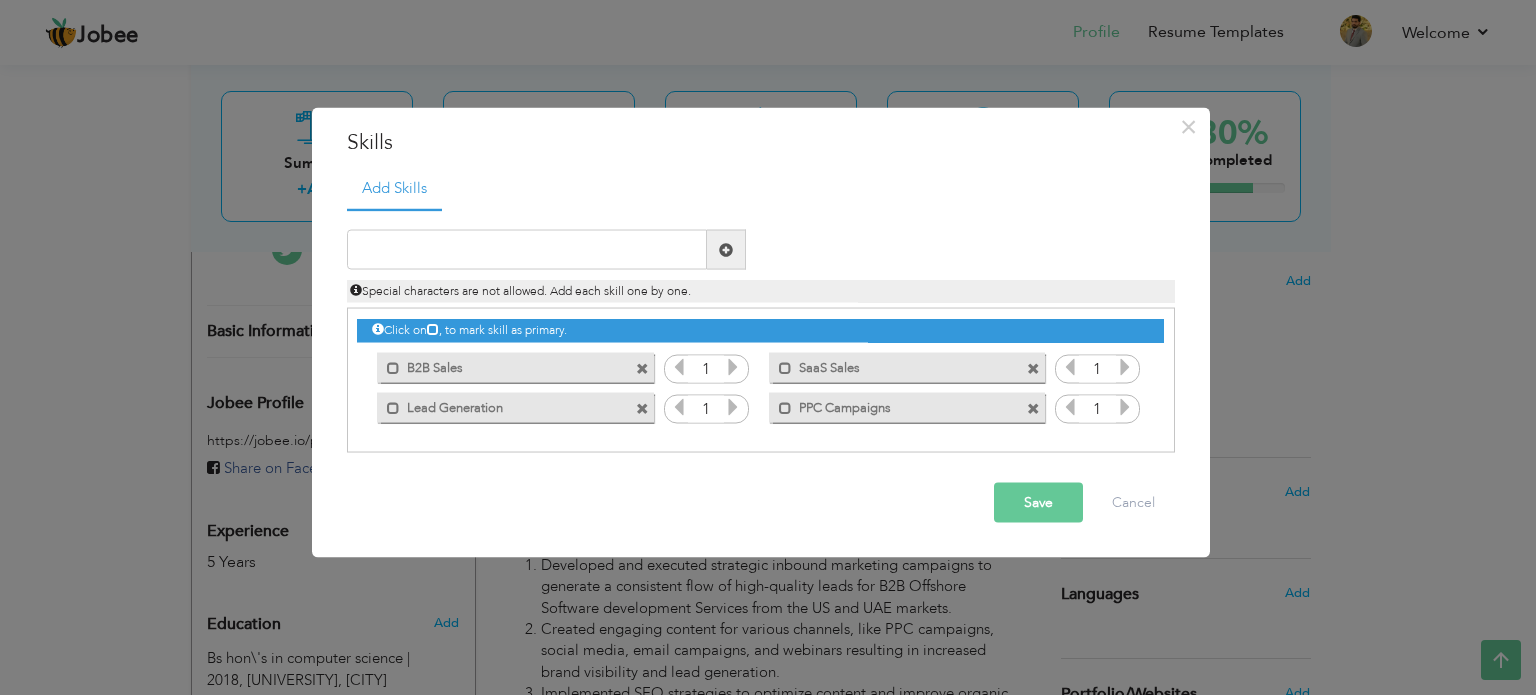 click at bounding box center [726, 249] 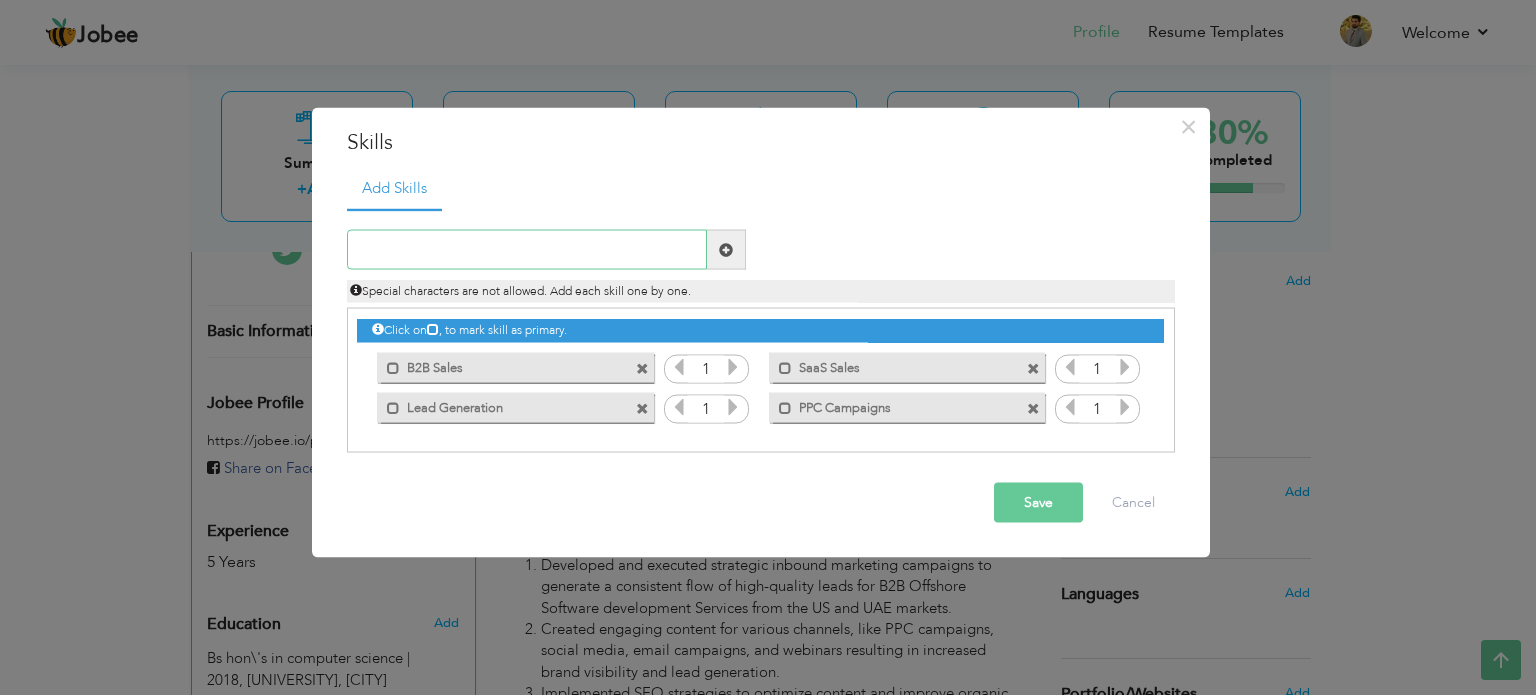 paste on "HubSpot" 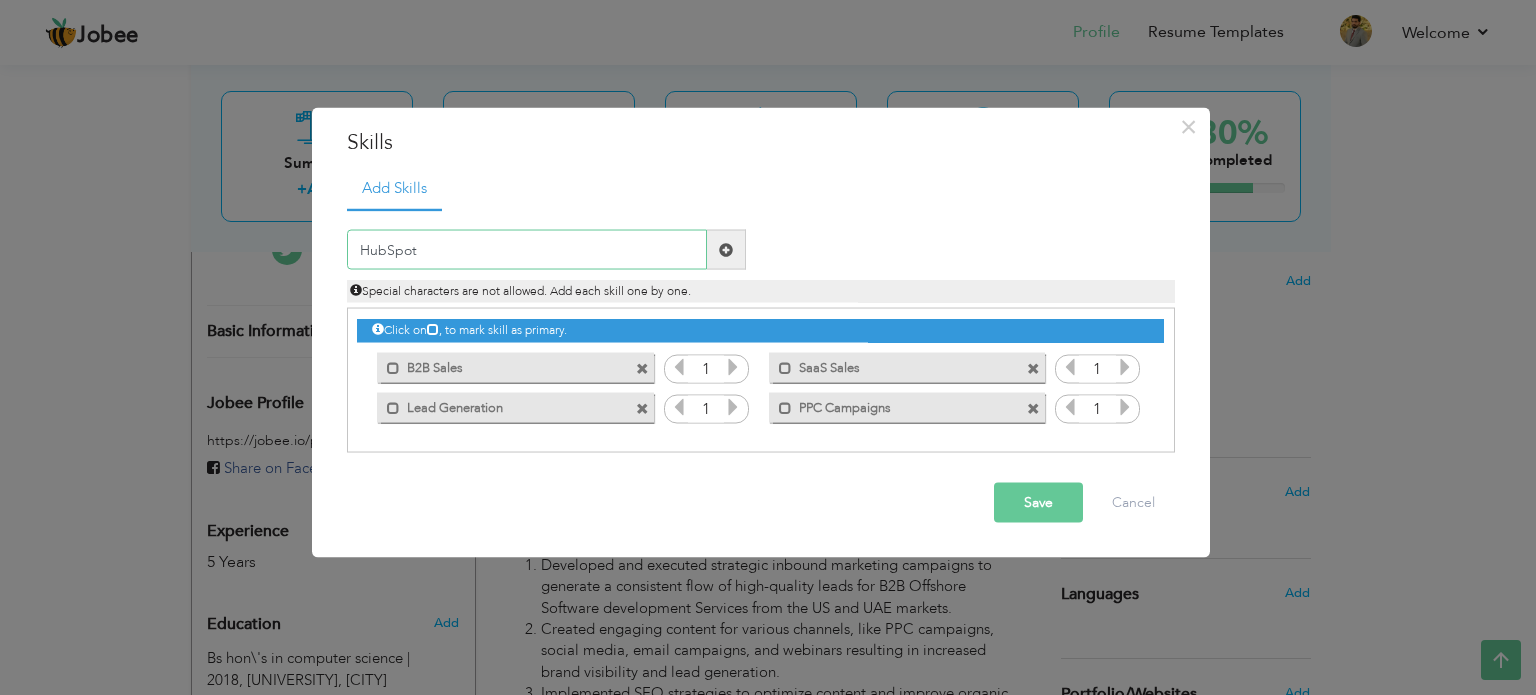 type on "HubSpot" 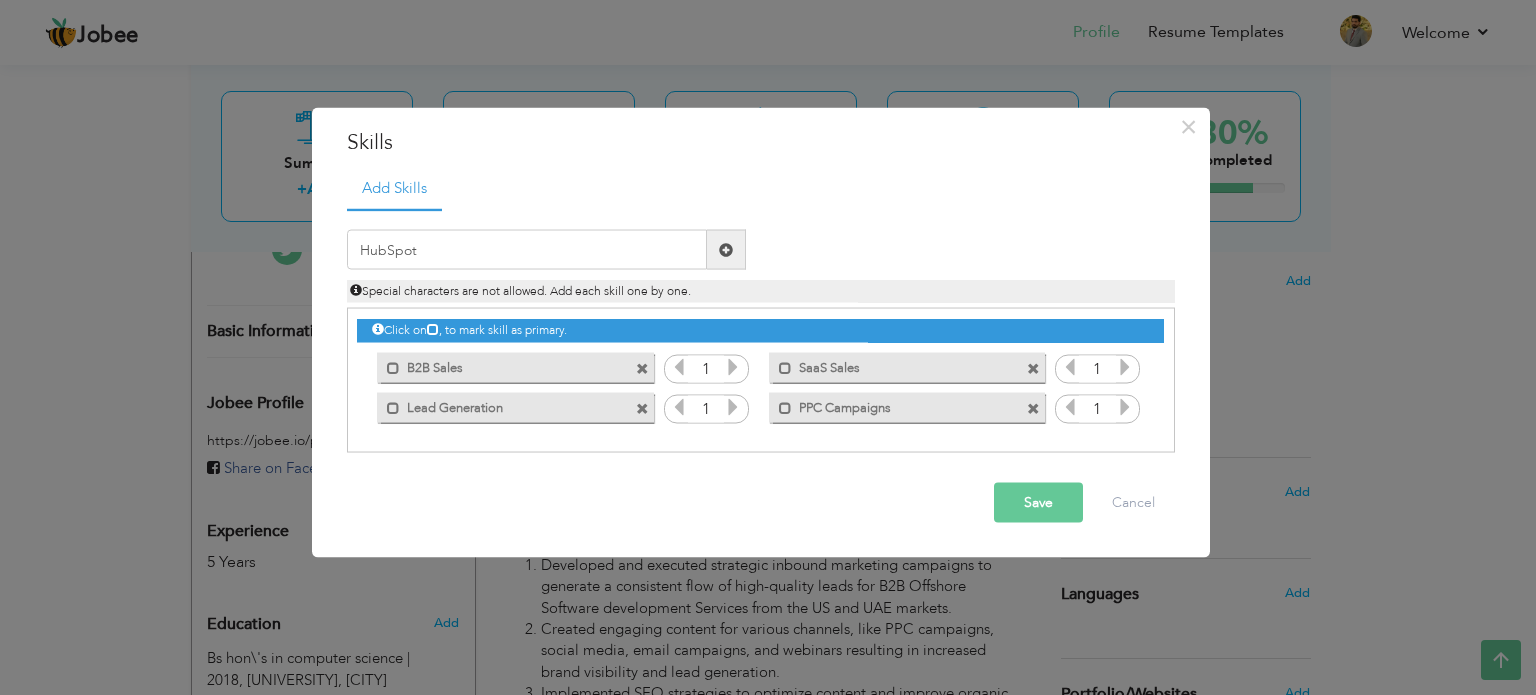 click at bounding box center (726, 249) 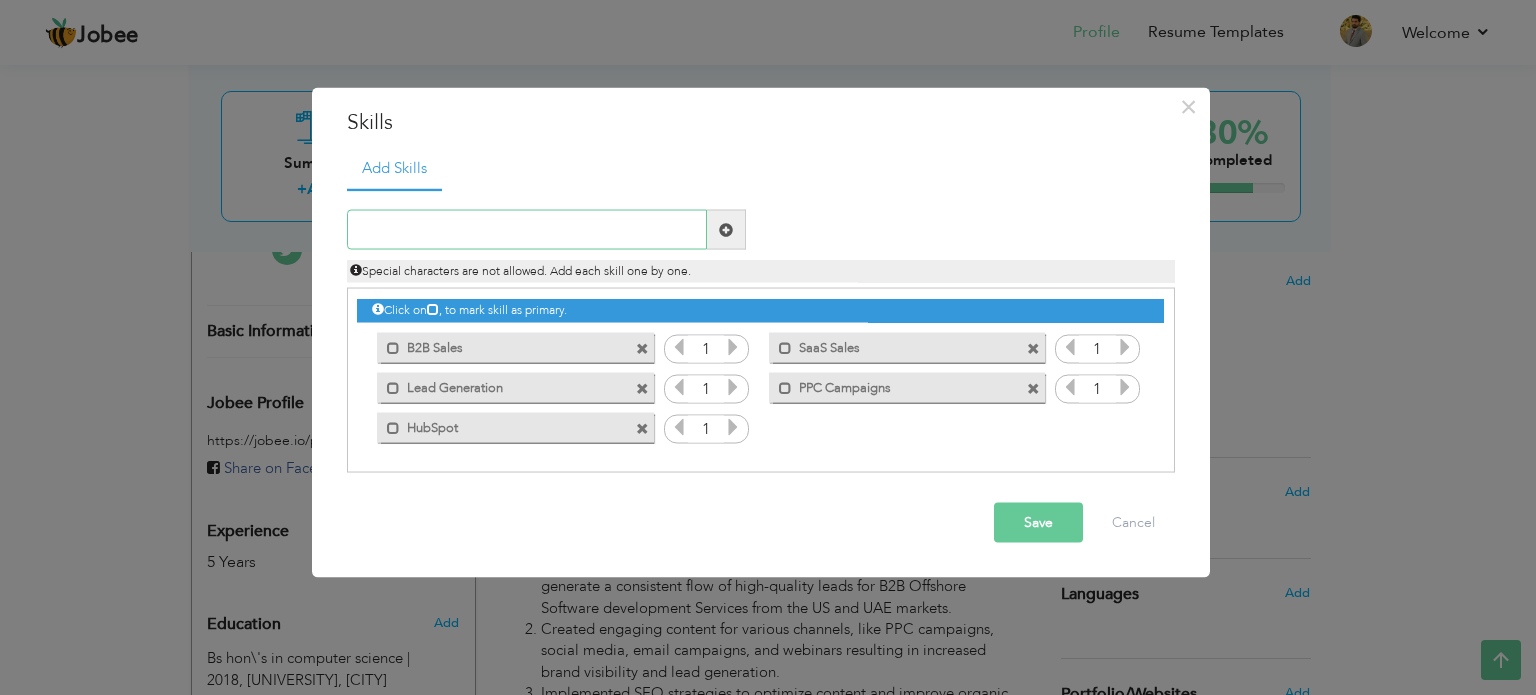 click at bounding box center (527, 230) 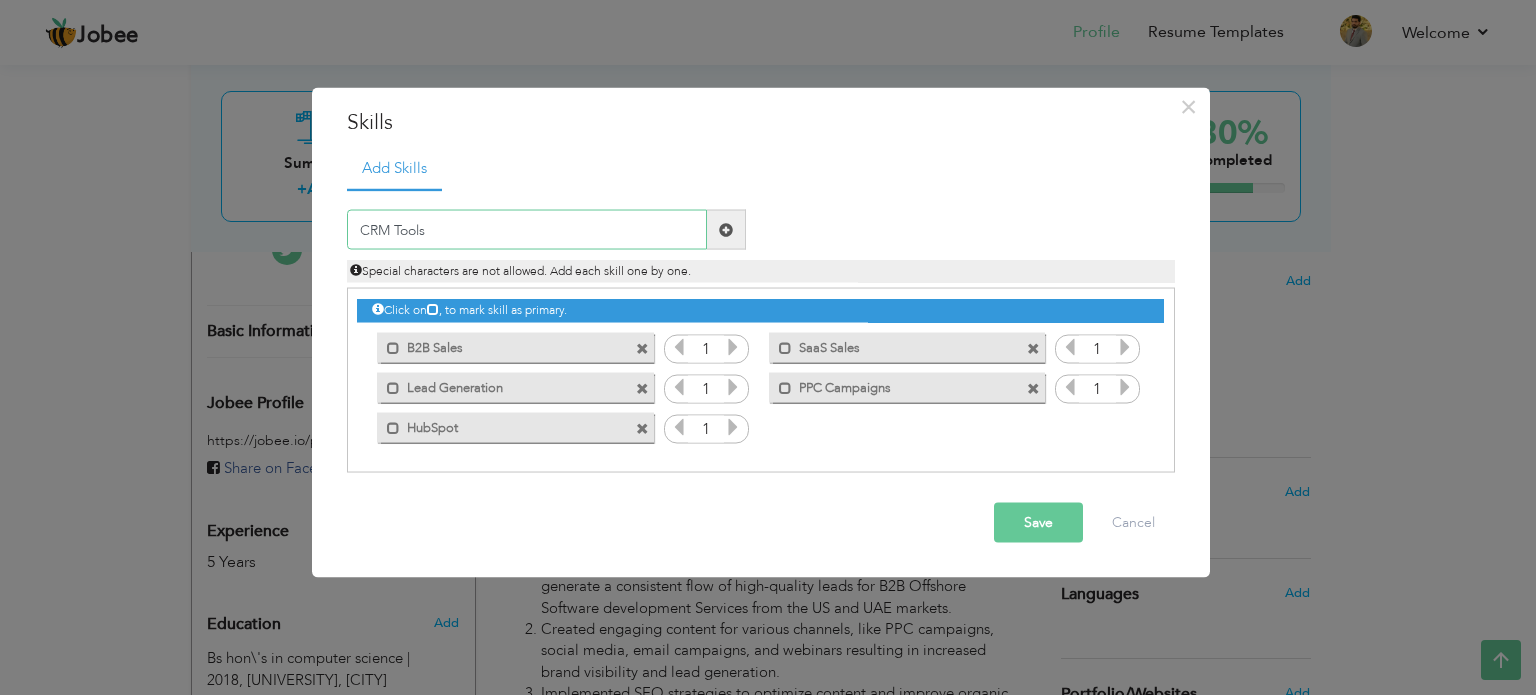 type on "CRM Tools" 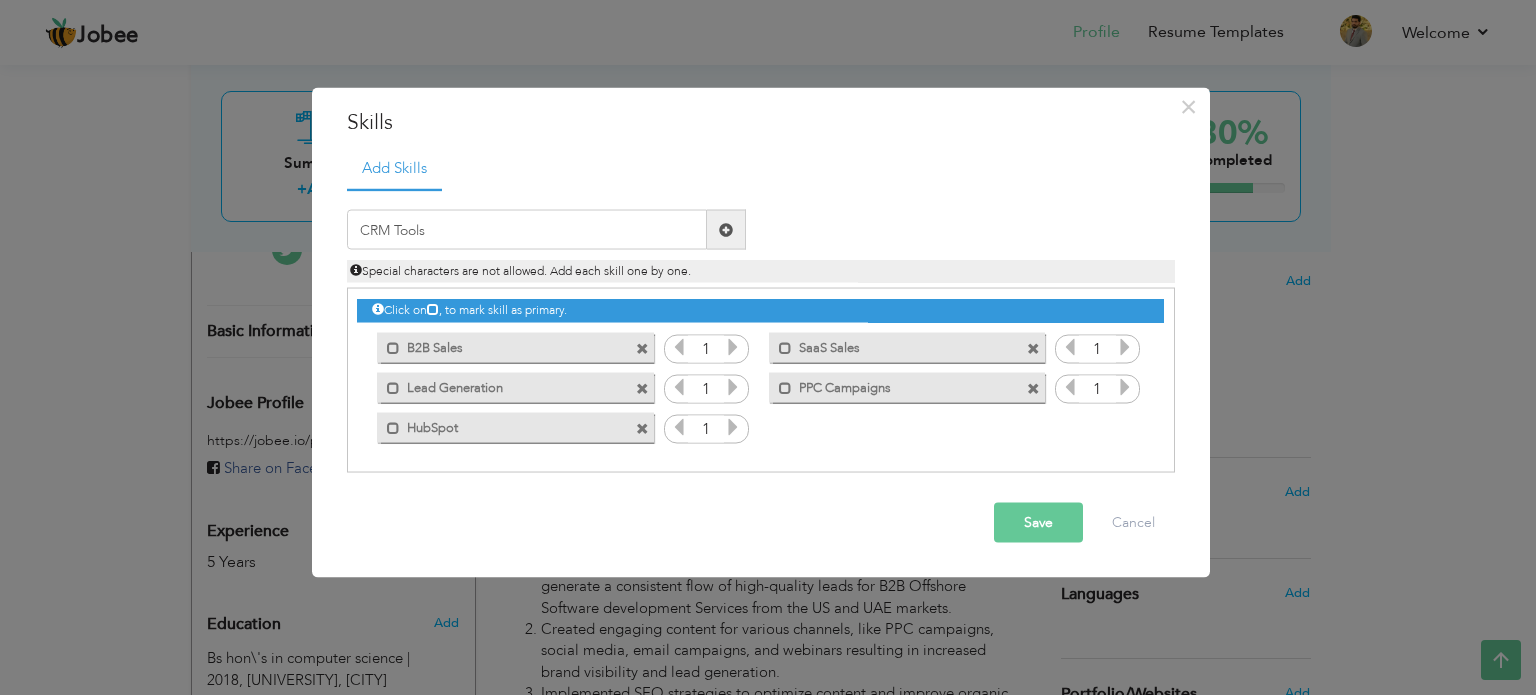 click at bounding box center [726, 230] 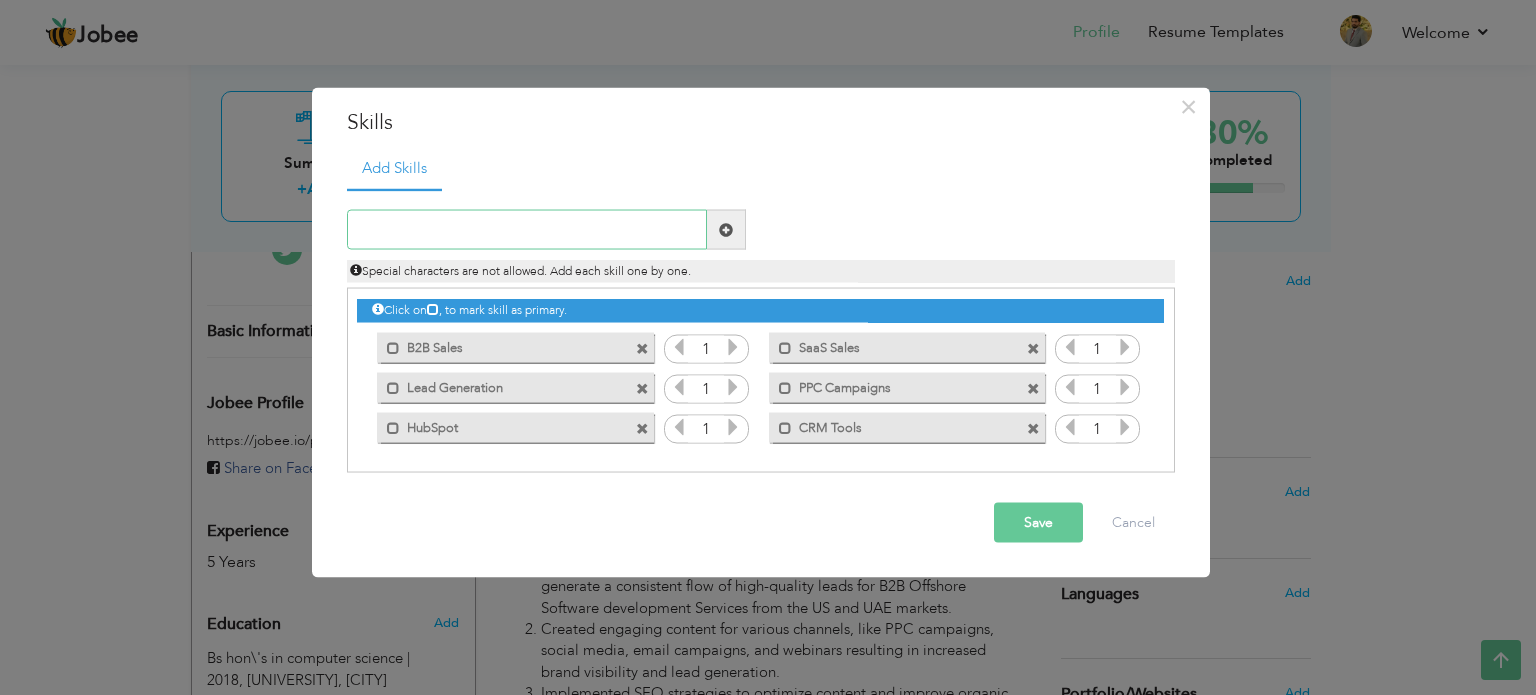 click at bounding box center [527, 230] 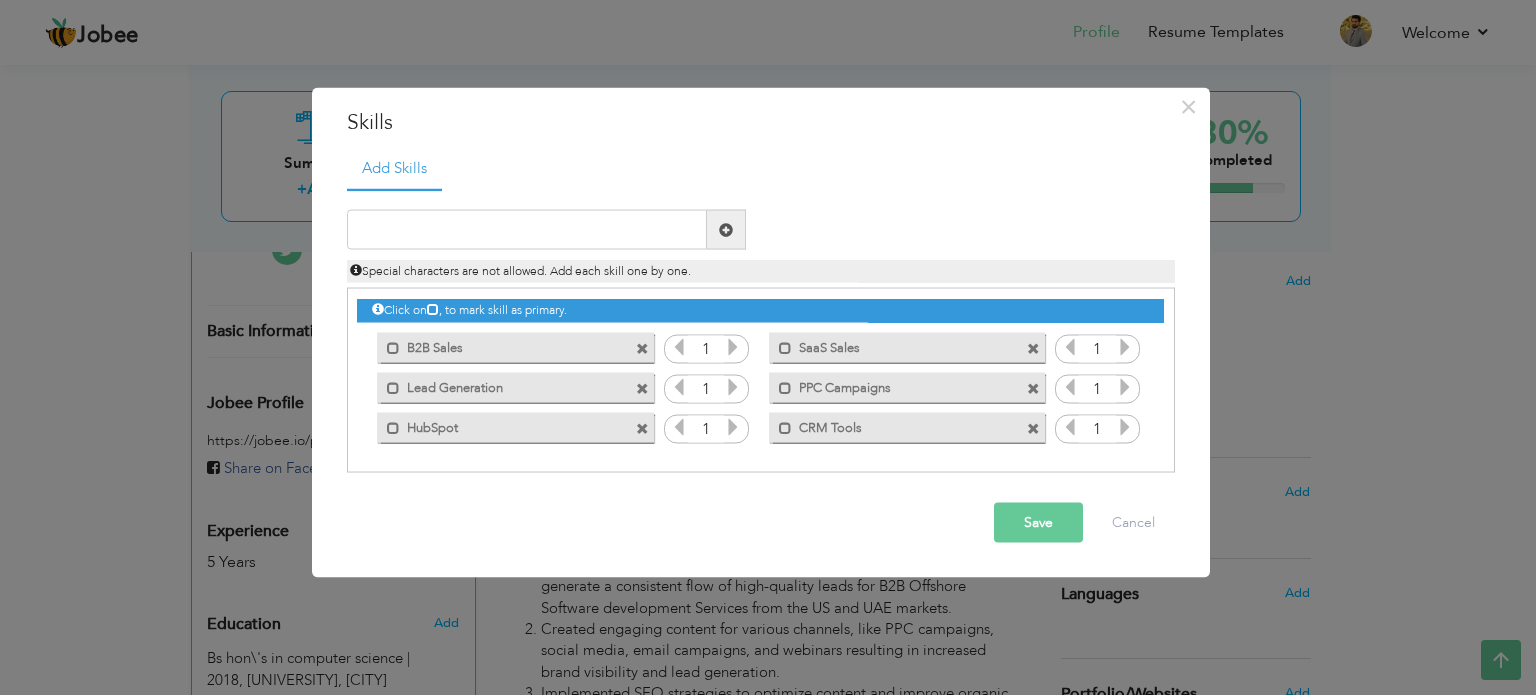 click at bounding box center (726, 229) 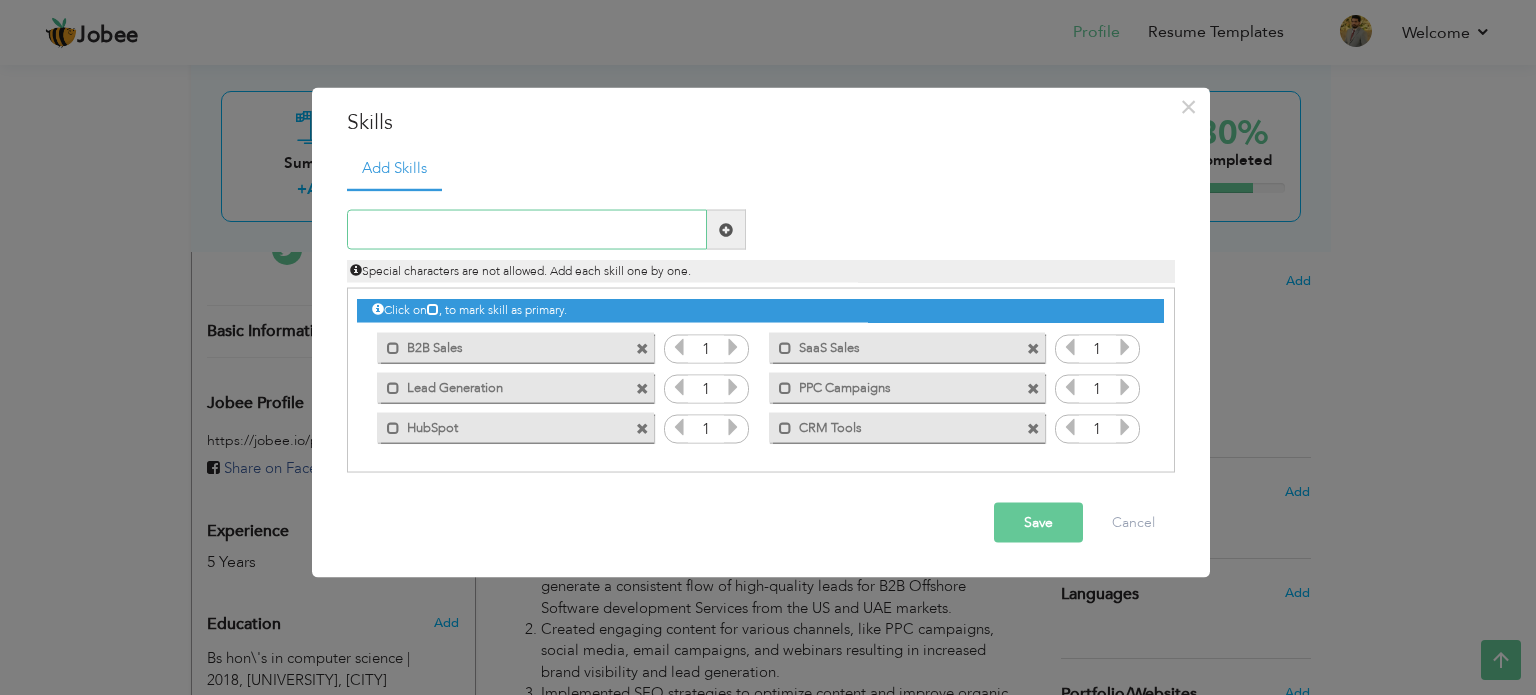 click at bounding box center [527, 230] 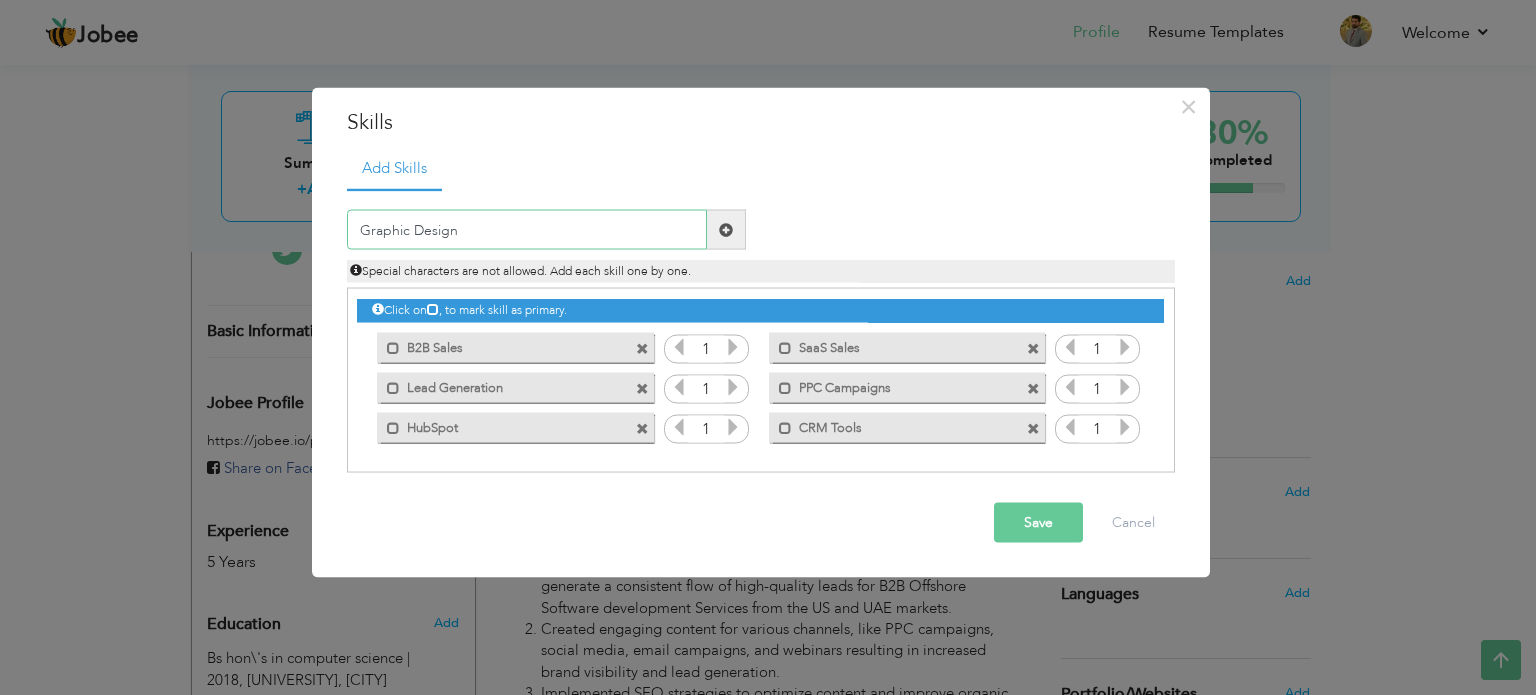 type on "Graphic Design" 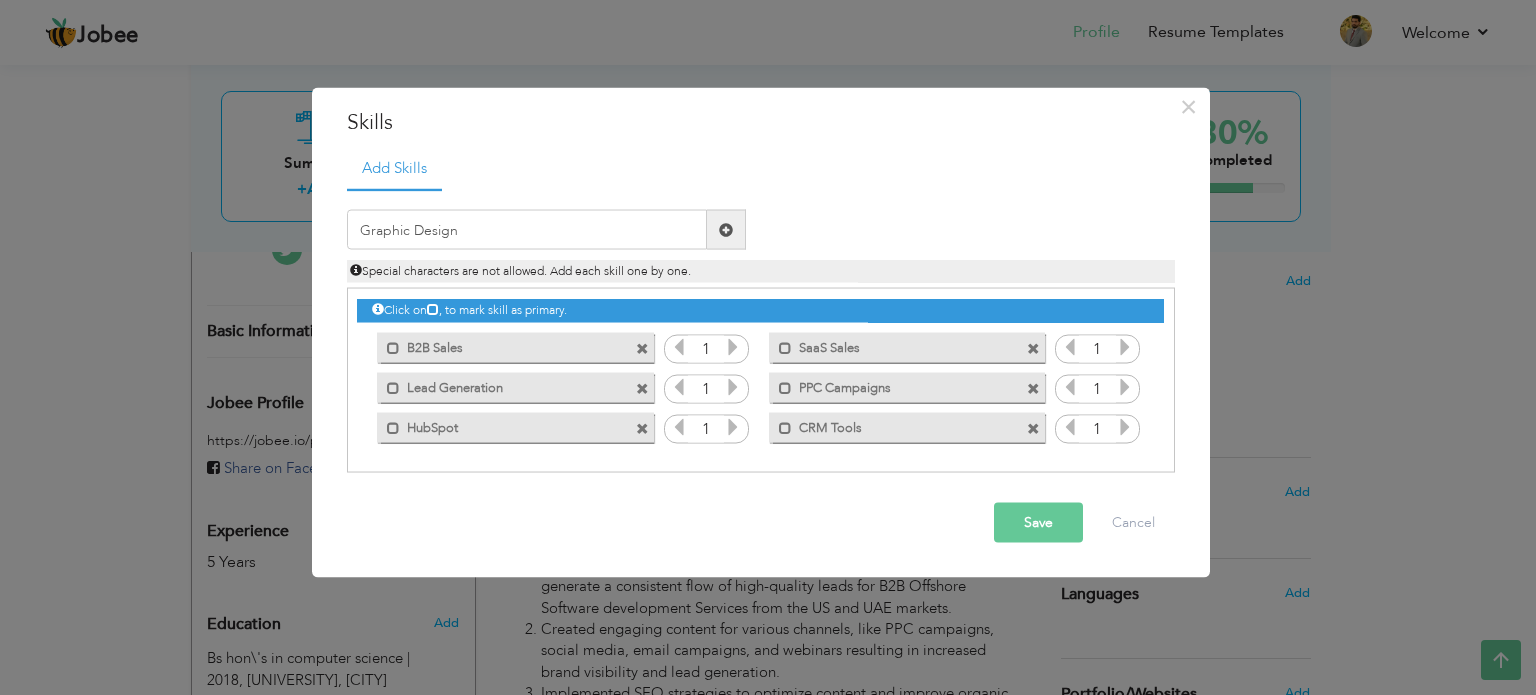 click at bounding box center [726, 230] 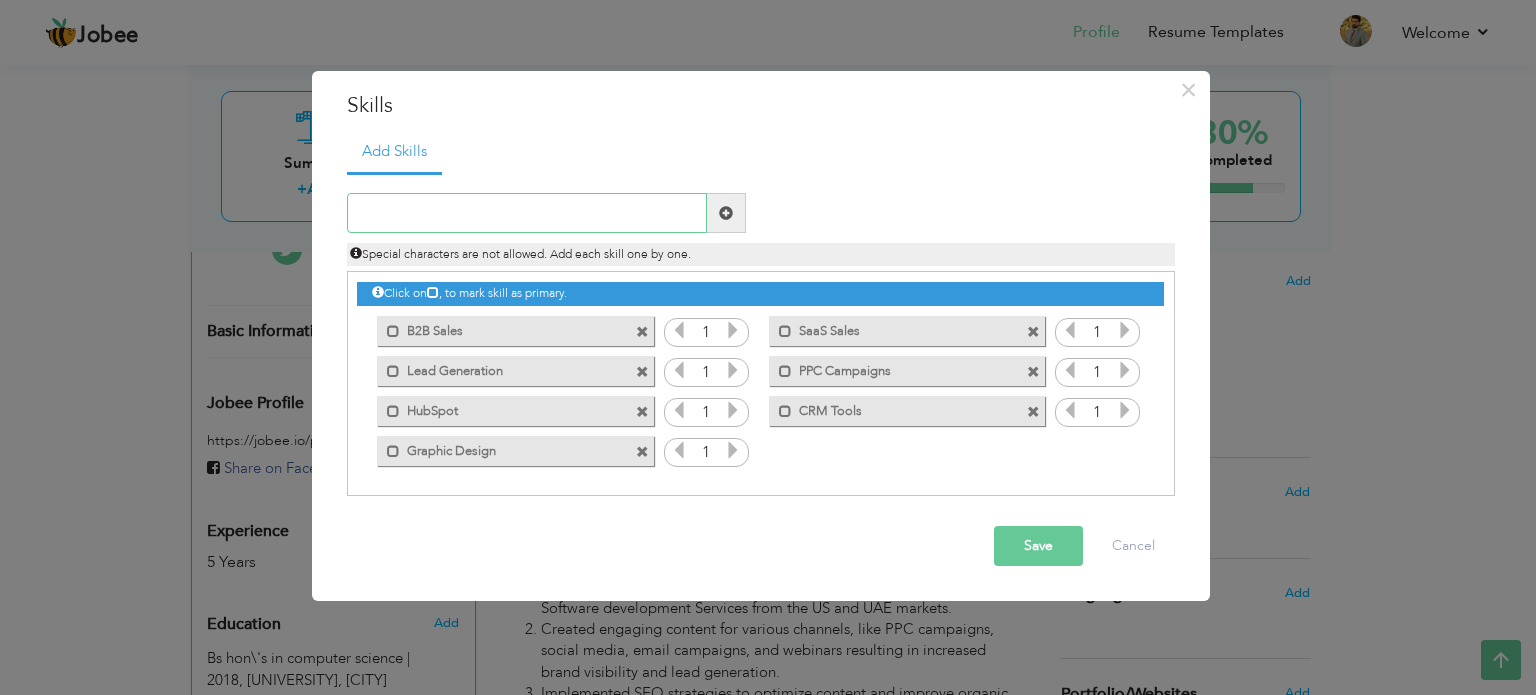 click at bounding box center [527, 213] 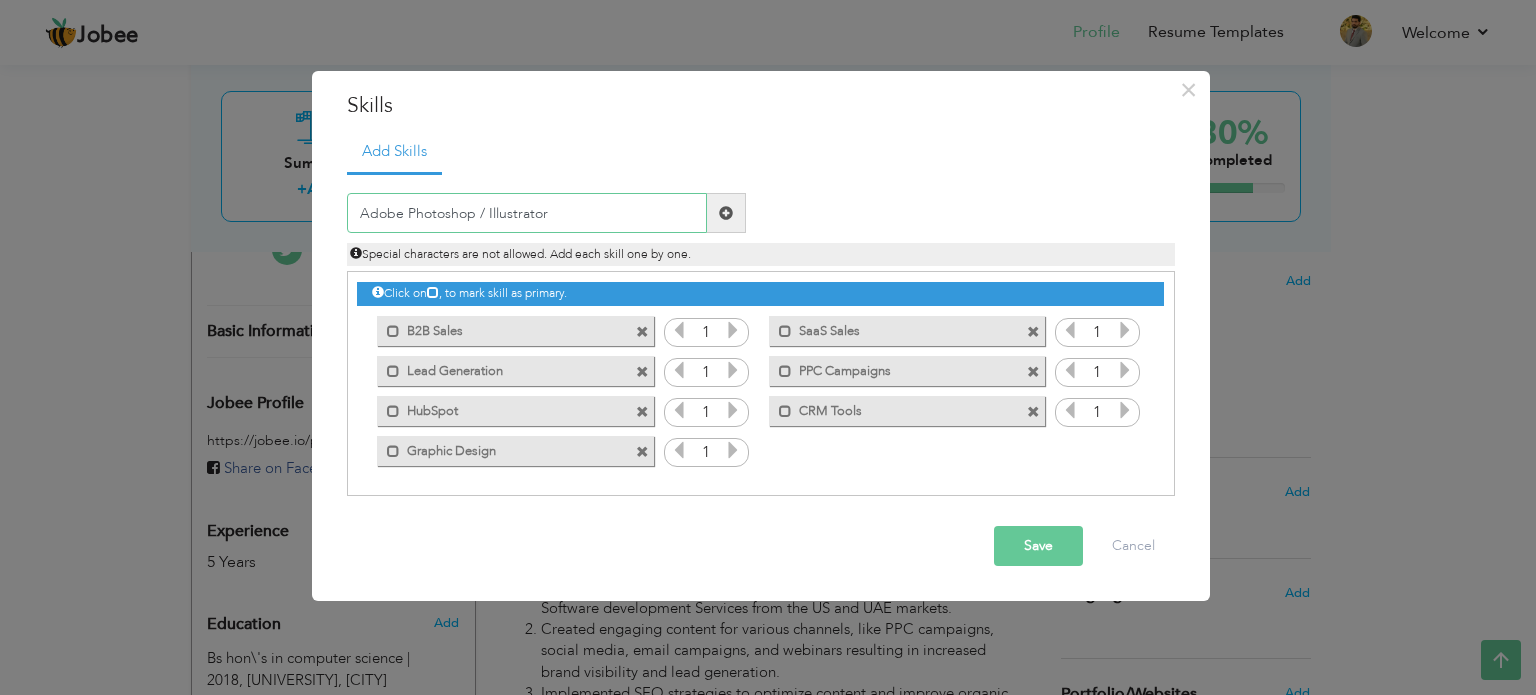 type on "Adobe Photoshop / Illustrator" 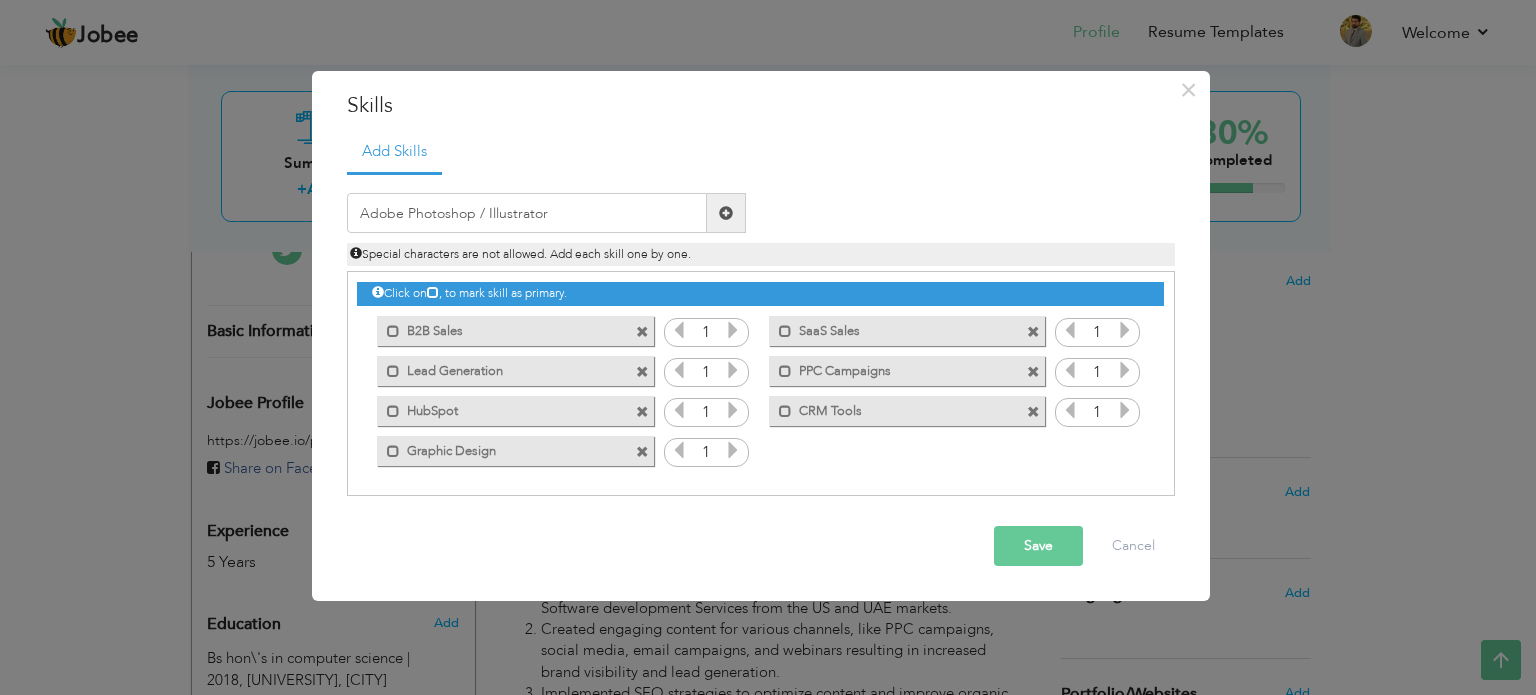click at bounding box center (726, 213) 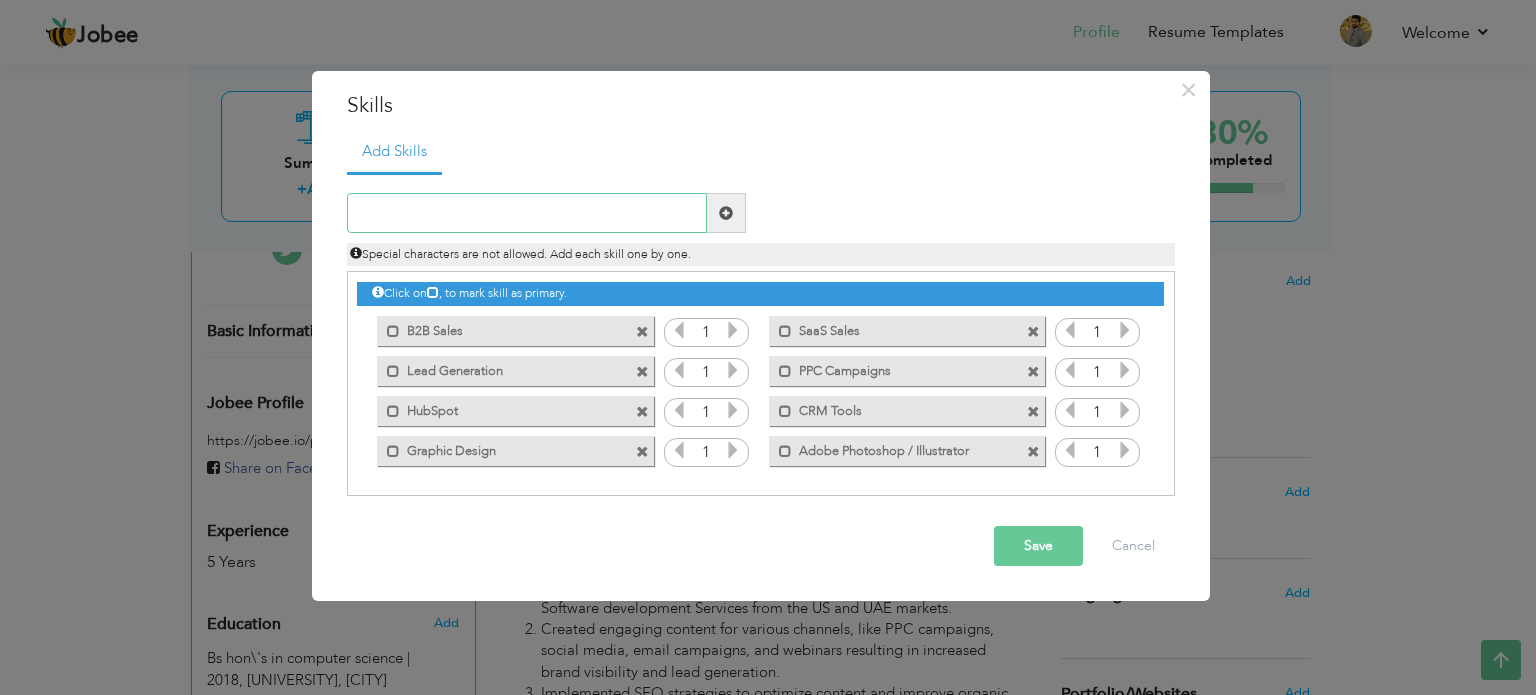 click at bounding box center [527, 213] 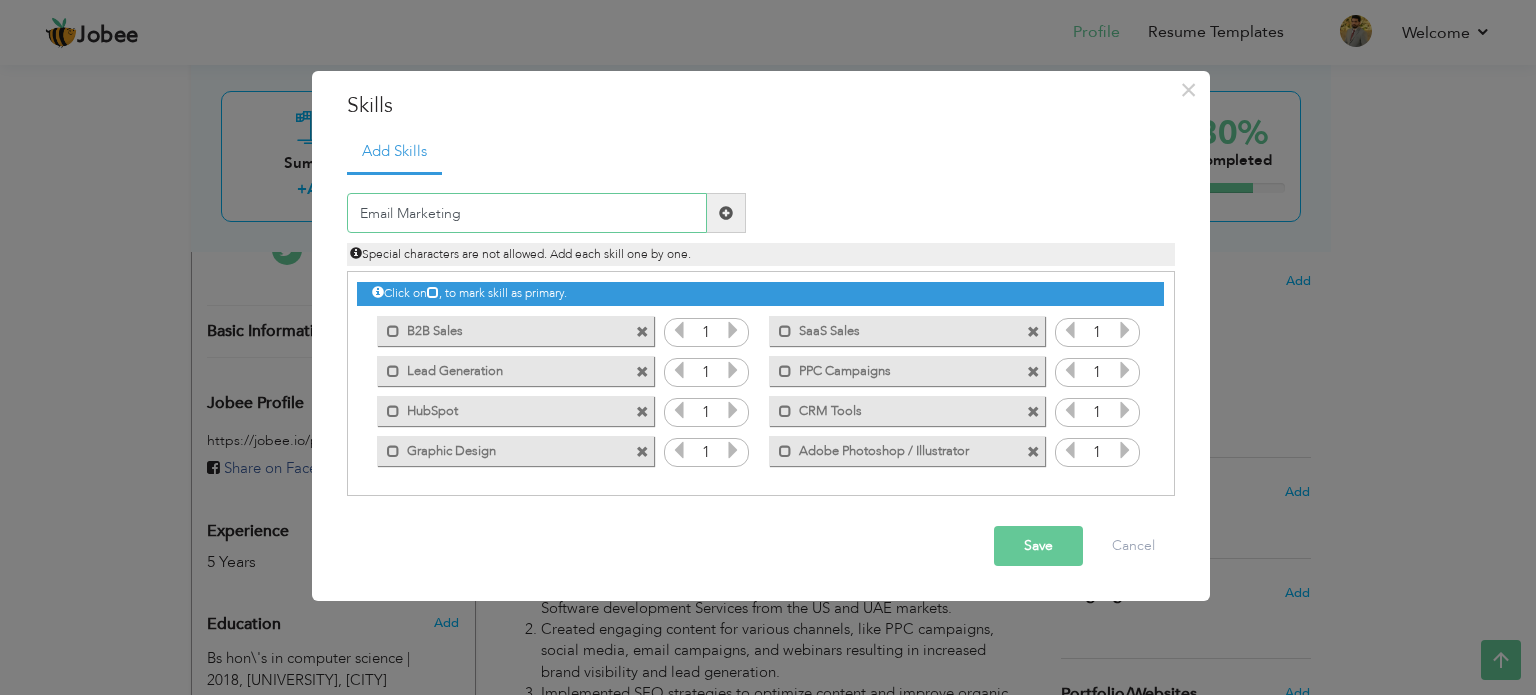 type on "Email Marketing" 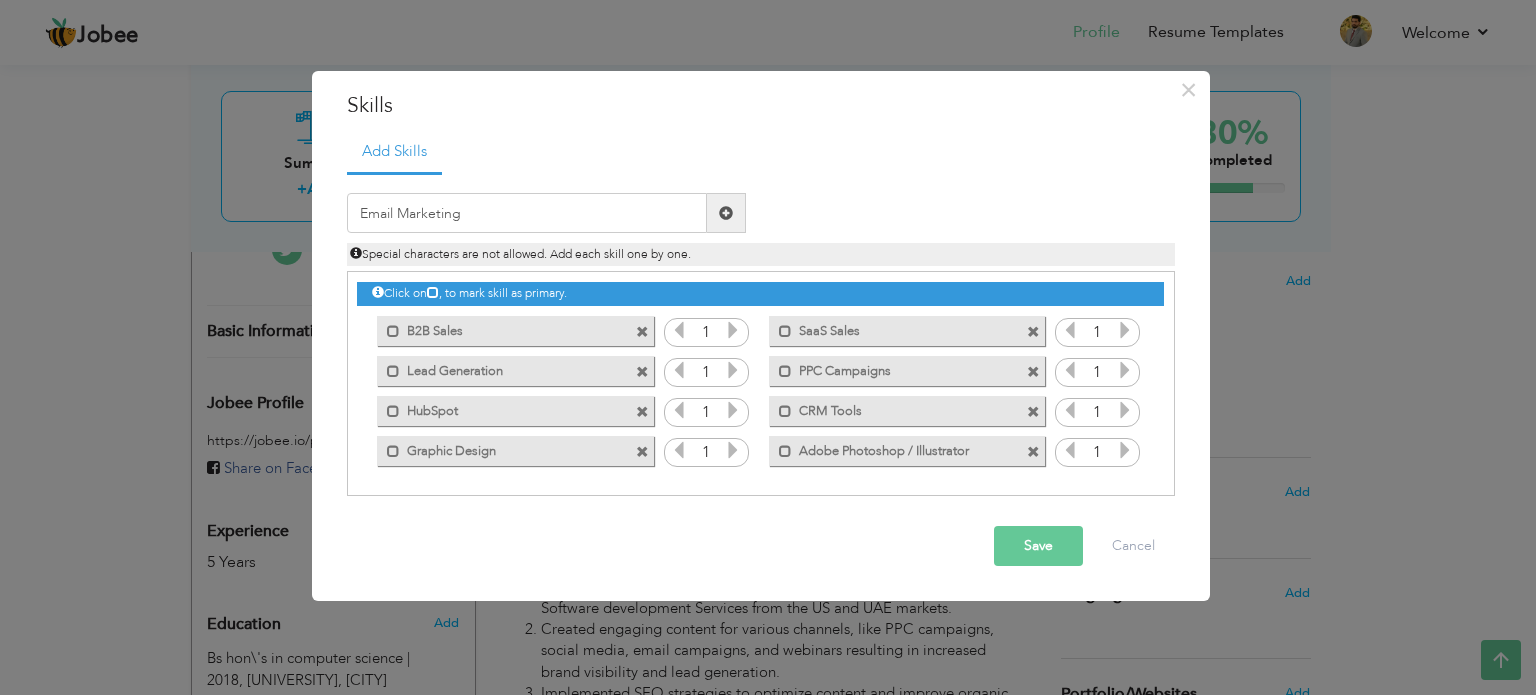 click at bounding box center (726, 213) 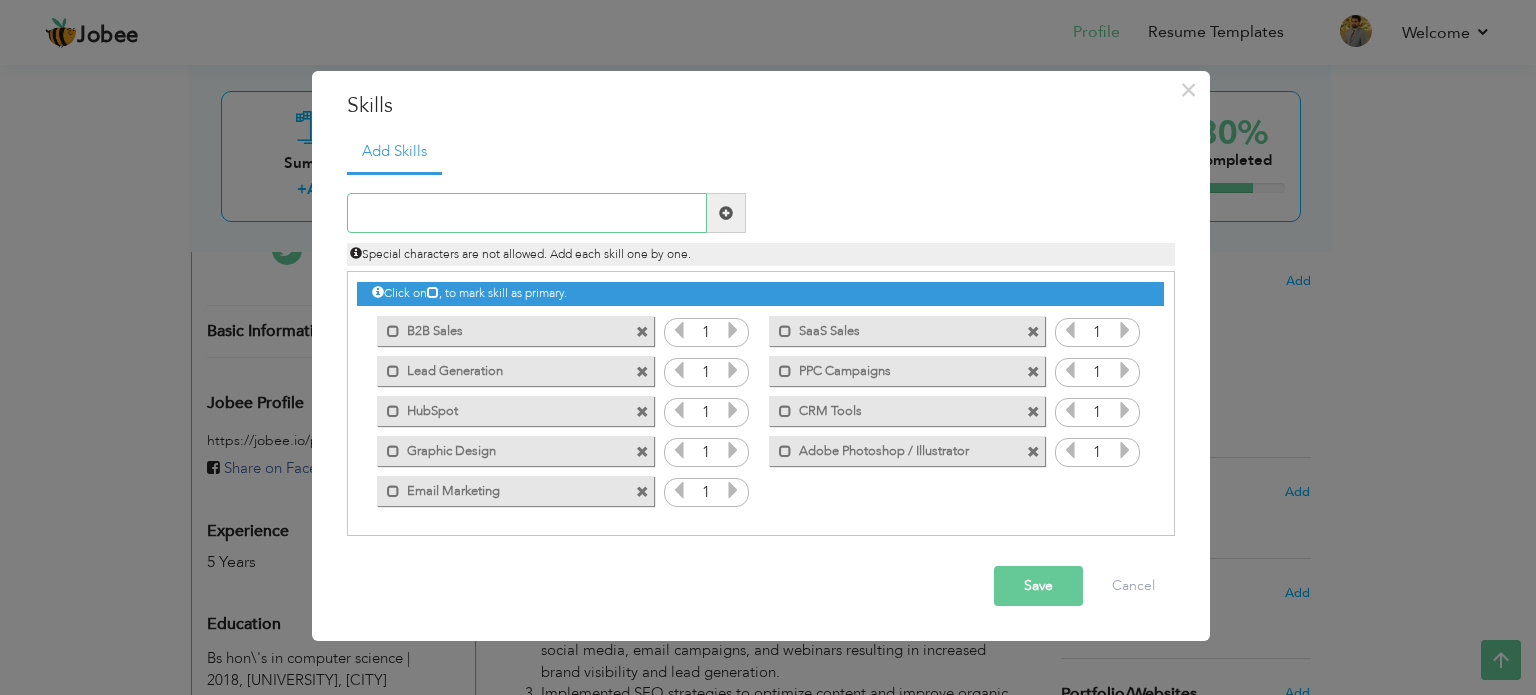 click at bounding box center [527, 213] 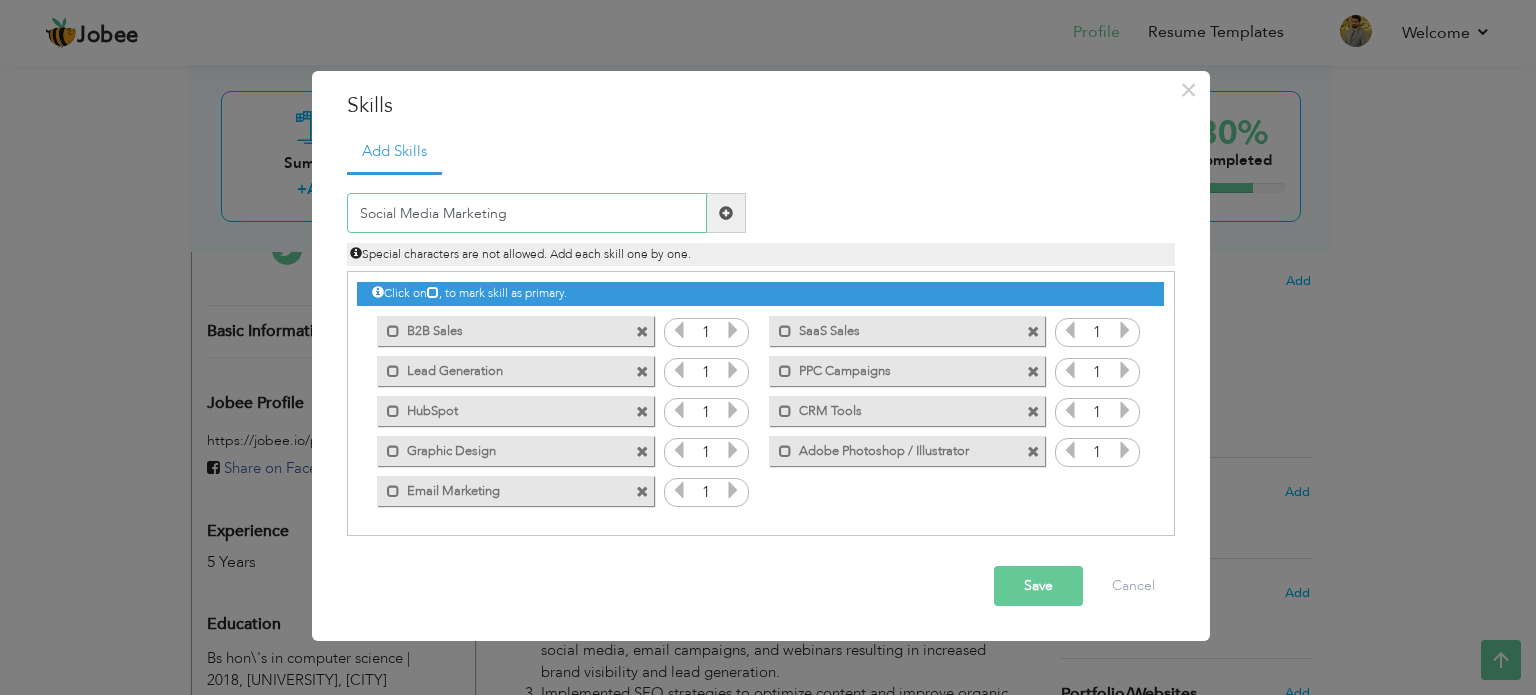type on "Social Media Marketing" 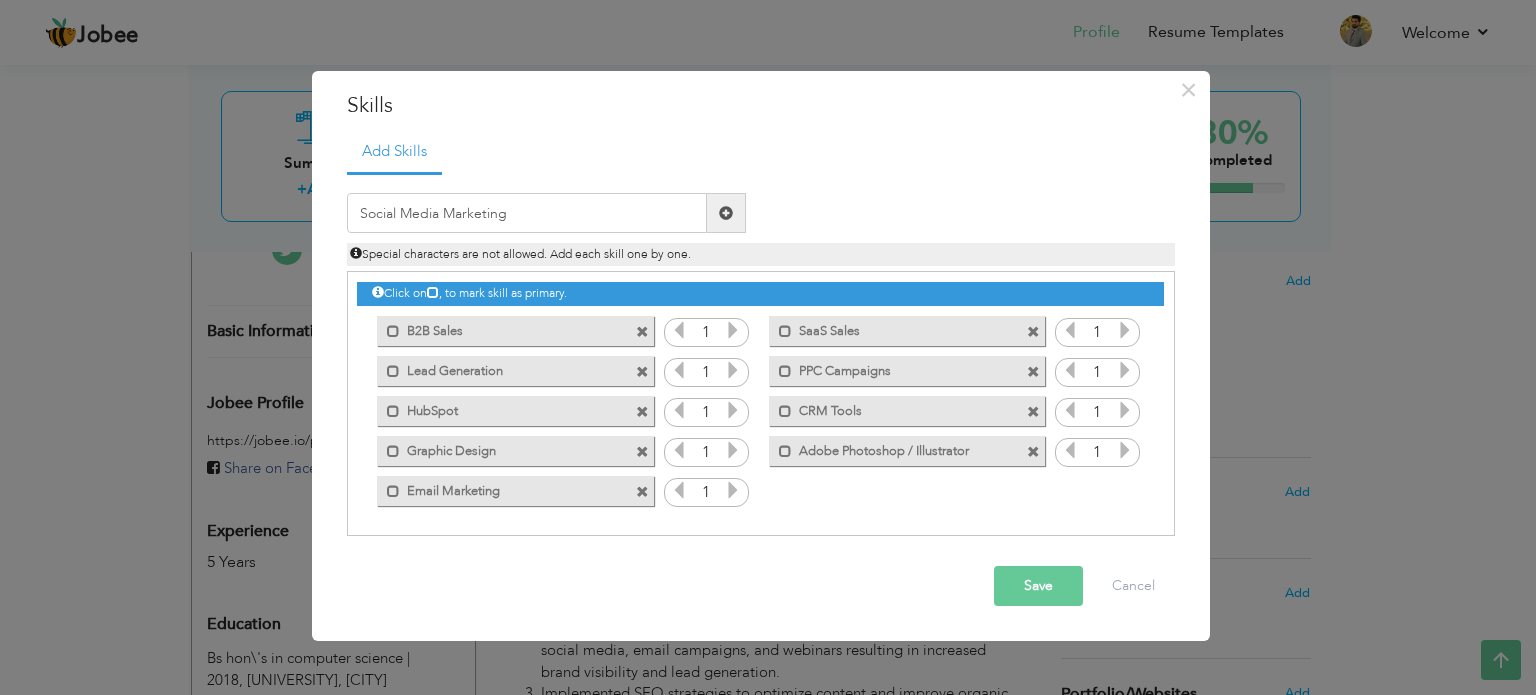 click at bounding box center (726, 213) 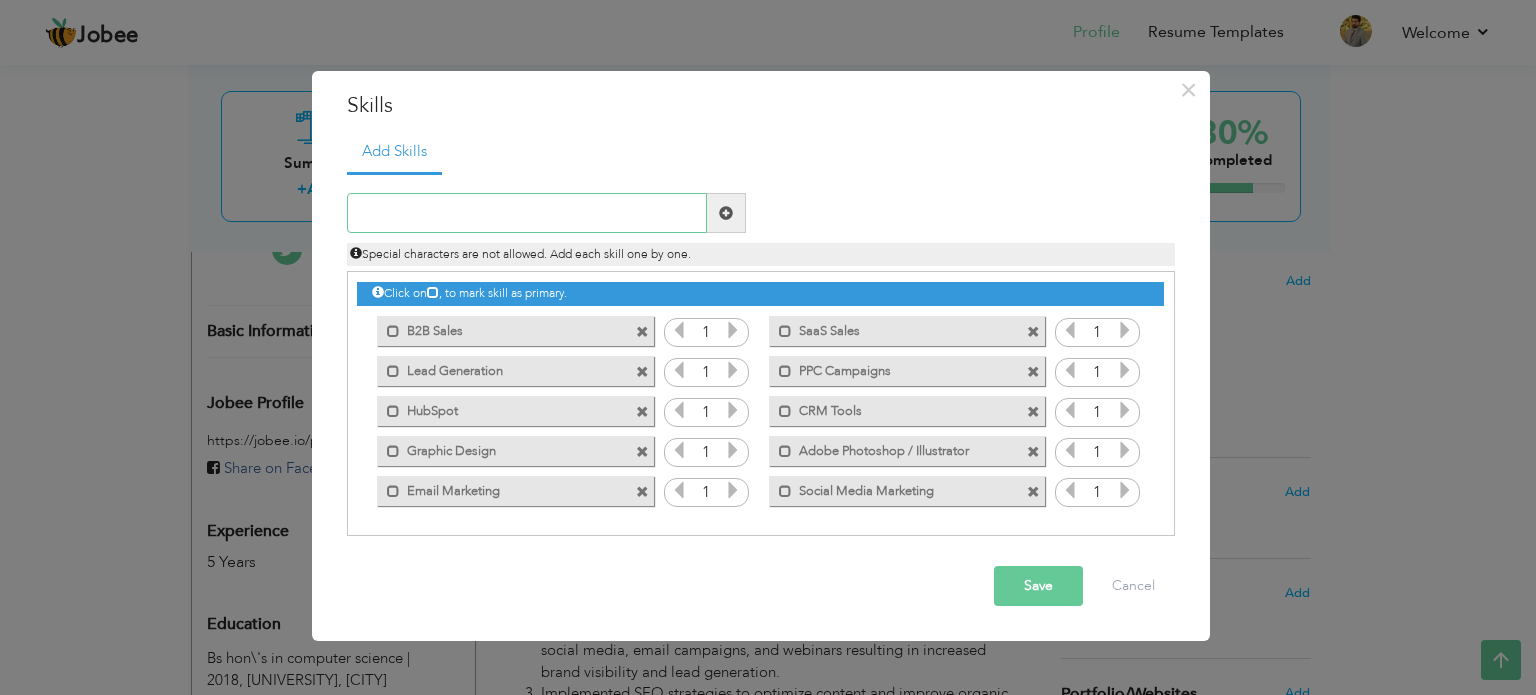 click at bounding box center [527, 213] 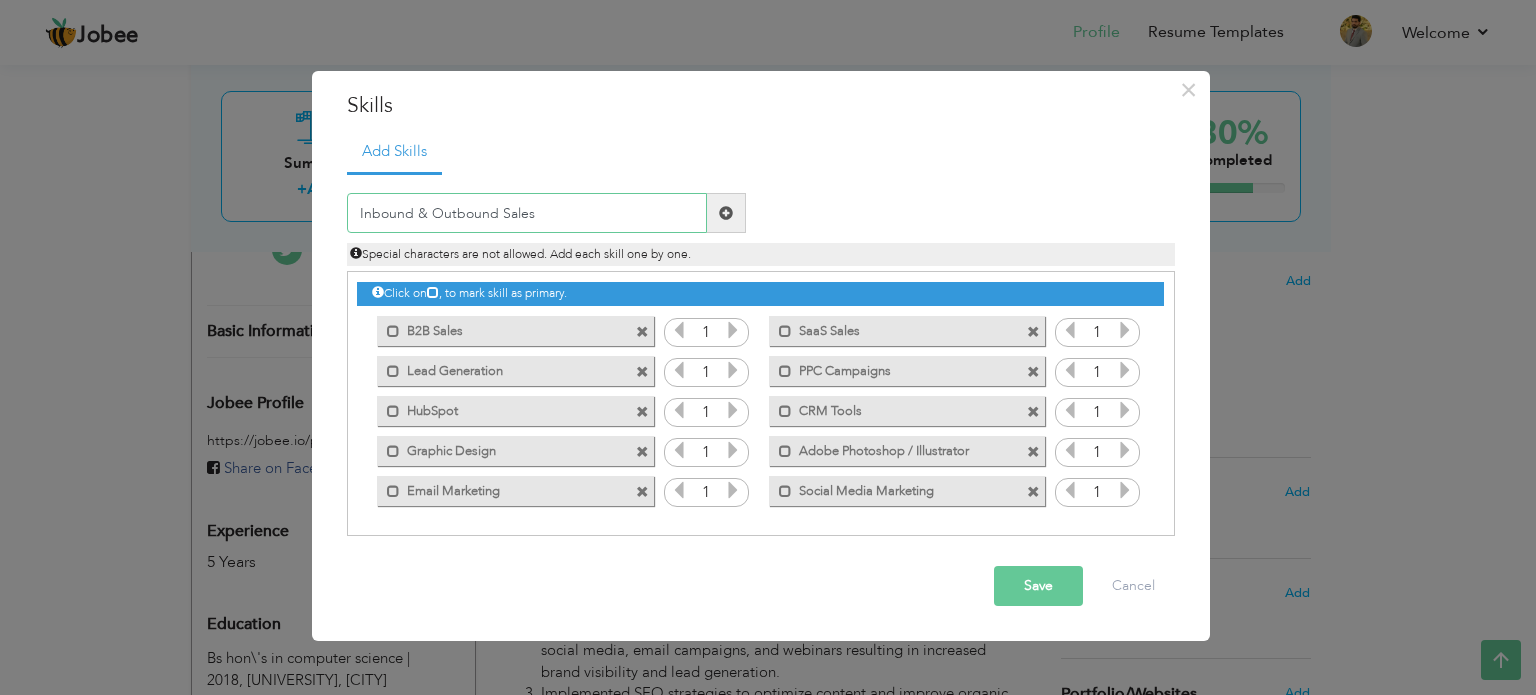 type on "Inbound & Outbound Sales" 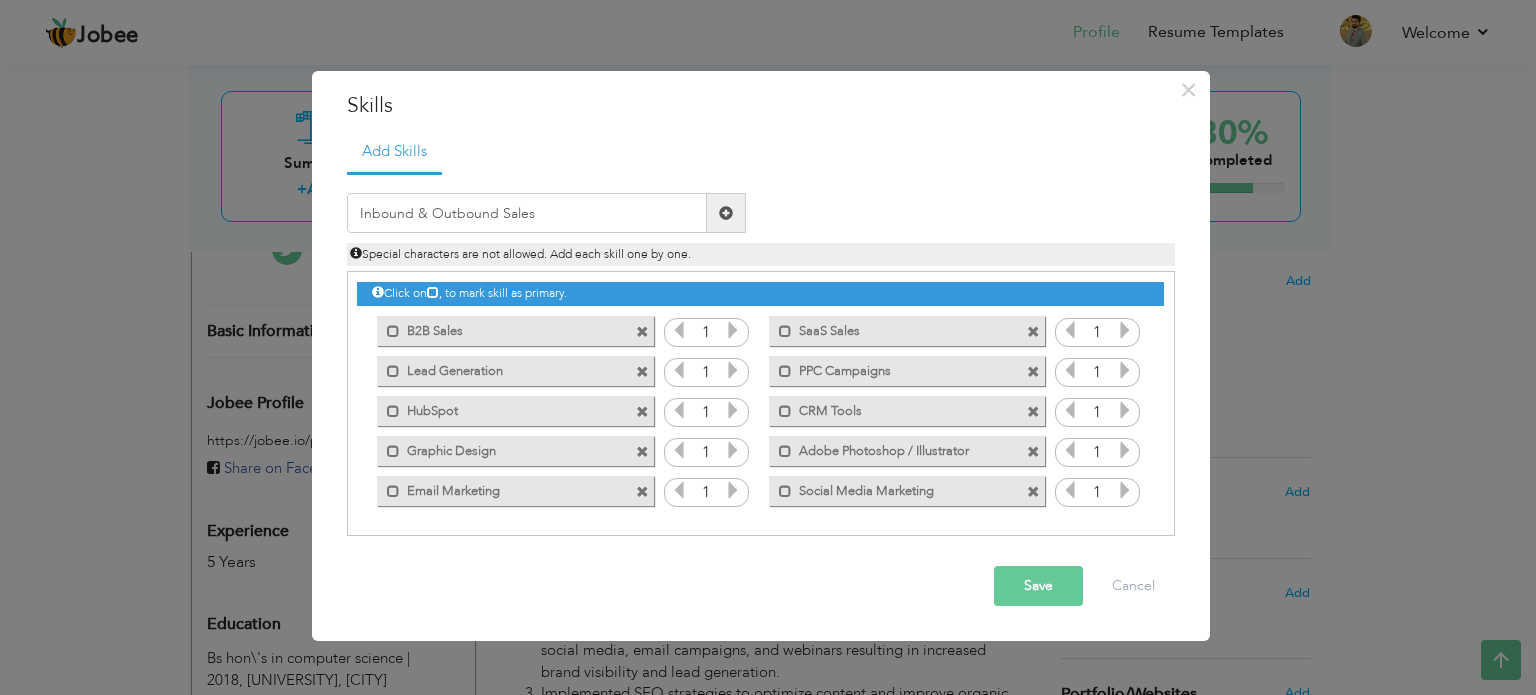 click at bounding box center (726, 213) 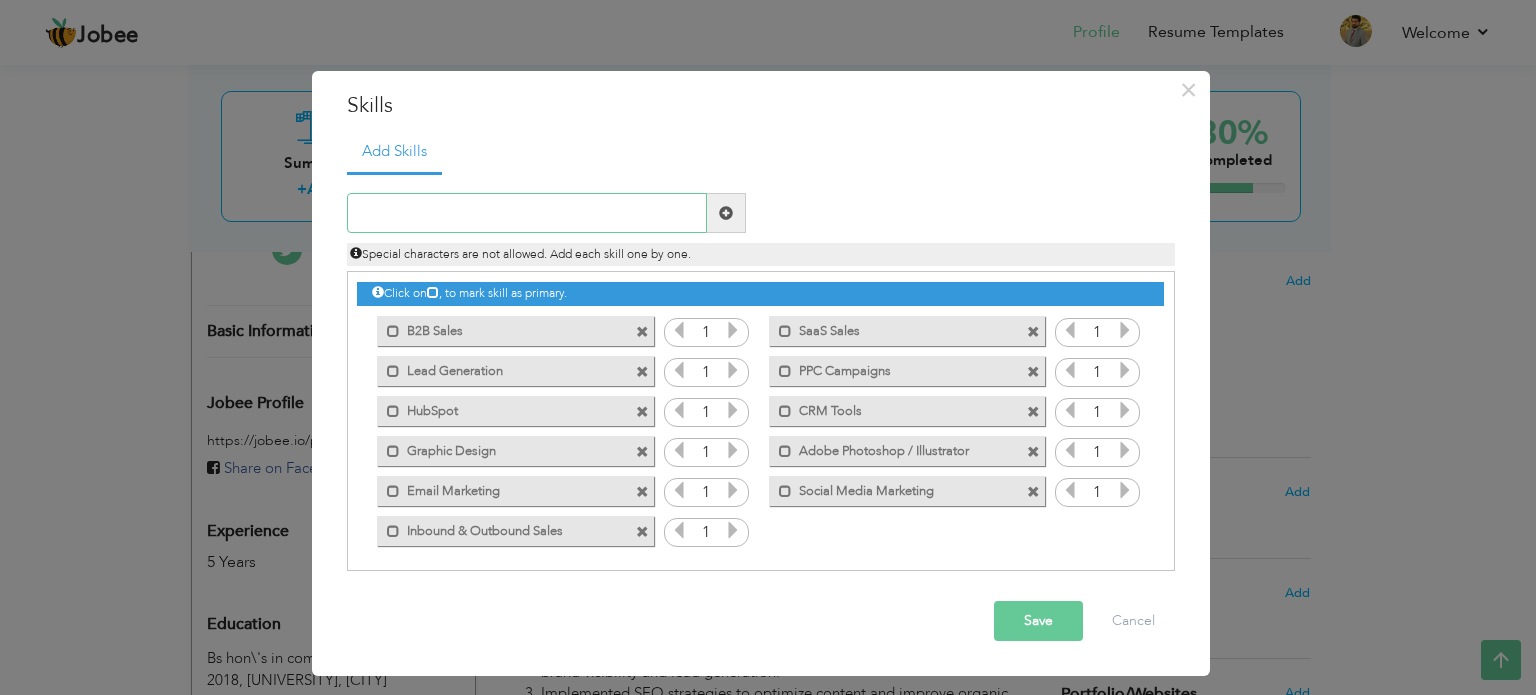 click at bounding box center (527, 213) 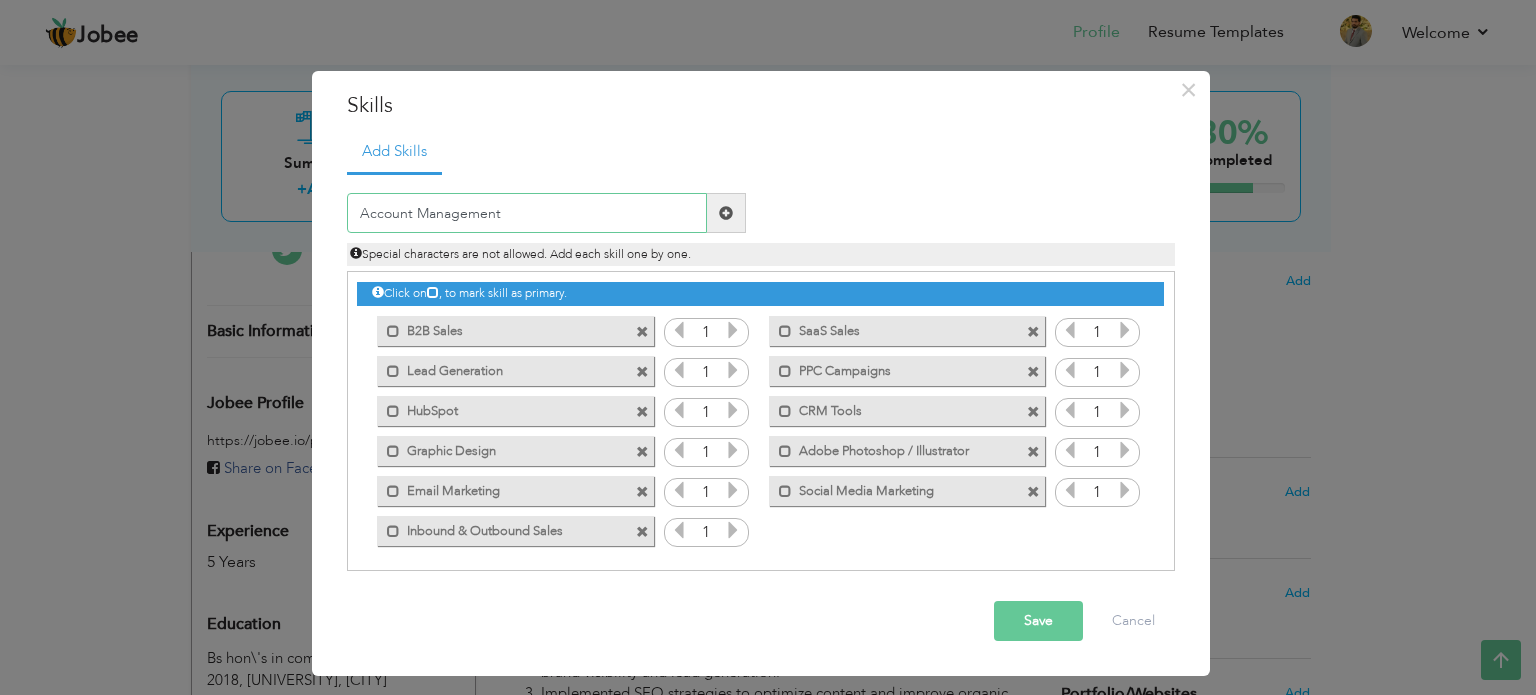 type on "Account Management" 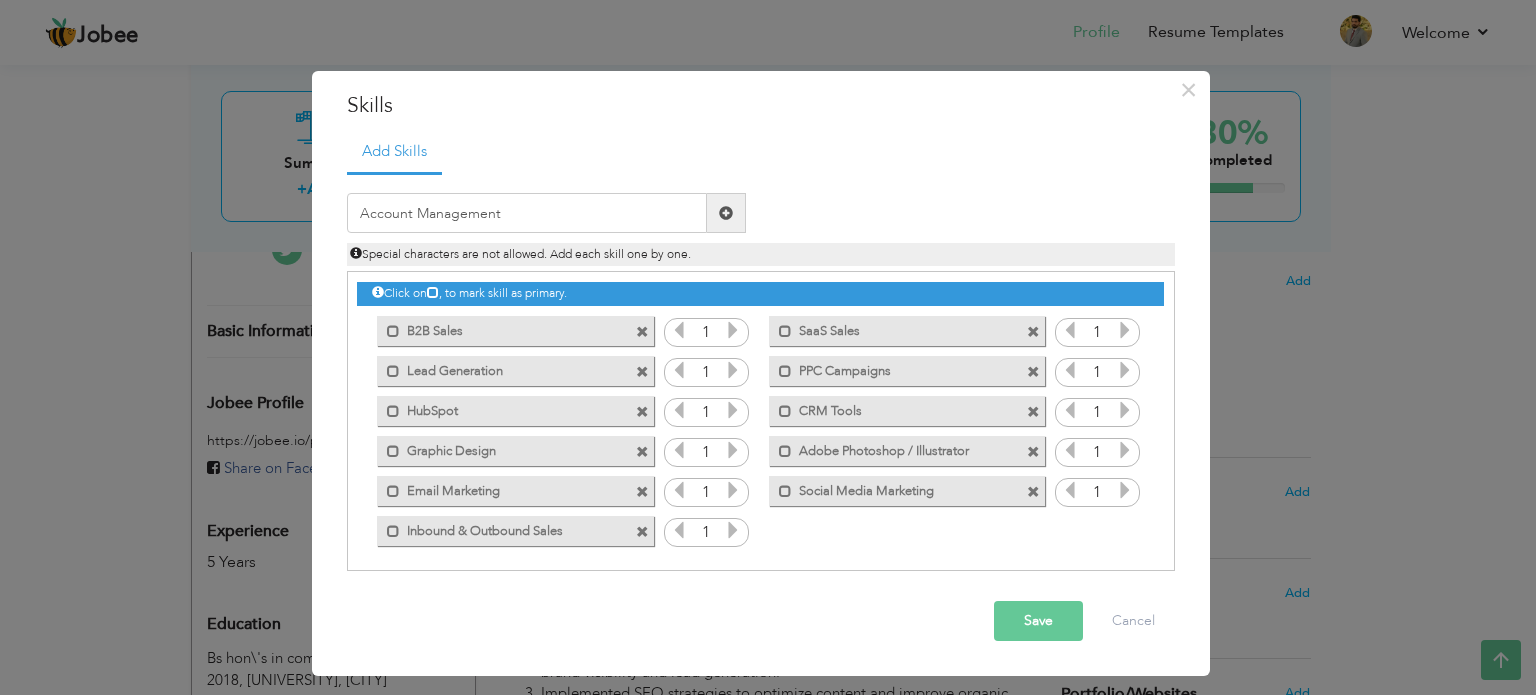 click at bounding box center (726, 213) 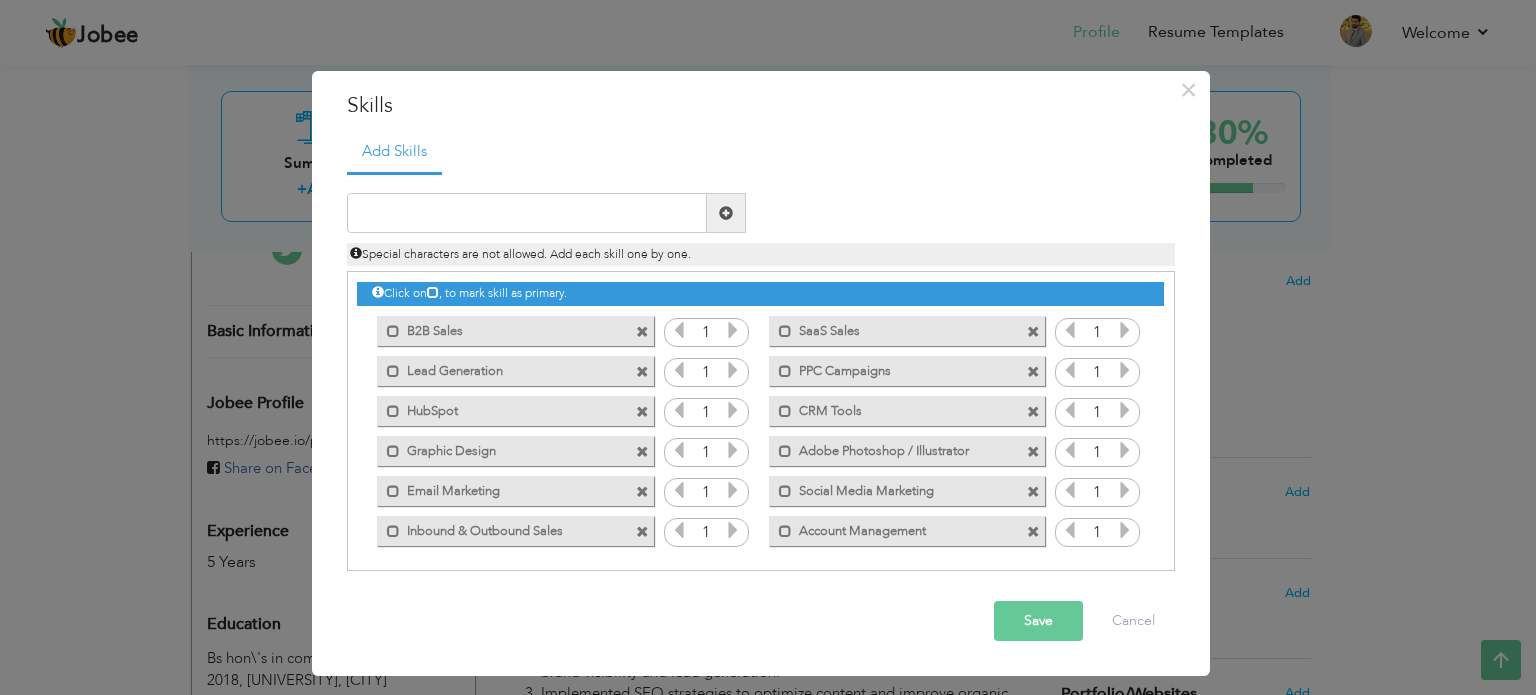 click on "Save" at bounding box center [1038, 621] 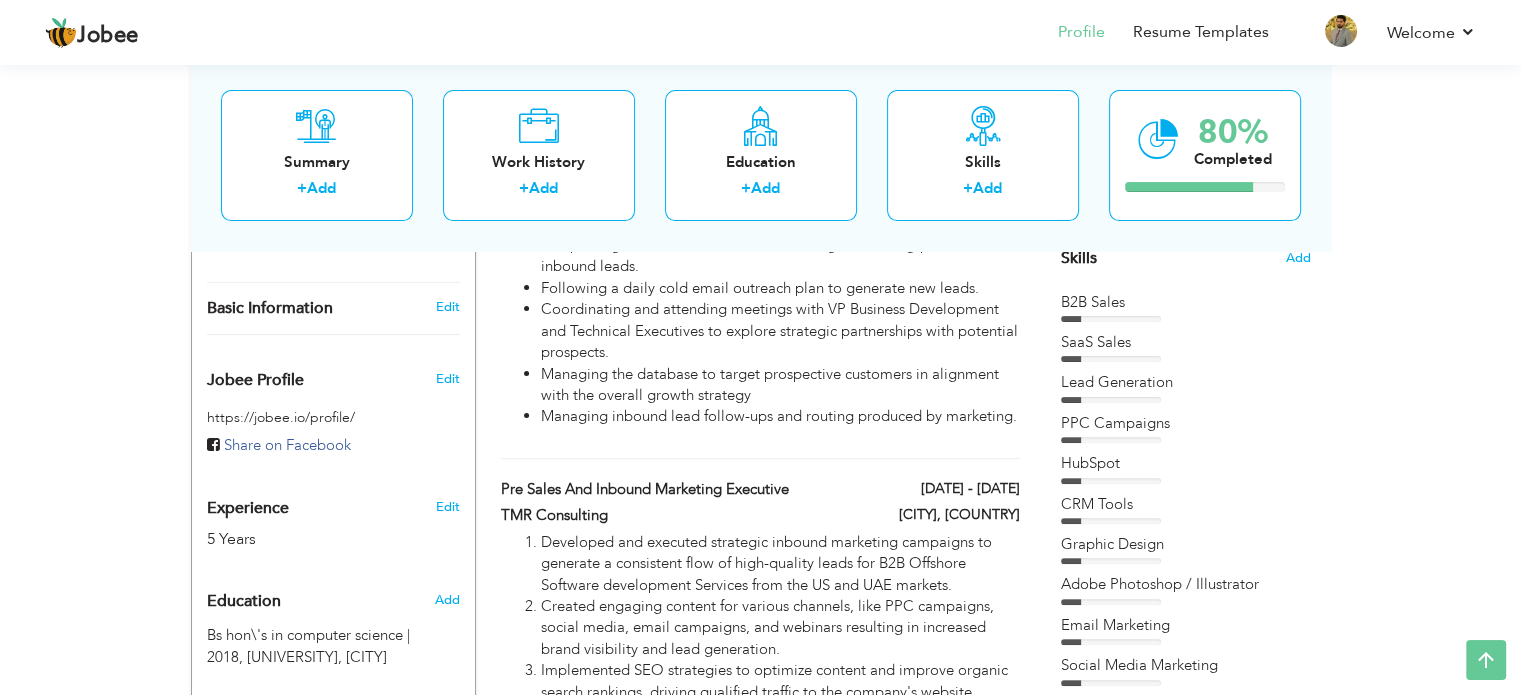 scroll, scrollTop: 519, scrollLeft: 0, axis: vertical 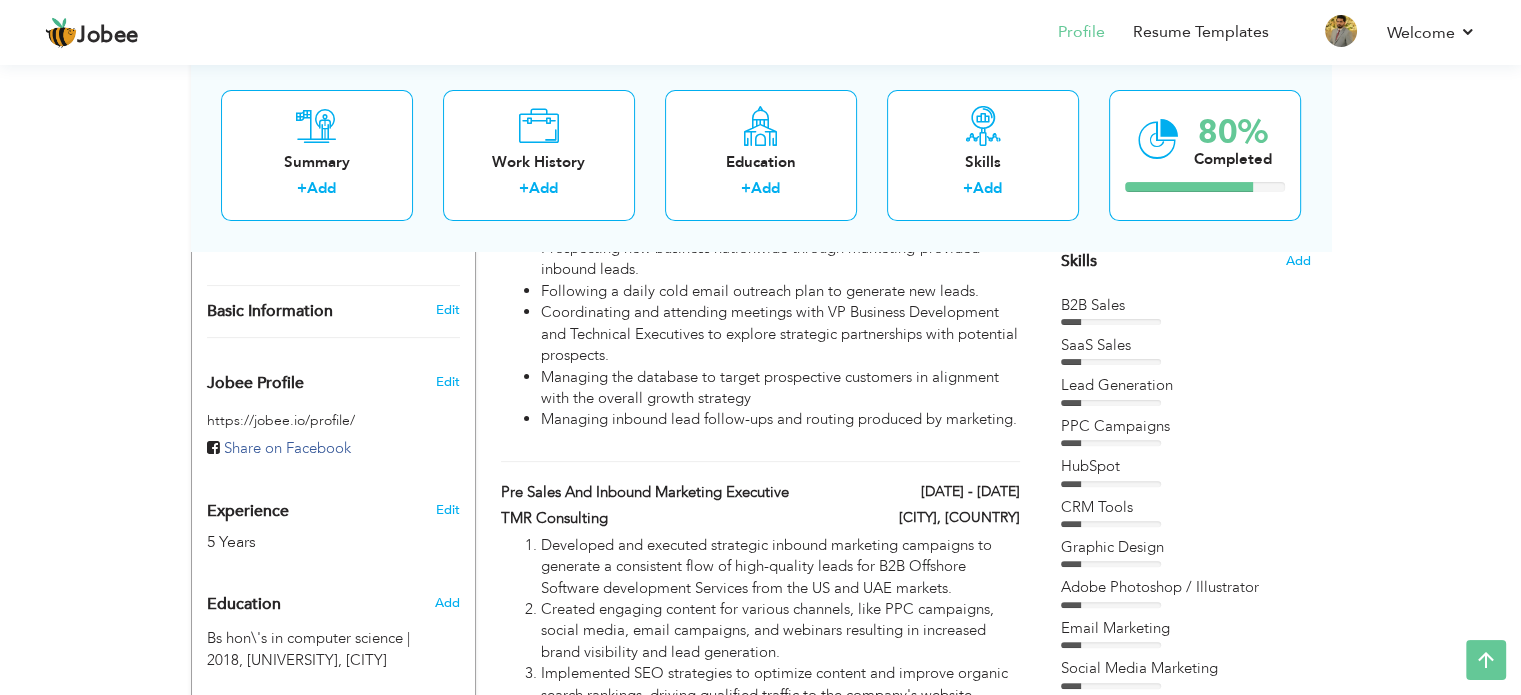 click on "Skills" at bounding box center [1079, 261] 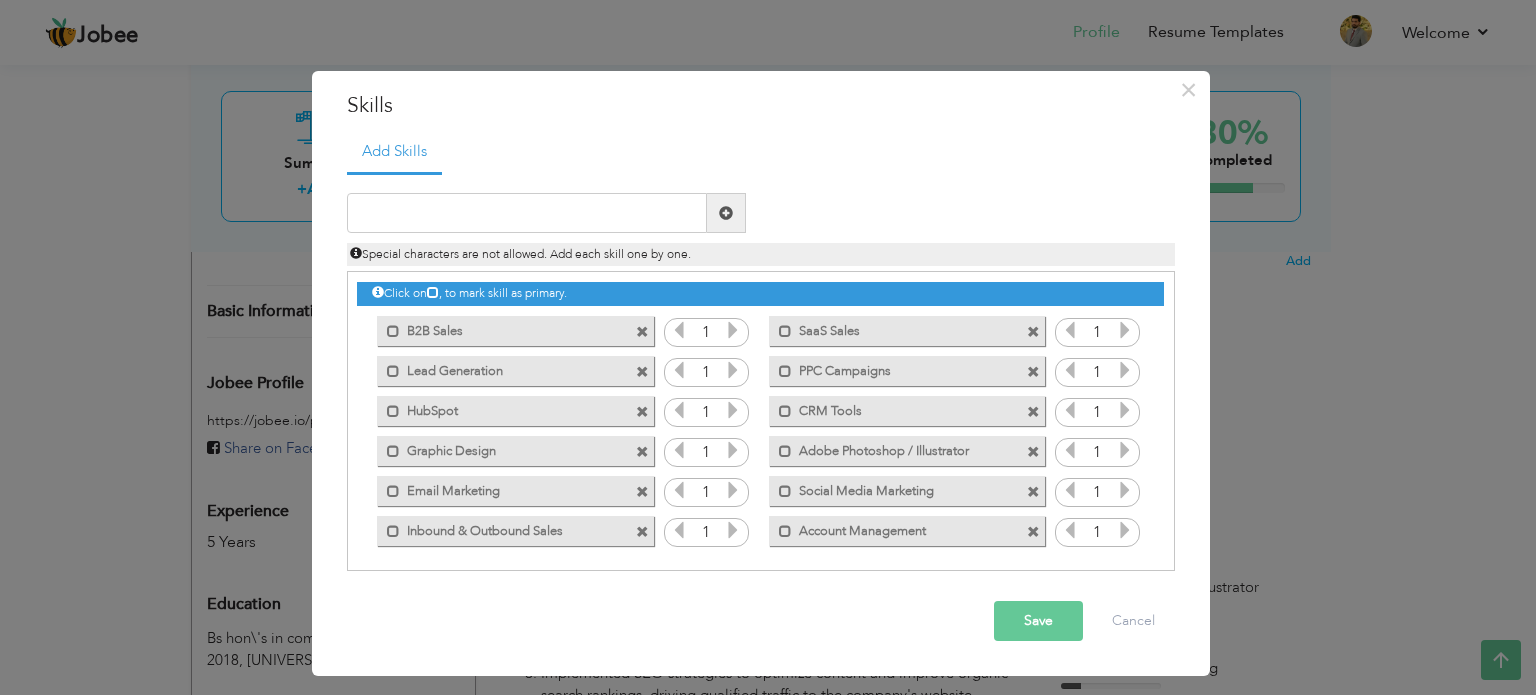 click at bounding box center [733, 330] 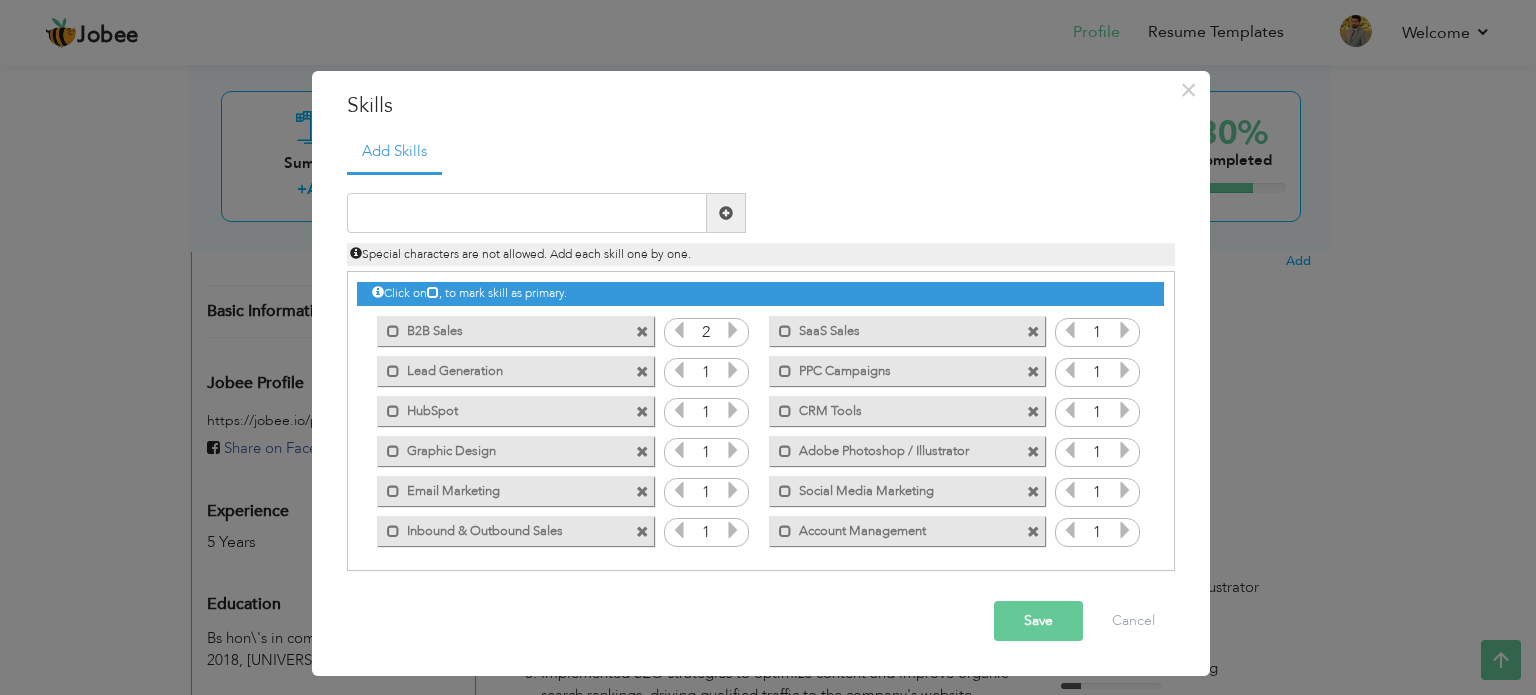 click at bounding box center [733, 330] 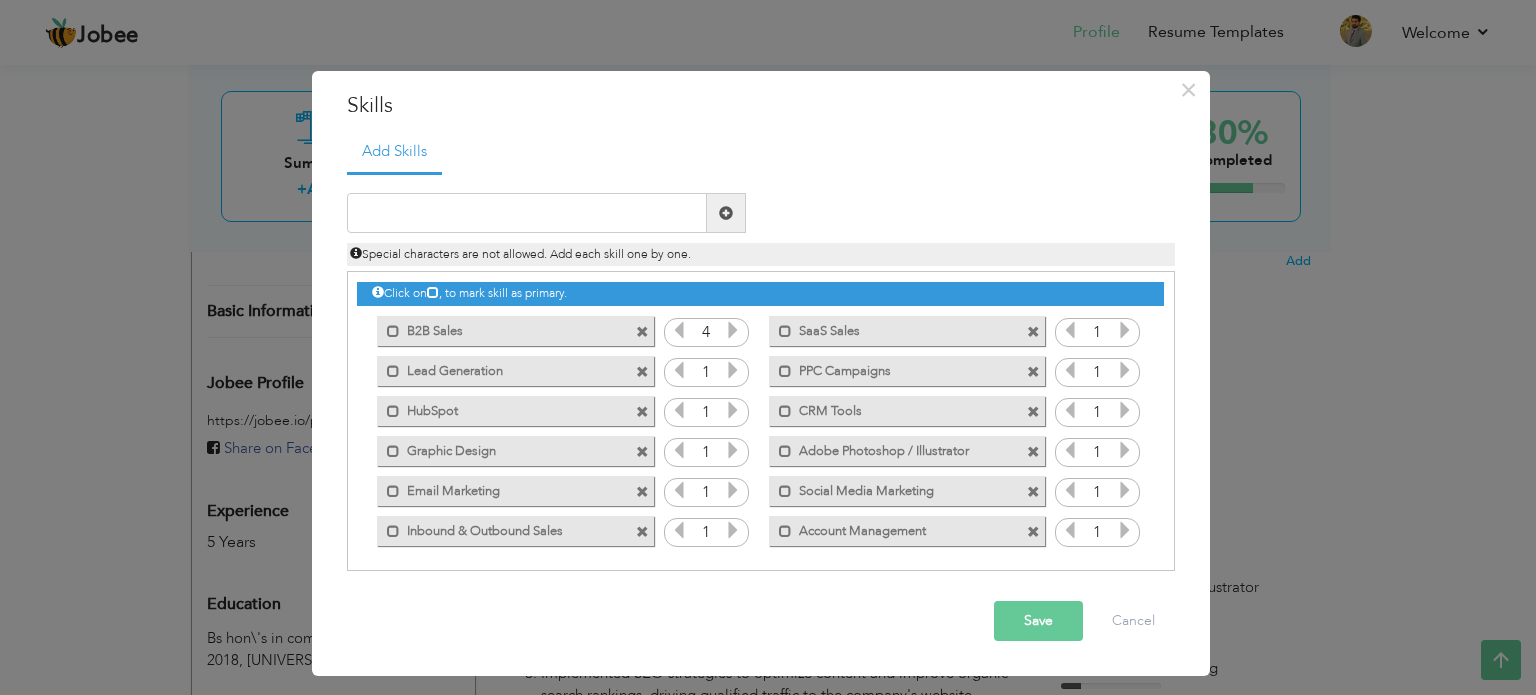 click at bounding box center (733, 330) 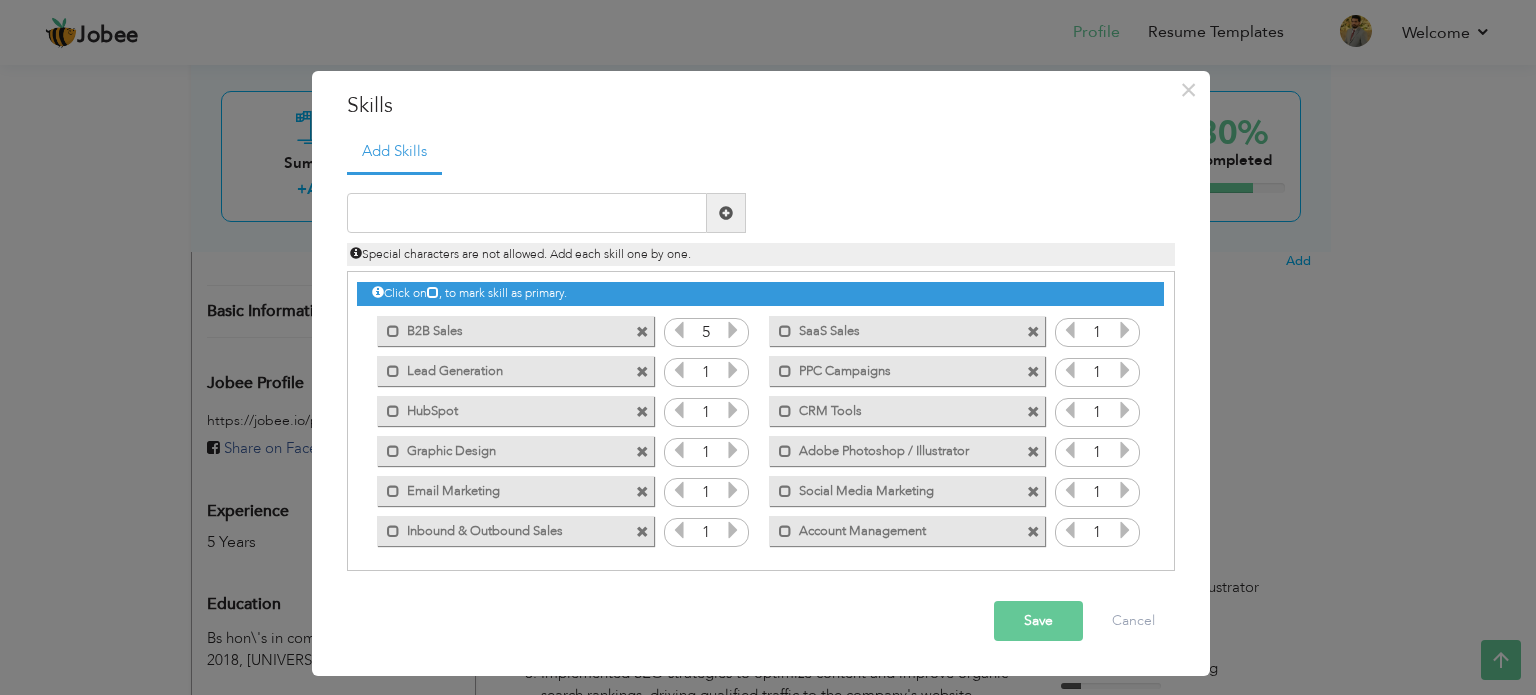 click at bounding box center [1125, 330] 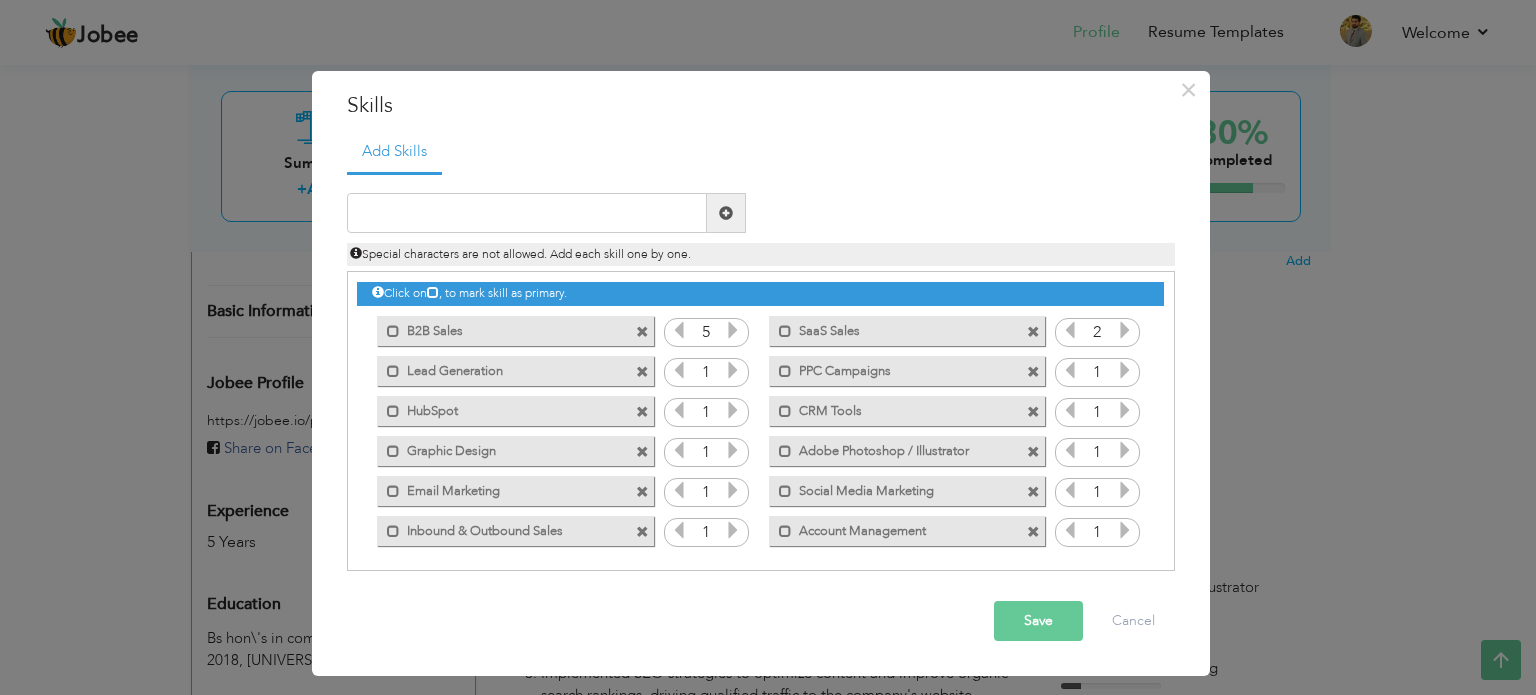 click at bounding box center [1125, 330] 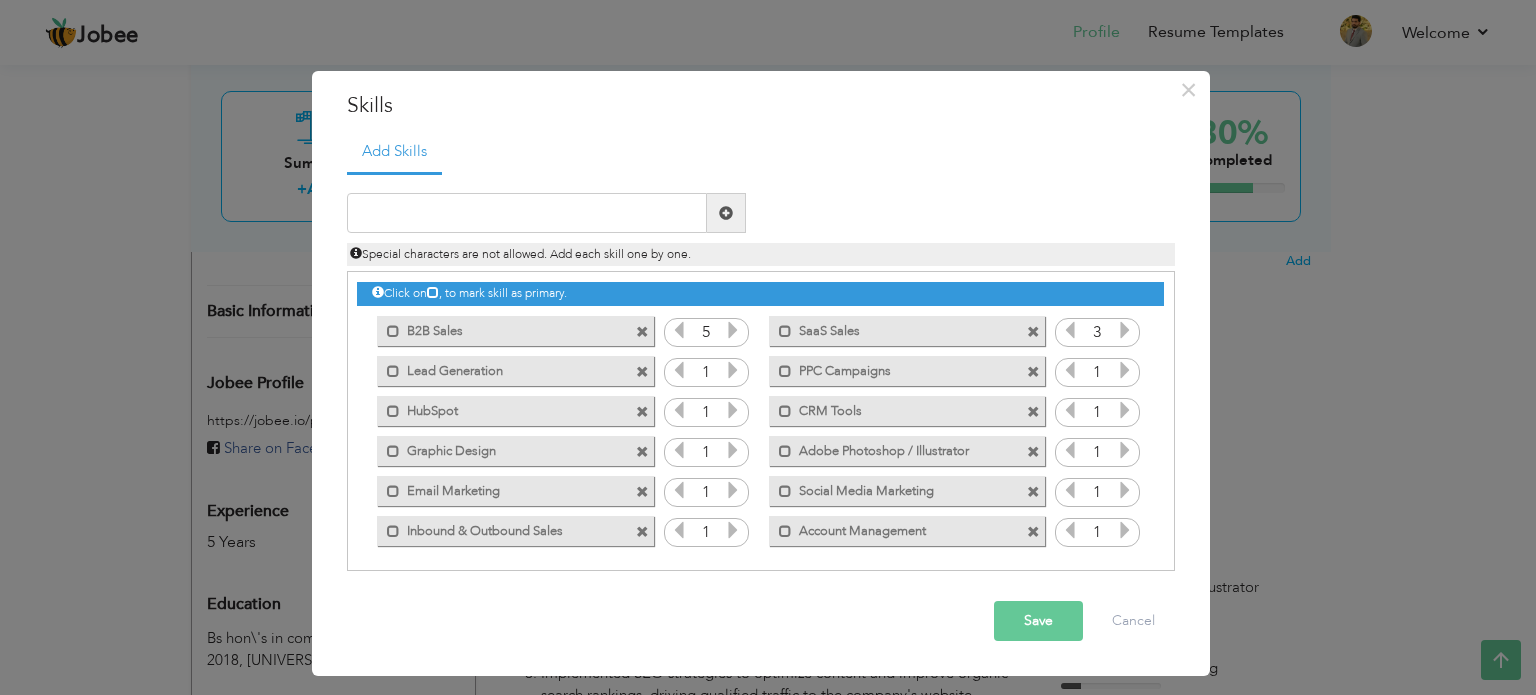 click at bounding box center [1125, 330] 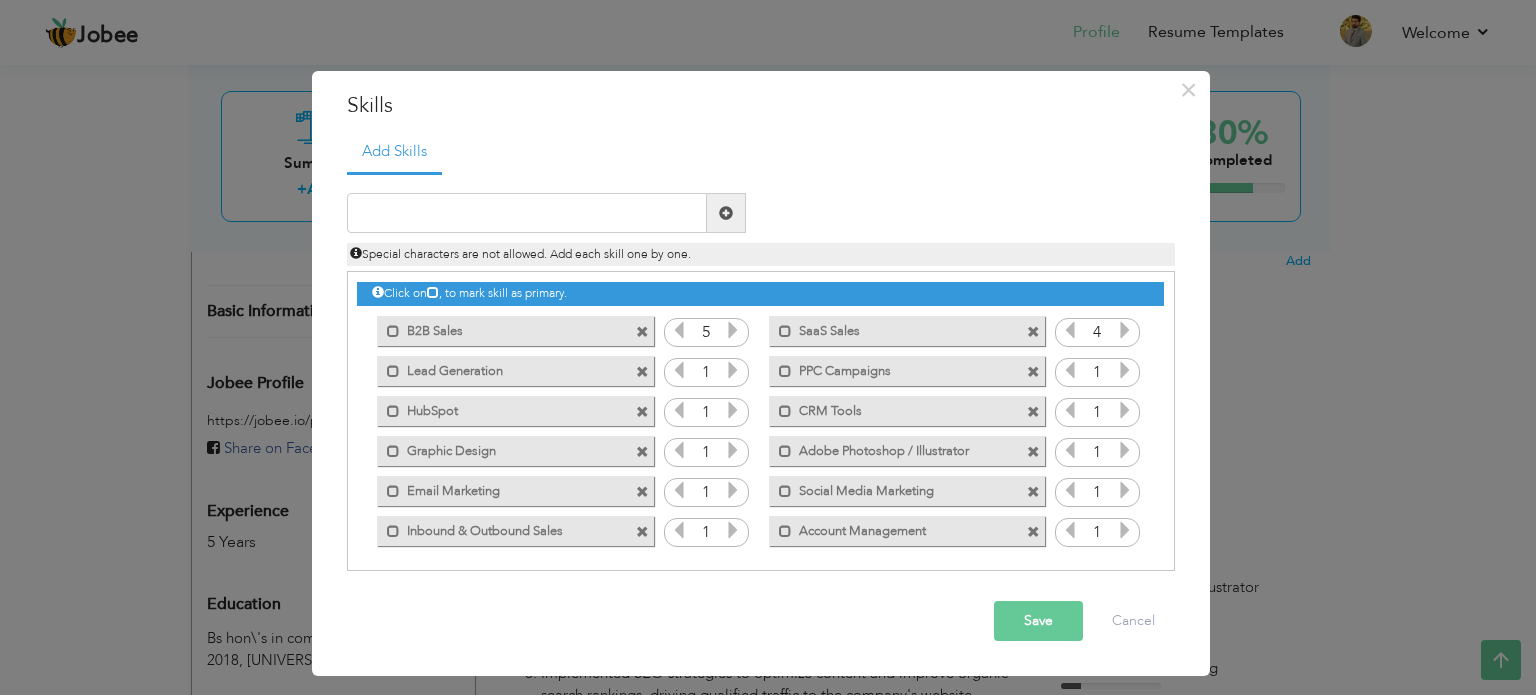 click at bounding box center [679, 330] 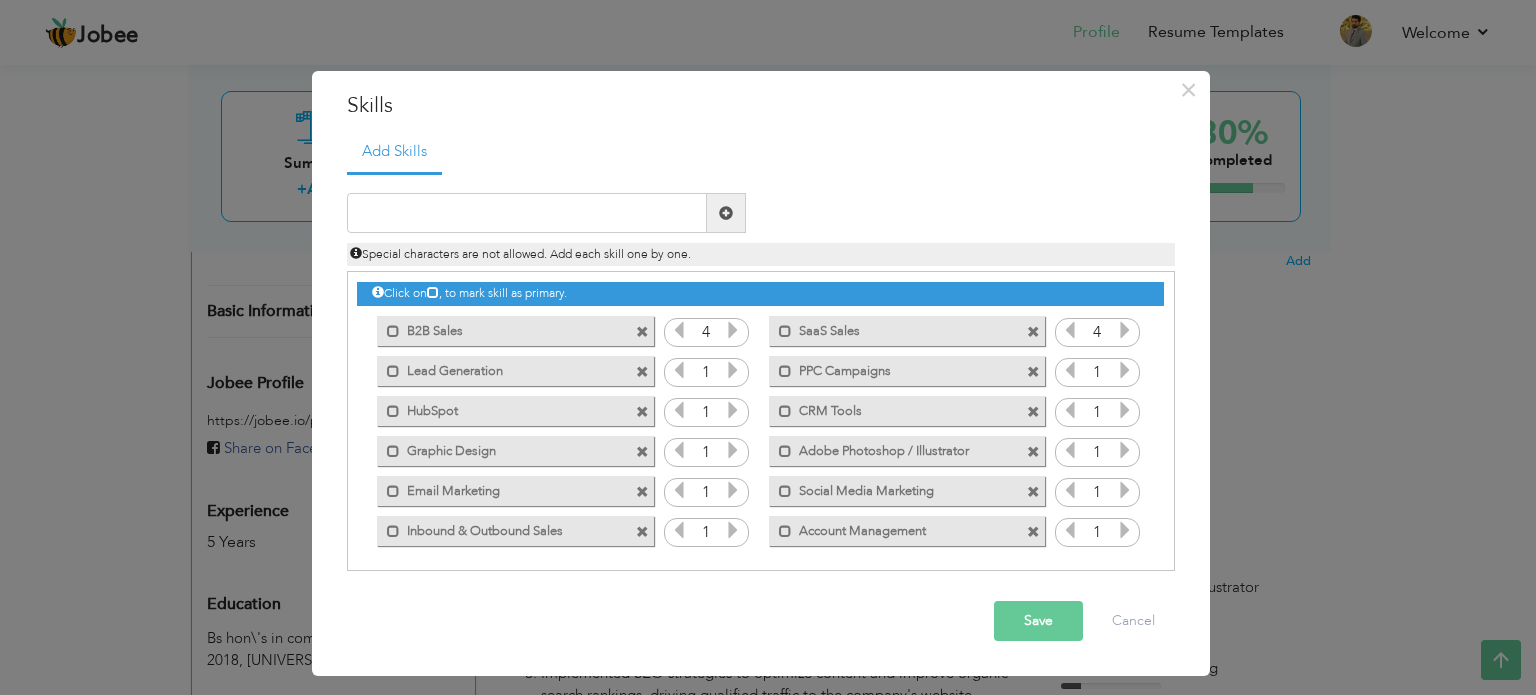 click at bounding box center [733, 370] 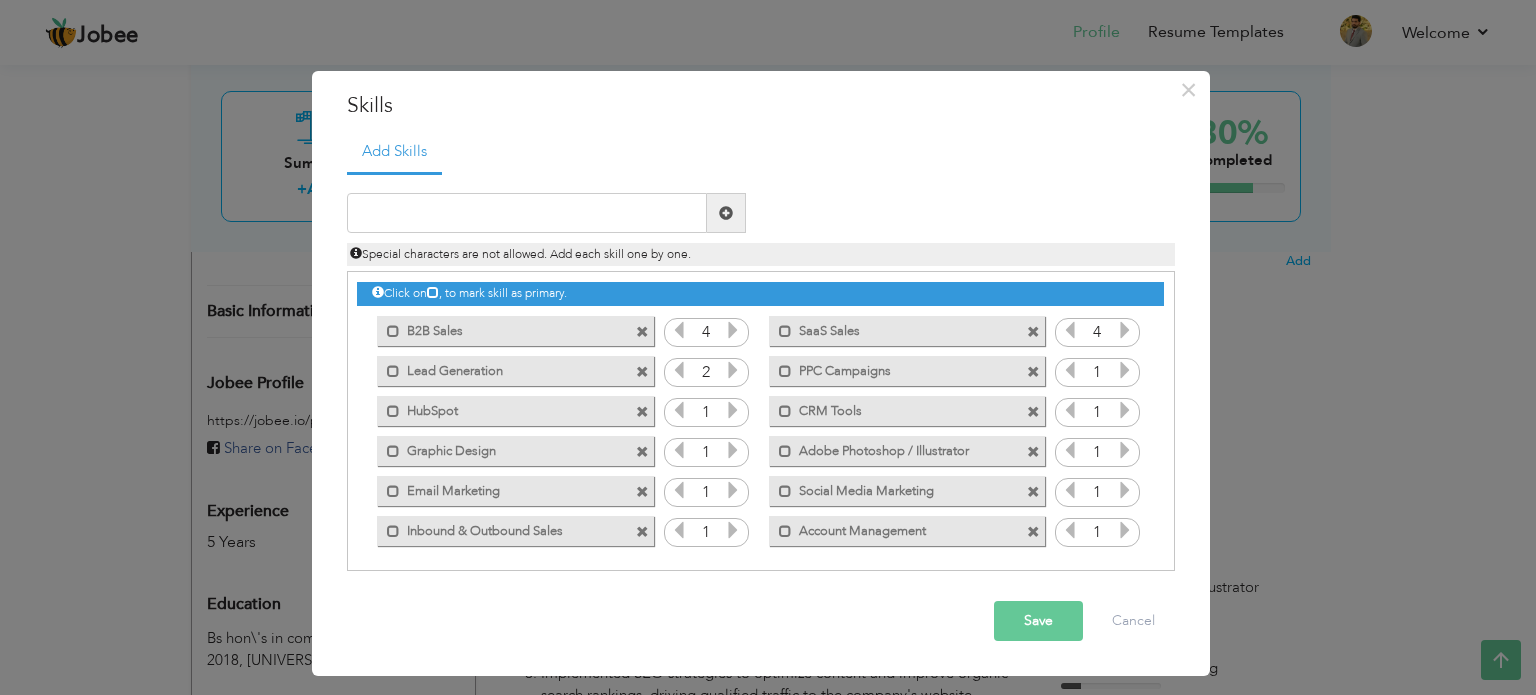 click at bounding box center (733, 370) 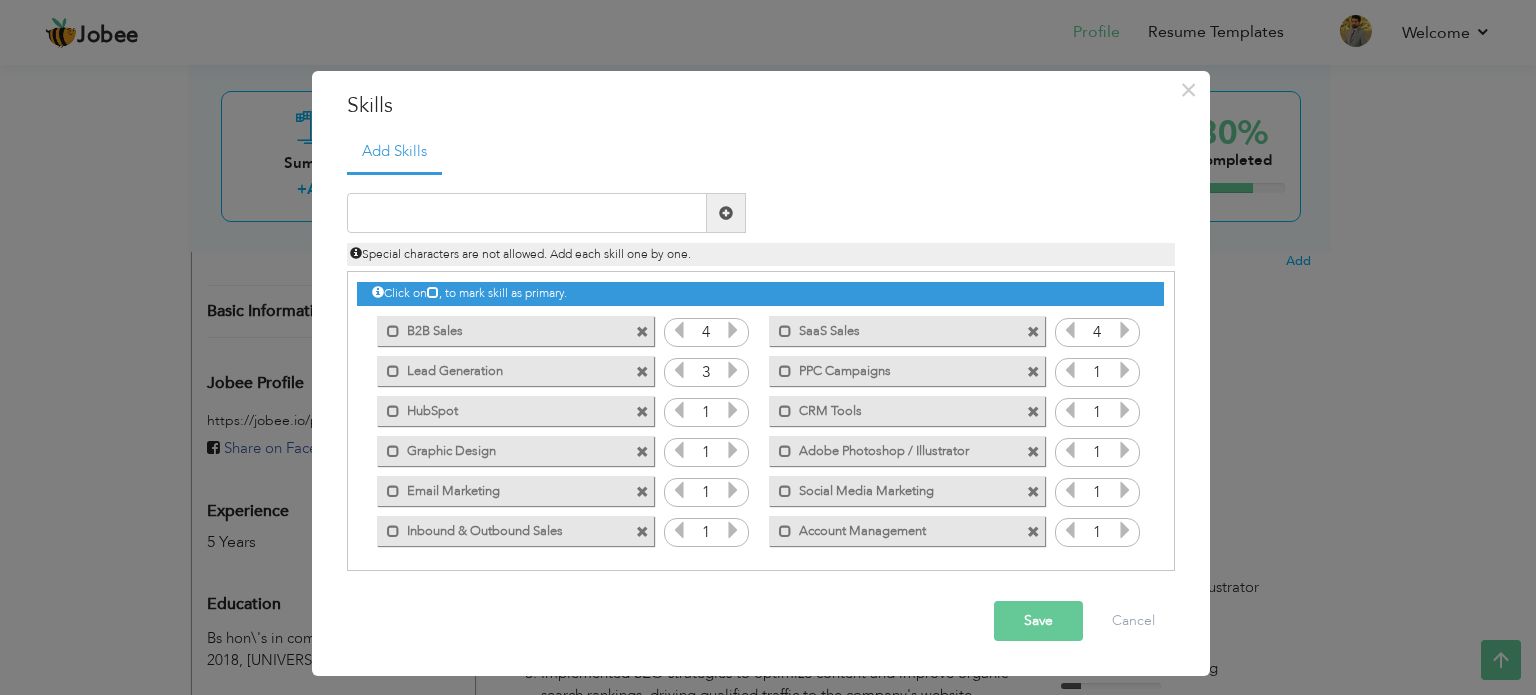 click at bounding box center (733, 370) 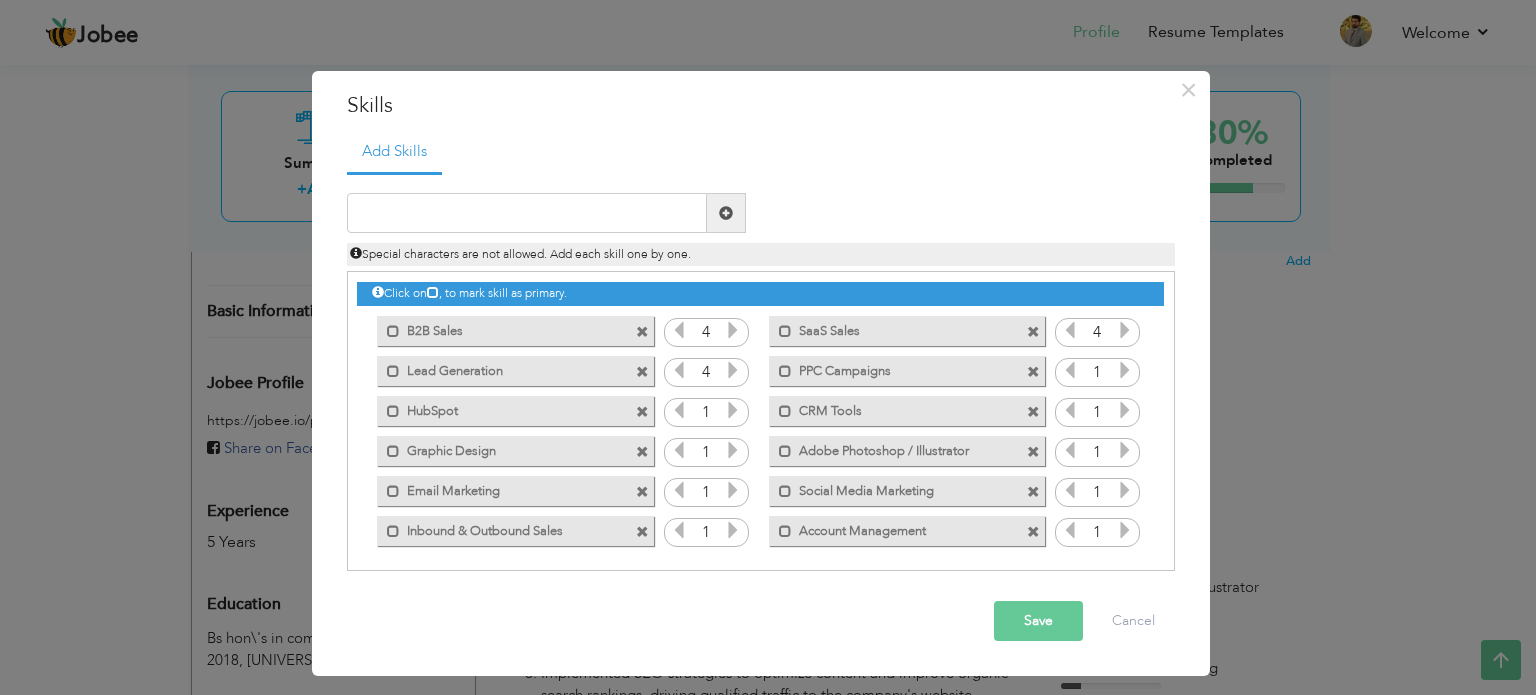 click at bounding box center (733, 370) 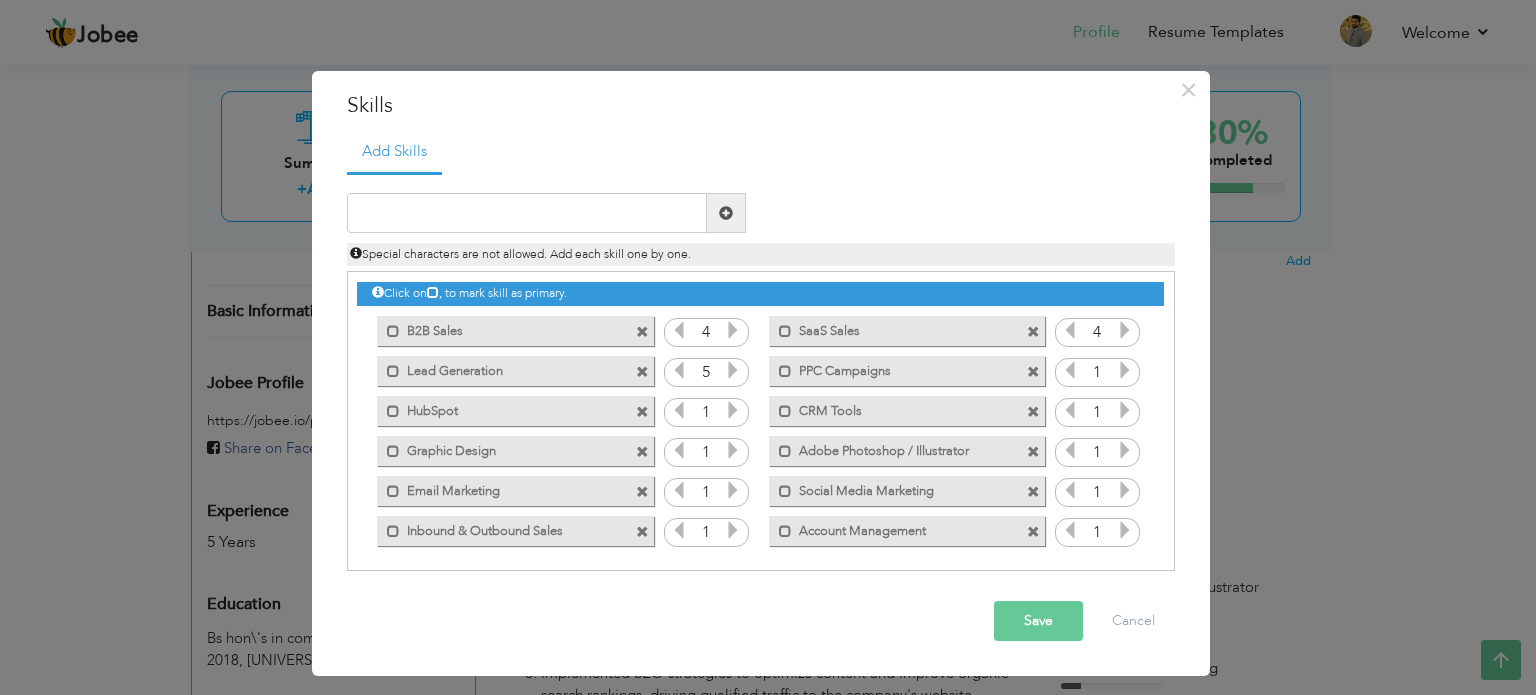 click at bounding box center (733, 370) 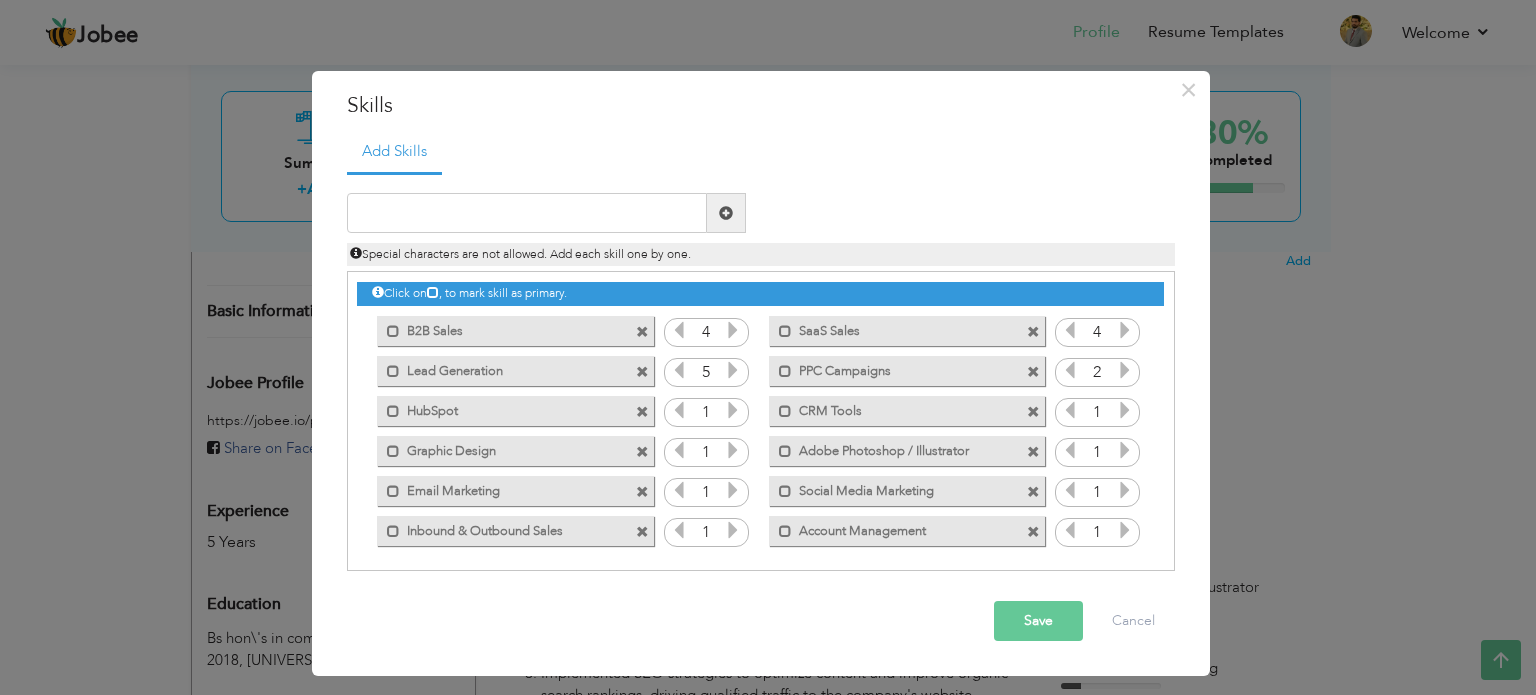 click at bounding box center (1125, 370) 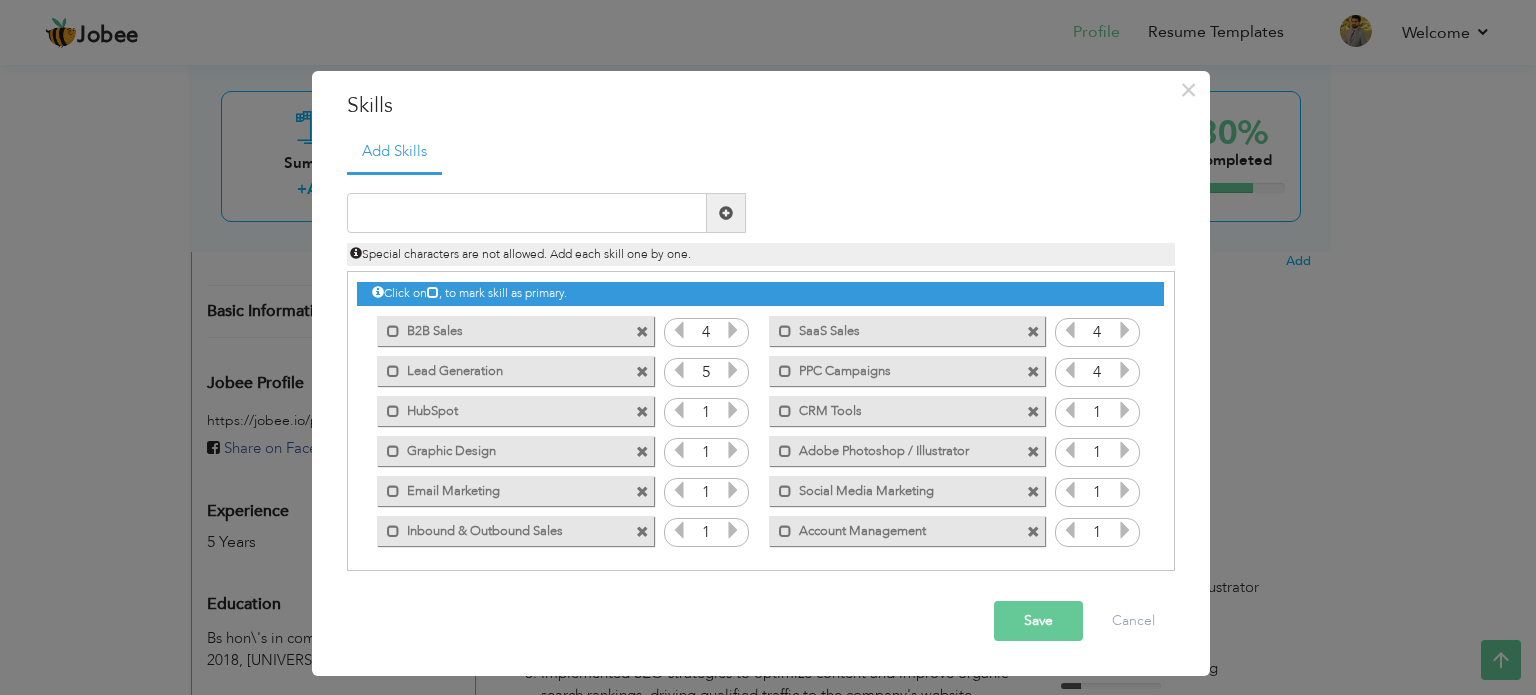 click at bounding box center [733, 410] 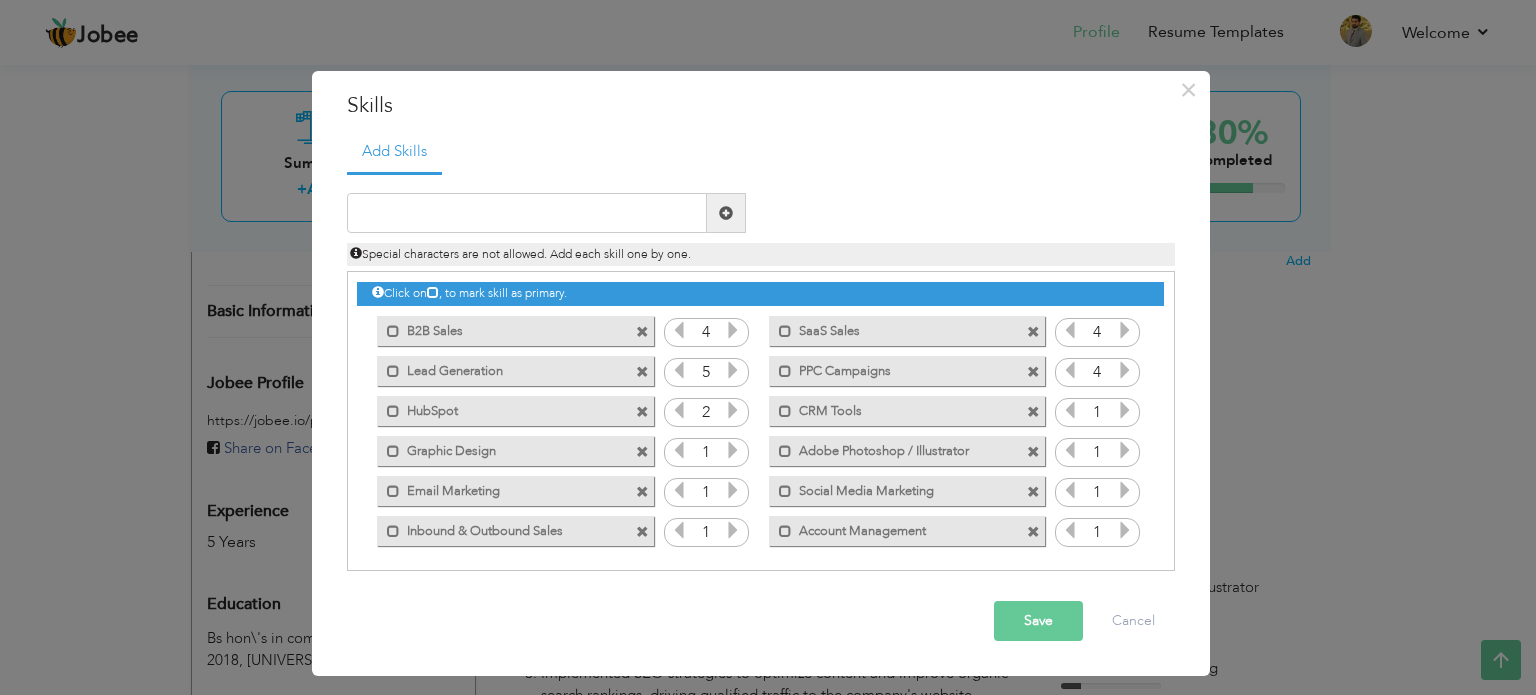 click at bounding box center (733, 410) 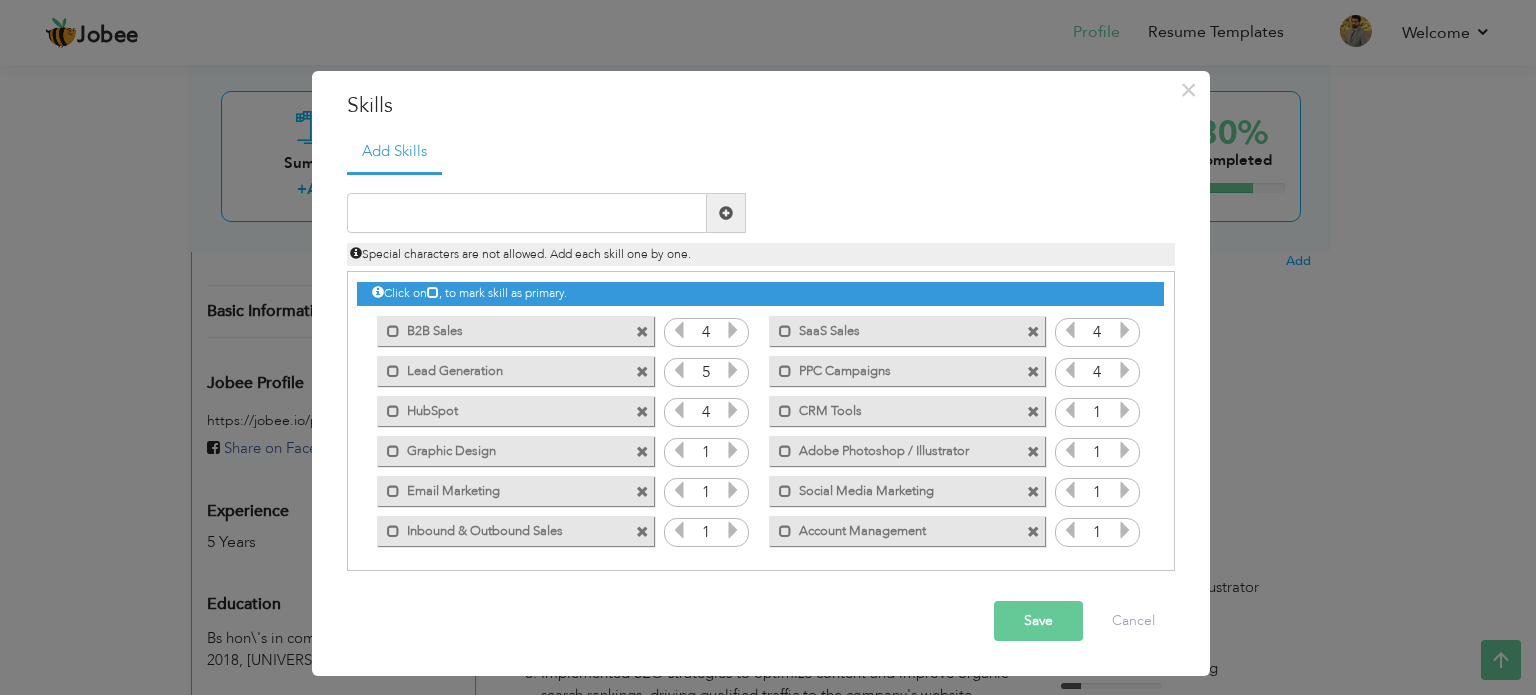 click at bounding box center (1125, 410) 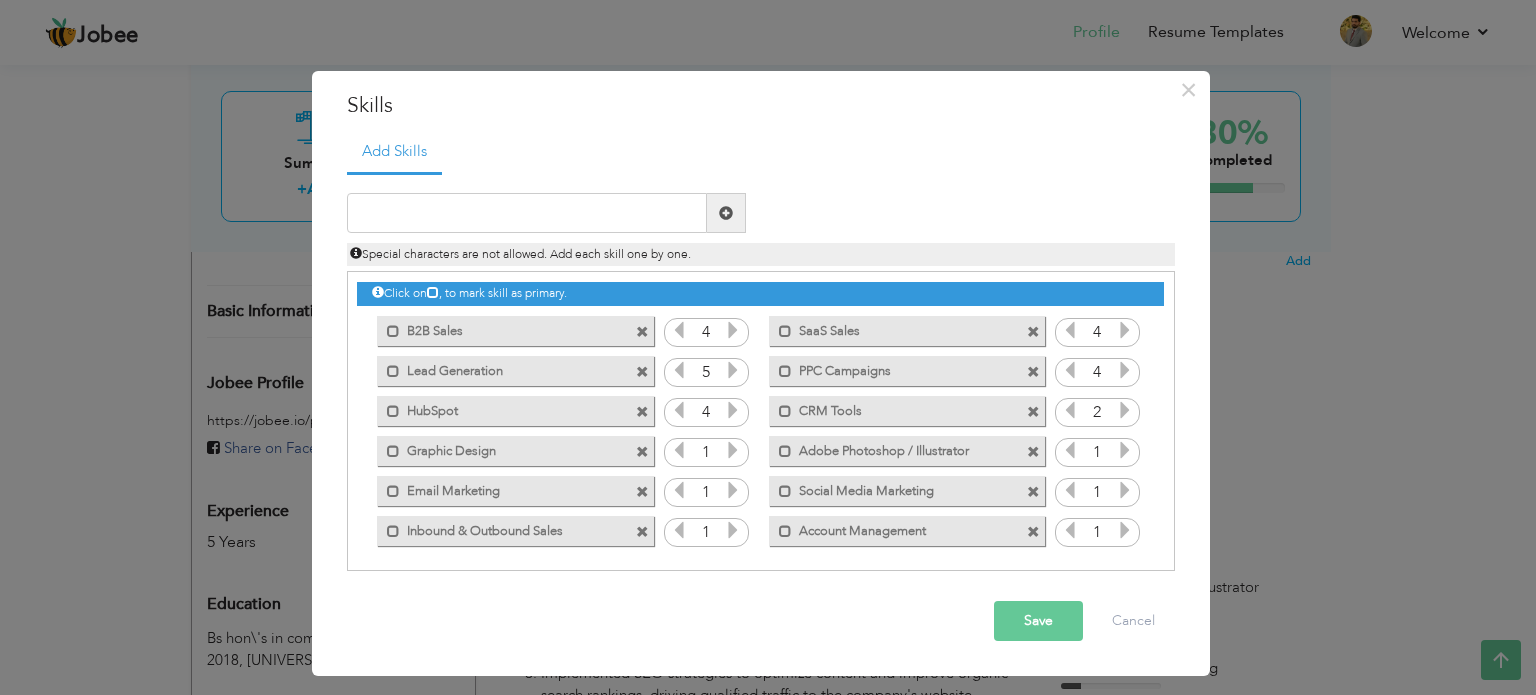 click at bounding box center [1125, 410] 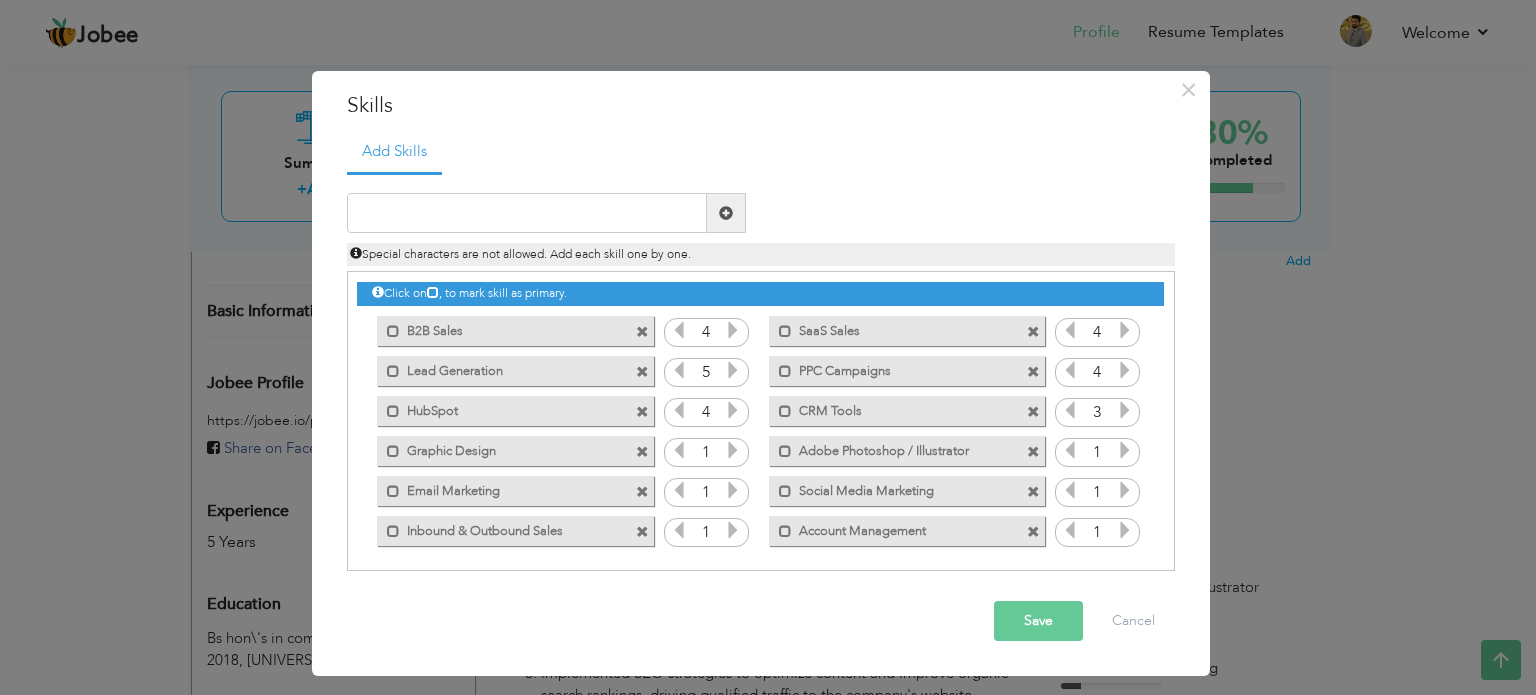 click at bounding box center [1125, 410] 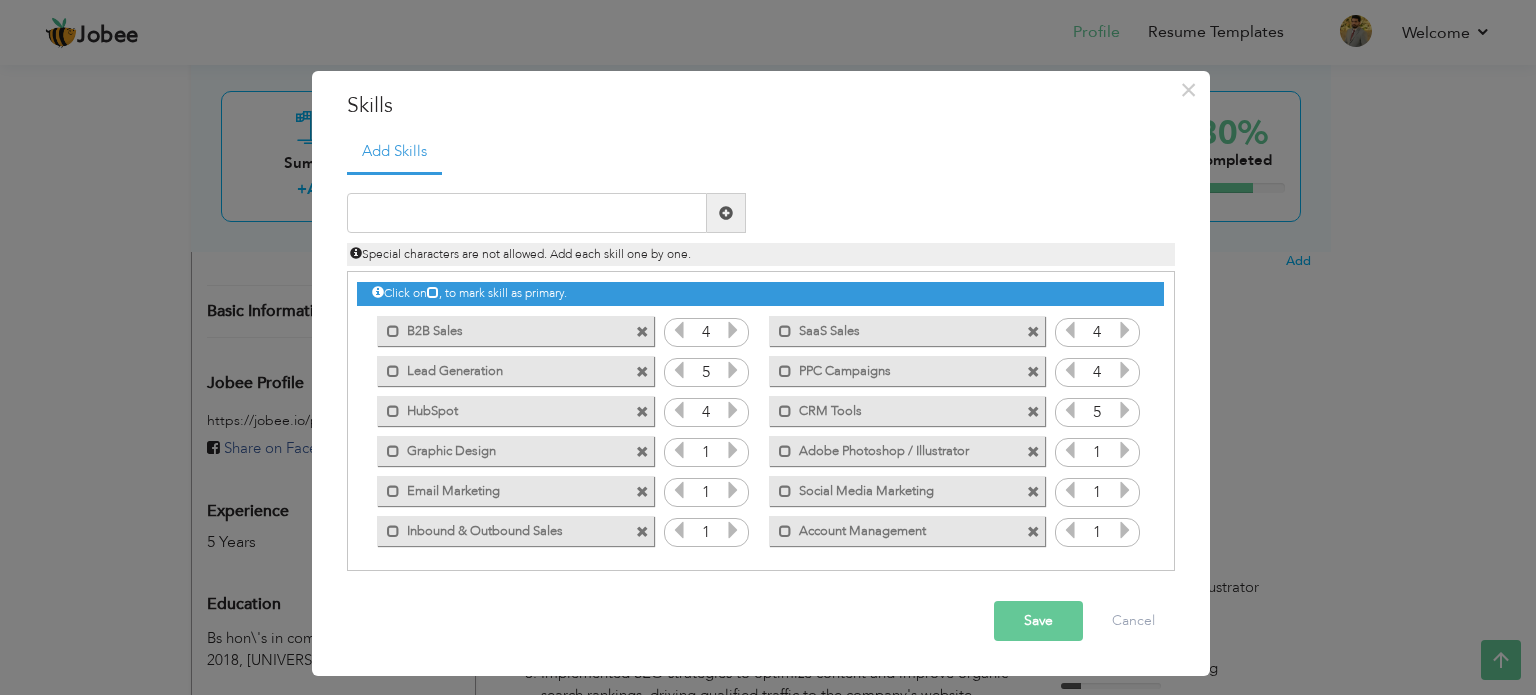 click at bounding box center (1125, 410) 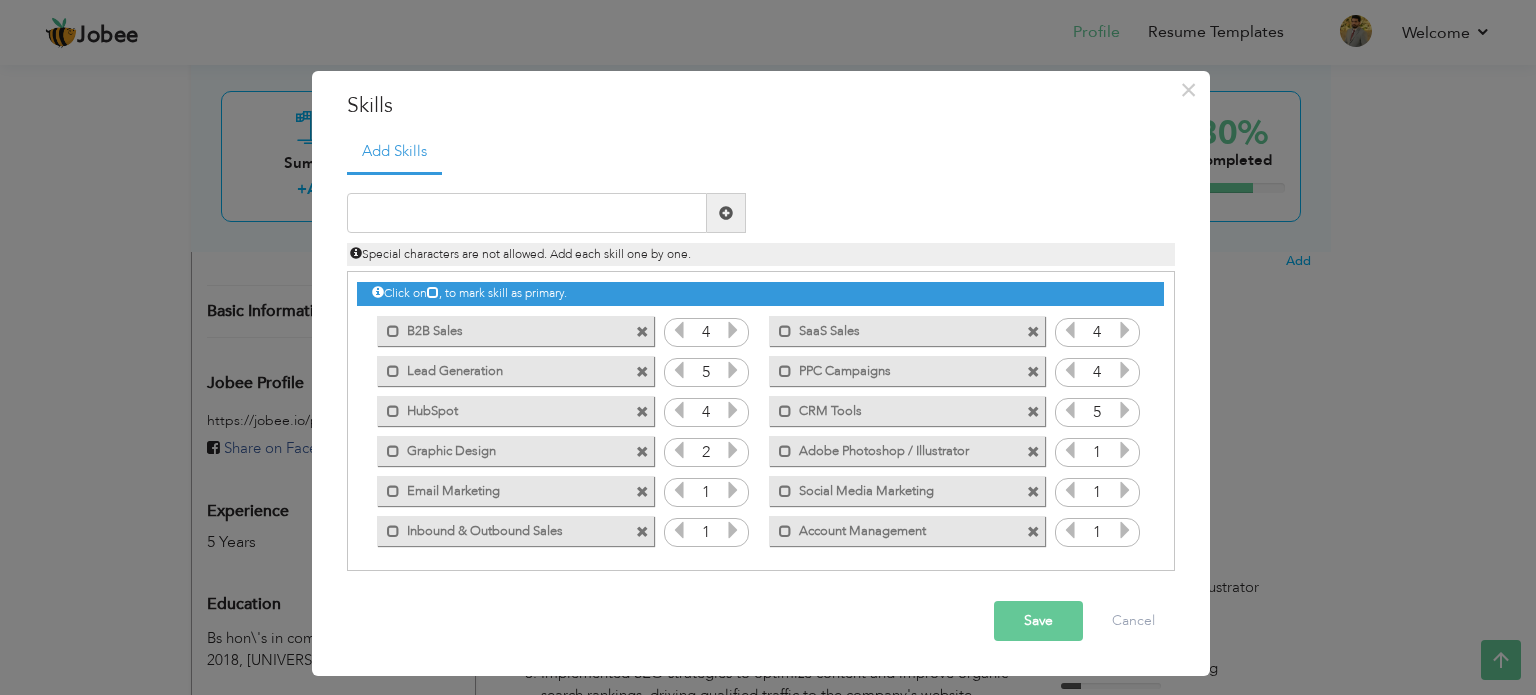 click at bounding box center (733, 450) 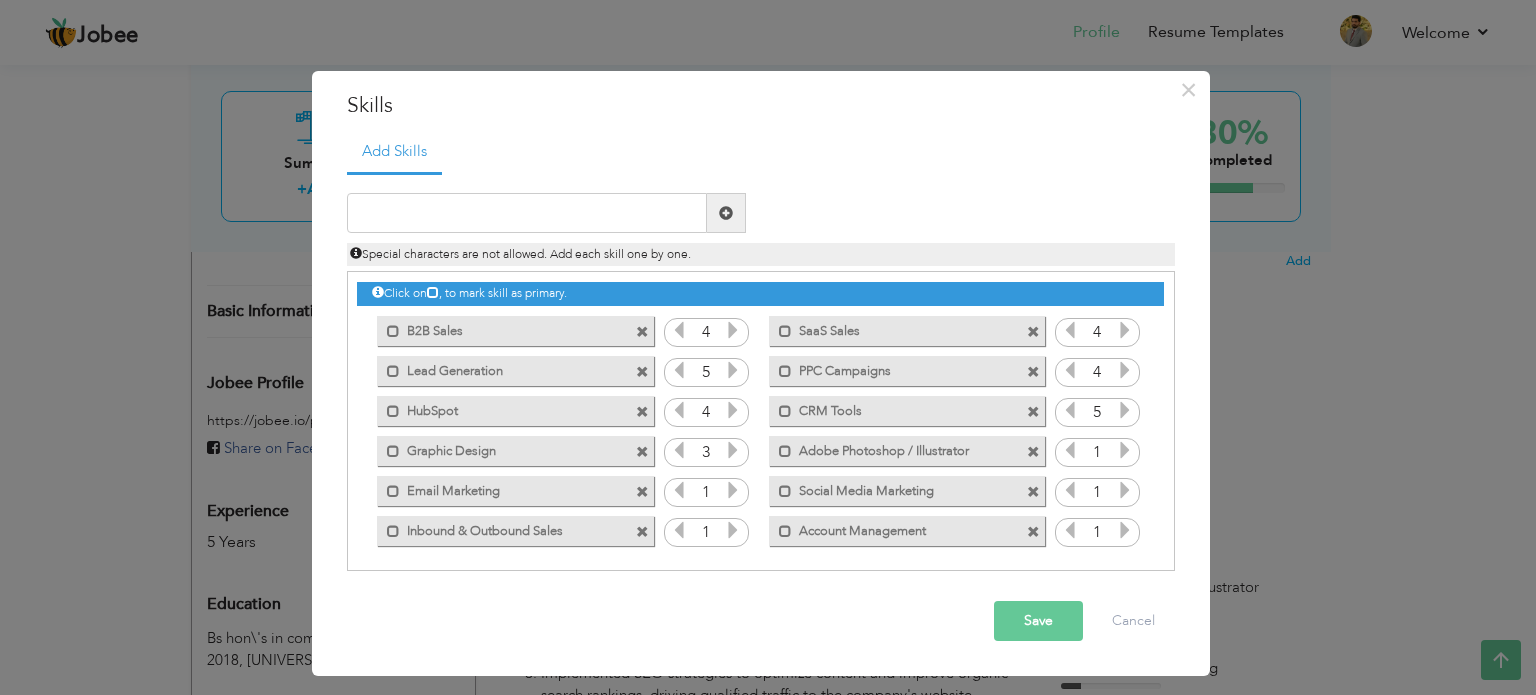 click at bounding box center [733, 450] 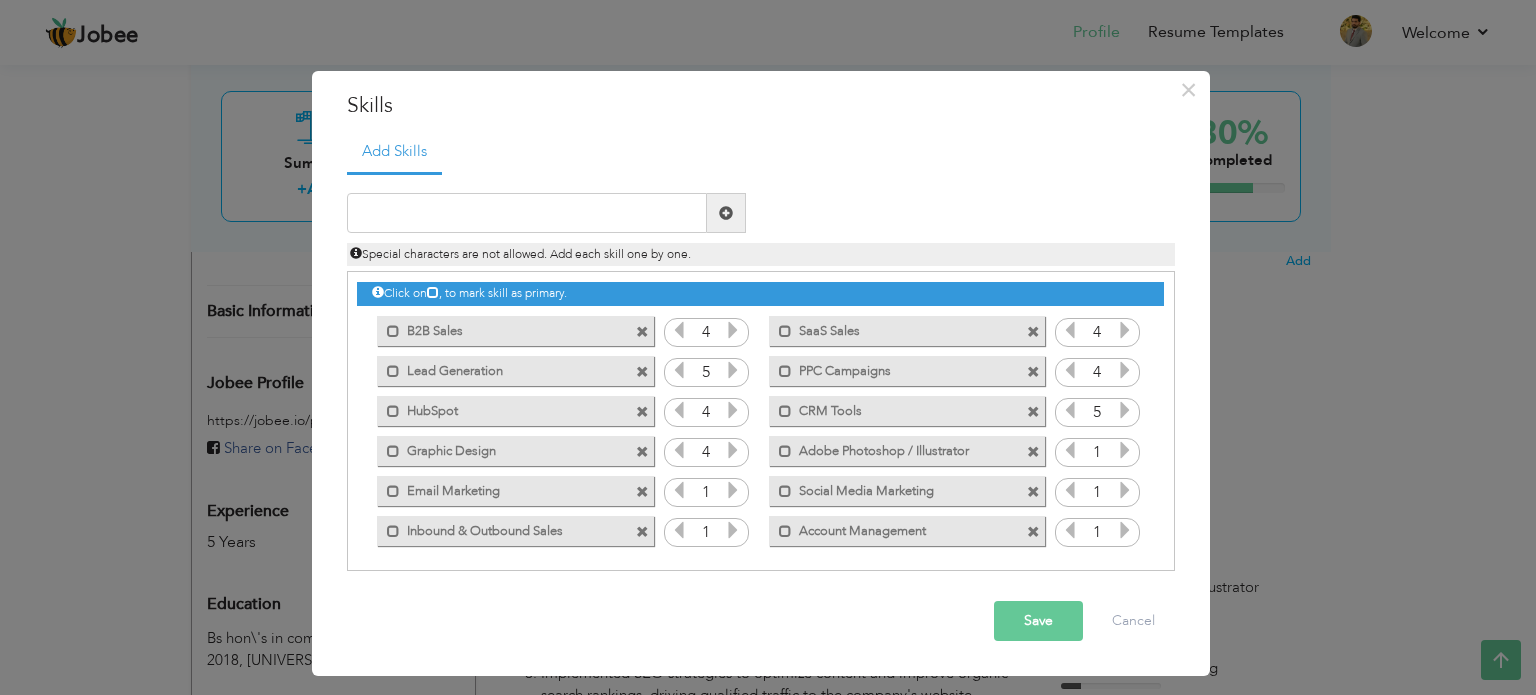 click at bounding box center [1125, 450] 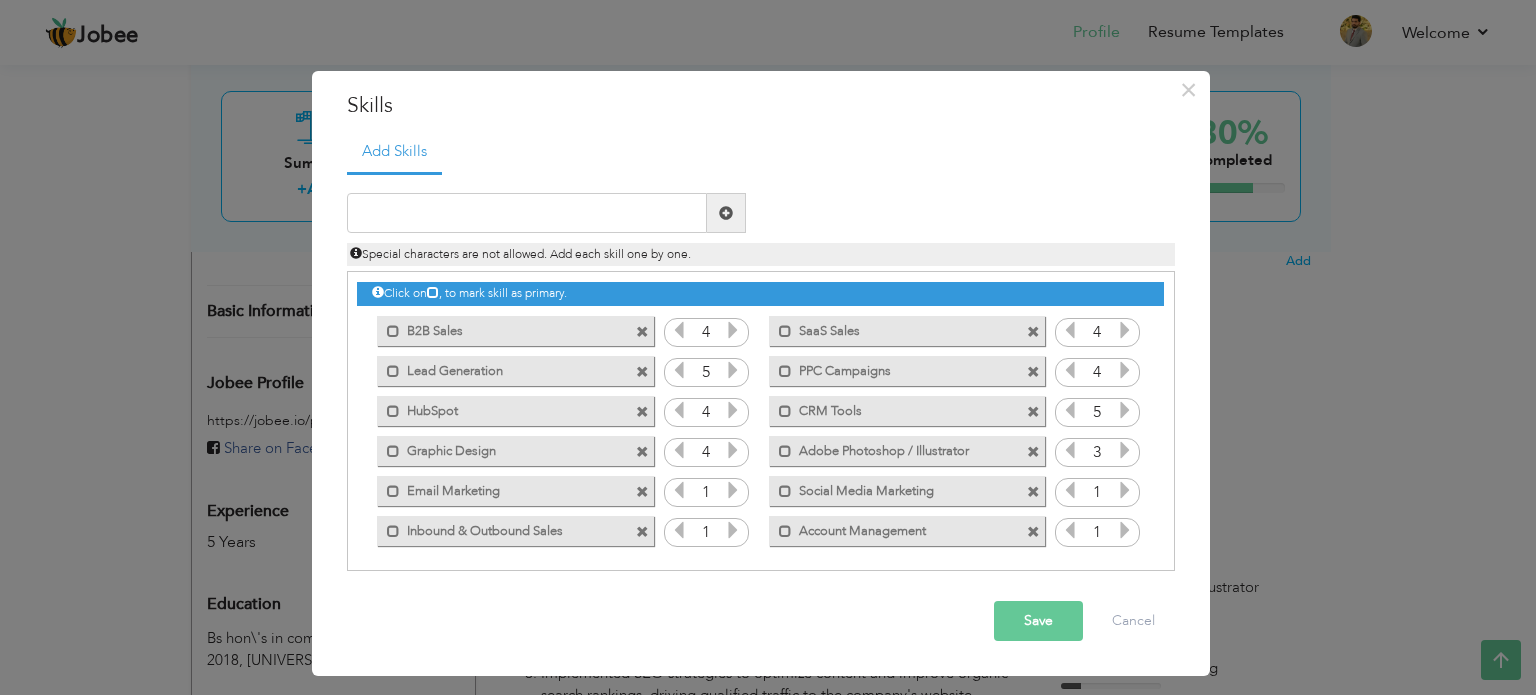 click at bounding box center [733, 490] 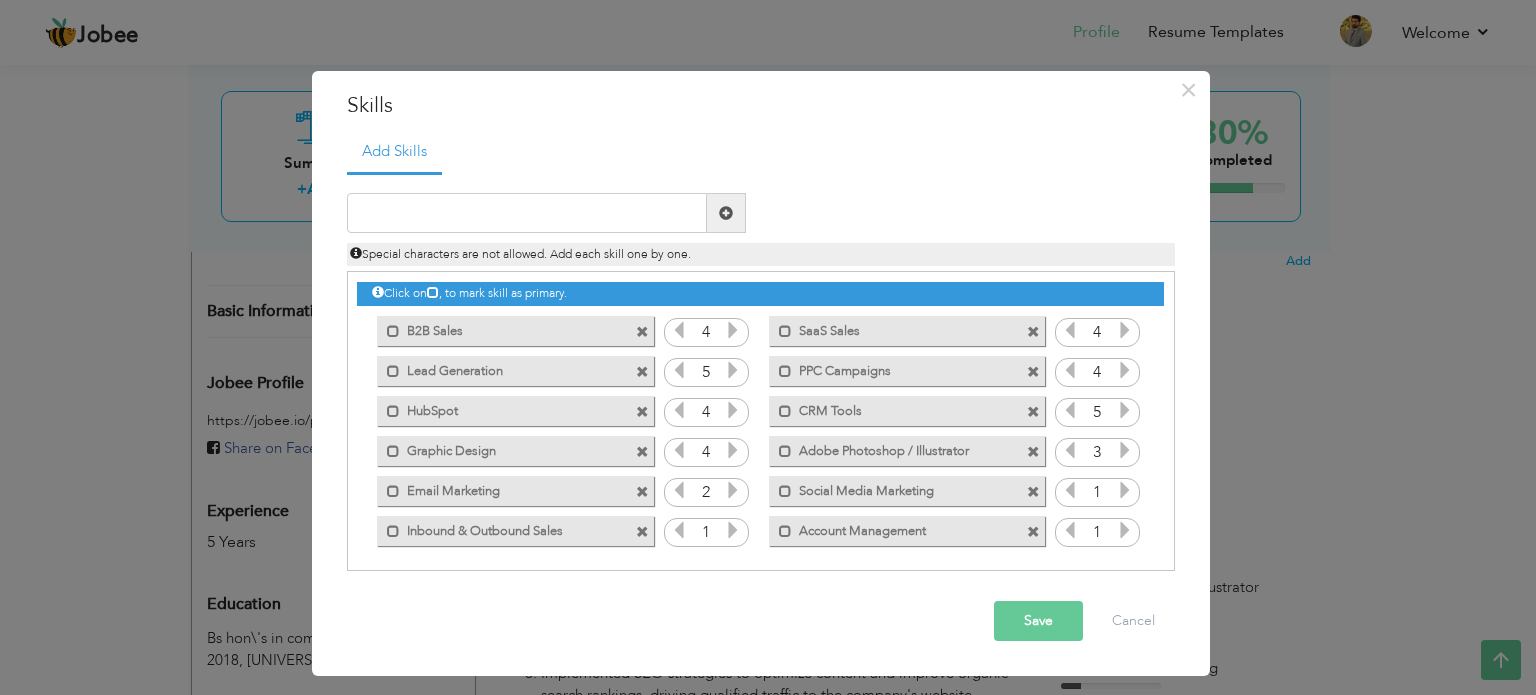 click at bounding box center (733, 490) 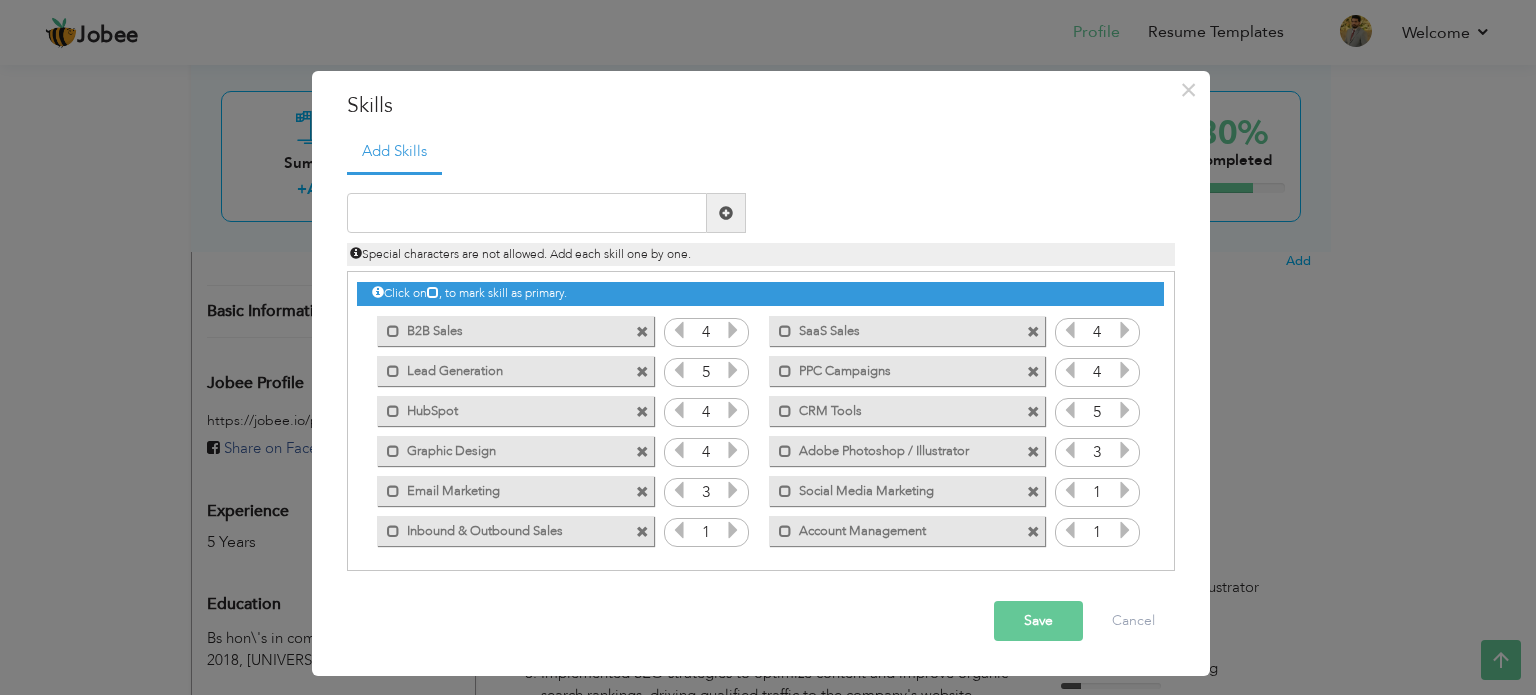 click at bounding box center [733, 490] 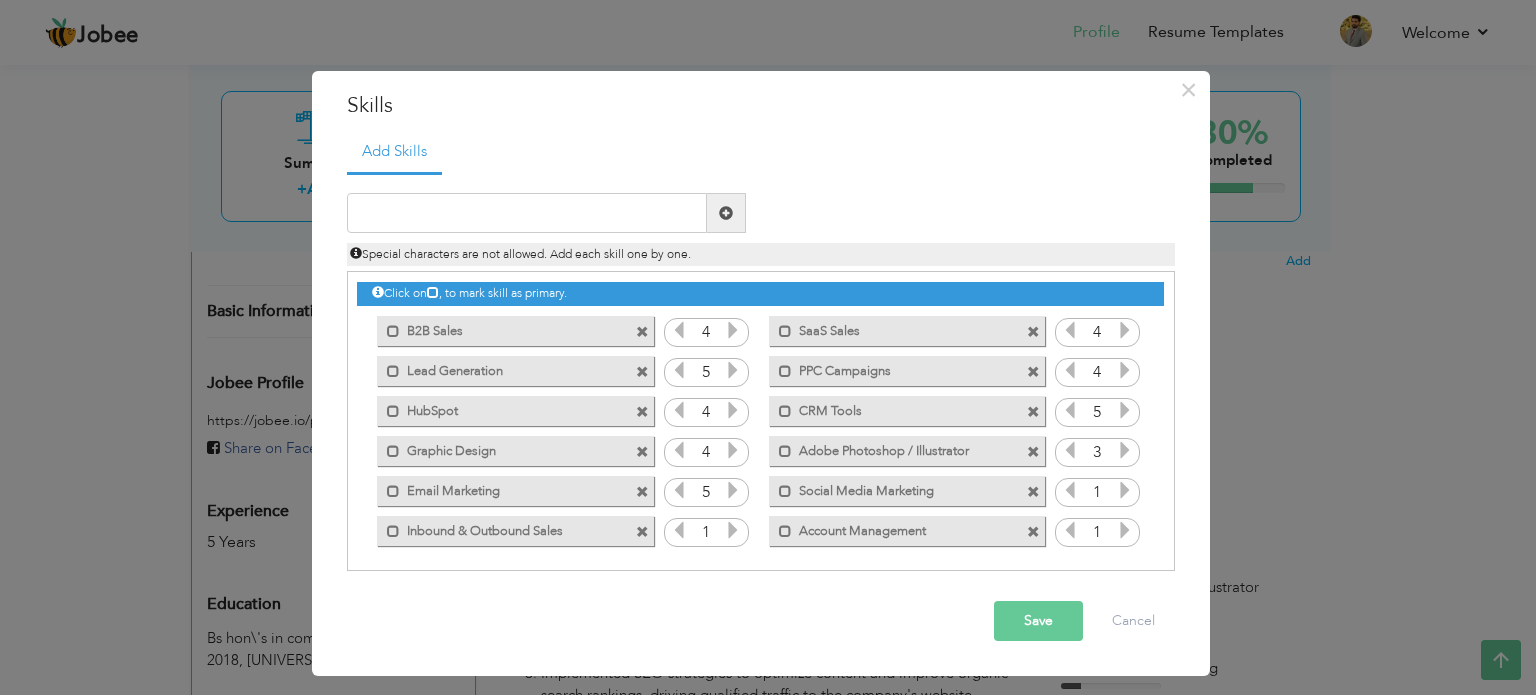 click at bounding box center [1125, 490] 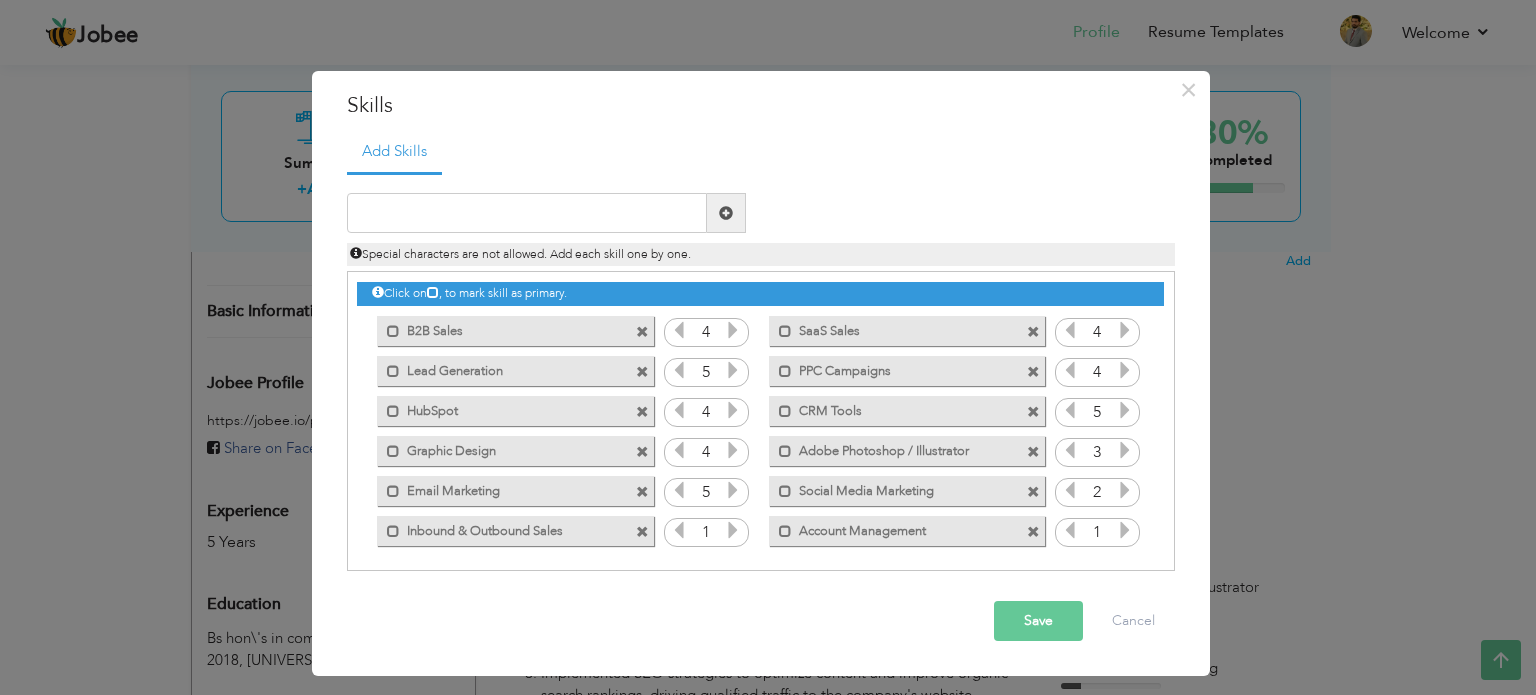 click at bounding box center [1125, 490] 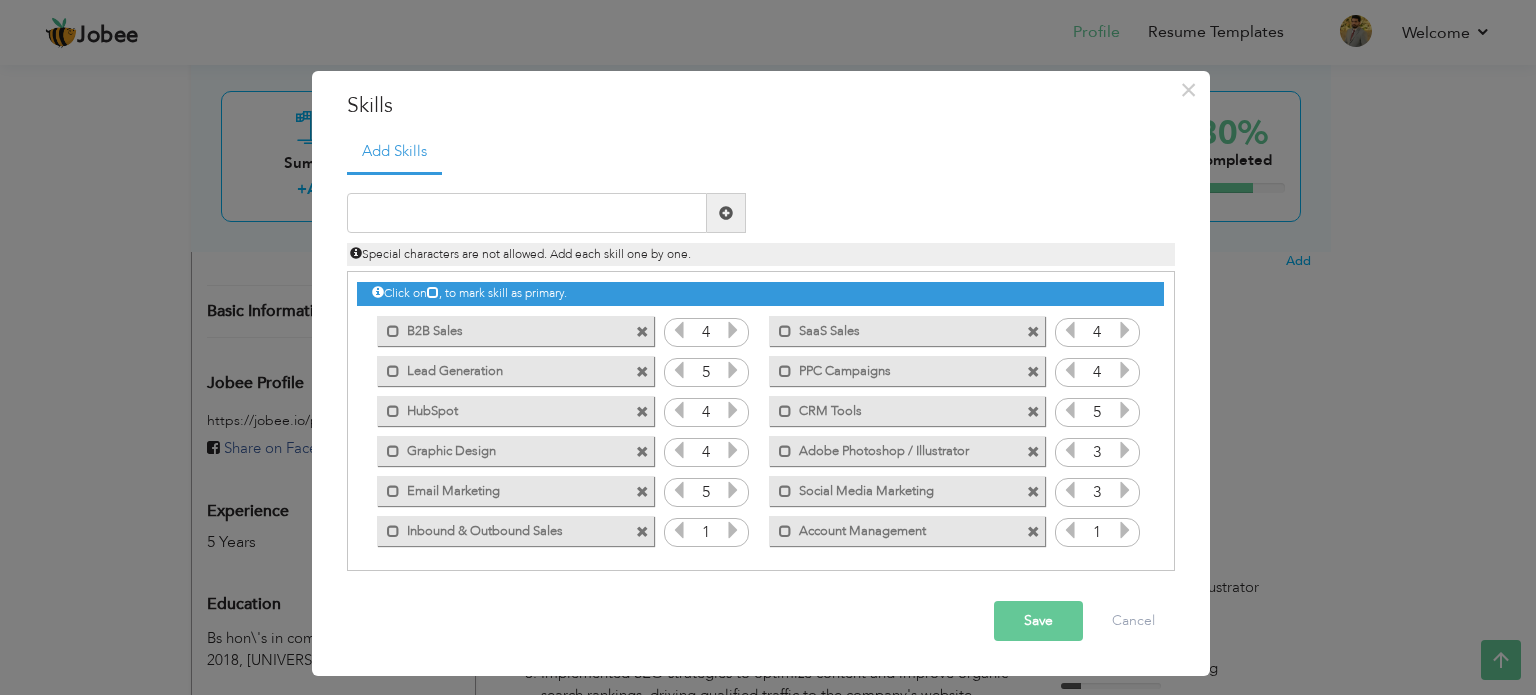 click at bounding box center (1125, 490) 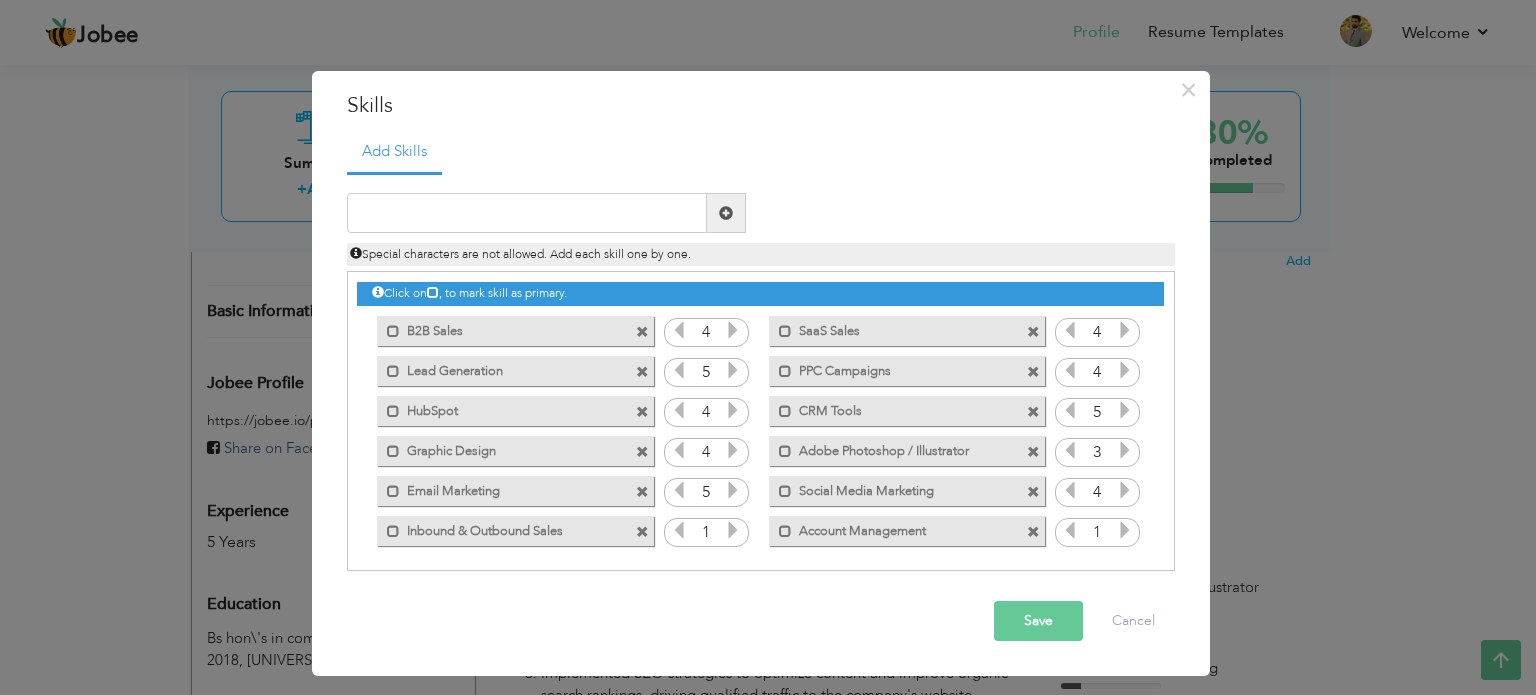 click at bounding box center (1125, 490) 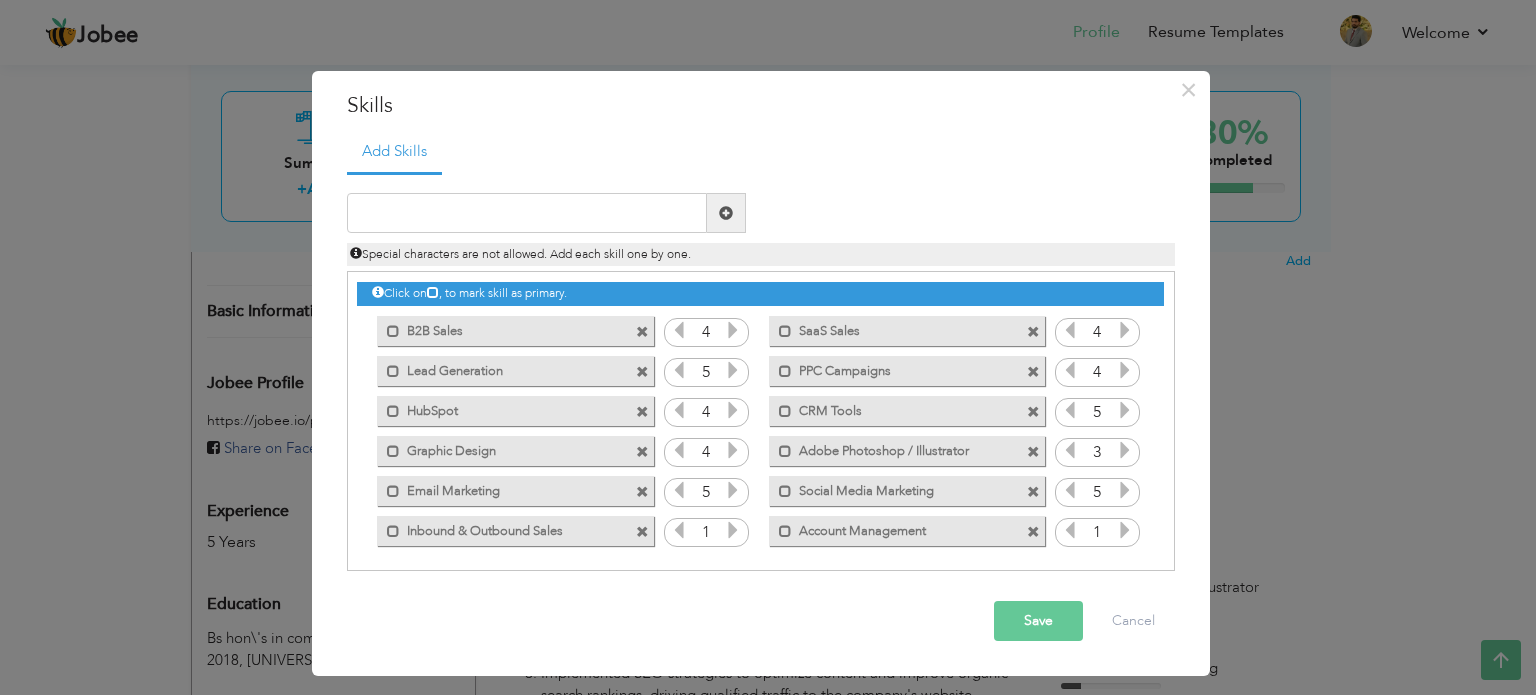 click at bounding box center (733, 530) 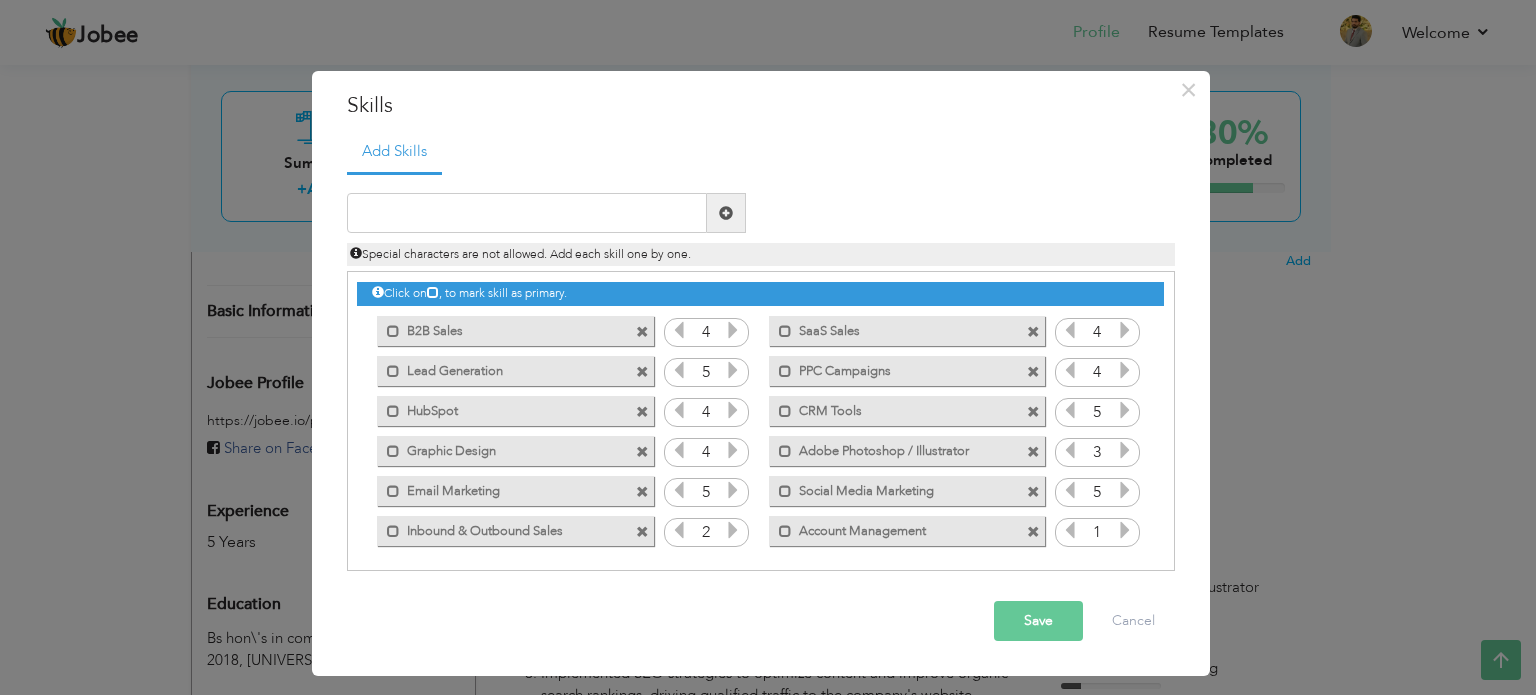 click at bounding box center [733, 530] 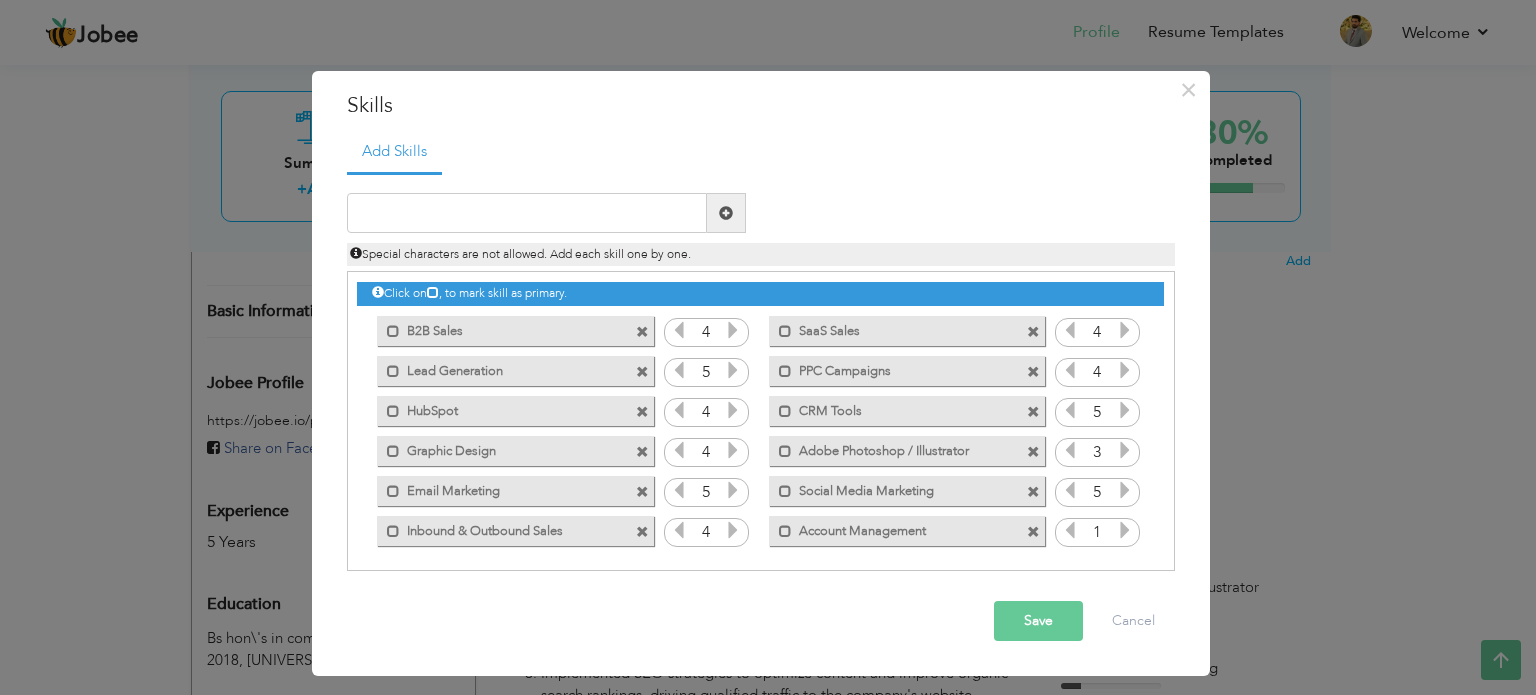 click at bounding box center (733, 530) 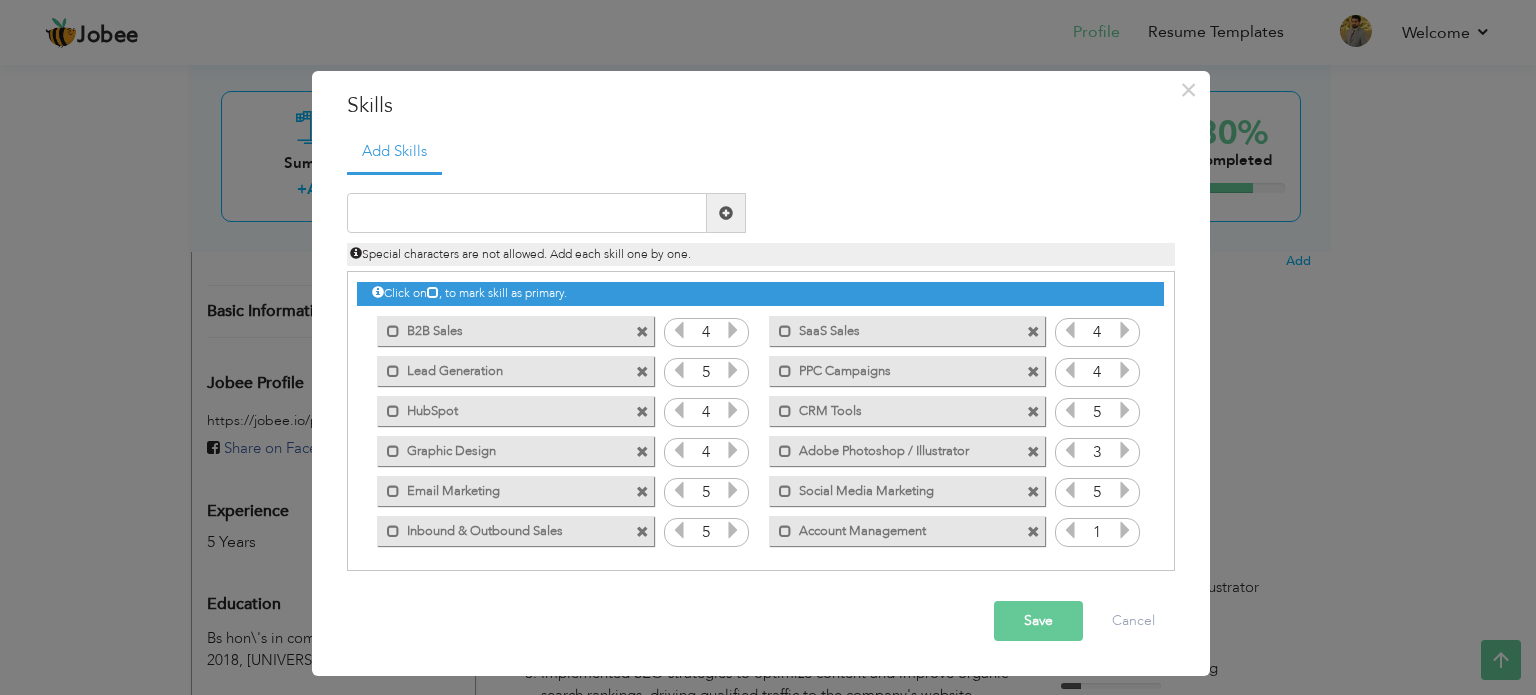 click at bounding box center [1125, 530] 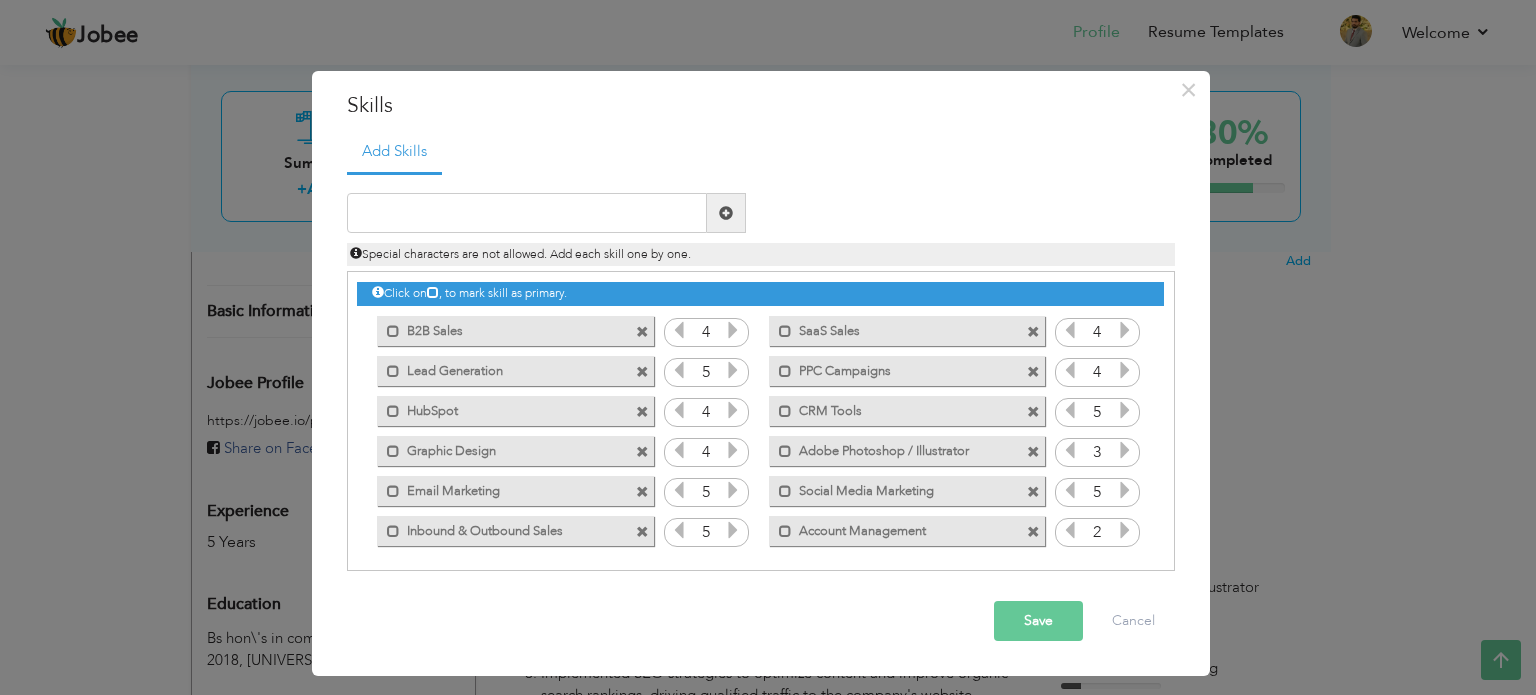 click at bounding box center [1125, 530] 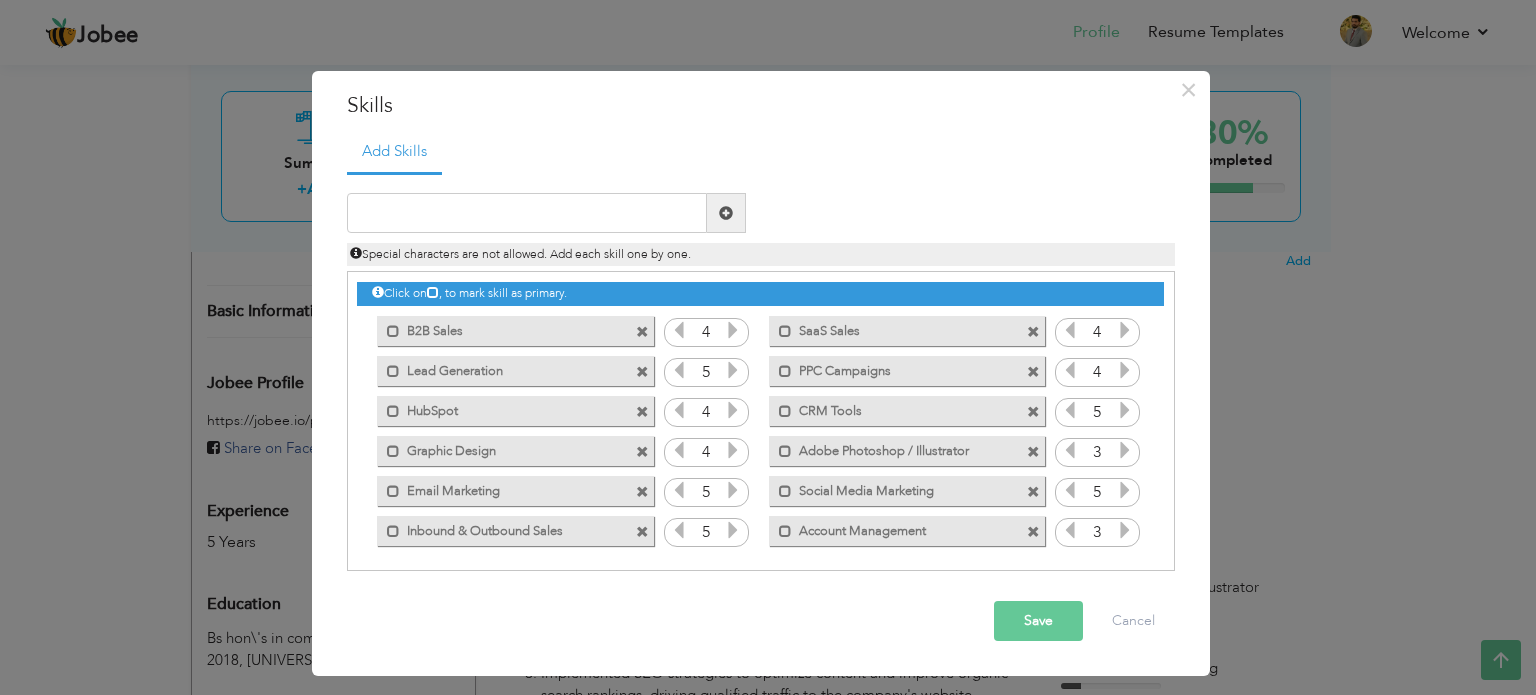 click at bounding box center (1125, 530) 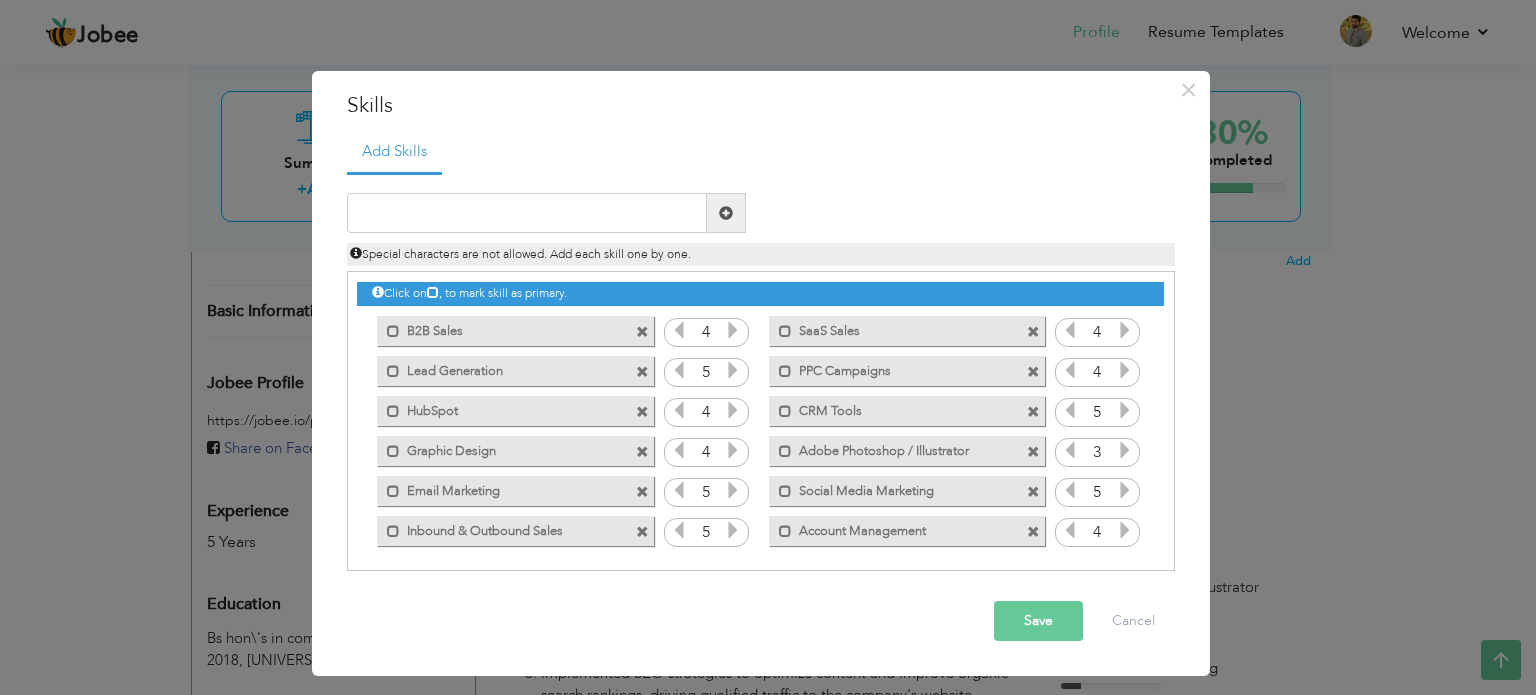 click on "Save" at bounding box center [1038, 621] 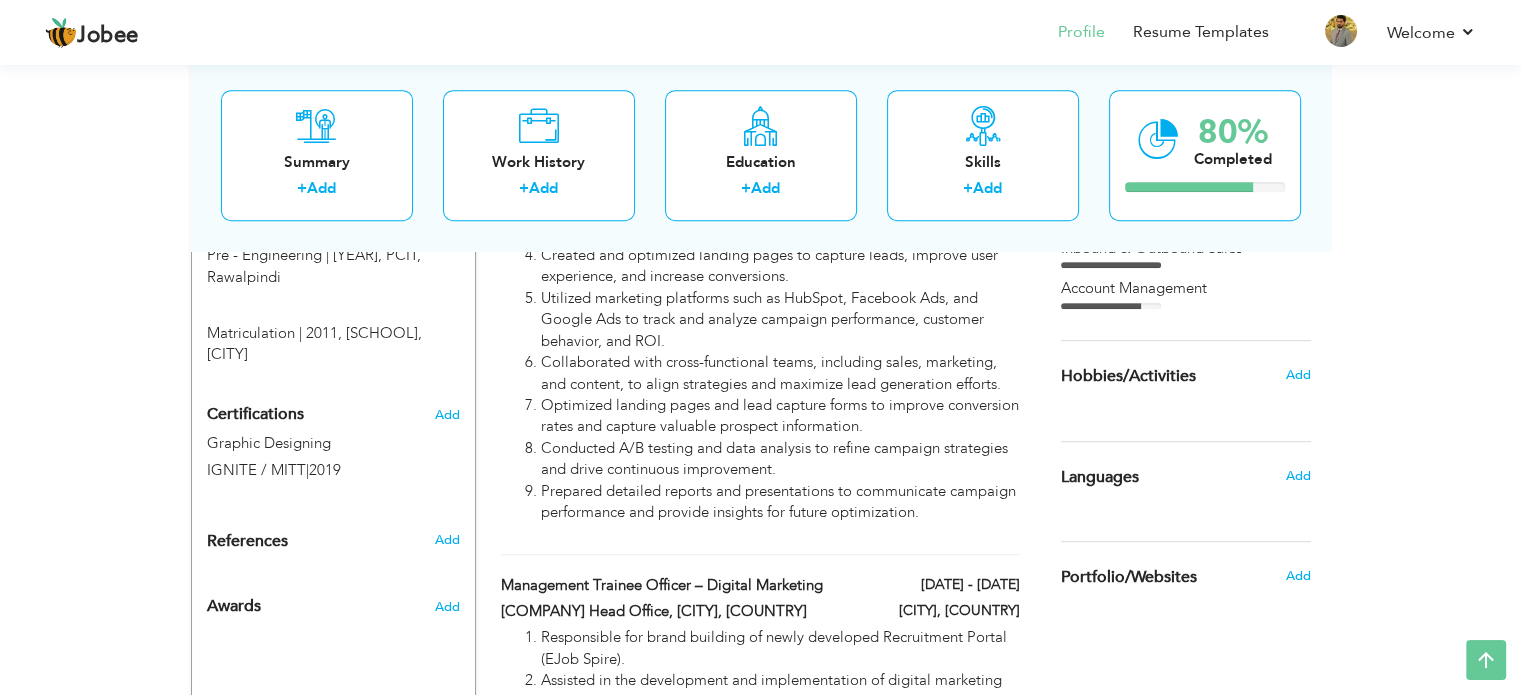 scroll, scrollTop: 973, scrollLeft: 0, axis: vertical 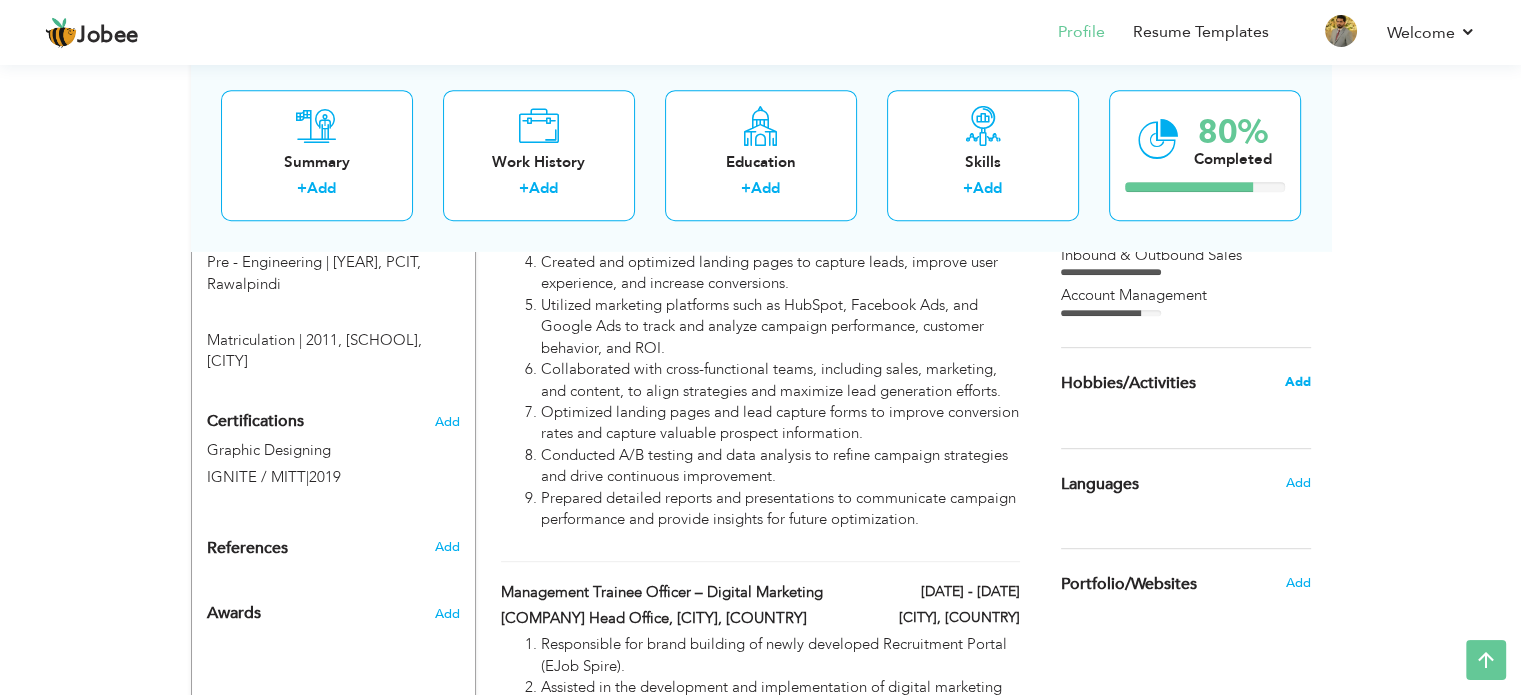 click on "Add" at bounding box center [1297, 382] 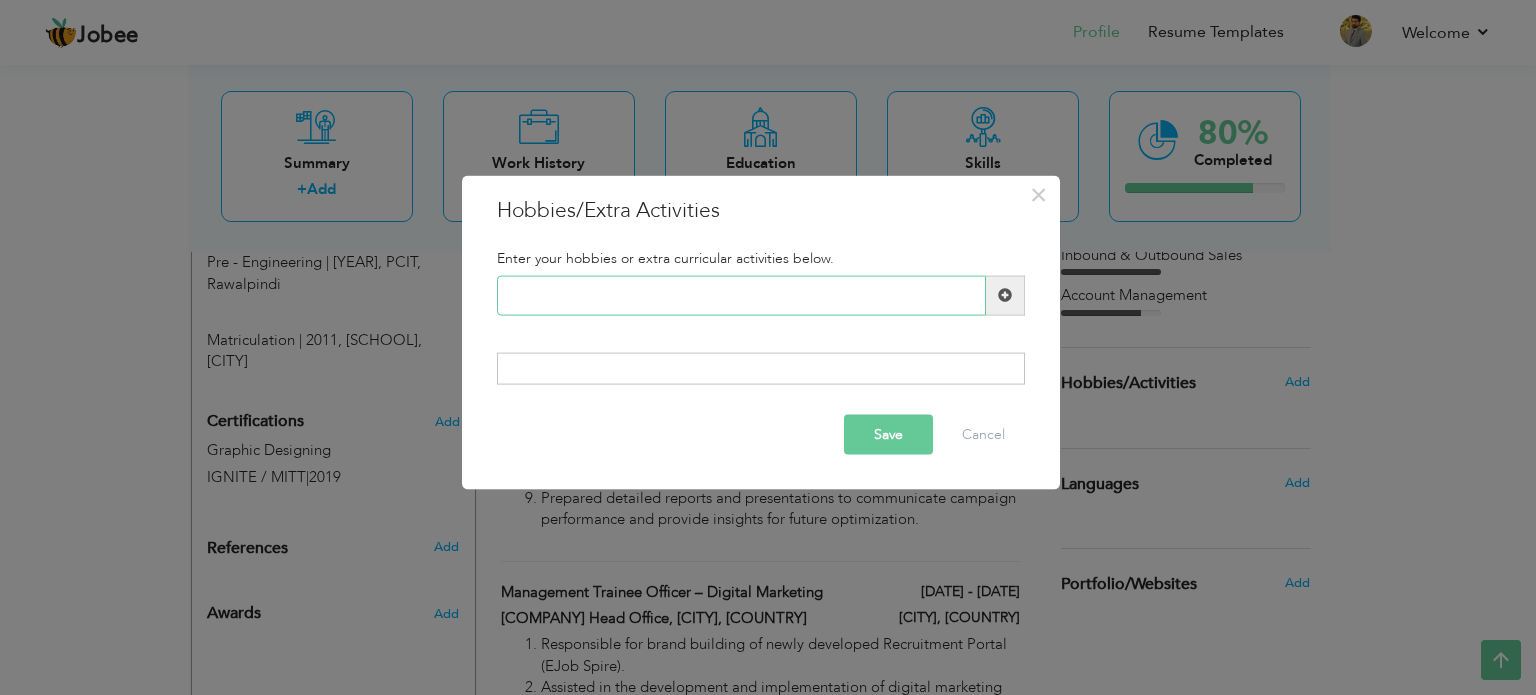 click at bounding box center [741, 295] 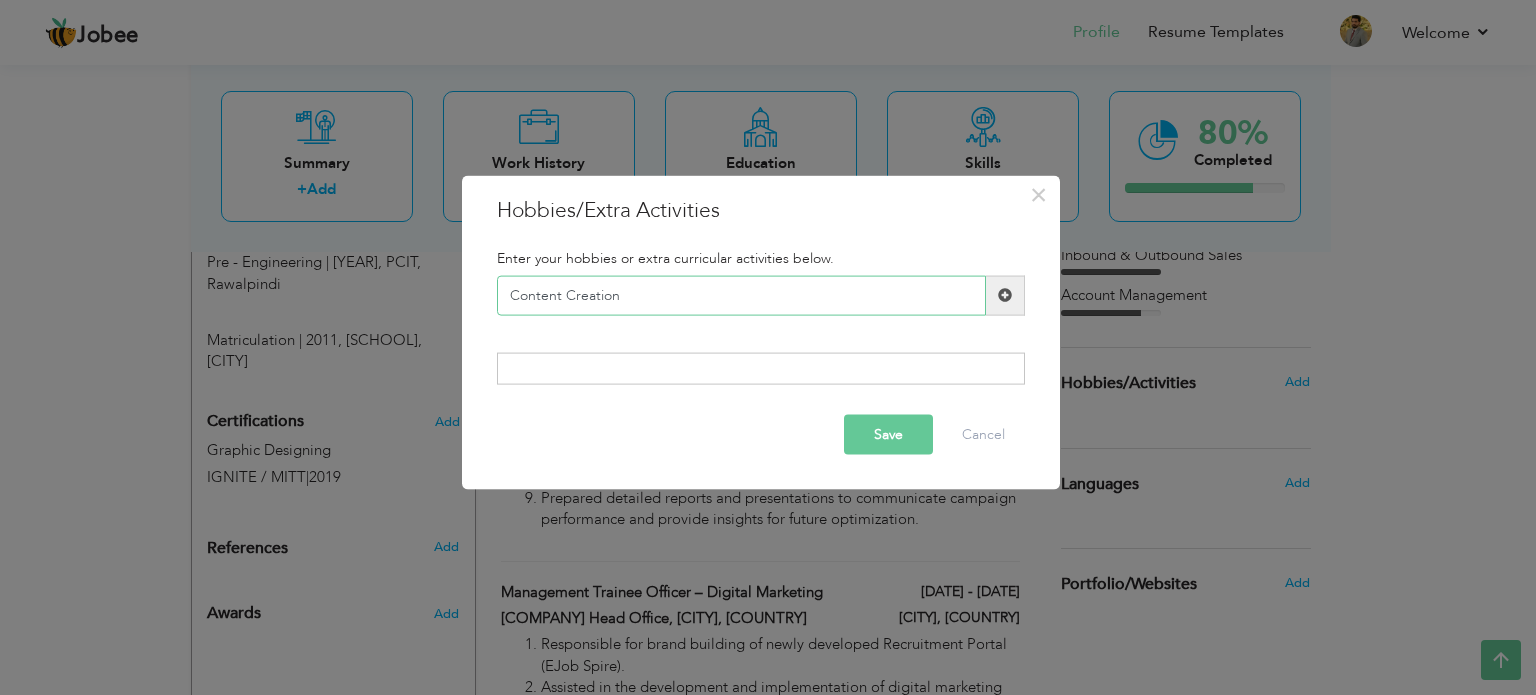 type on "Content Creation" 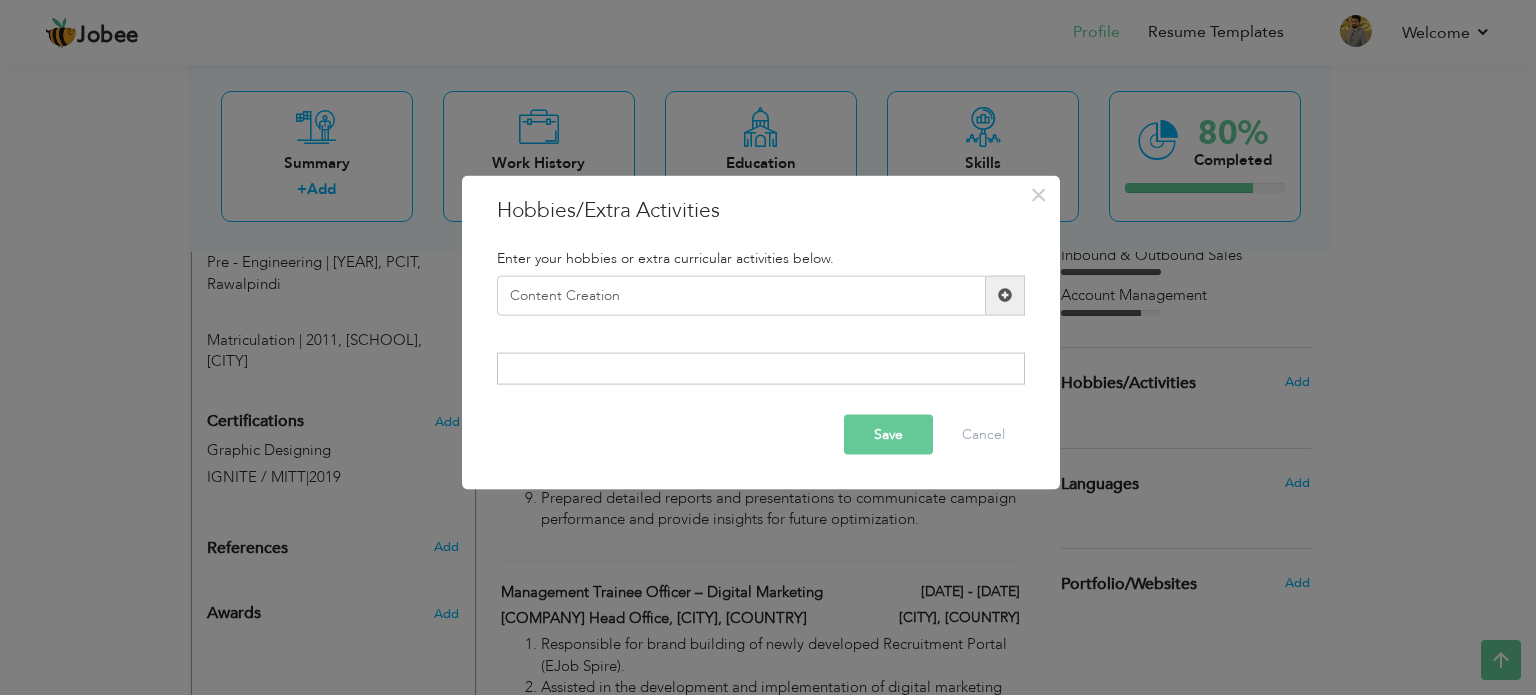 click at bounding box center [1005, 295] 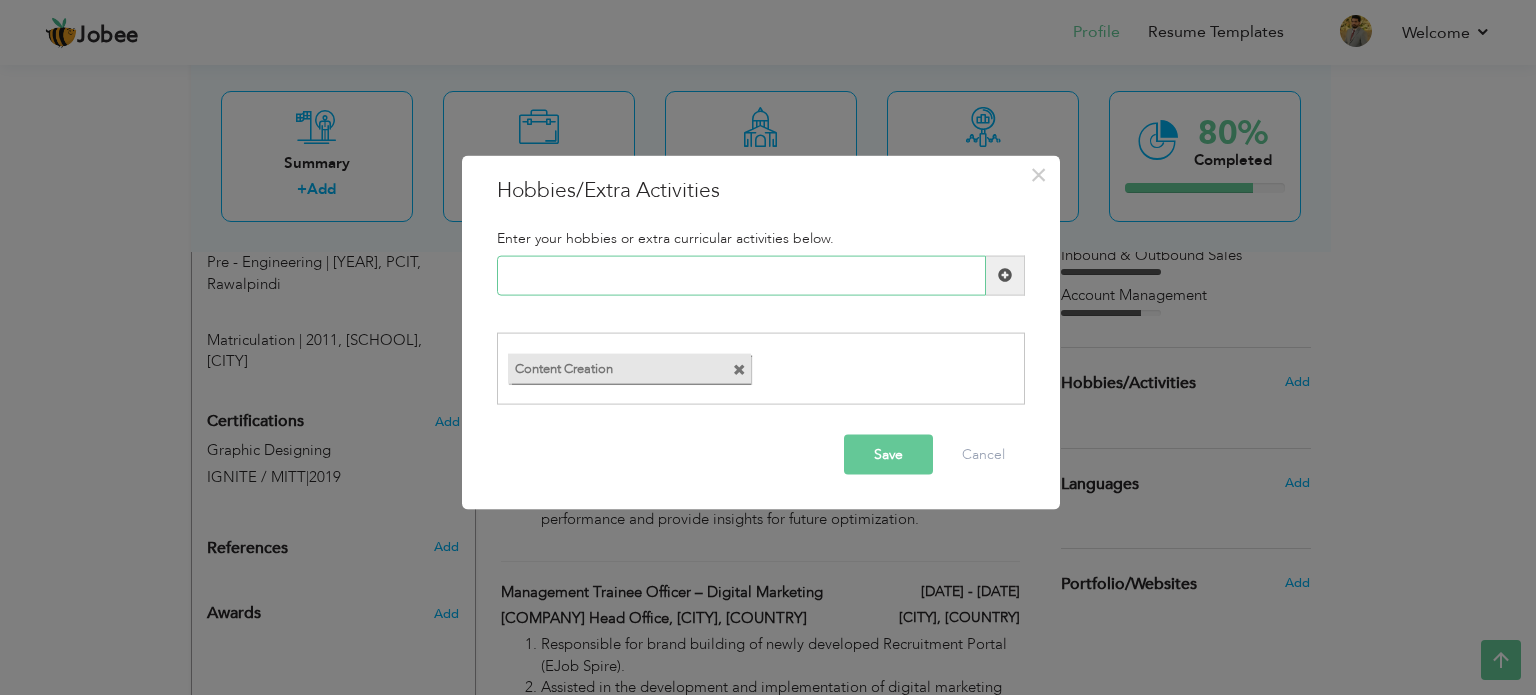 click at bounding box center (741, 275) 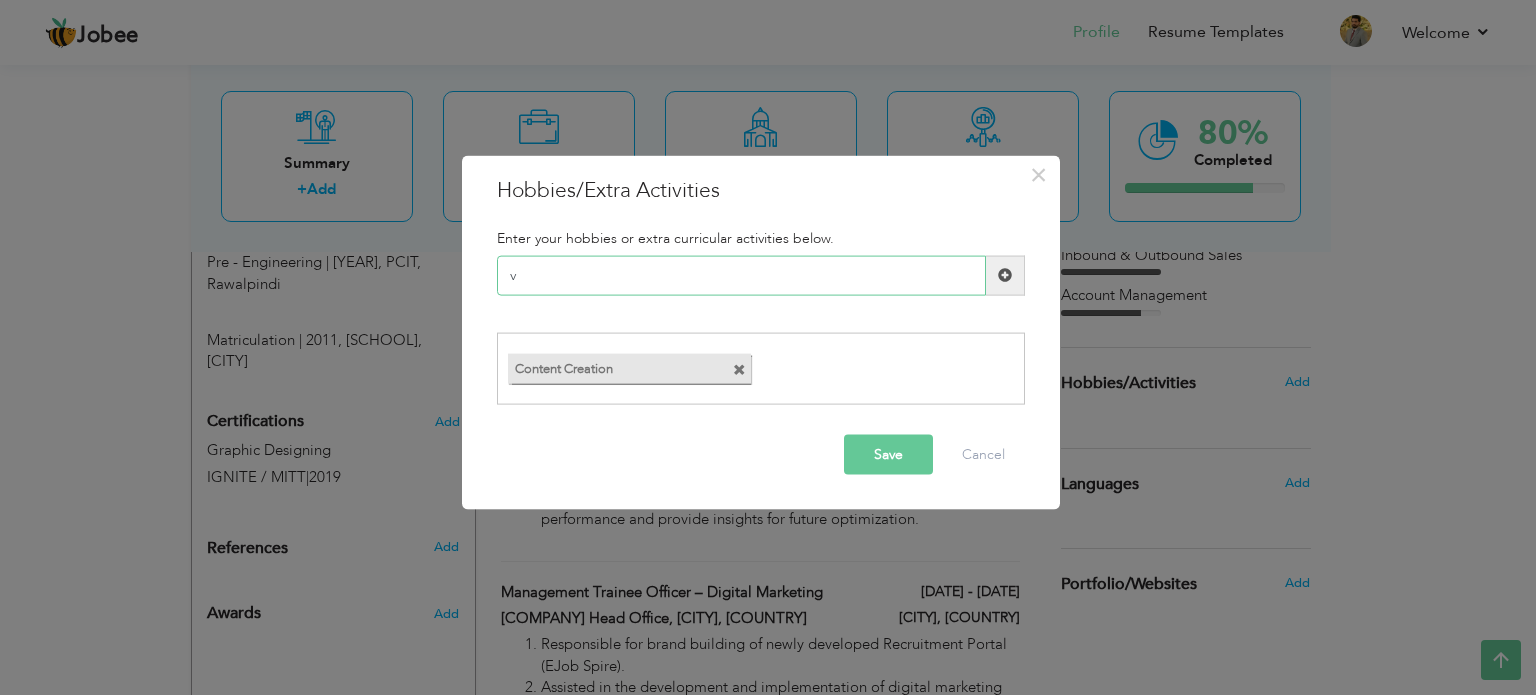 type on "v" 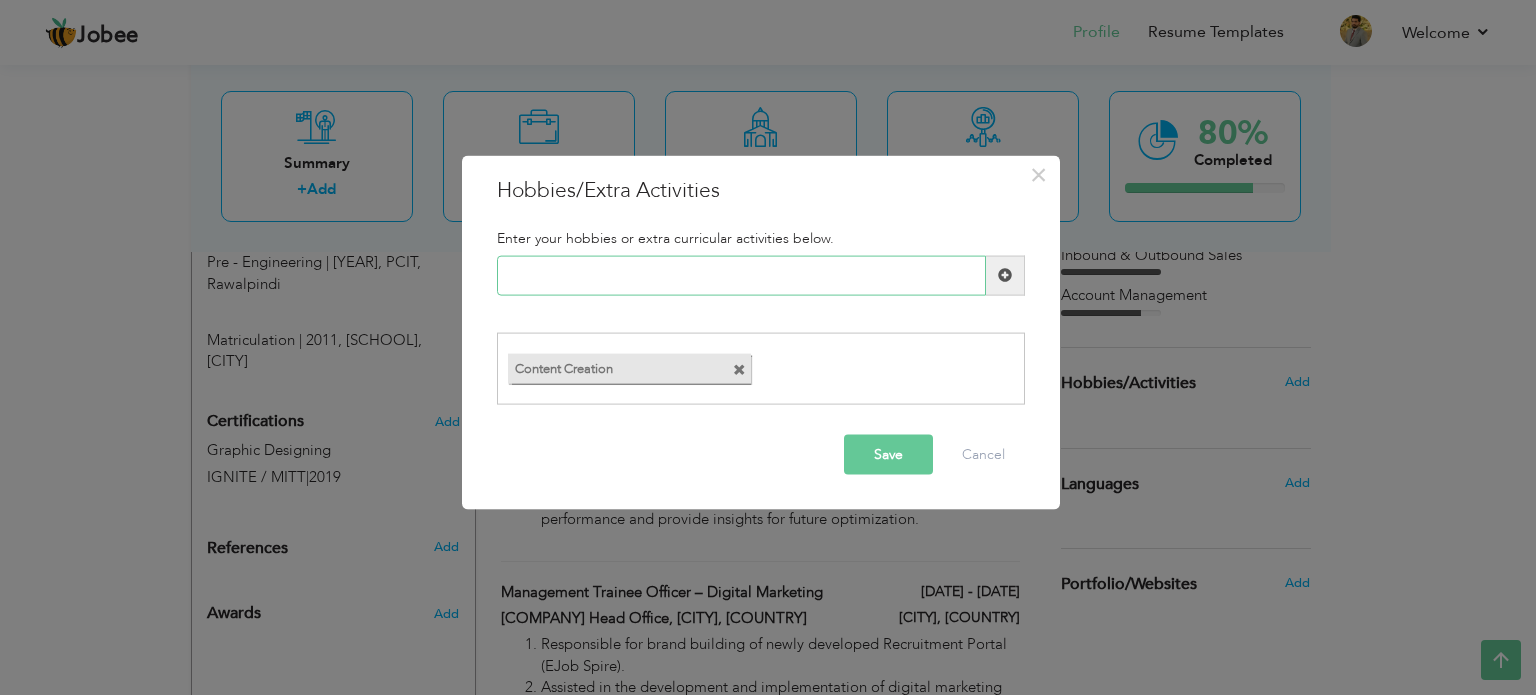 paste on "Photography/Videography" 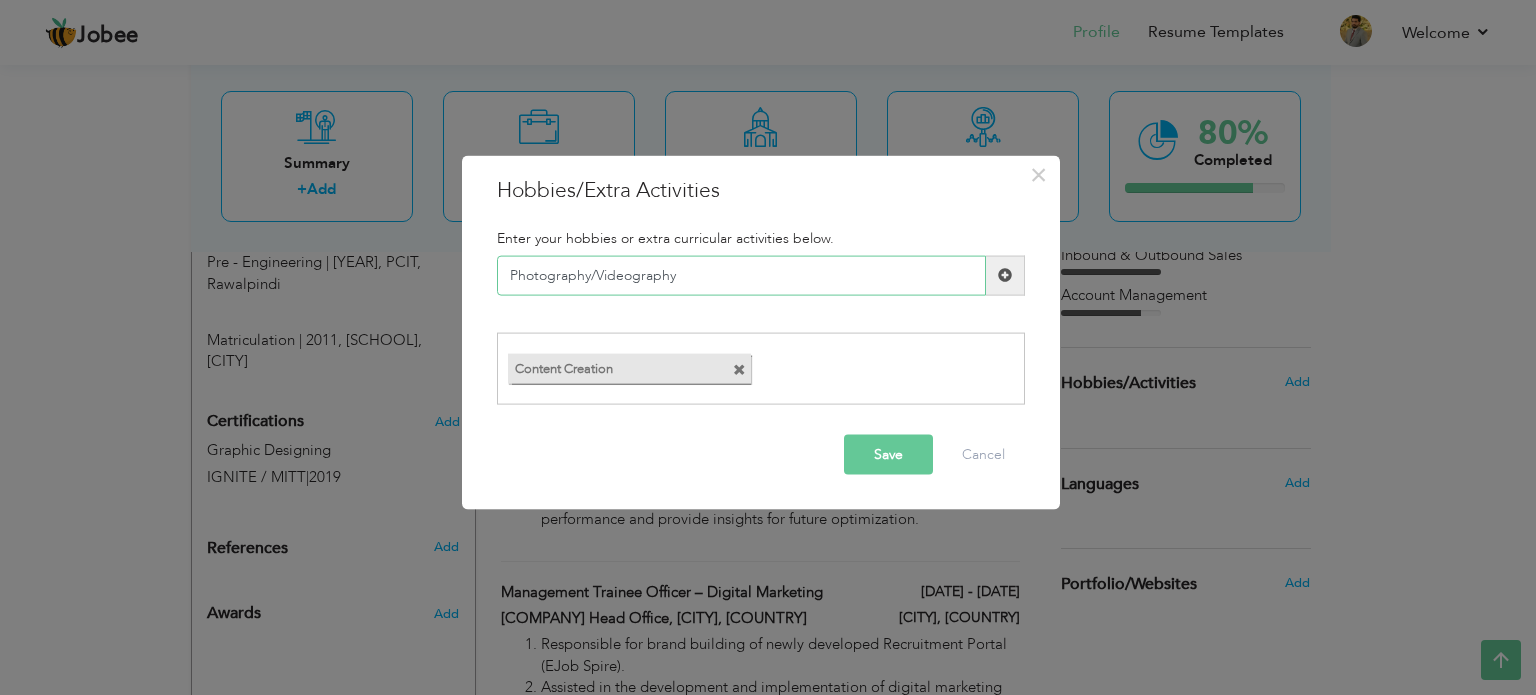 type on "Photography/Videography" 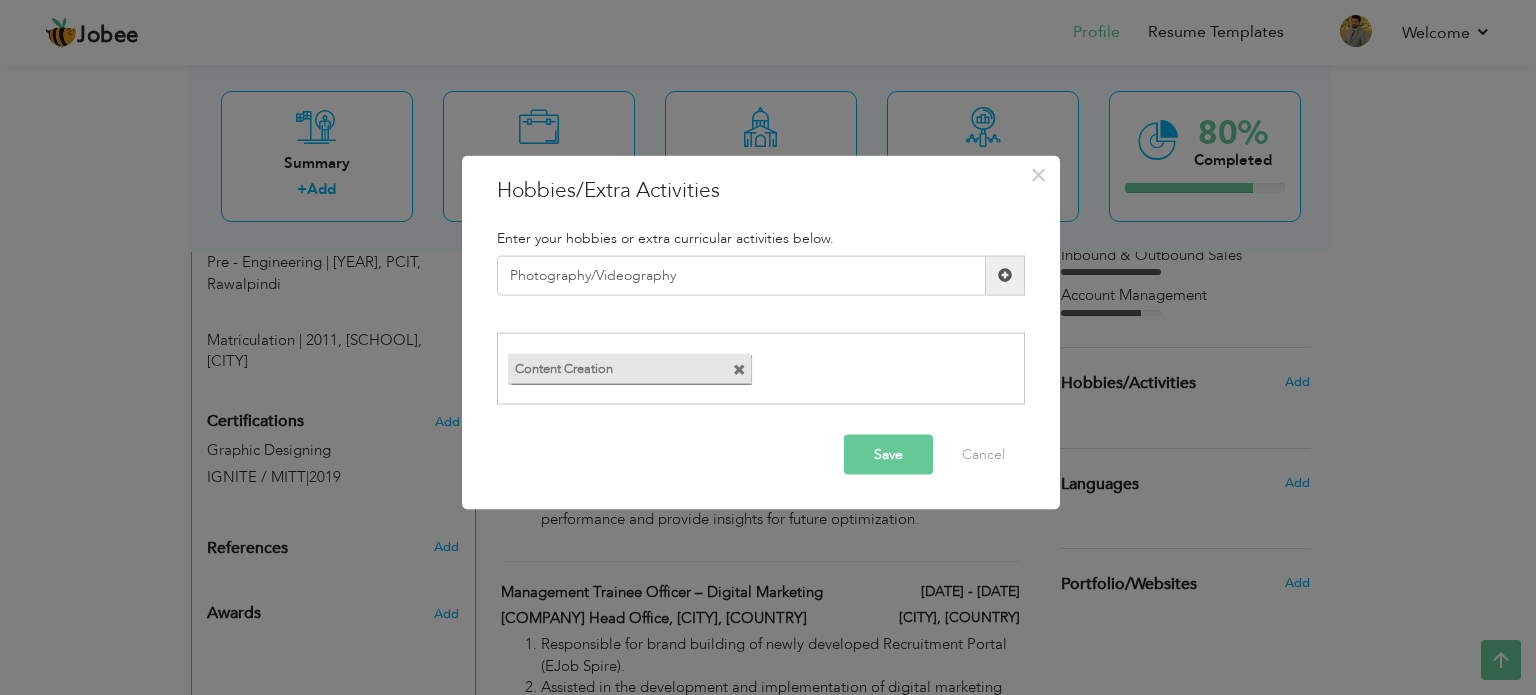 click at bounding box center (1005, 275) 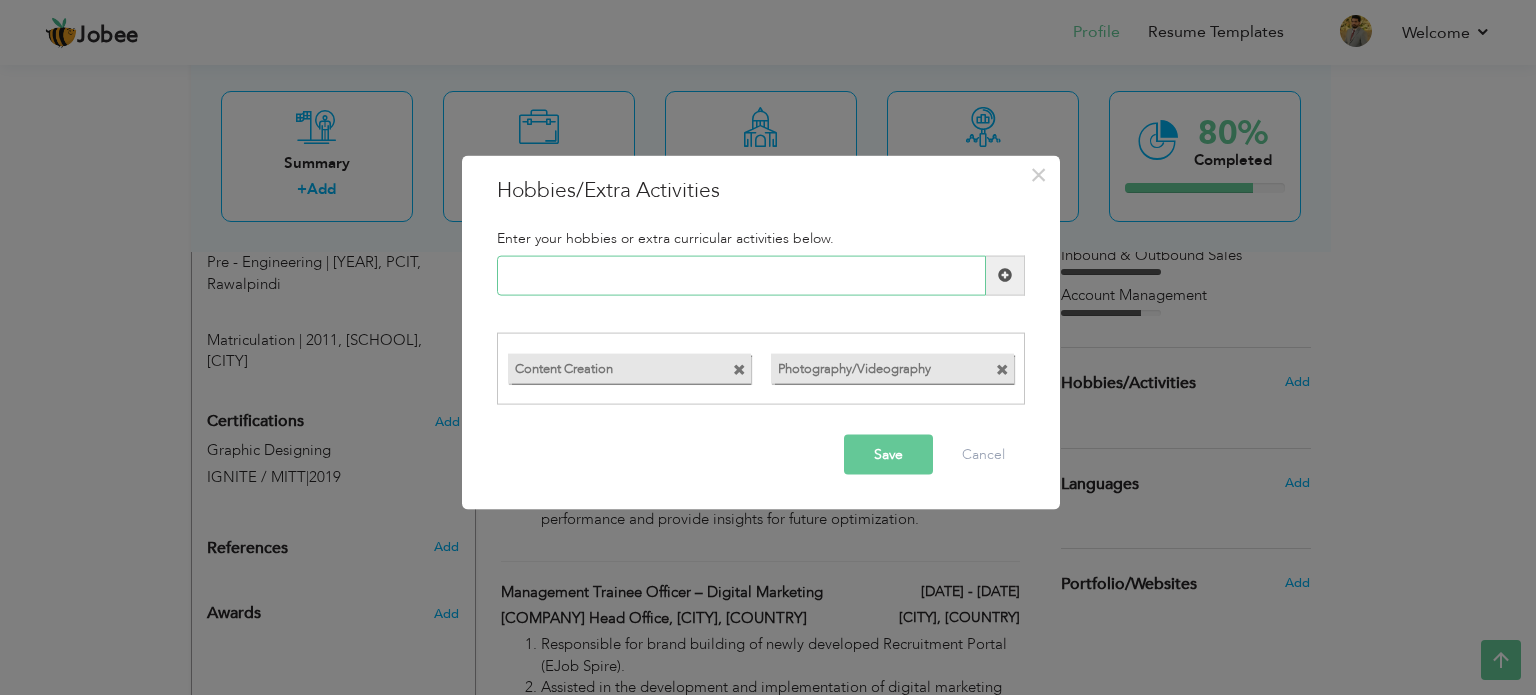 click at bounding box center (741, 275) 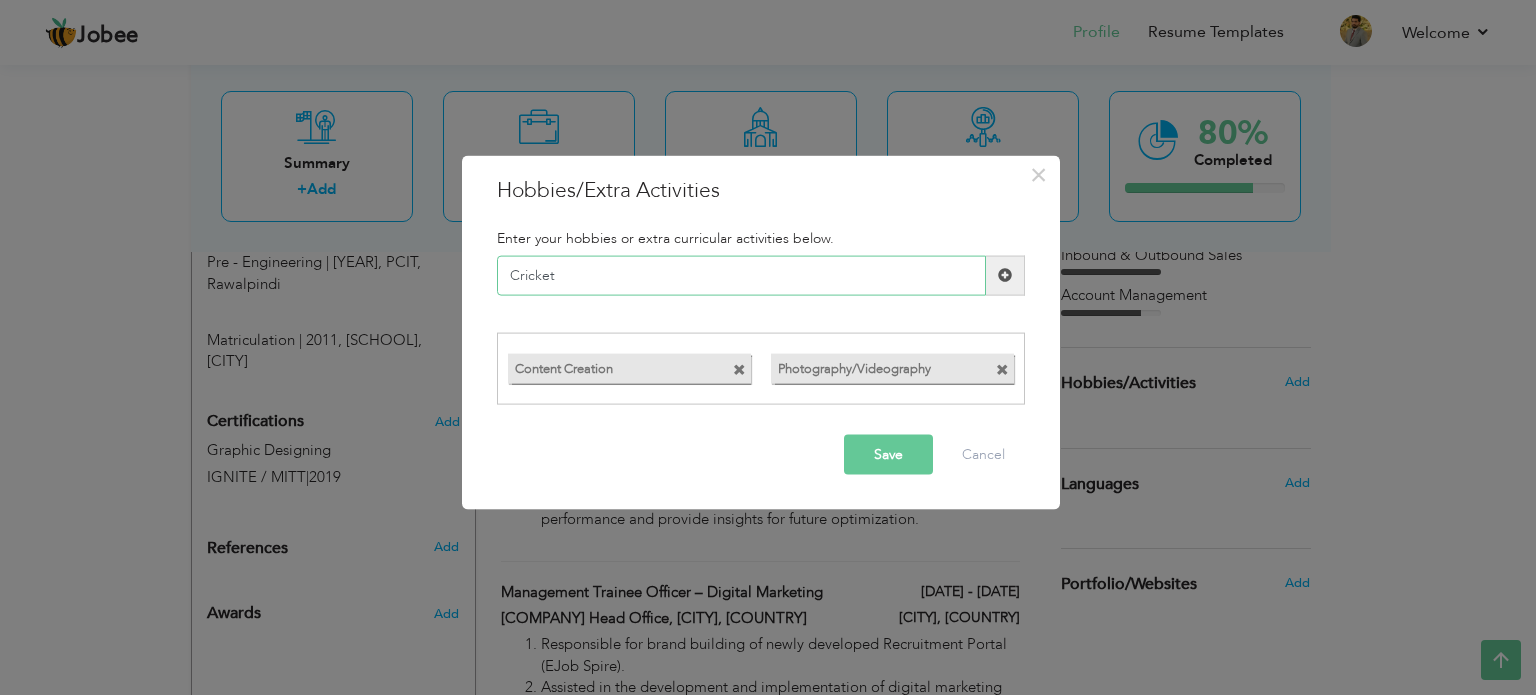 type on "Cricket" 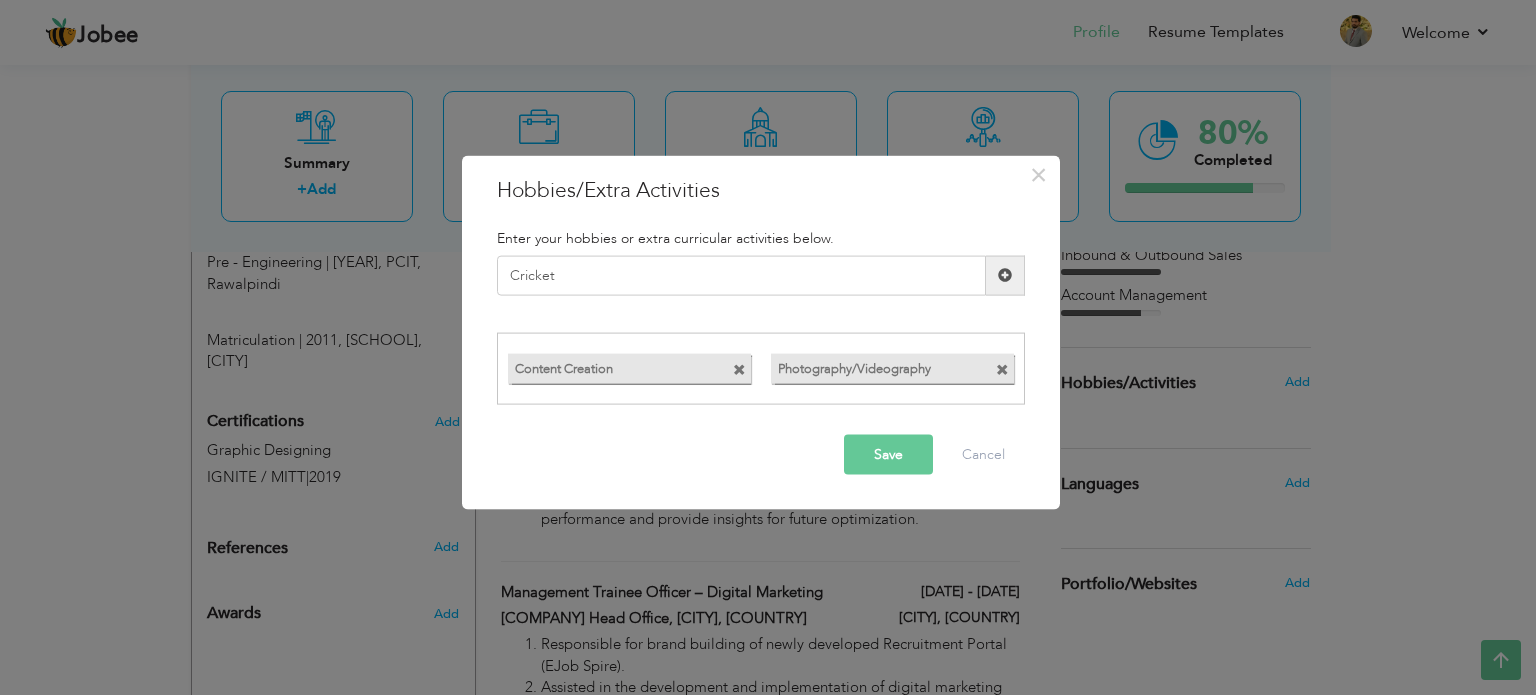 click at bounding box center [1005, 275] 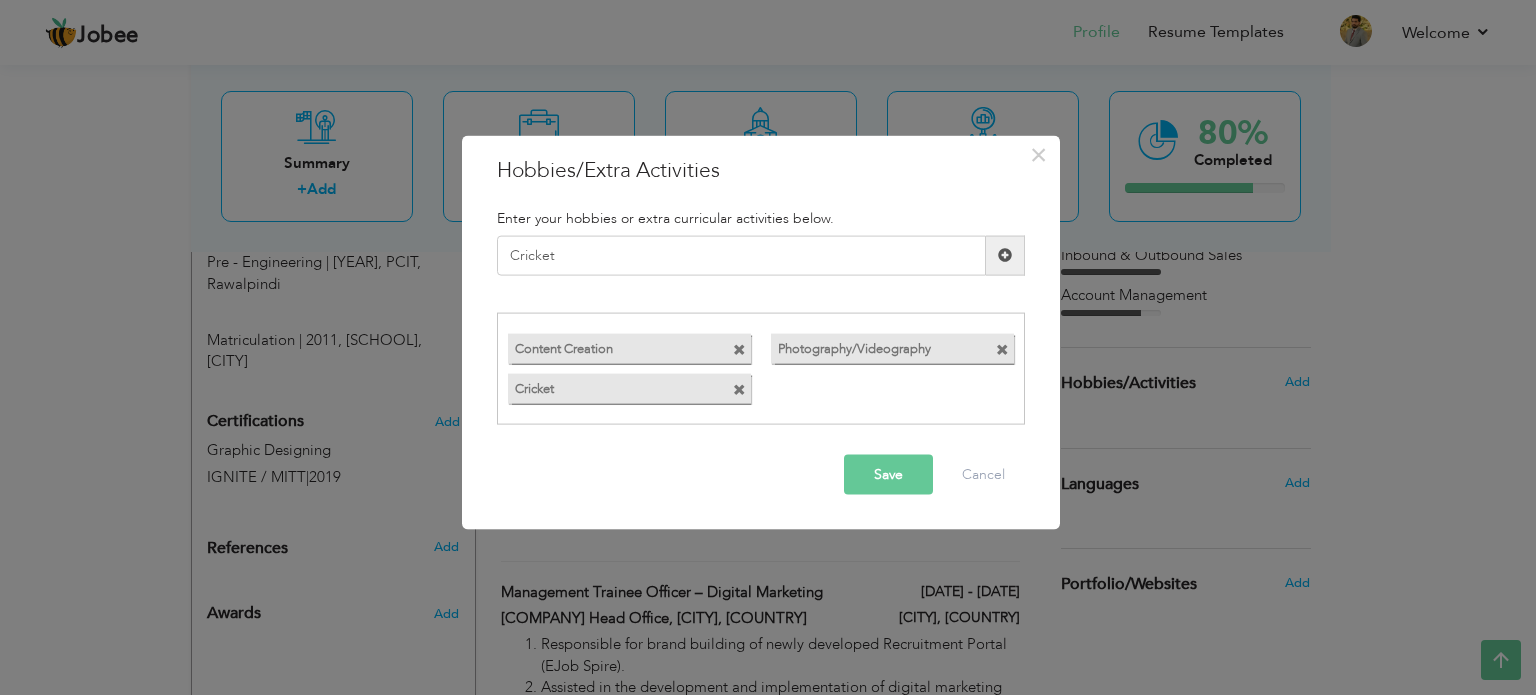 type 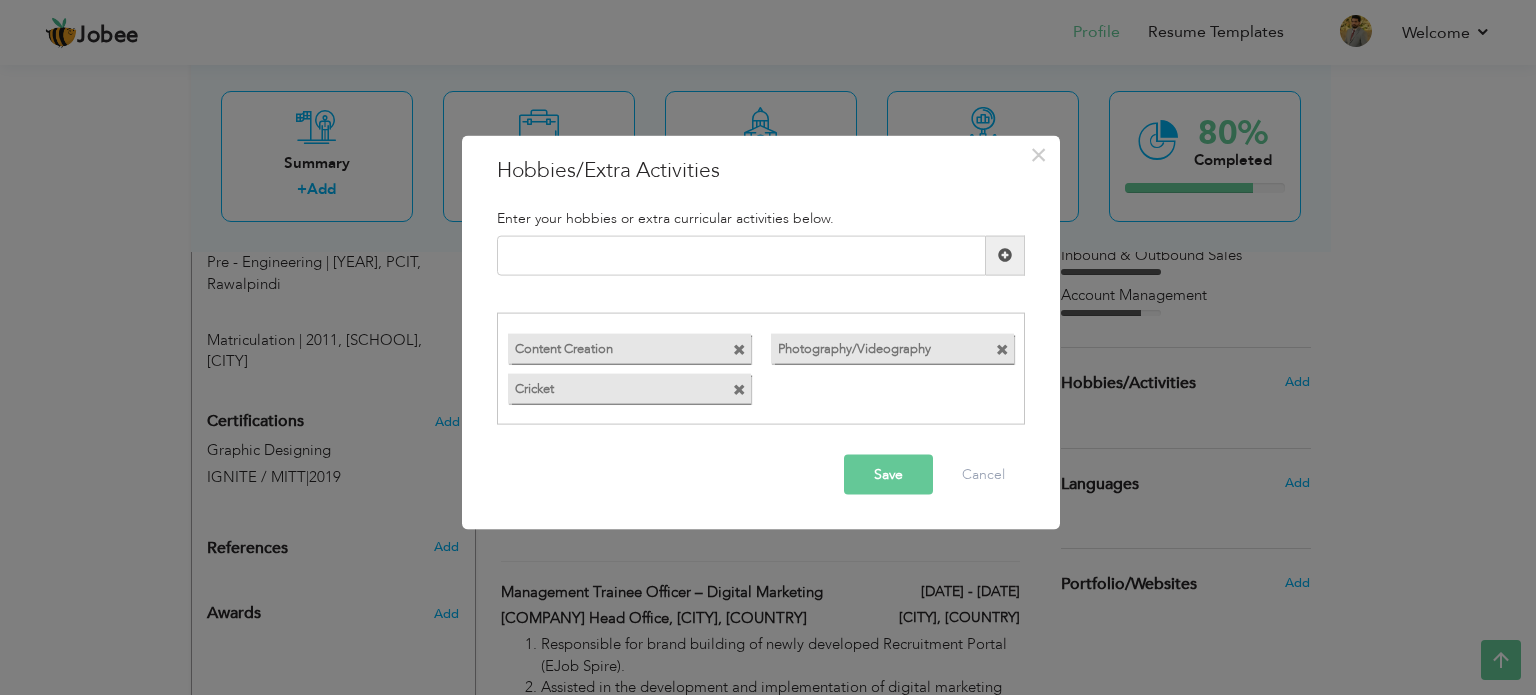 click on "Save" at bounding box center [888, 475] 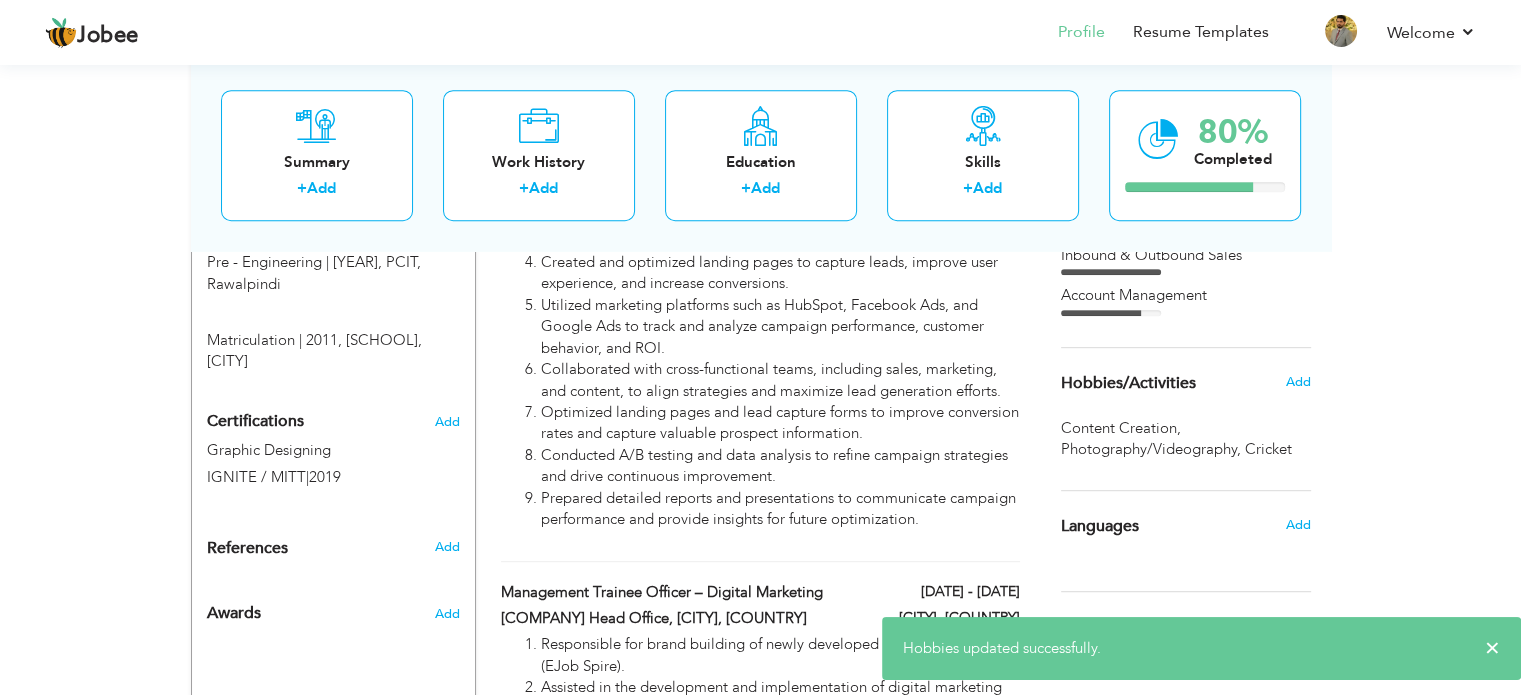 scroll, scrollTop: 1059, scrollLeft: 0, axis: vertical 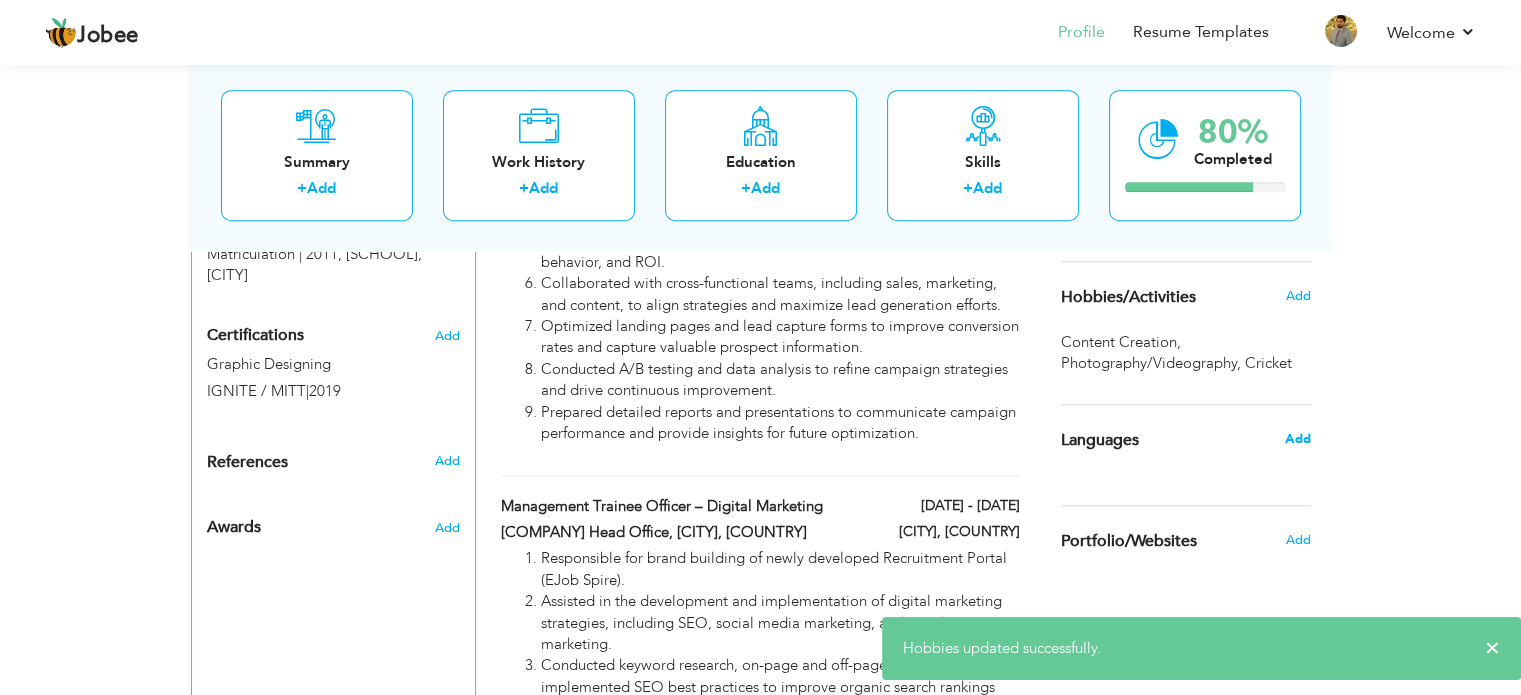 click on "Add" at bounding box center (1297, 439) 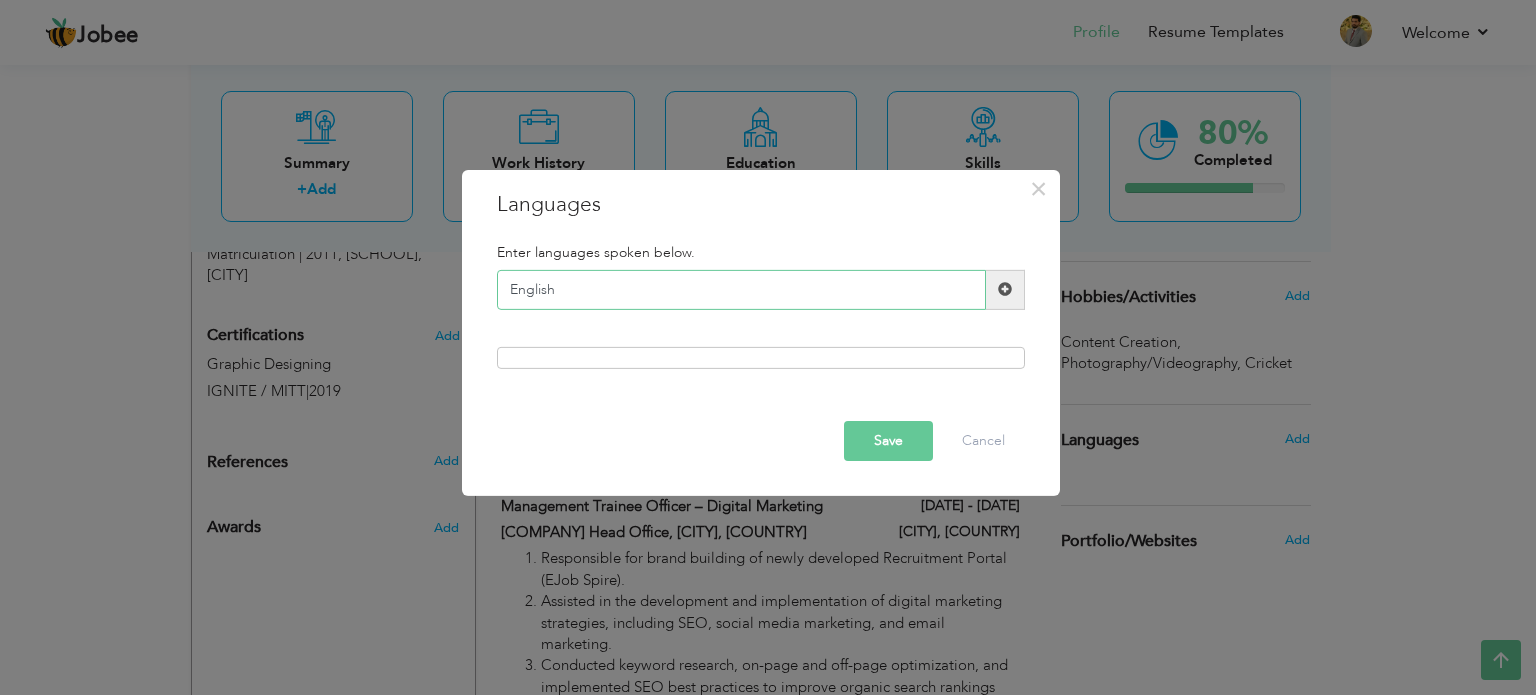 type on "English" 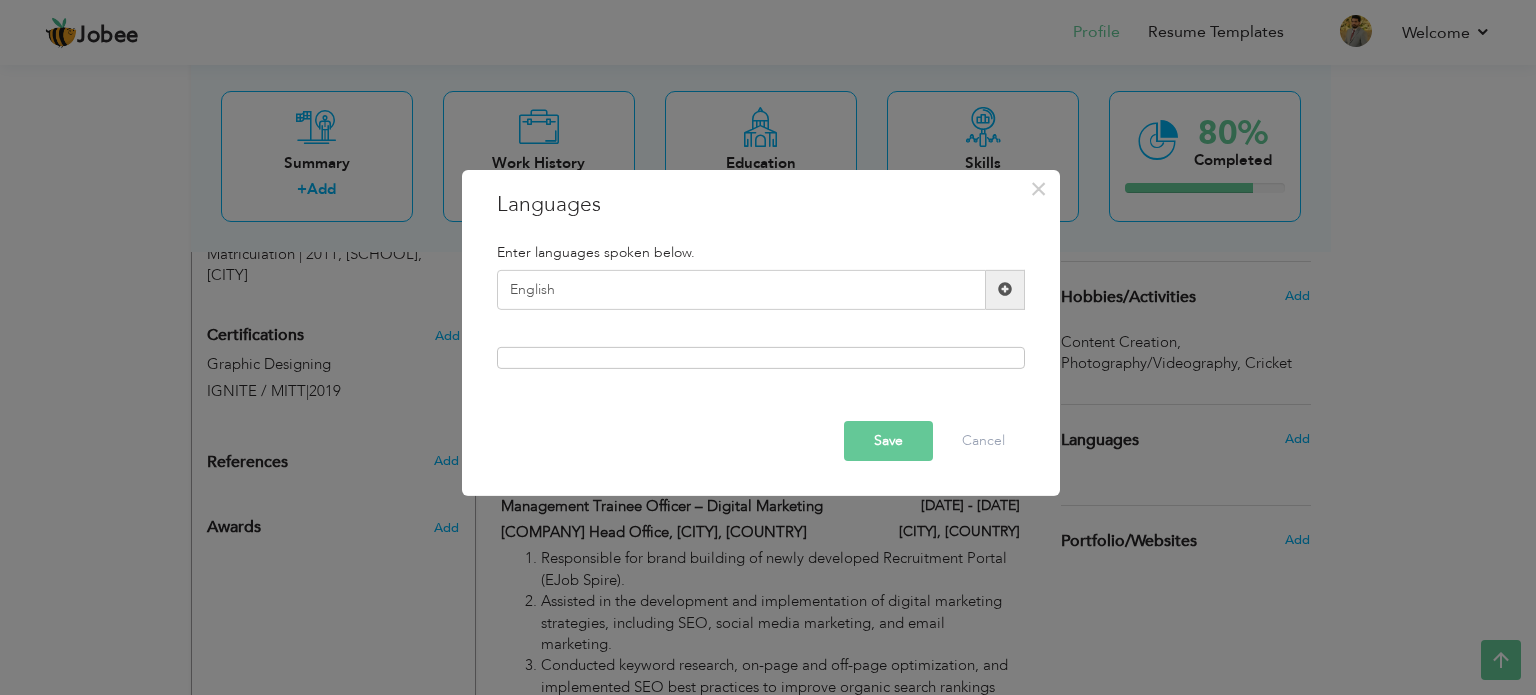 click at bounding box center [1005, 289] 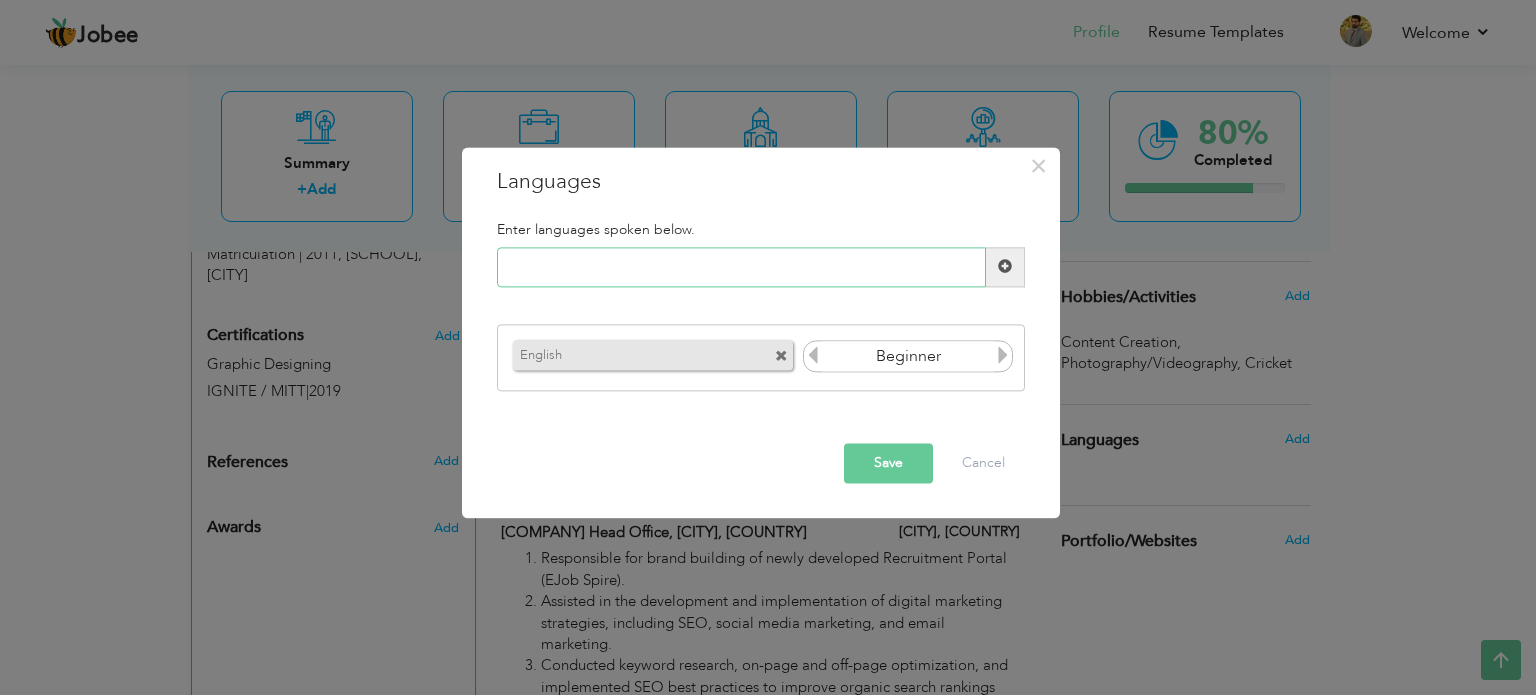 click at bounding box center (741, 267) 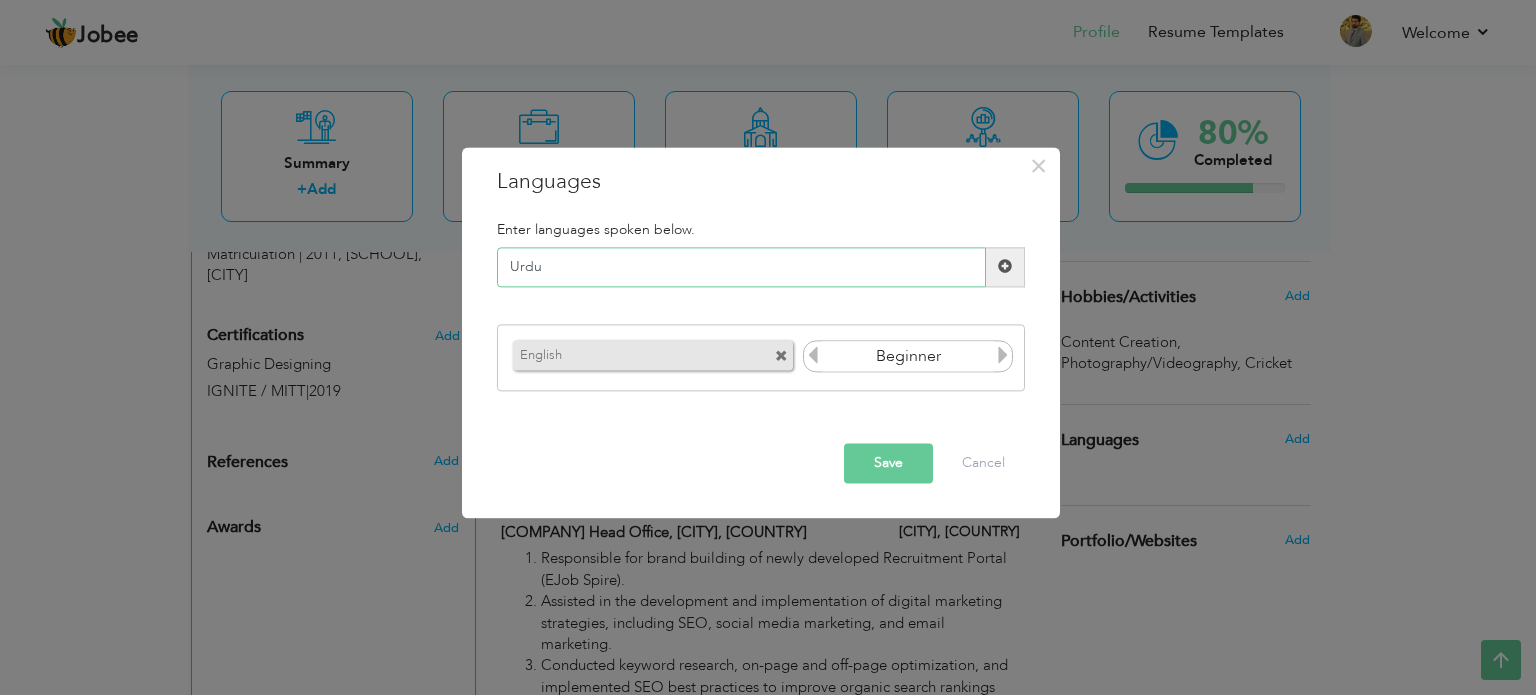 type on "Urdu" 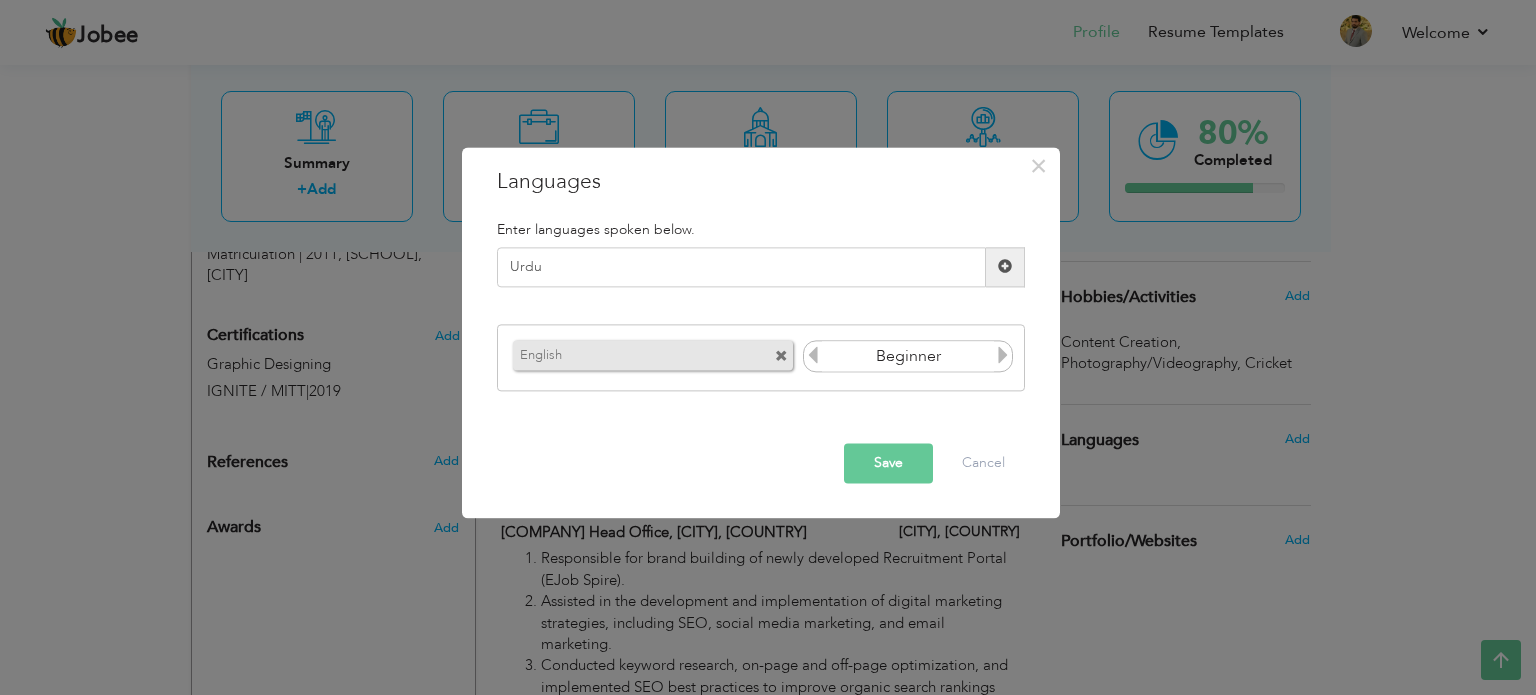 click at bounding box center (1005, 267) 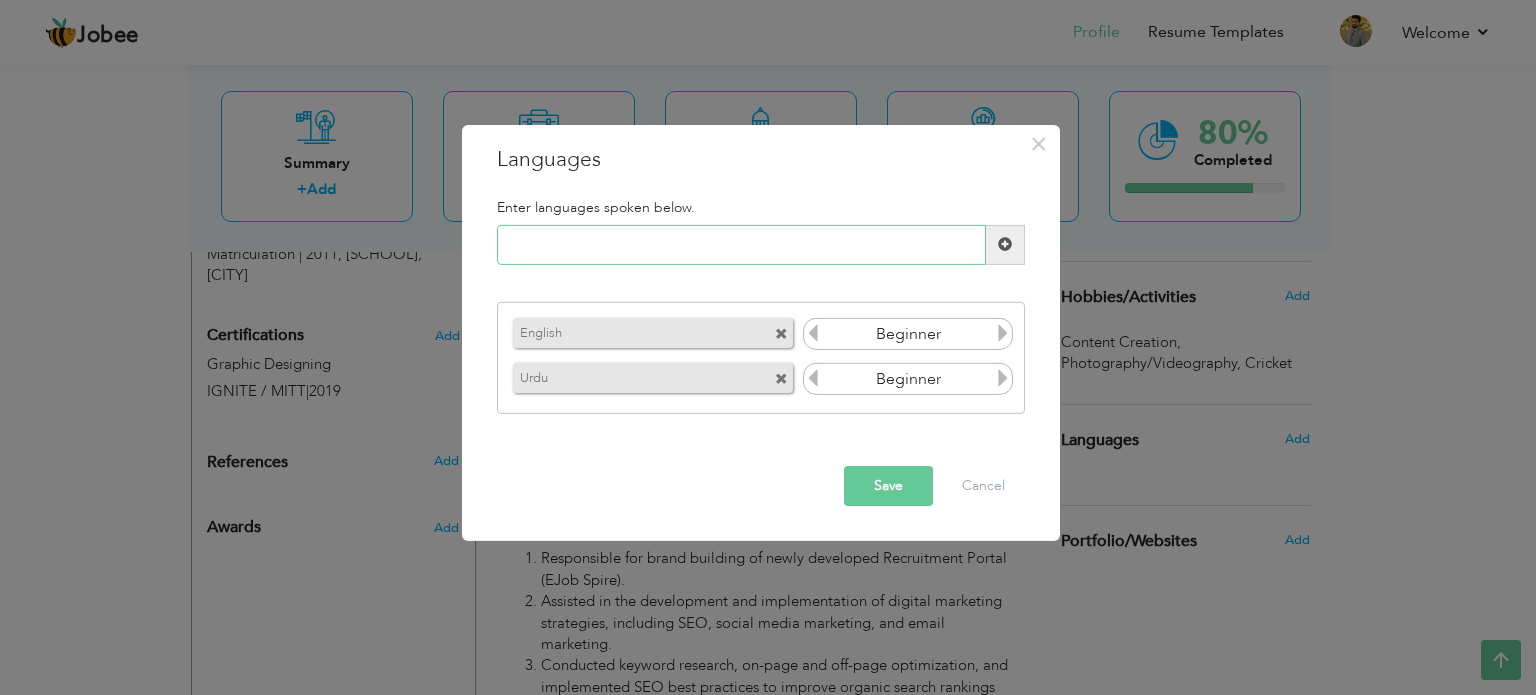 click at bounding box center [741, 245] 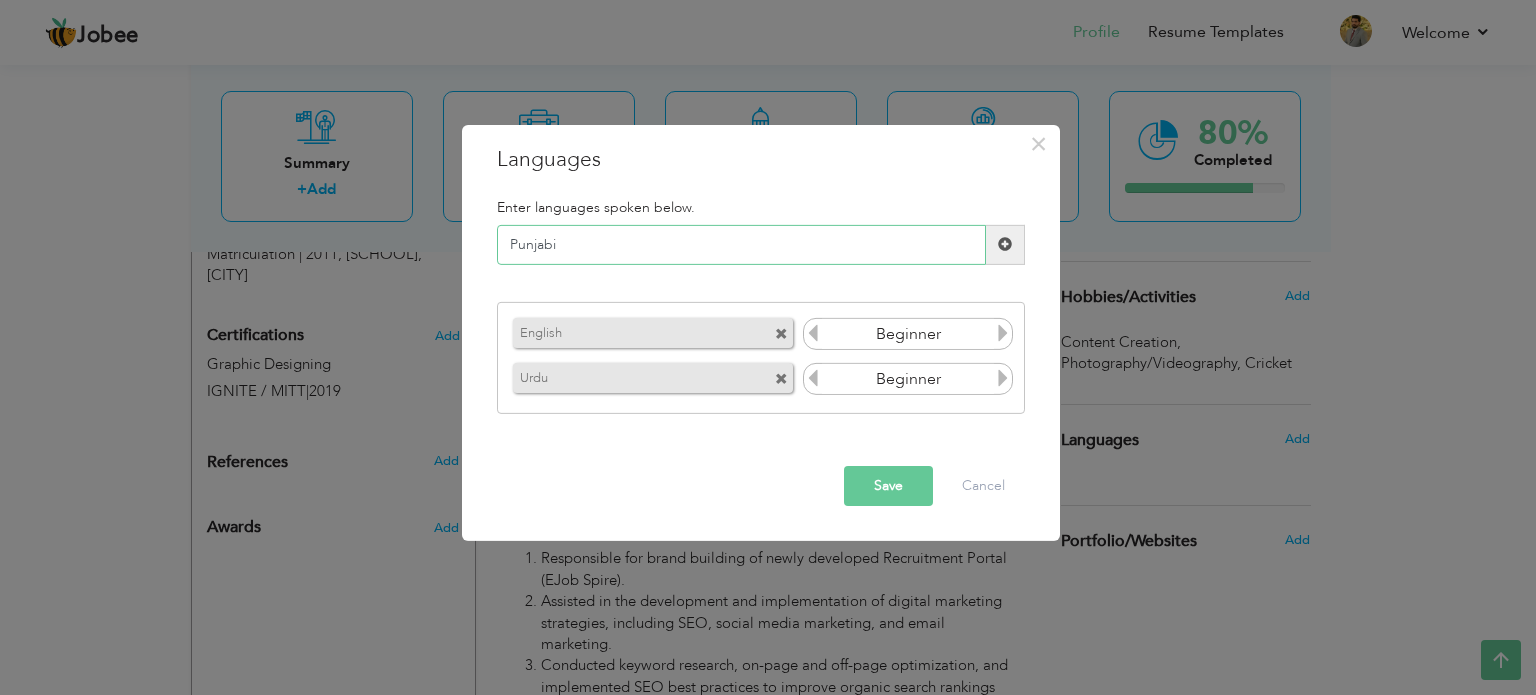 type on "Punjabi" 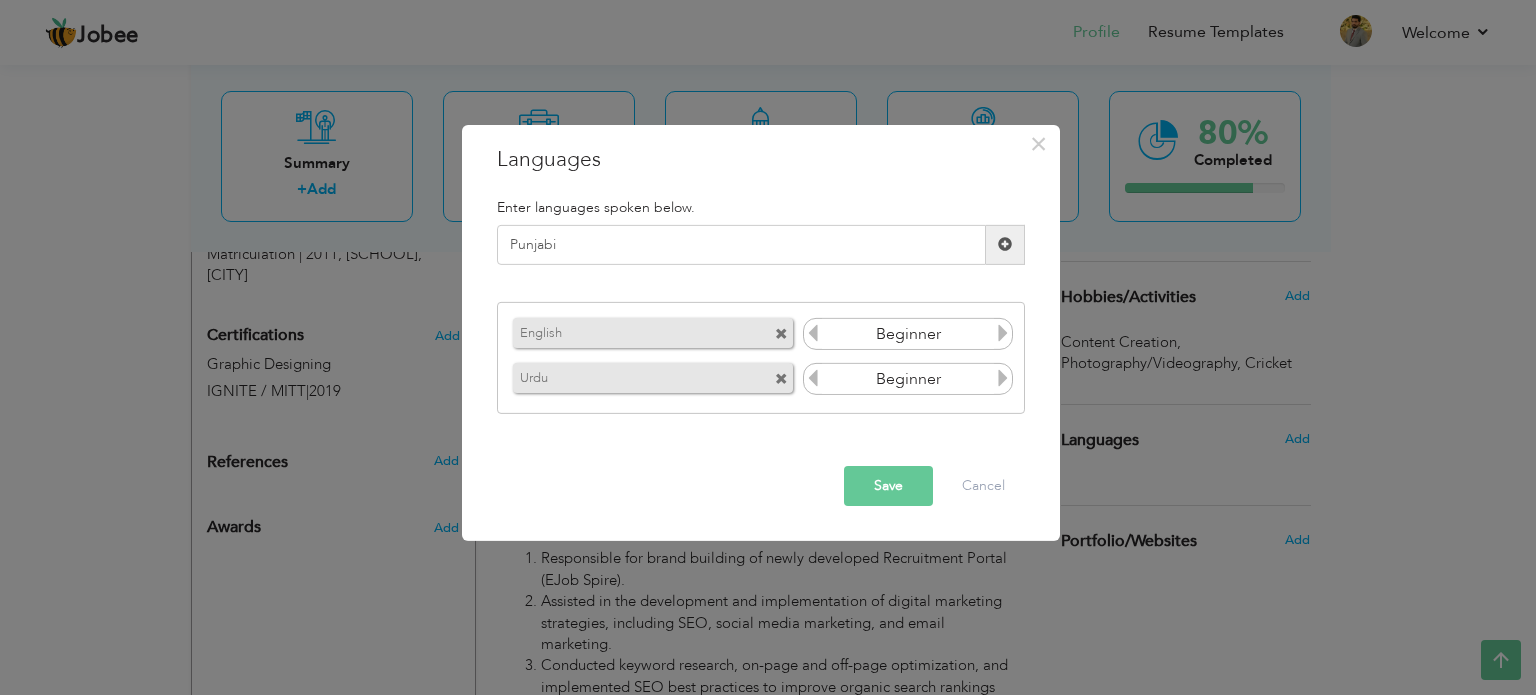 click at bounding box center (1005, 245) 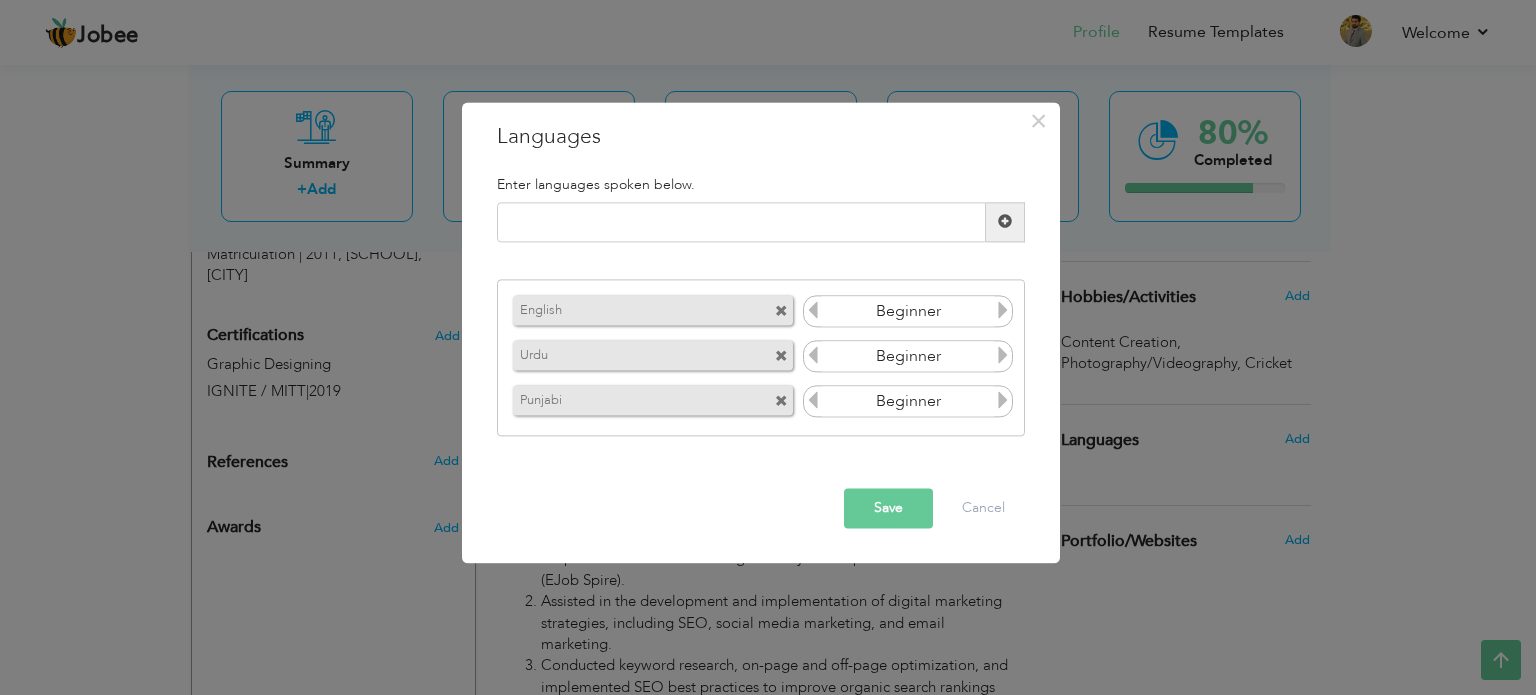 click at bounding box center [1003, 311] 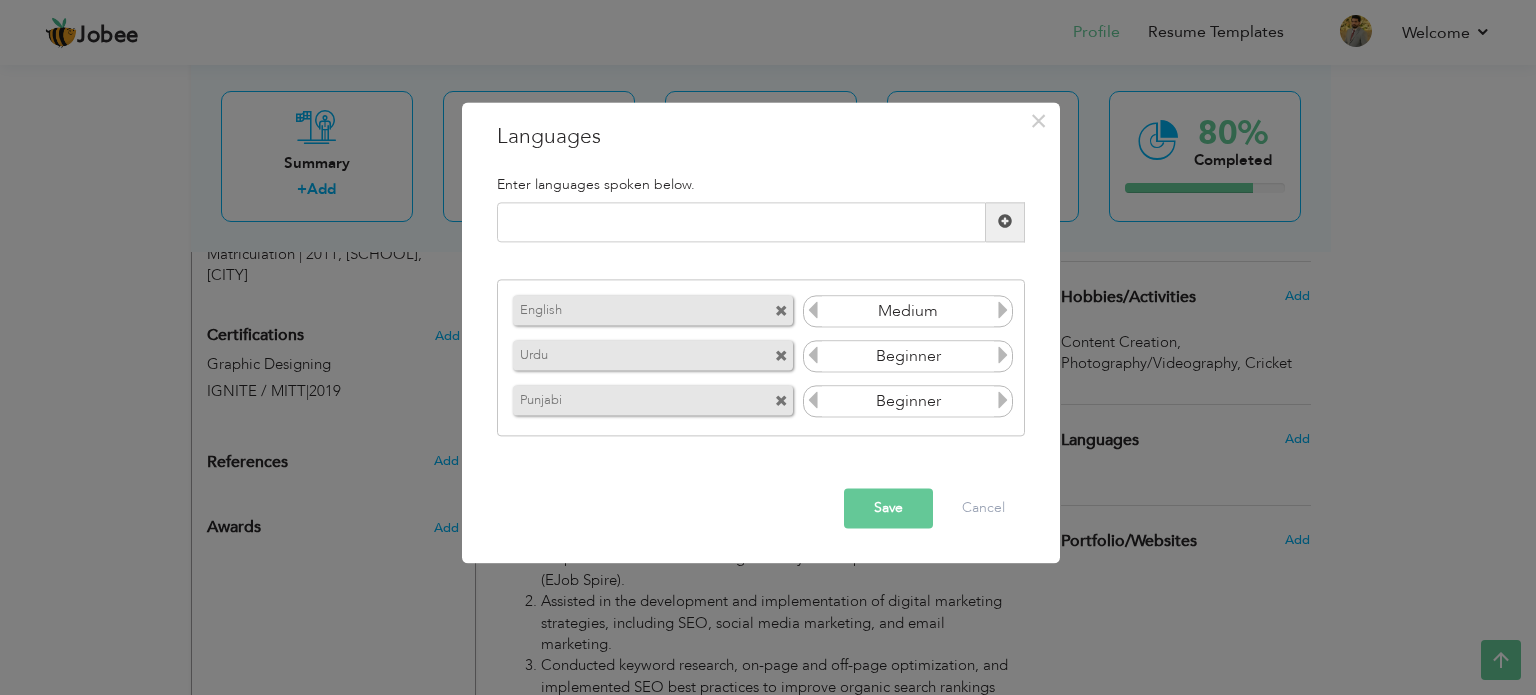 click at bounding box center [1003, 311] 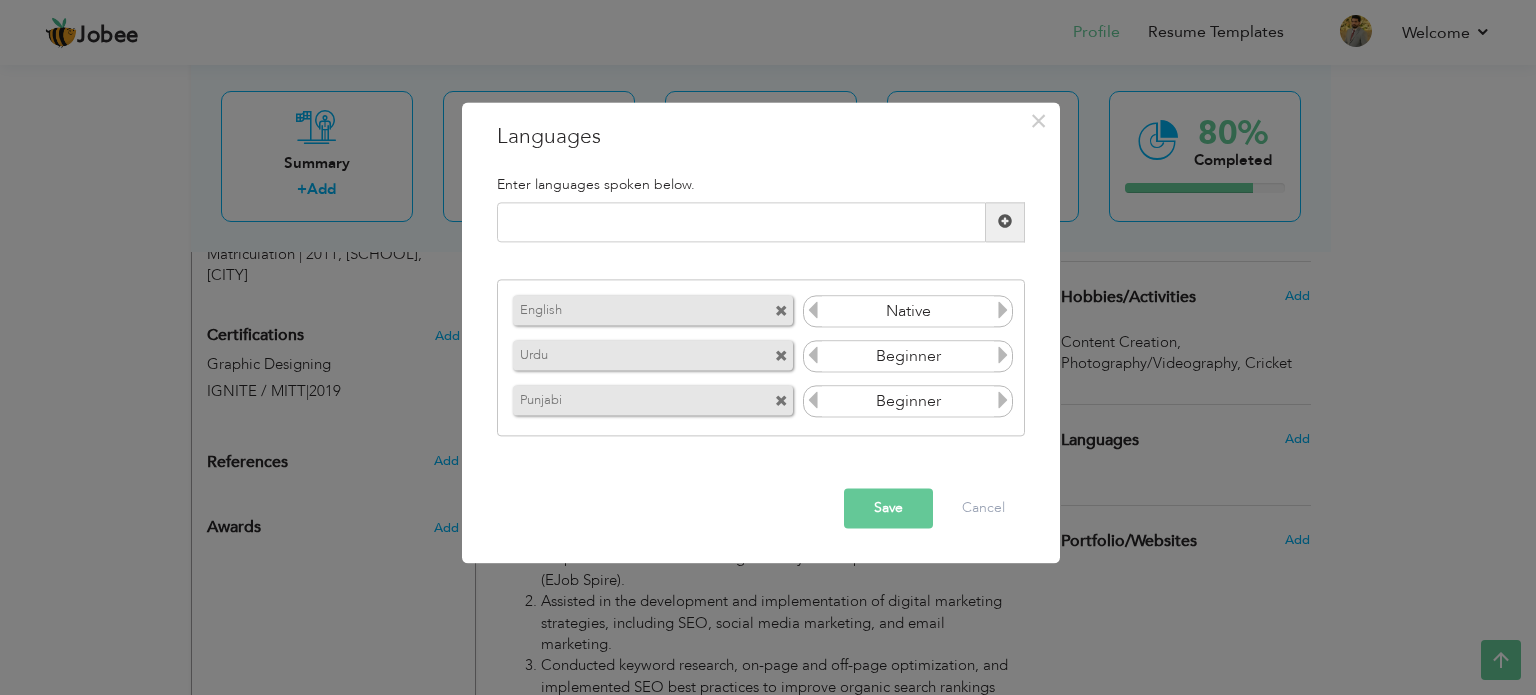 click at bounding box center [1003, 311] 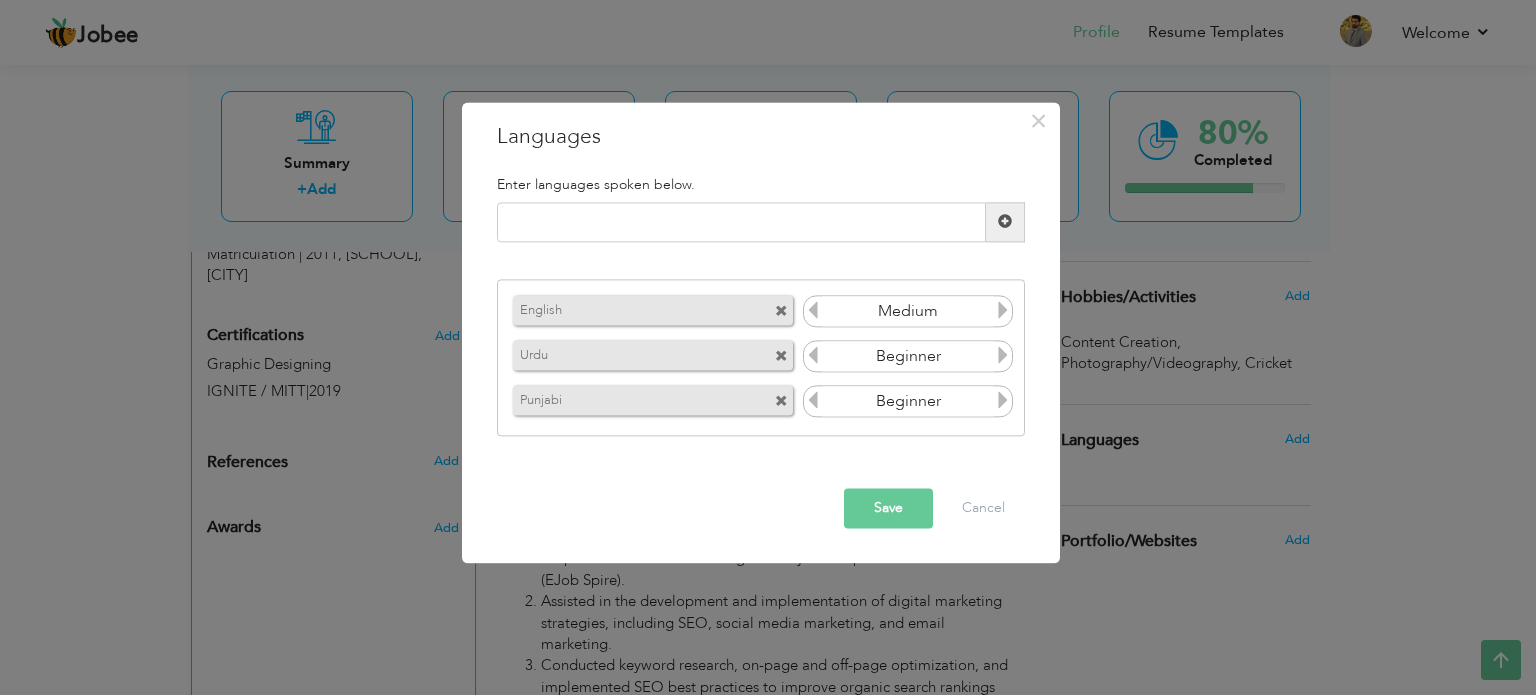 click at bounding box center (1003, 311) 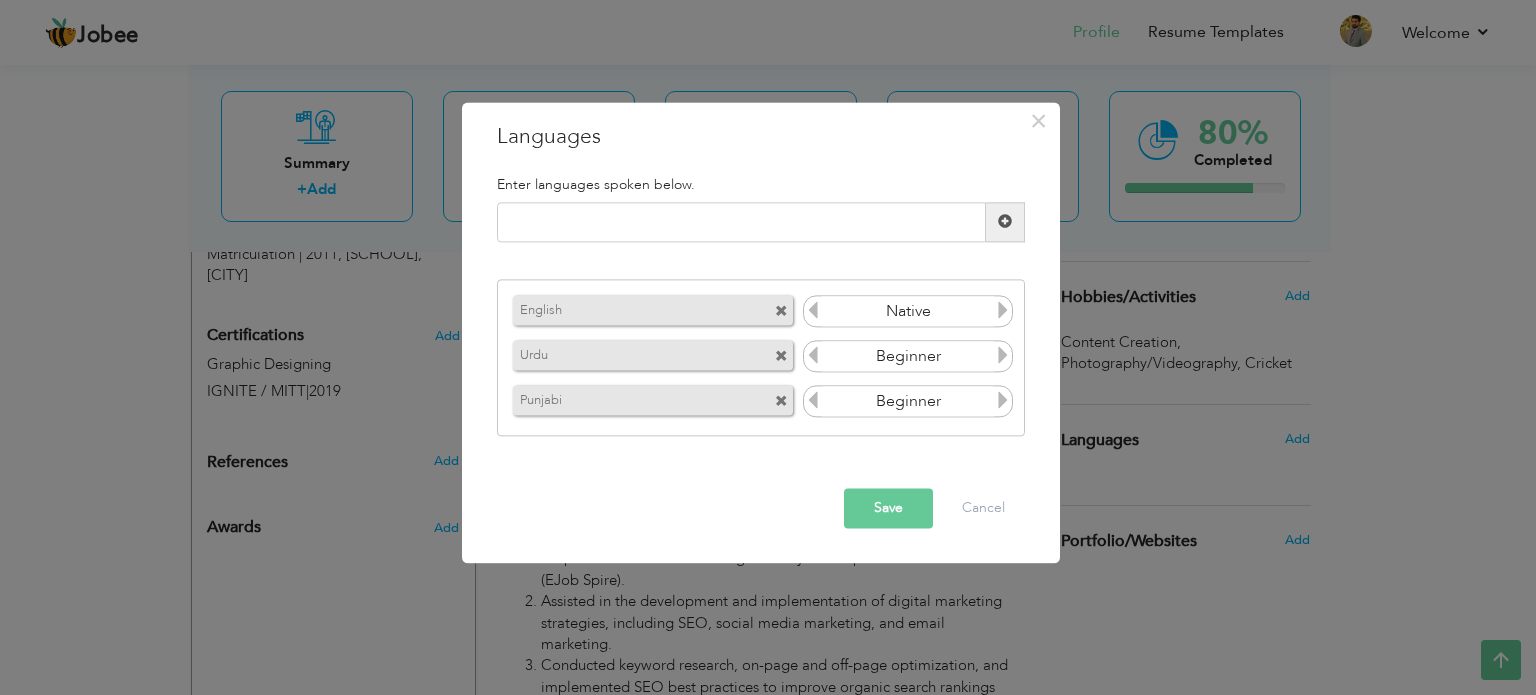 click at bounding box center (1003, 356) 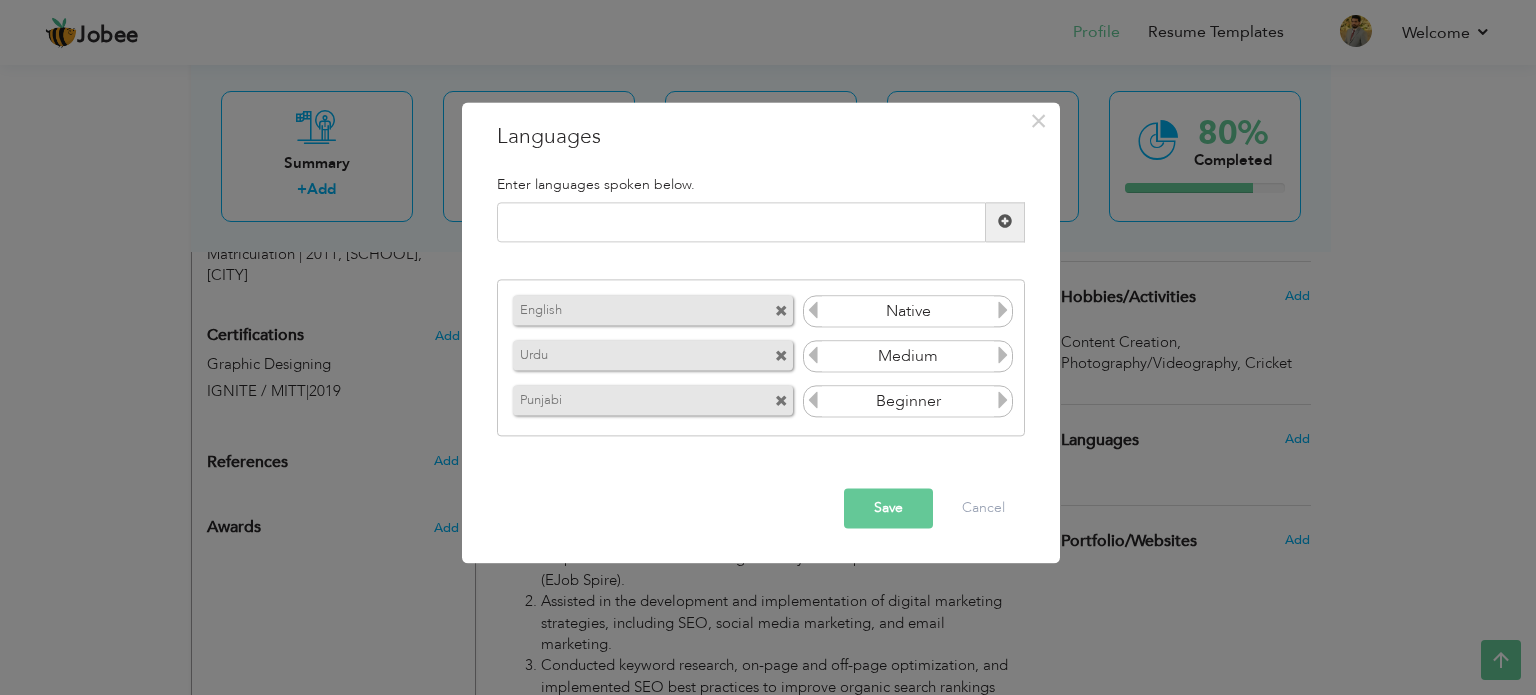 click at bounding box center (1003, 356) 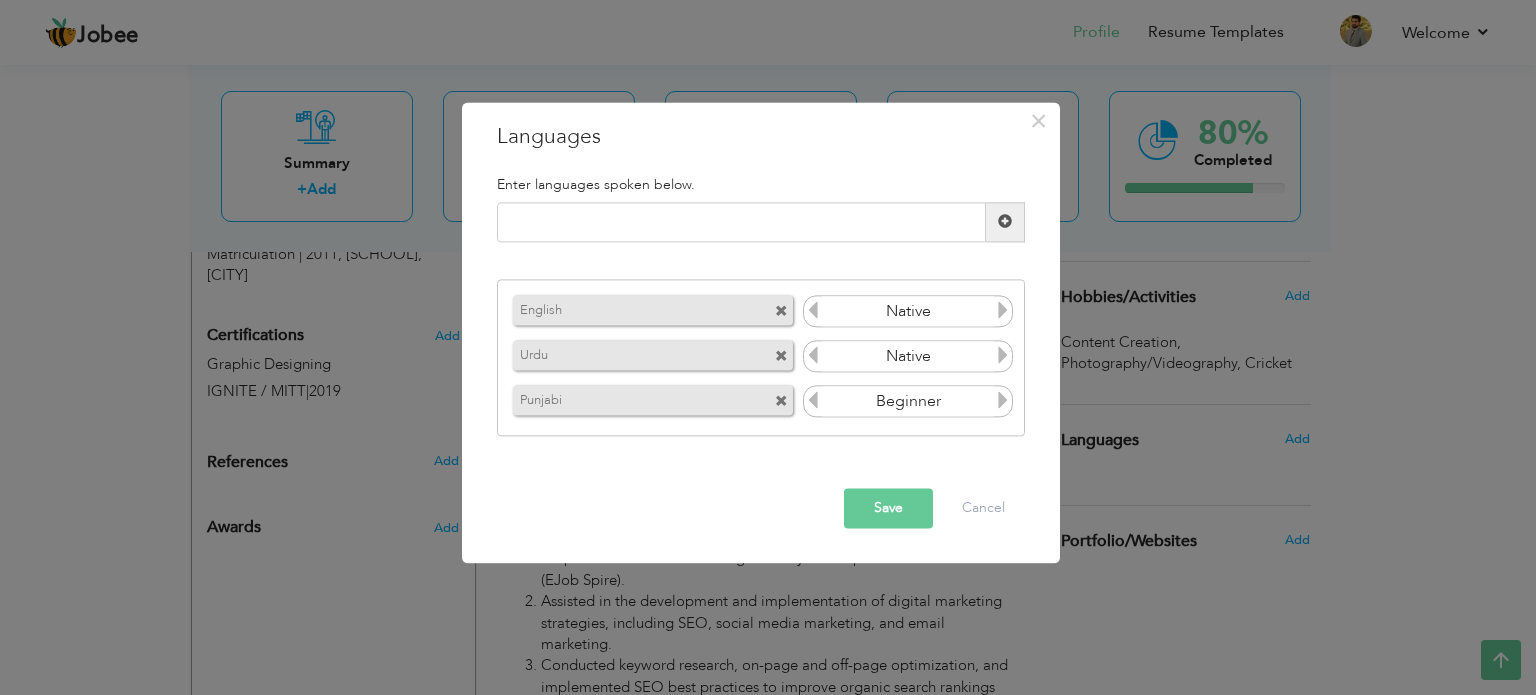 click at bounding box center (1003, 356) 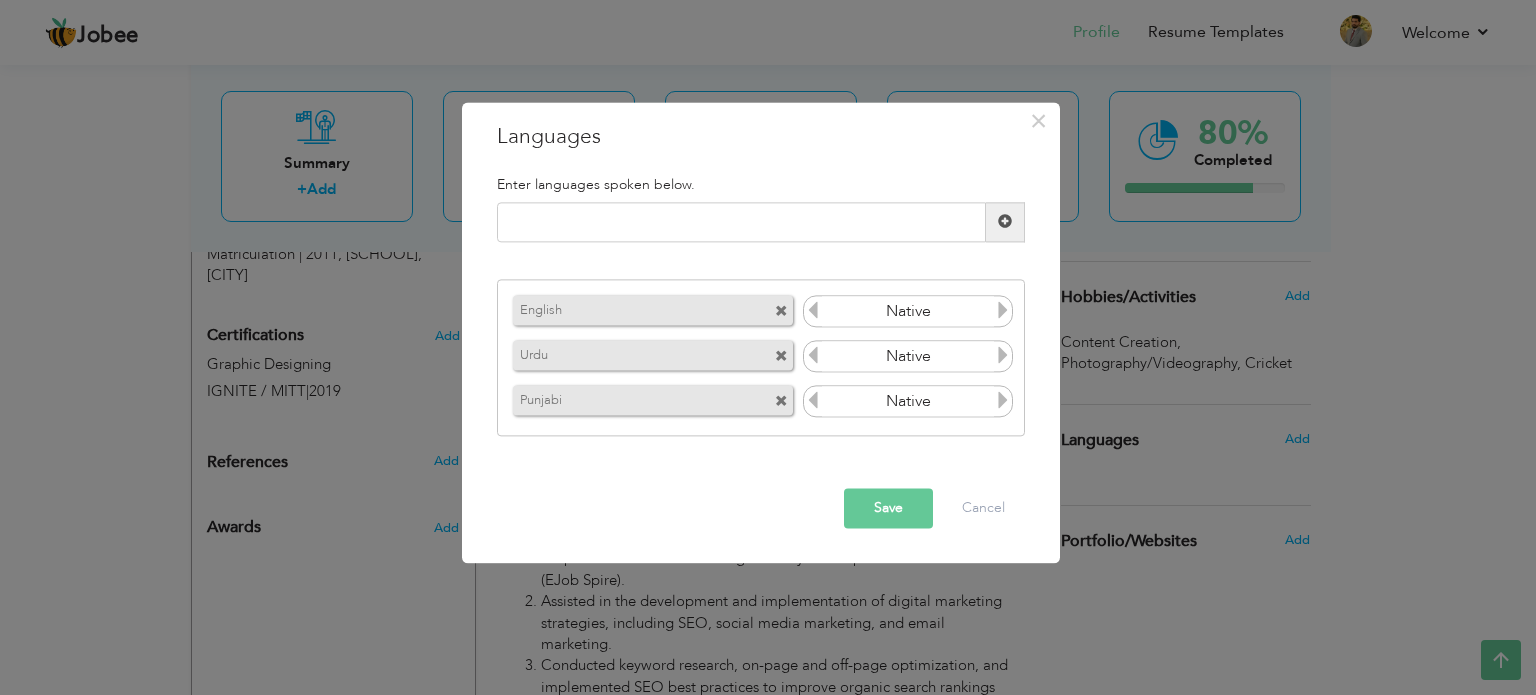click at bounding box center (1003, 401) 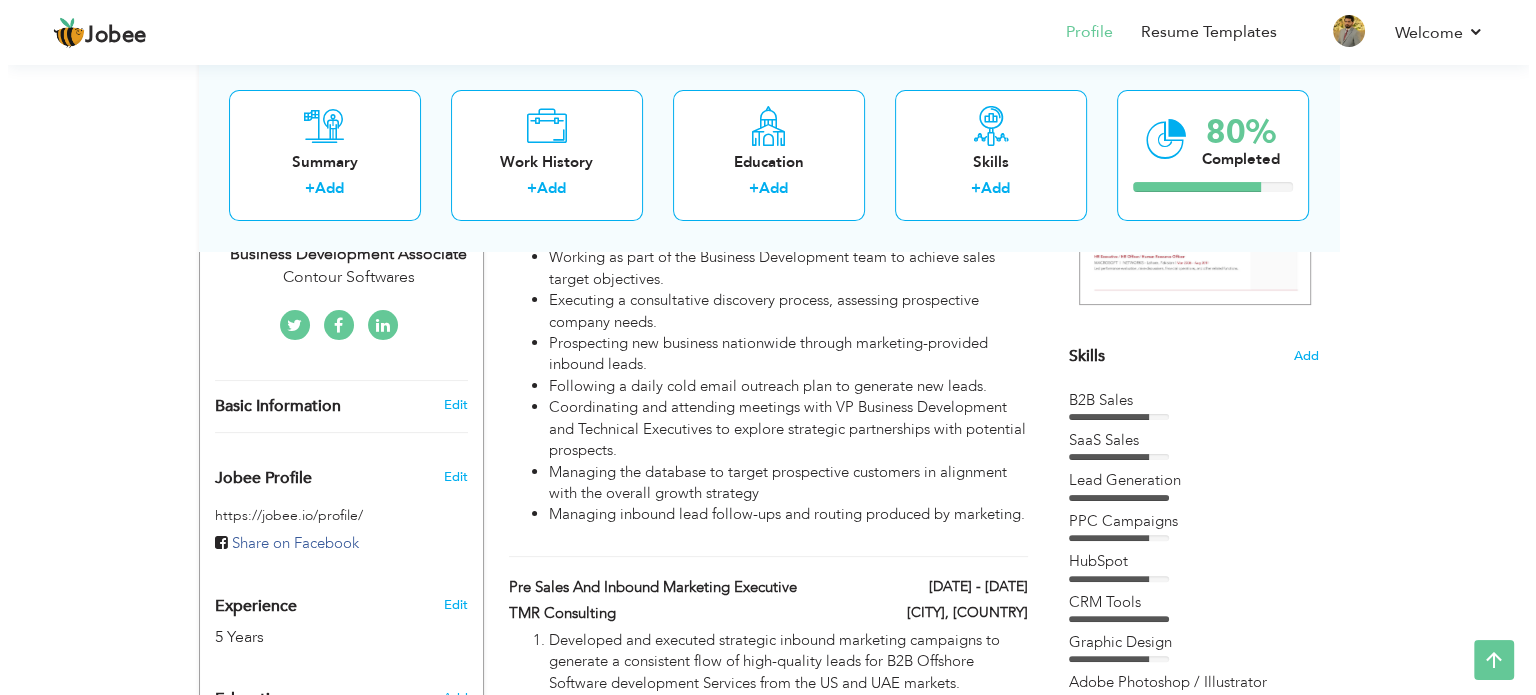 scroll, scrollTop: 420, scrollLeft: 0, axis: vertical 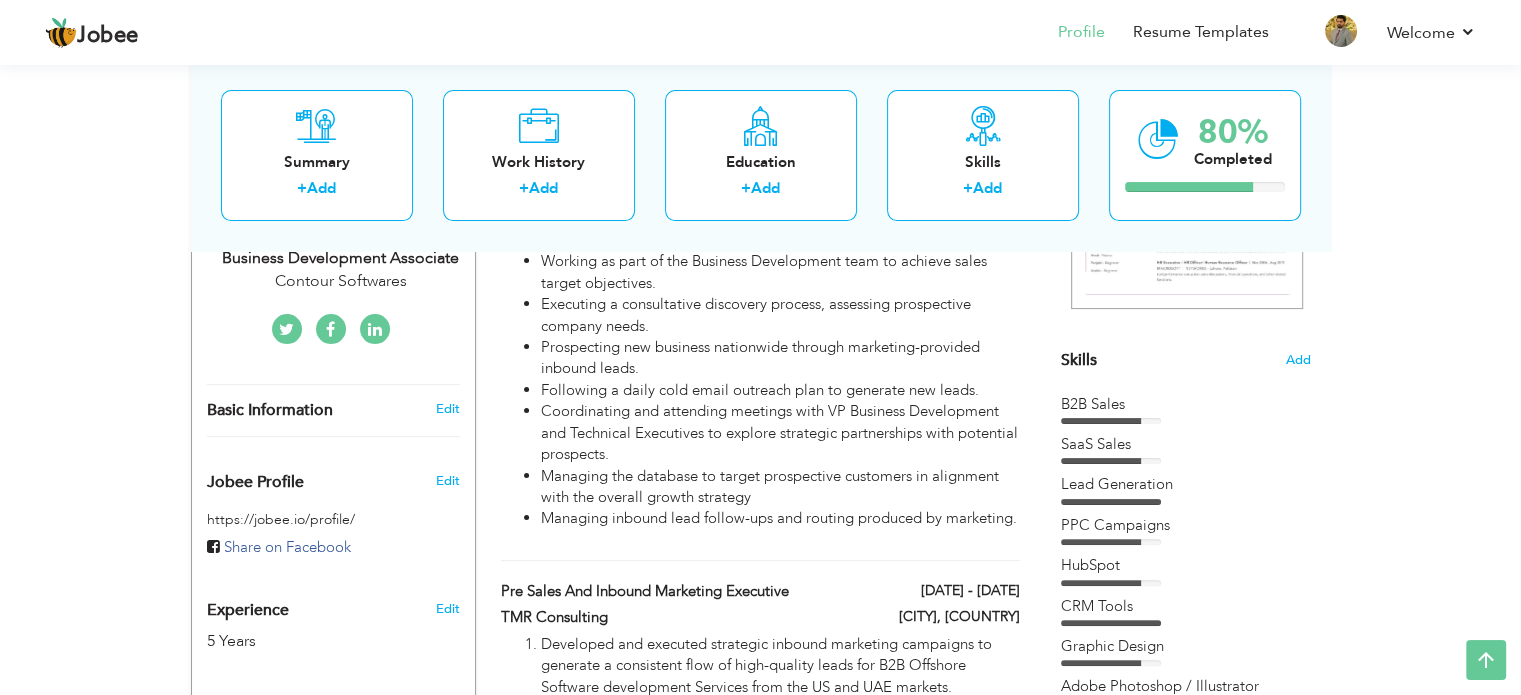 click on "Basic Information
Edit" at bounding box center (333, 410) 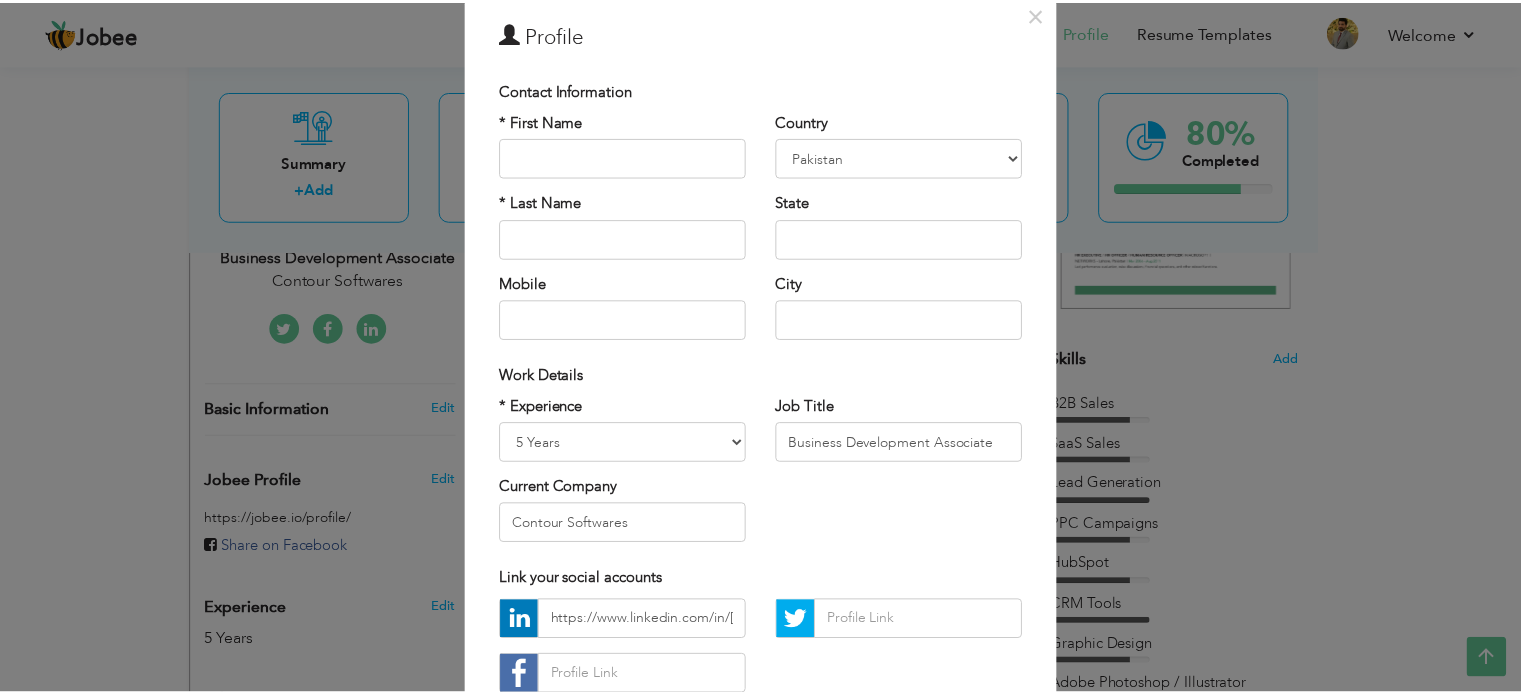 scroll, scrollTop: 16, scrollLeft: 0, axis: vertical 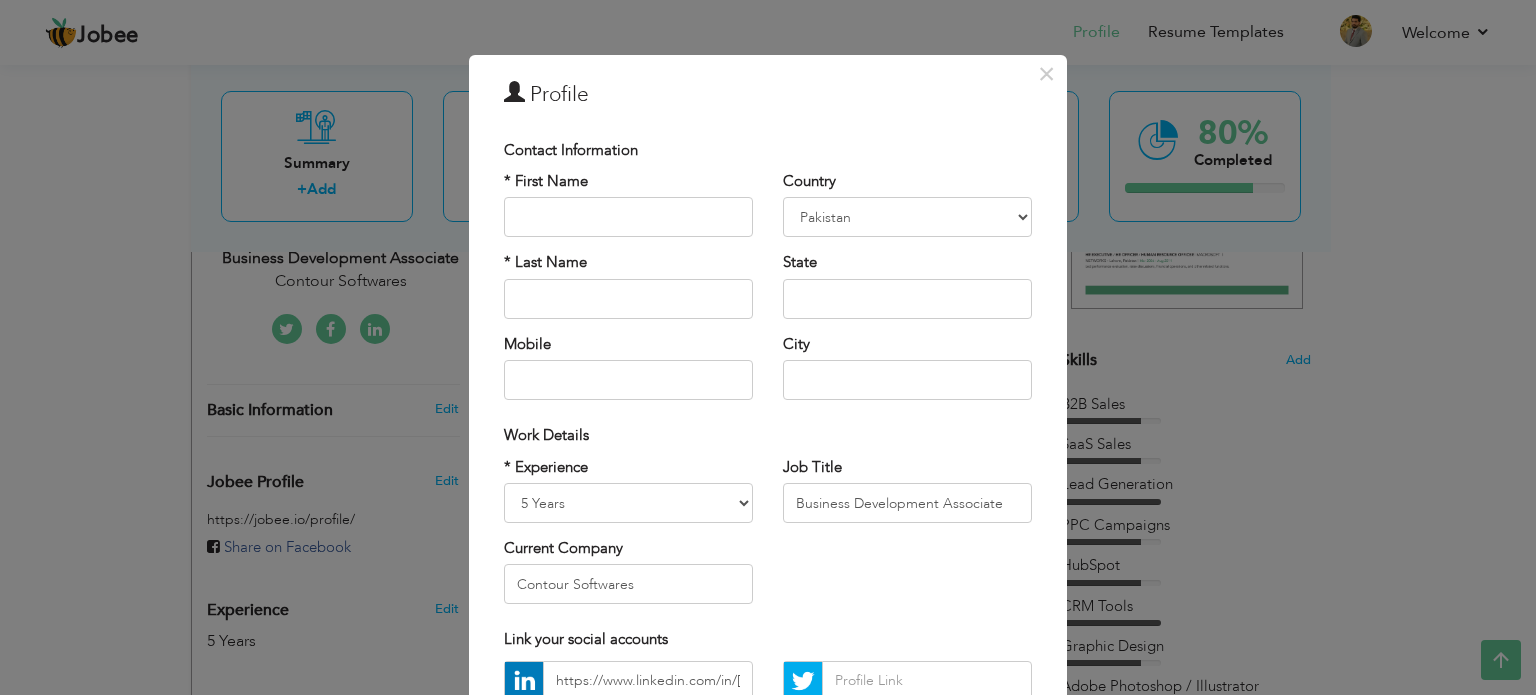 click on "×
Profile
Contact Information
* First Name
* Last Name
Mobile  Aruba" at bounding box center (768, 347) 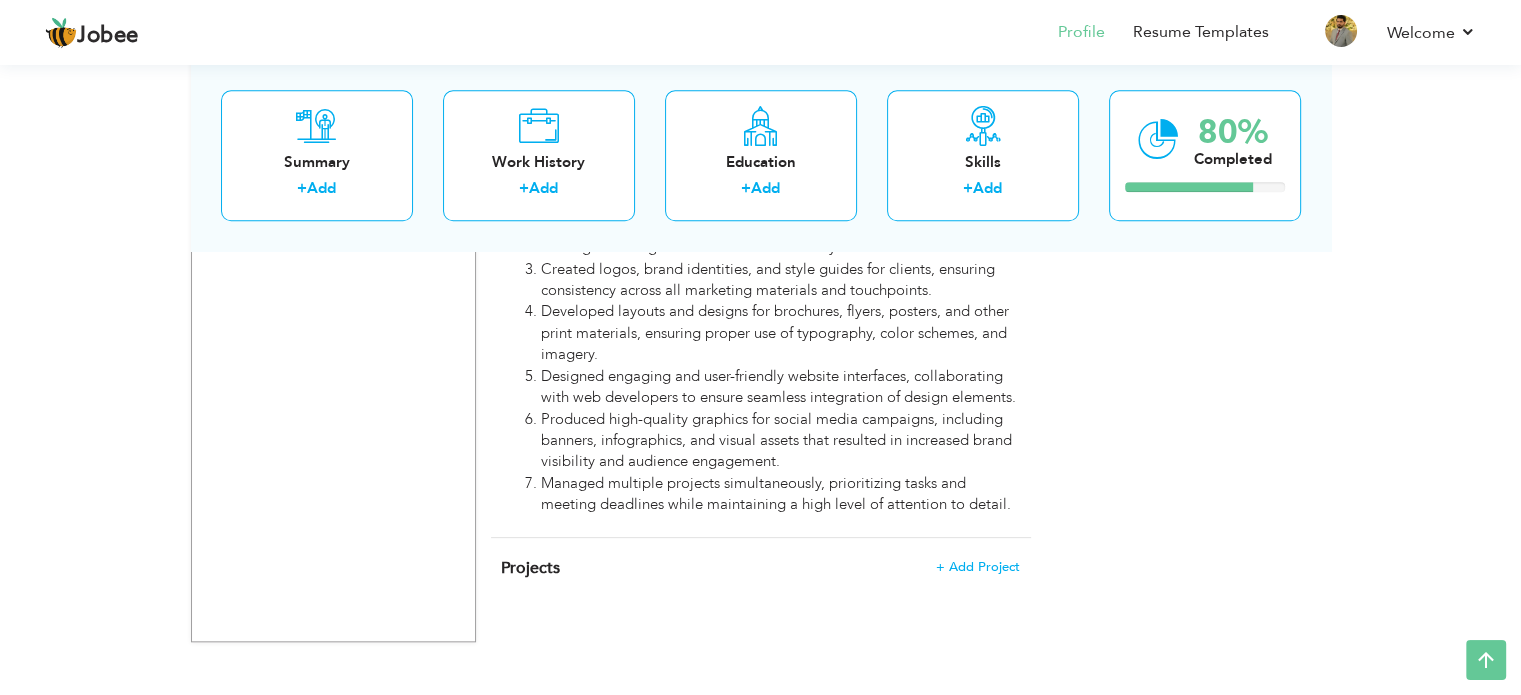 scroll, scrollTop: 0, scrollLeft: 0, axis: both 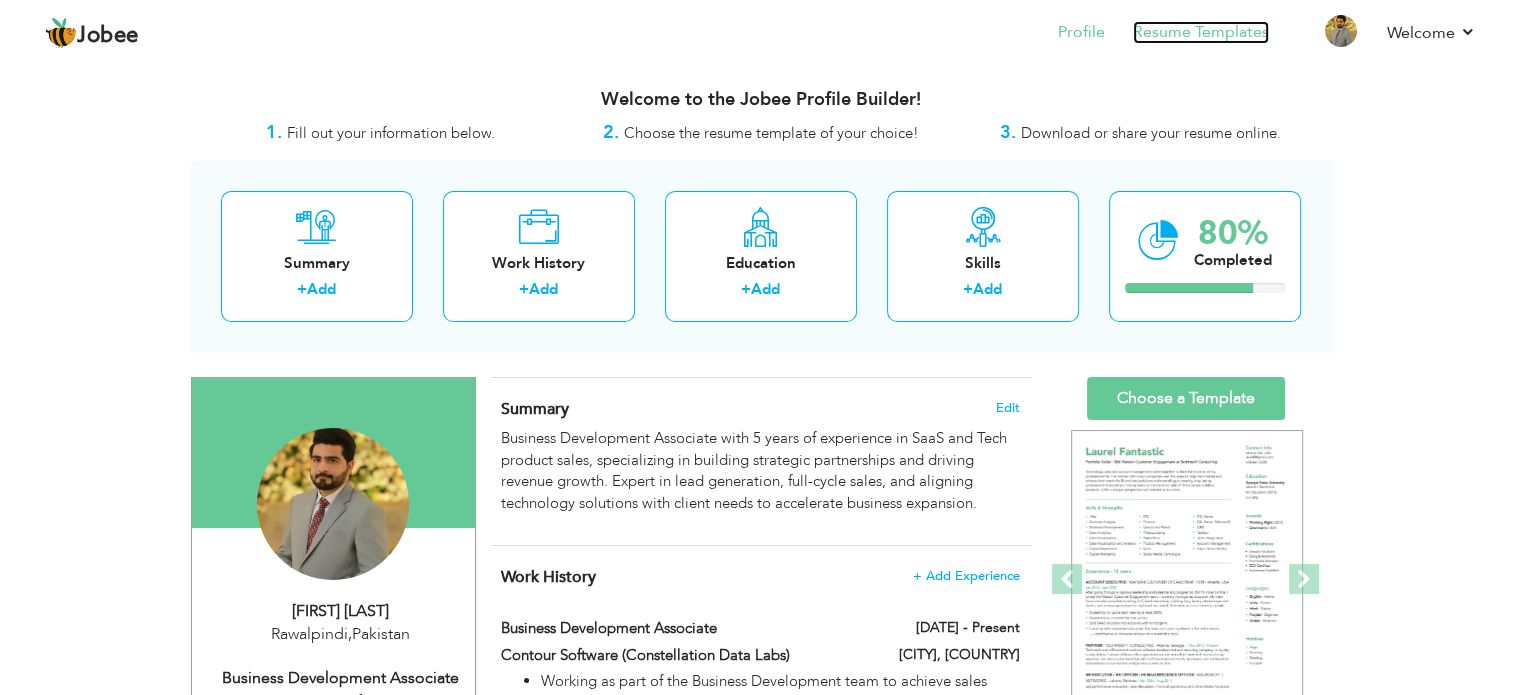click on "Resume Templates" at bounding box center [1201, 32] 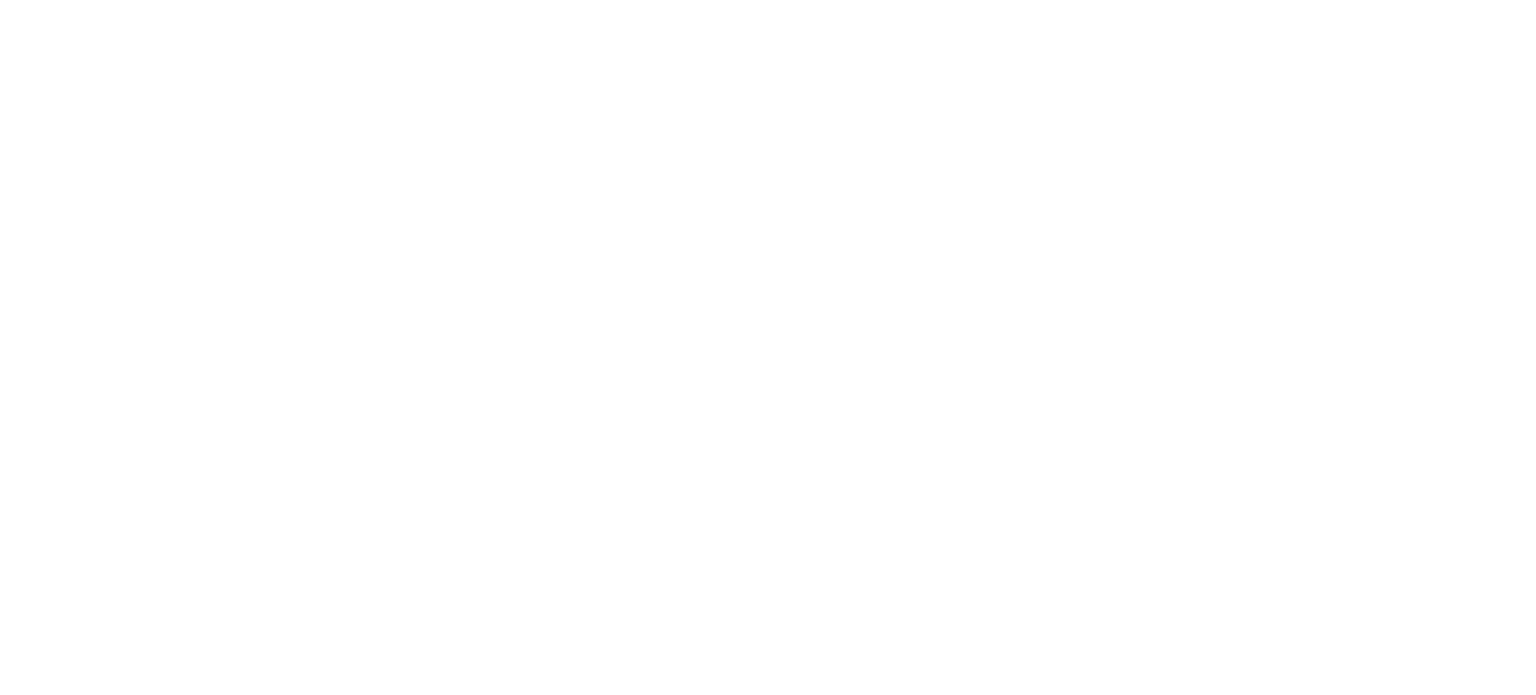 scroll, scrollTop: 0, scrollLeft: 0, axis: both 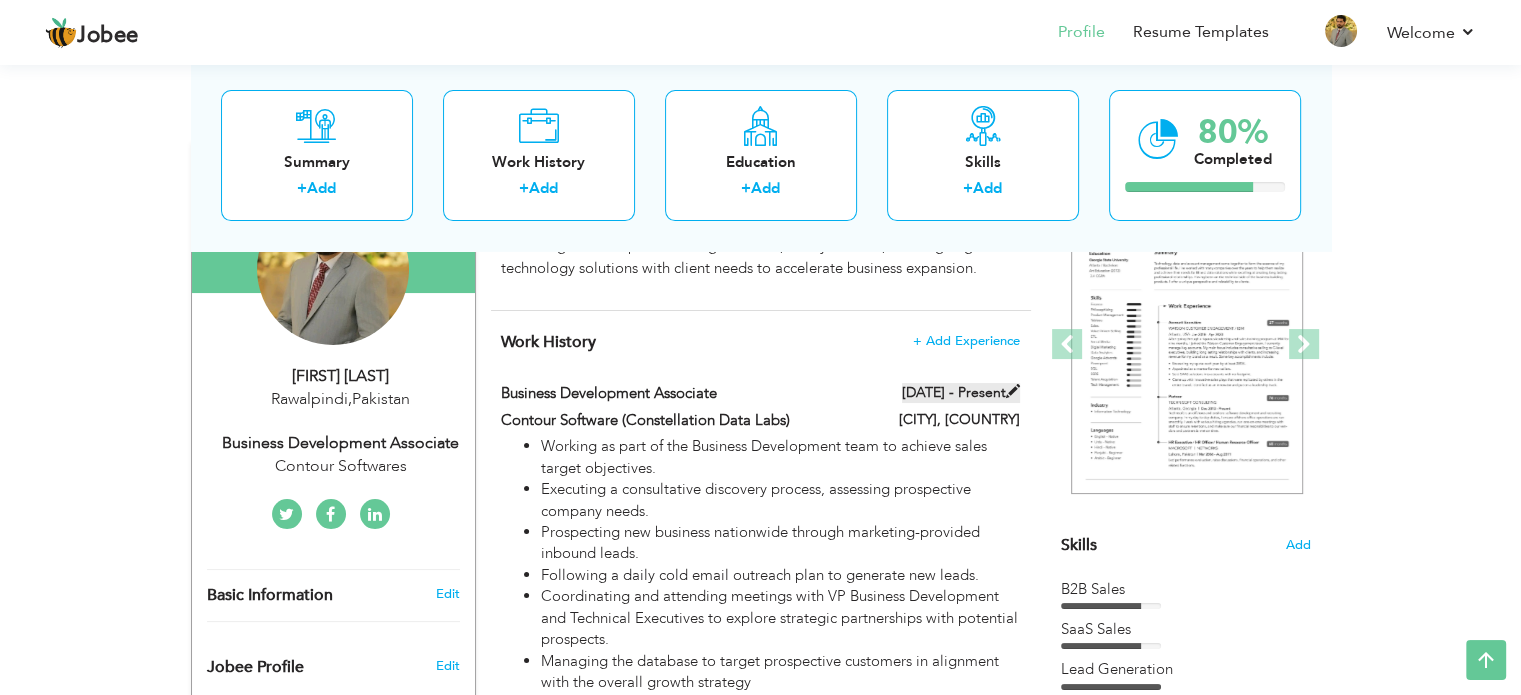 click on "[DATE] - Present" at bounding box center [961, 393] 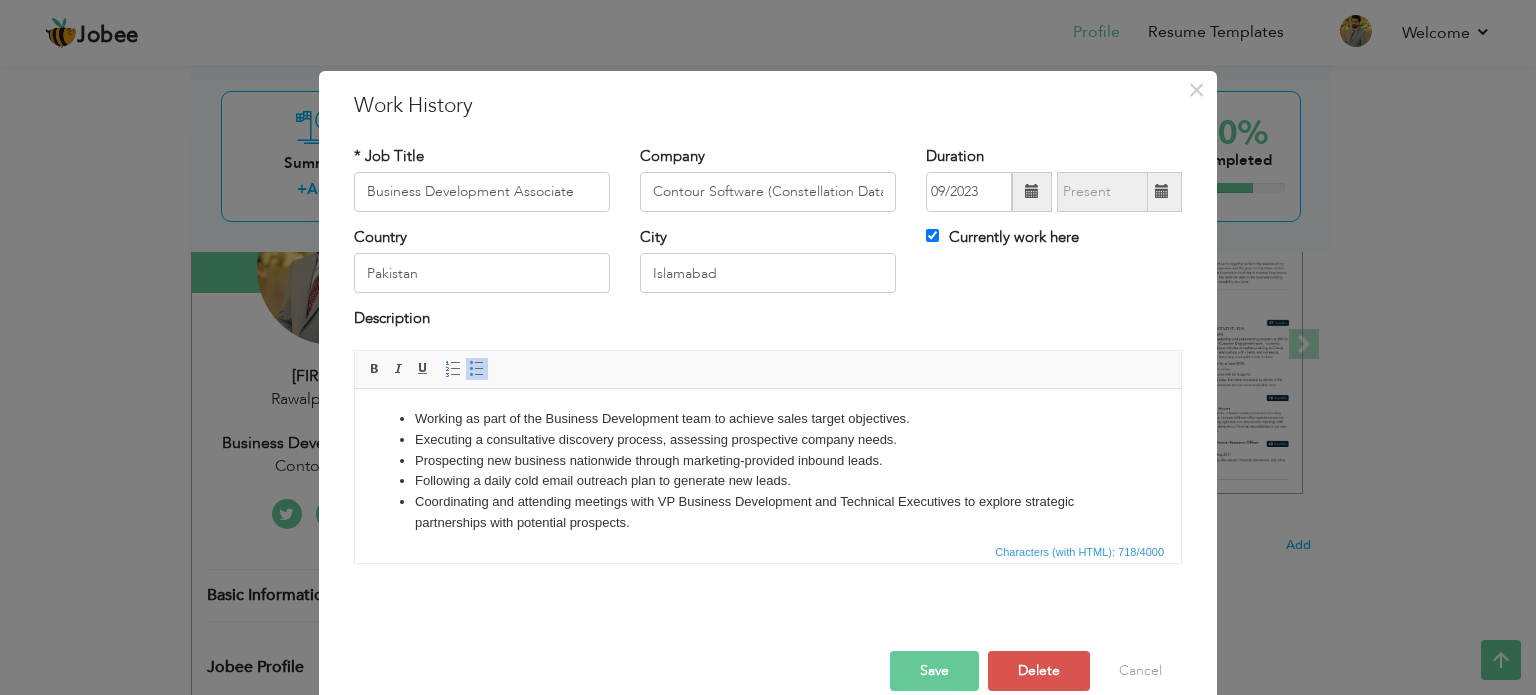 click on "Following a daily cold email outreach plan to generate new leads." at bounding box center [768, 480] 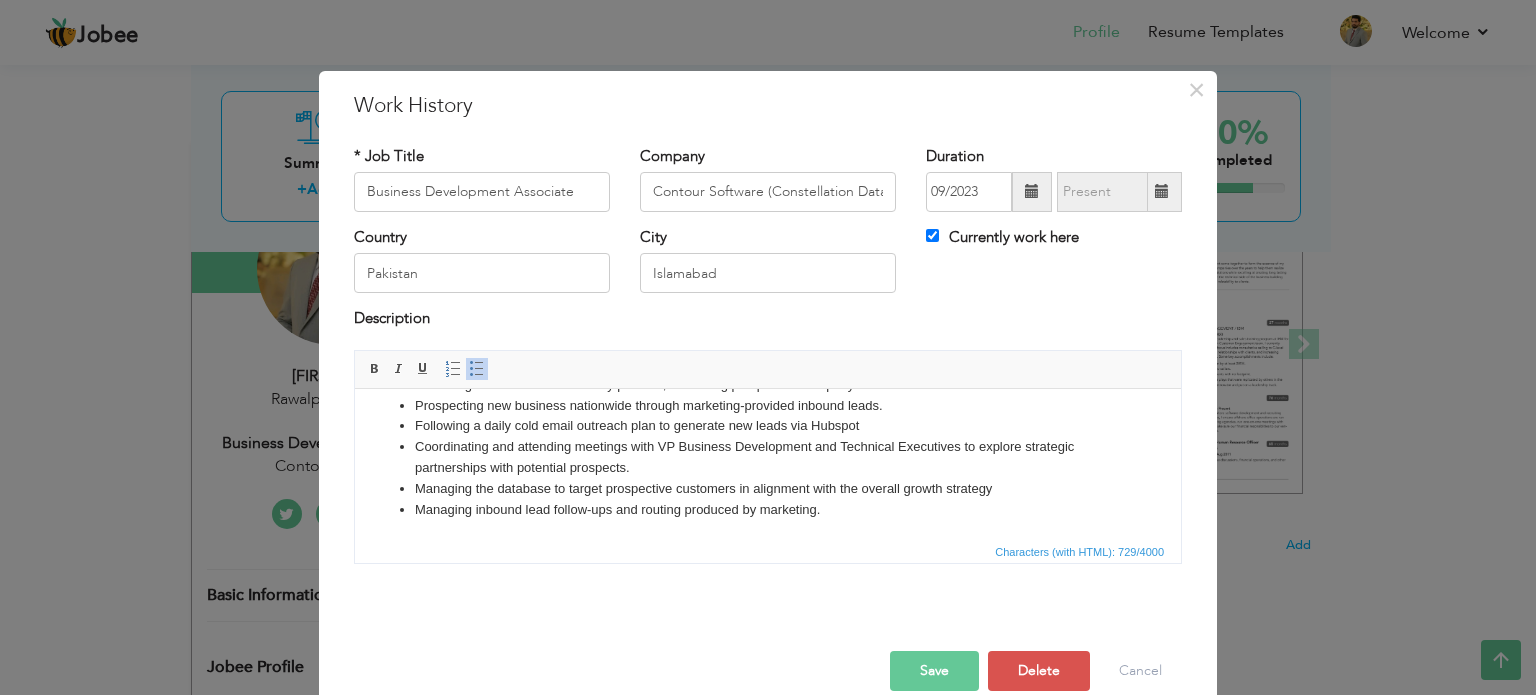 scroll, scrollTop: 56, scrollLeft: 0, axis: vertical 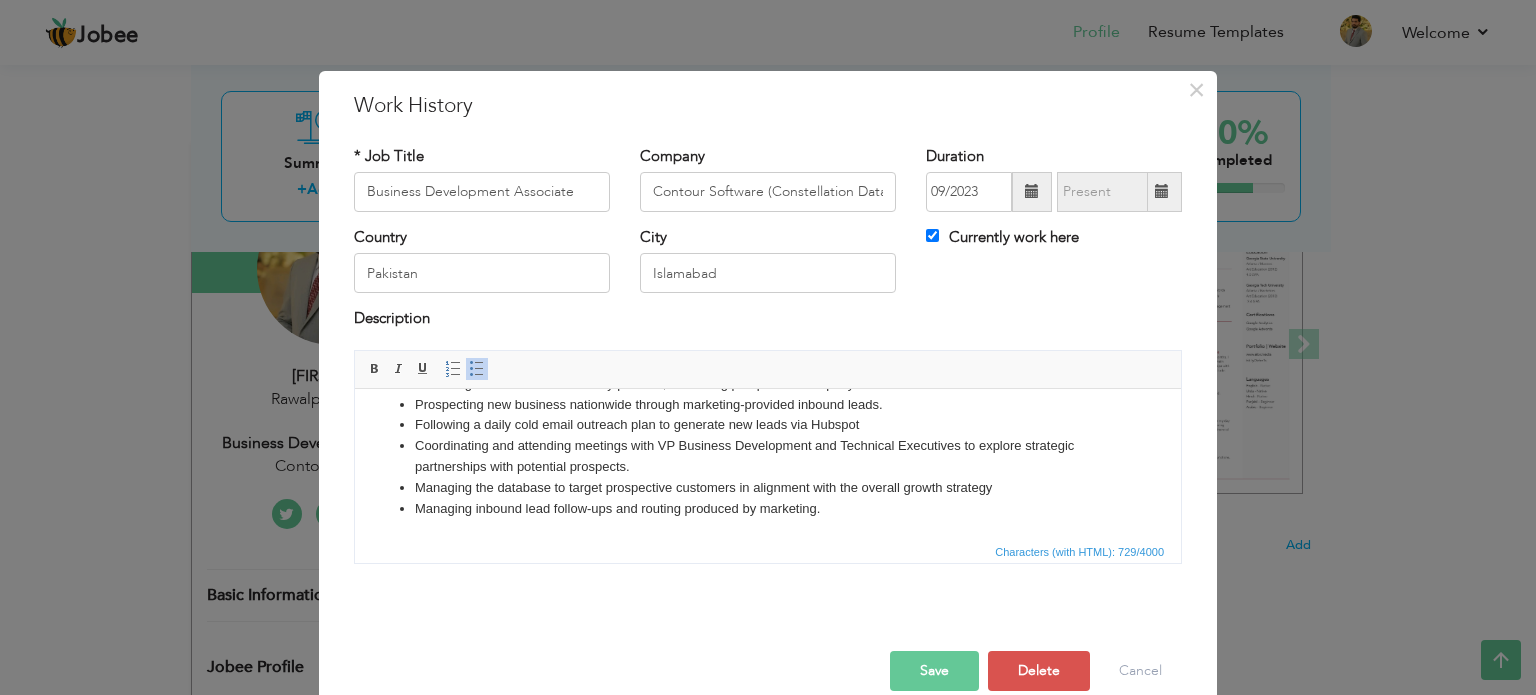 click on "Managing inbound lead follow-ups and routing produced by marketing." at bounding box center [768, 508] 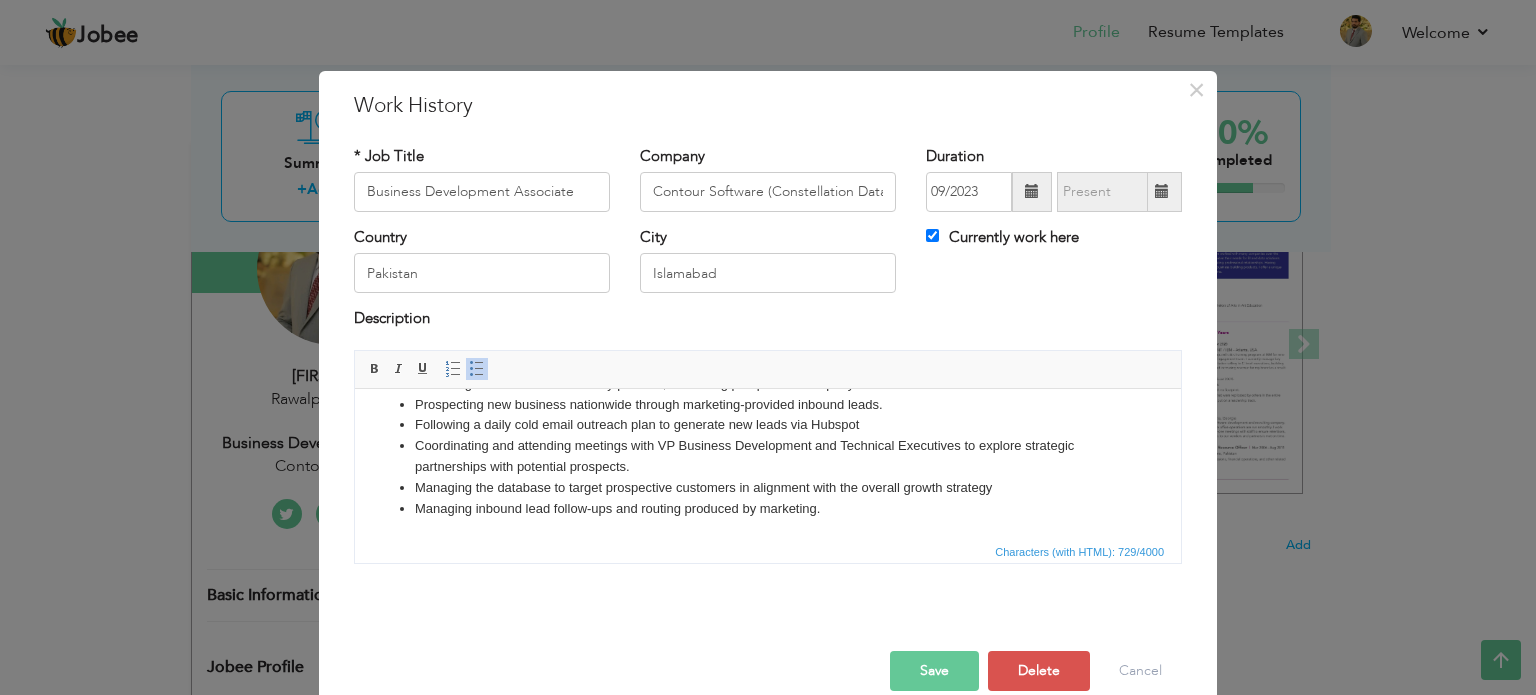 click on "Managing the database to target prospective customers in alignment with the overall growth strategy" at bounding box center [768, 487] 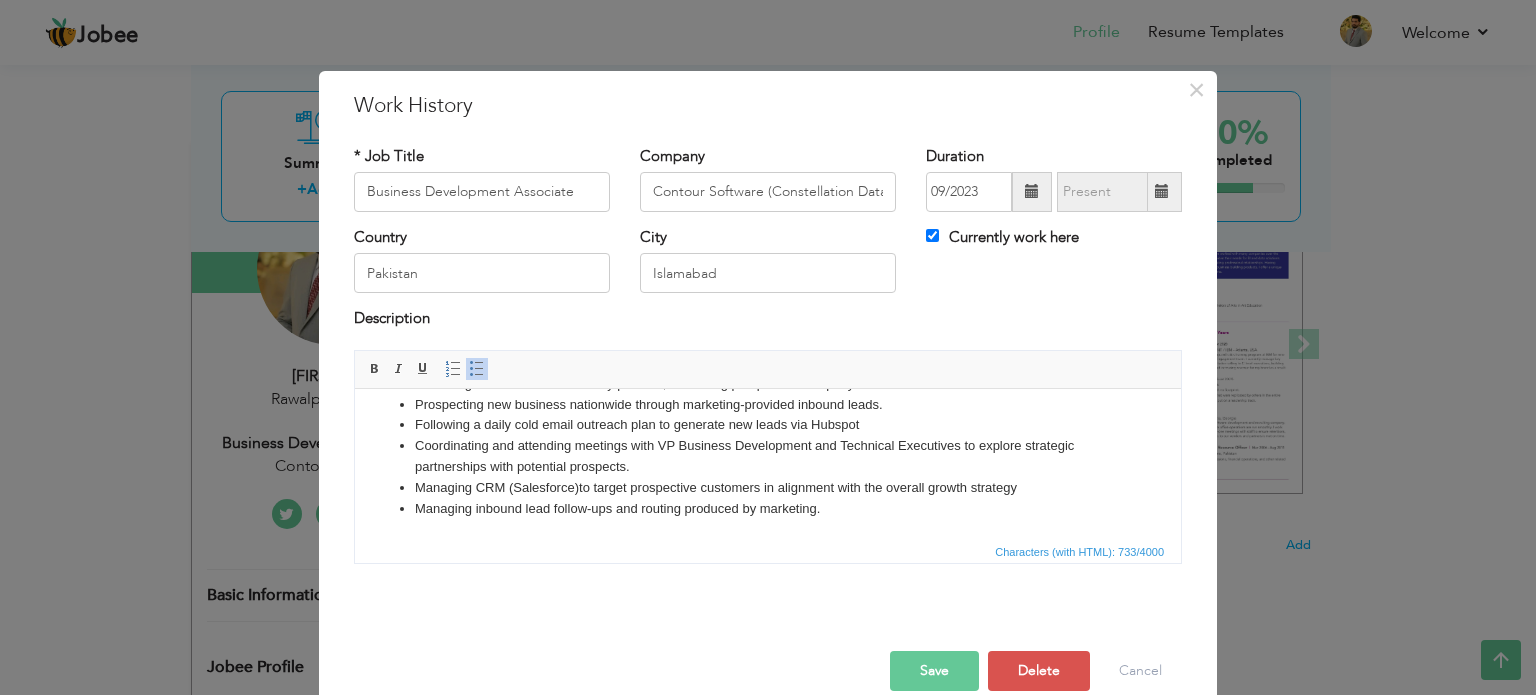 click on "Save" at bounding box center (934, 671) 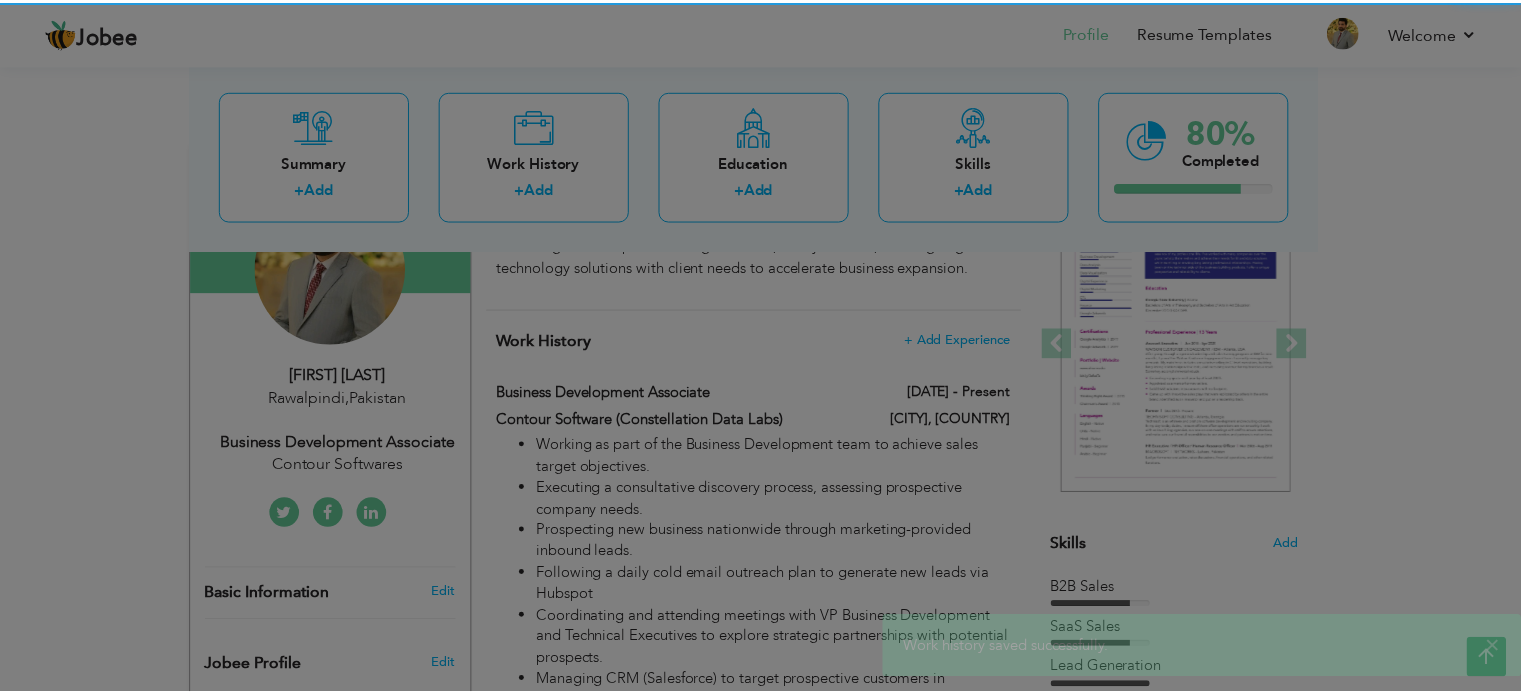 scroll, scrollTop: 0, scrollLeft: 0, axis: both 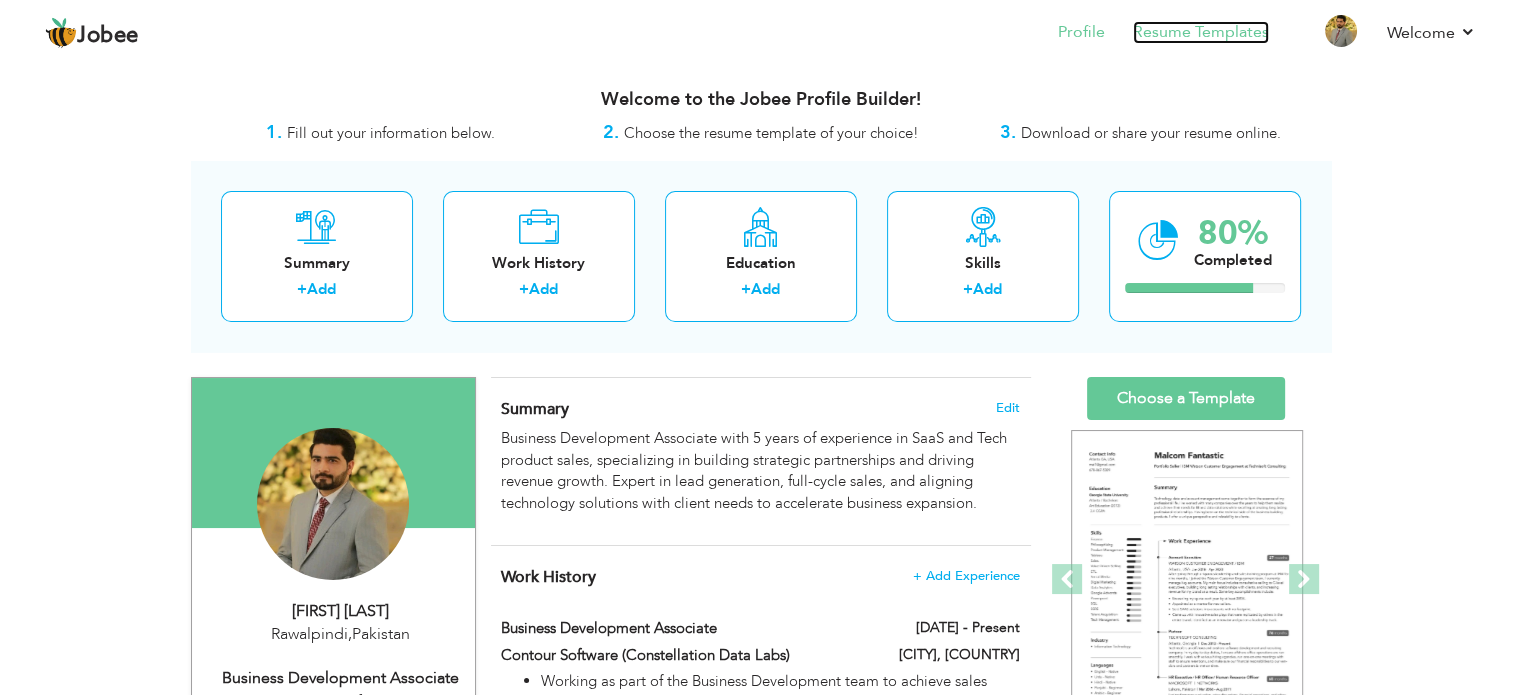 click on "Resume Templates" at bounding box center (1201, 32) 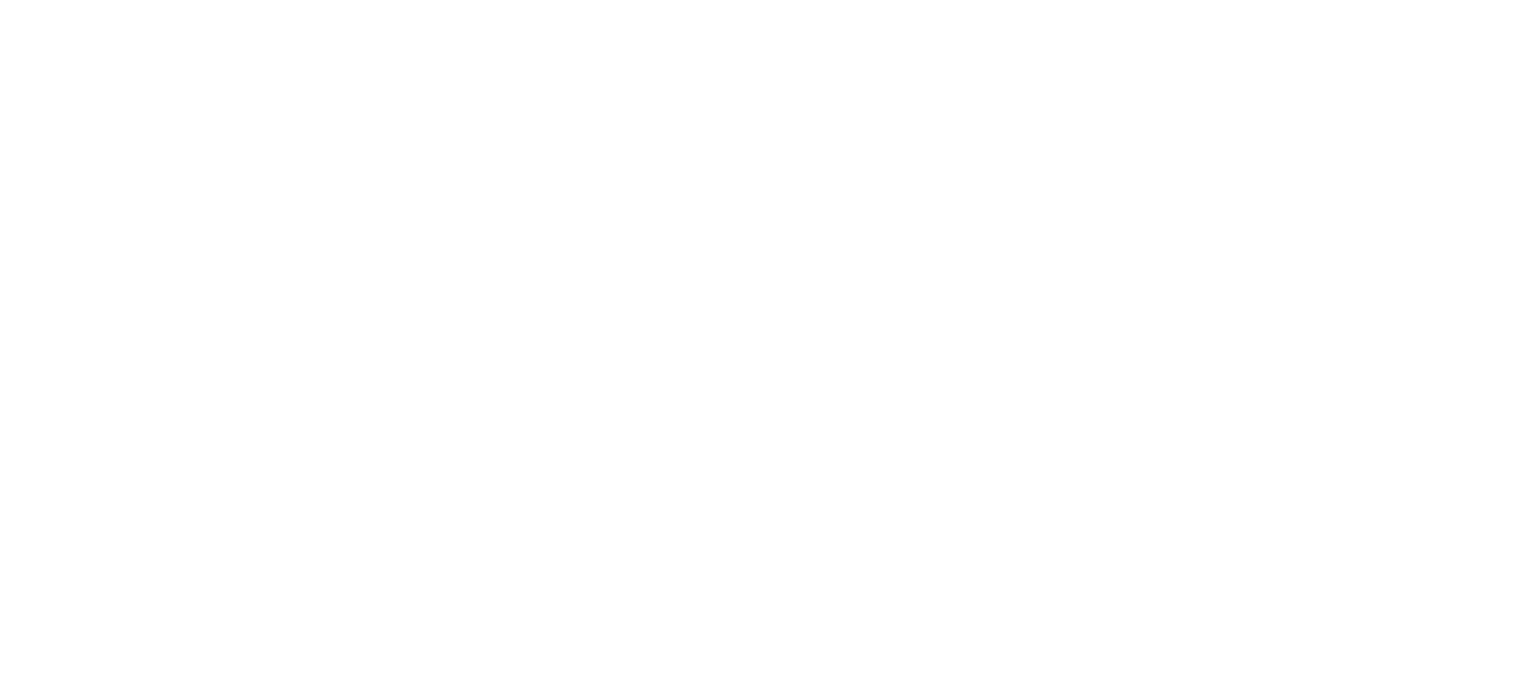 scroll, scrollTop: 0, scrollLeft: 0, axis: both 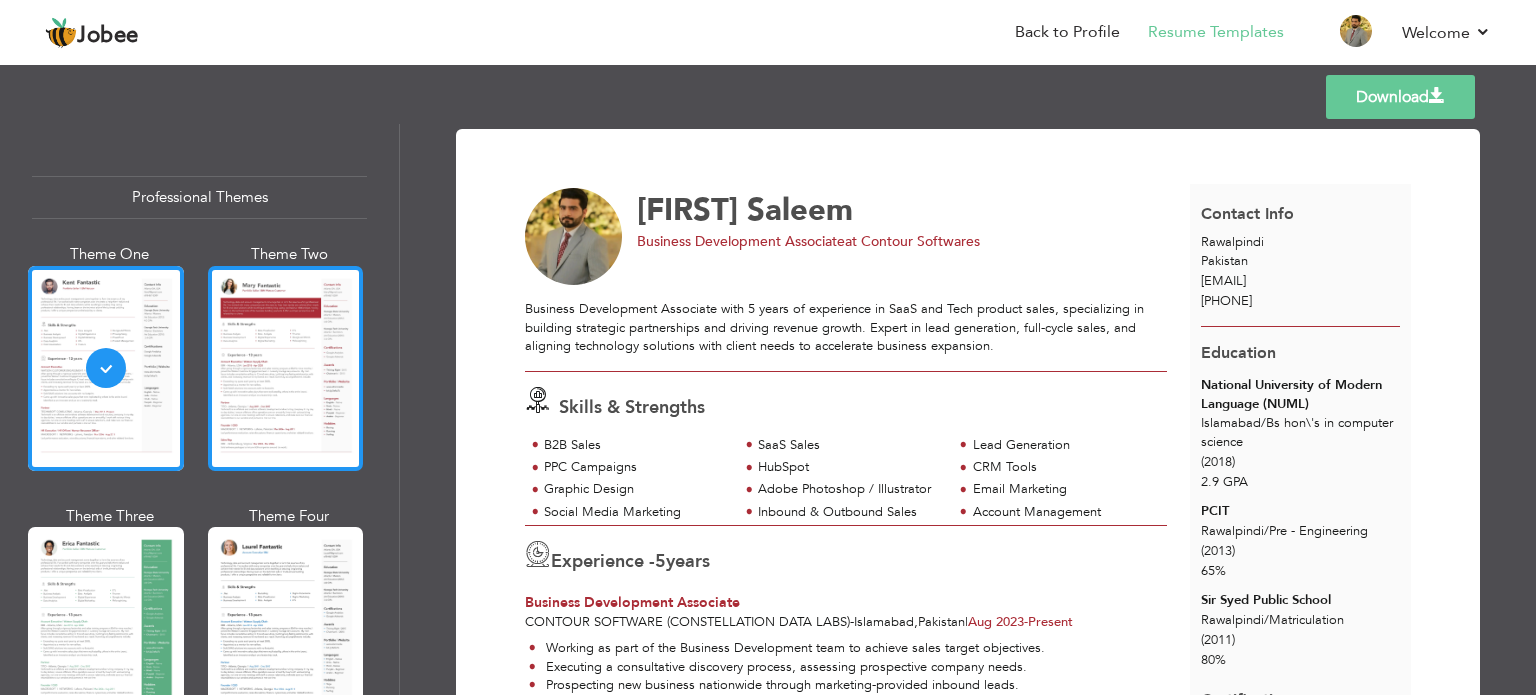click at bounding box center (286, 368) 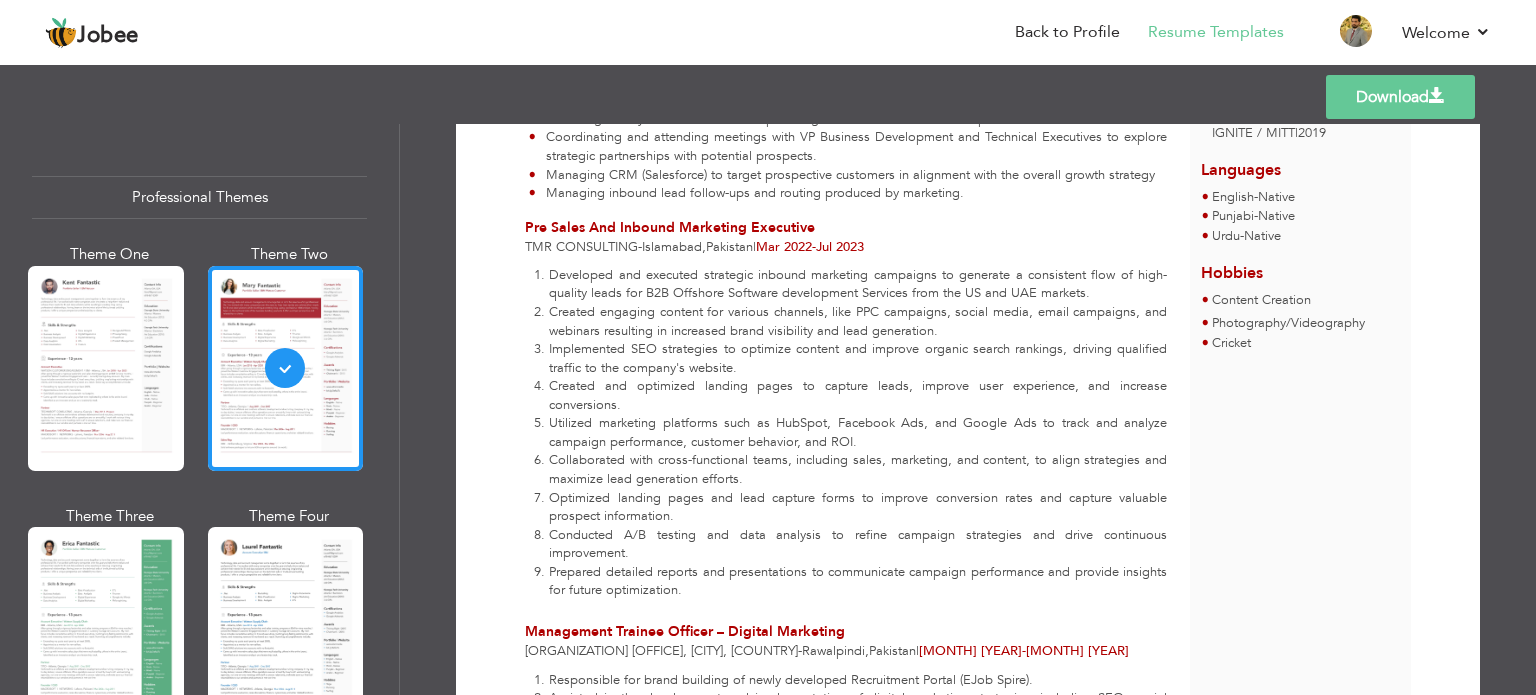 scroll, scrollTop: 1155, scrollLeft: 0, axis: vertical 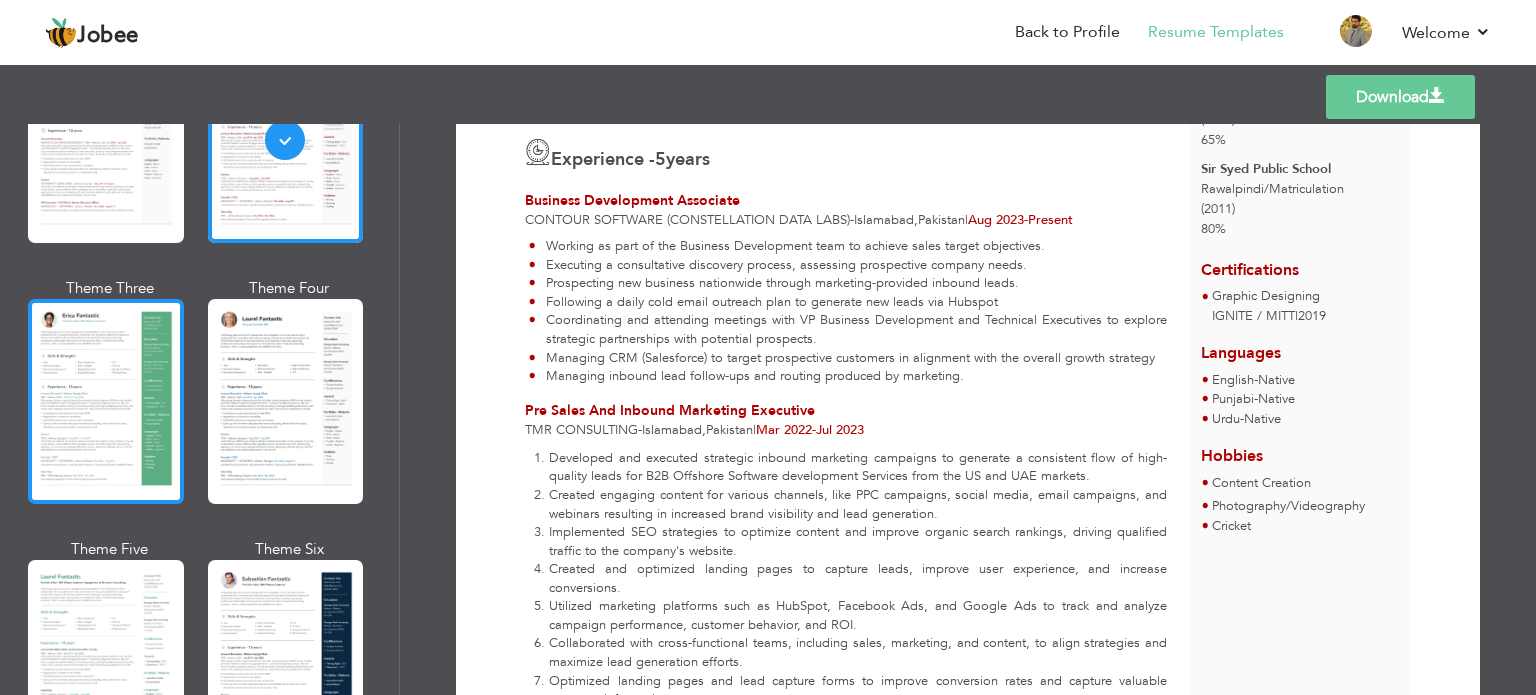 click at bounding box center [106, 401] 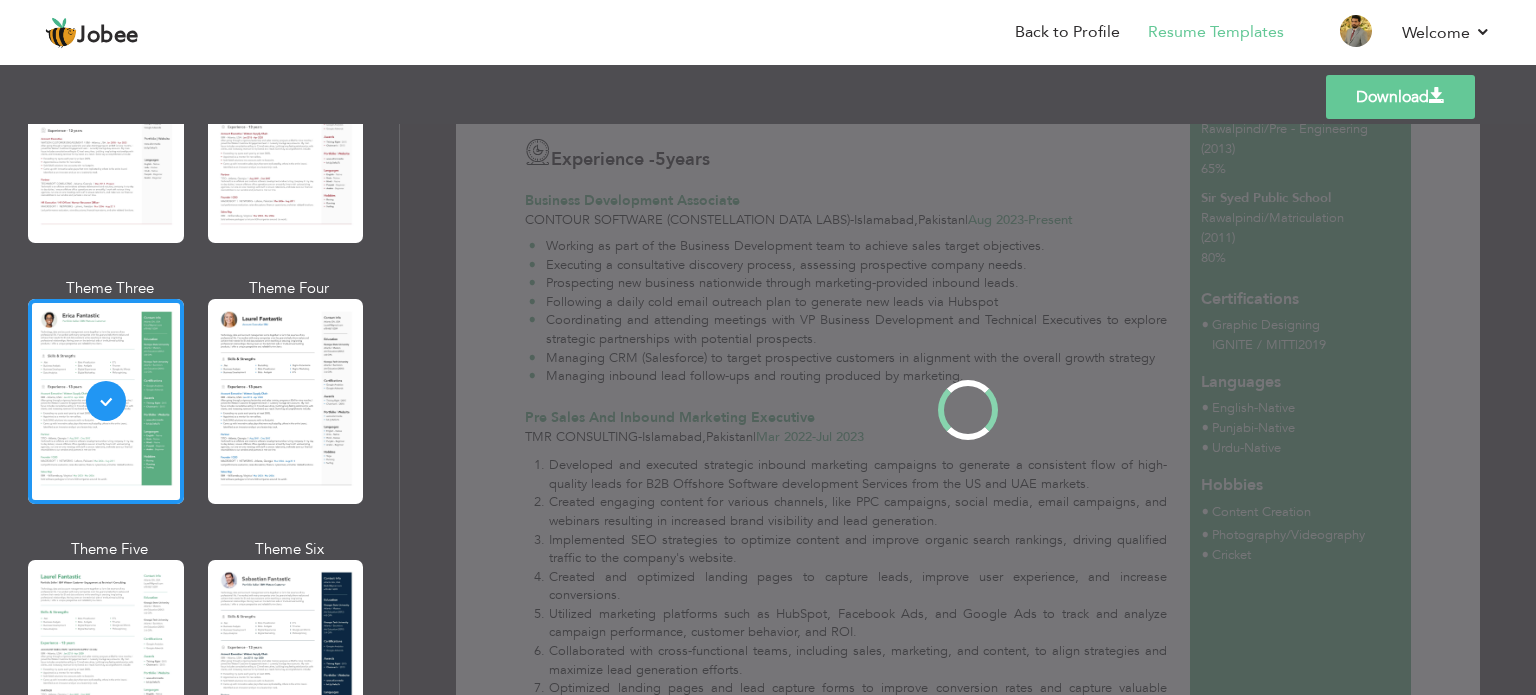 scroll, scrollTop: 0, scrollLeft: 0, axis: both 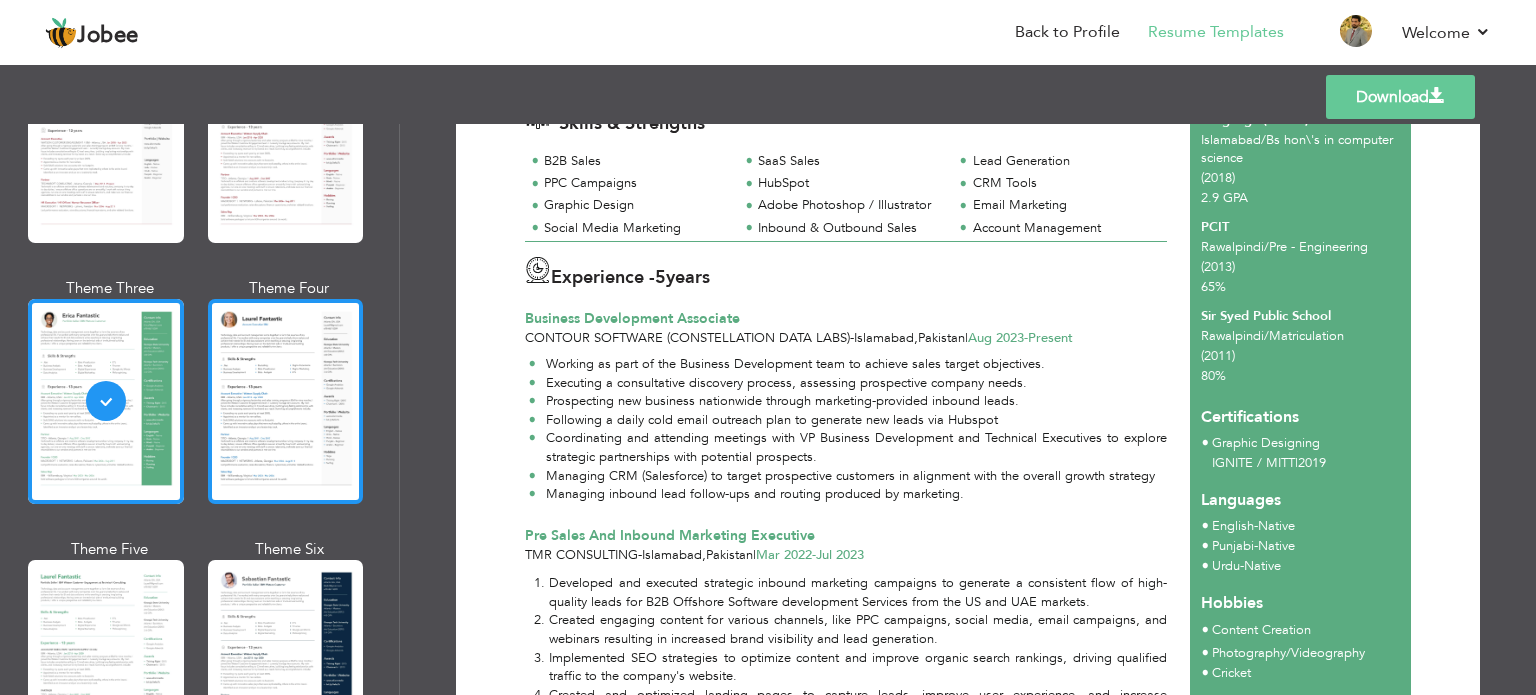 click at bounding box center [286, 401] 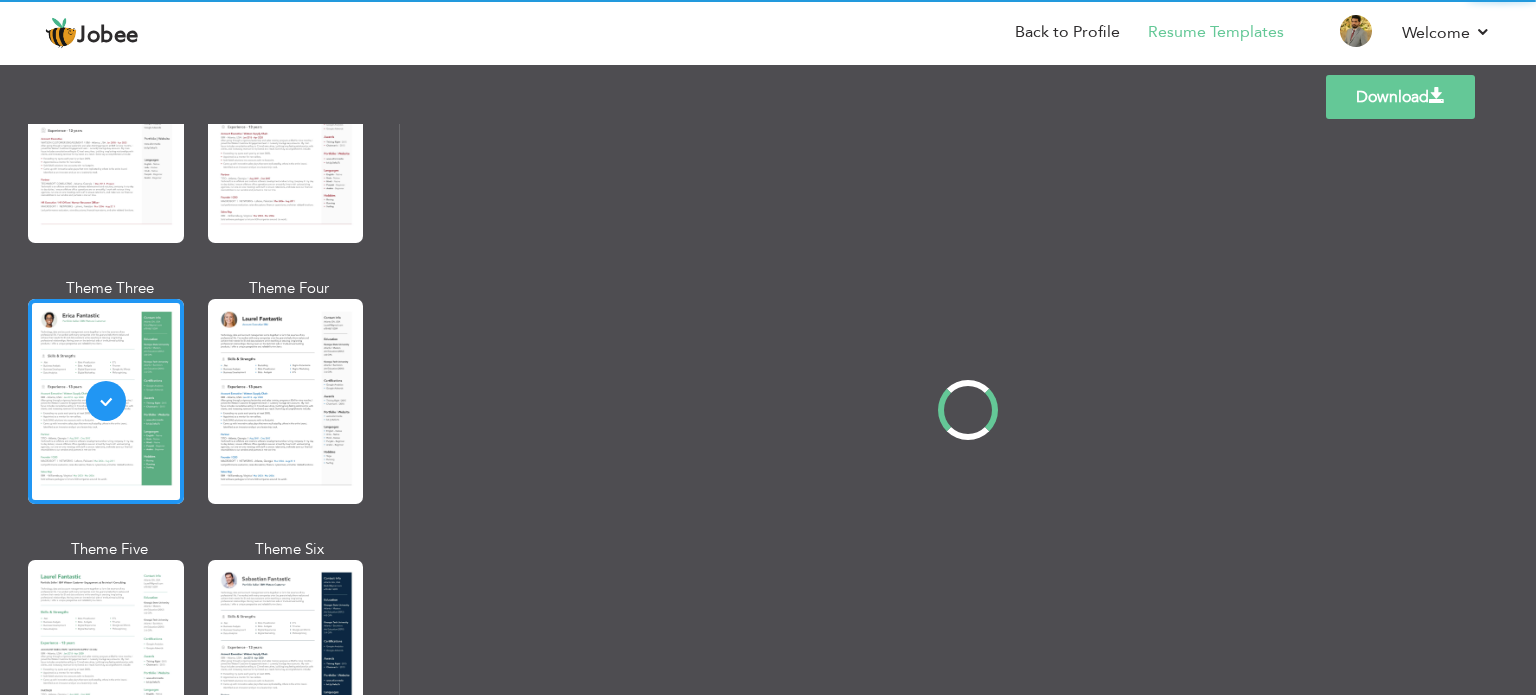 scroll, scrollTop: 0, scrollLeft: 0, axis: both 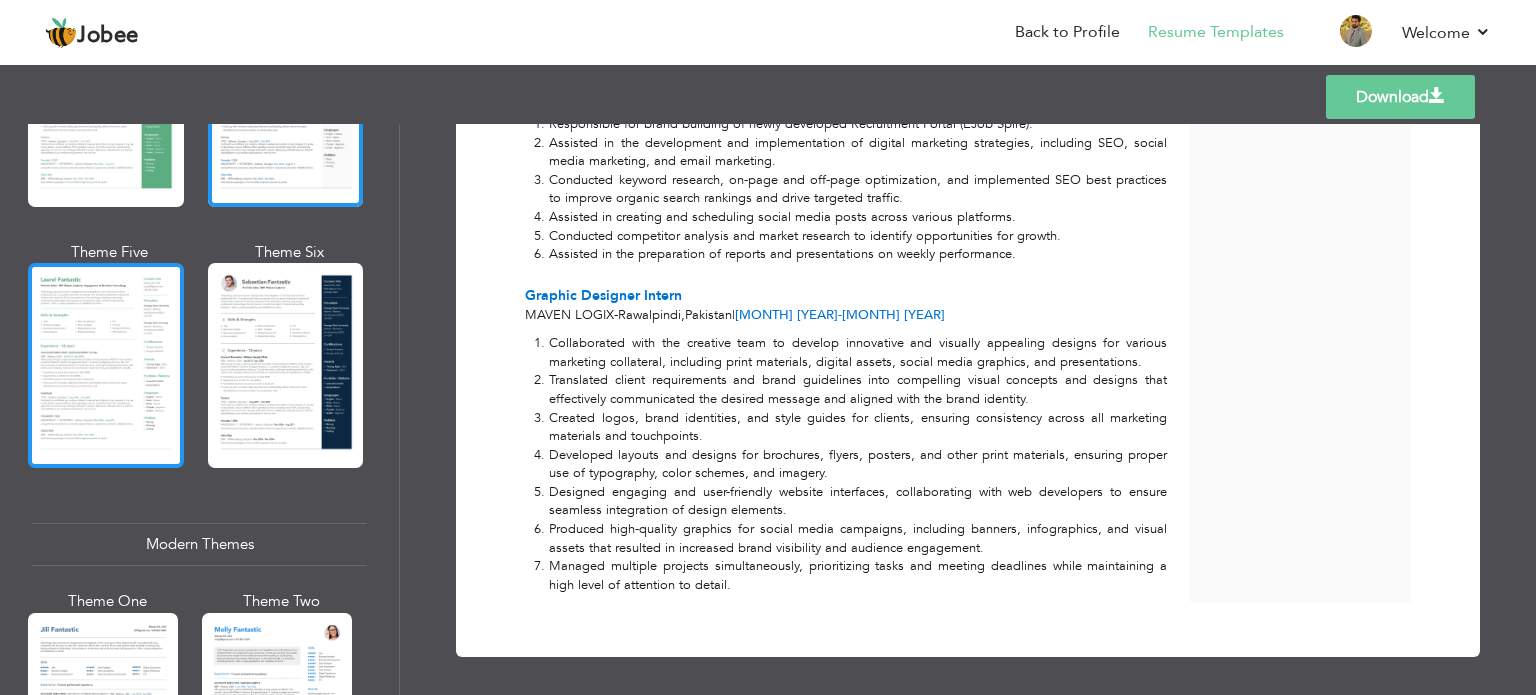 click at bounding box center (106, 365) 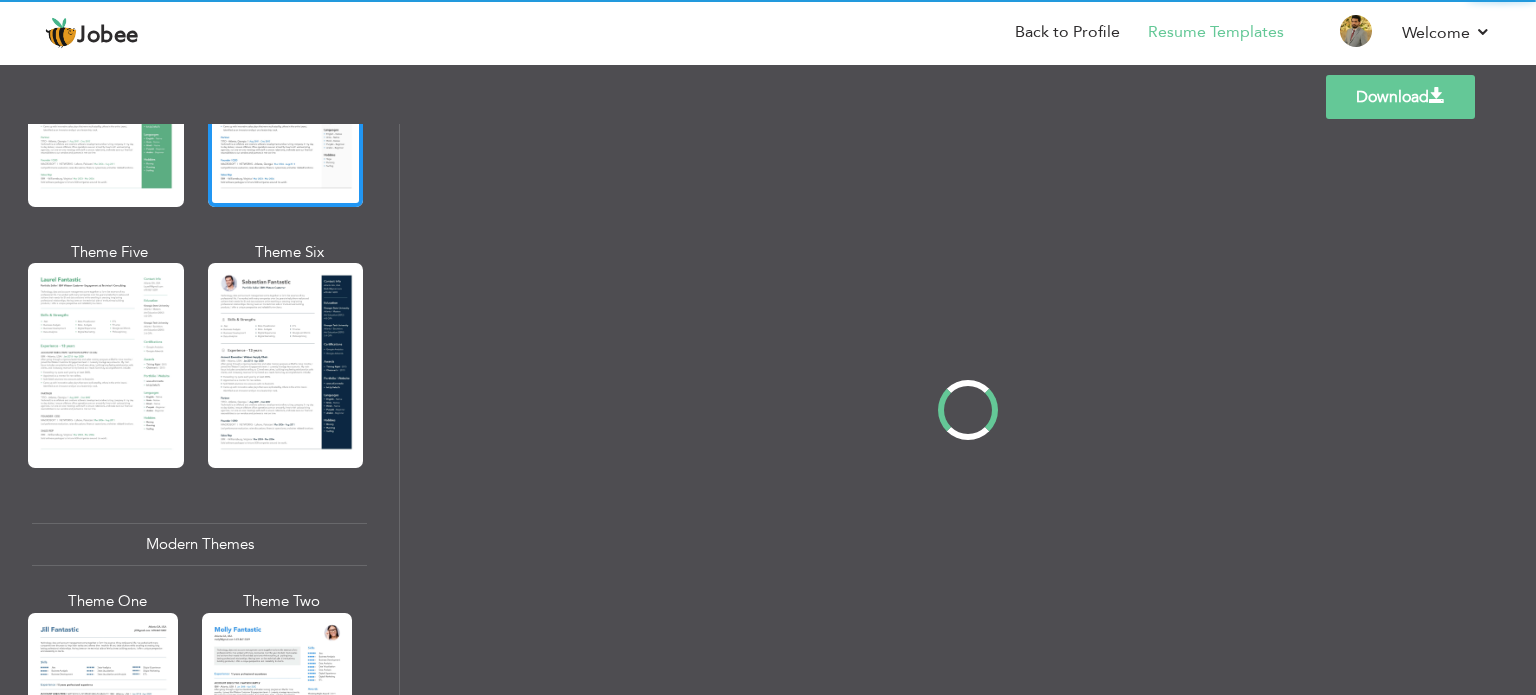 scroll, scrollTop: 0, scrollLeft: 0, axis: both 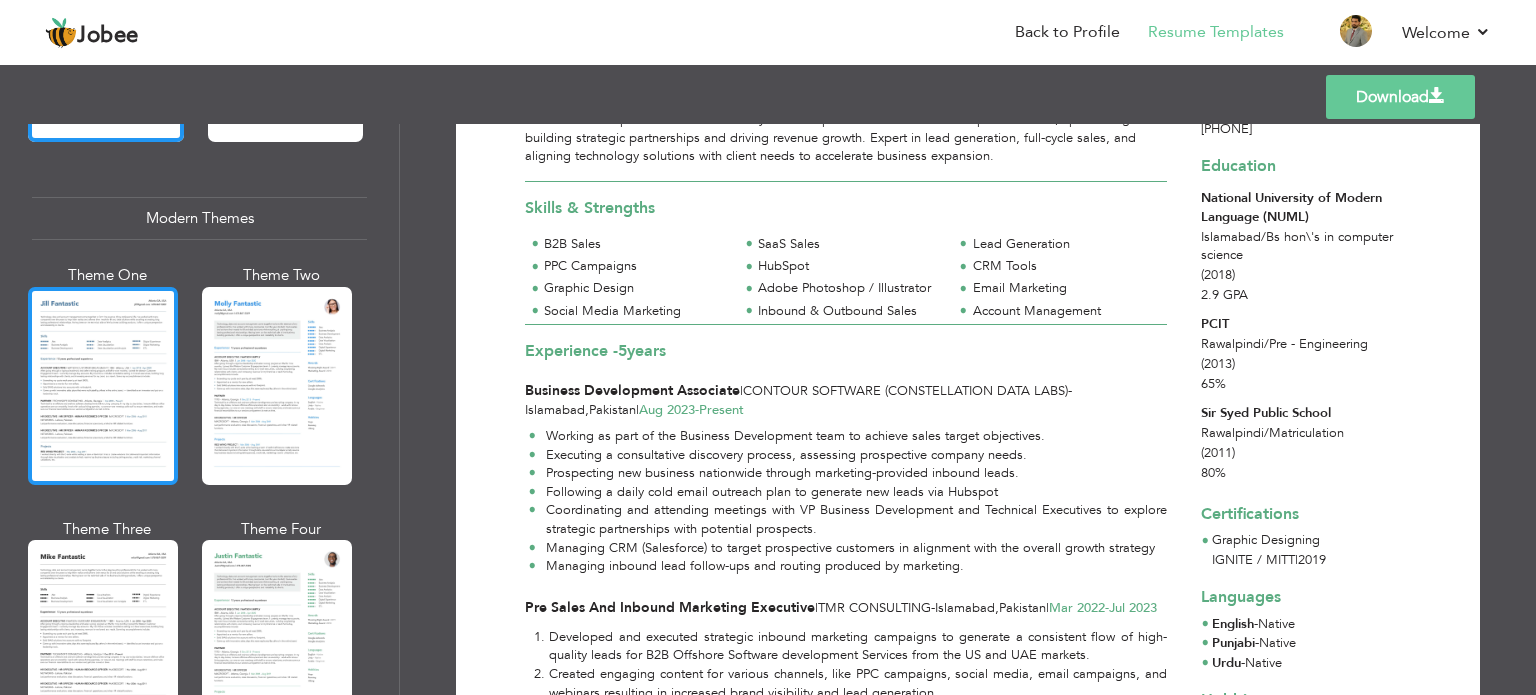 click at bounding box center (103, 386) 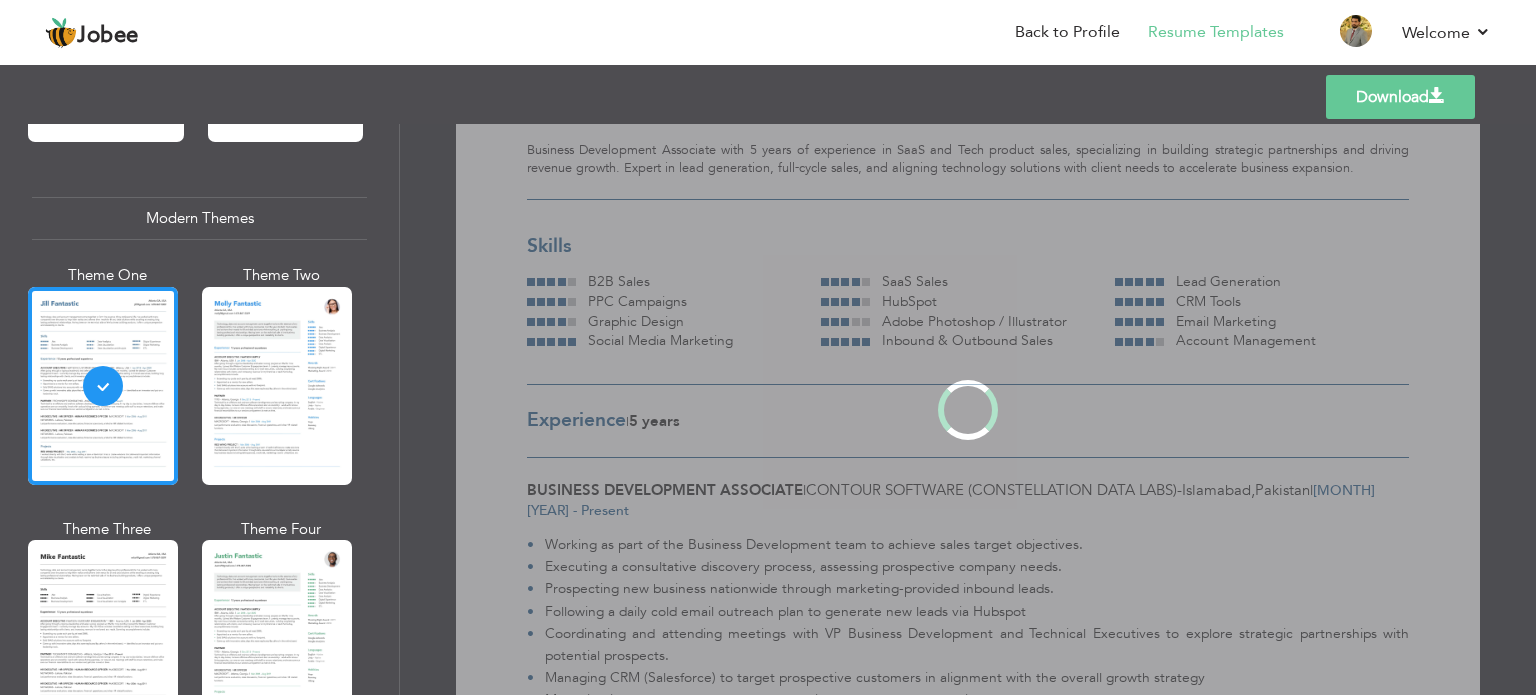 scroll, scrollTop: 0, scrollLeft: 0, axis: both 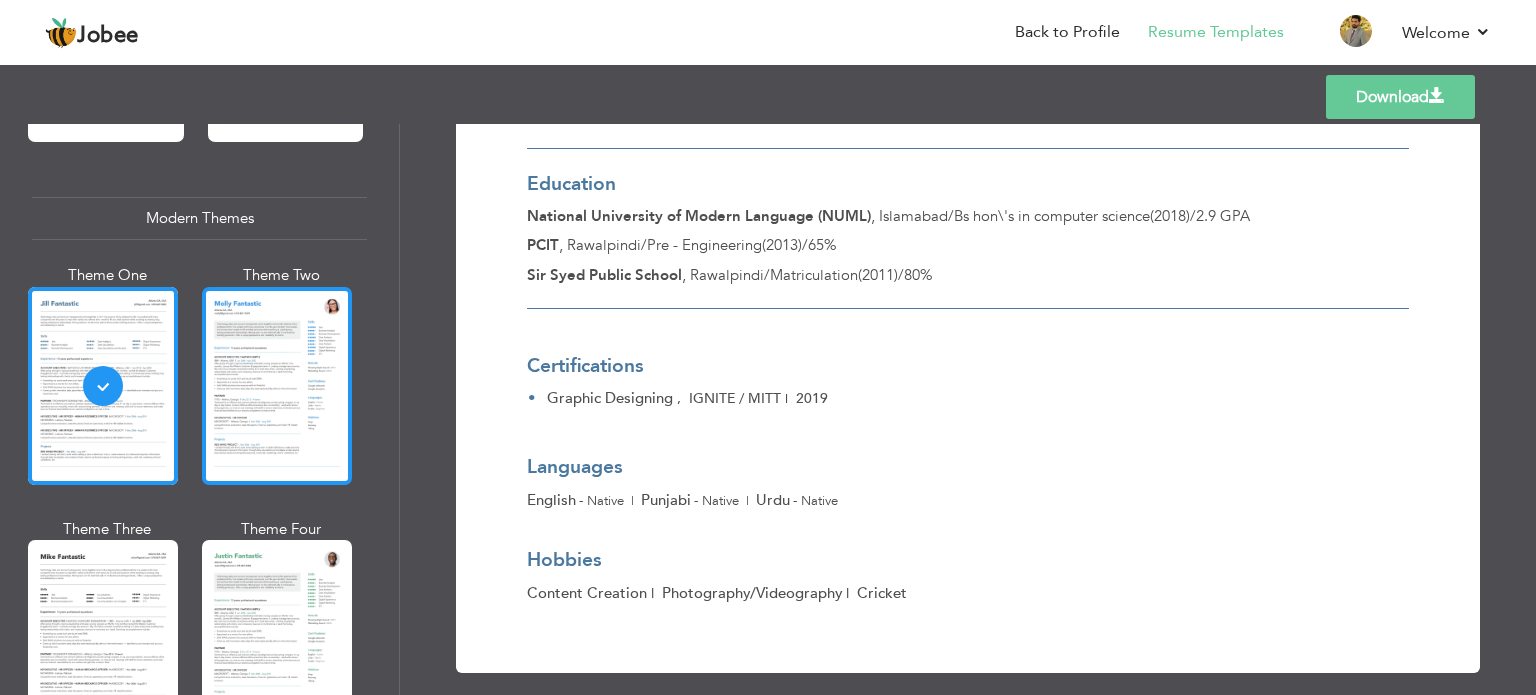 click at bounding box center (277, 386) 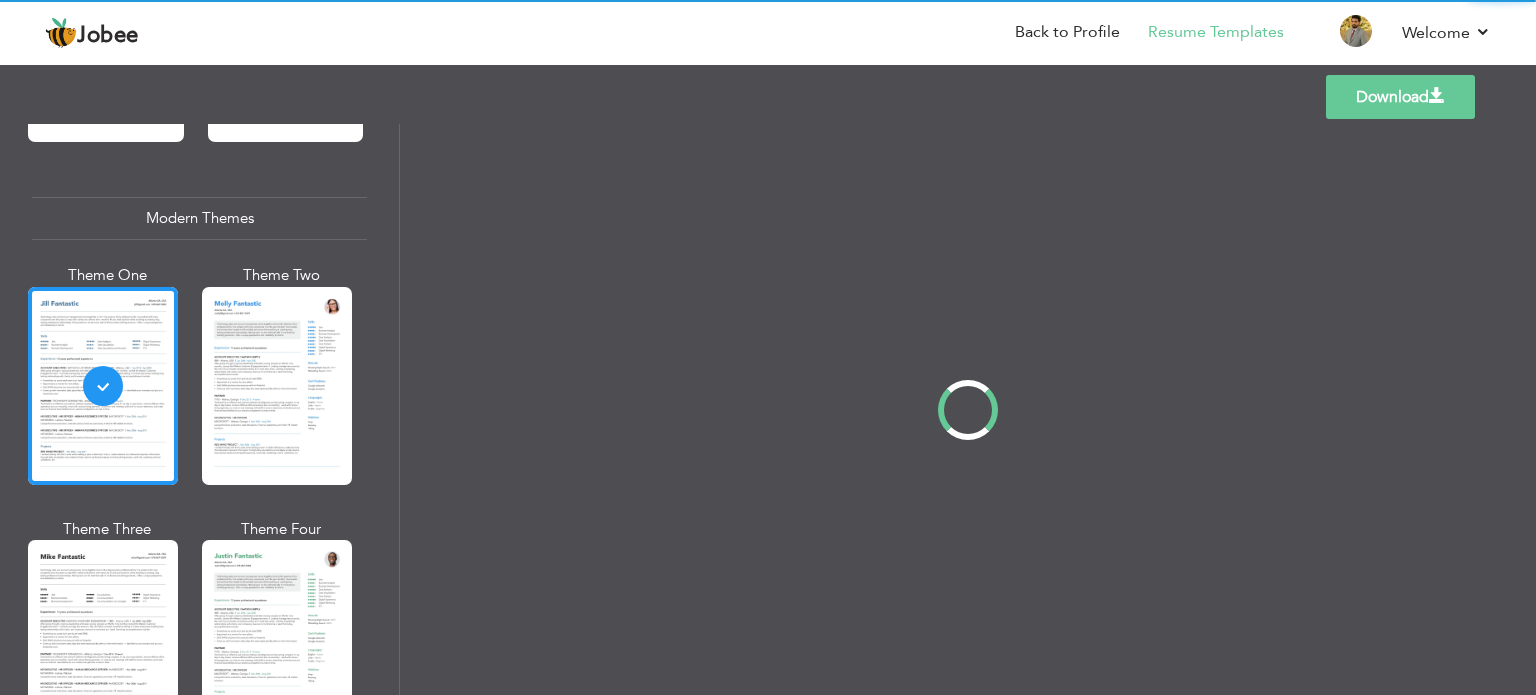 scroll, scrollTop: 0, scrollLeft: 0, axis: both 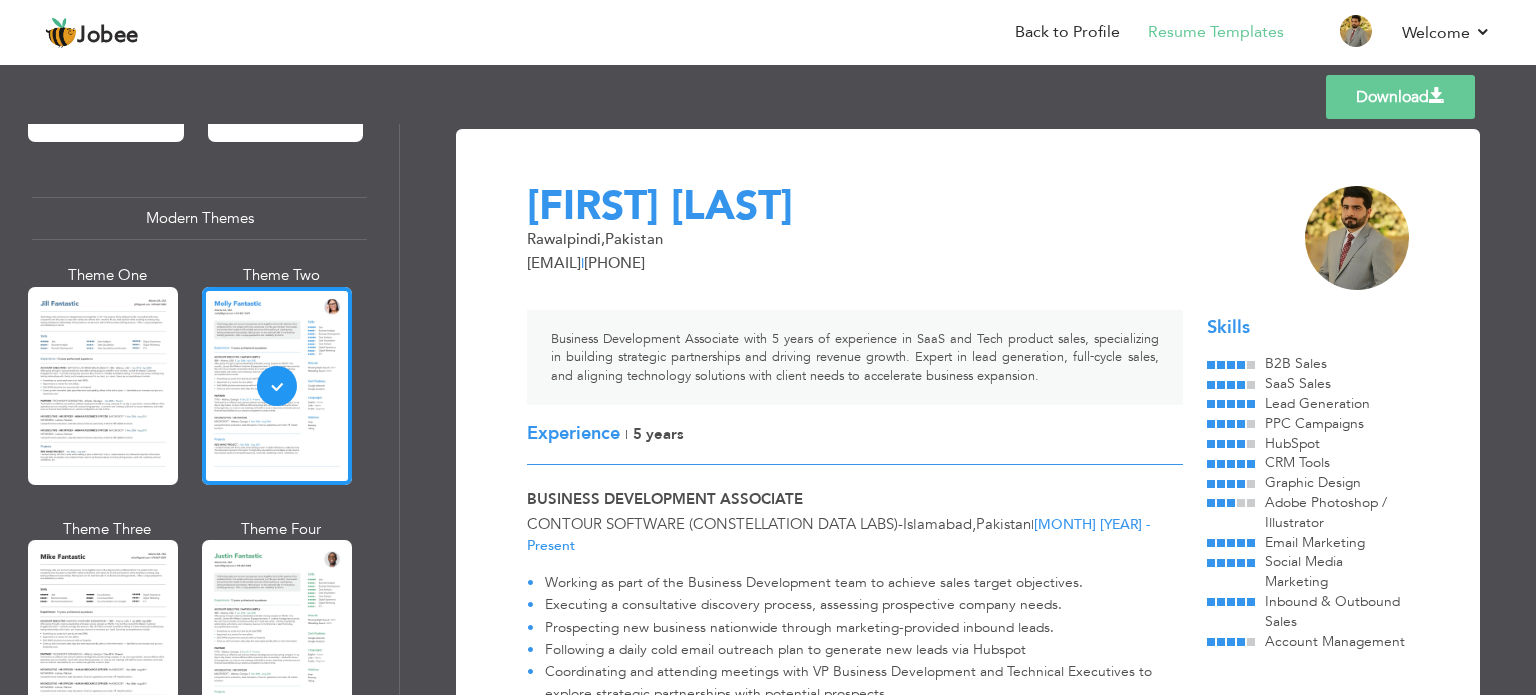 drag, startPoint x: 1528, startPoint y: 275, endPoint x: 1535, endPoint y: 323, distance: 48.507732 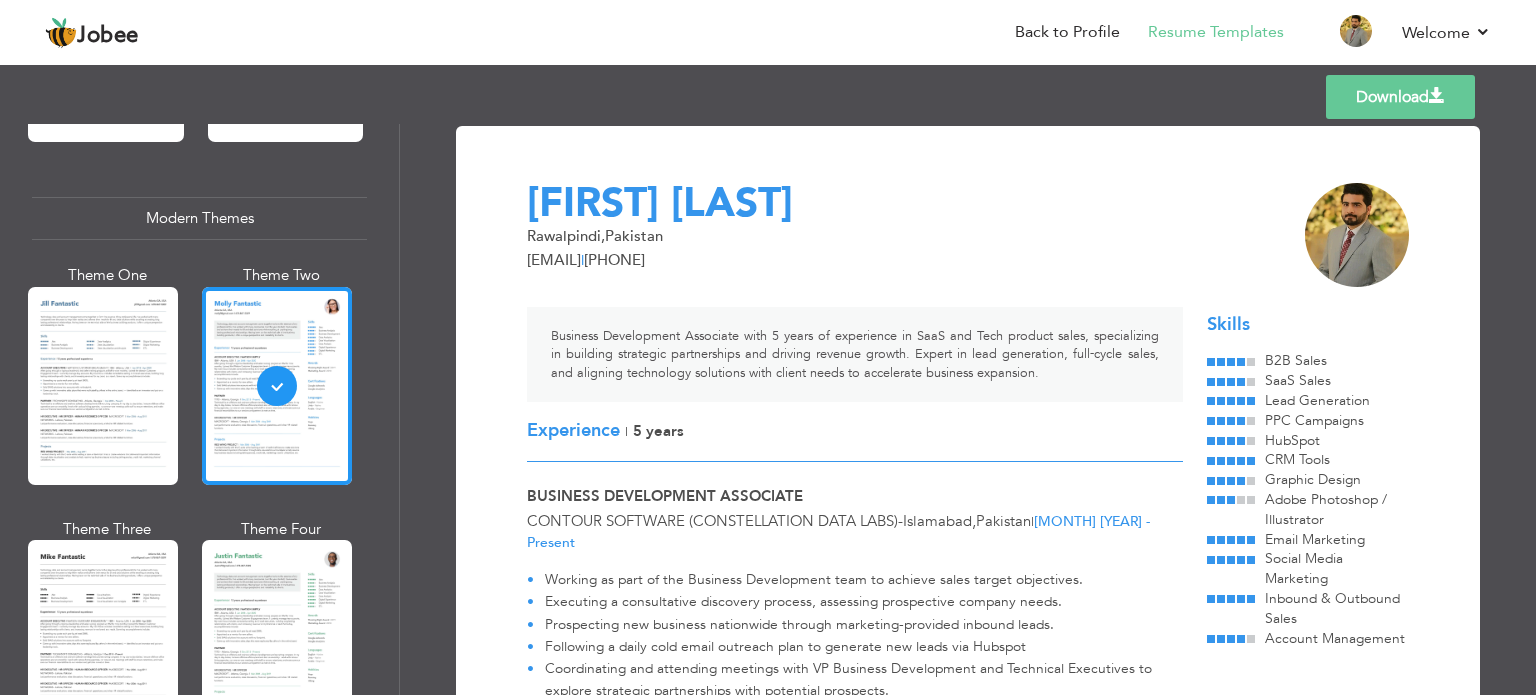 scroll, scrollTop: 0, scrollLeft: 0, axis: both 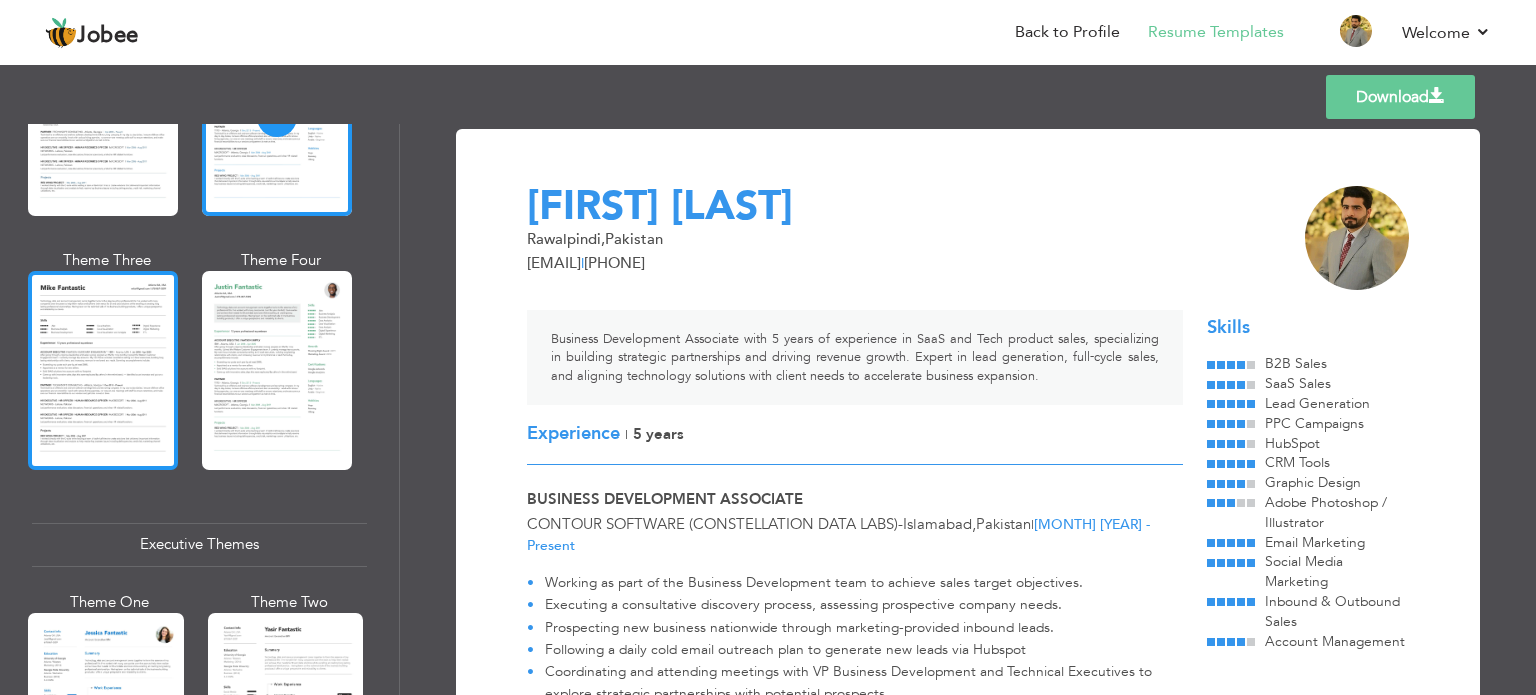 click at bounding box center (103, 370) 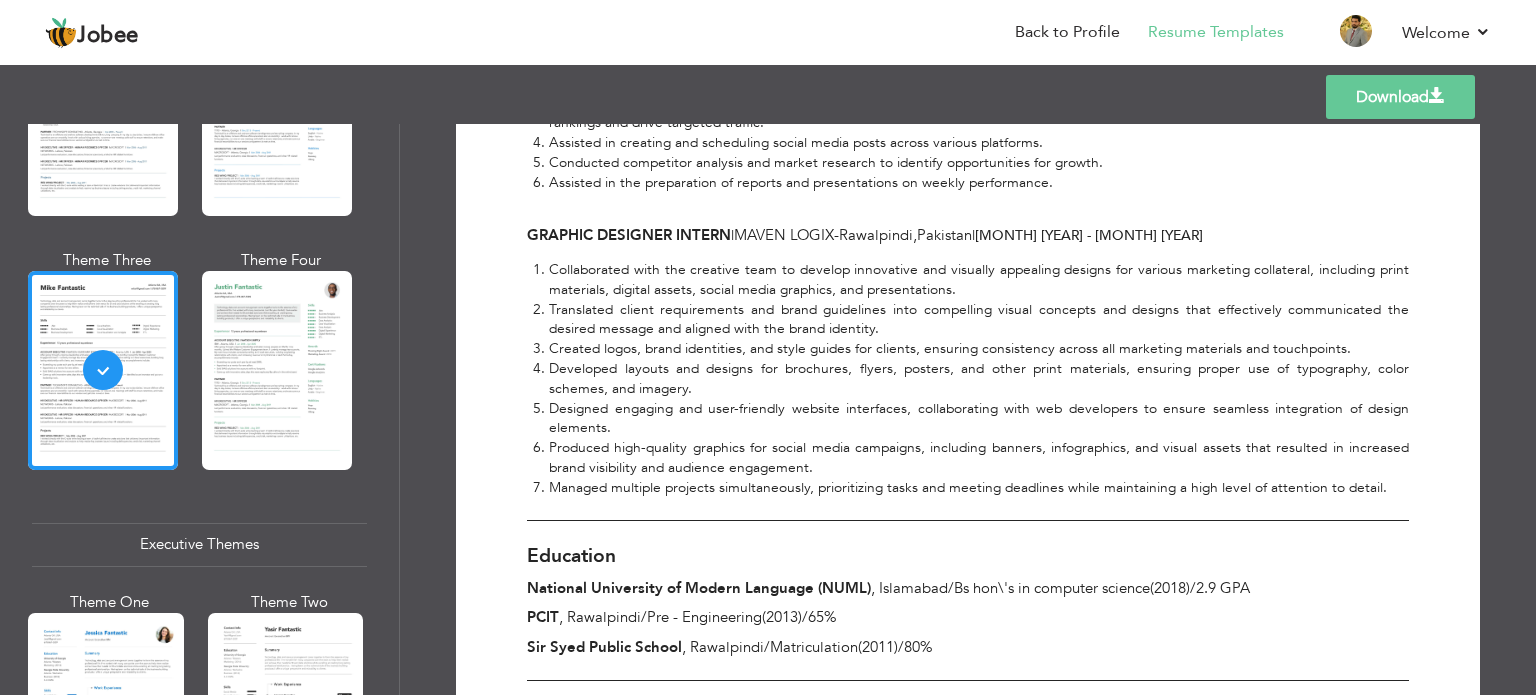 scroll, scrollTop: 1440, scrollLeft: 0, axis: vertical 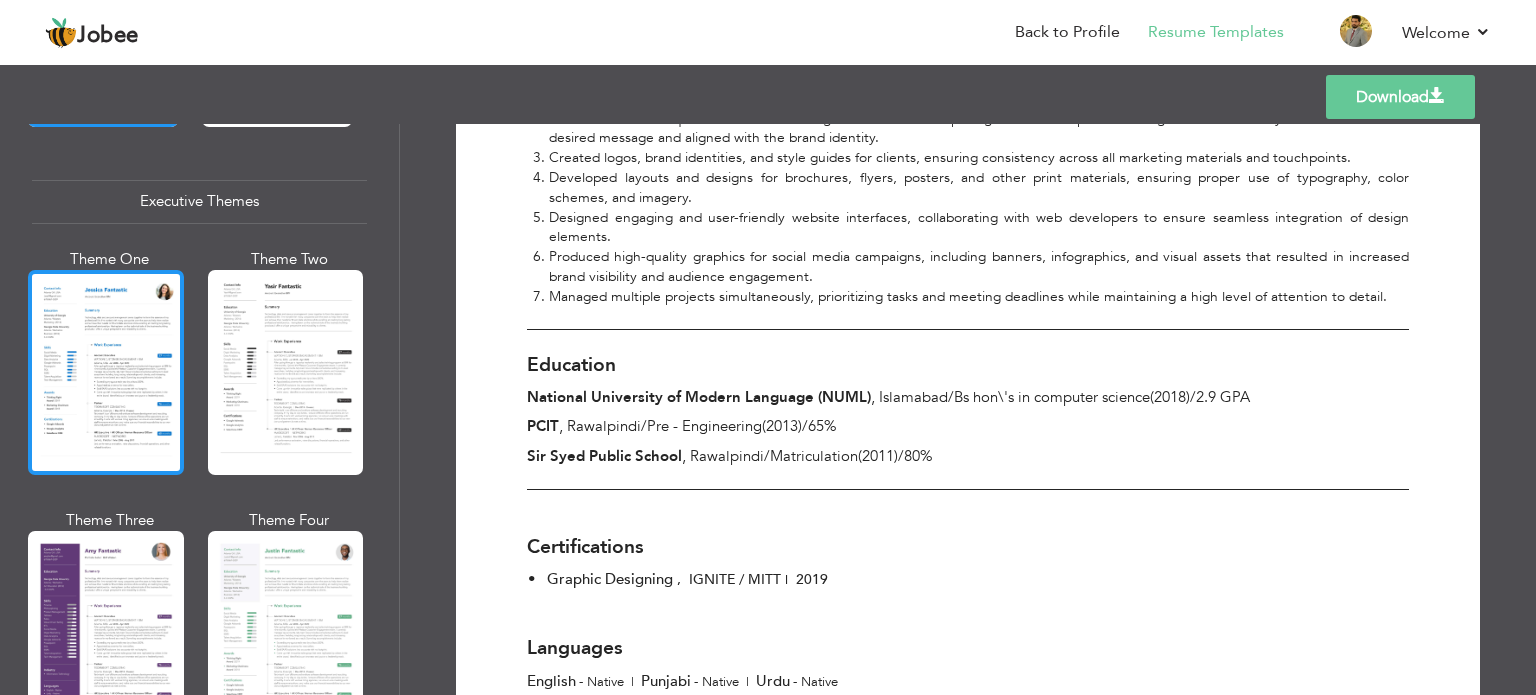 click at bounding box center [106, 372] 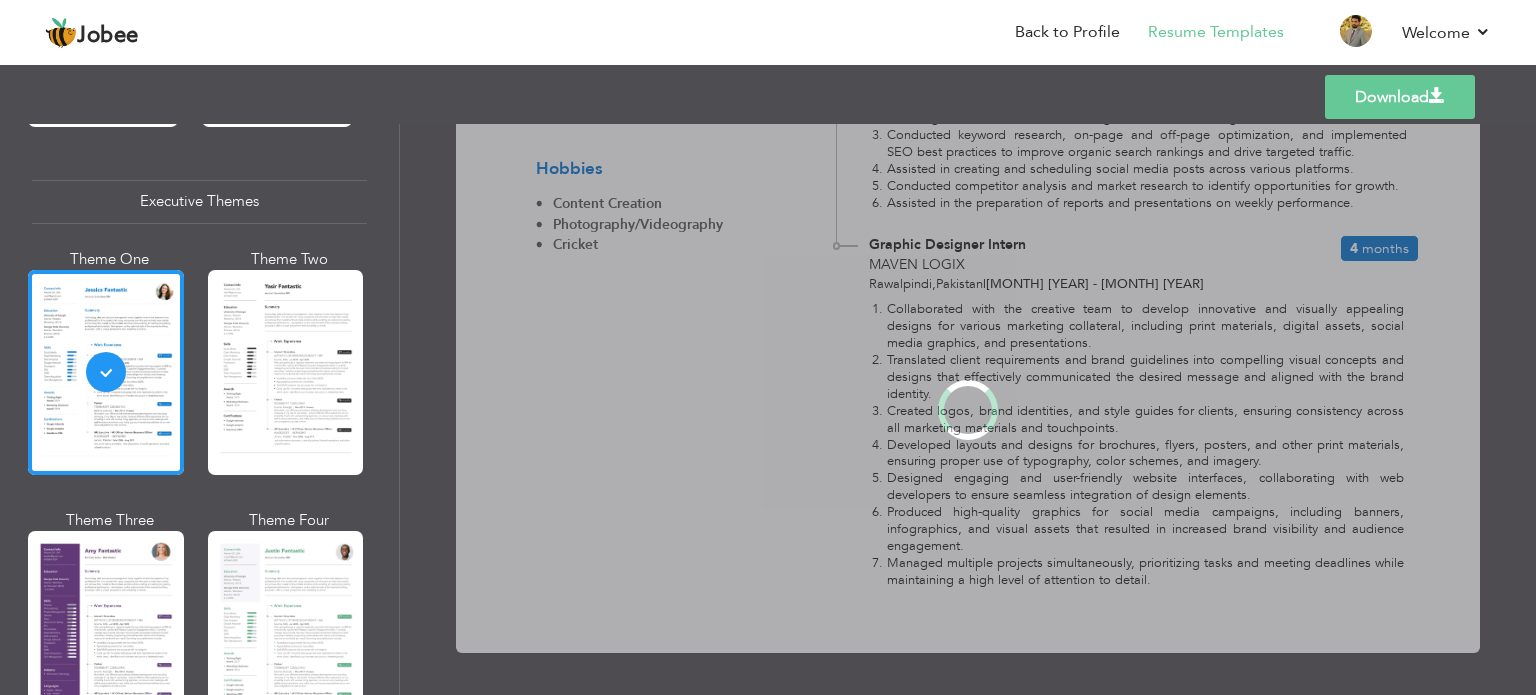 scroll, scrollTop: 0, scrollLeft: 0, axis: both 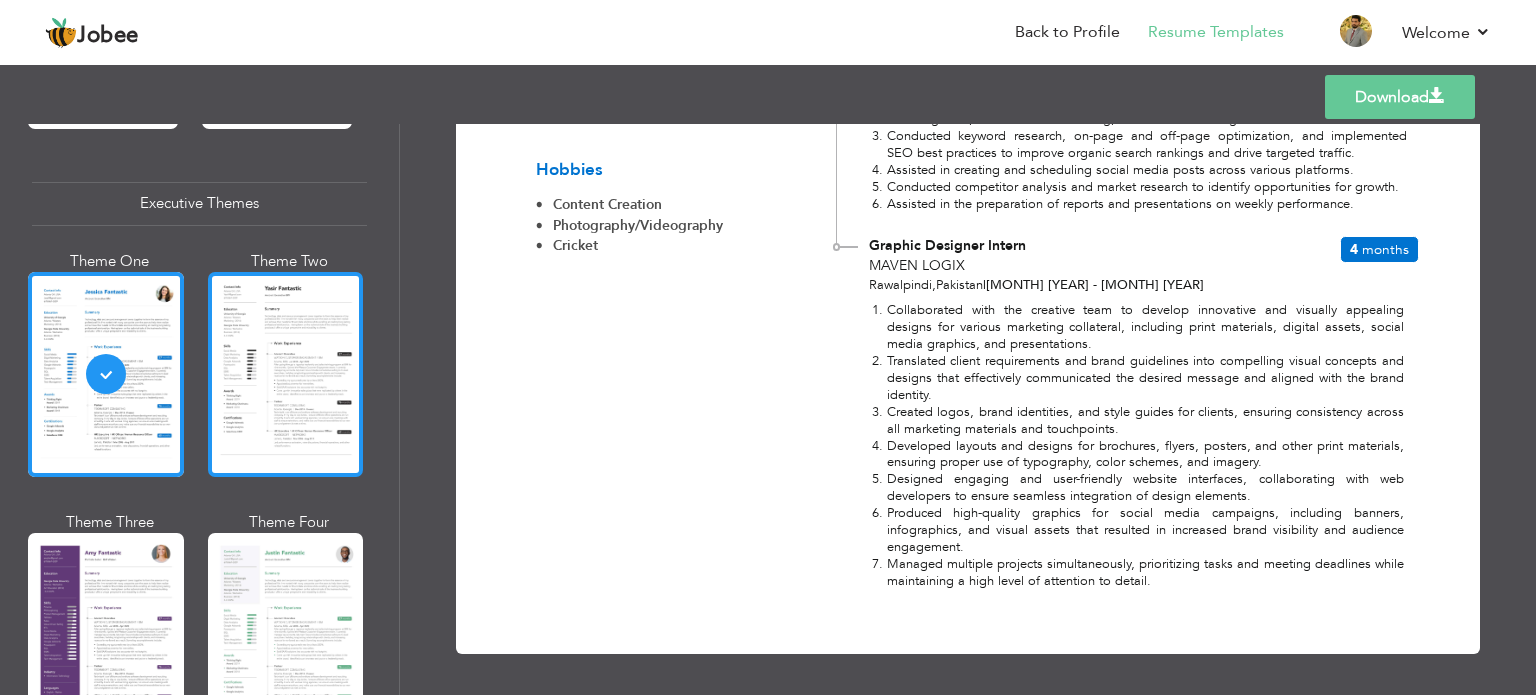 click at bounding box center (286, 374) 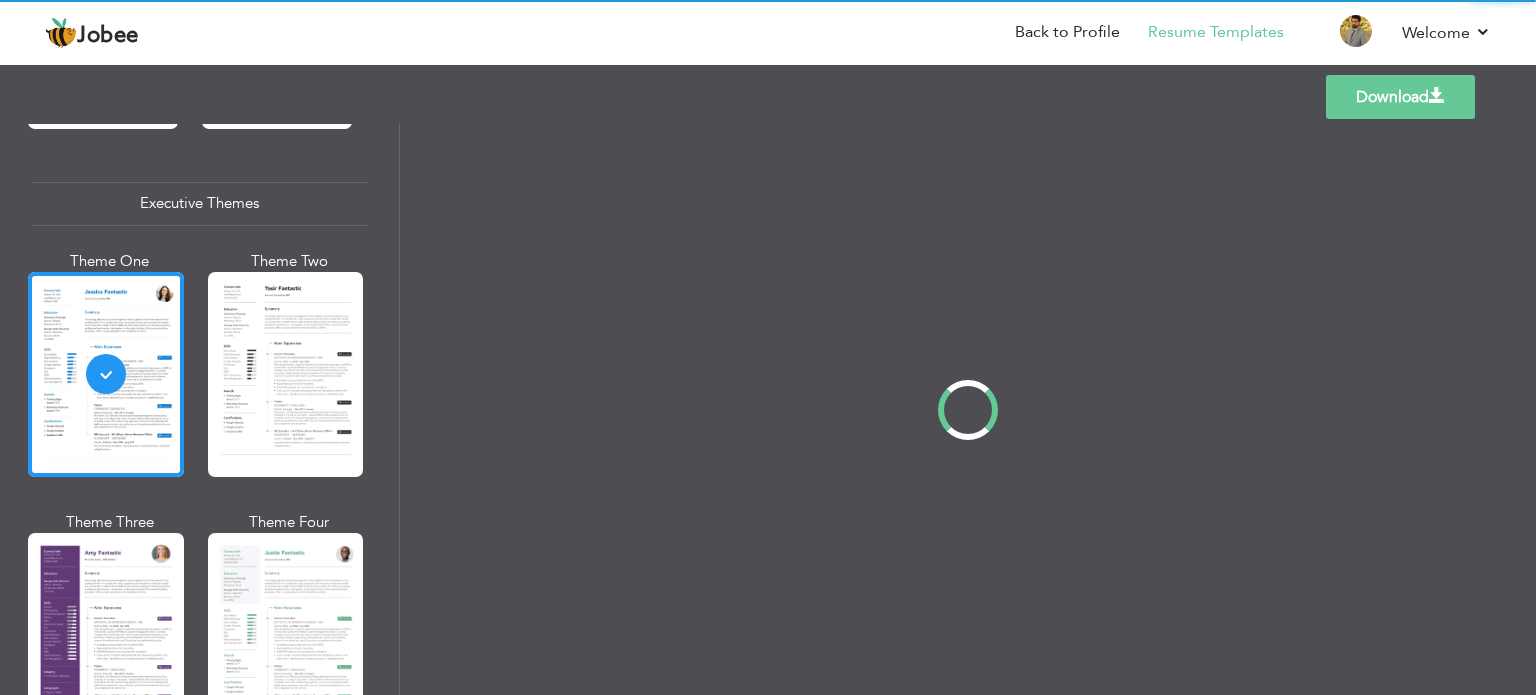 scroll, scrollTop: 1113, scrollLeft: 0, axis: vertical 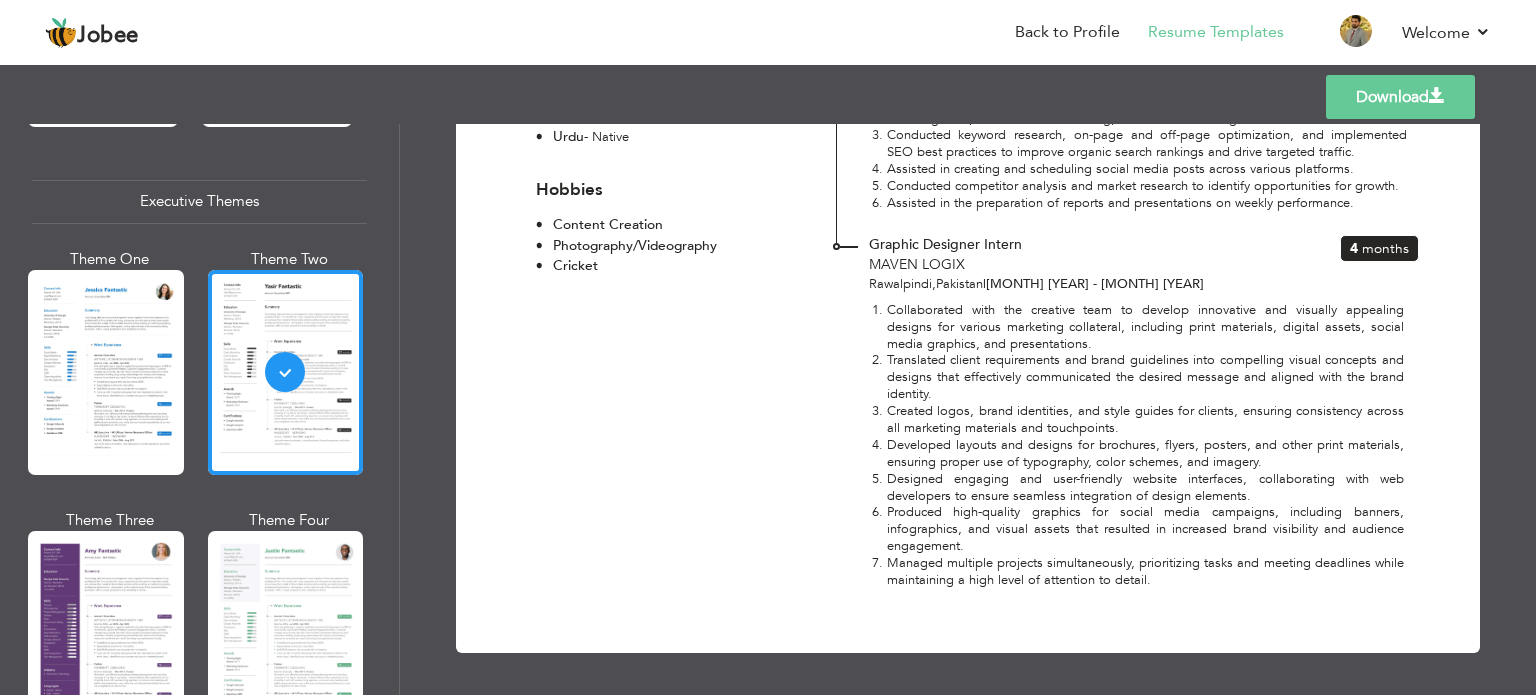 drag, startPoint x: 392, startPoint y: 375, endPoint x: 395, endPoint y: 413, distance: 38.118237 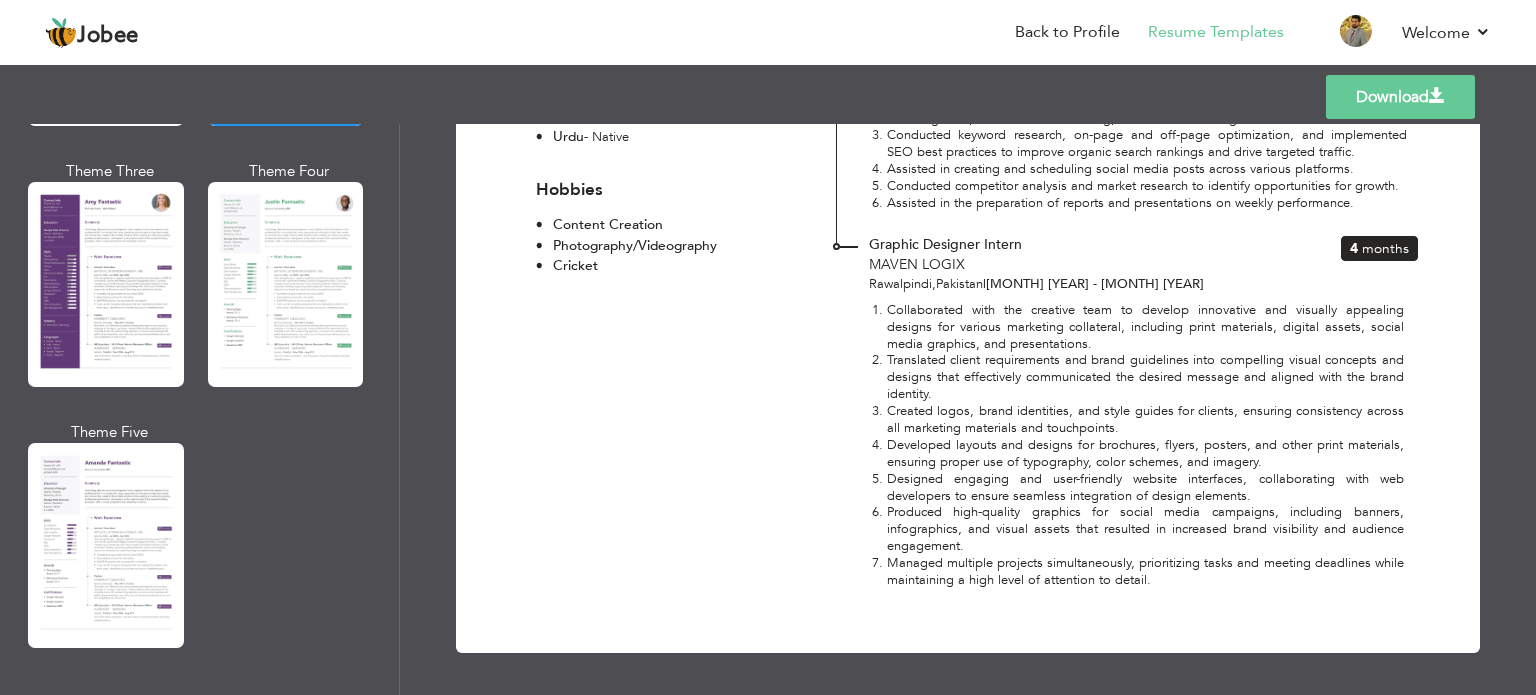 scroll, scrollTop: 1788, scrollLeft: 0, axis: vertical 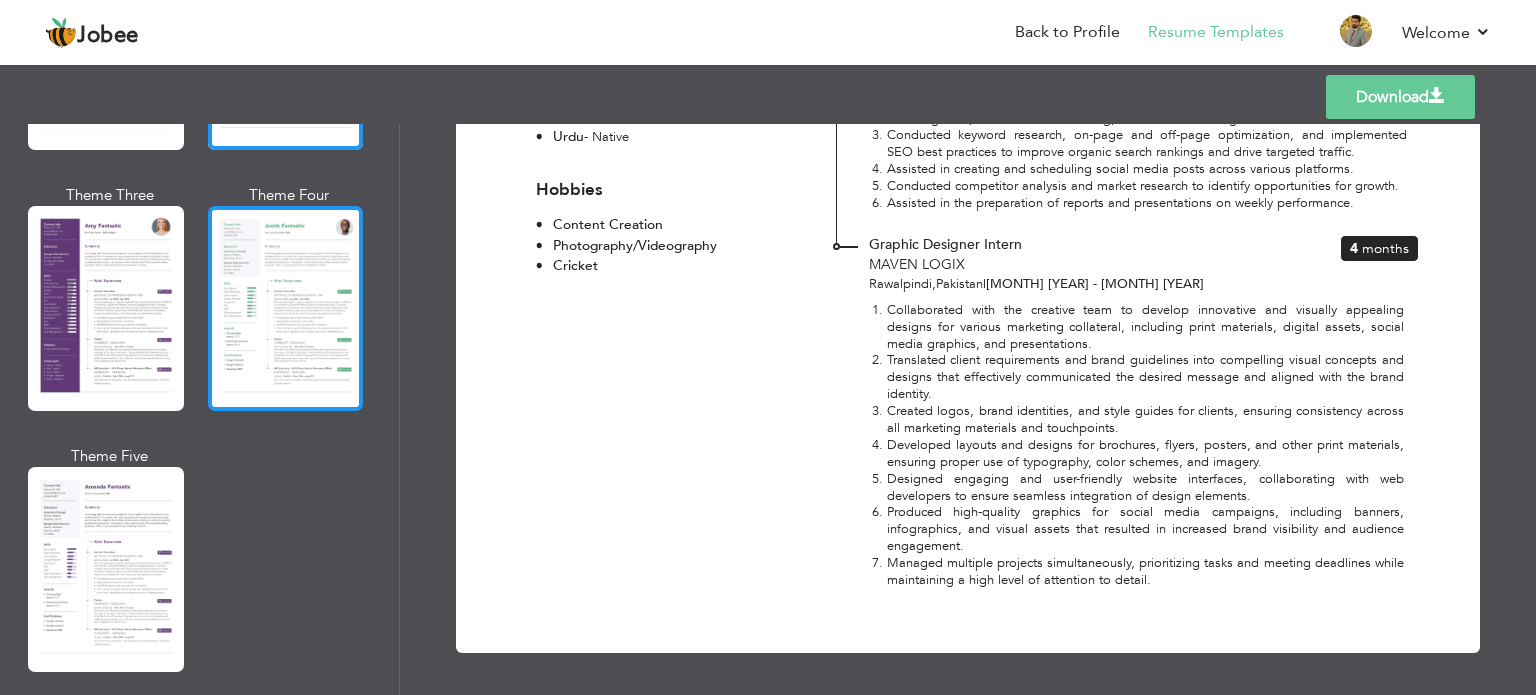 click at bounding box center [286, 308] 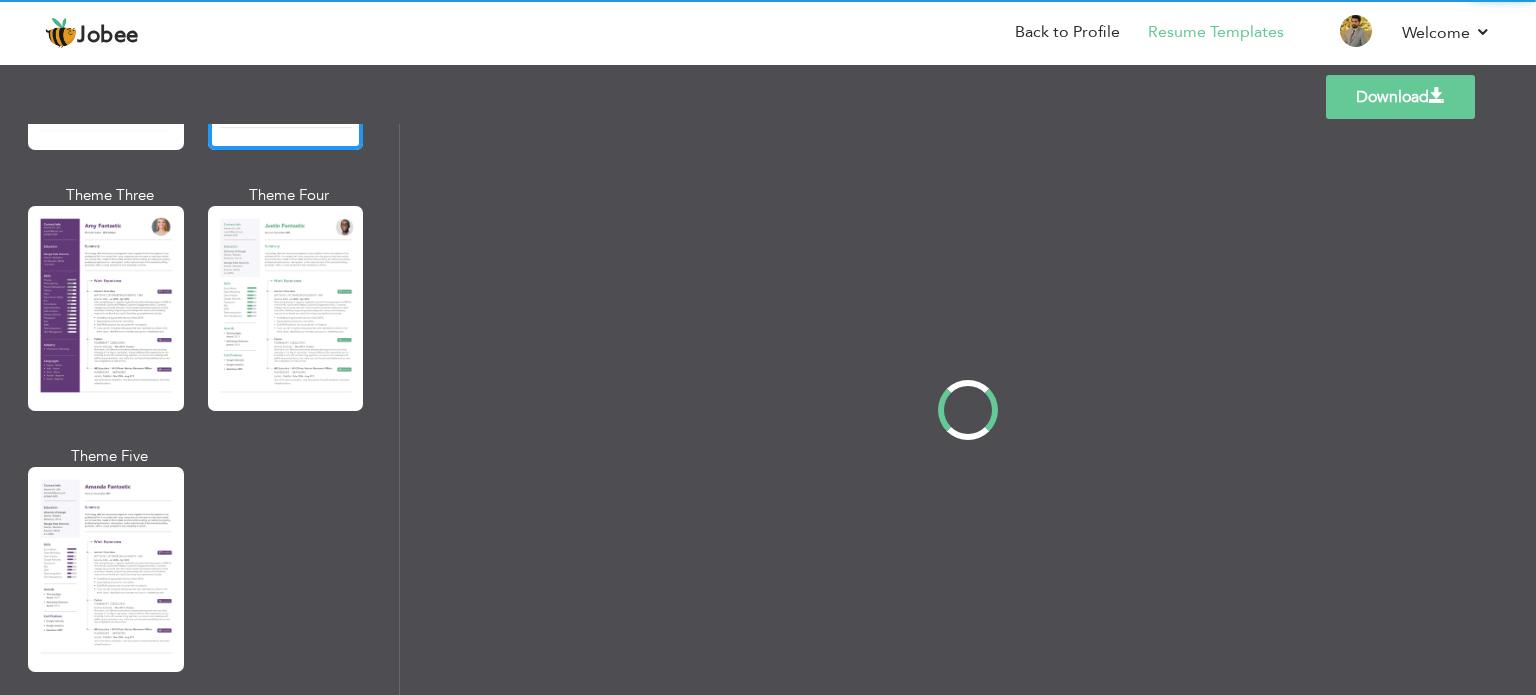 scroll, scrollTop: 0, scrollLeft: 0, axis: both 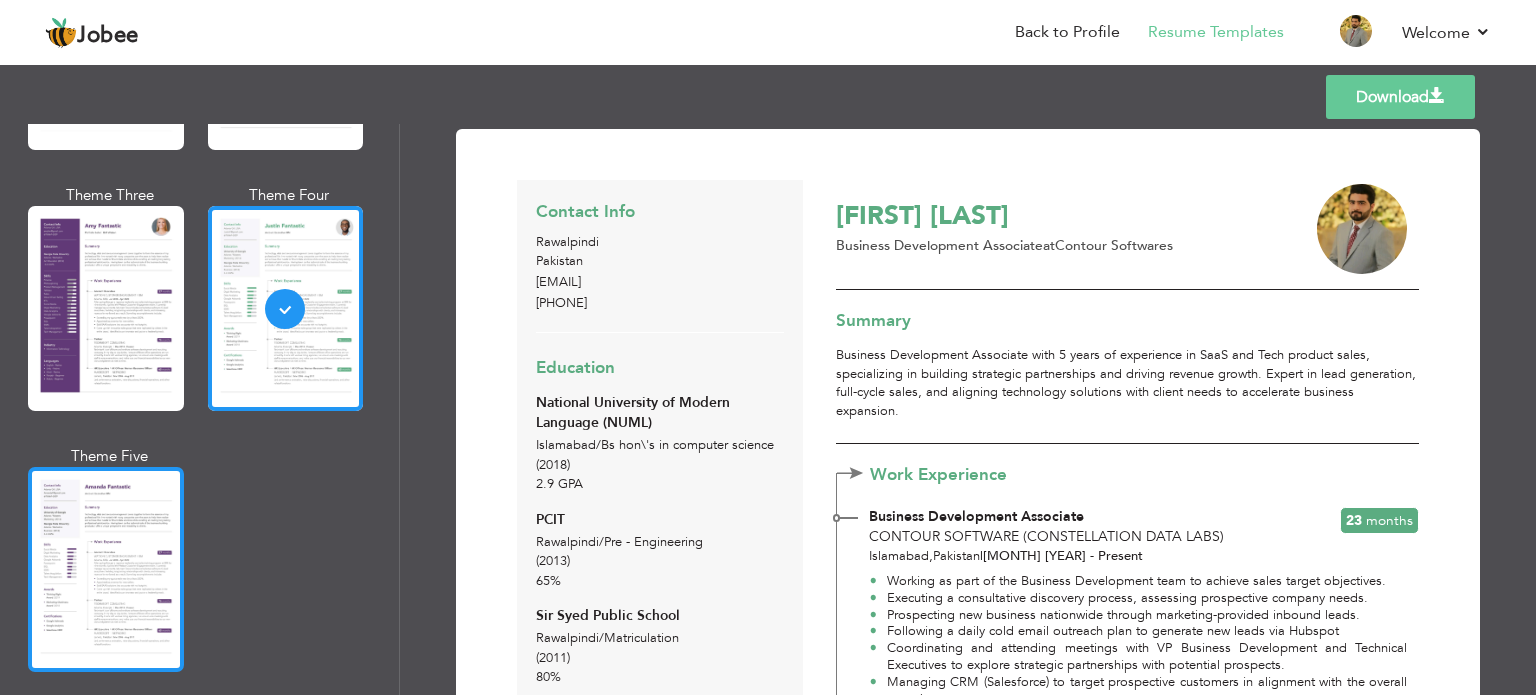 click at bounding box center [106, 569] 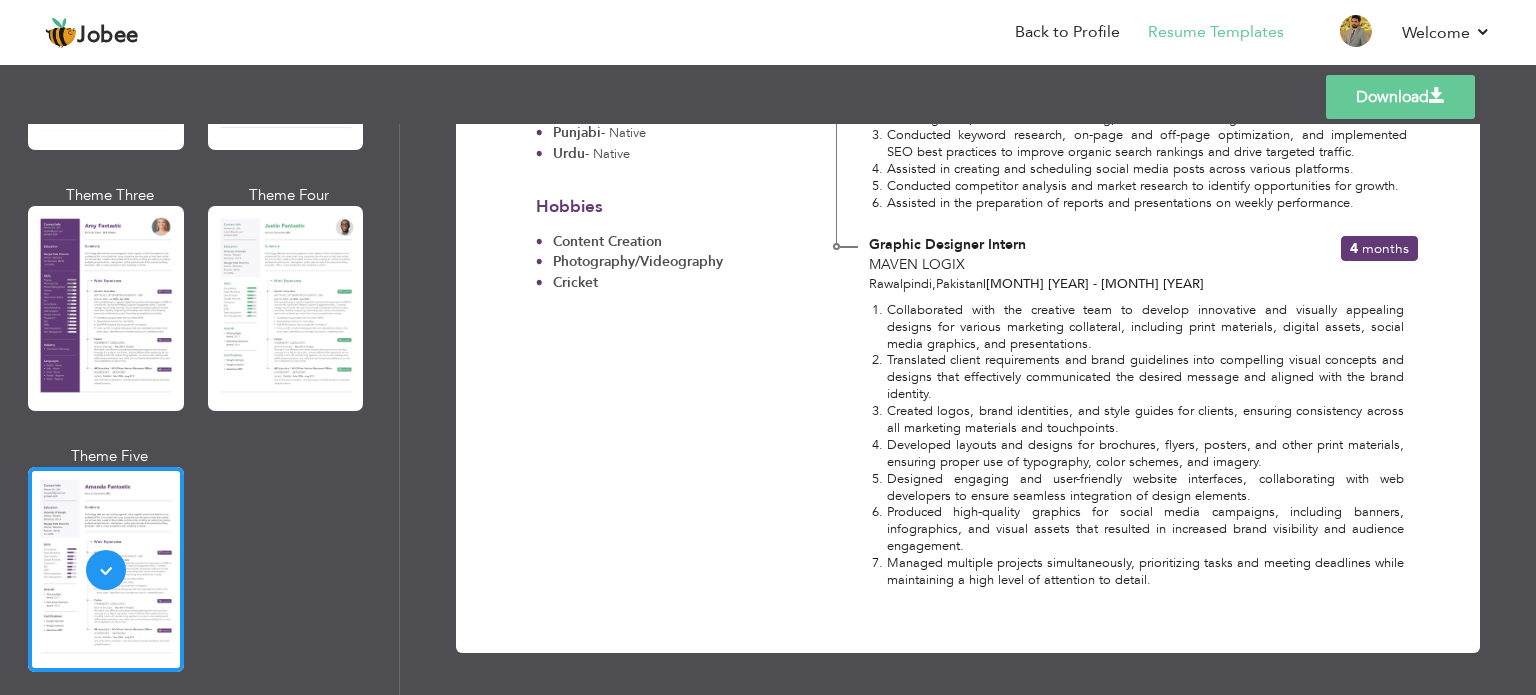 scroll, scrollTop: 0, scrollLeft: 0, axis: both 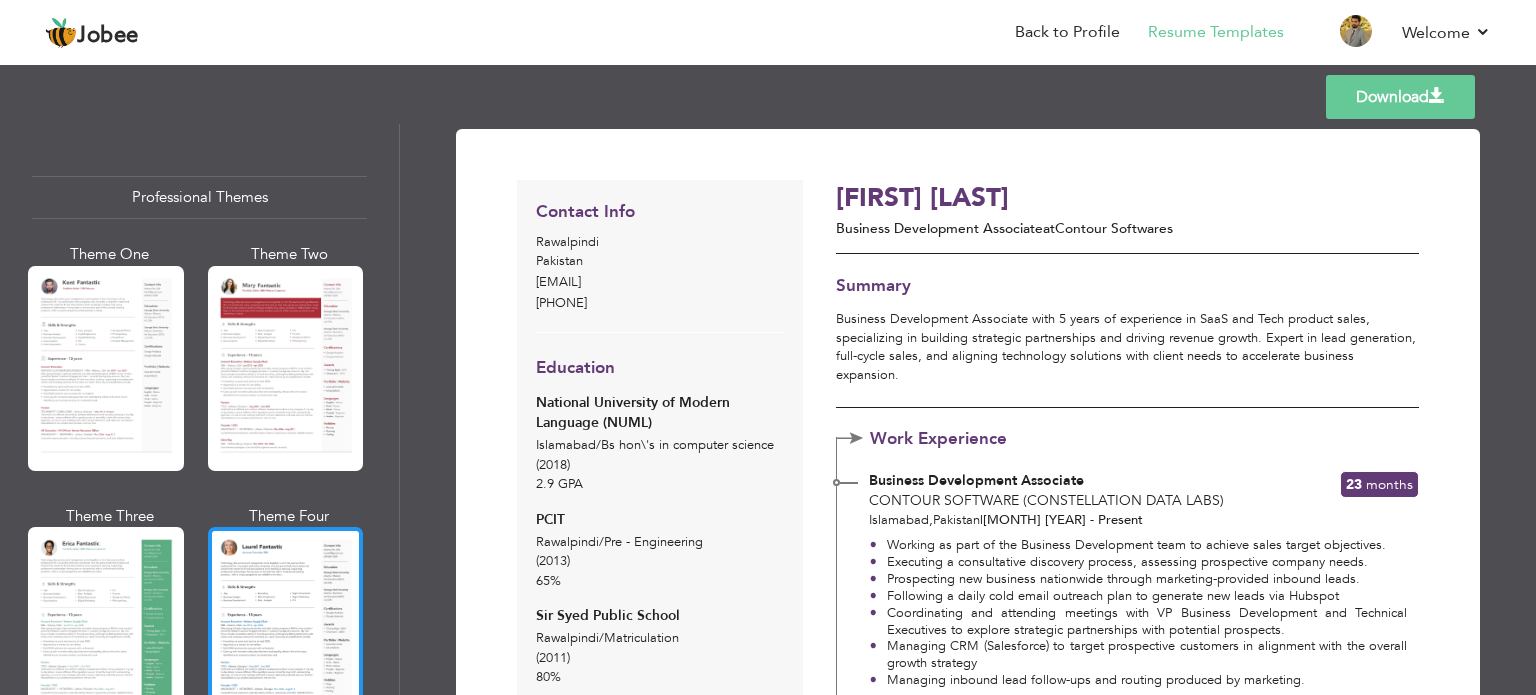 click at bounding box center (286, 629) 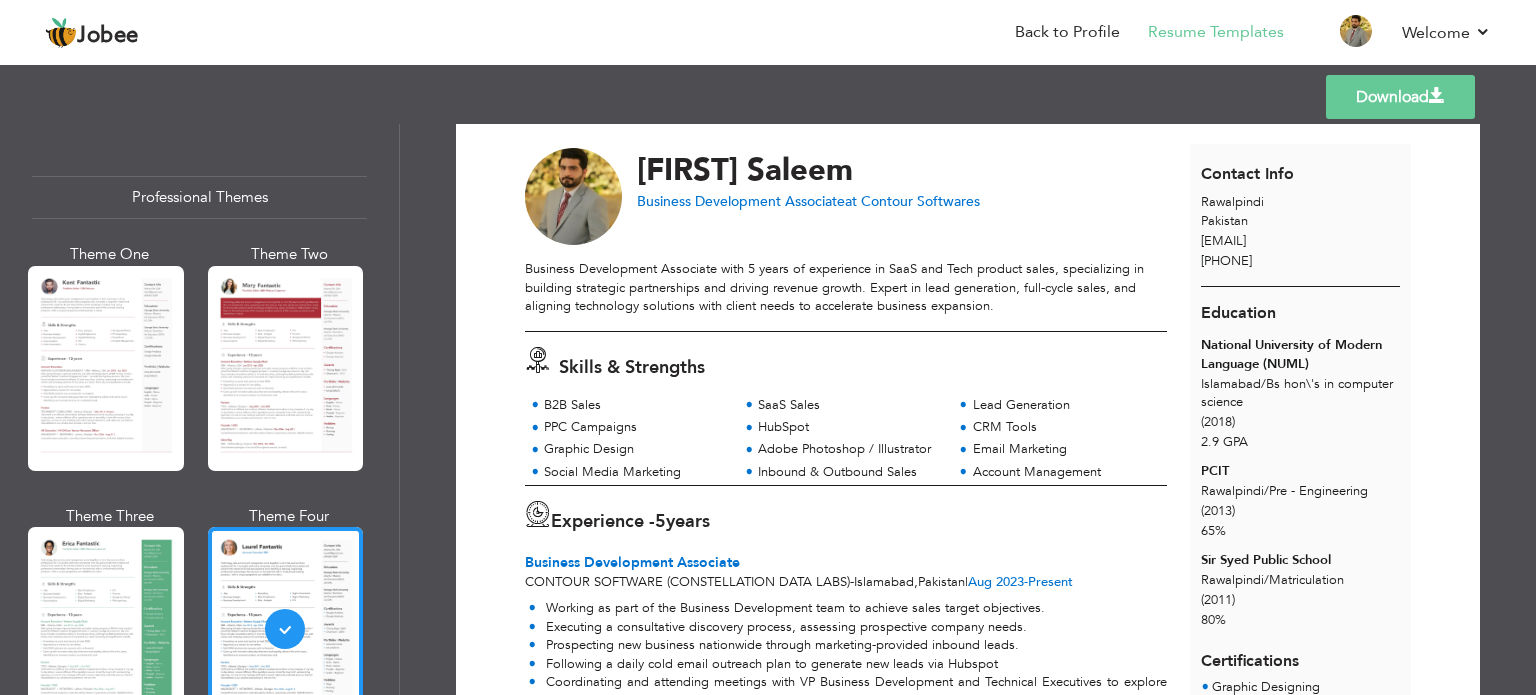 scroll, scrollTop: 0, scrollLeft: 0, axis: both 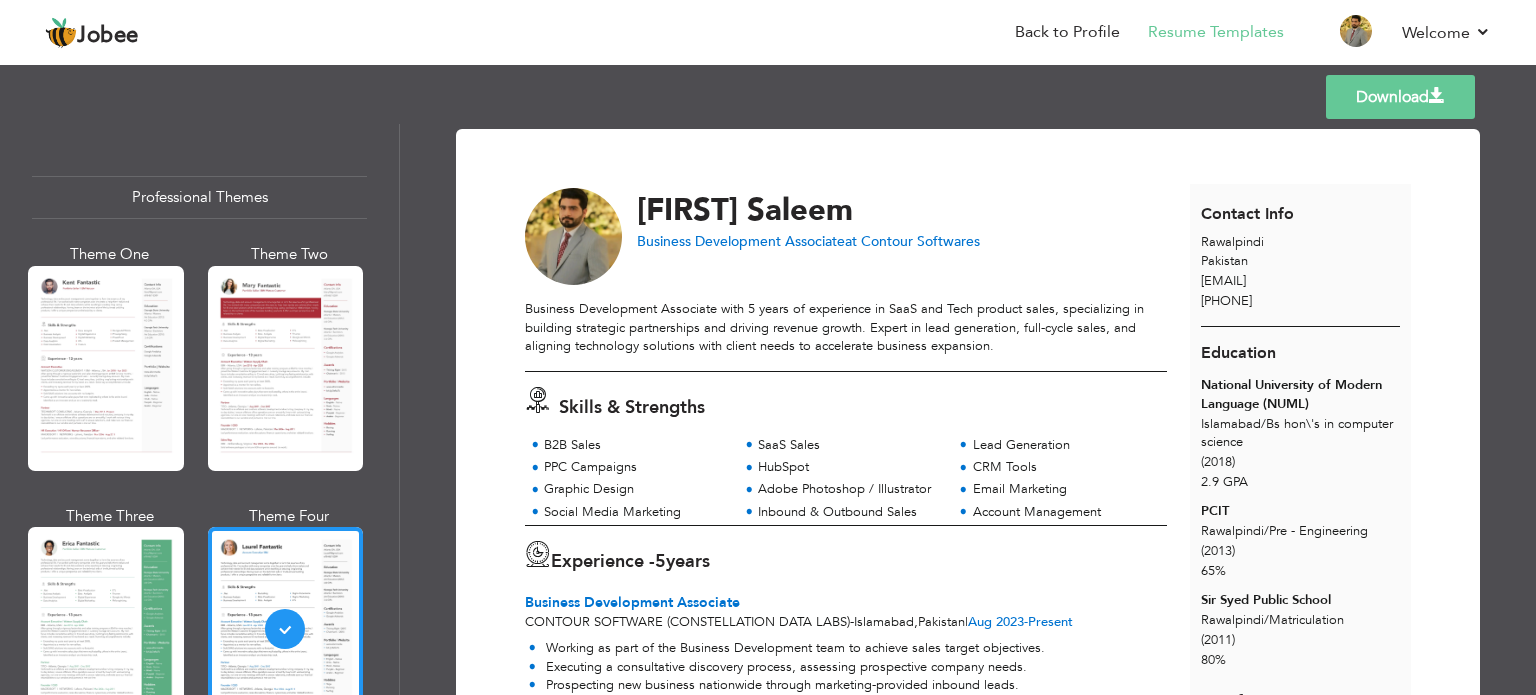 click on "Download" at bounding box center [1400, 97] 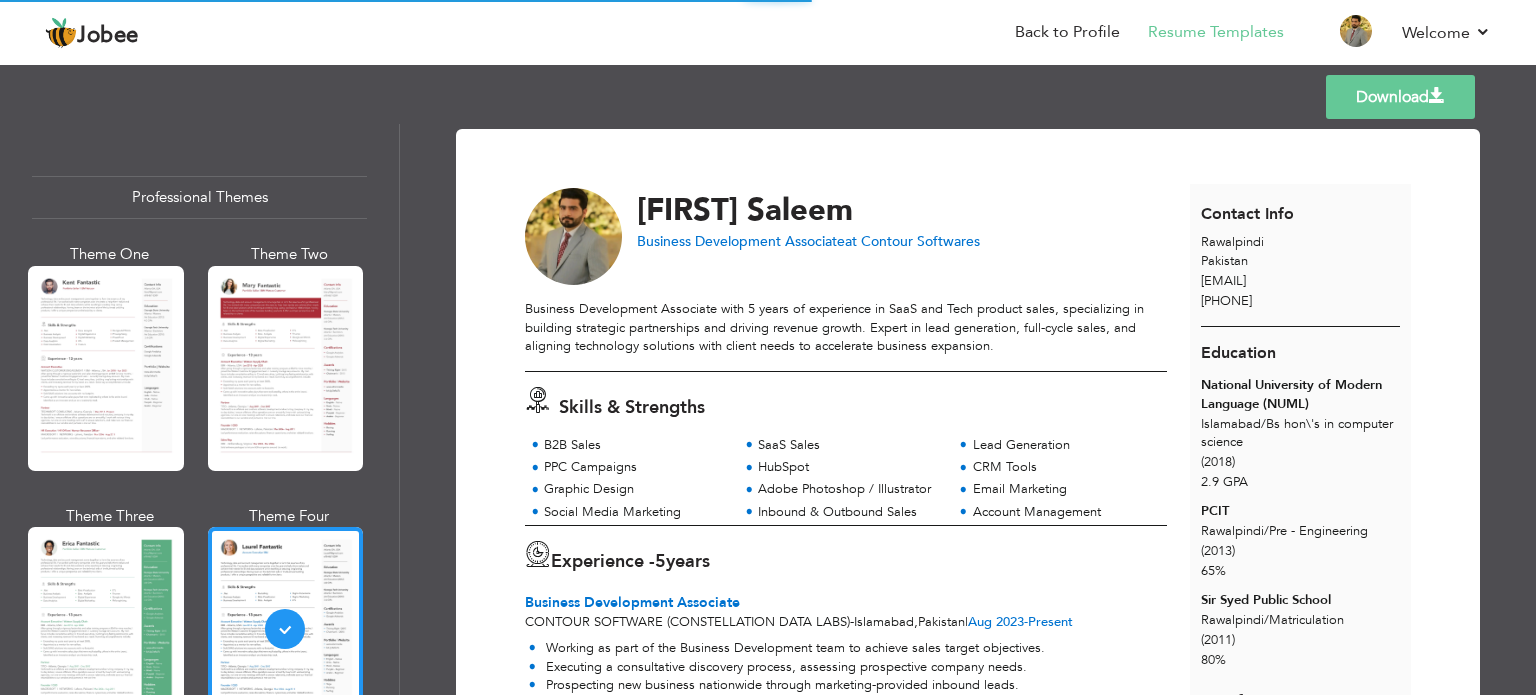 click on "Download" at bounding box center [1400, 97] 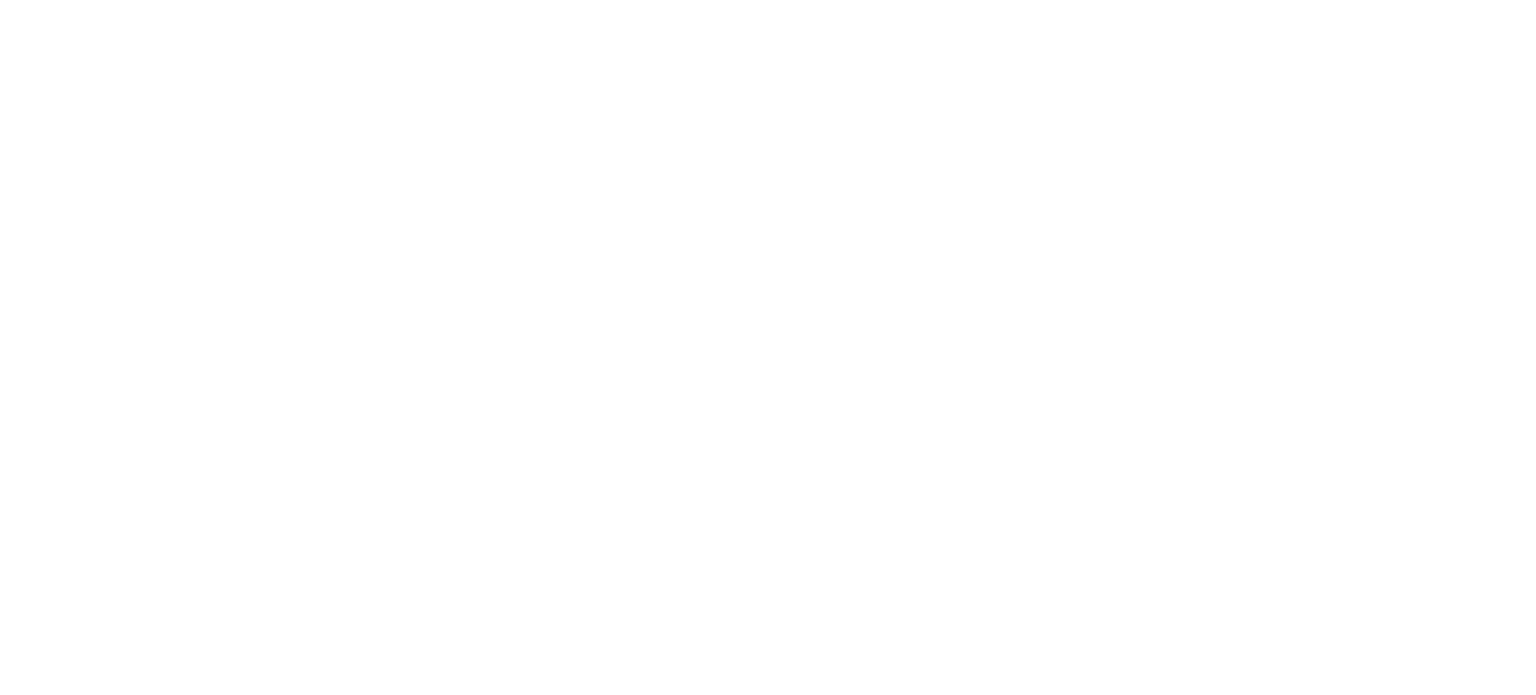 scroll, scrollTop: 0, scrollLeft: 0, axis: both 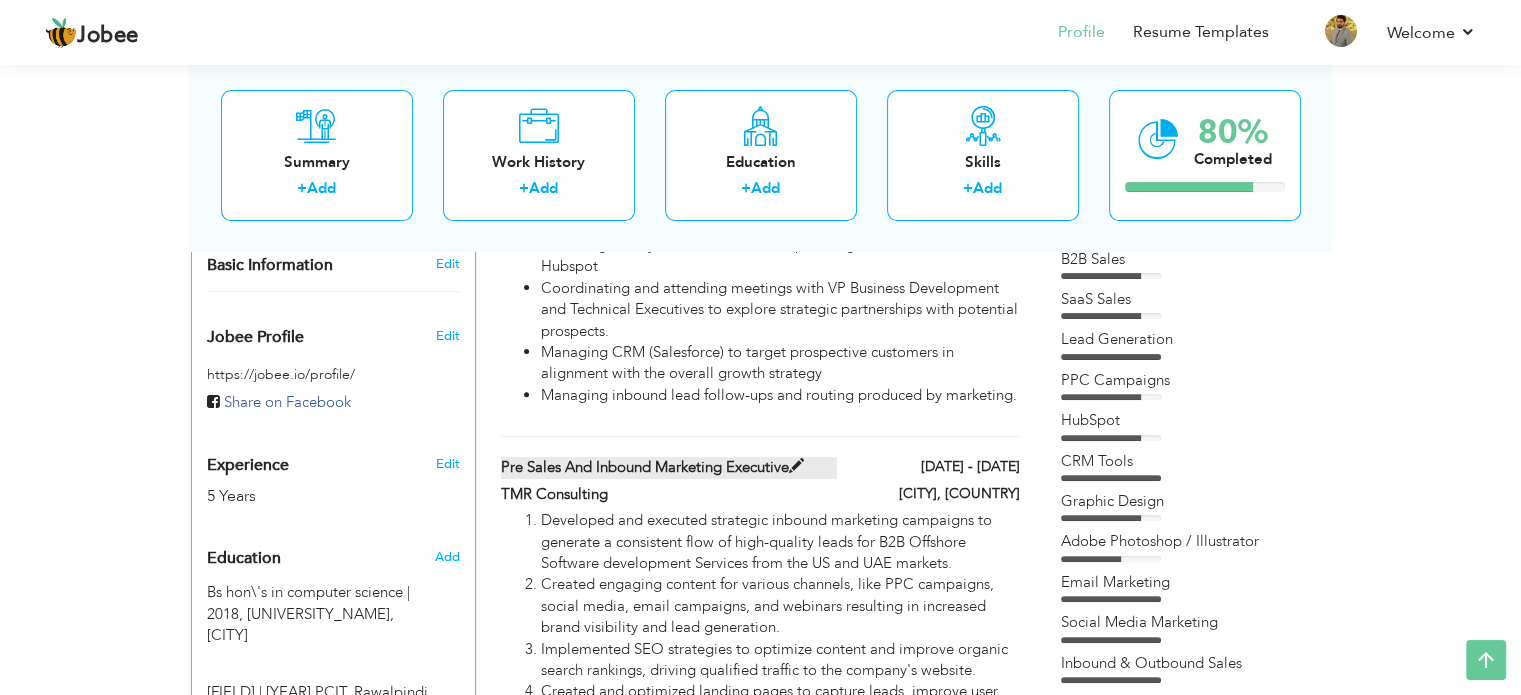 click at bounding box center (796, 466) 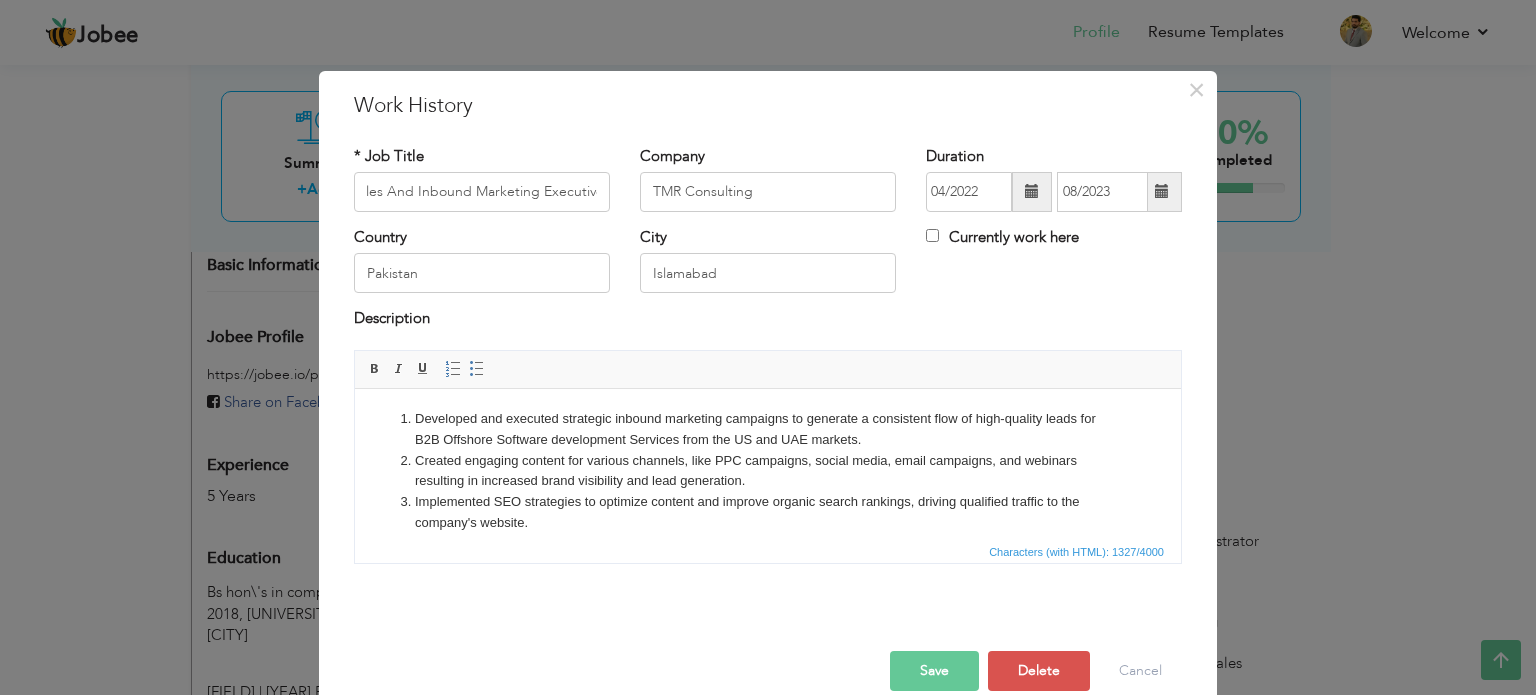 scroll, scrollTop: 0, scrollLeft: 0, axis: both 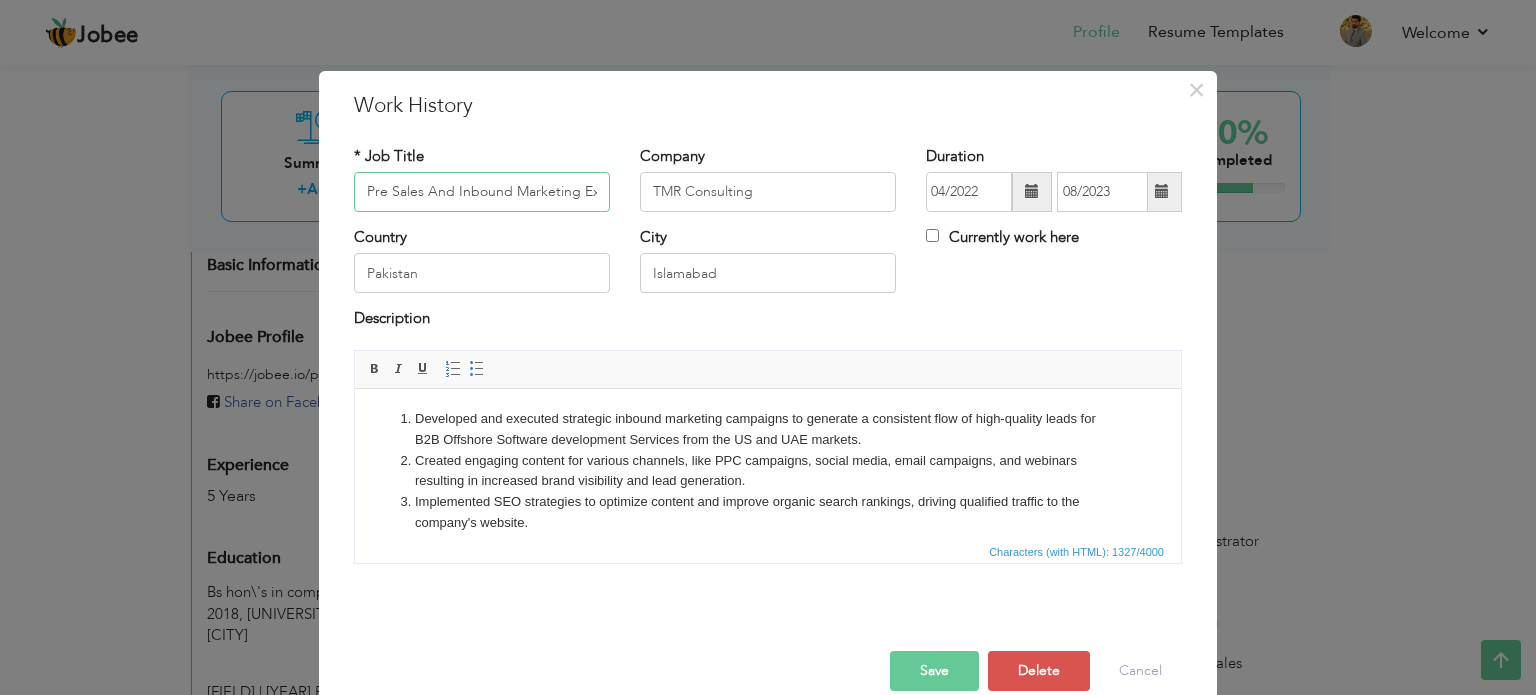 click on "Pre Sales And Inbound Marketing Executive" at bounding box center [482, 192] 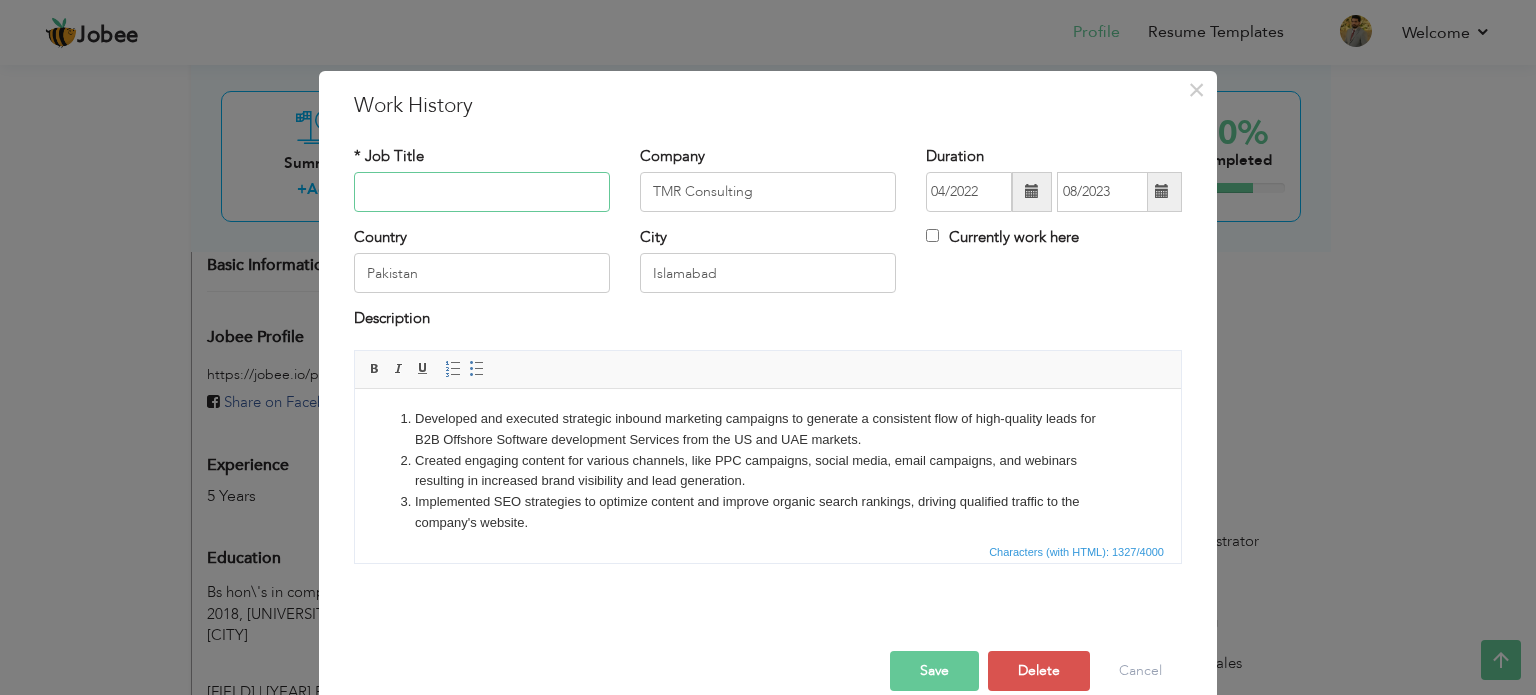 type on "=" 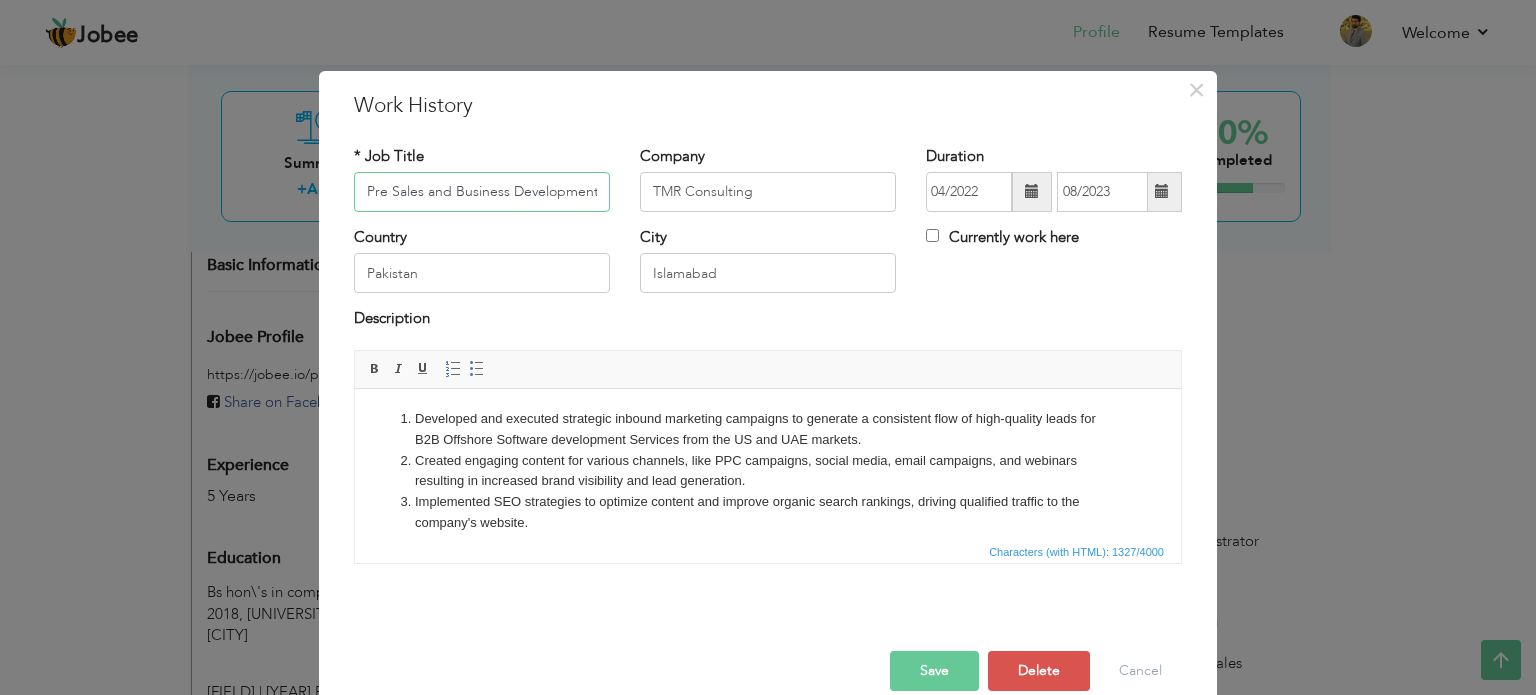 scroll, scrollTop: 0, scrollLeft: 60, axis: horizontal 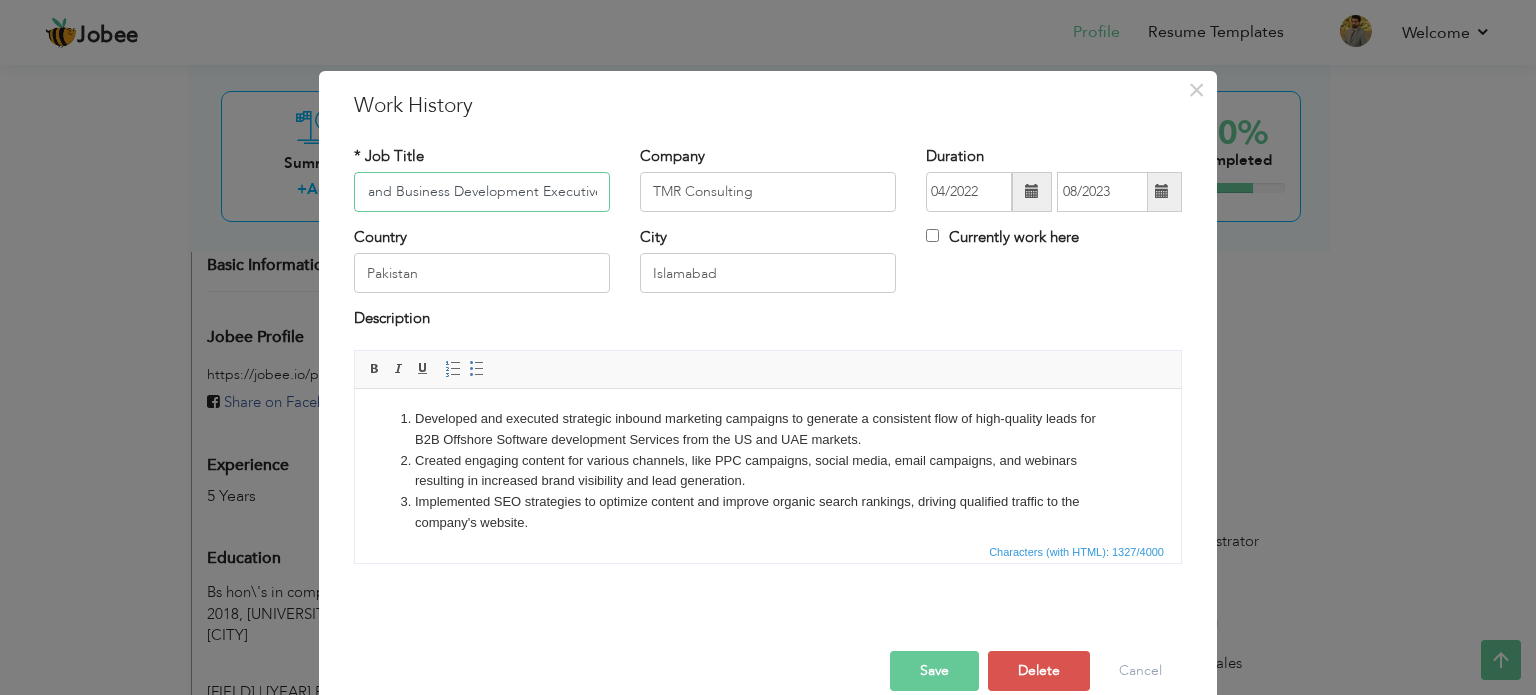 type on "Pre Sales and Business Development Executive" 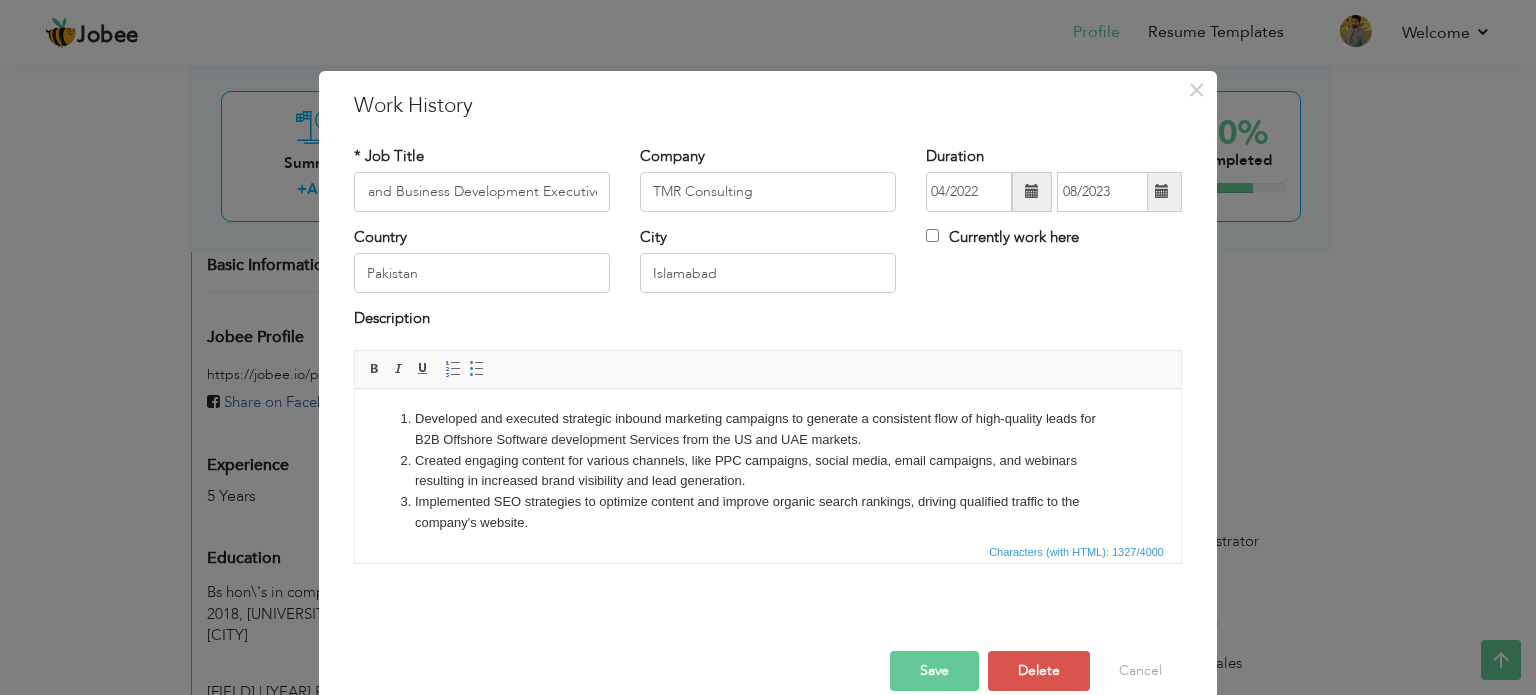 click on "Save" at bounding box center [934, 671] 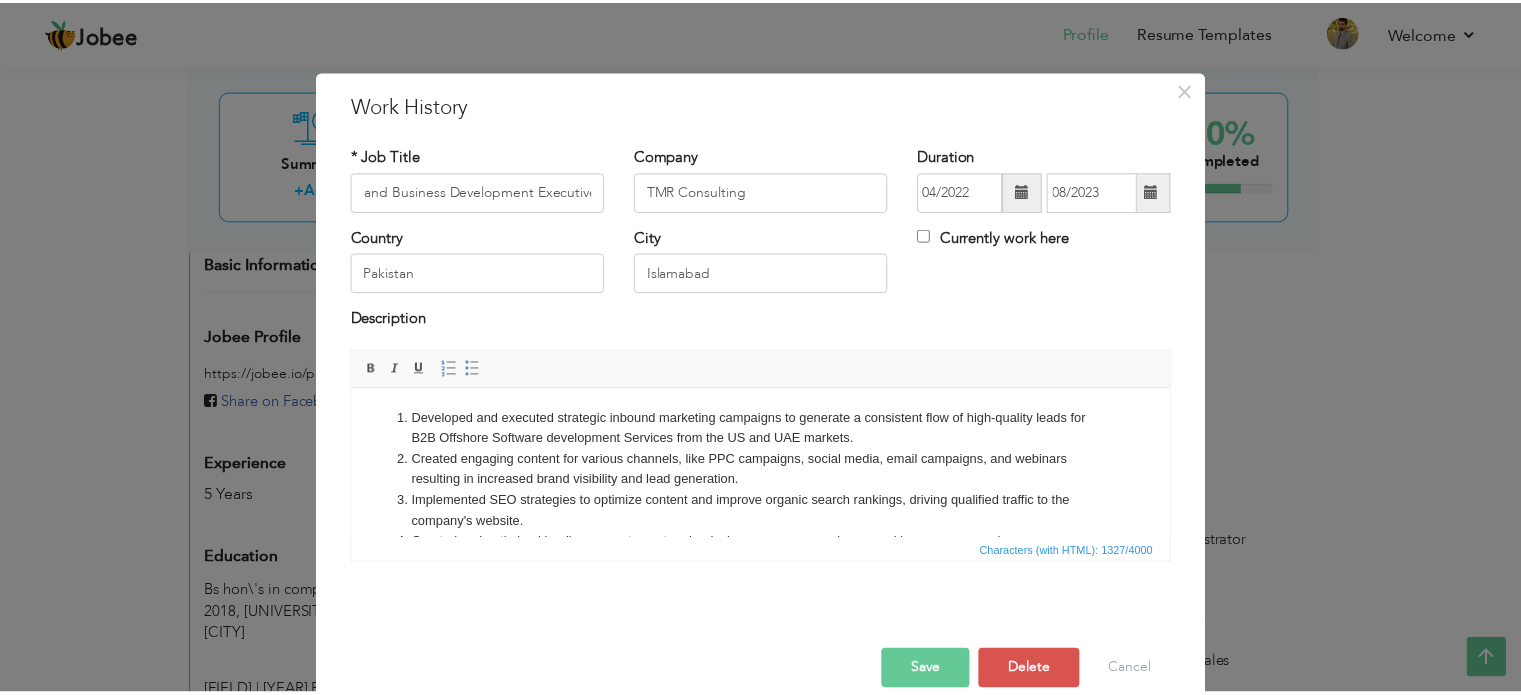scroll, scrollTop: 0, scrollLeft: 0, axis: both 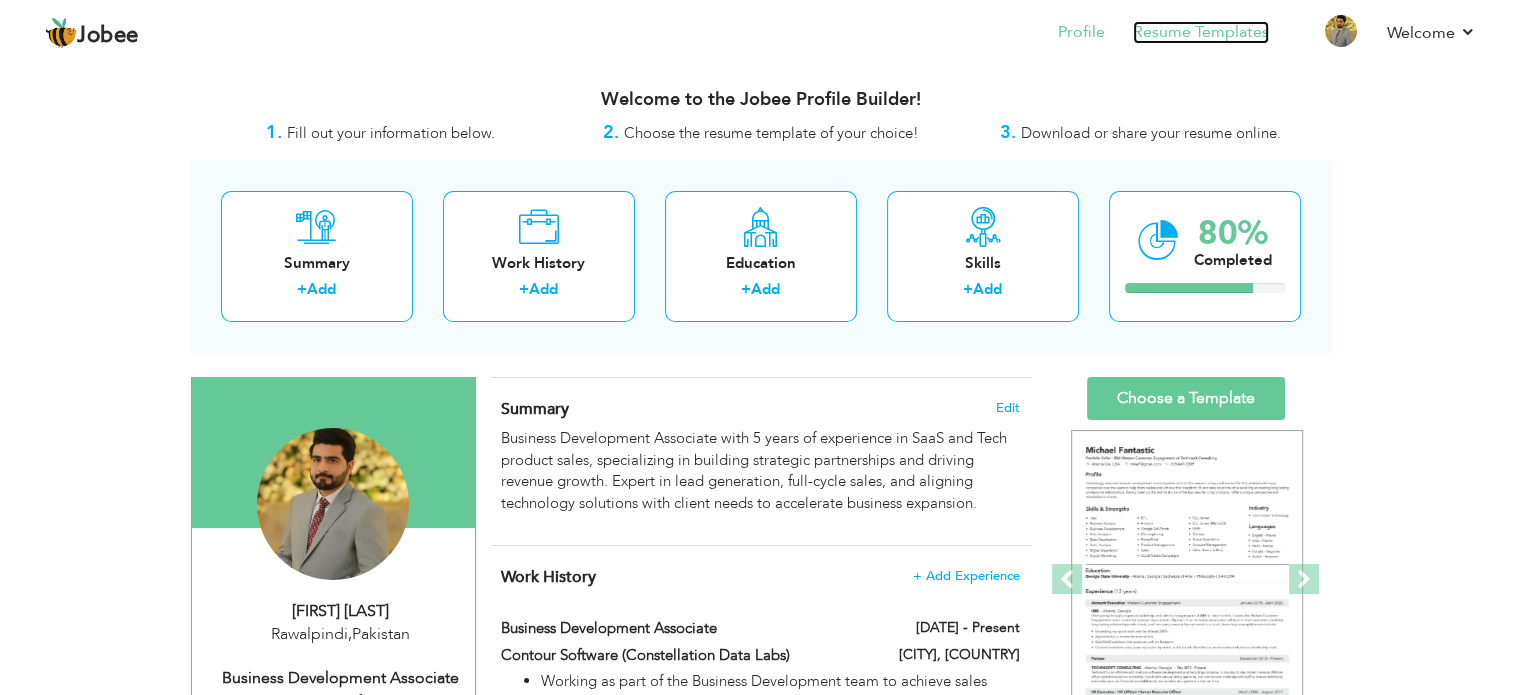 click on "Resume Templates" at bounding box center [1201, 32] 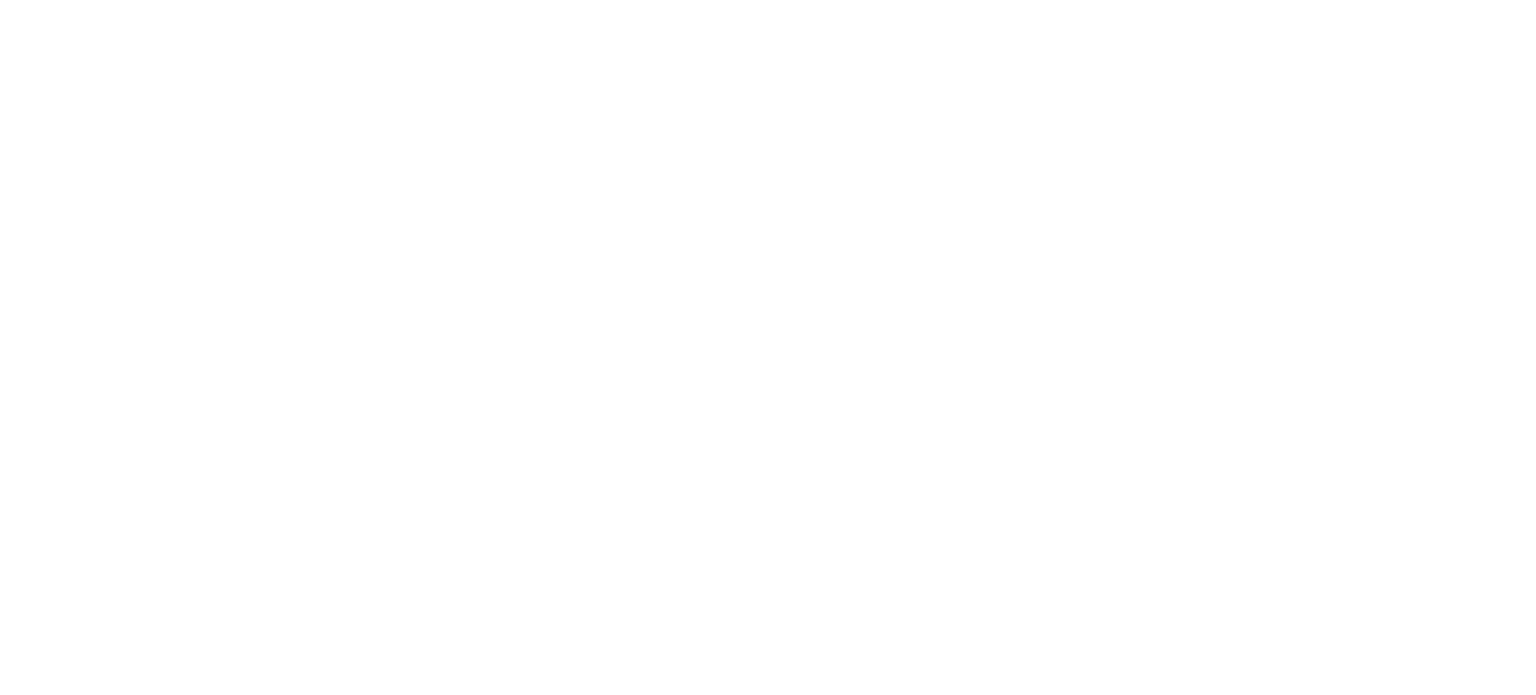 scroll, scrollTop: 0, scrollLeft: 0, axis: both 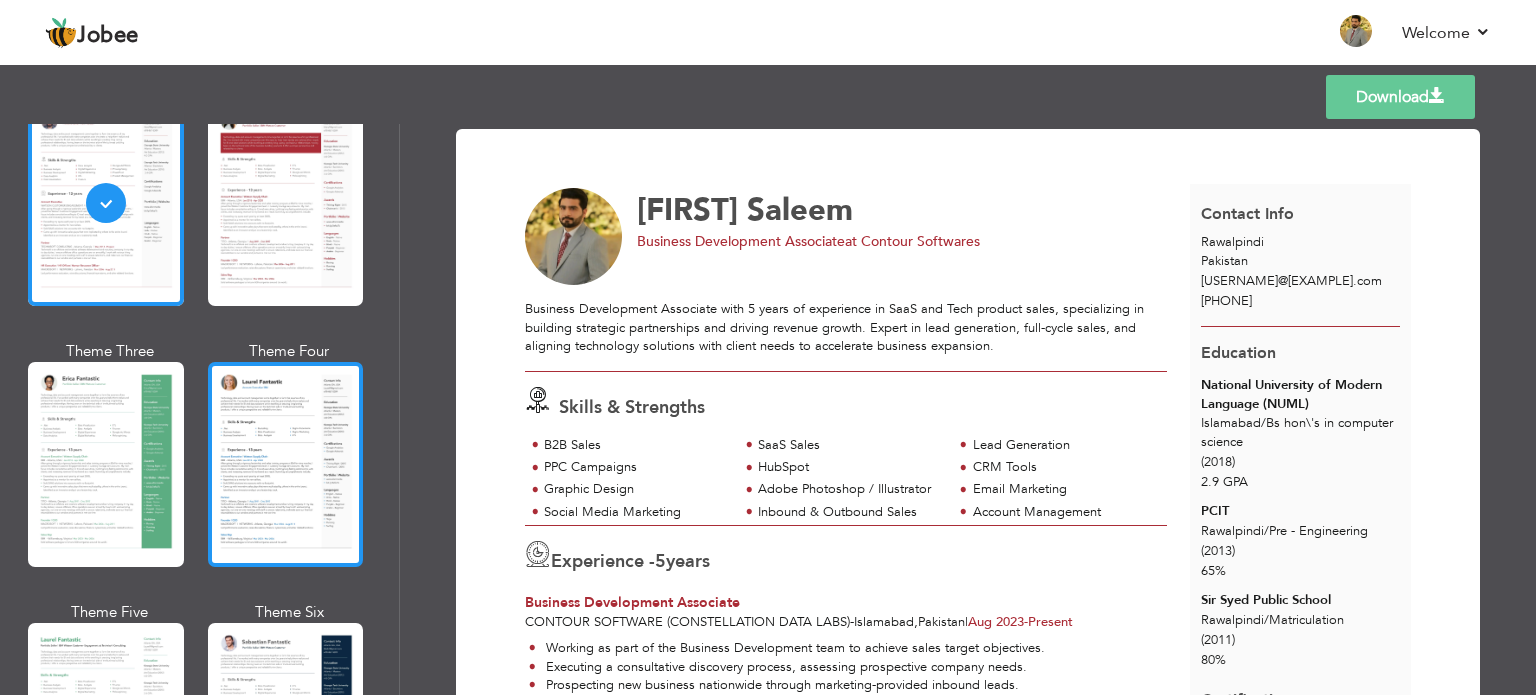 click at bounding box center [286, 464] 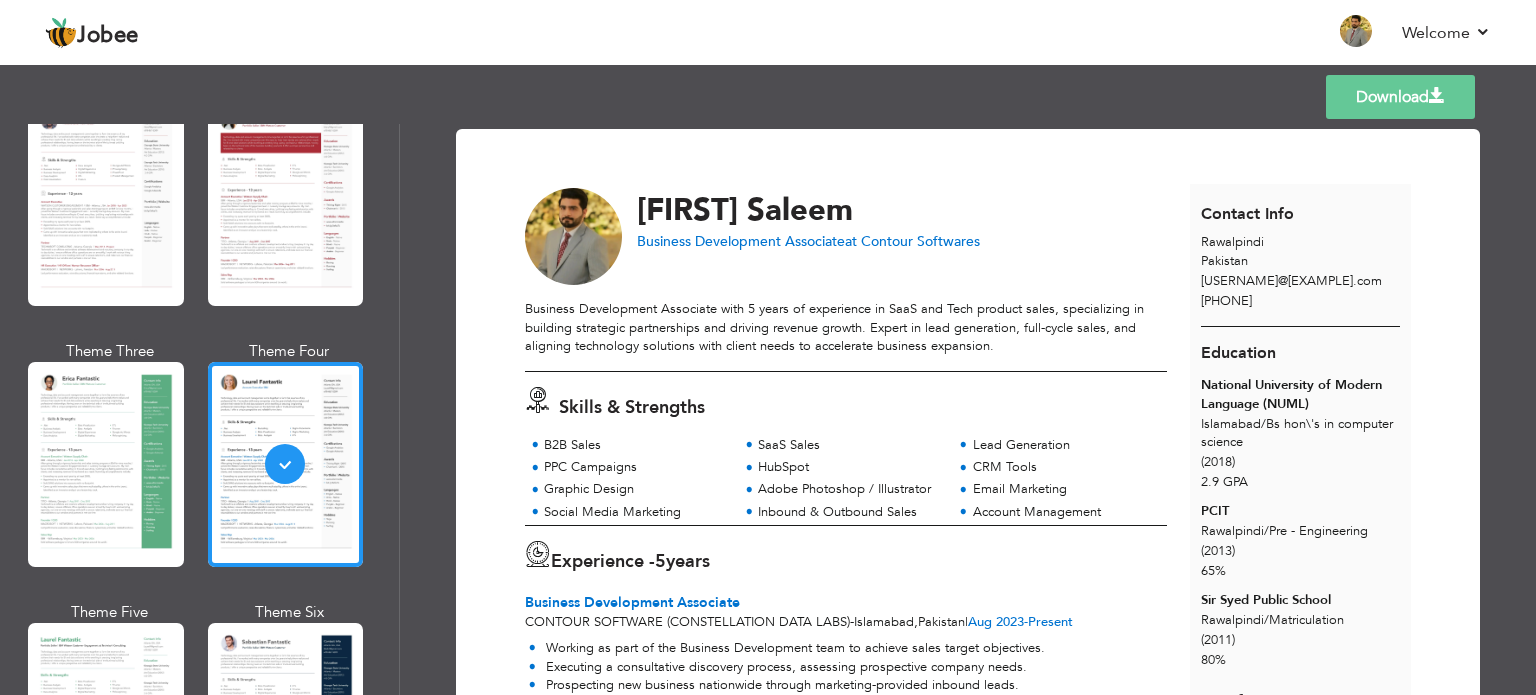 click on "Download" at bounding box center [1400, 97] 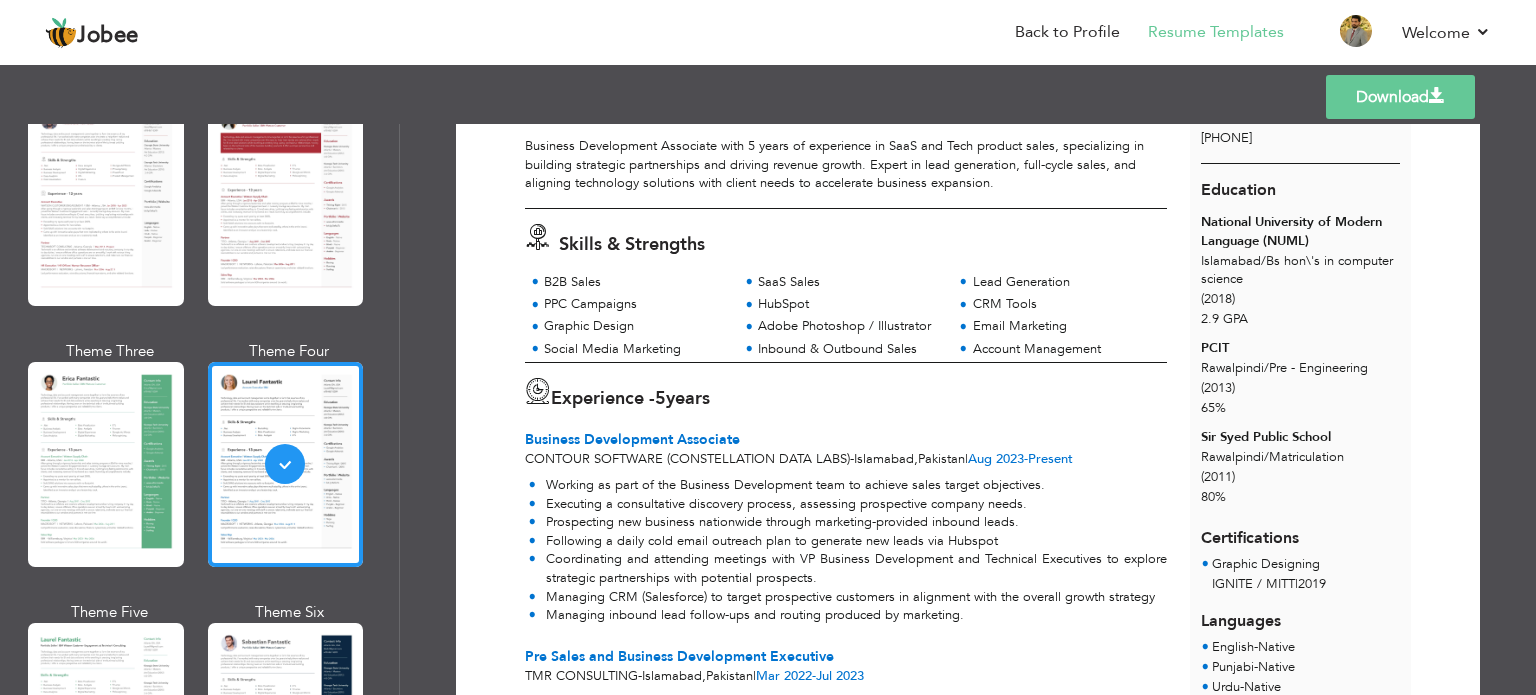 scroll, scrollTop: 0, scrollLeft: 0, axis: both 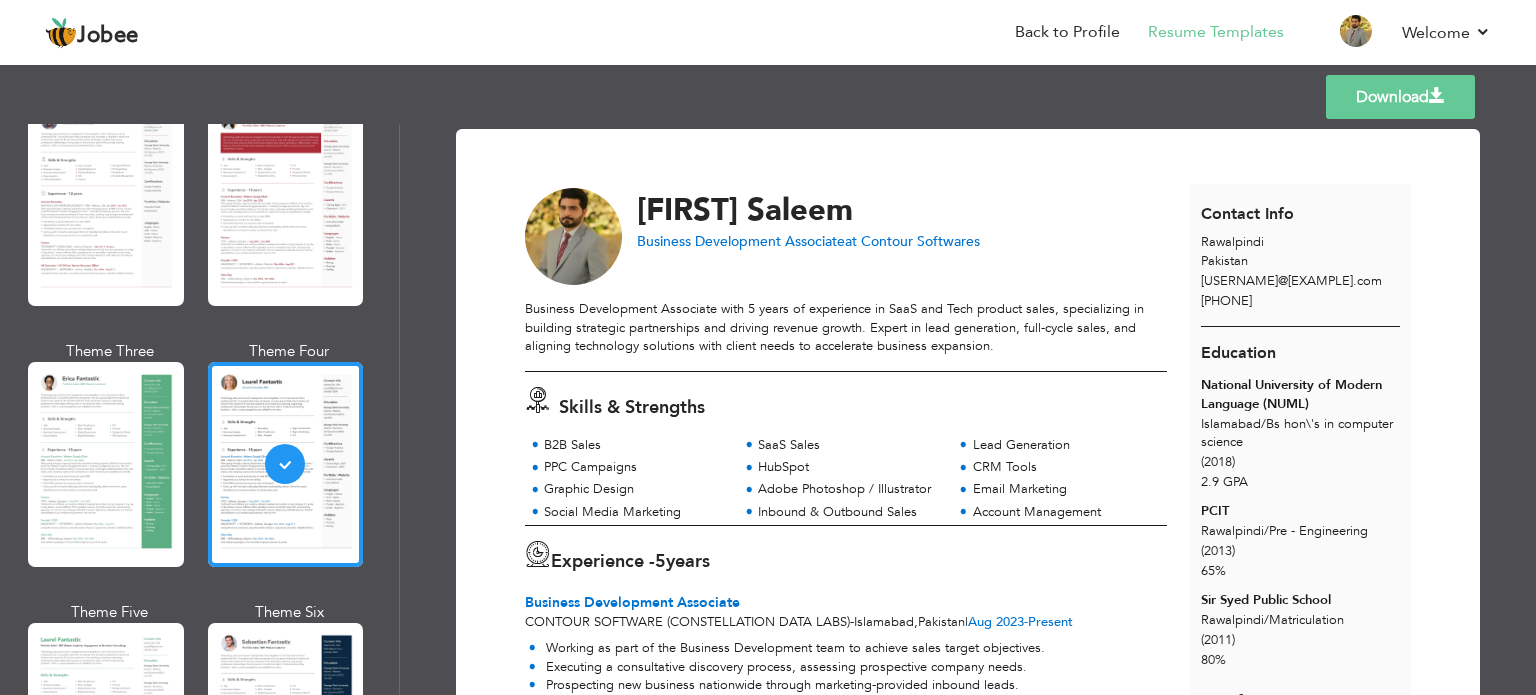 drag, startPoint x: 392, startPoint y: 210, endPoint x: 397, endPoint y: 239, distance: 29.427877 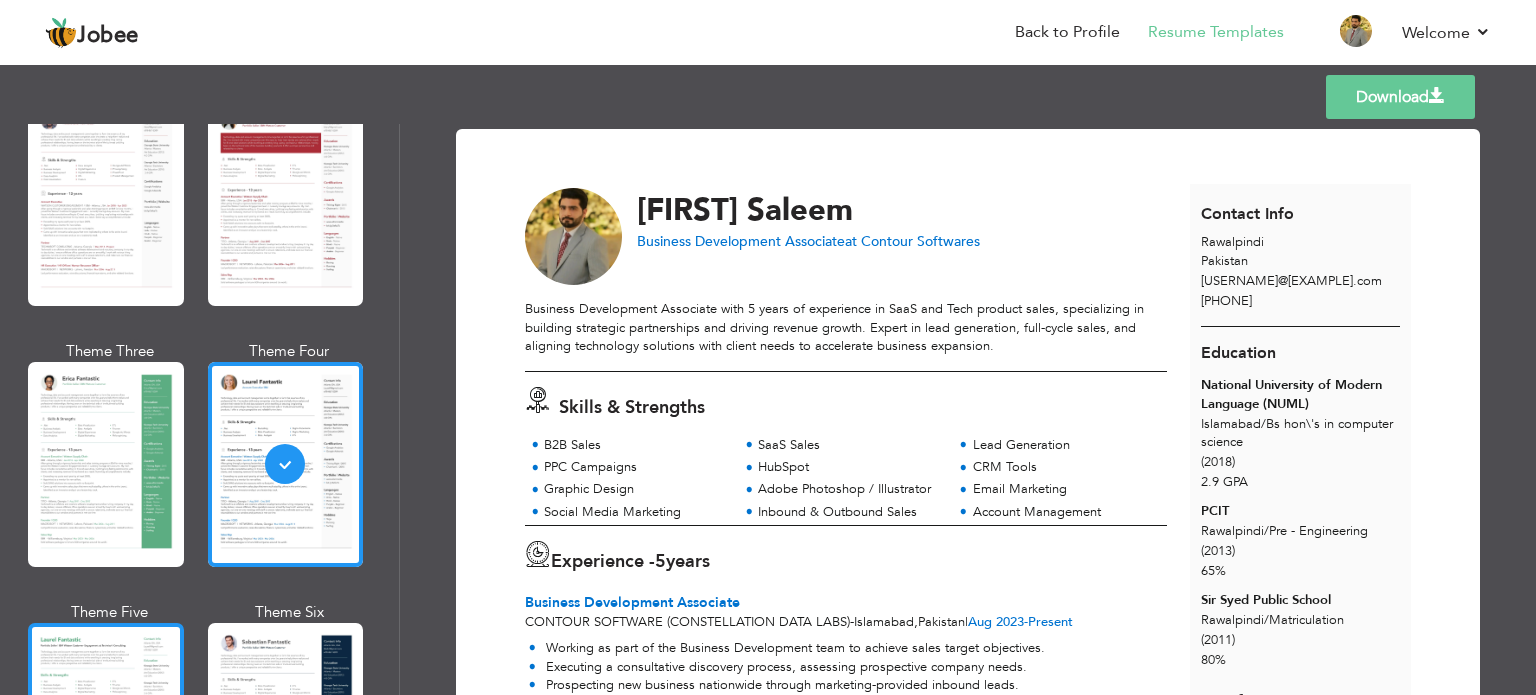 click at bounding box center [106, 725] 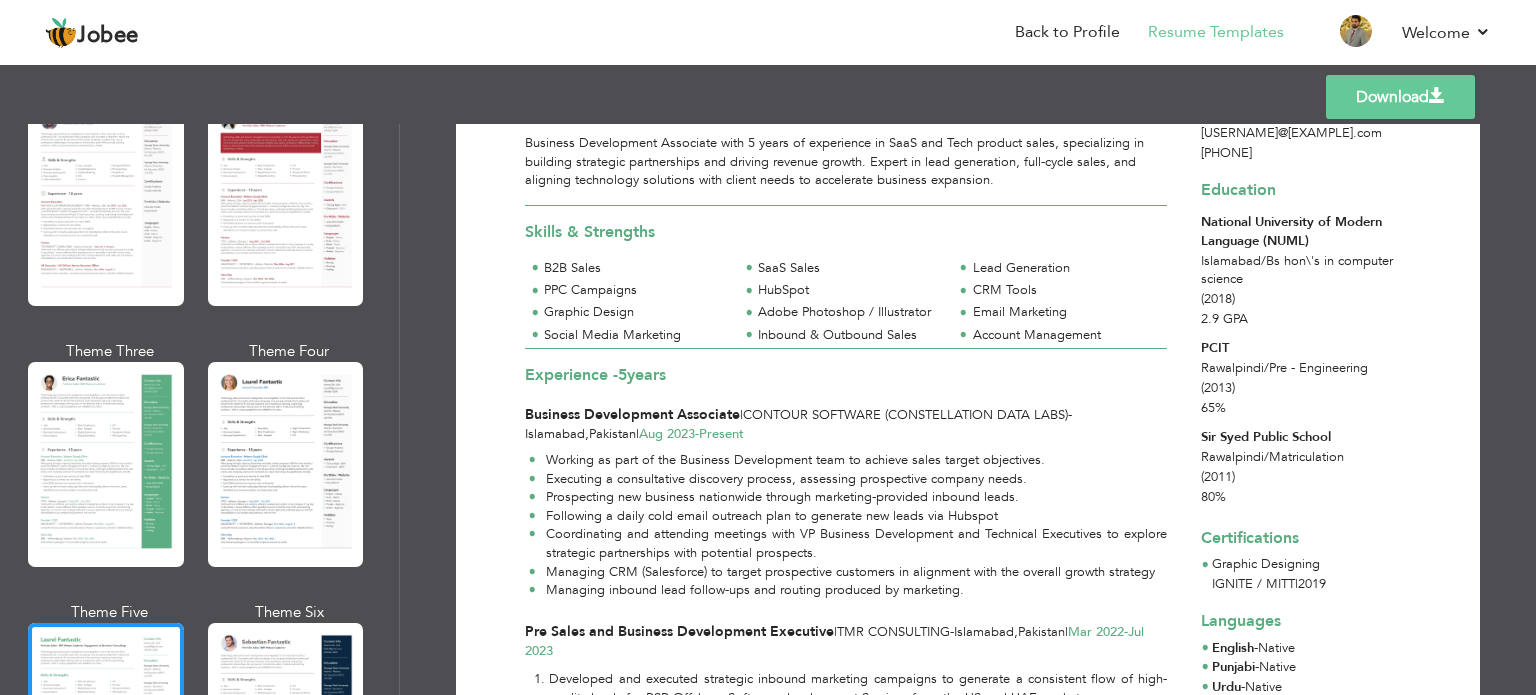 scroll, scrollTop: 161, scrollLeft: 0, axis: vertical 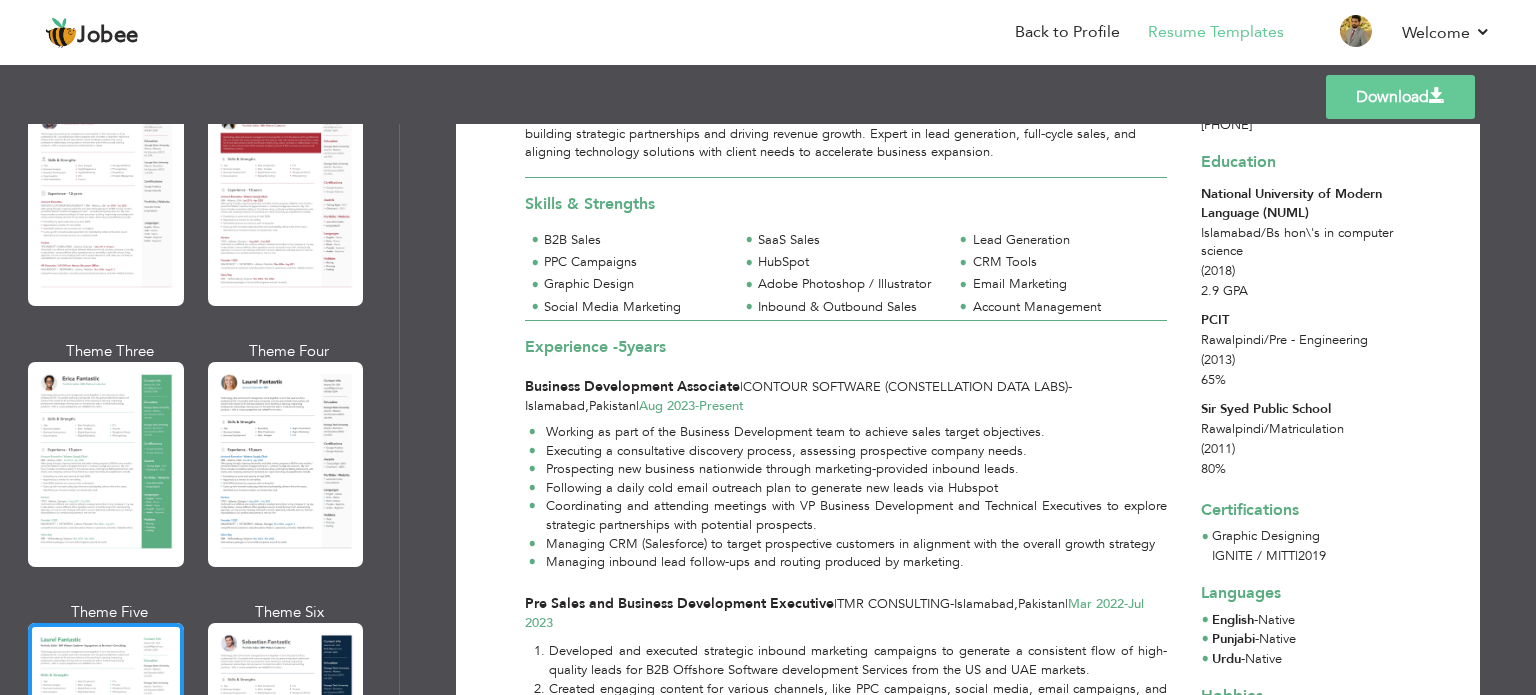 drag, startPoint x: 392, startPoint y: 205, endPoint x: 393, endPoint y: 220, distance: 15.033297 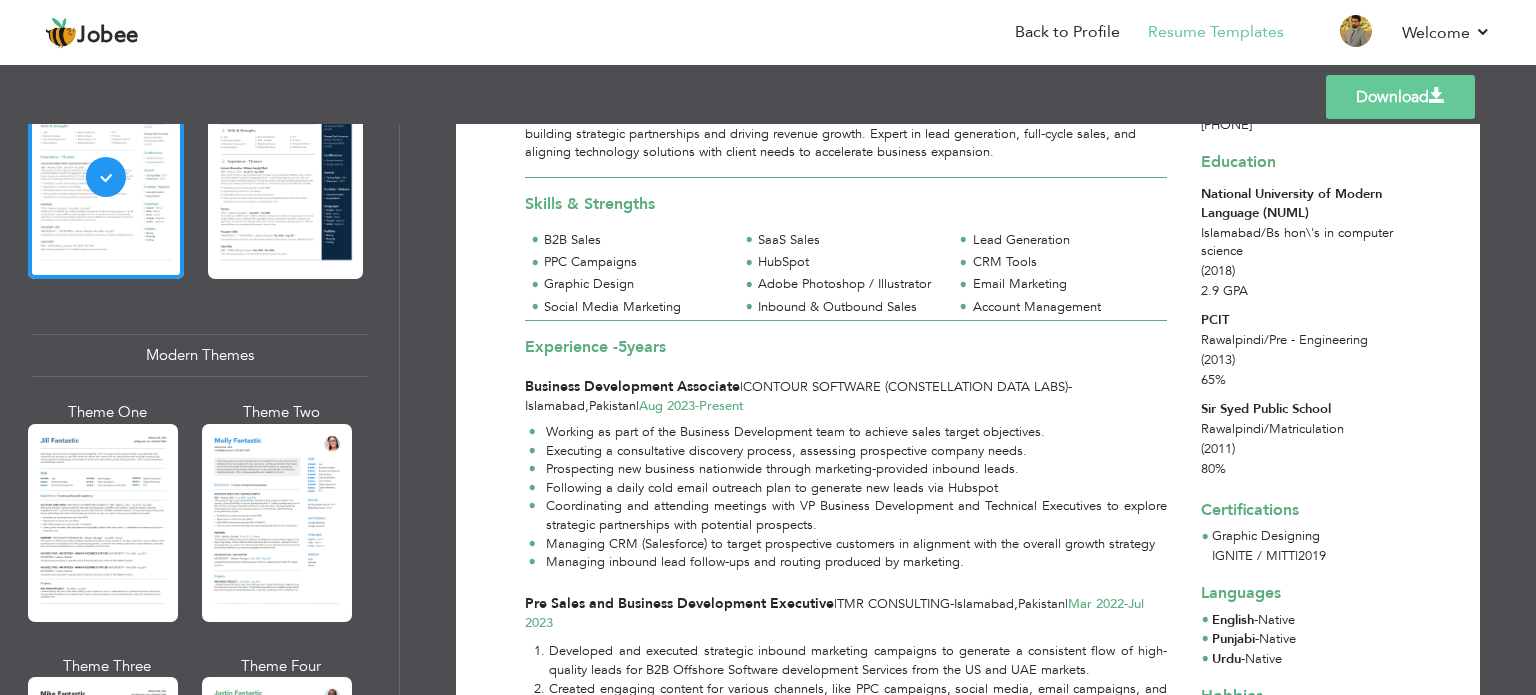 scroll, scrollTop: 737, scrollLeft: 0, axis: vertical 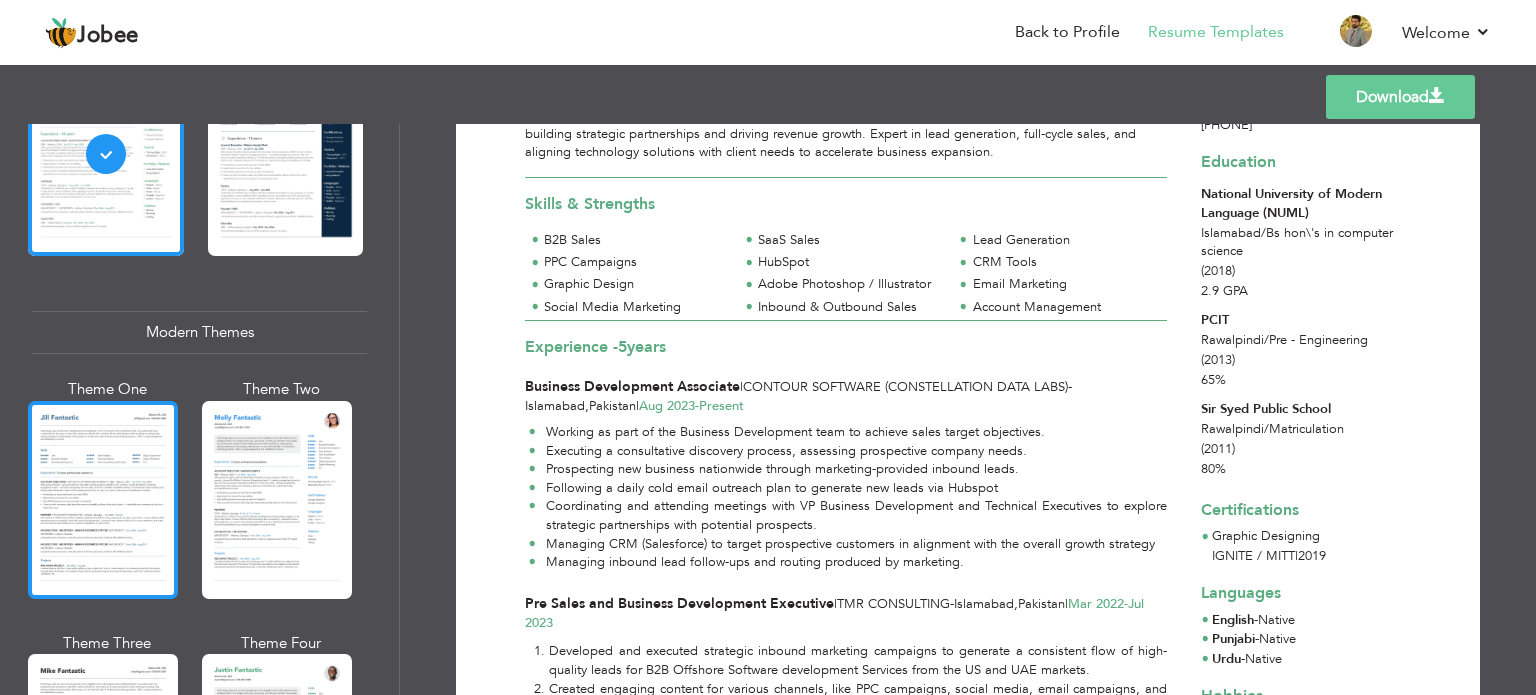 click at bounding box center [103, 500] 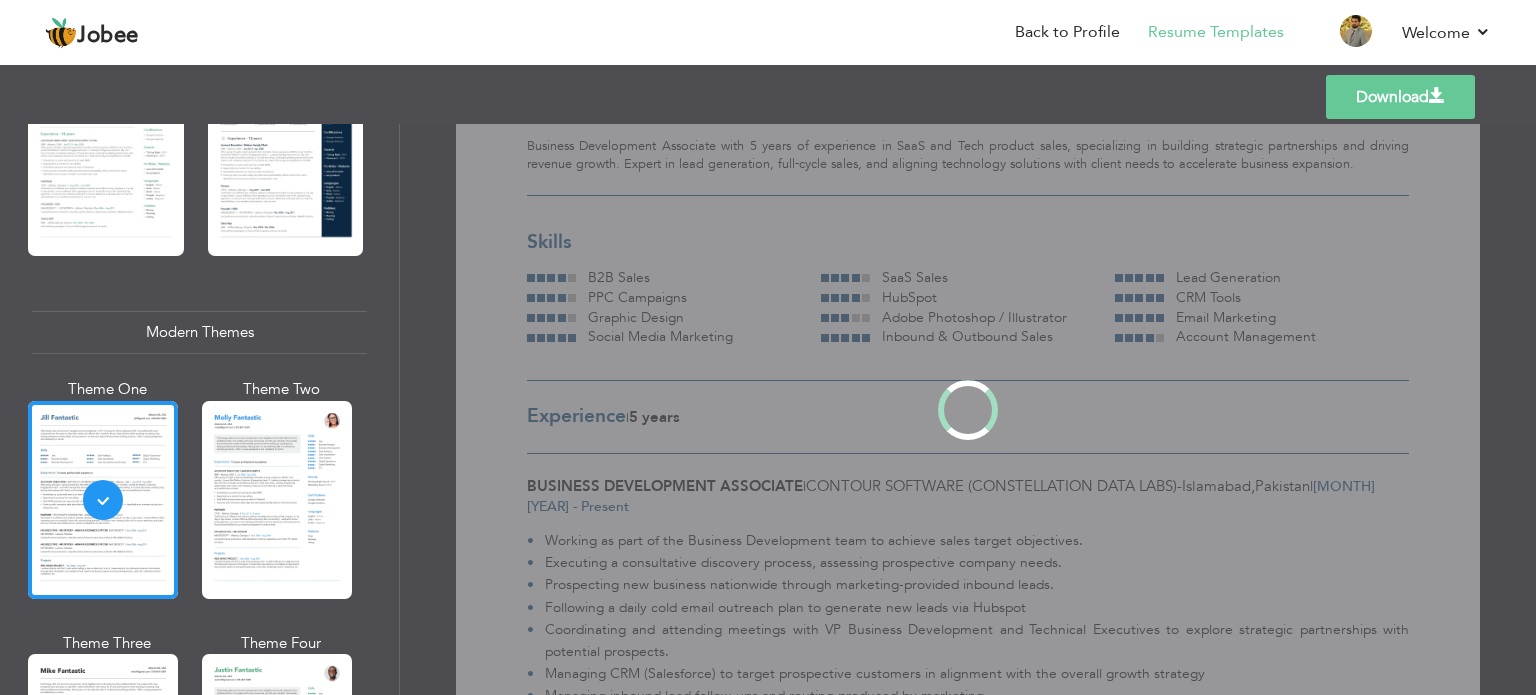 scroll, scrollTop: 0, scrollLeft: 0, axis: both 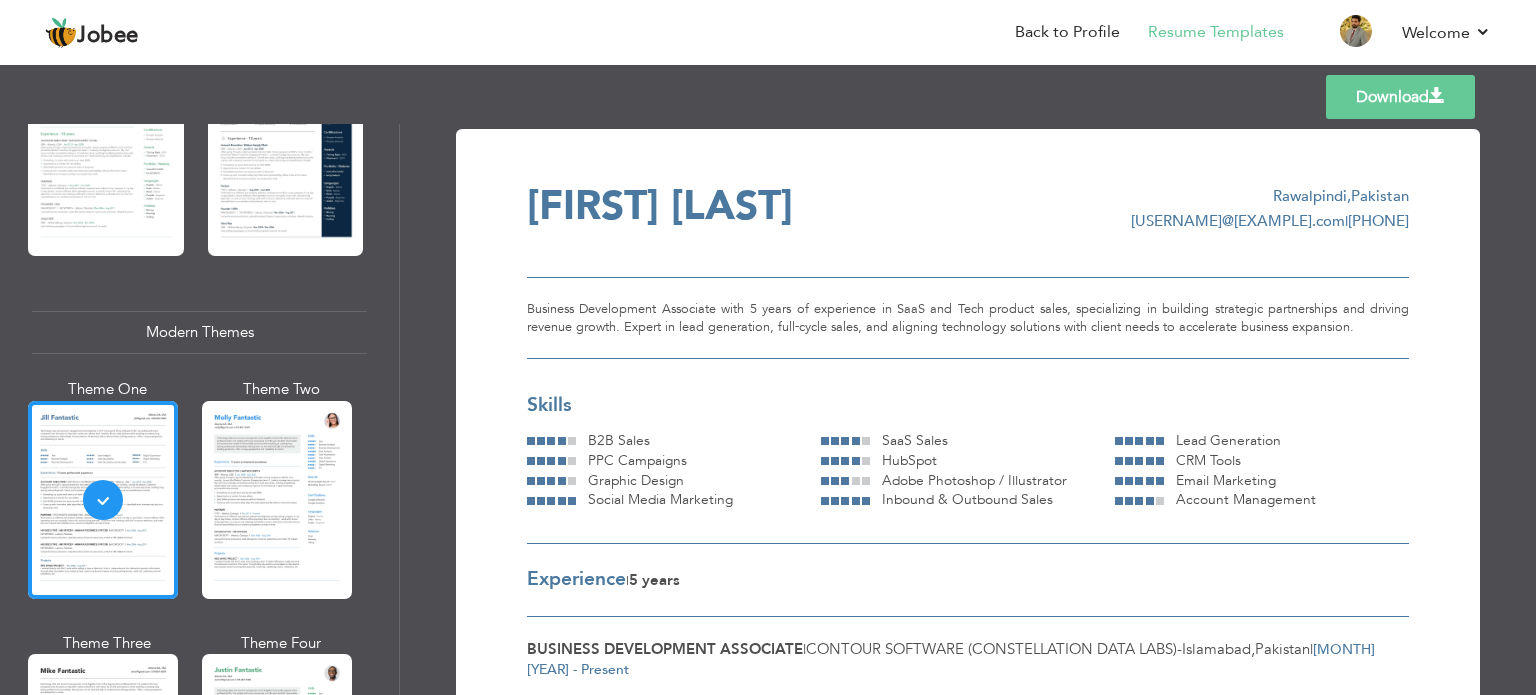 click on "Download" at bounding box center [1400, 97] 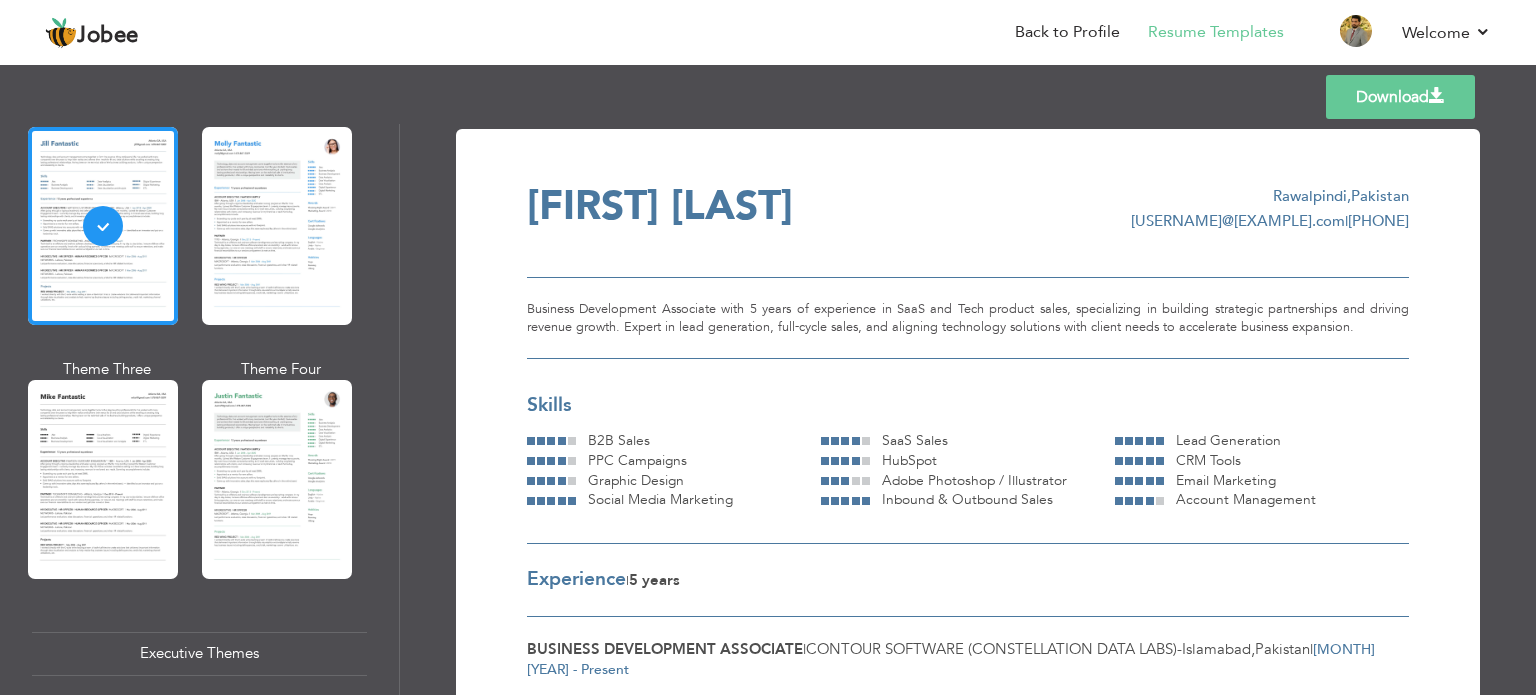 scroll, scrollTop: 1068, scrollLeft: 0, axis: vertical 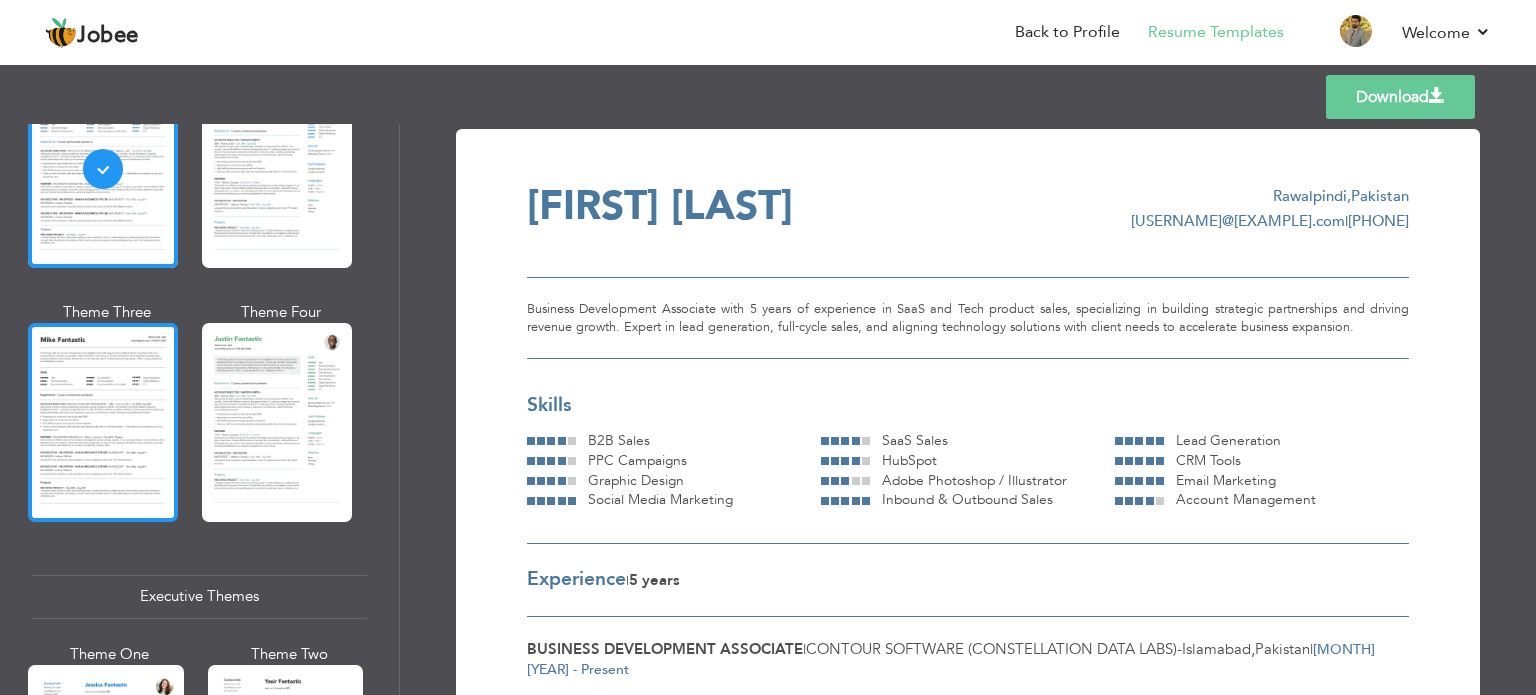 click at bounding box center (103, 422) 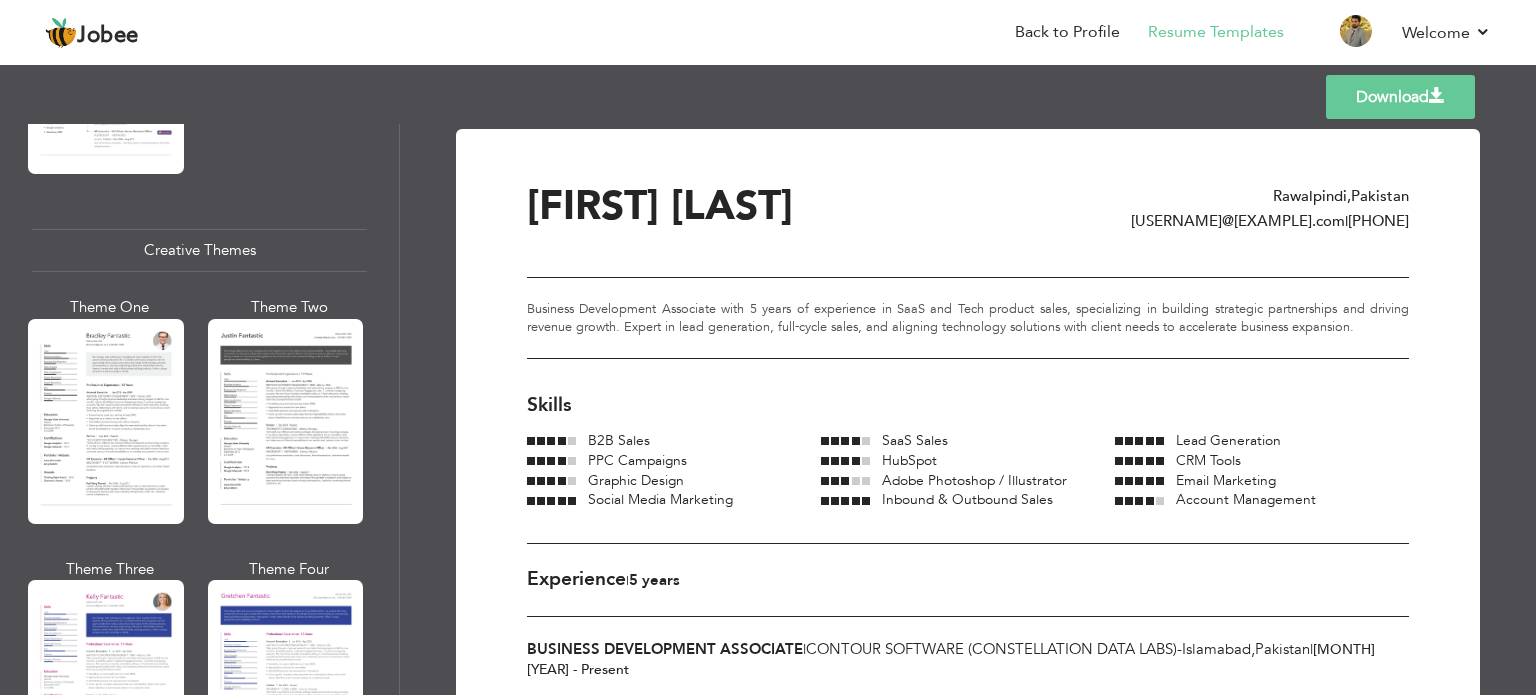 scroll, scrollTop: 2292, scrollLeft: 0, axis: vertical 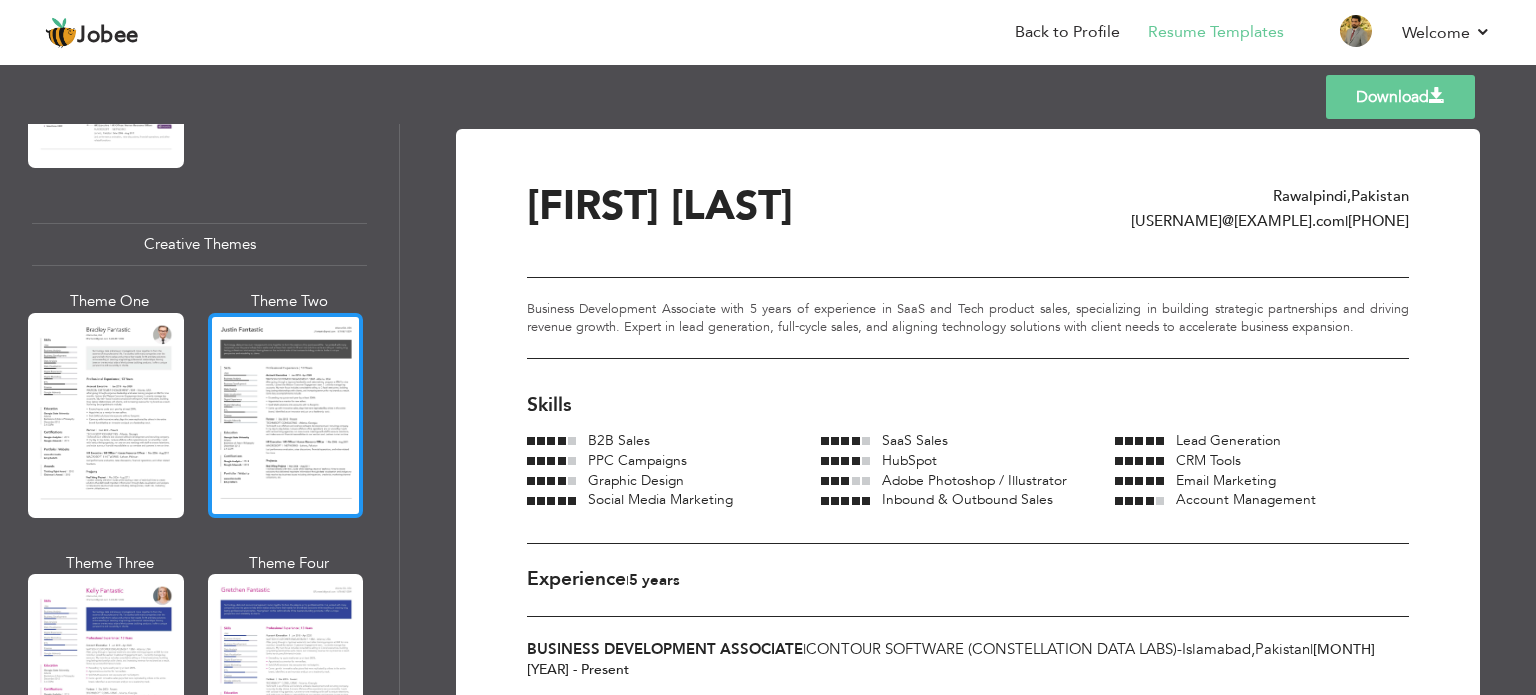 click at bounding box center (286, 415) 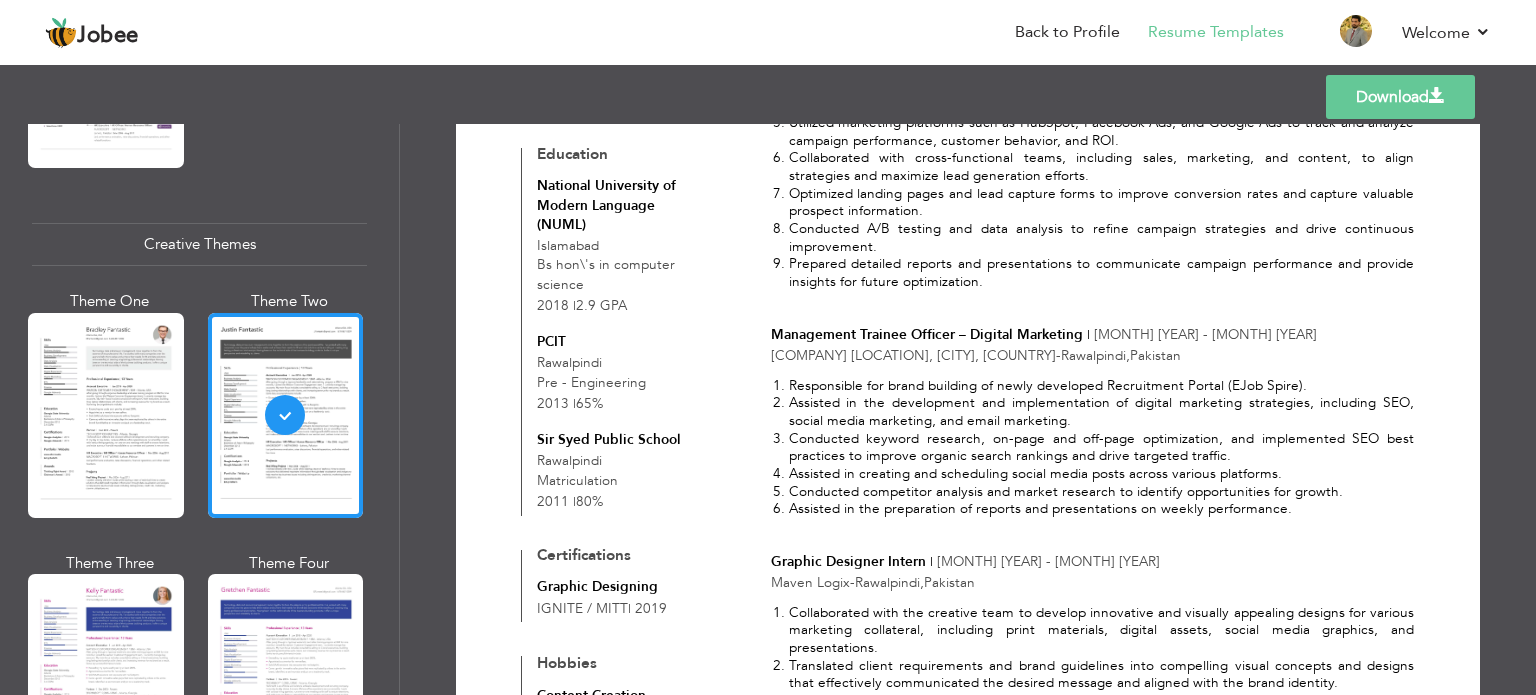 scroll, scrollTop: 796, scrollLeft: 0, axis: vertical 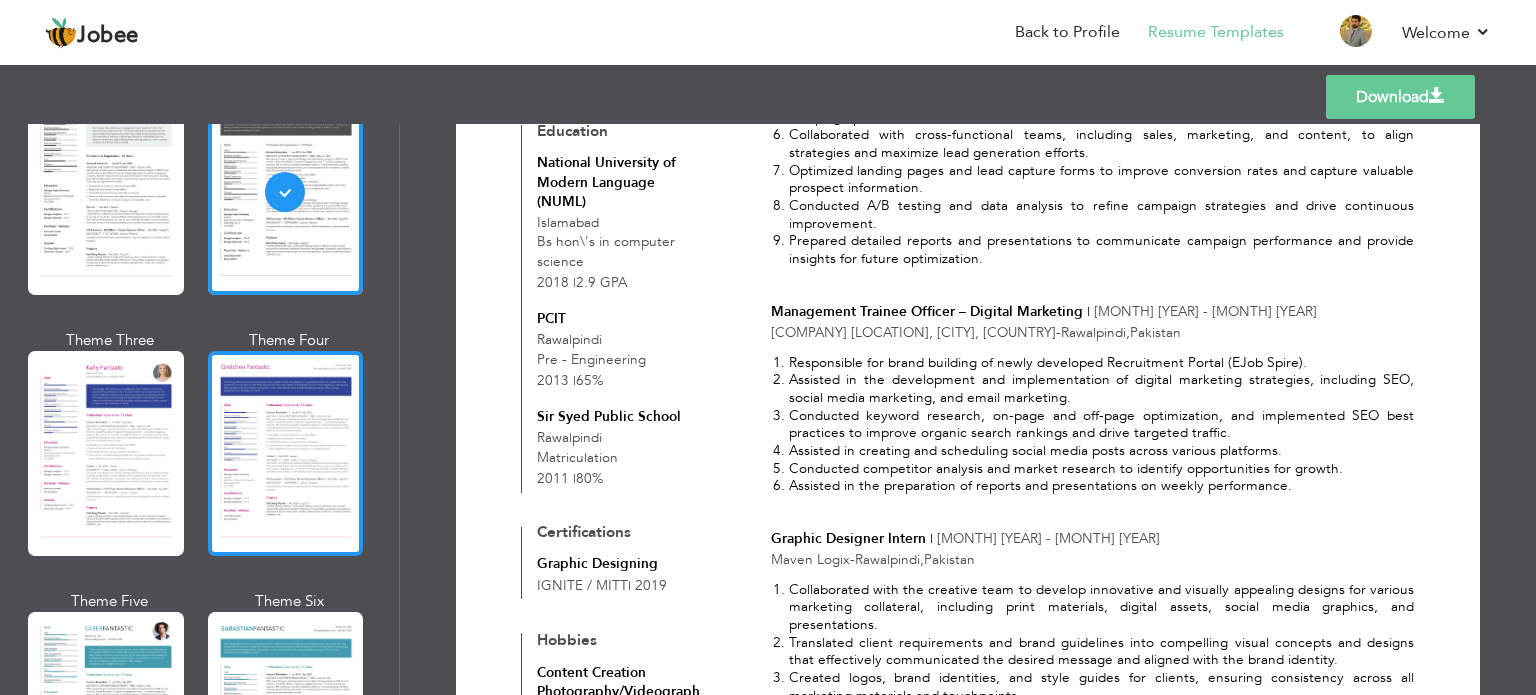 click at bounding box center [286, 453] 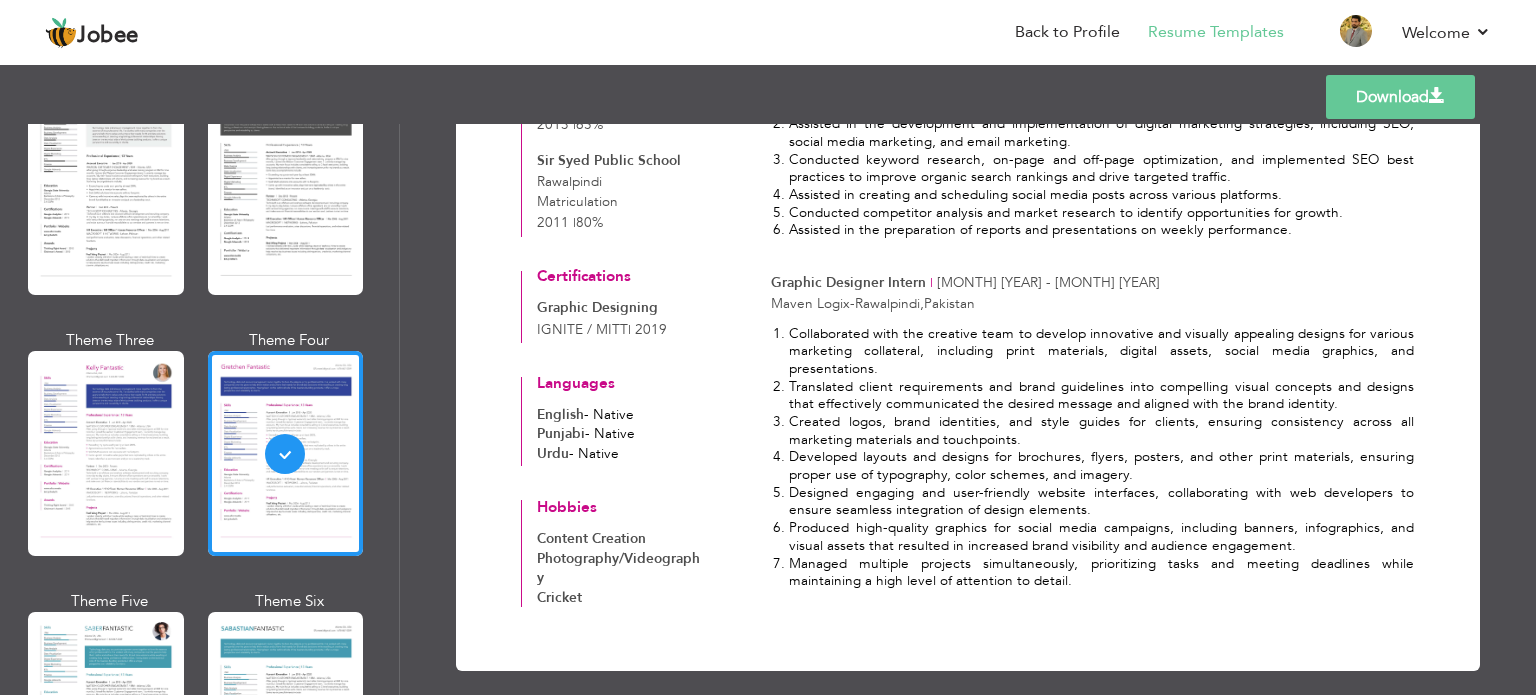 scroll, scrollTop: 0, scrollLeft: 0, axis: both 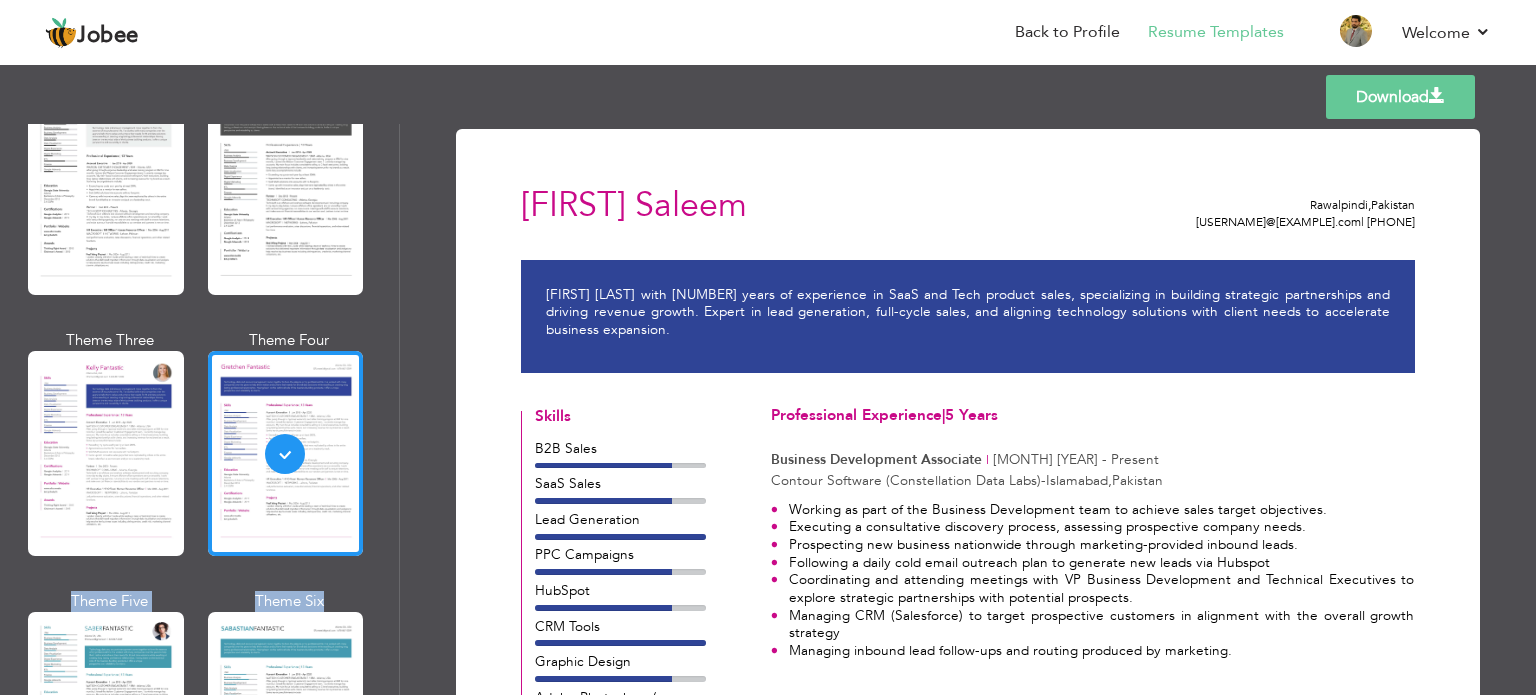 drag, startPoint x: 391, startPoint y: 510, endPoint x: 399, endPoint y: 570, distance: 60.530983 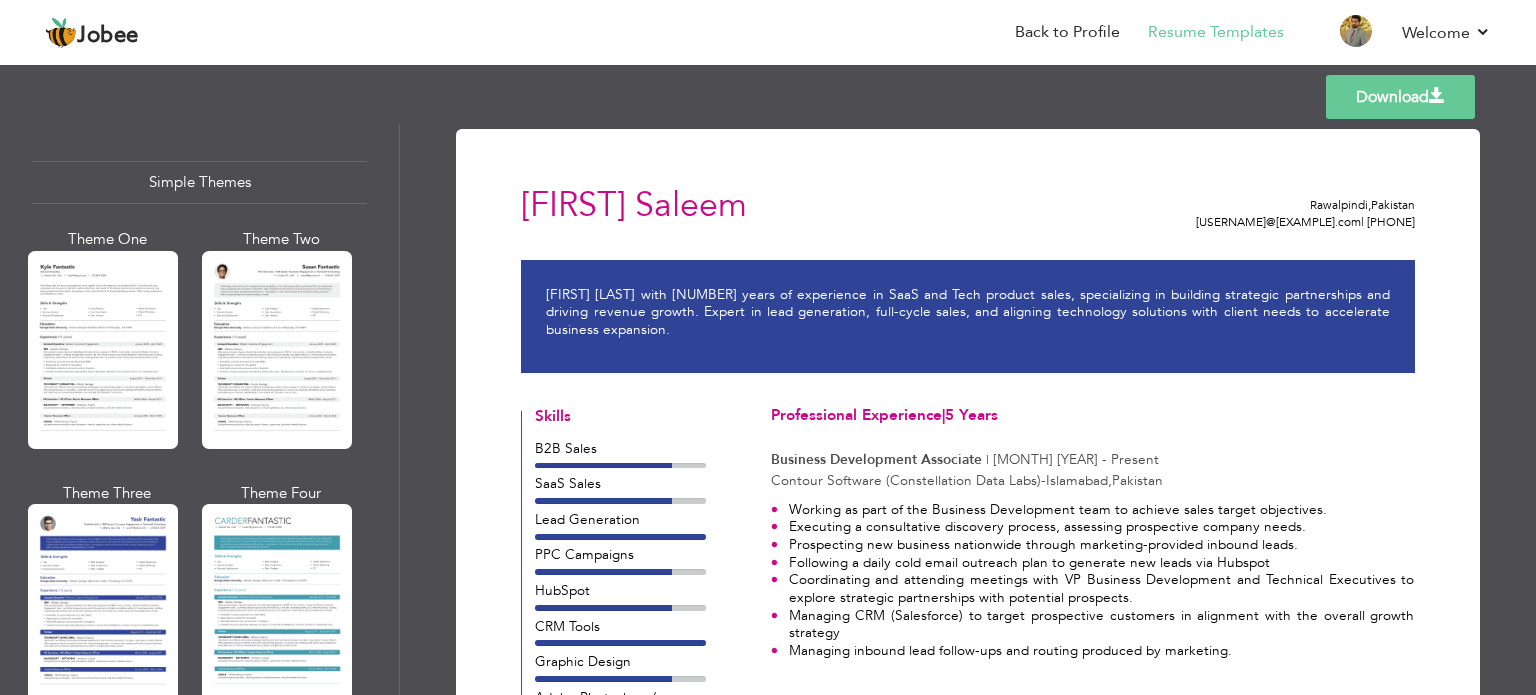 scroll, scrollTop: 3498, scrollLeft: 0, axis: vertical 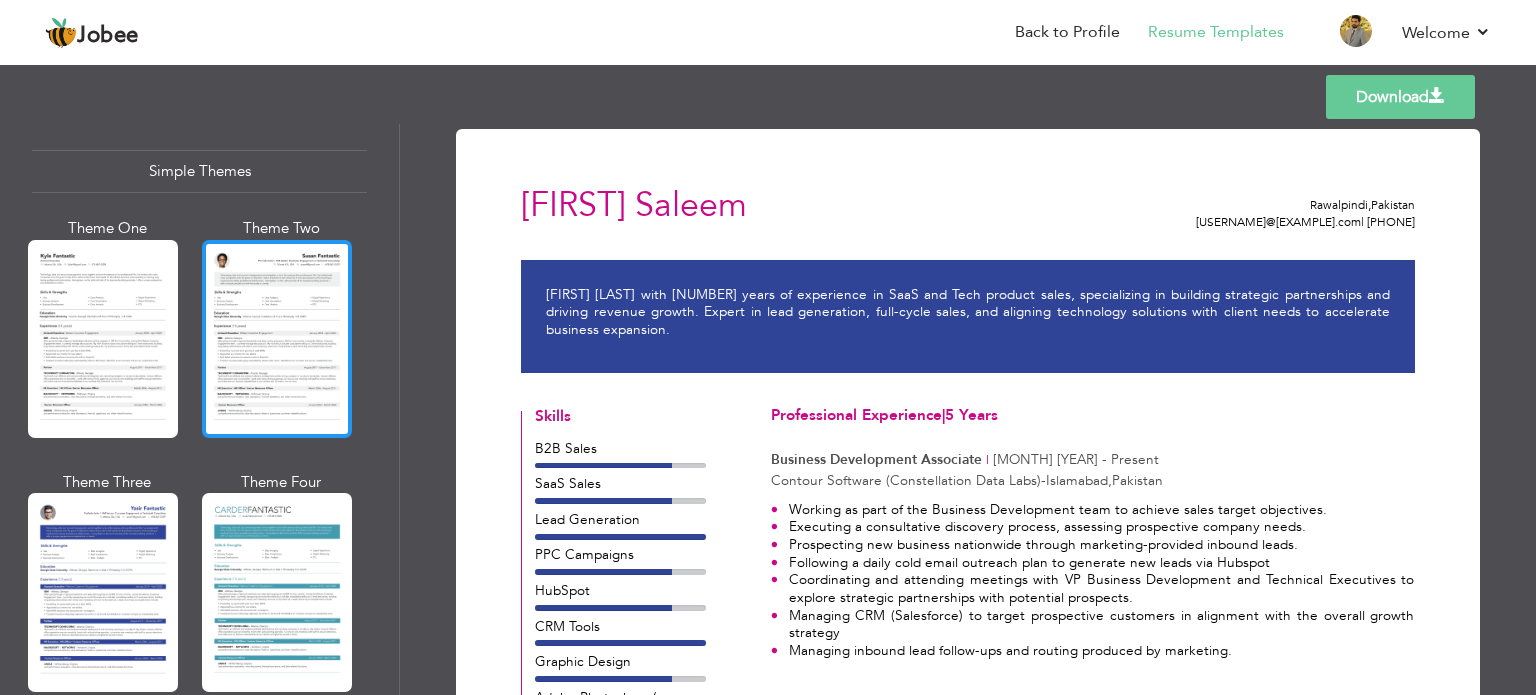 click at bounding box center [277, 339] 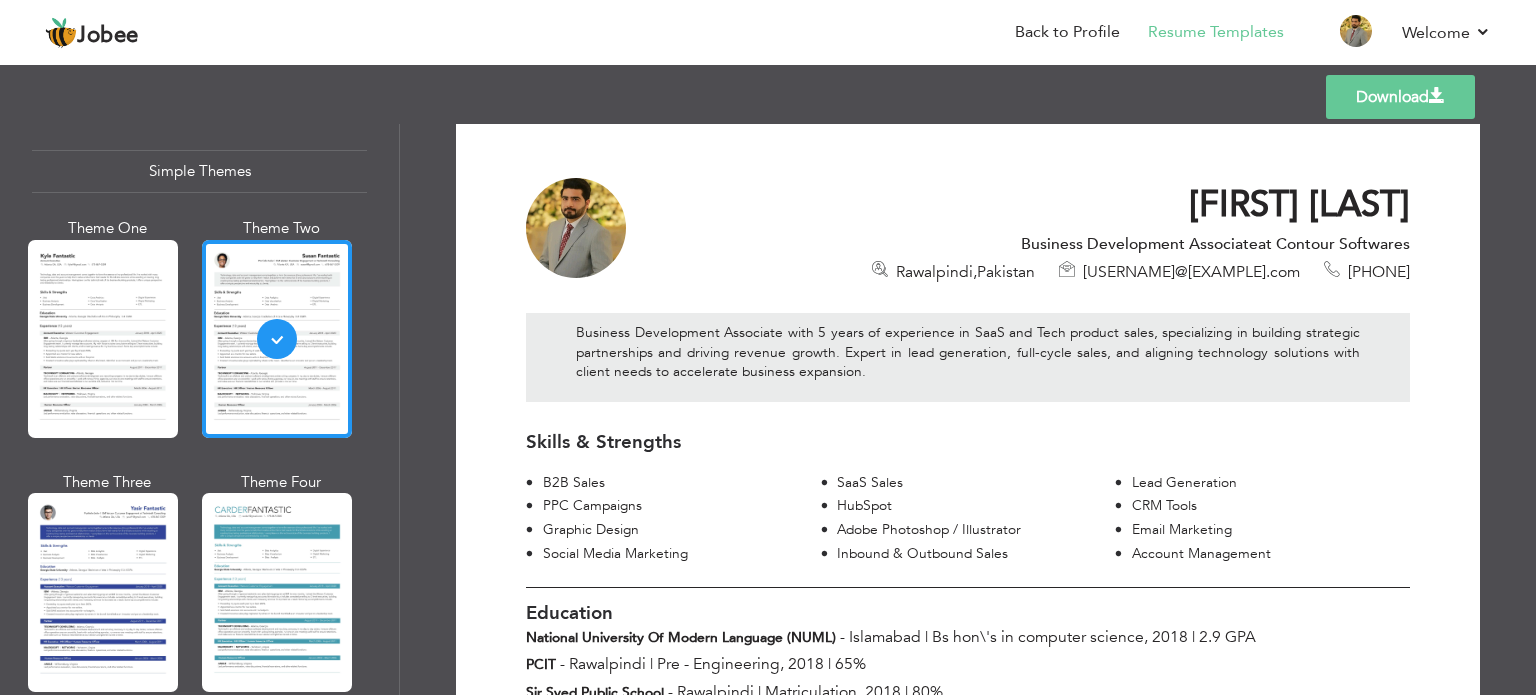 scroll, scrollTop: 0, scrollLeft: 0, axis: both 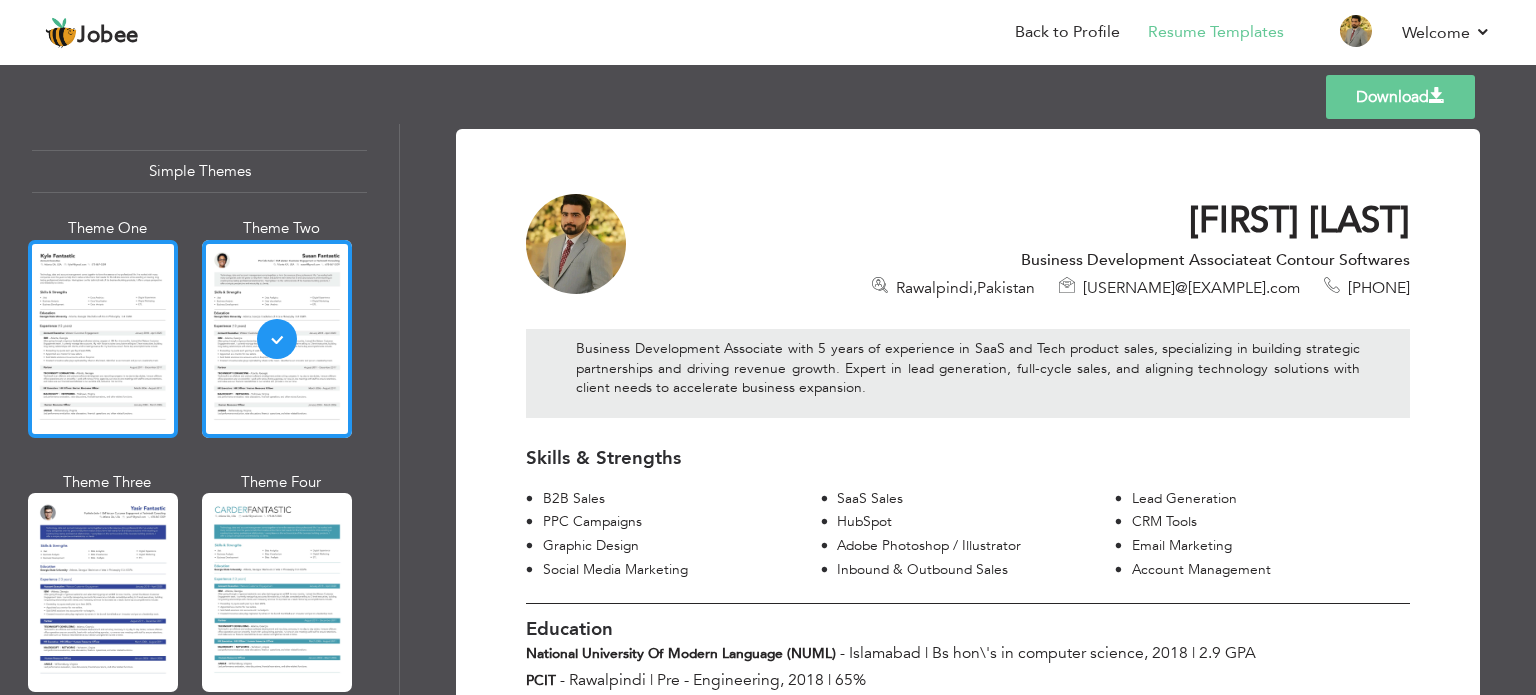 click at bounding box center [103, 339] 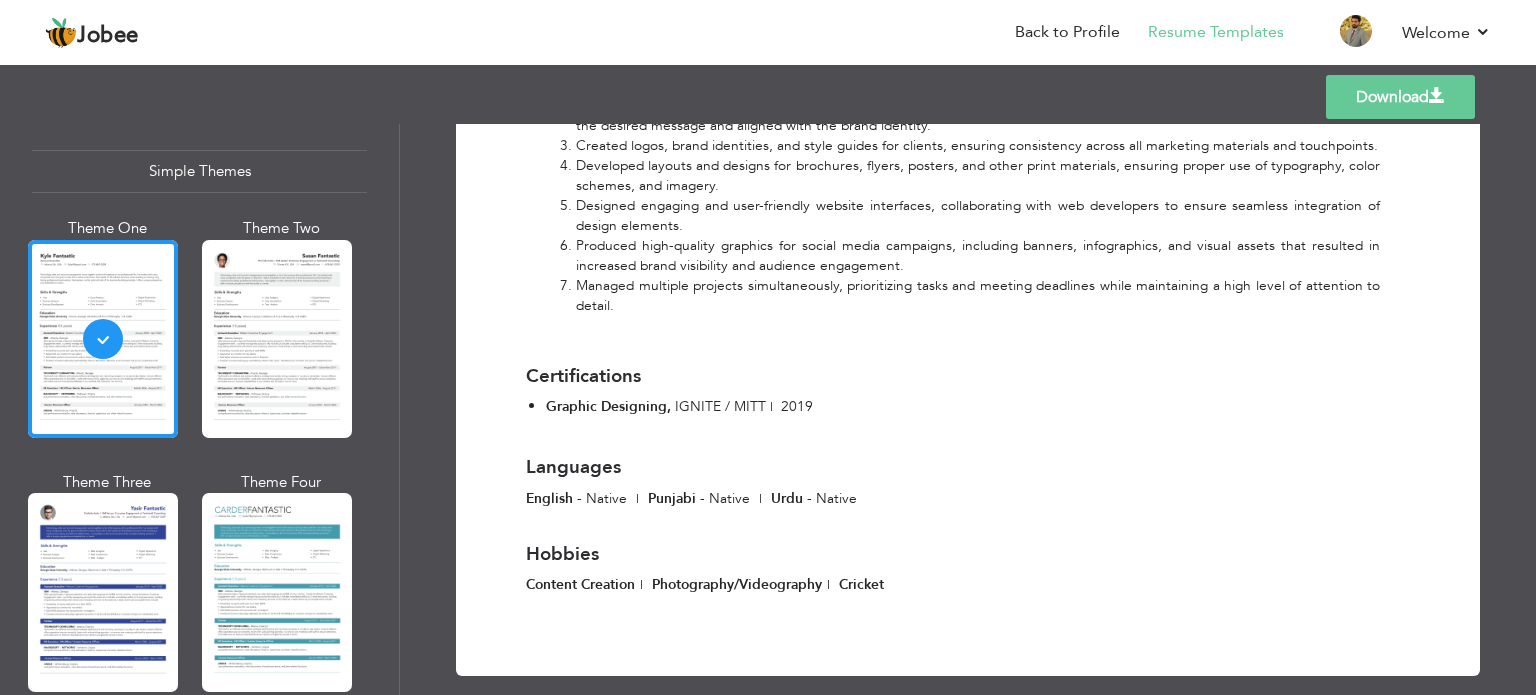scroll, scrollTop: 0, scrollLeft: 0, axis: both 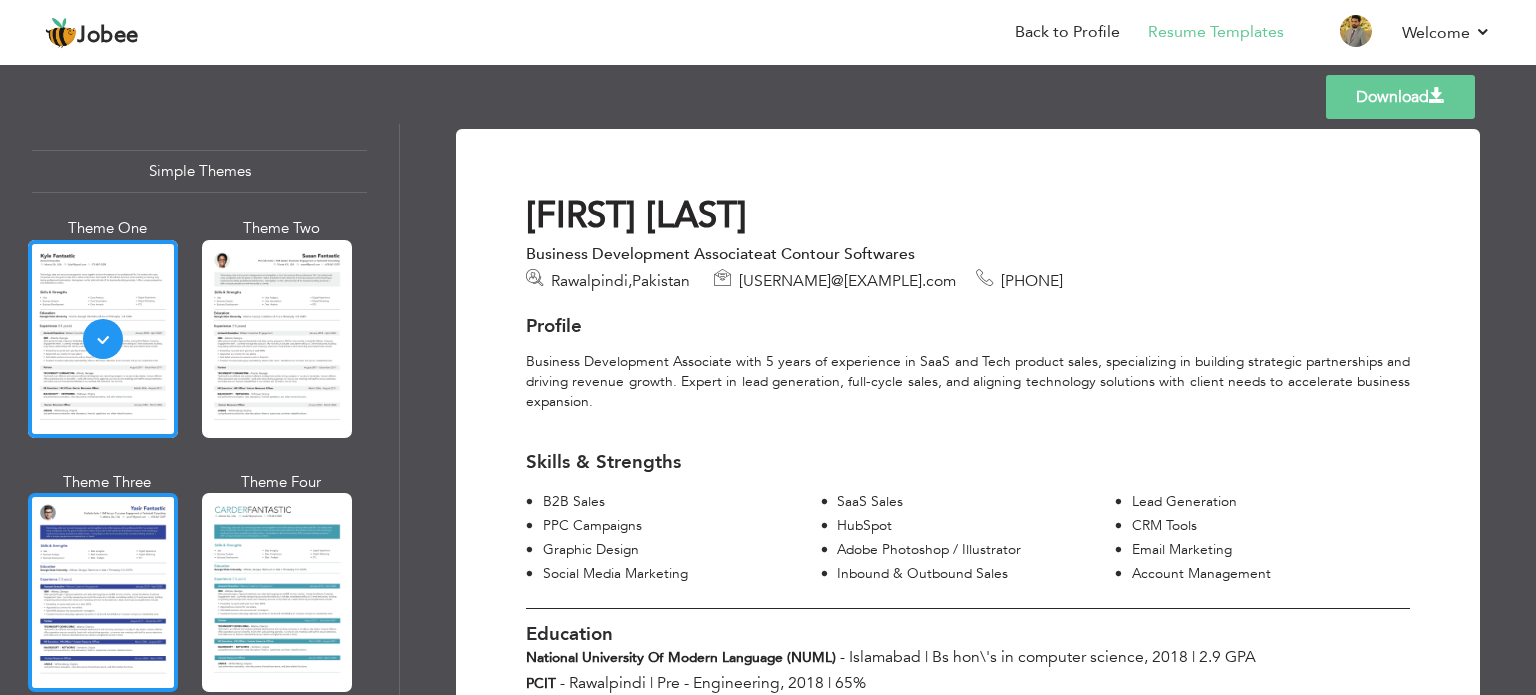 click at bounding box center [103, 592] 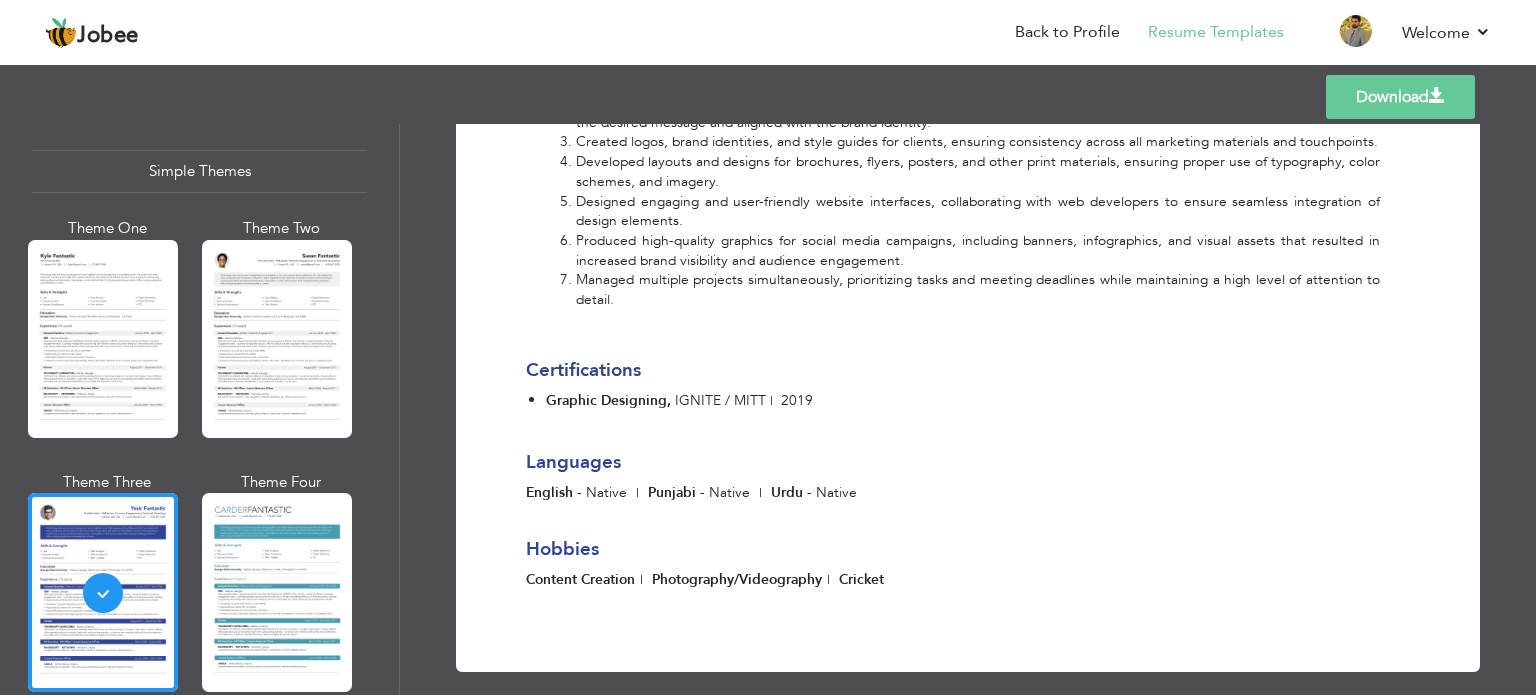 scroll, scrollTop: 0, scrollLeft: 0, axis: both 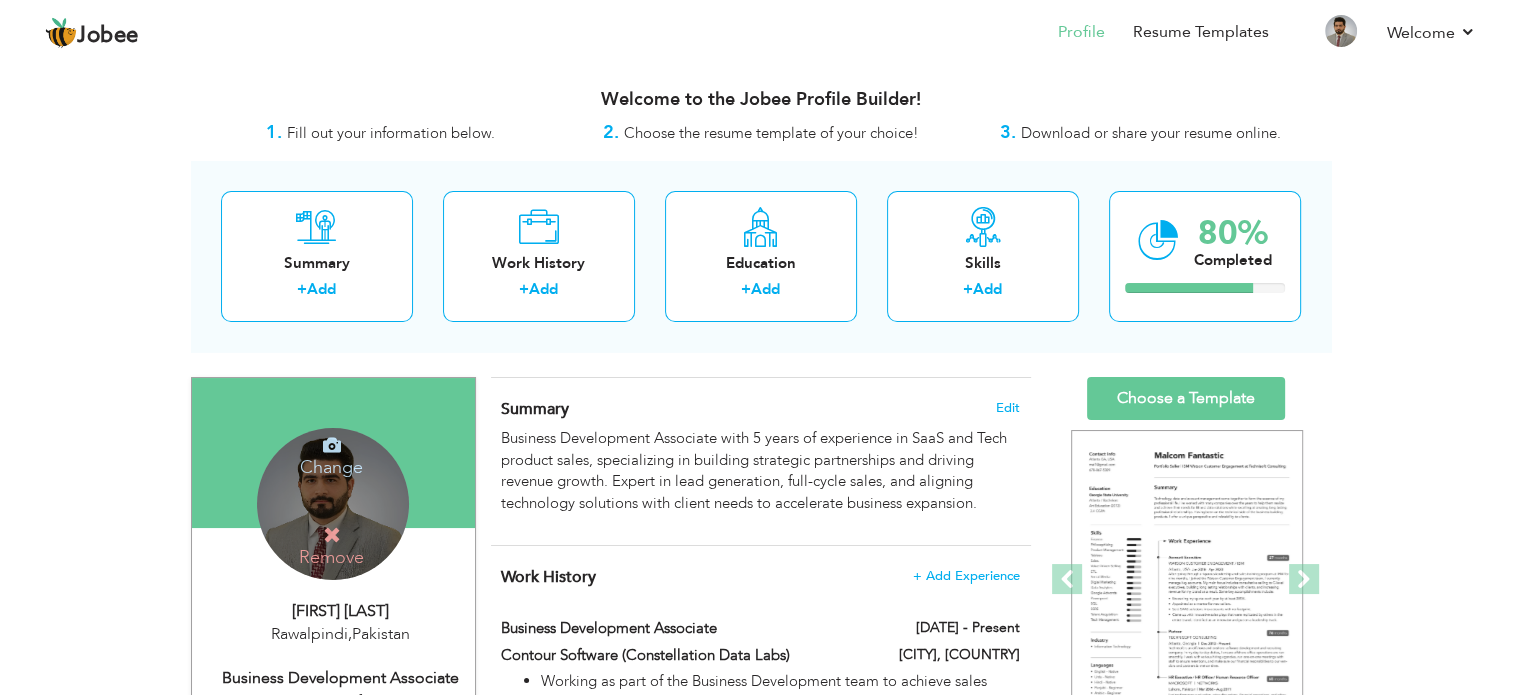 click on "Change
Remove" at bounding box center [333, 504] 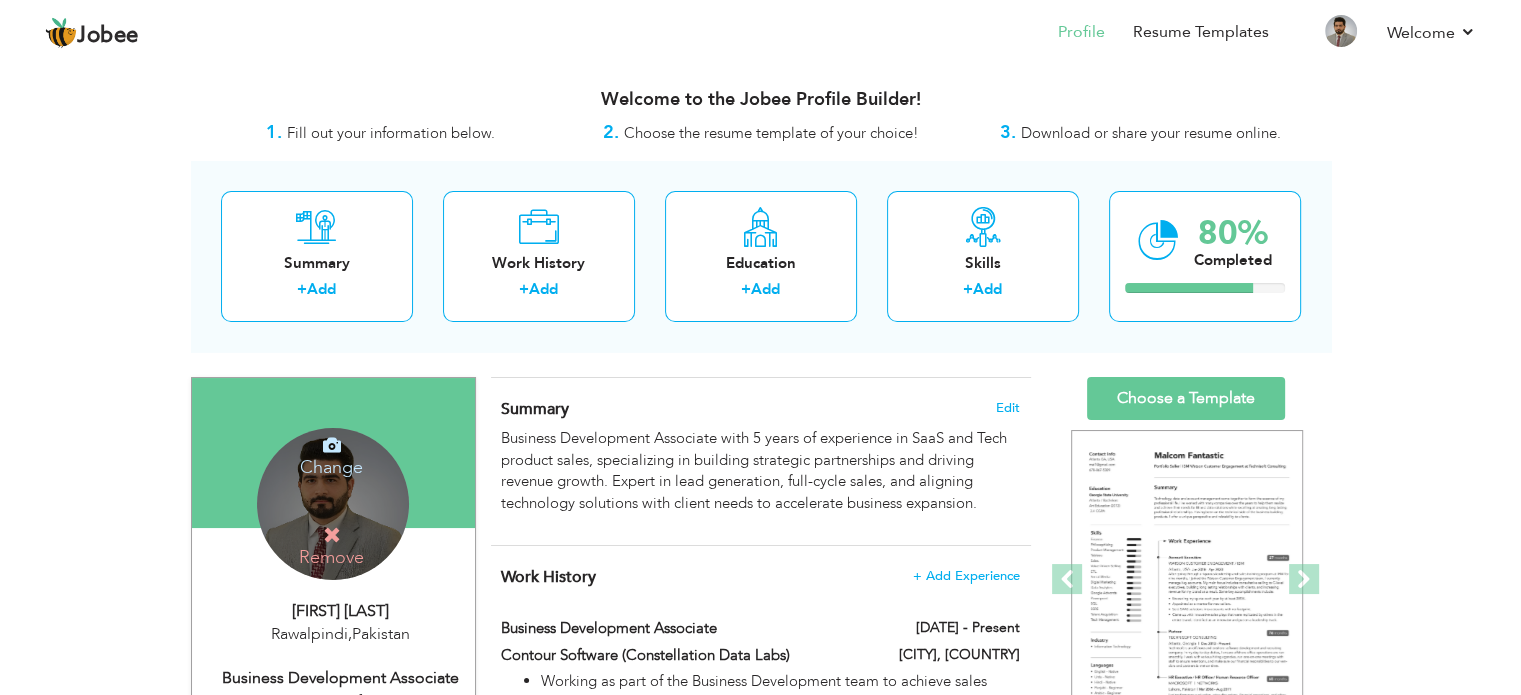 click at bounding box center [332, 445] 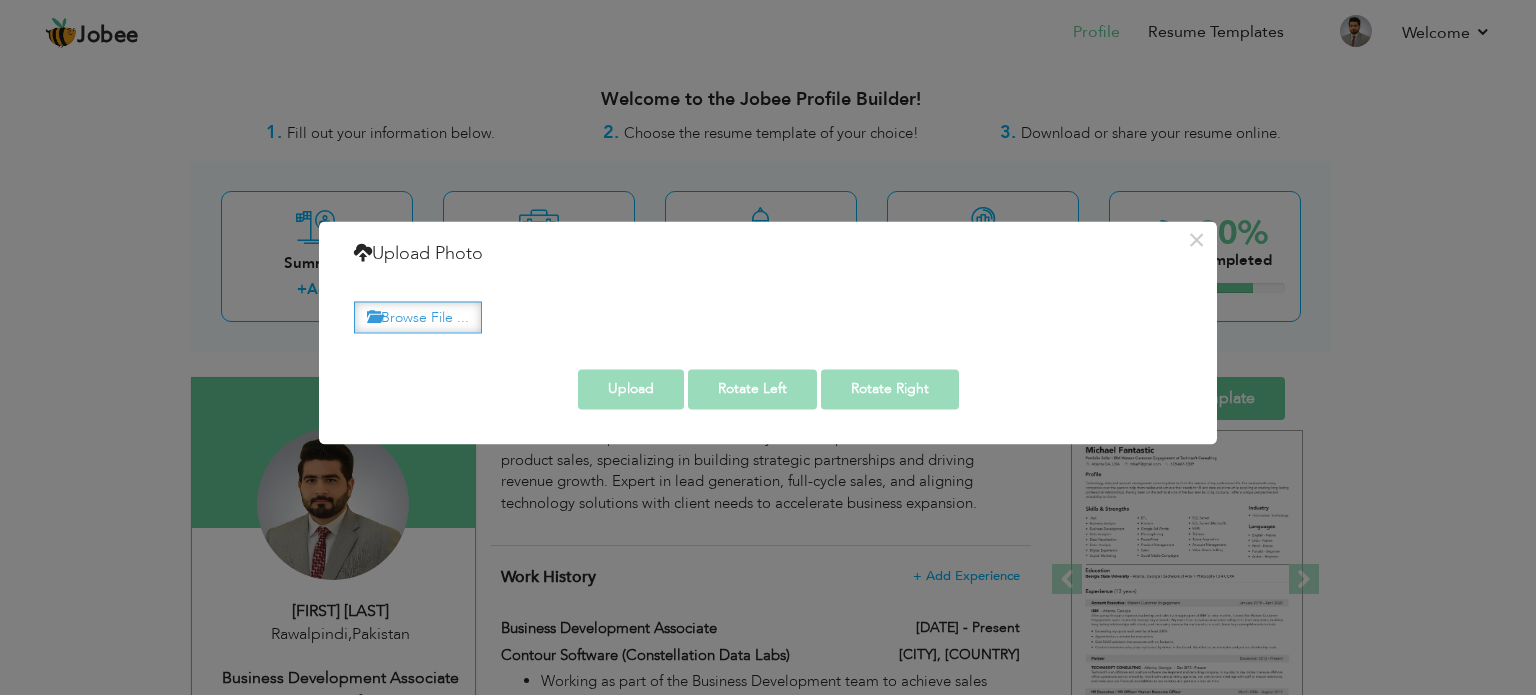 click on "Browse File ..." at bounding box center (418, 317) 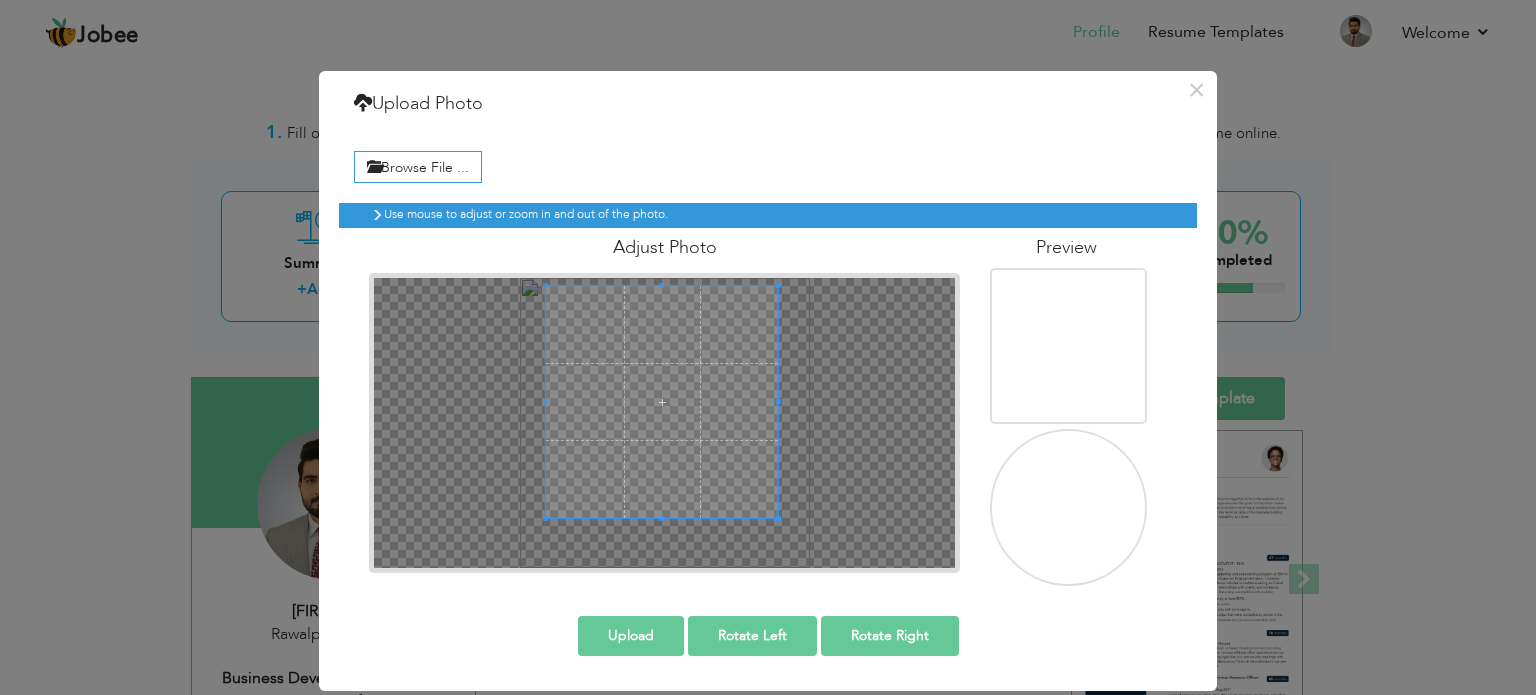 click at bounding box center (662, 402) 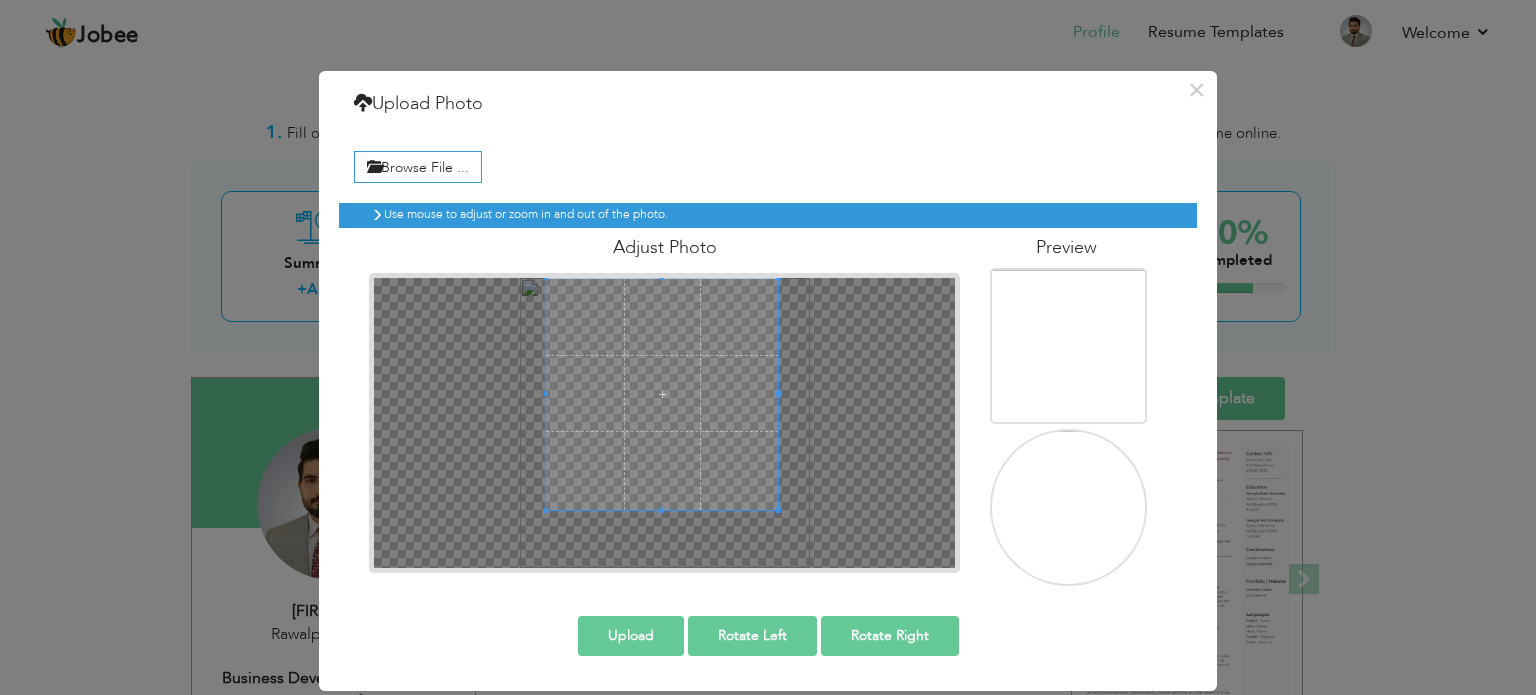 click at bounding box center [662, 394] 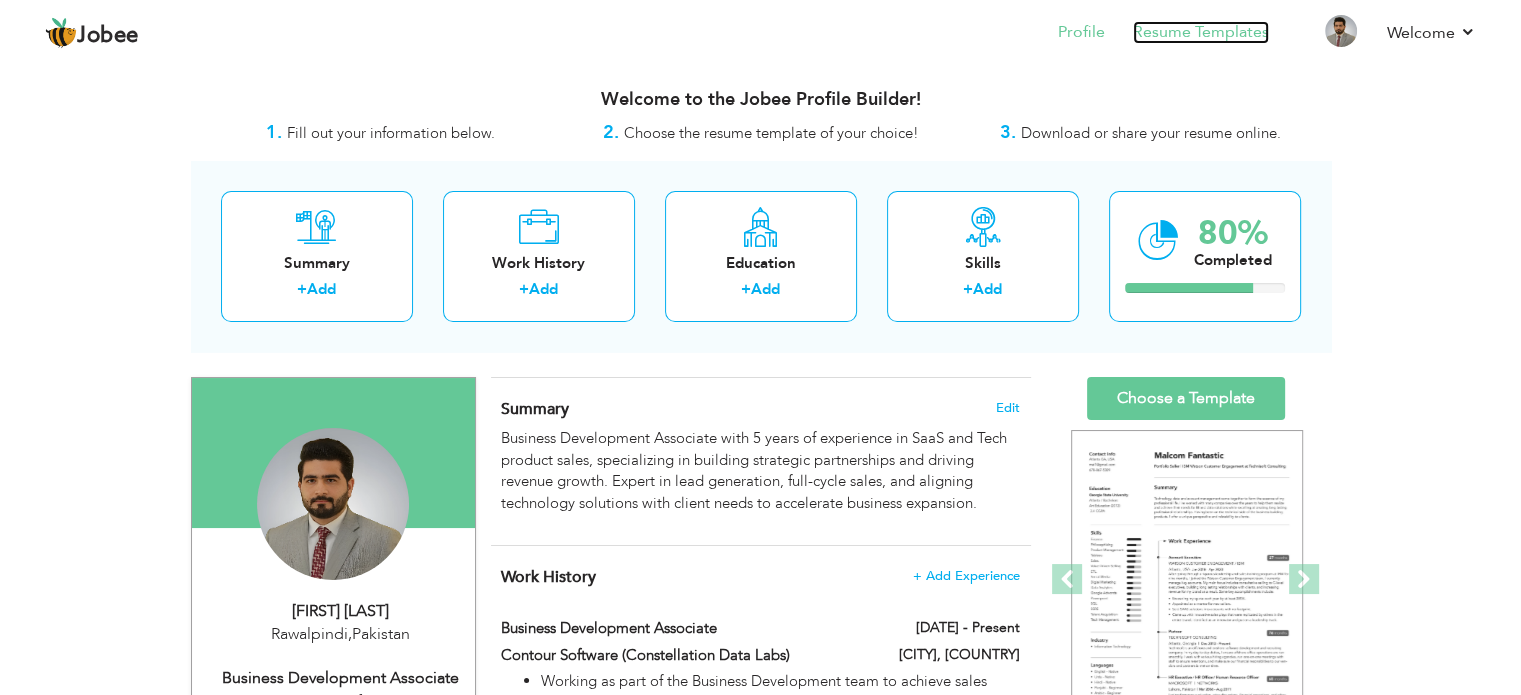 click on "Resume Templates" at bounding box center (1201, 32) 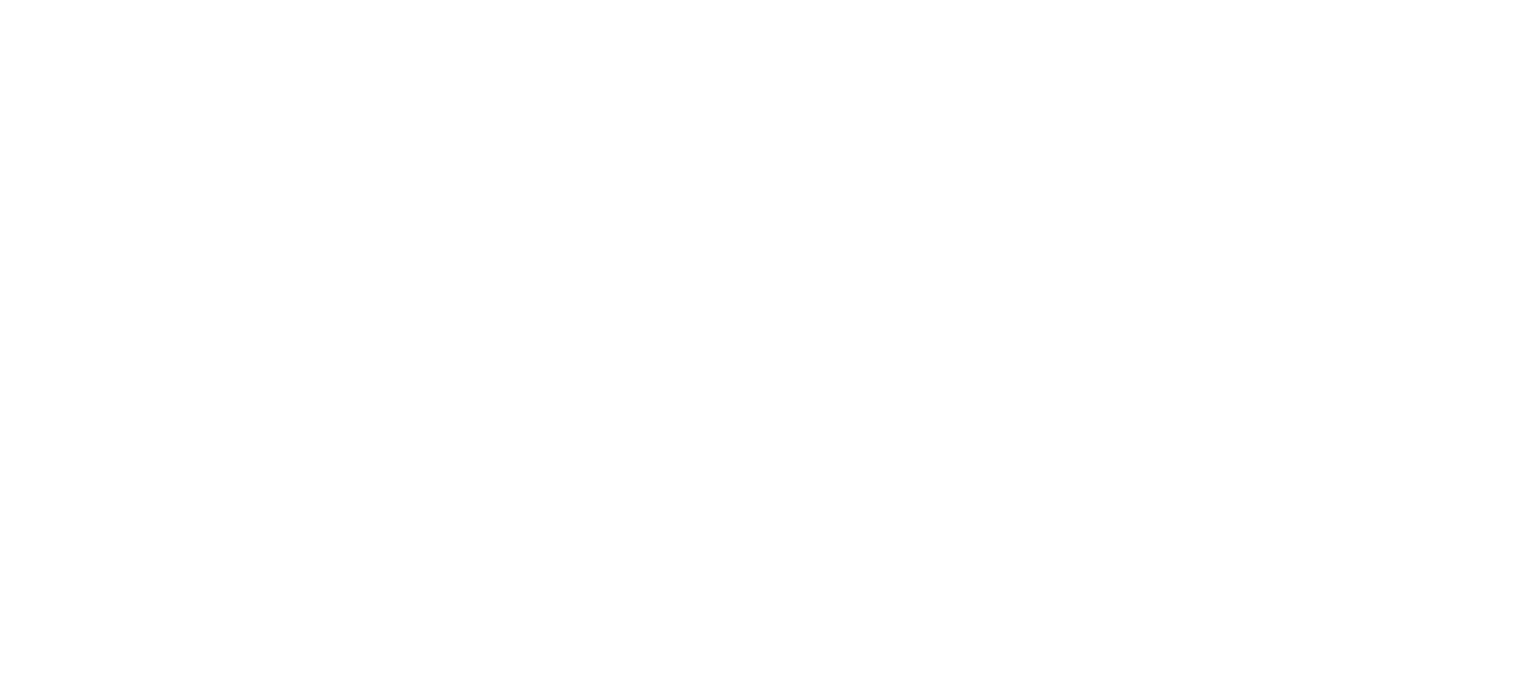 scroll, scrollTop: 0, scrollLeft: 0, axis: both 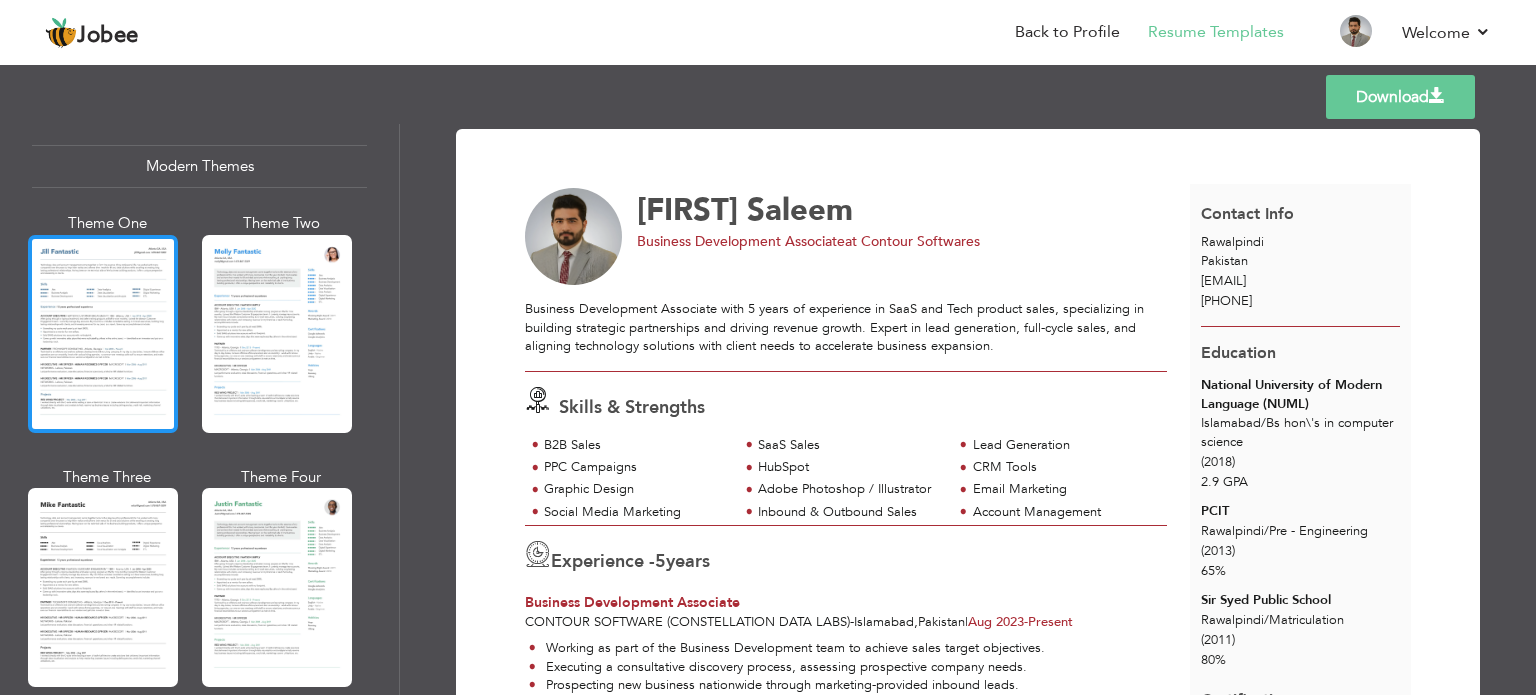 click at bounding box center [103, 334] 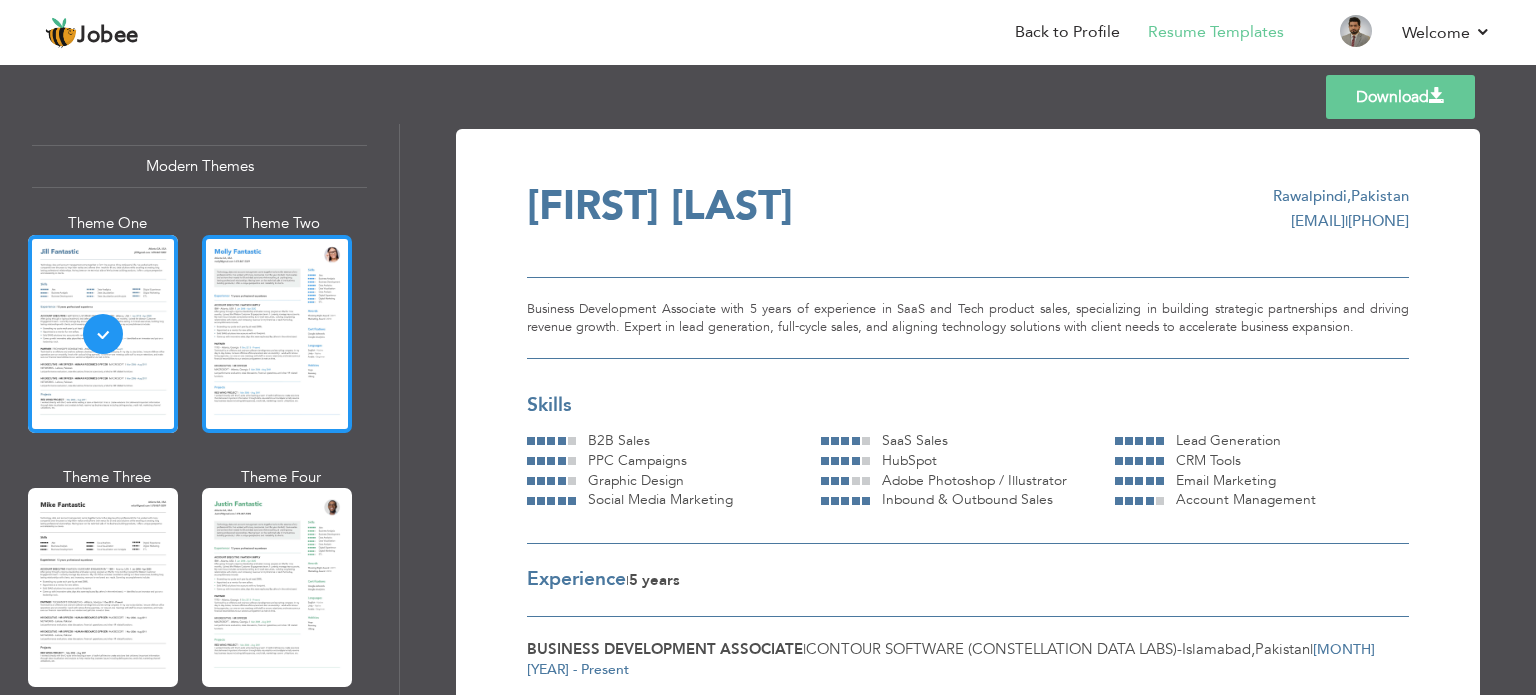 click at bounding box center (277, 334) 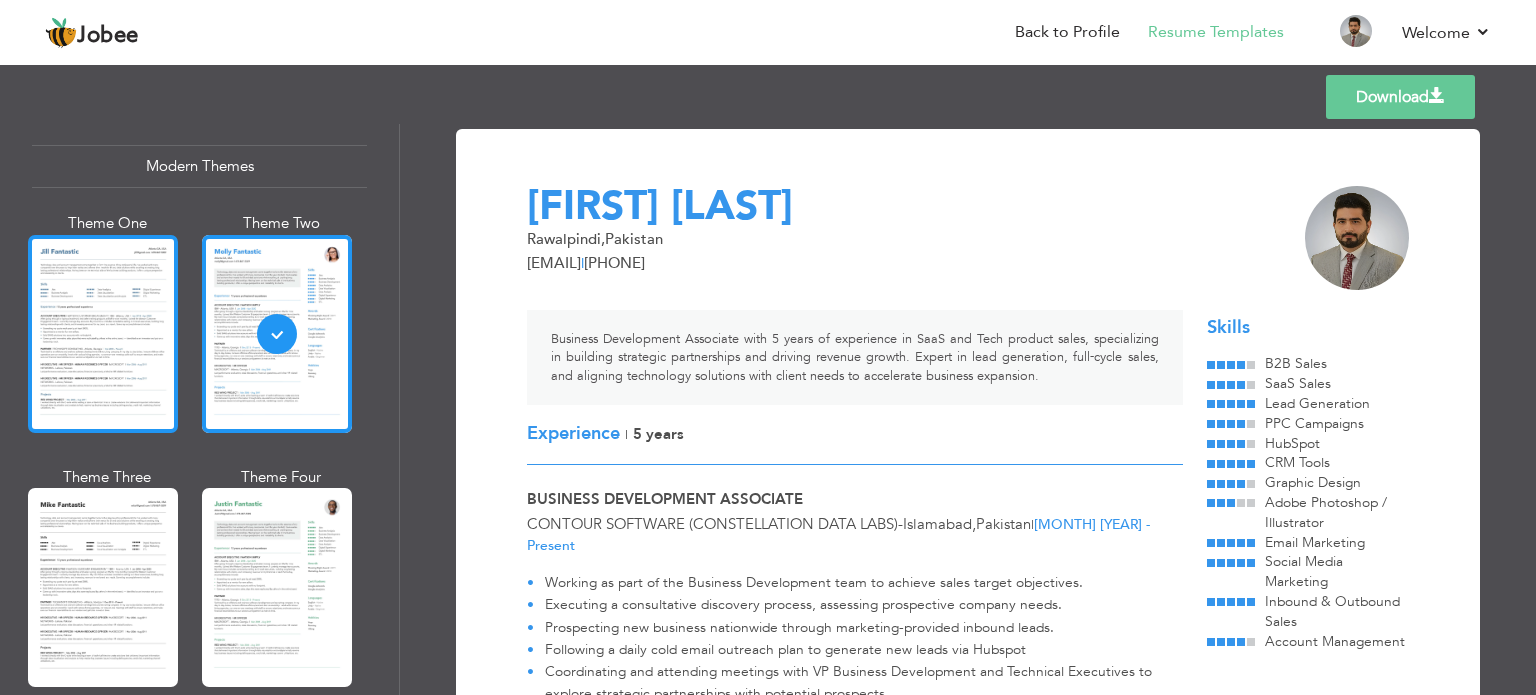 click at bounding box center [103, 334] 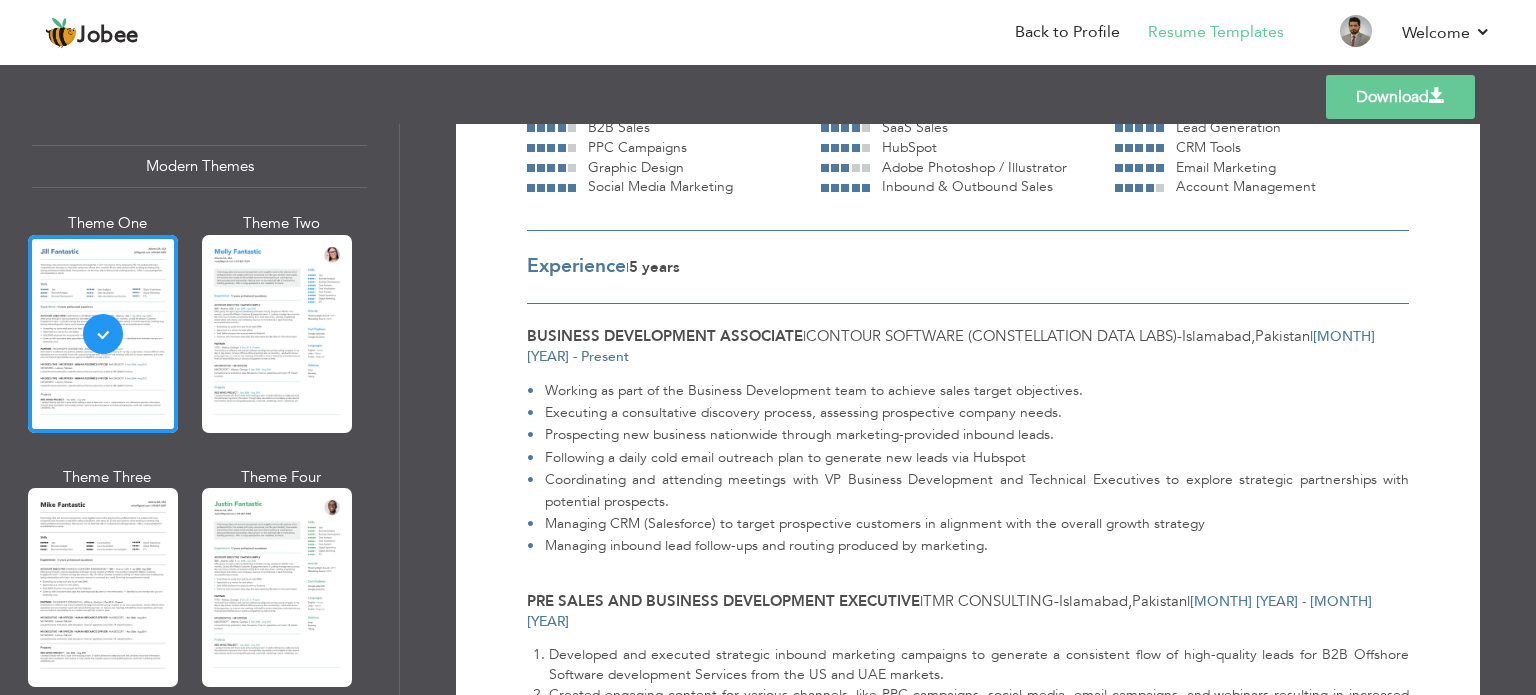 scroll, scrollTop: 316, scrollLeft: 0, axis: vertical 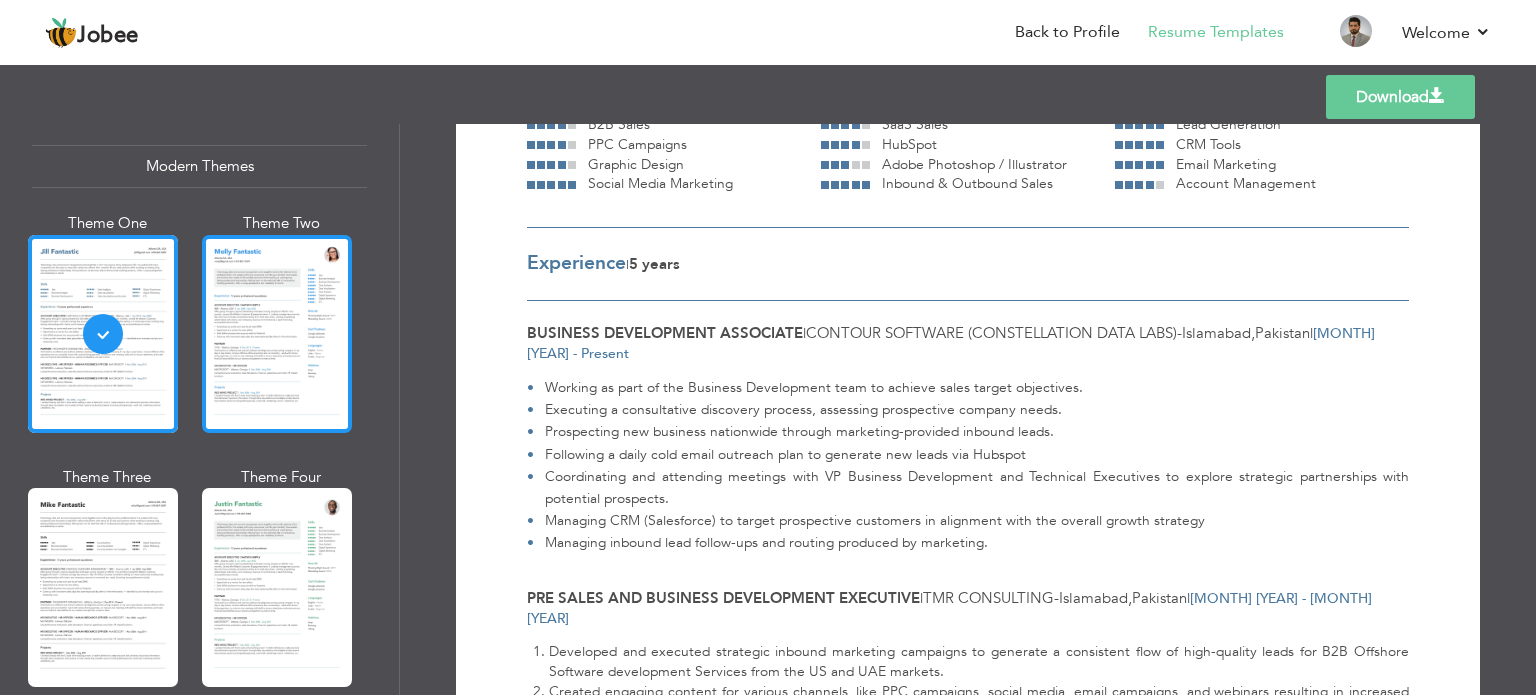 click at bounding box center [277, 334] 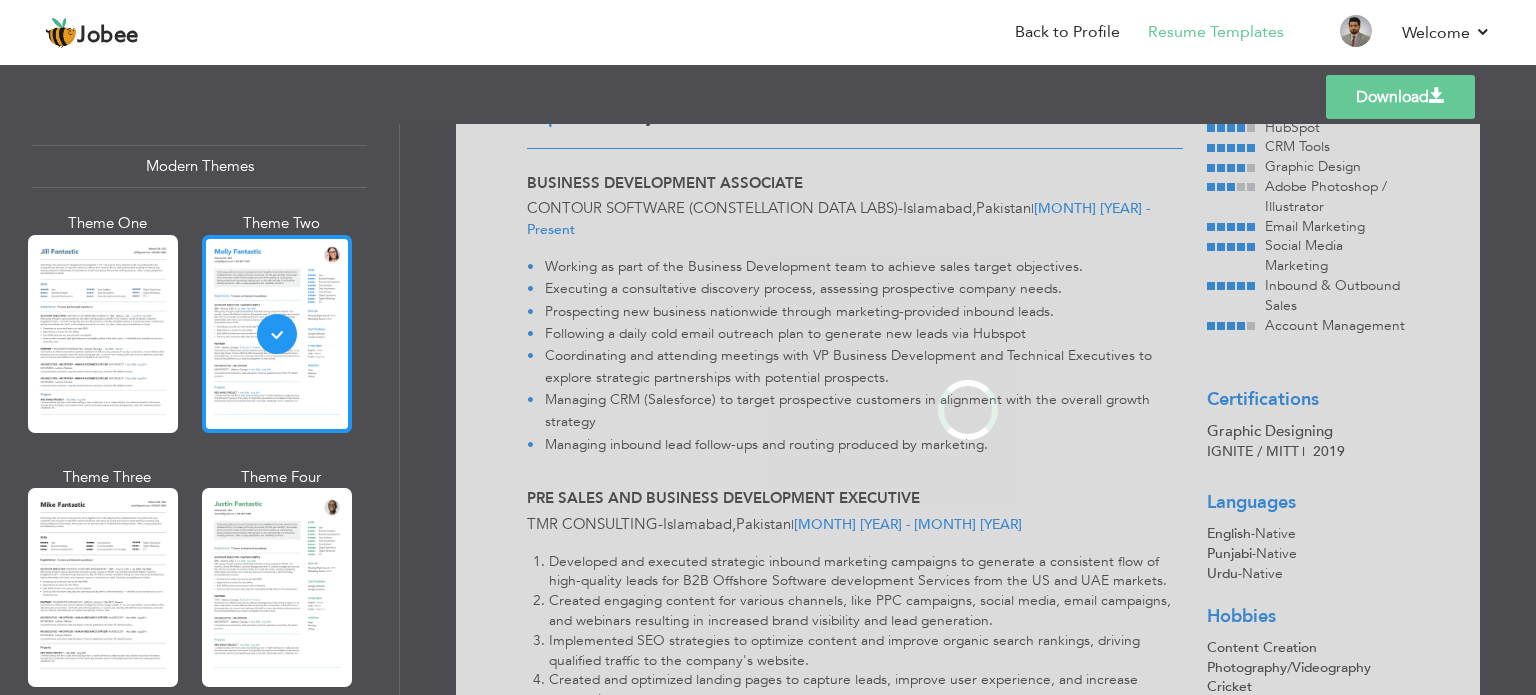 scroll, scrollTop: 0, scrollLeft: 0, axis: both 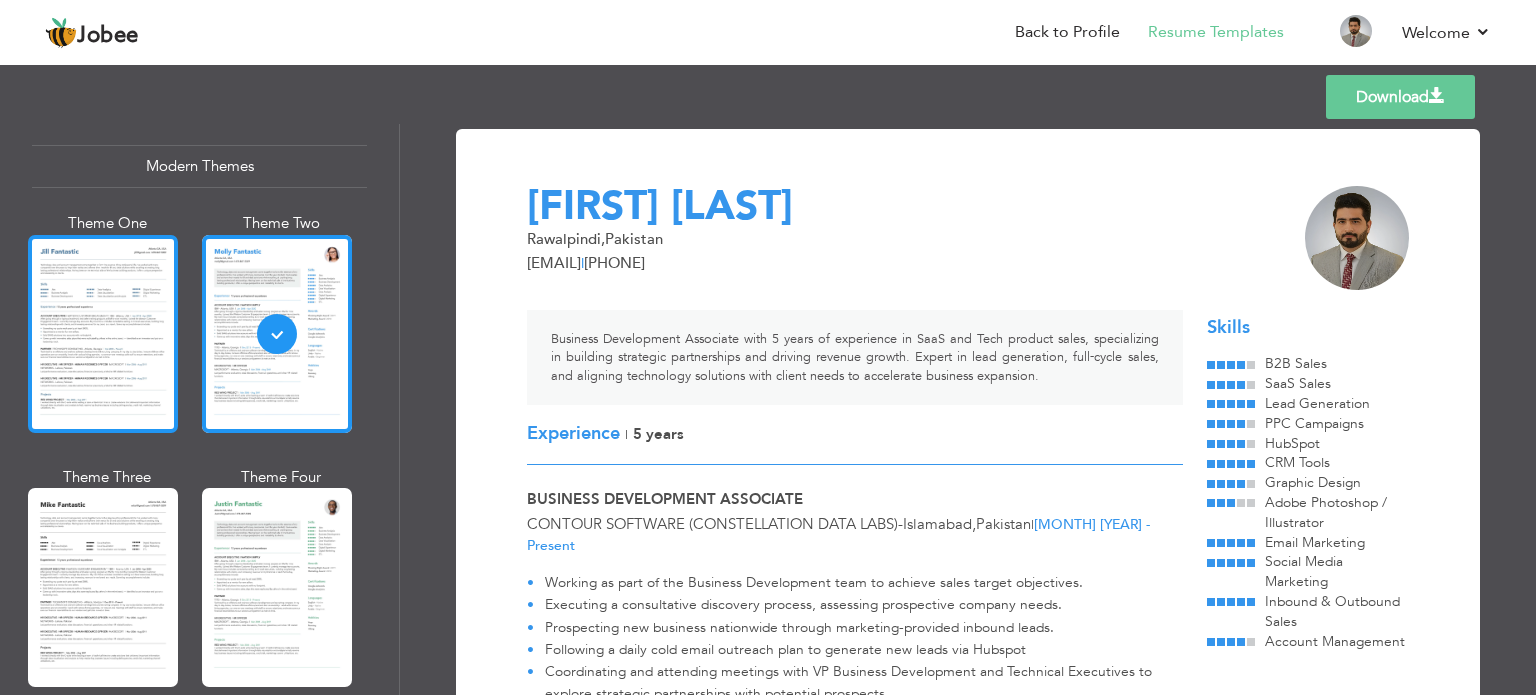 click at bounding box center [103, 334] 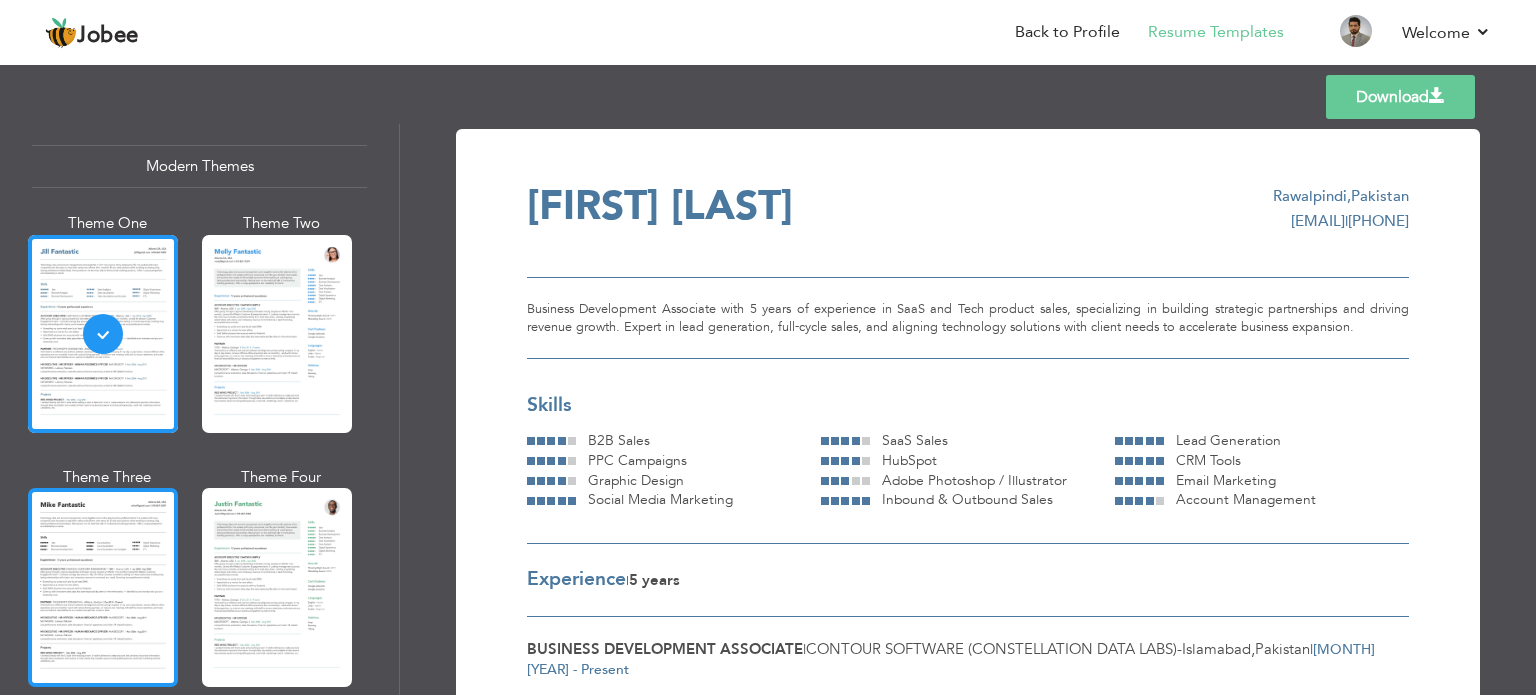 click at bounding box center (103, 587) 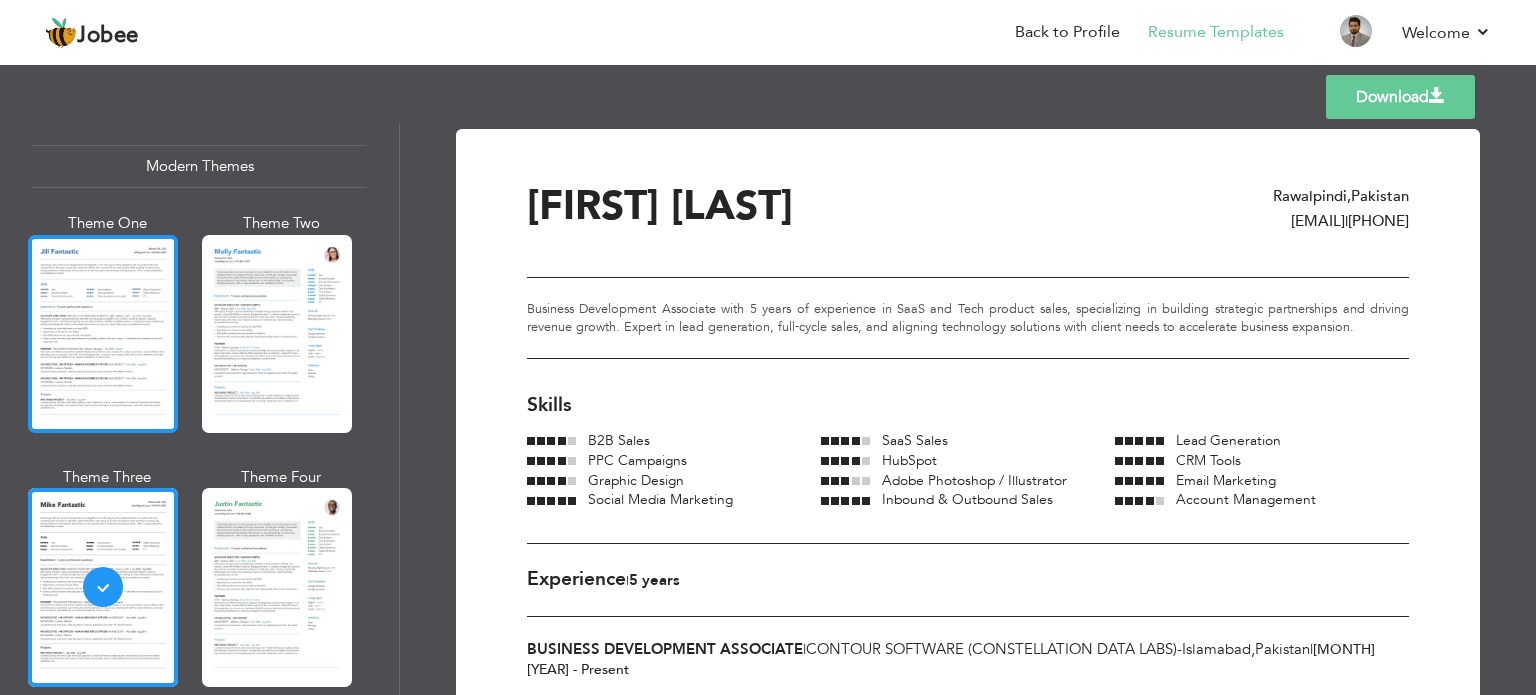 click at bounding box center [103, 334] 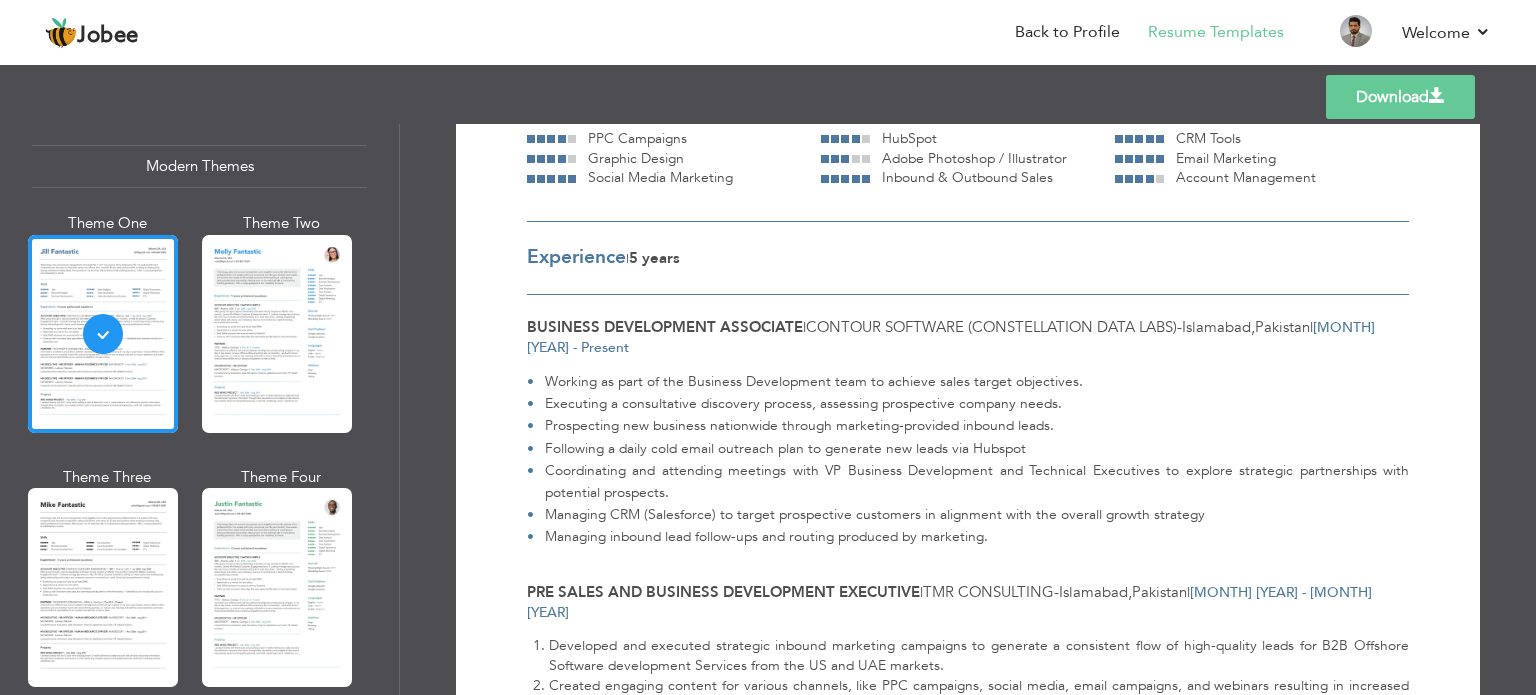 scroll, scrollTop: 0, scrollLeft: 0, axis: both 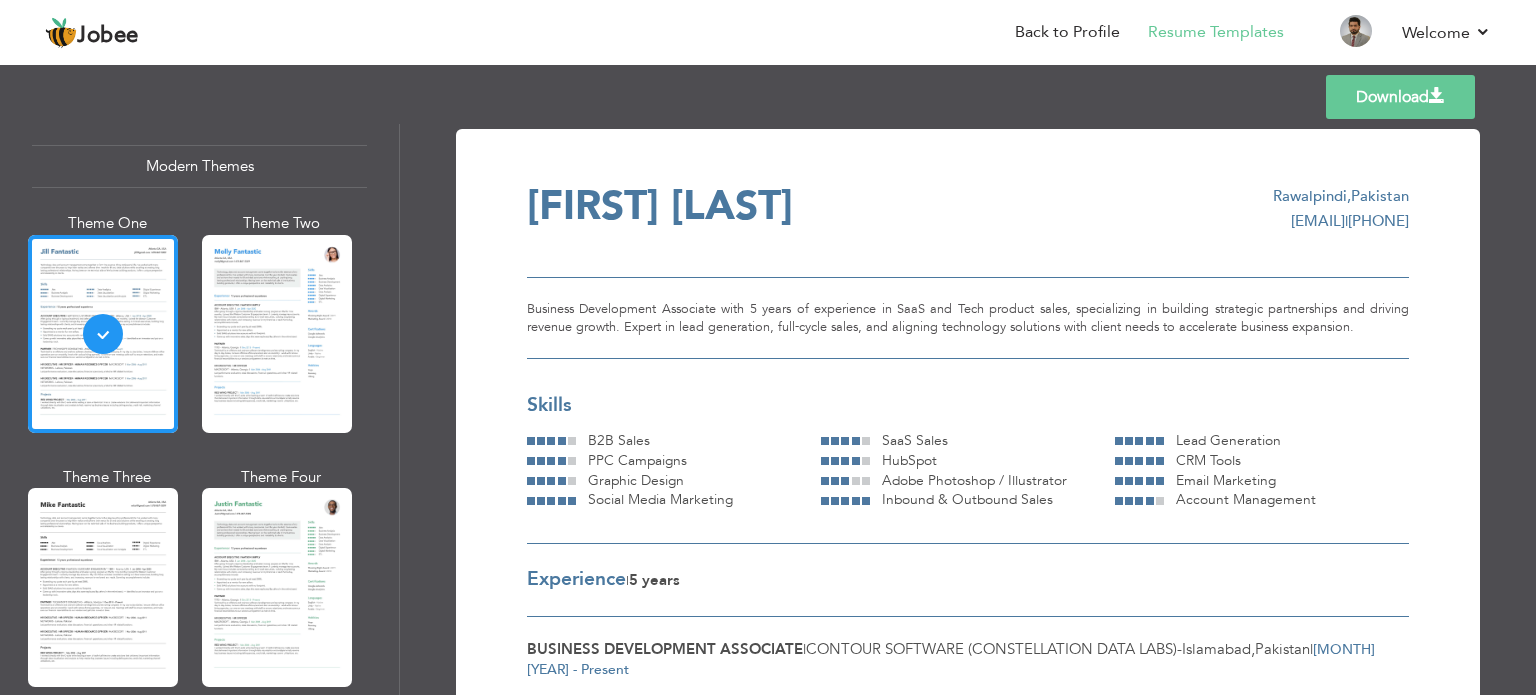 click on "Download" at bounding box center [1400, 97] 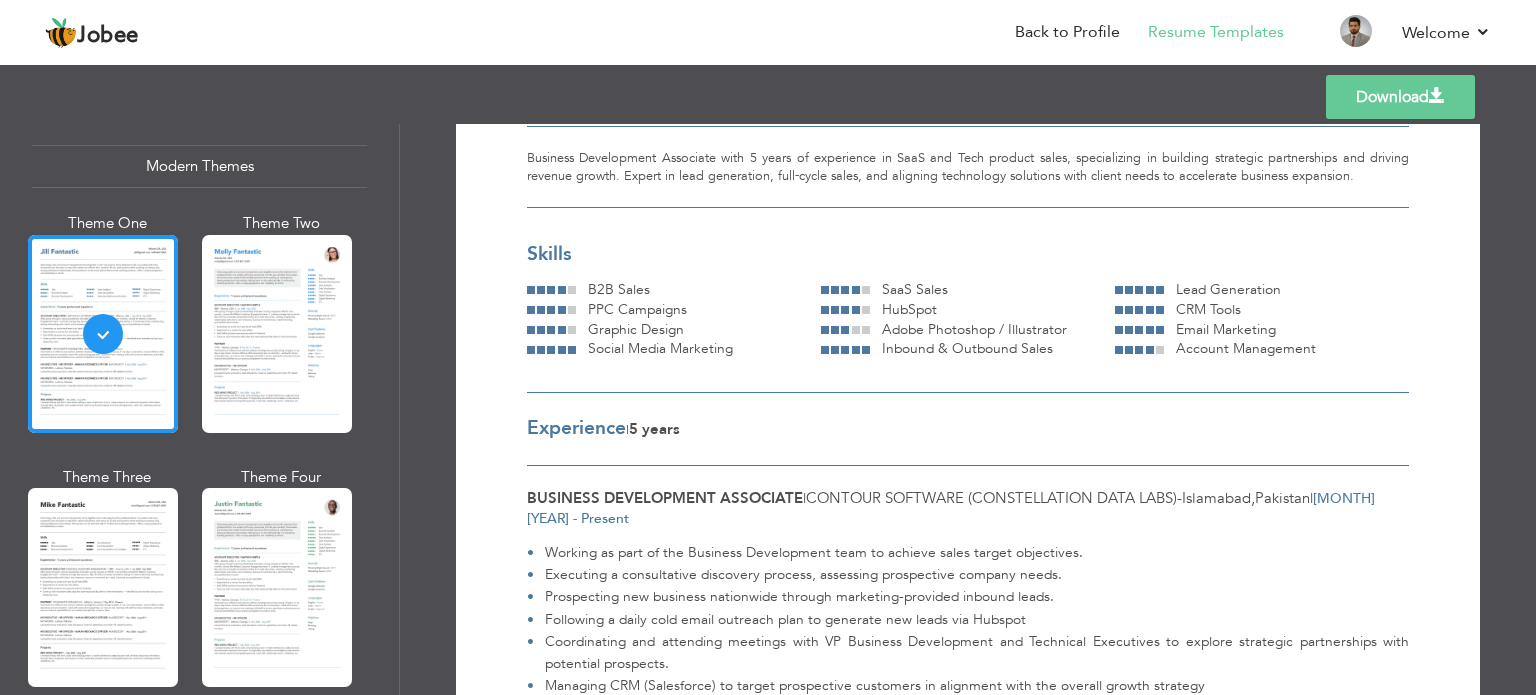 scroll, scrollTop: 61, scrollLeft: 0, axis: vertical 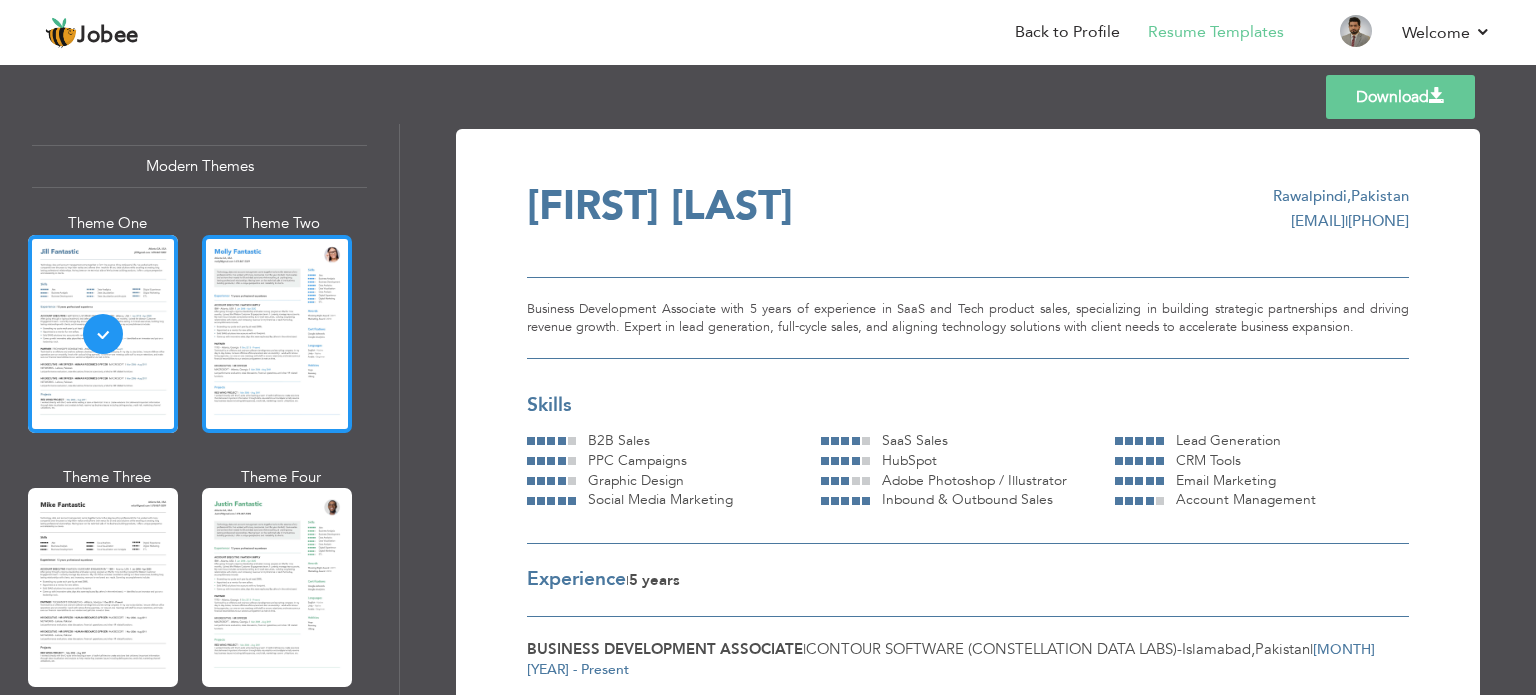 click at bounding box center (277, 334) 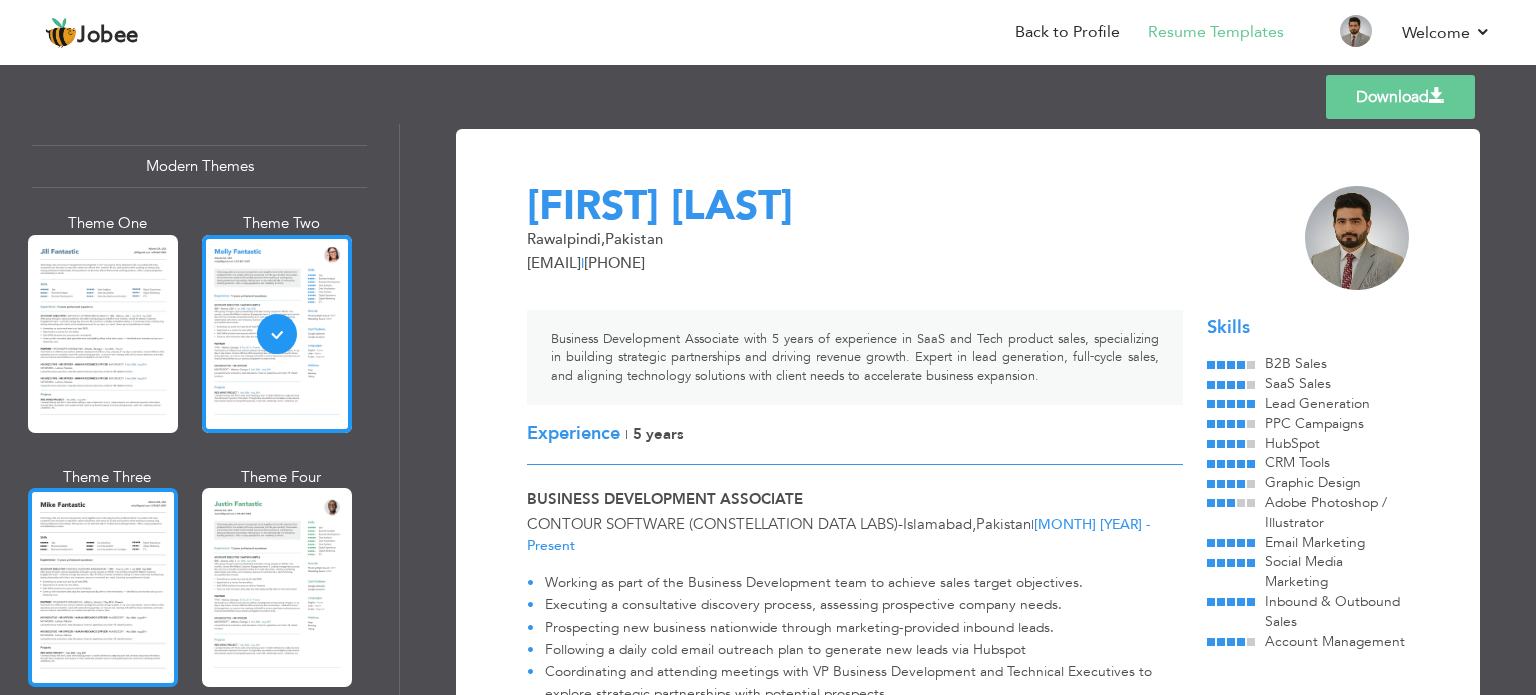 click at bounding box center (103, 587) 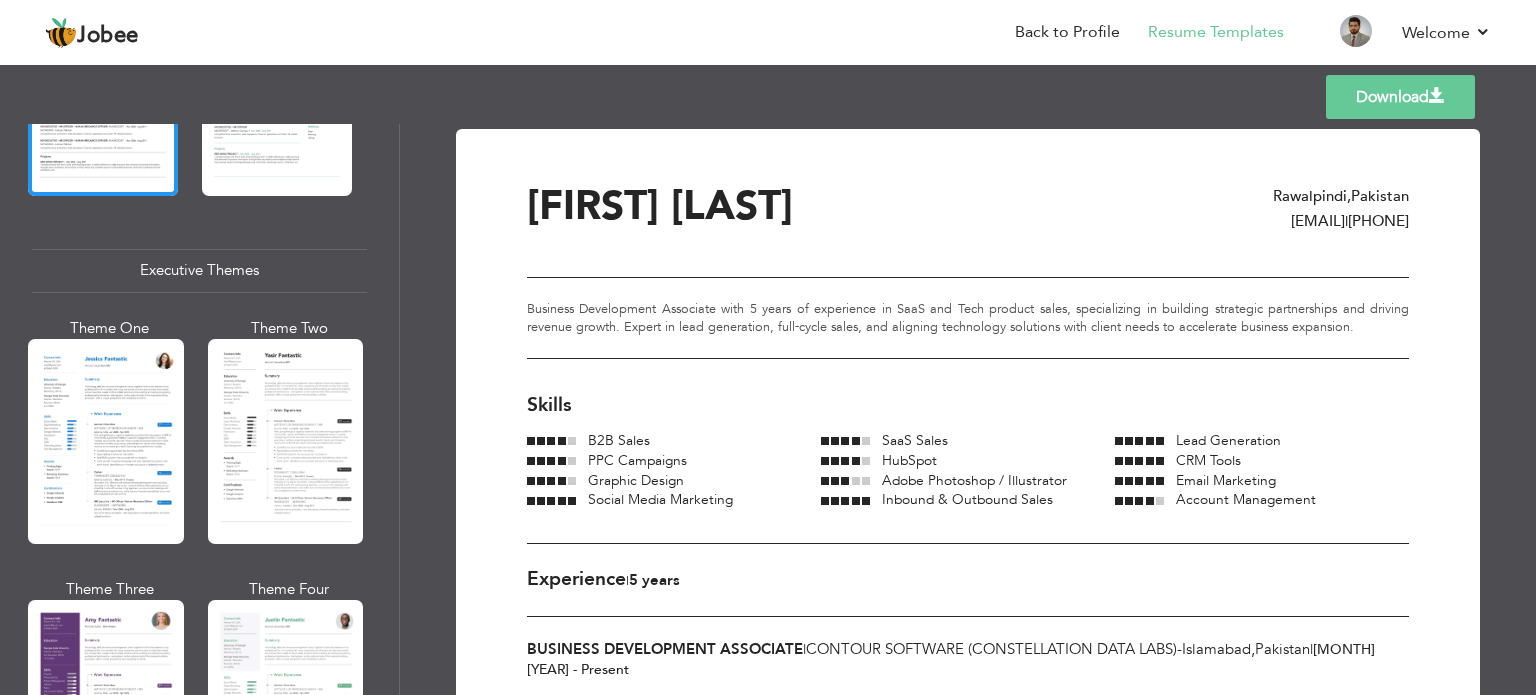 scroll, scrollTop: 1400, scrollLeft: 0, axis: vertical 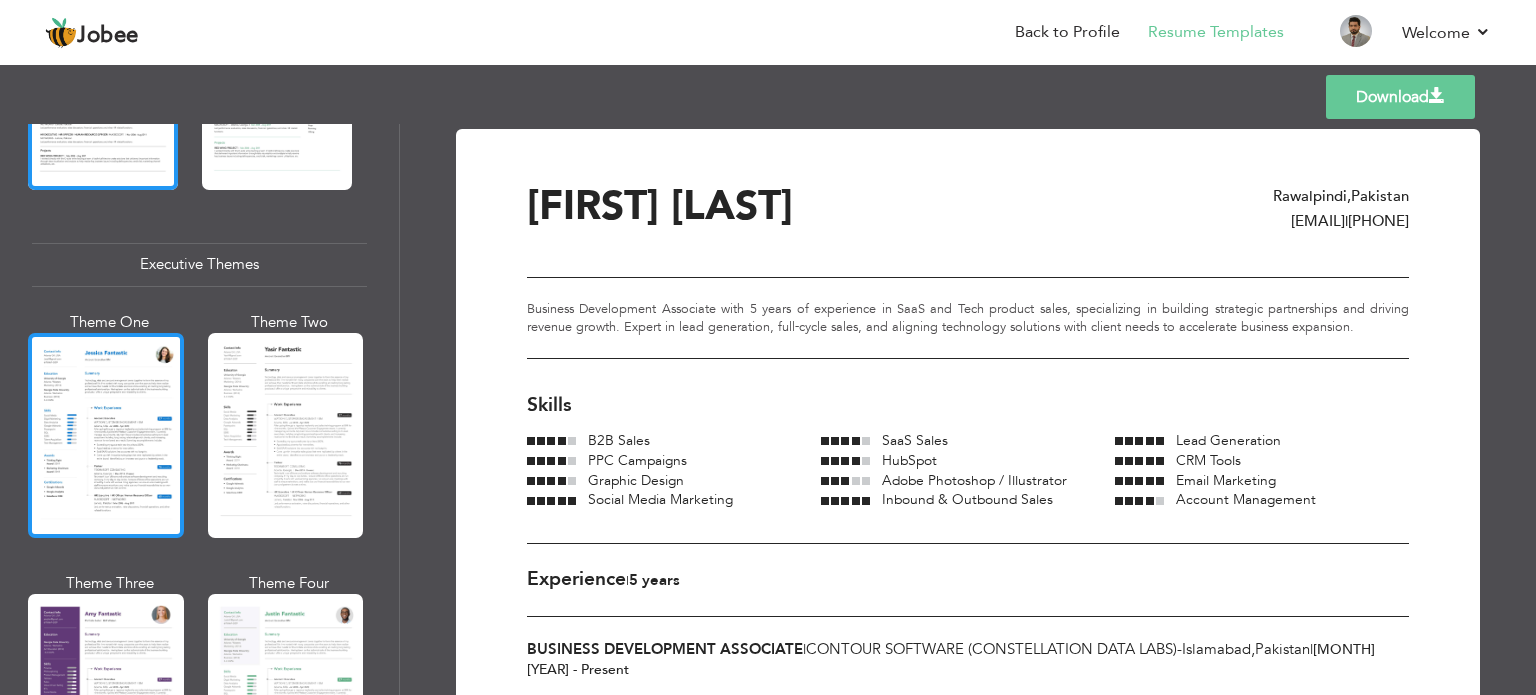 click at bounding box center (106, 435) 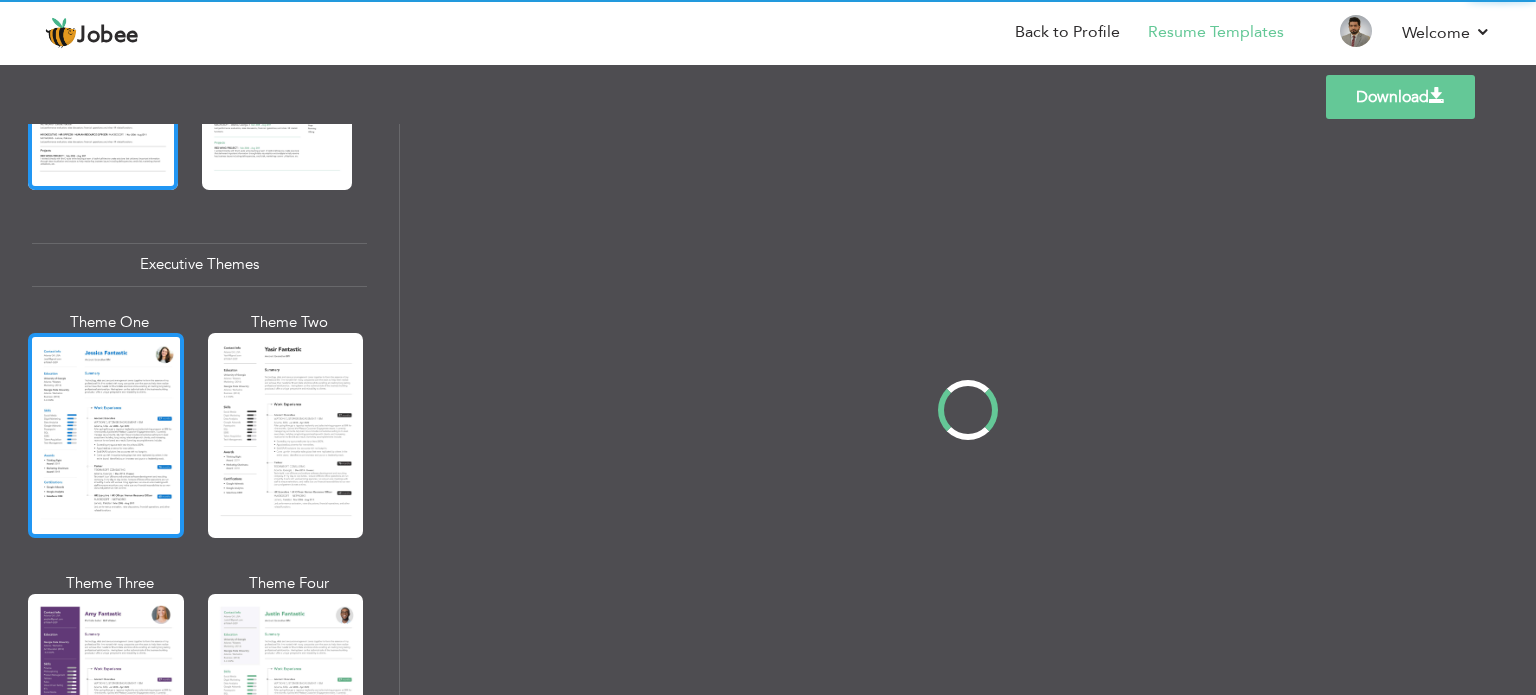 scroll, scrollTop: 1400, scrollLeft: 0, axis: vertical 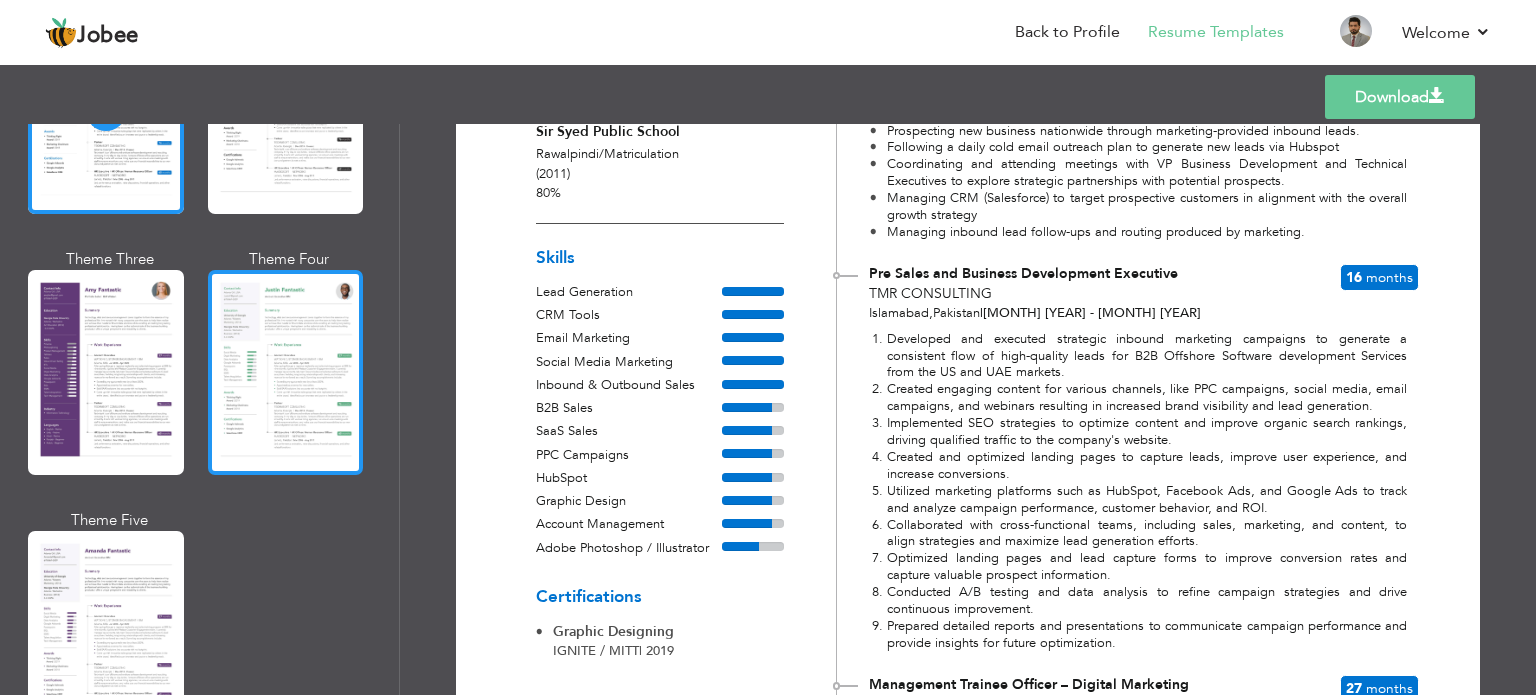 click at bounding box center (286, 372) 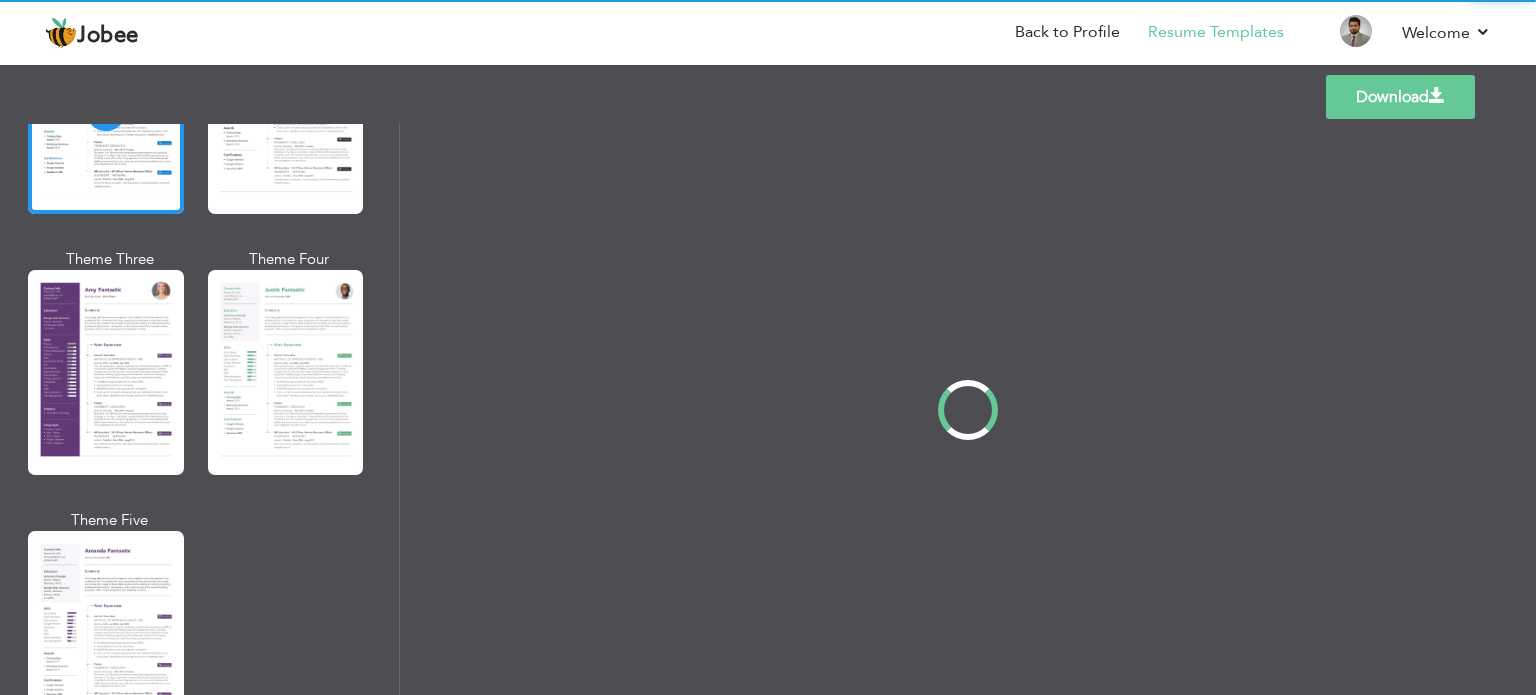 scroll, scrollTop: 1725, scrollLeft: 0, axis: vertical 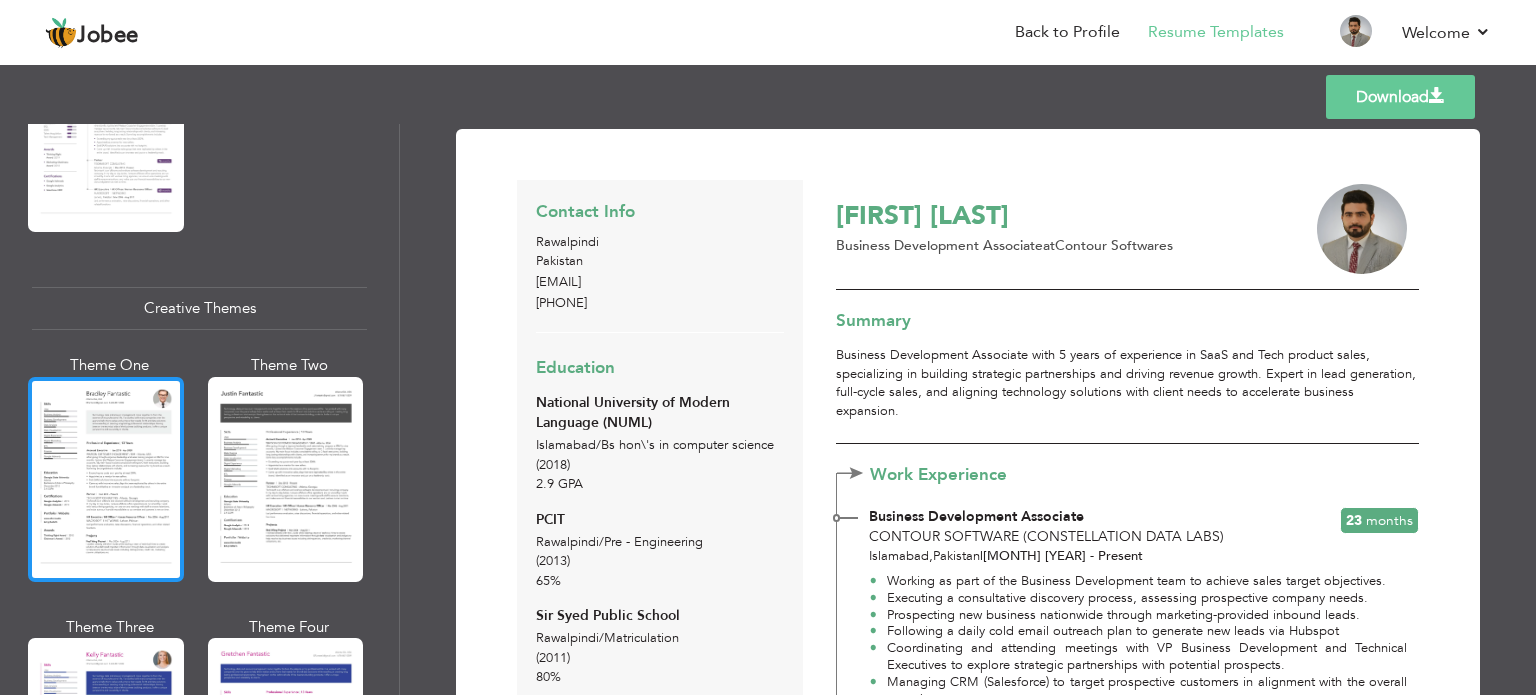 click at bounding box center [106, 479] 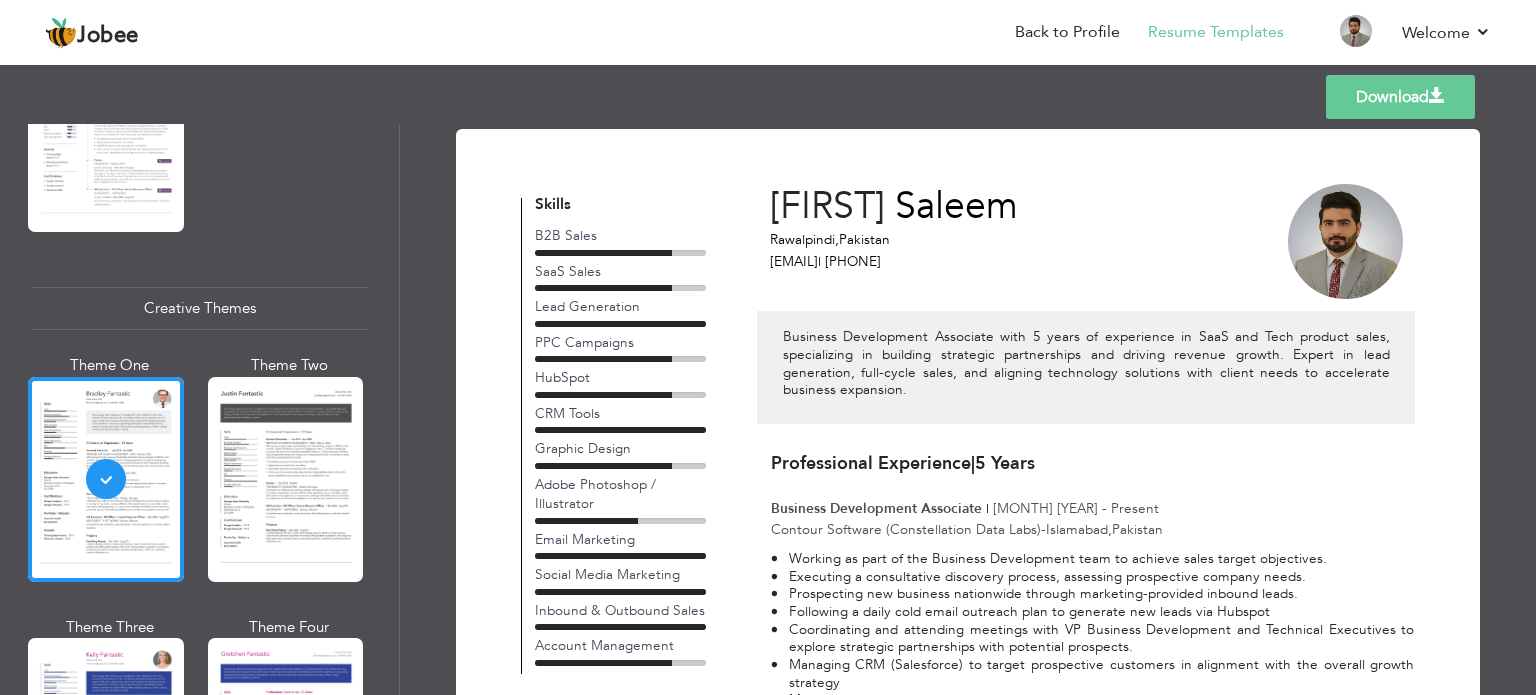 click at bounding box center (286, 479) 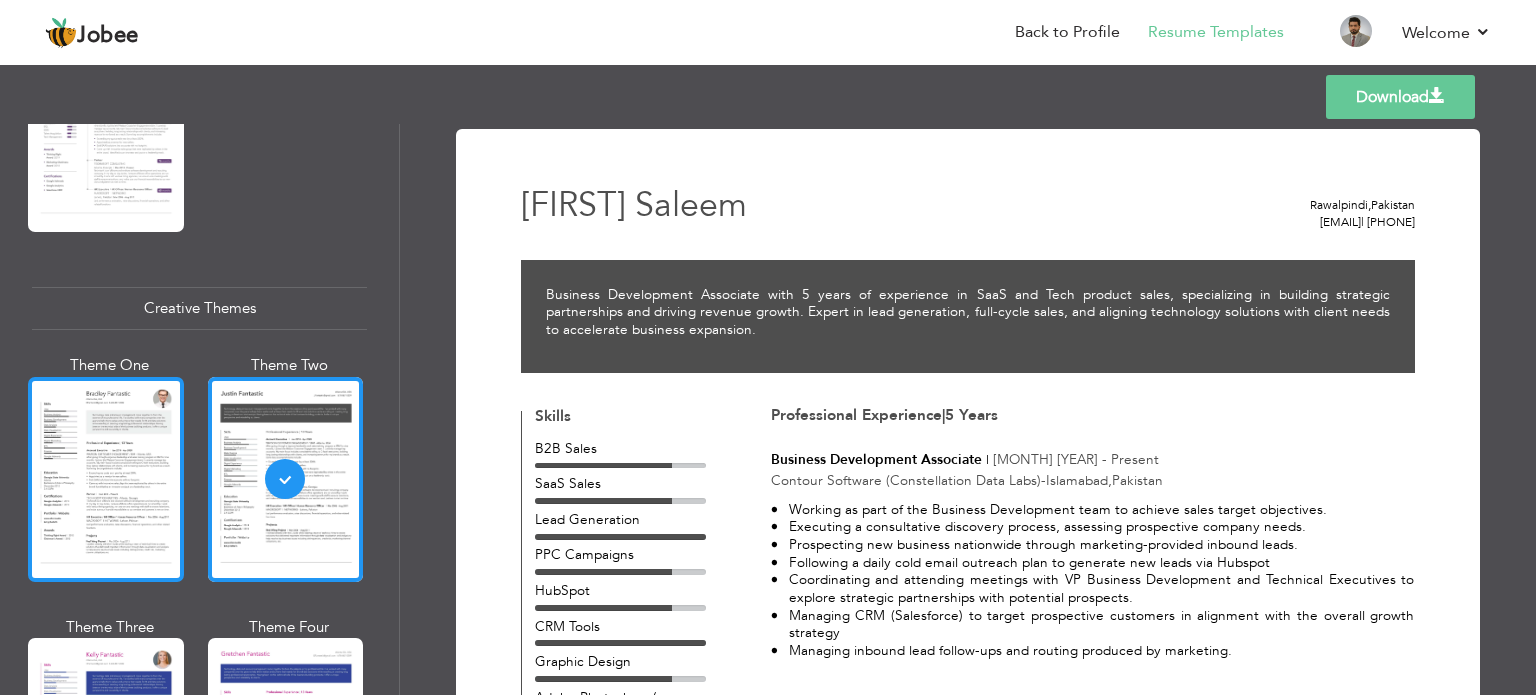 click at bounding box center [106, 479] 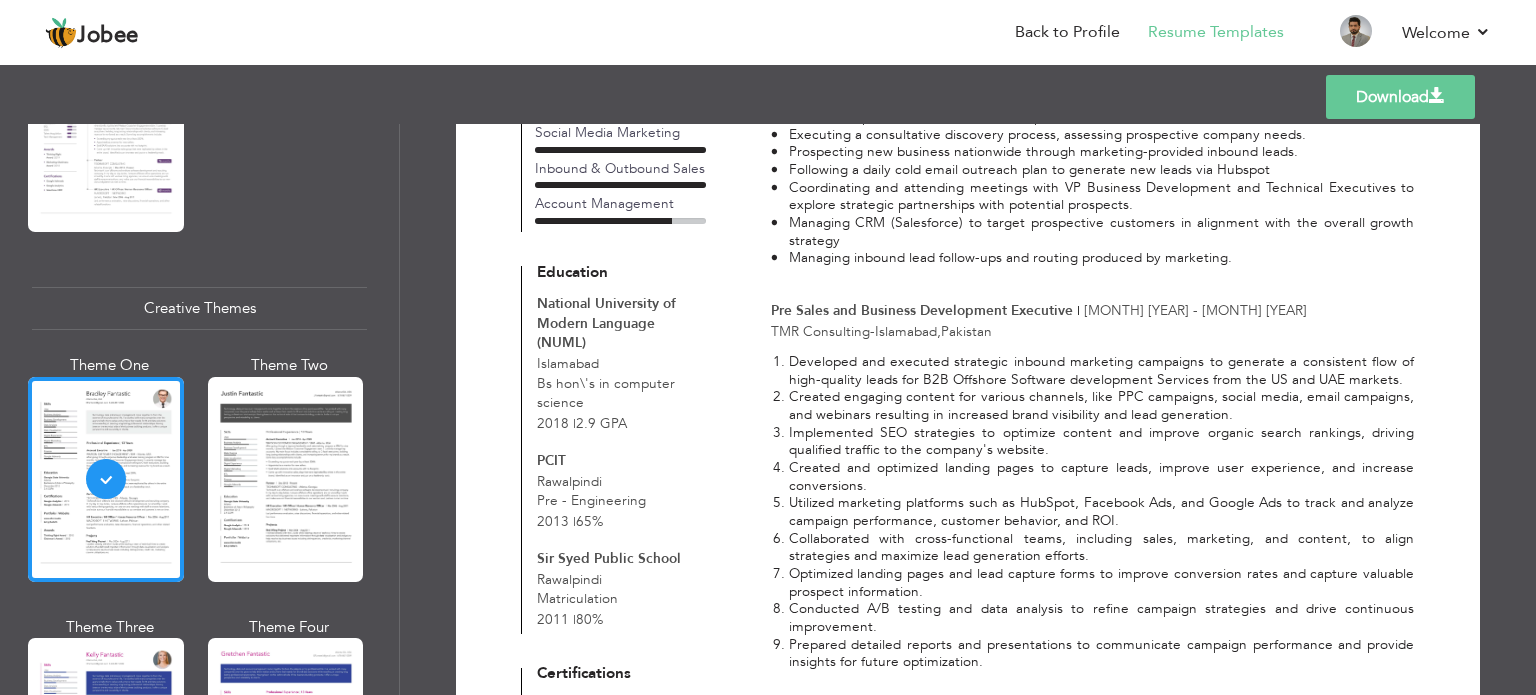 scroll, scrollTop: 449, scrollLeft: 0, axis: vertical 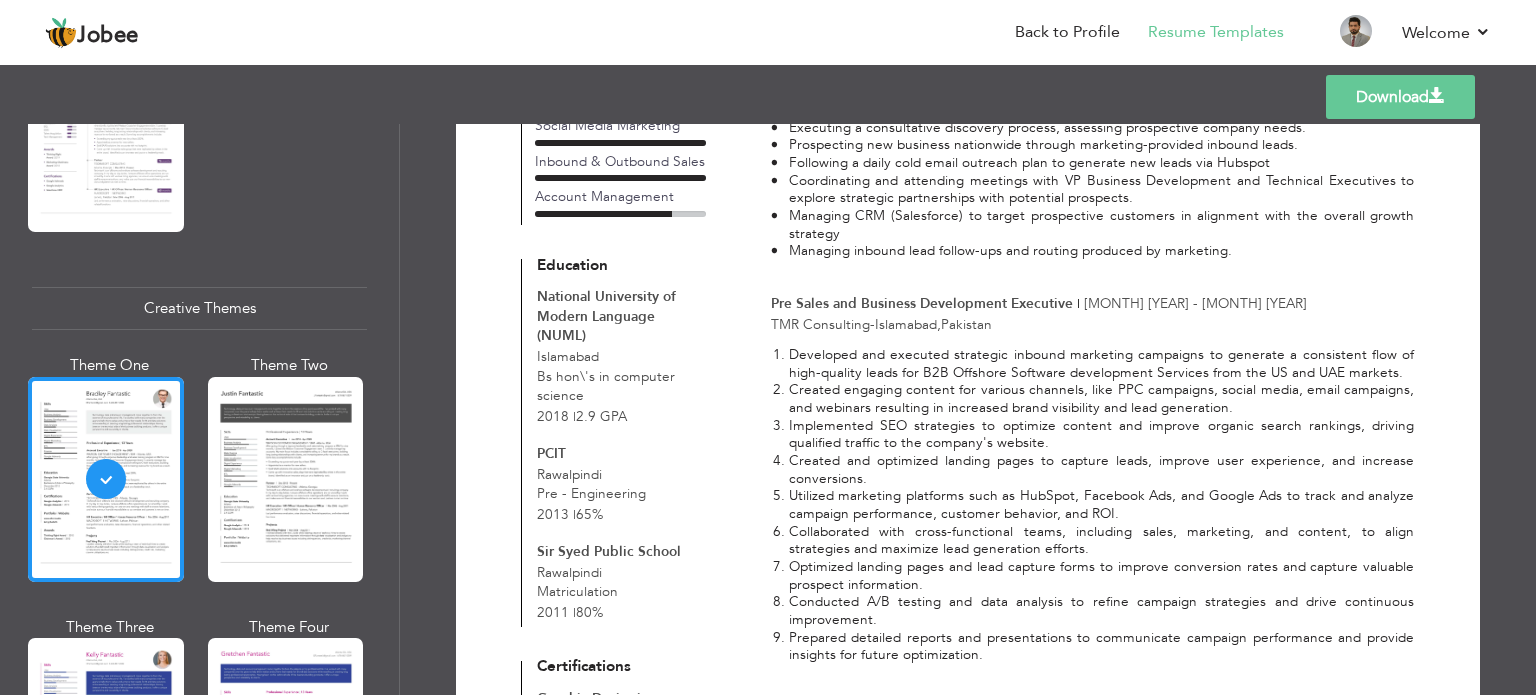 drag, startPoint x: 399, startPoint y: 471, endPoint x: 400, endPoint y: 525, distance: 54.00926 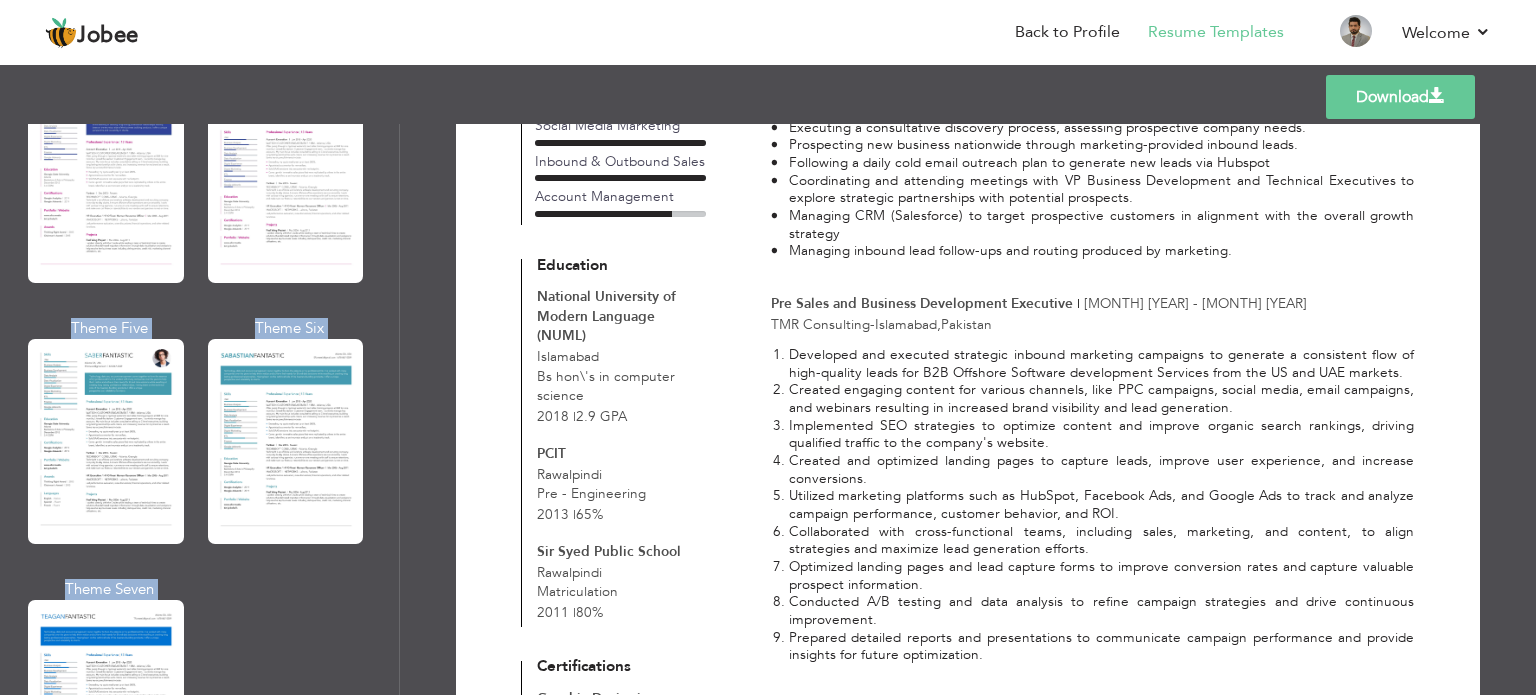 scroll, scrollTop: 2778, scrollLeft: 0, axis: vertical 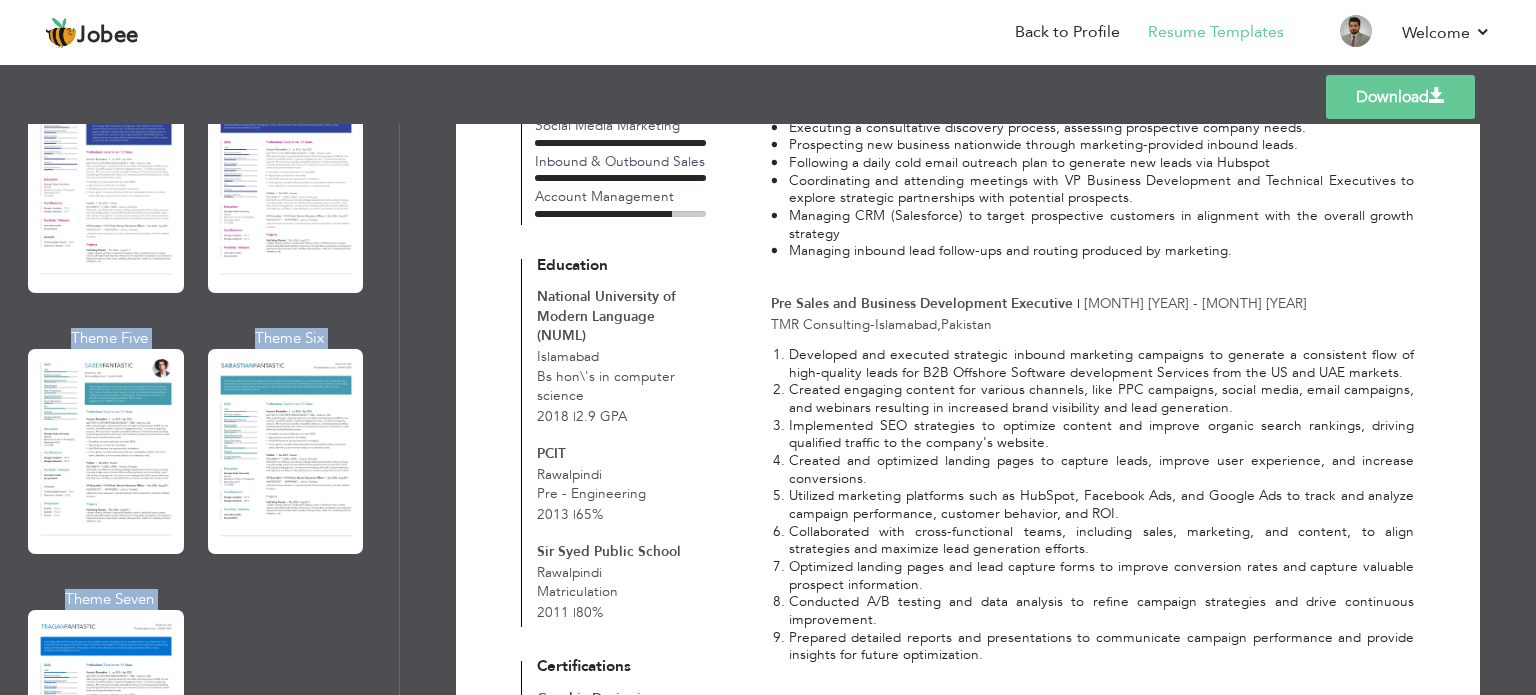 click on "Download
[FIRST]   [LAST]
[CITY],   [COUNTRY]
[EMAIL]  |
[PHONE]
Skills
[YEAR] |" at bounding box center [968, 409] 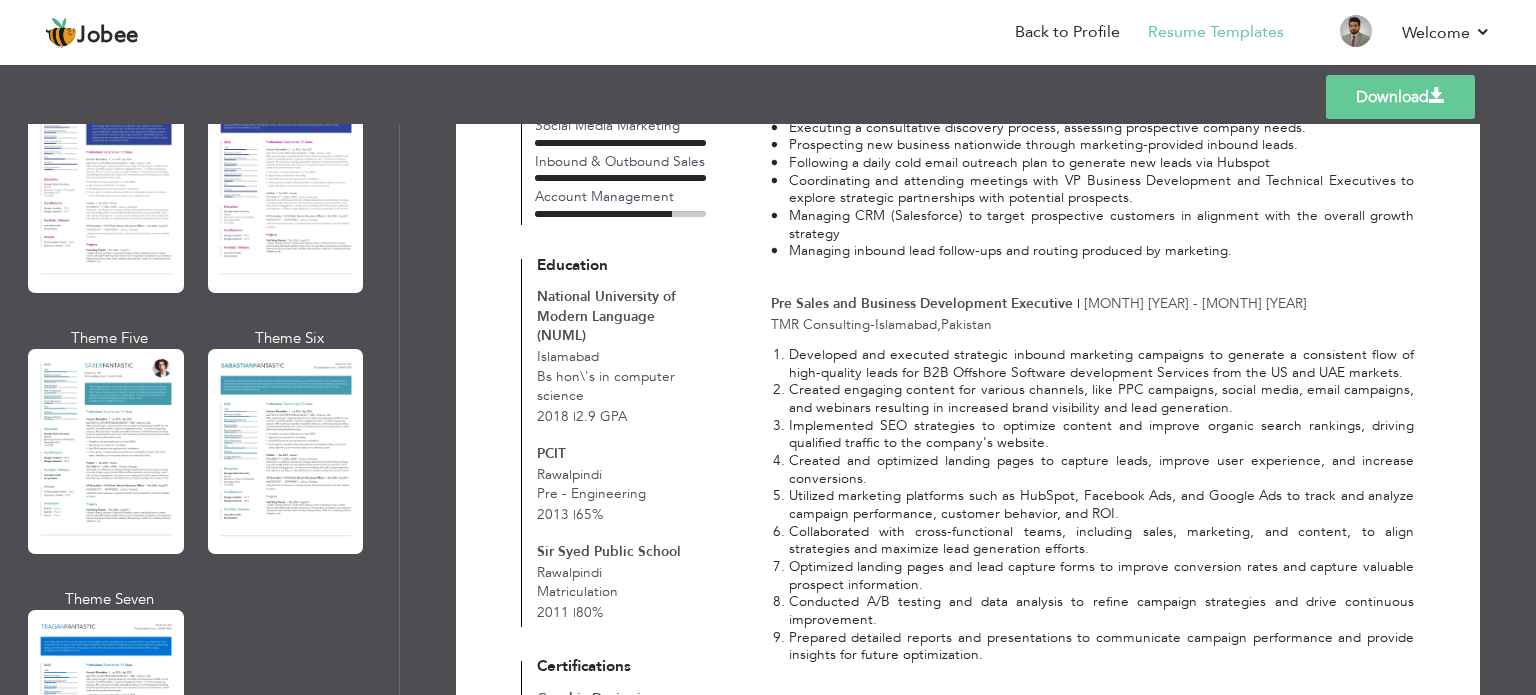 click on "Download
[FIRST]   [LAST]
[CITY],   [COUNTRY]
[EMAIL]  |
[PHONE]
Skills
[YEAR] |" at bounding box center (968, 409) 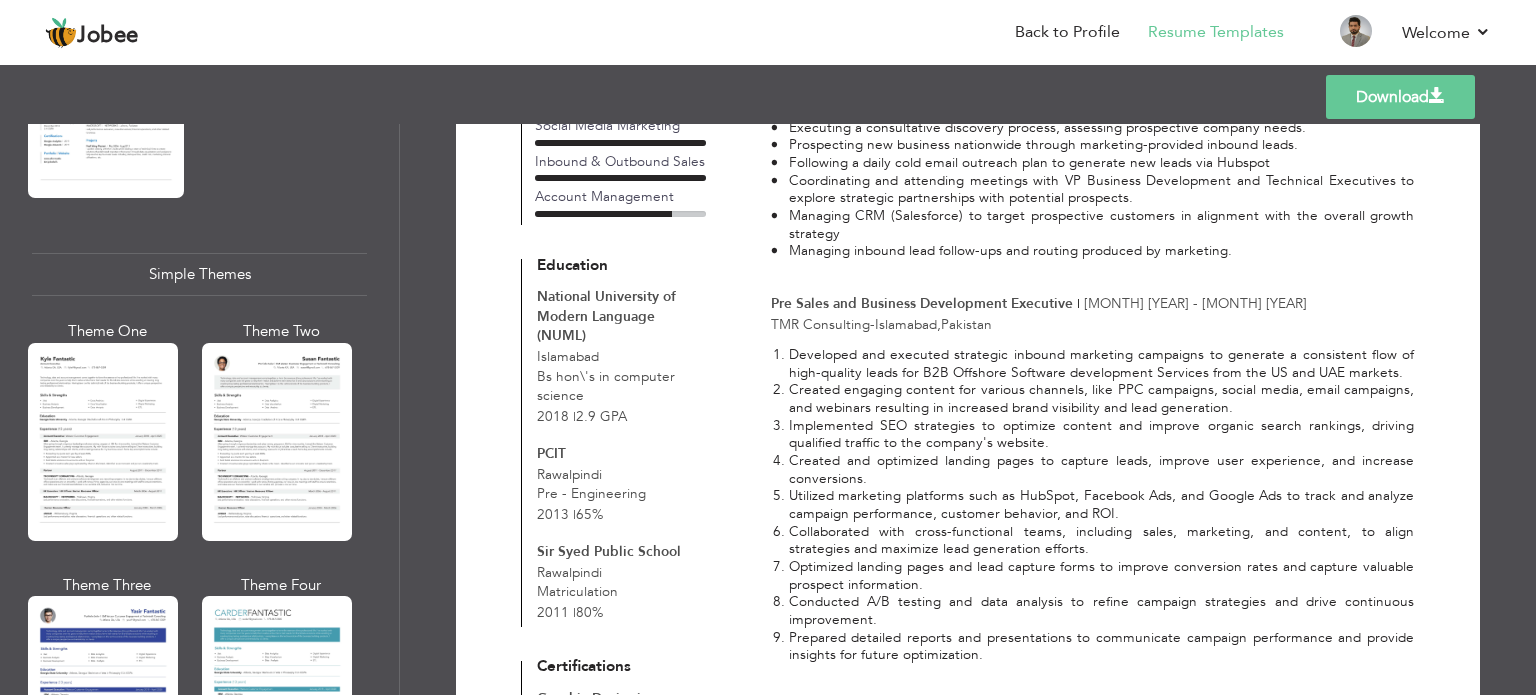scroll, scrollTop: 3400, scrollLeft: 0, axis: vertical 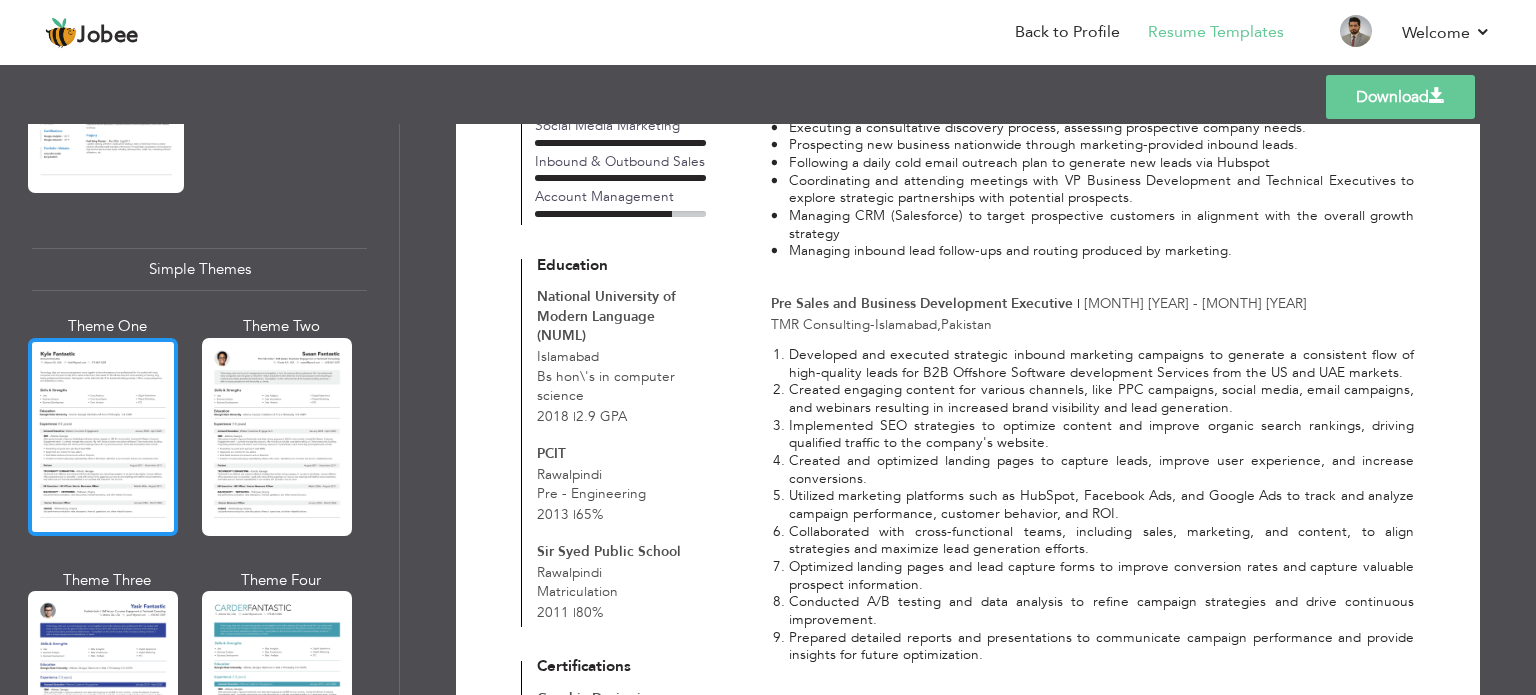click at bounding box center (103, 437) 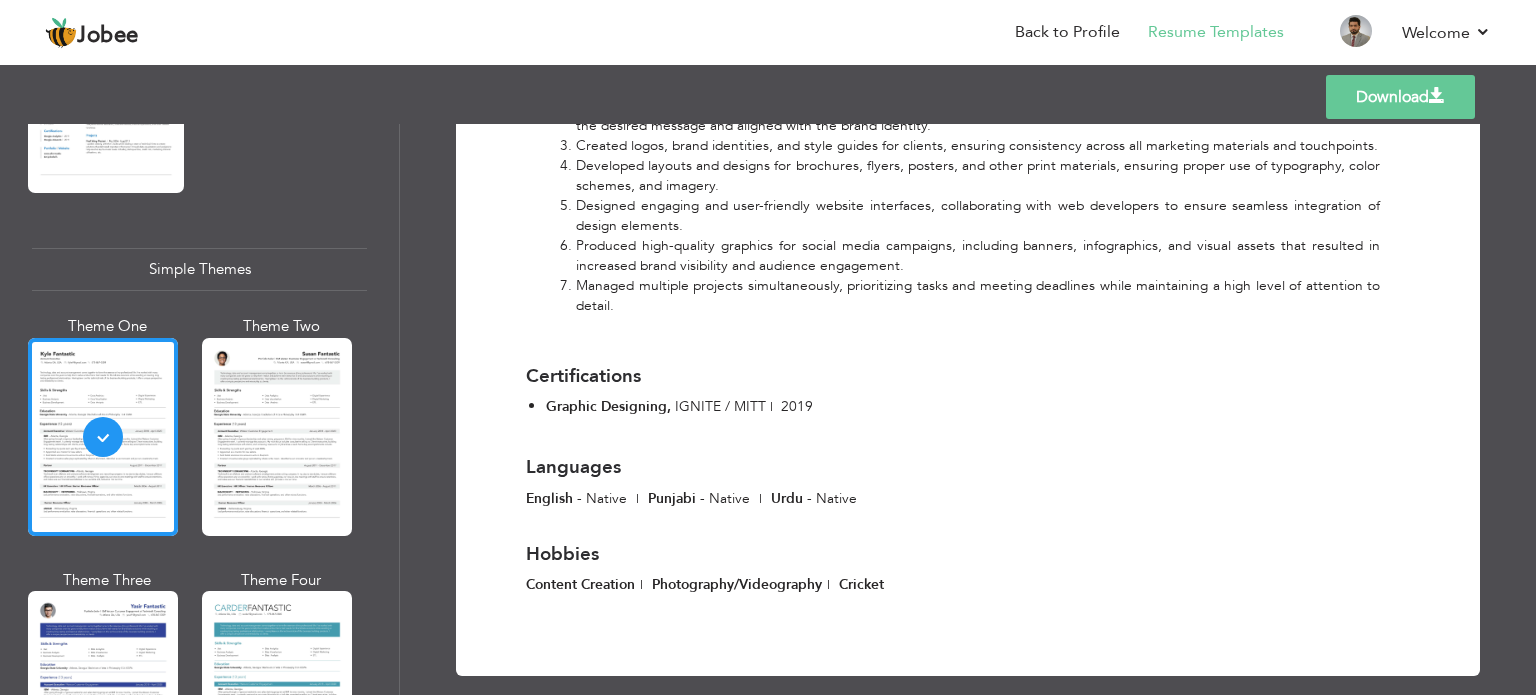 scroll, scrollTop: 0, scrollLeft: 0, axis: both 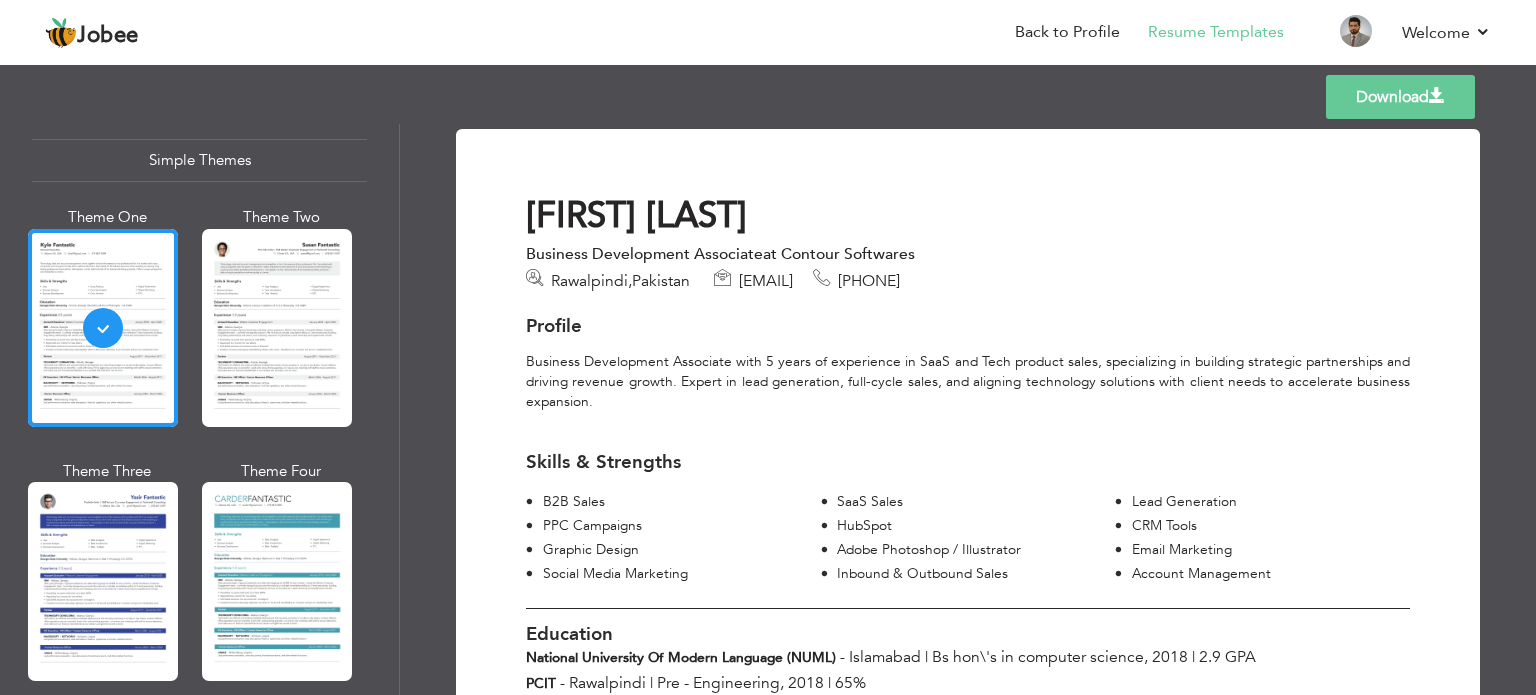 click on "Download" at bounding box center (1400, 97) 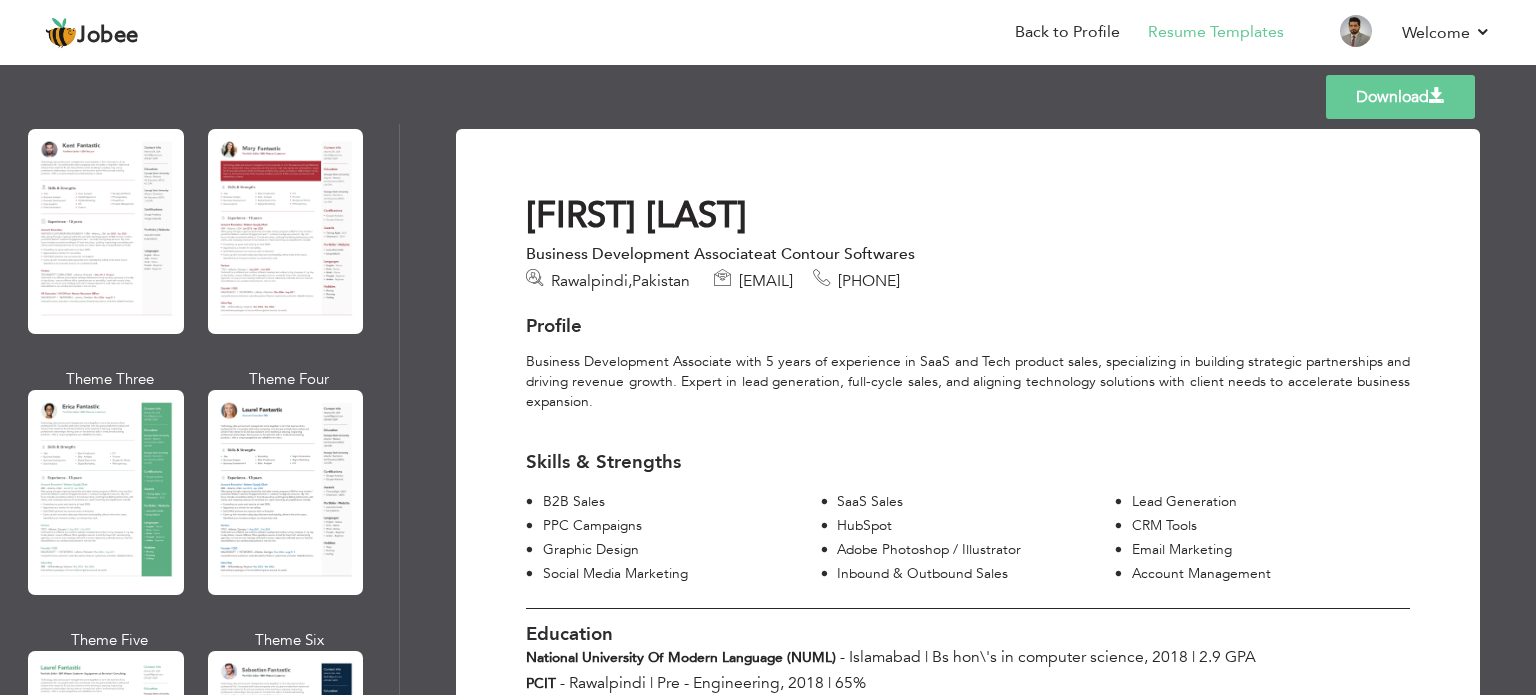 scroll, scrollTop: 0, scrollLeft: 0, axis: both 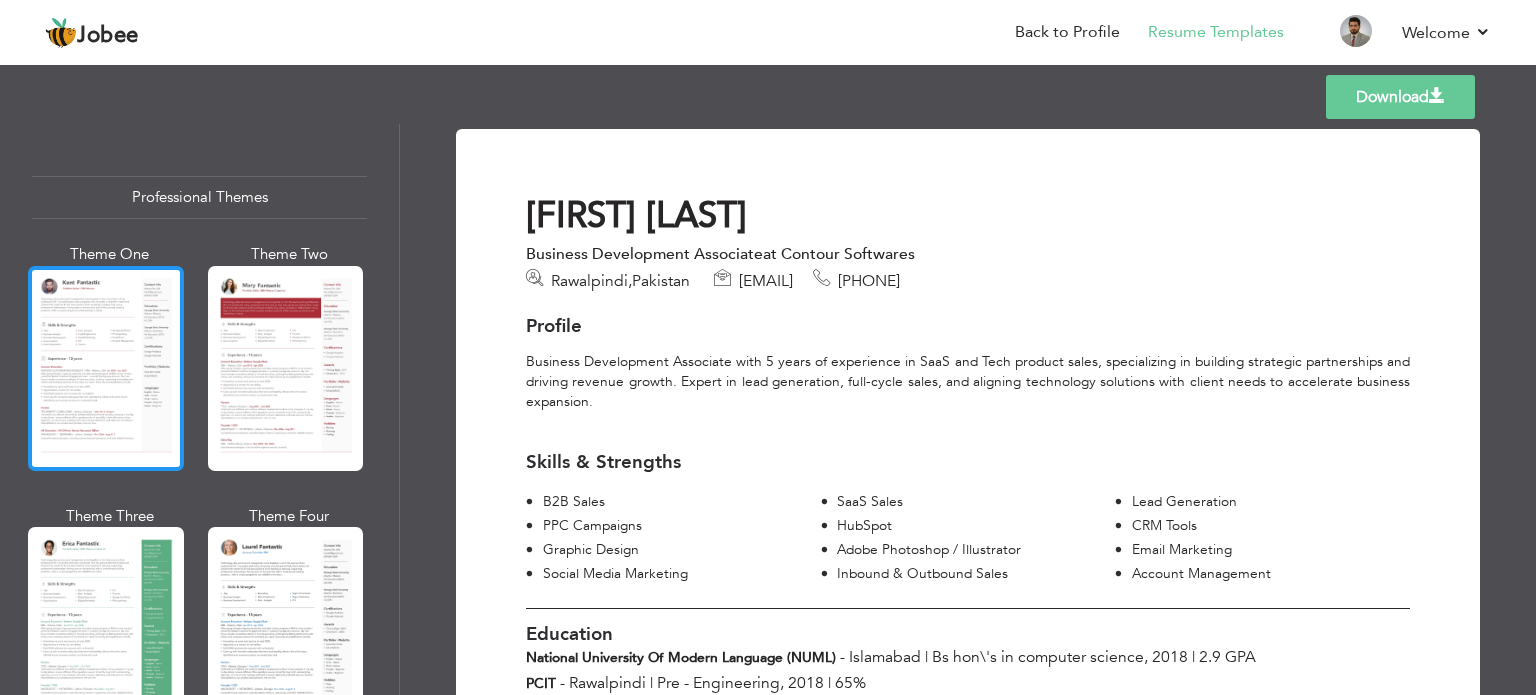 click at bounding box center (106, 368) 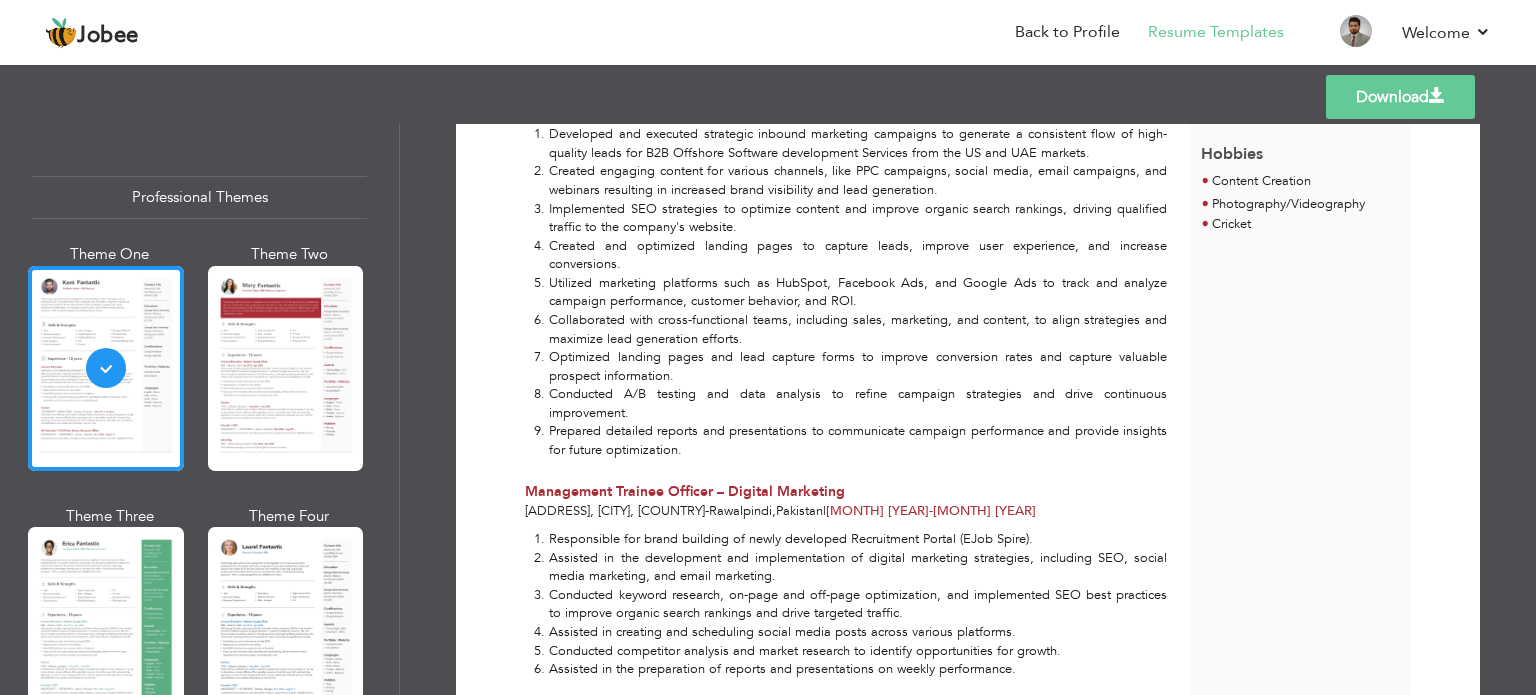 scroll, scrollTop: 739, scrollLeft: 0, axis: vertical 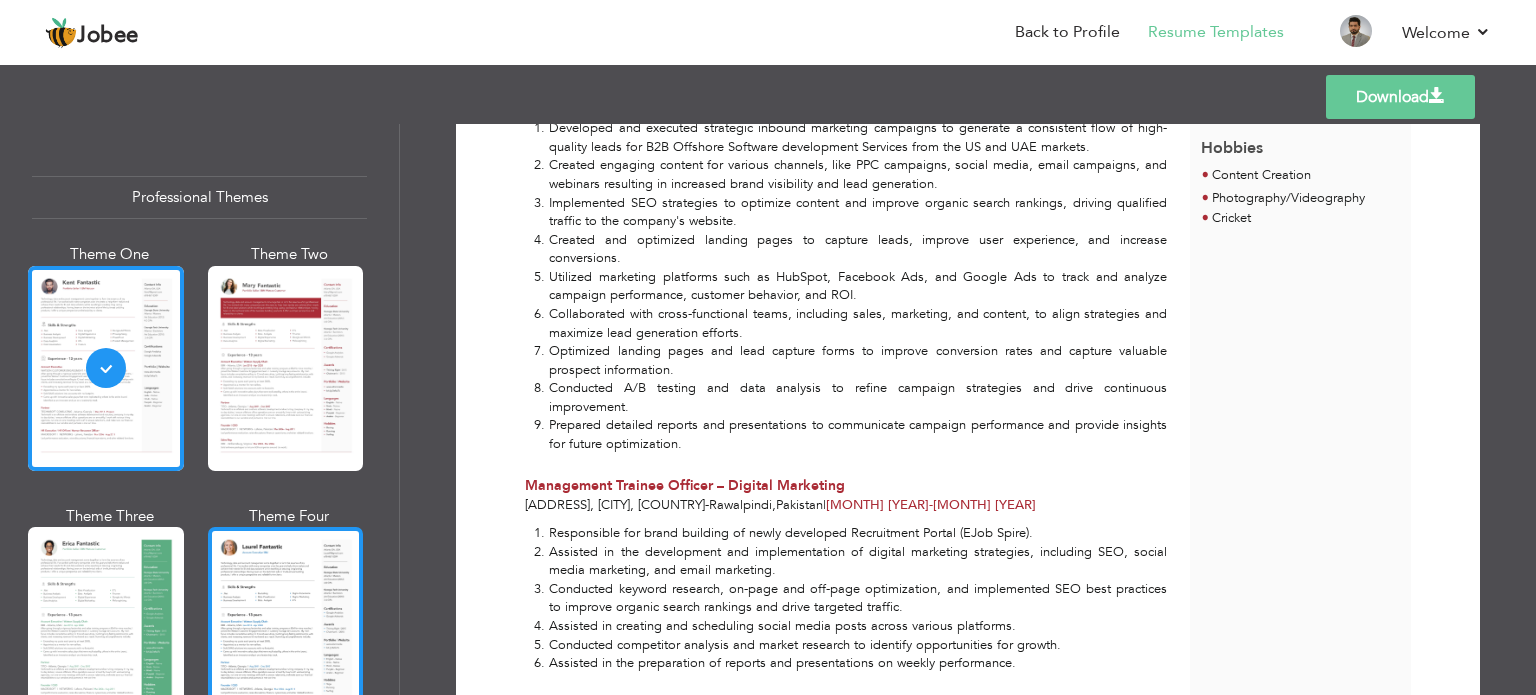 click at bounding box center [286, 629] 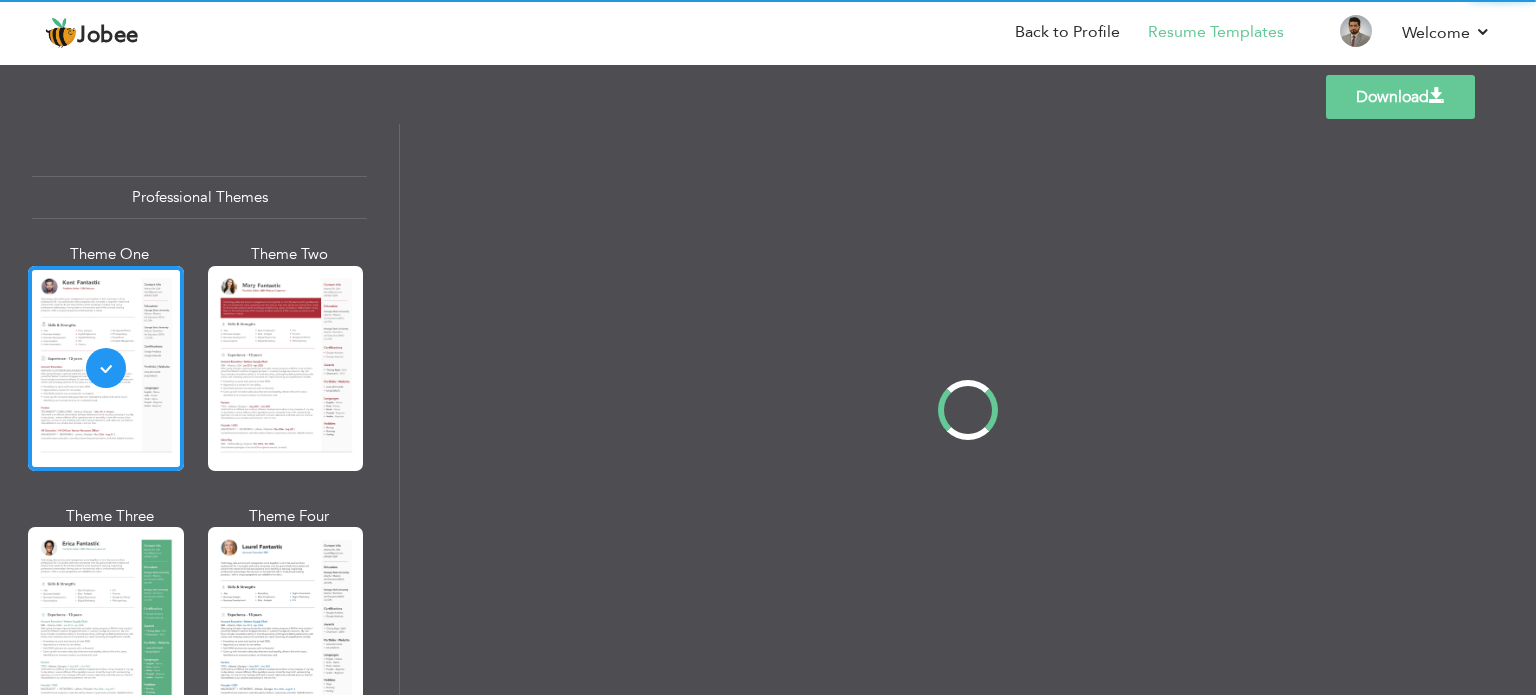 scroll, scrollTop: 0, scrollLeft: 0, axis: both 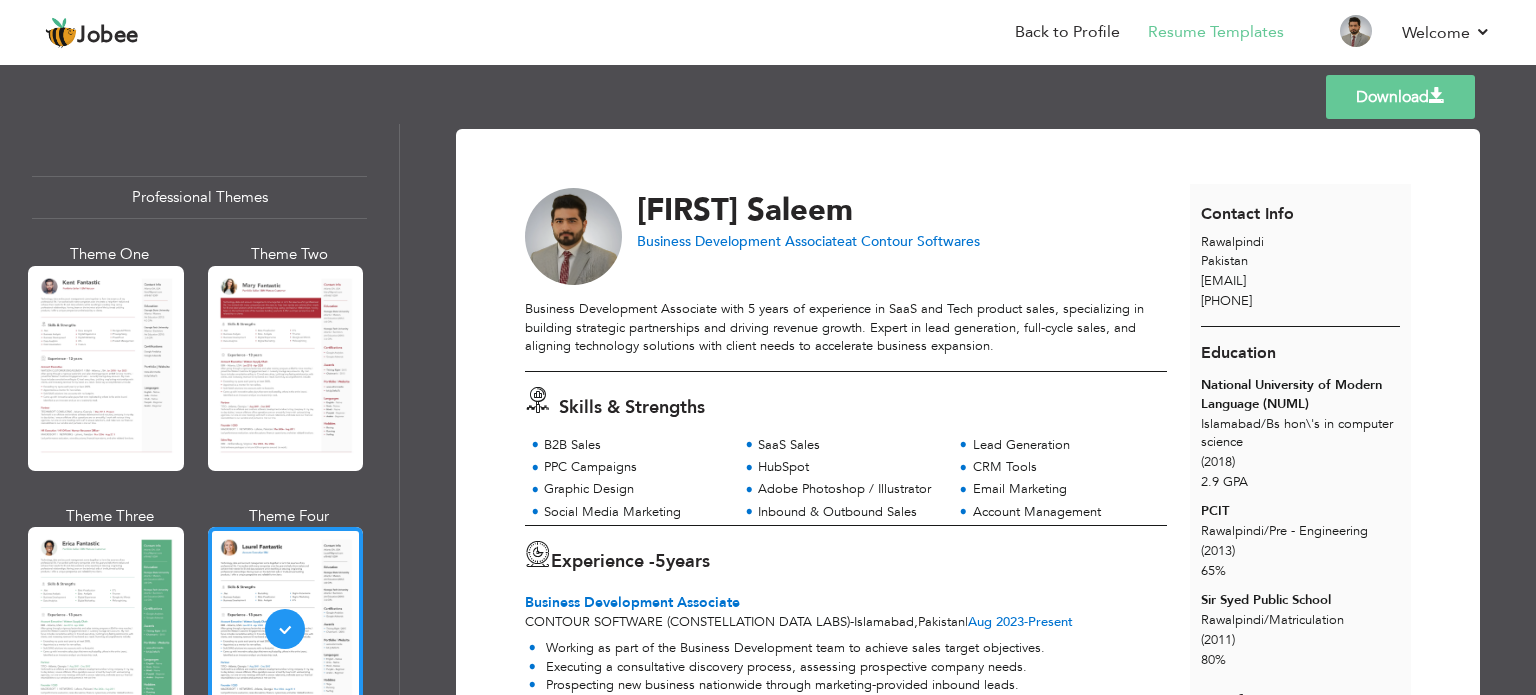 click on "Download" at bounding box center (1400, 97) 